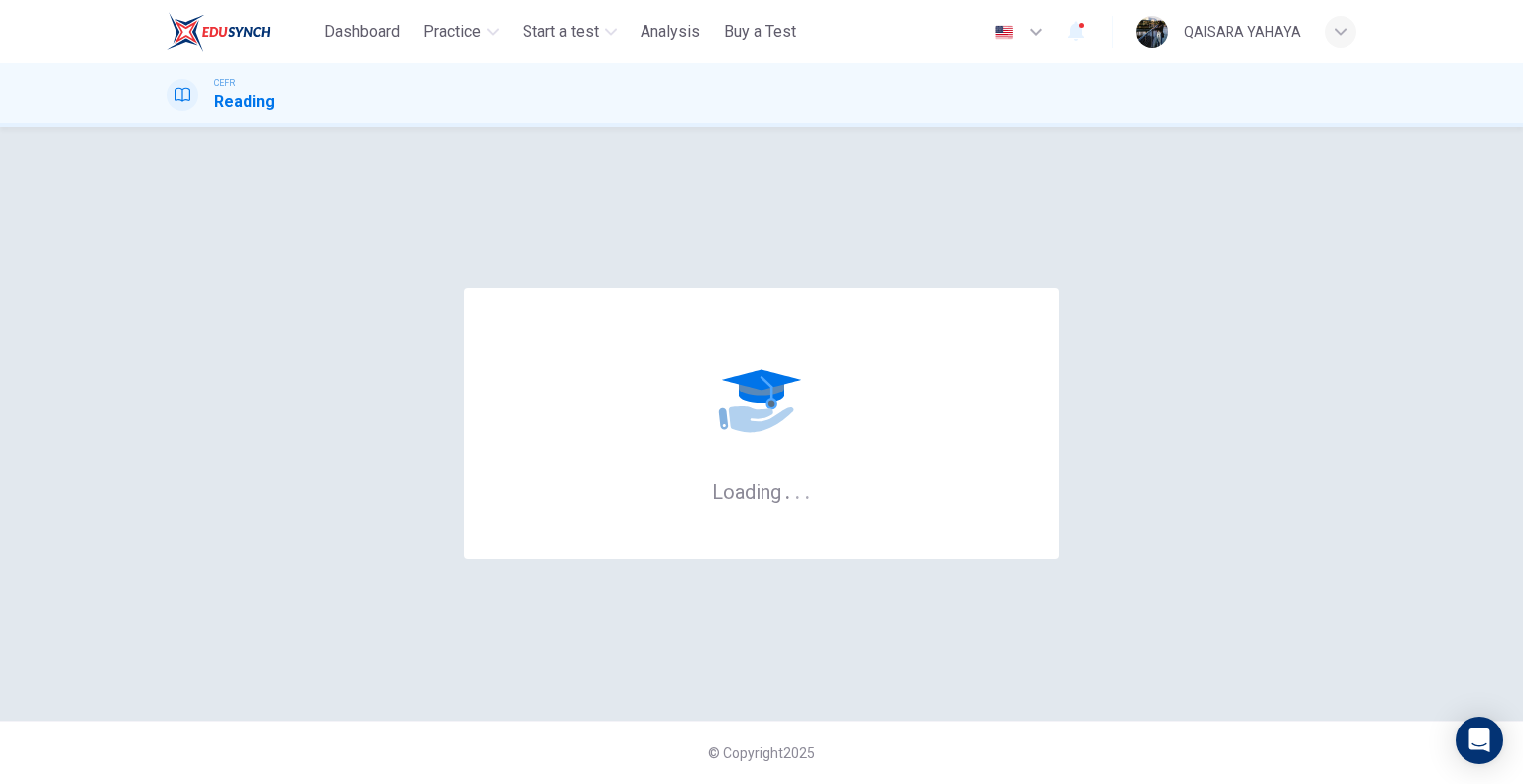 scroll, scrollTop: 0, scrollLeft: 0, axis: both 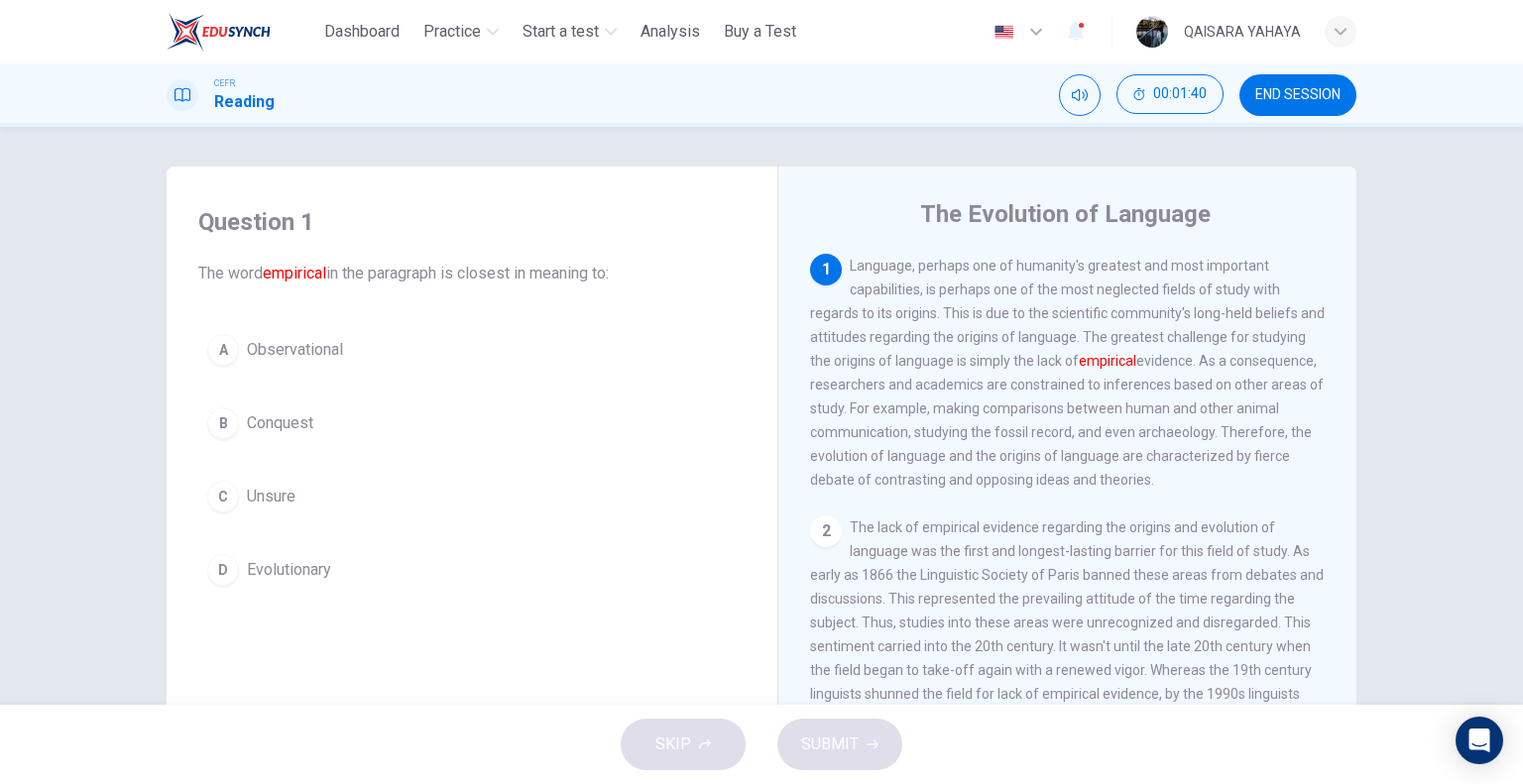 click on "Observational" at bounding box center [294, 350] 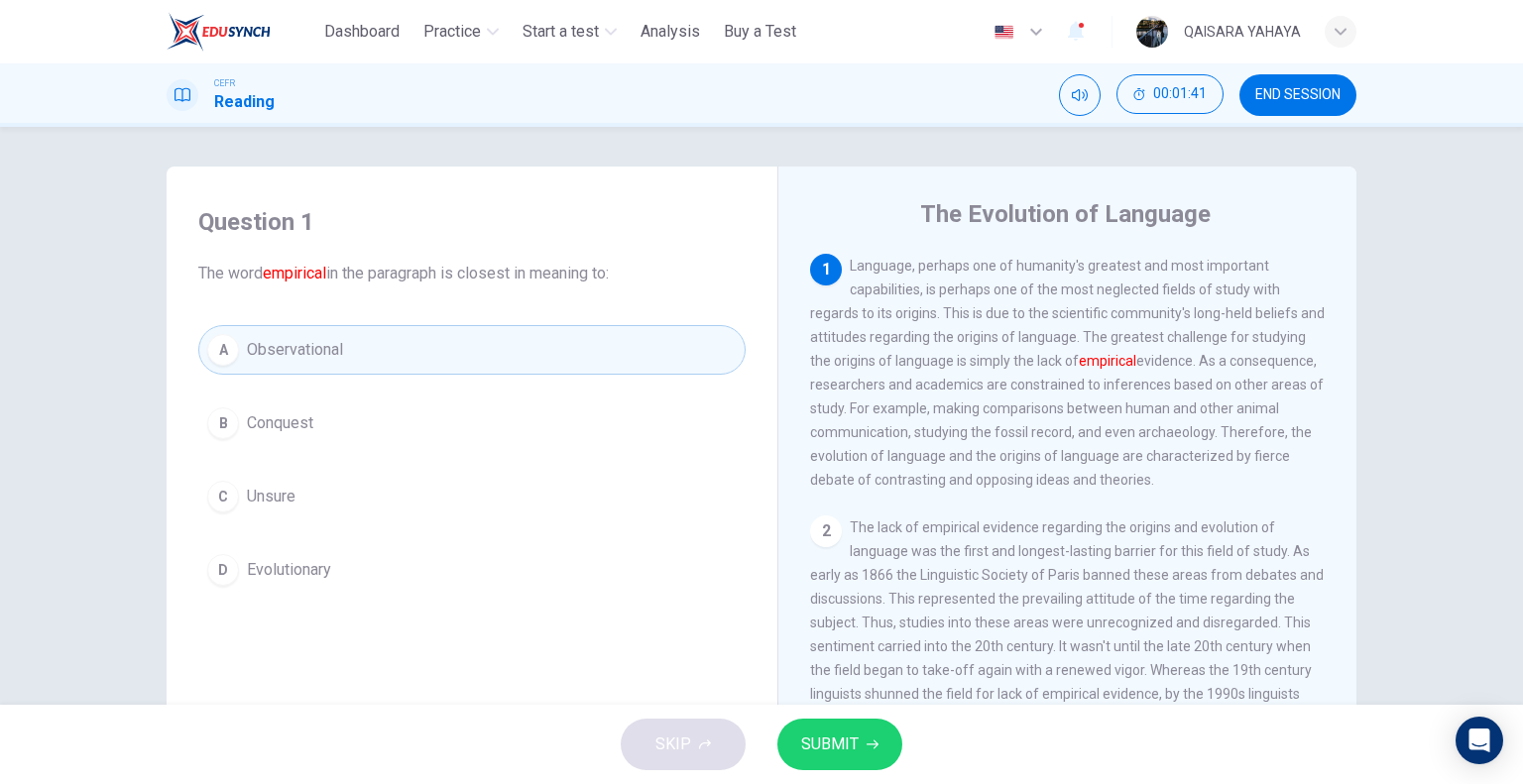 click on "SUBMIT" at bounding box center [830, 744] 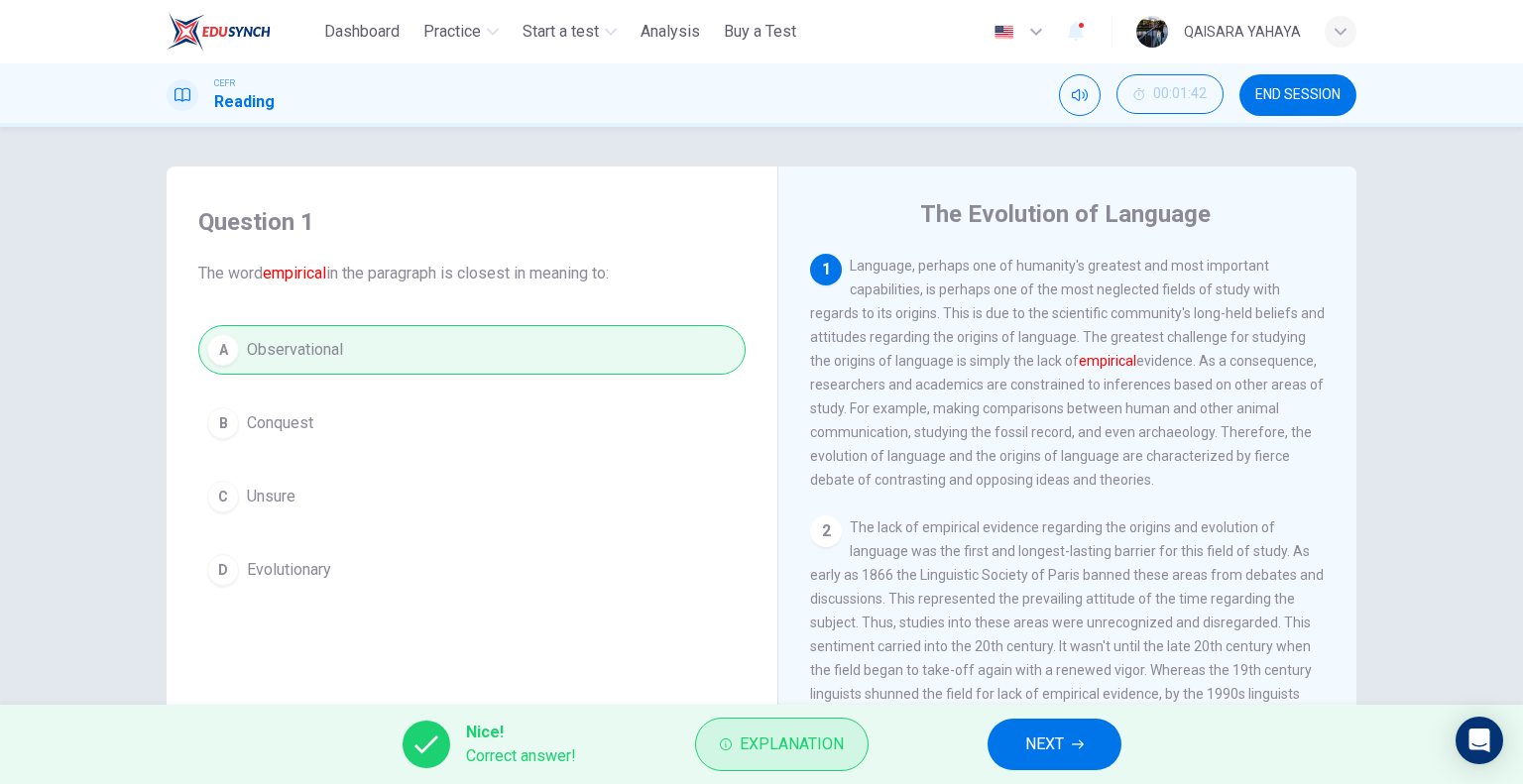 click on "Explanation" at bounding box center [791, 744] 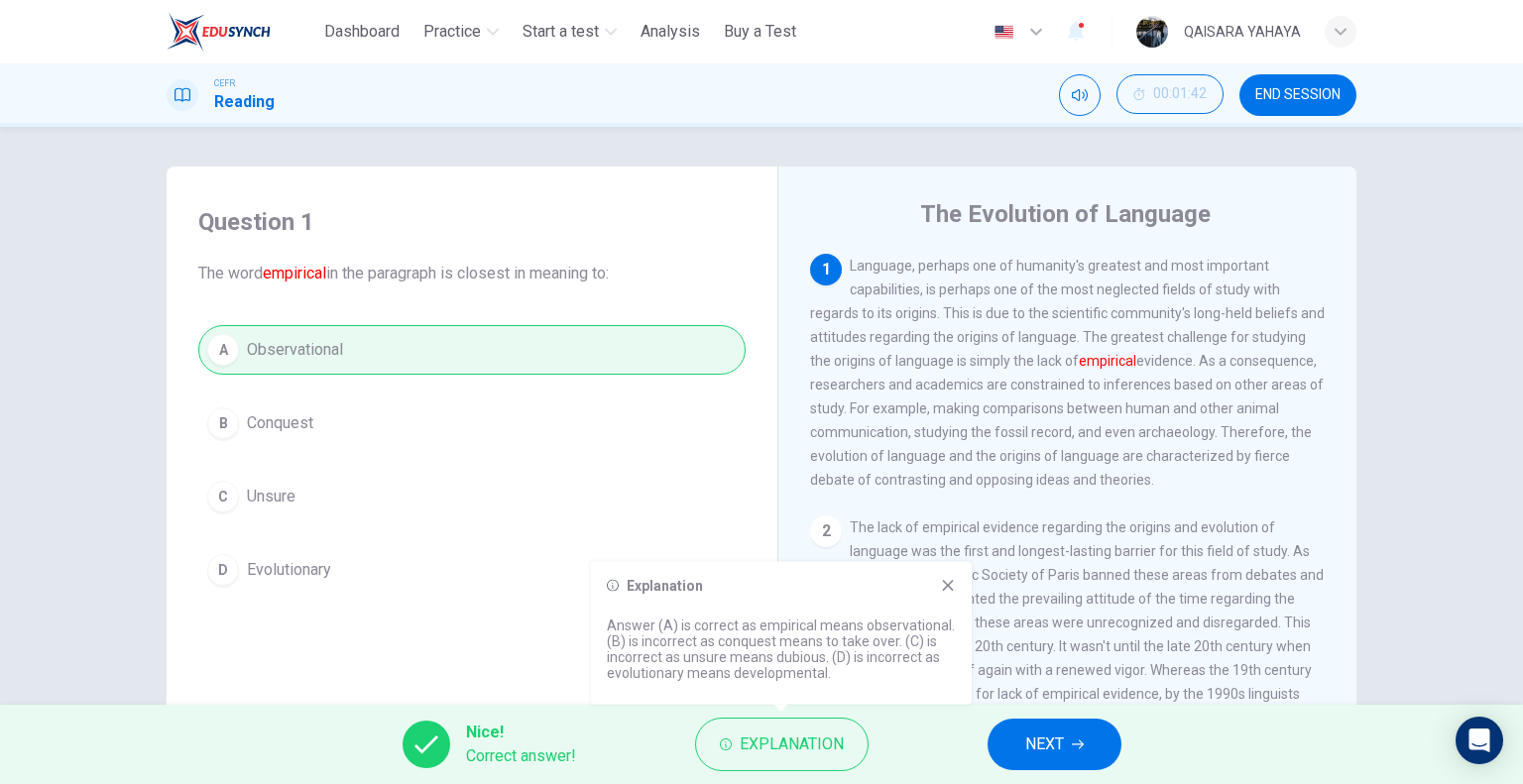 click on "Question 1 The word  empirical  in the paragraph is closest in meaning to: A Observational B Conquest C Unsure D Evolutionary The Evolution of Language 1 Language, perhaps one of humanity's greatest and most important capabilities, is perhaps one of the most neglected fields of study with regards to its origins. This is due to the scientific community's long-held beliefs and attitudes regarding the origins of language. The greatest challenge for studying the origins of language is simply the lack of  empirical  evidence. As a consequence, researchers and academics are constrained to inferences based on other areas of study. For example, making comparisons between human and other animal communication, studying the fossil record, and even archaeology. Therefore, the evolution of language and the origins of language are characterized by fierce debate of contrasting and opposing ideas and theories. 2 3 4 5" at bounding box center [762, 415] 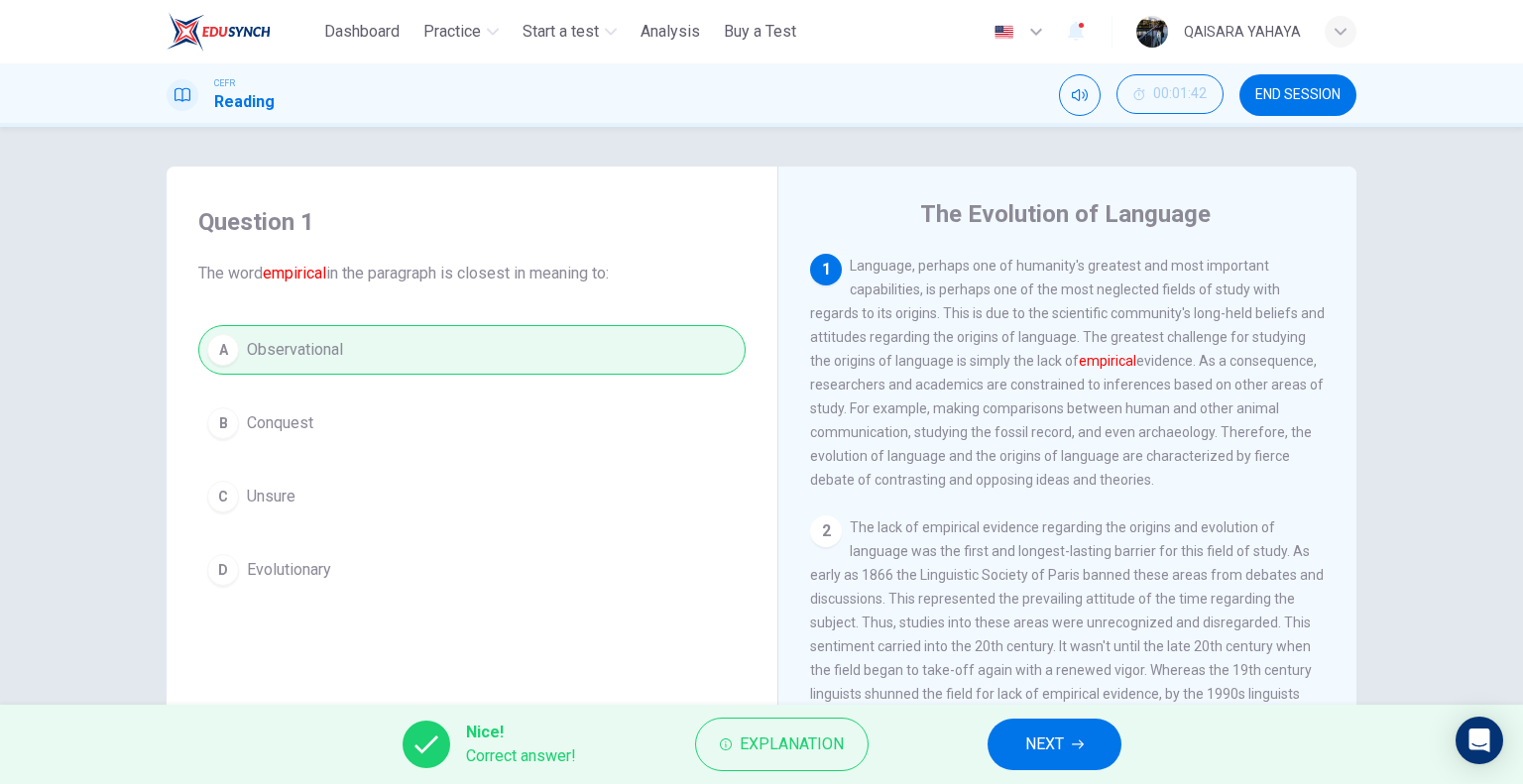click on "NEXT" at bounding box center (1044, 744) 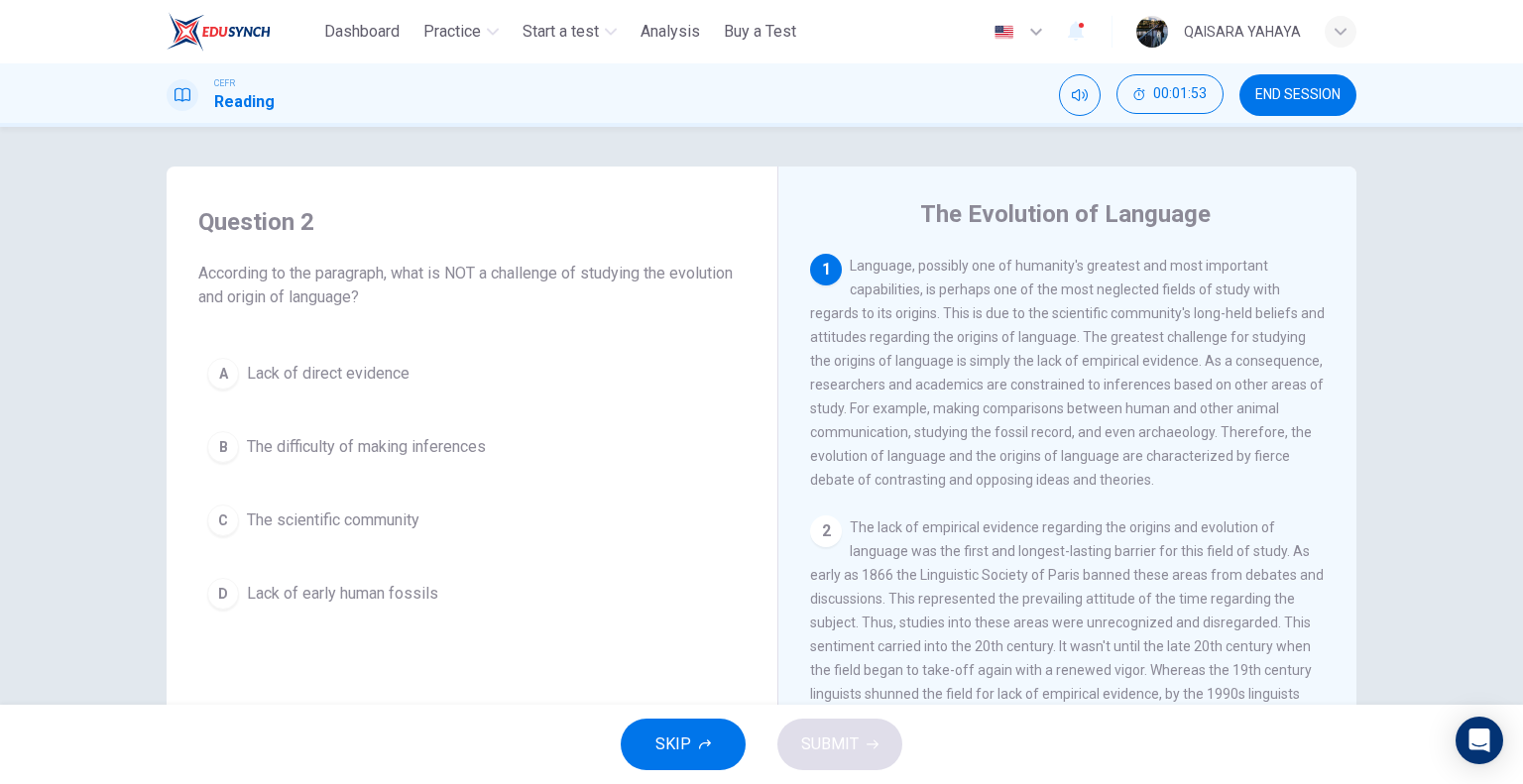 drag, startPoint x: 1009, startPoint y: 362, endPoint x: 1250, endPoint y: 384, distance: 242.00207 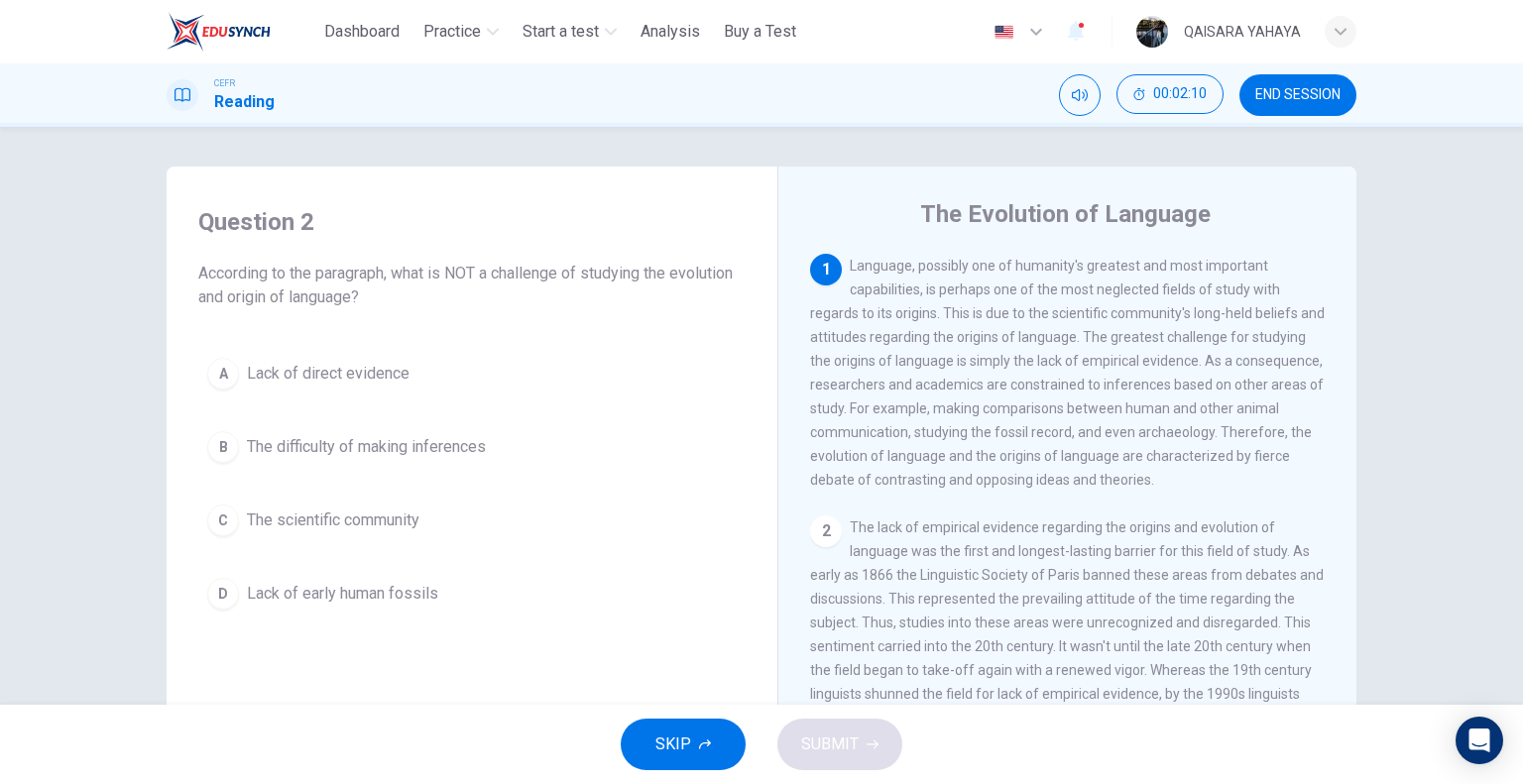click on "Lack of early human fossils" at bounding box center (342, 594) 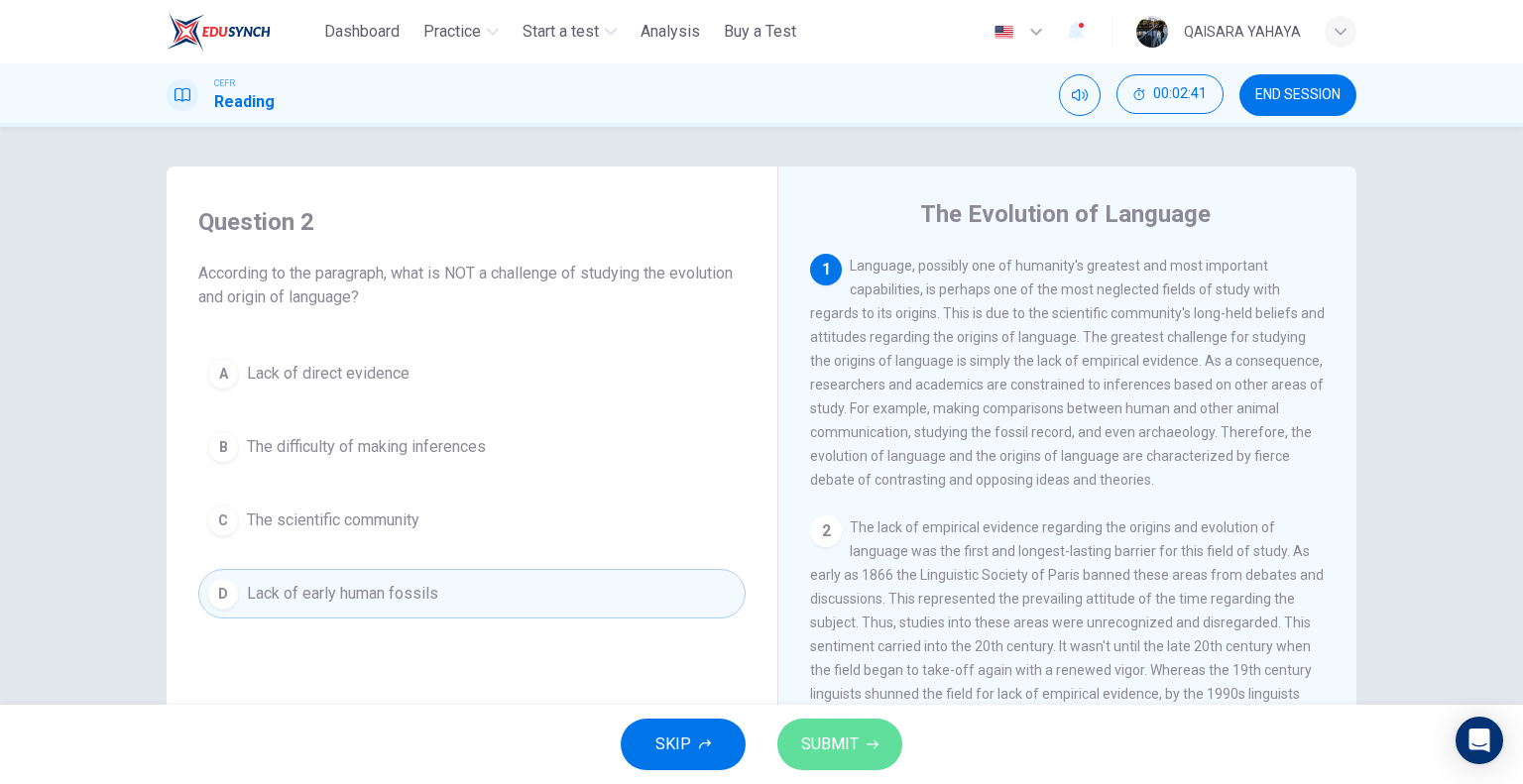 click on "SUBMIT" at bounding box center (830, 744) 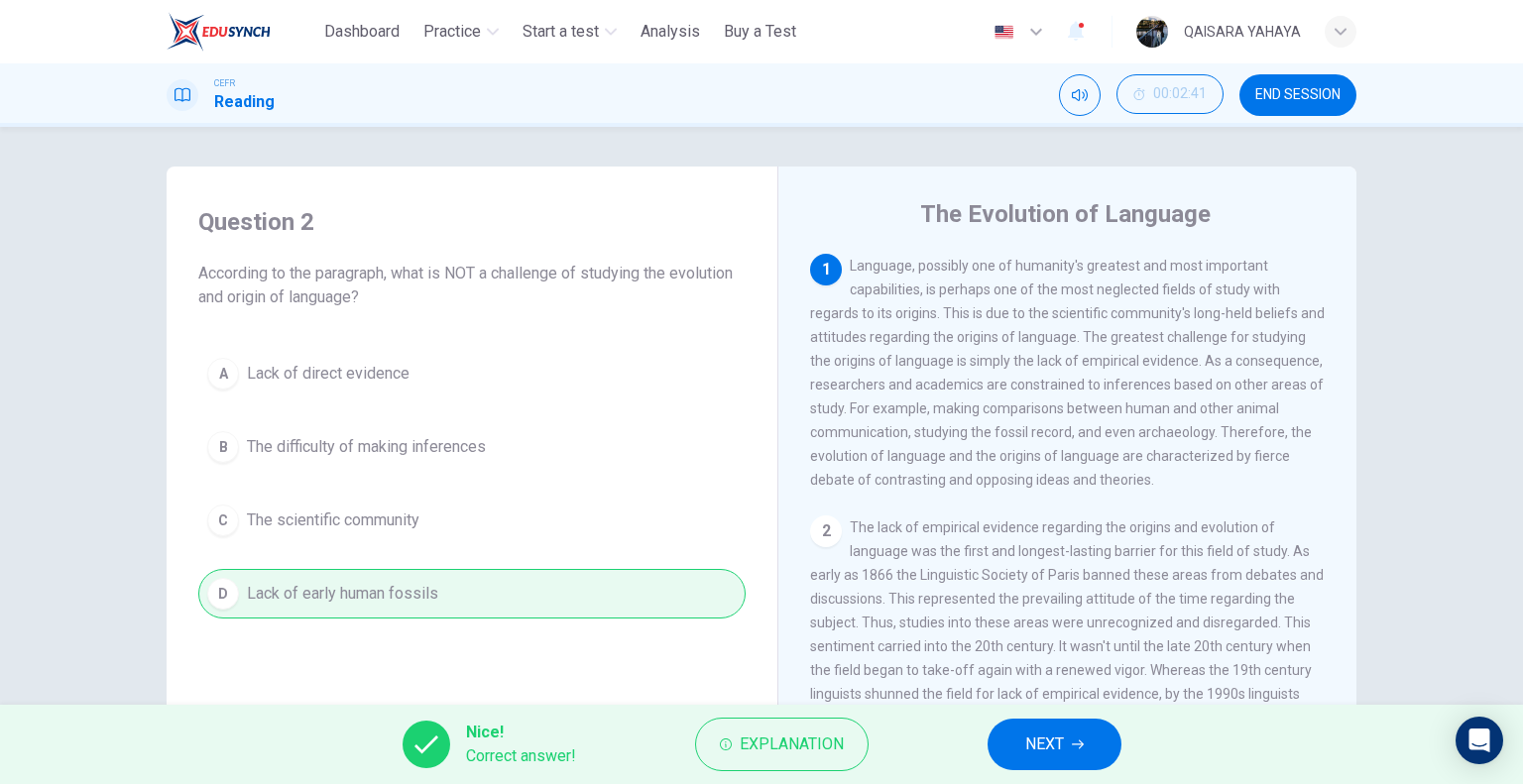 click on "Nice! Correct answer! Explanation NEXT" at bounding box center [762, 744] 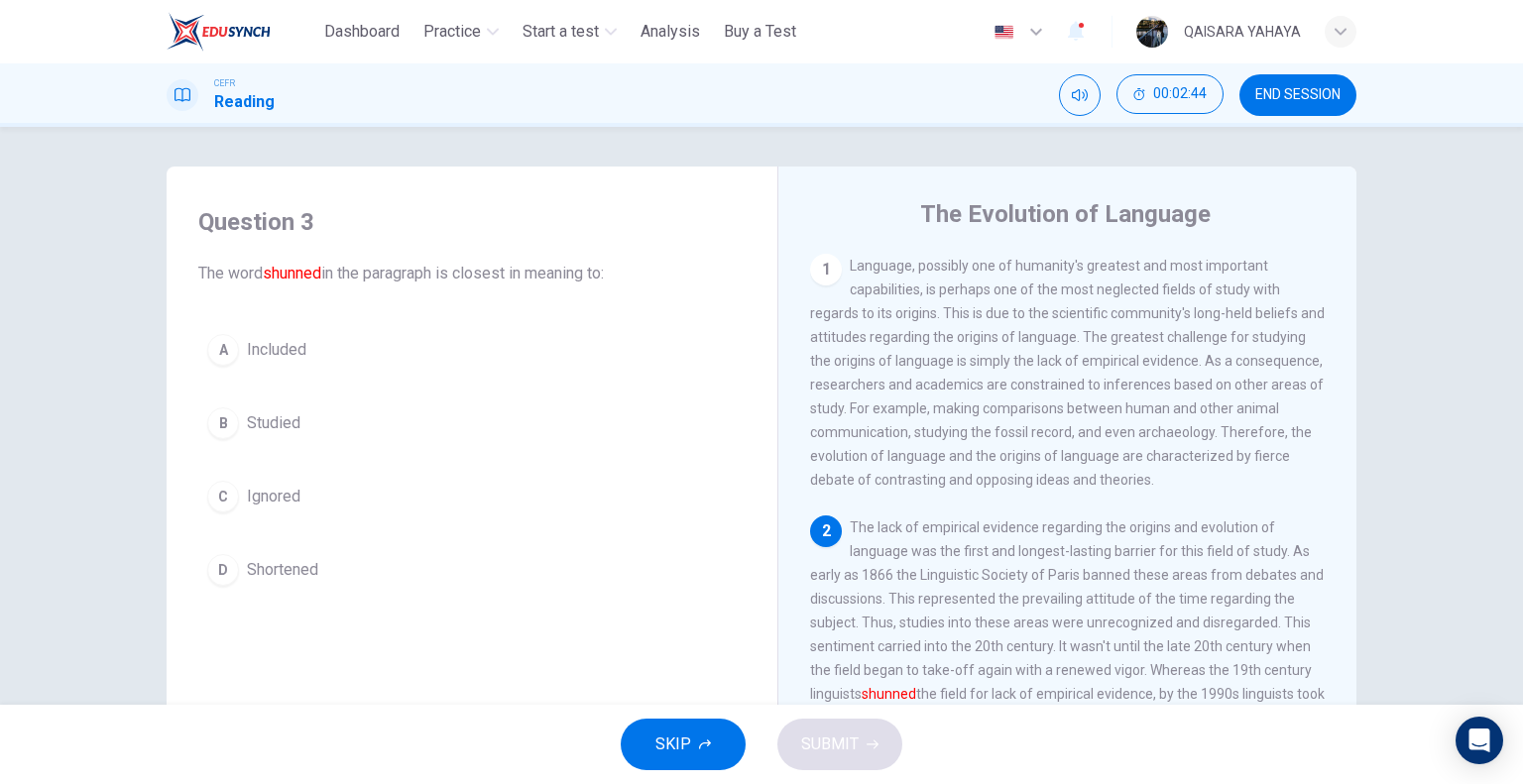 scroll, scrollTop: 99, scrollLeft: 0, axis: vertical 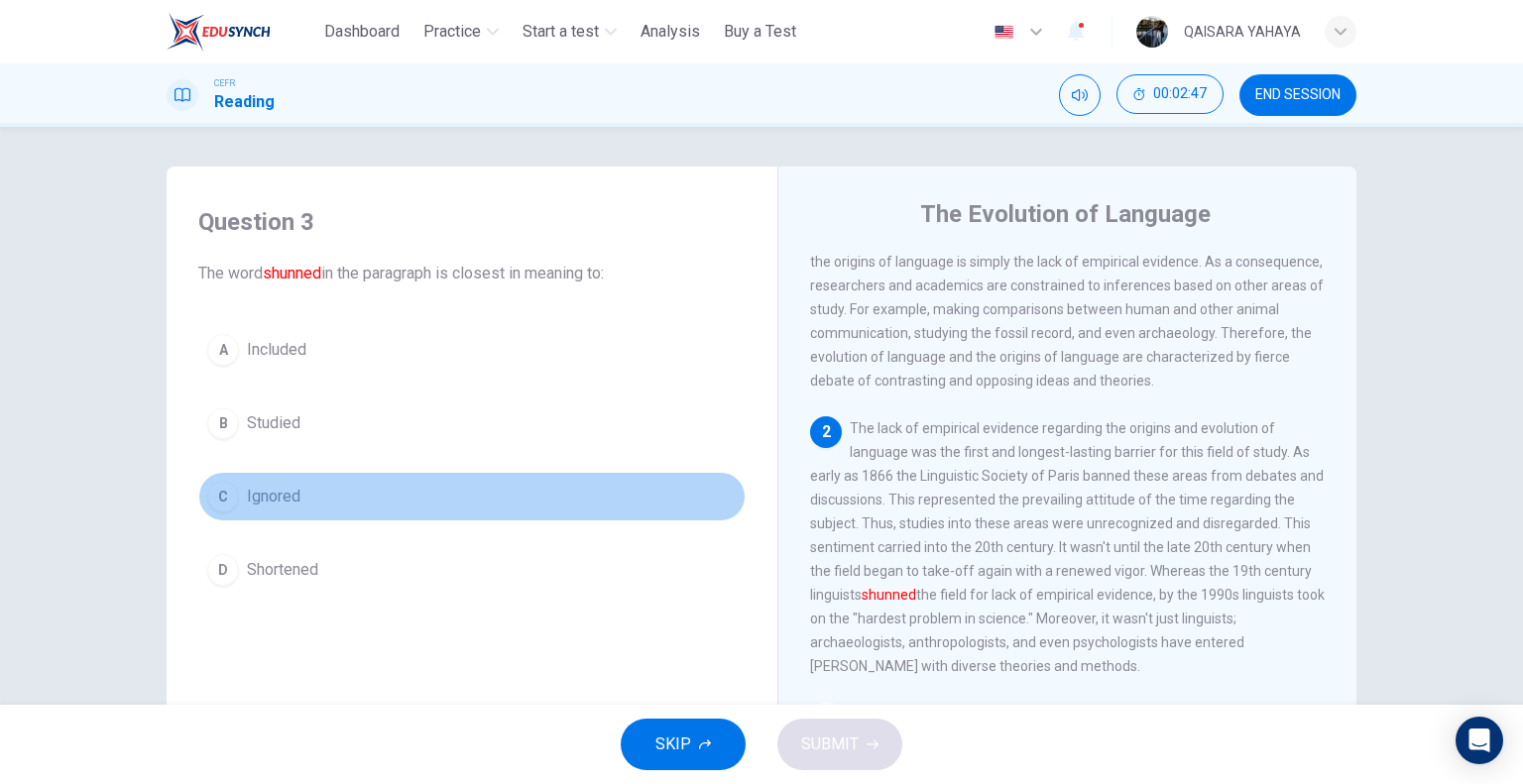 click on "C Ignored" at bounding box center [472, 497] 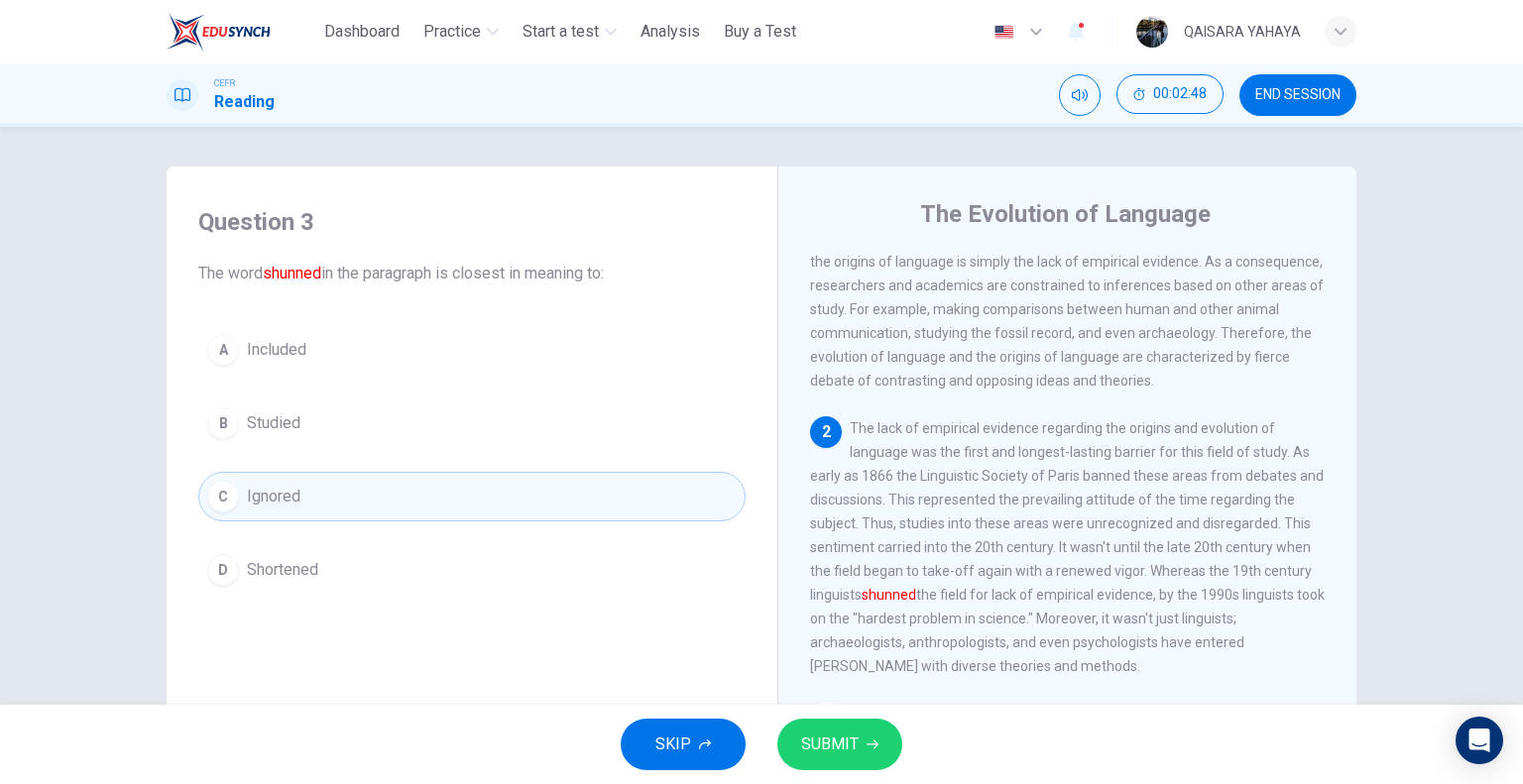 click on "SUBMIT" at bounding box center [840, 744] 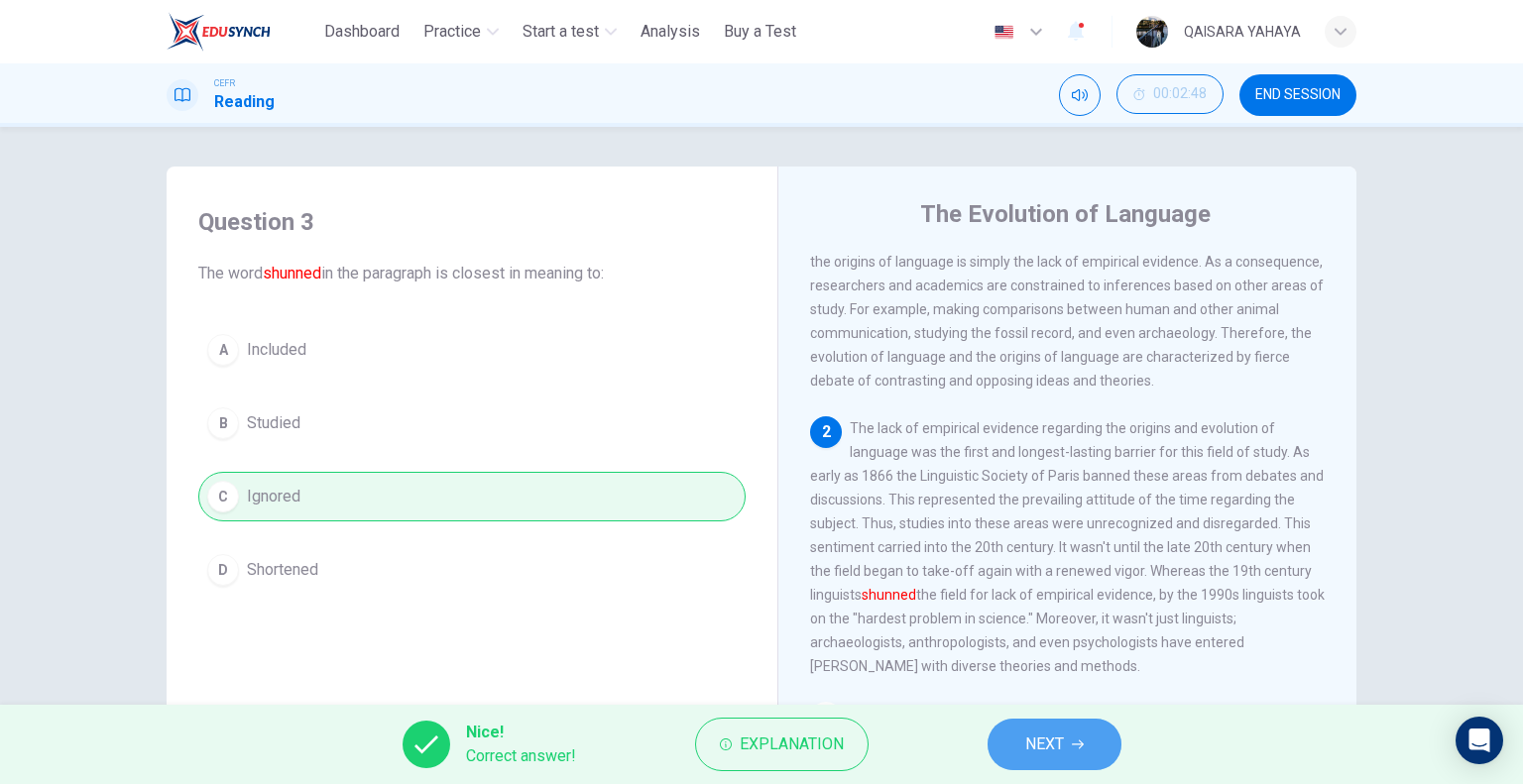 click on "NEXT" at bounding box center (1044, 744) 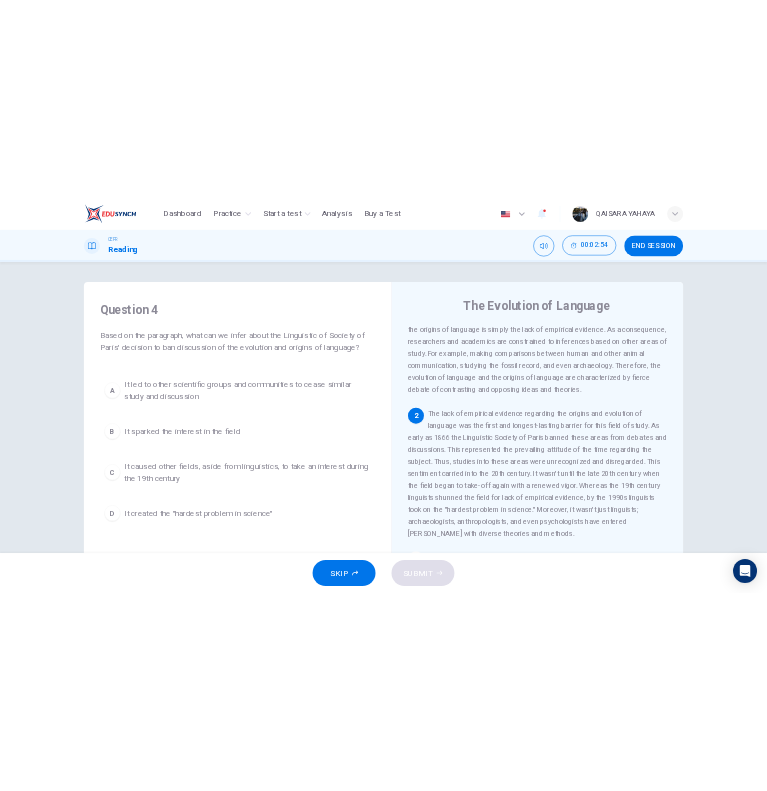 scroll, scrollTop: 200, scrollLeft: 0, axis: vertical 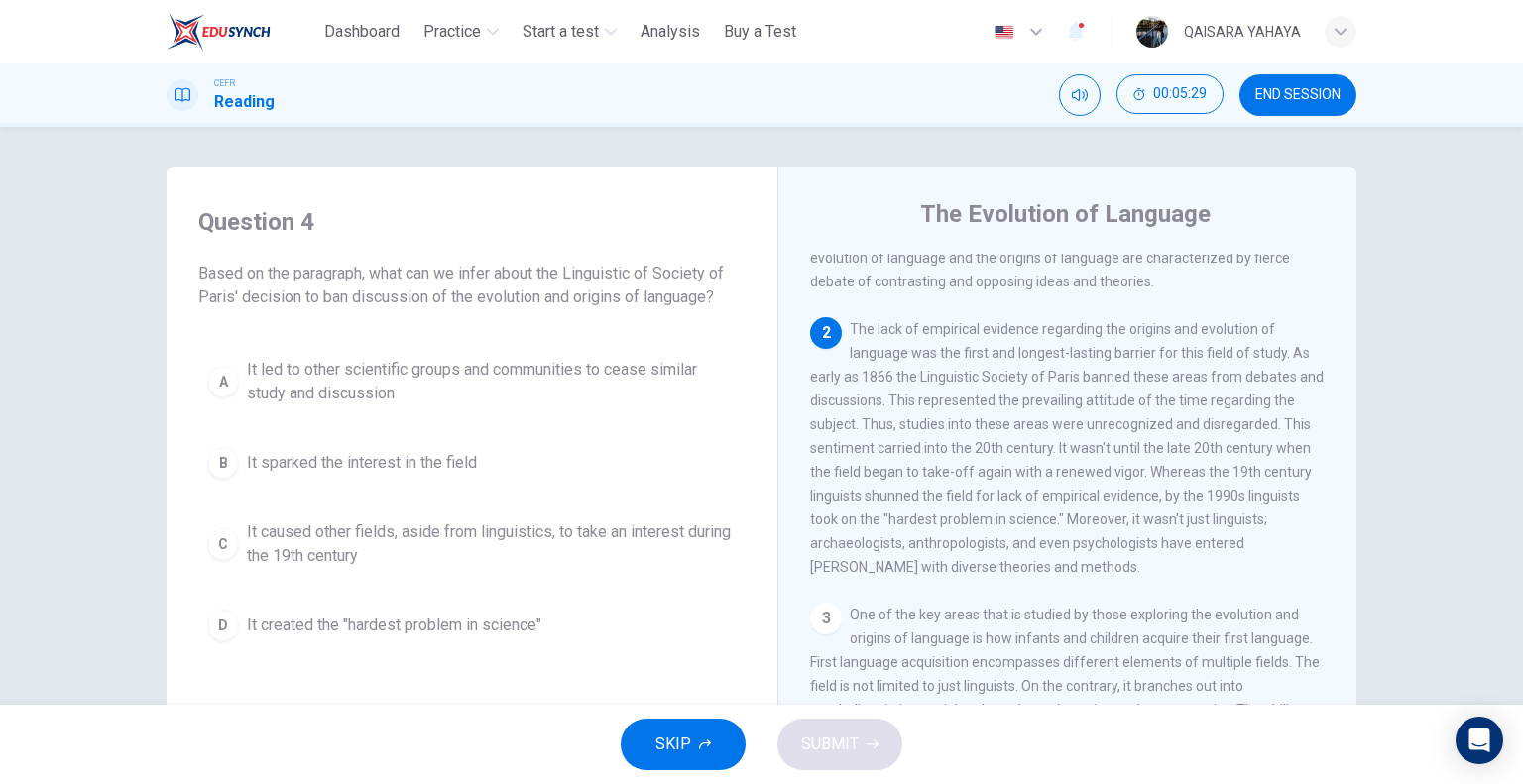 click on "It led to other scientific groups and communities to cease similar study and discussion" at bounding box center (492, 382) 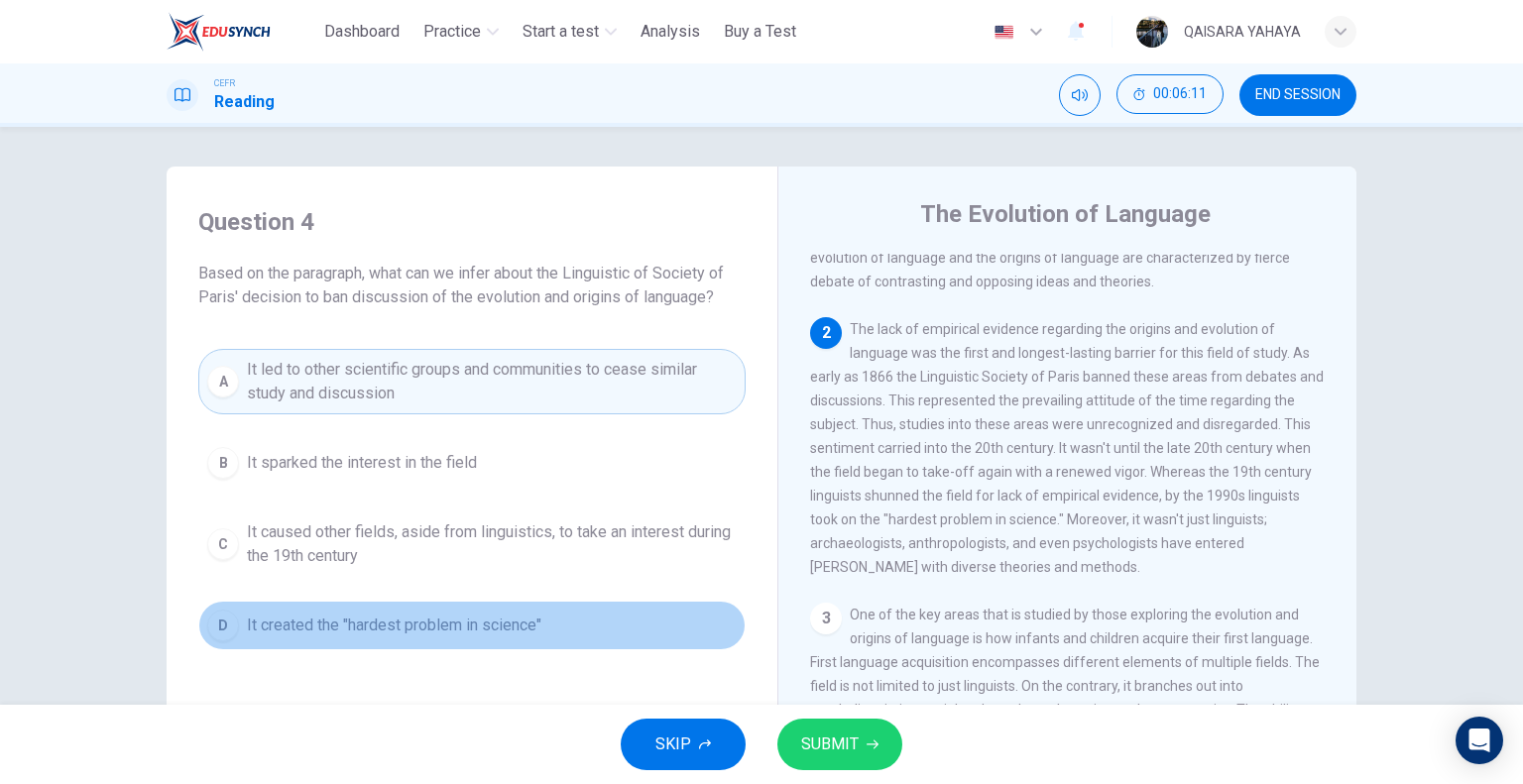 click on "It created the "hardest problem in science"" at bounding box center (394, 625) 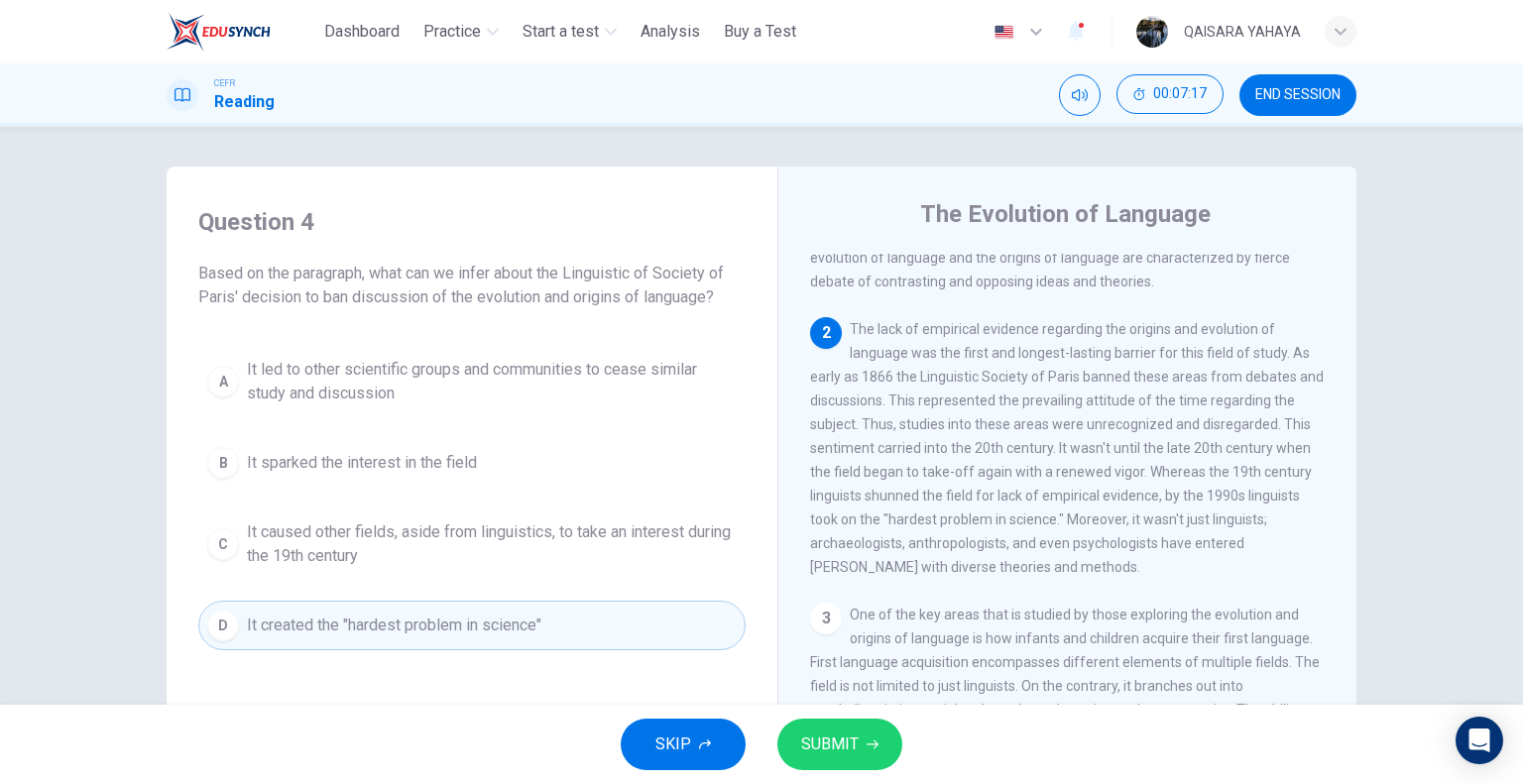 click on "Based on the paragraph, what can we infer about the Linguistic of Society of Paris' decision to ban discussion of the evolution and origins of language?" at bounding box center (472, 285) 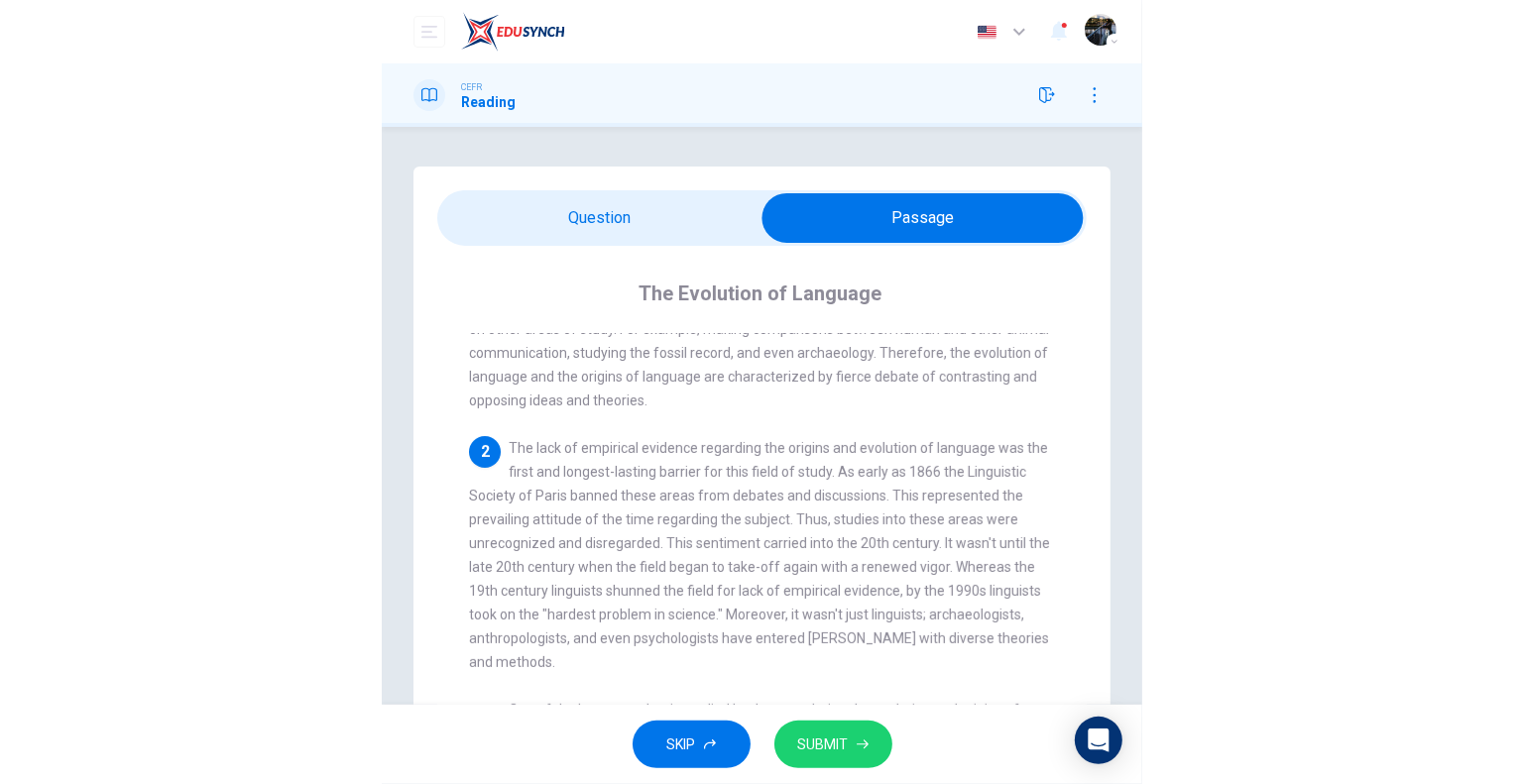 scroll, scrollTop: 137, scrollLeft: 0, axis: vertical 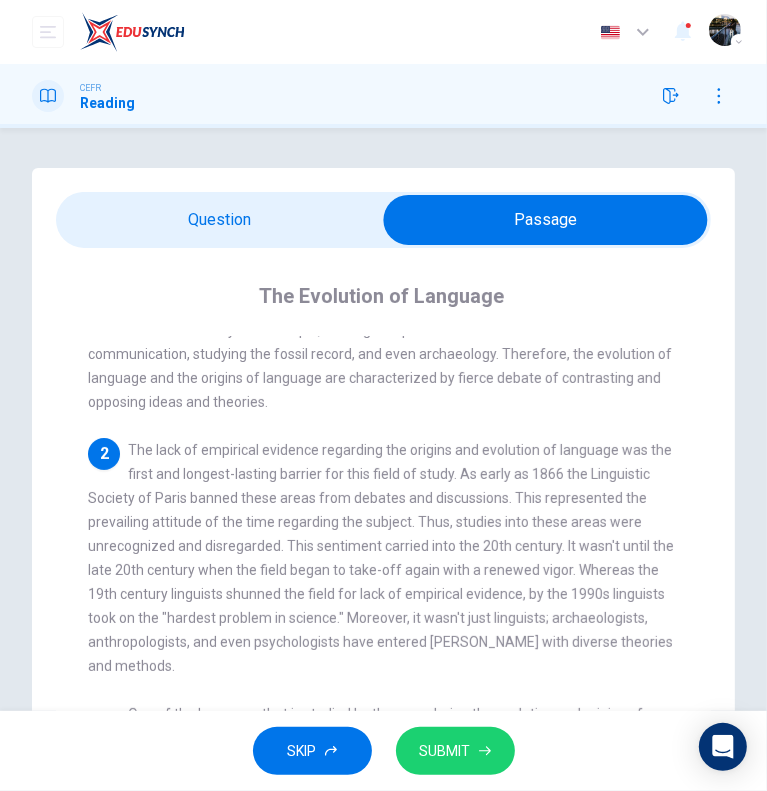 drag, startPoint x: 412, startPoint y: 530, endPoint x: 537, endPoint y: 514, distance: 126.01984 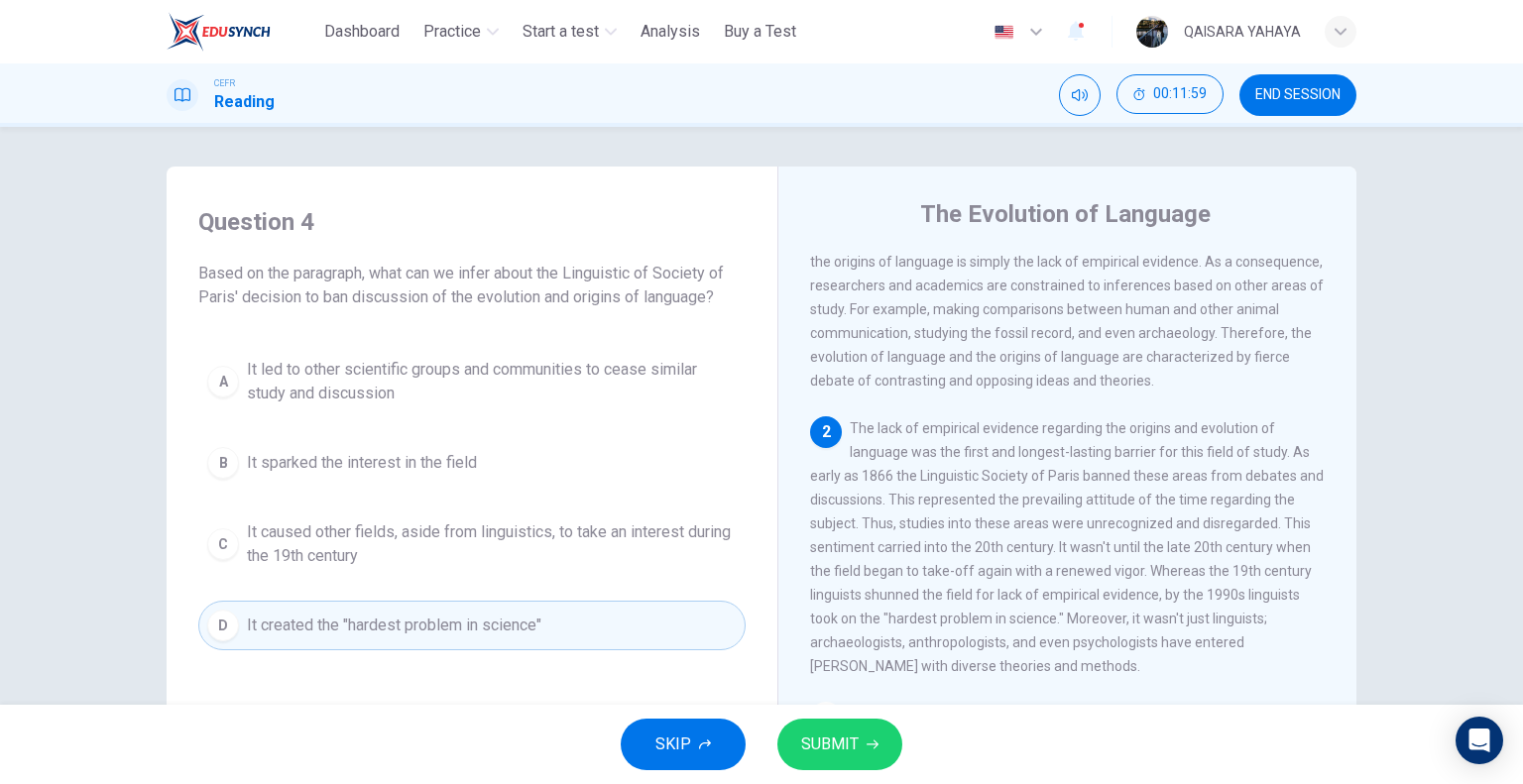 scroll, scrollTop: 198, scrollLeft: 0, axis: vertical 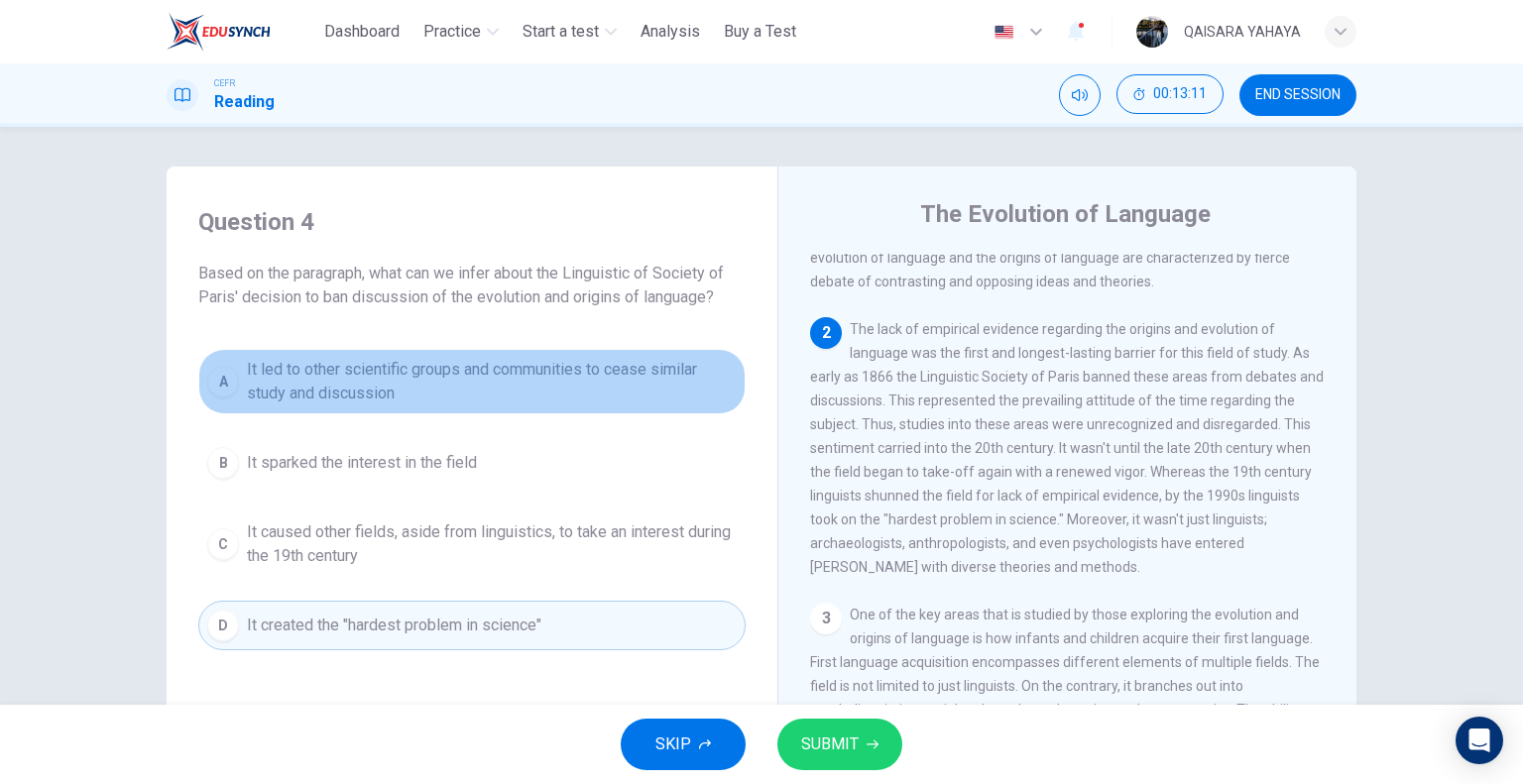 click on "It led to other scientific groups and communities to cease similar study and discussion" at bounding box center (492, 382) 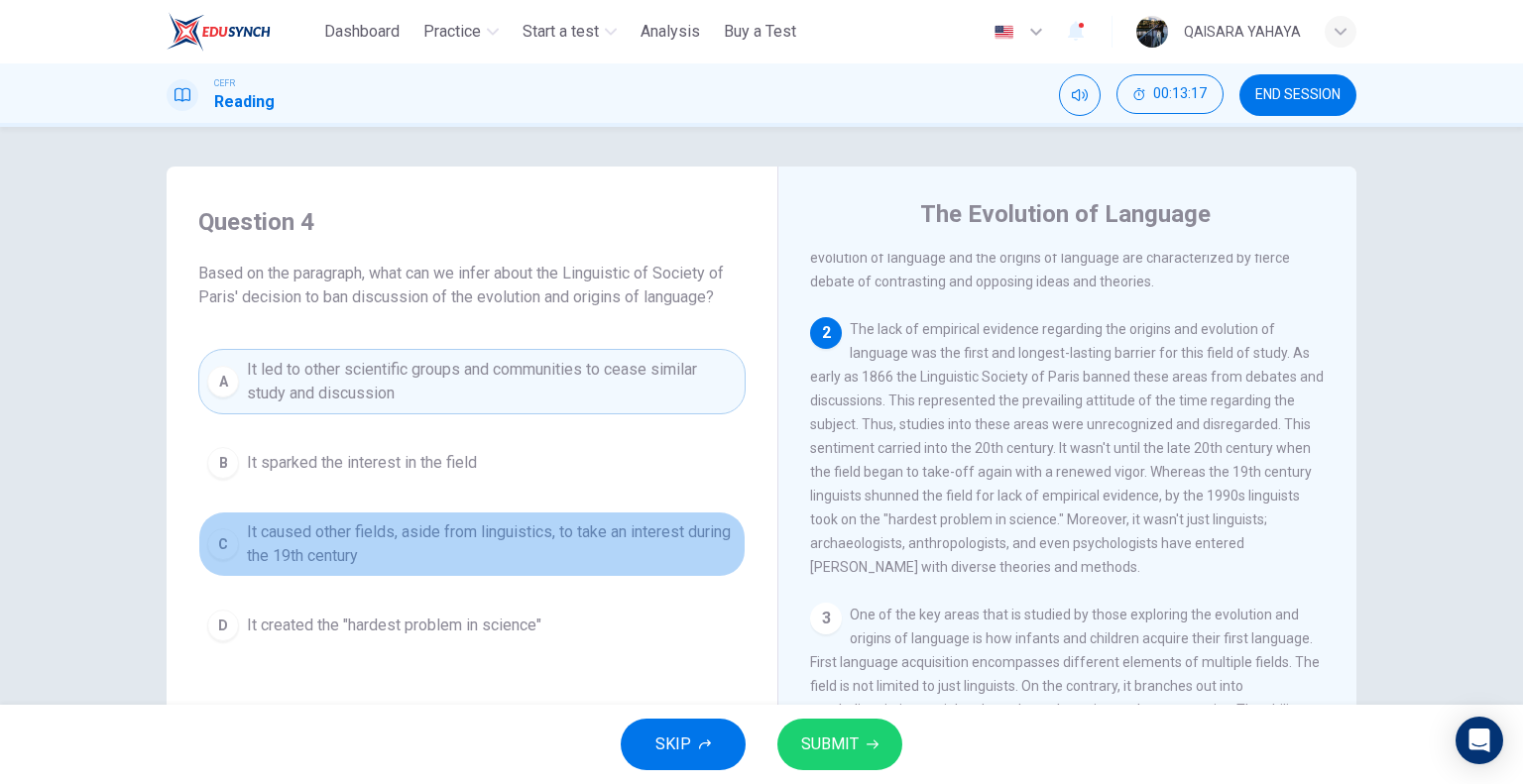 click on "It caused other fields, aside from linguistics, to take an interest during the 19th century" at bounding box center [492, 544] 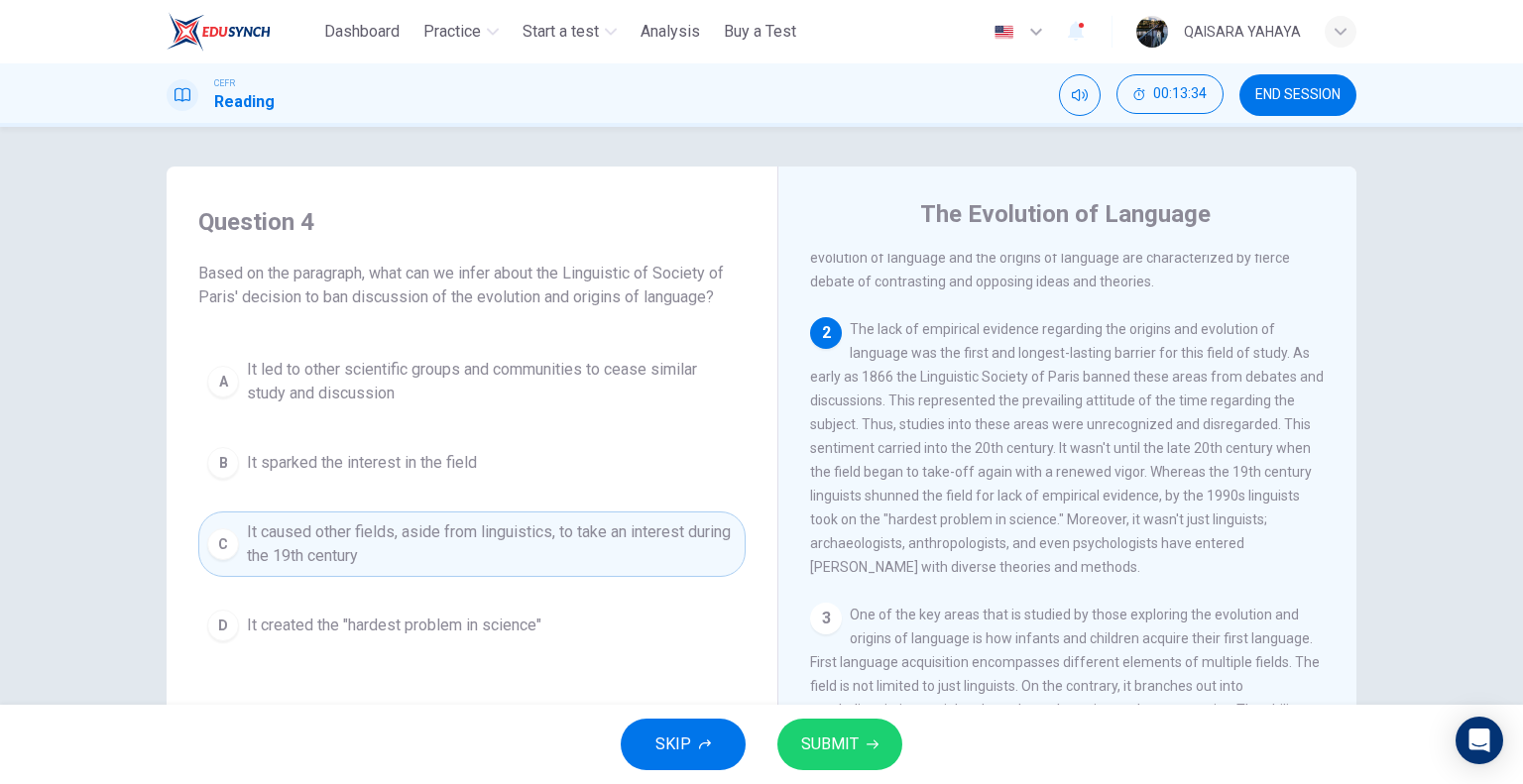 click on "SUBMIT" at bounding box center (840, 744) 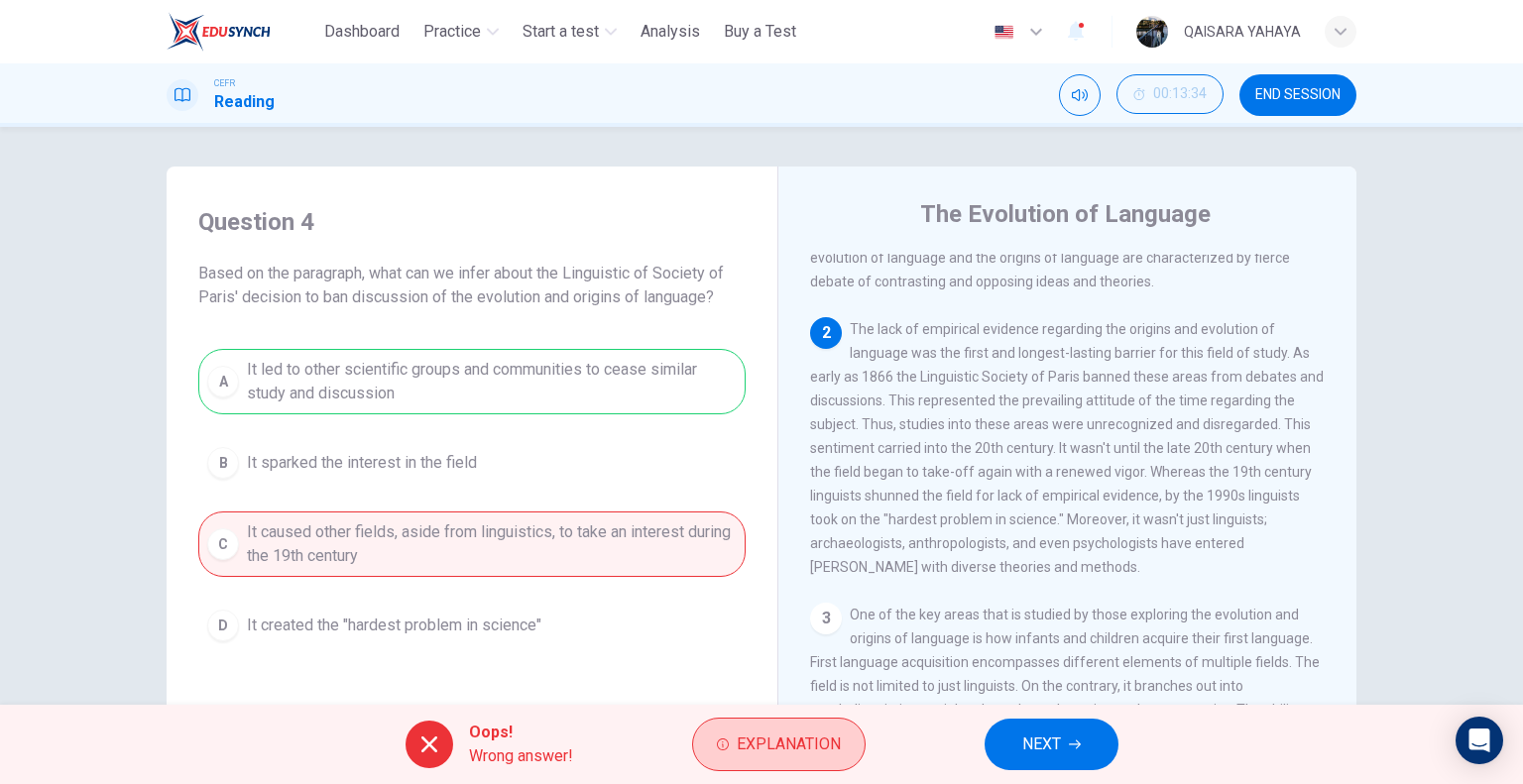click on "Explanation" at bounding box center (778, 744) 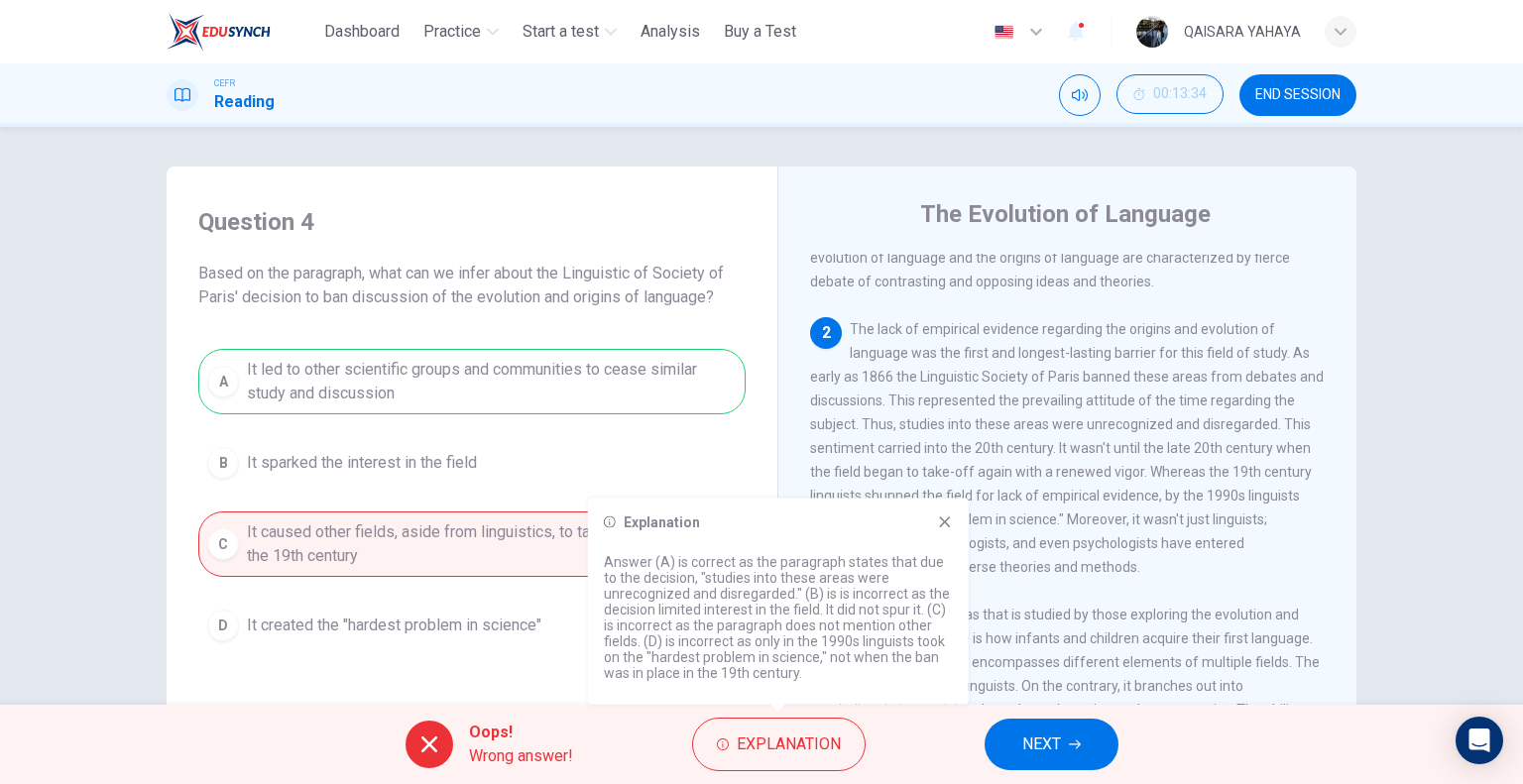 click 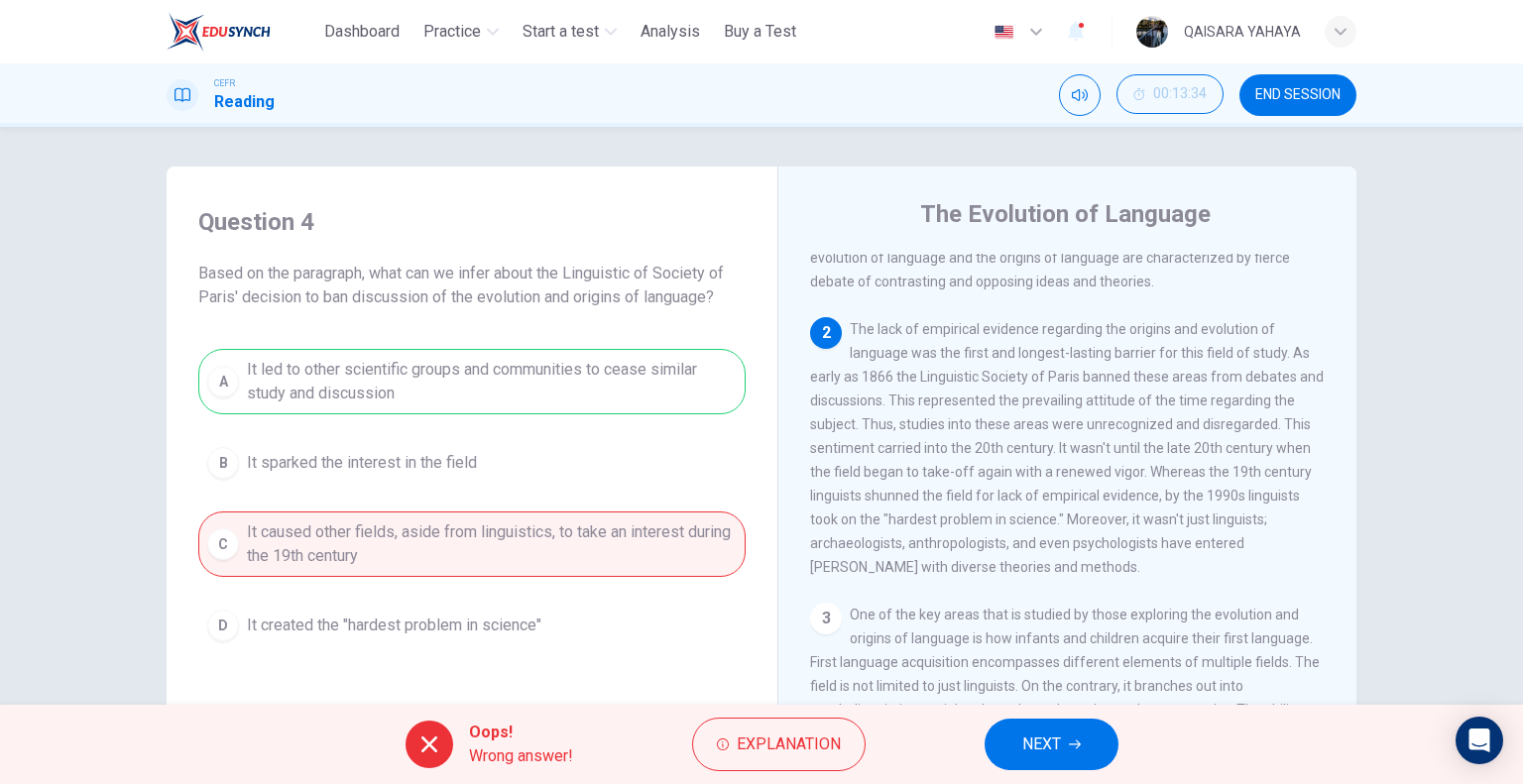 click on "Oops! Wrong answer! Explanation NEXT" at bounding box center [762, 744] 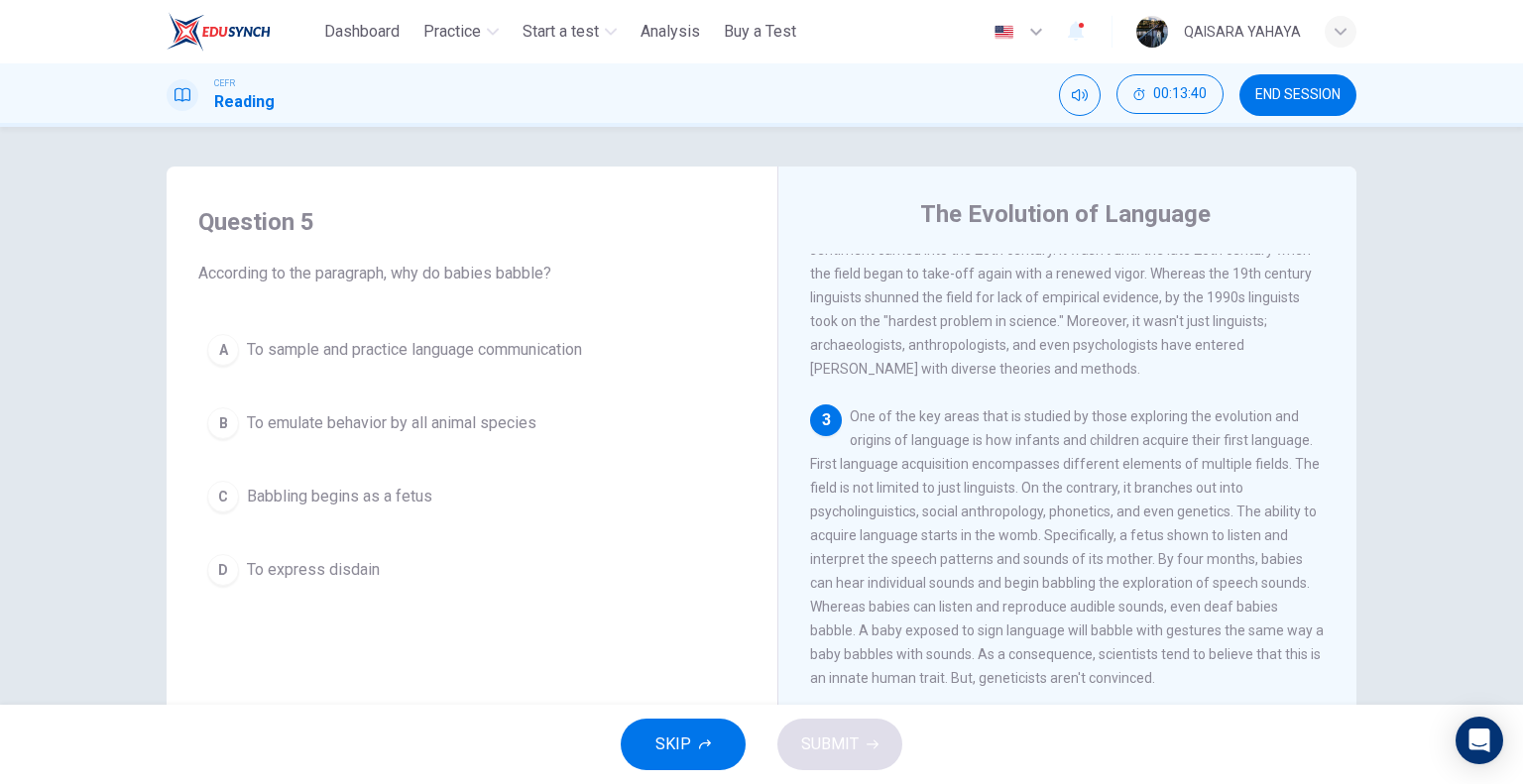 scroll, scrollTop: 496, scrollLeft: 0, axis: vertical 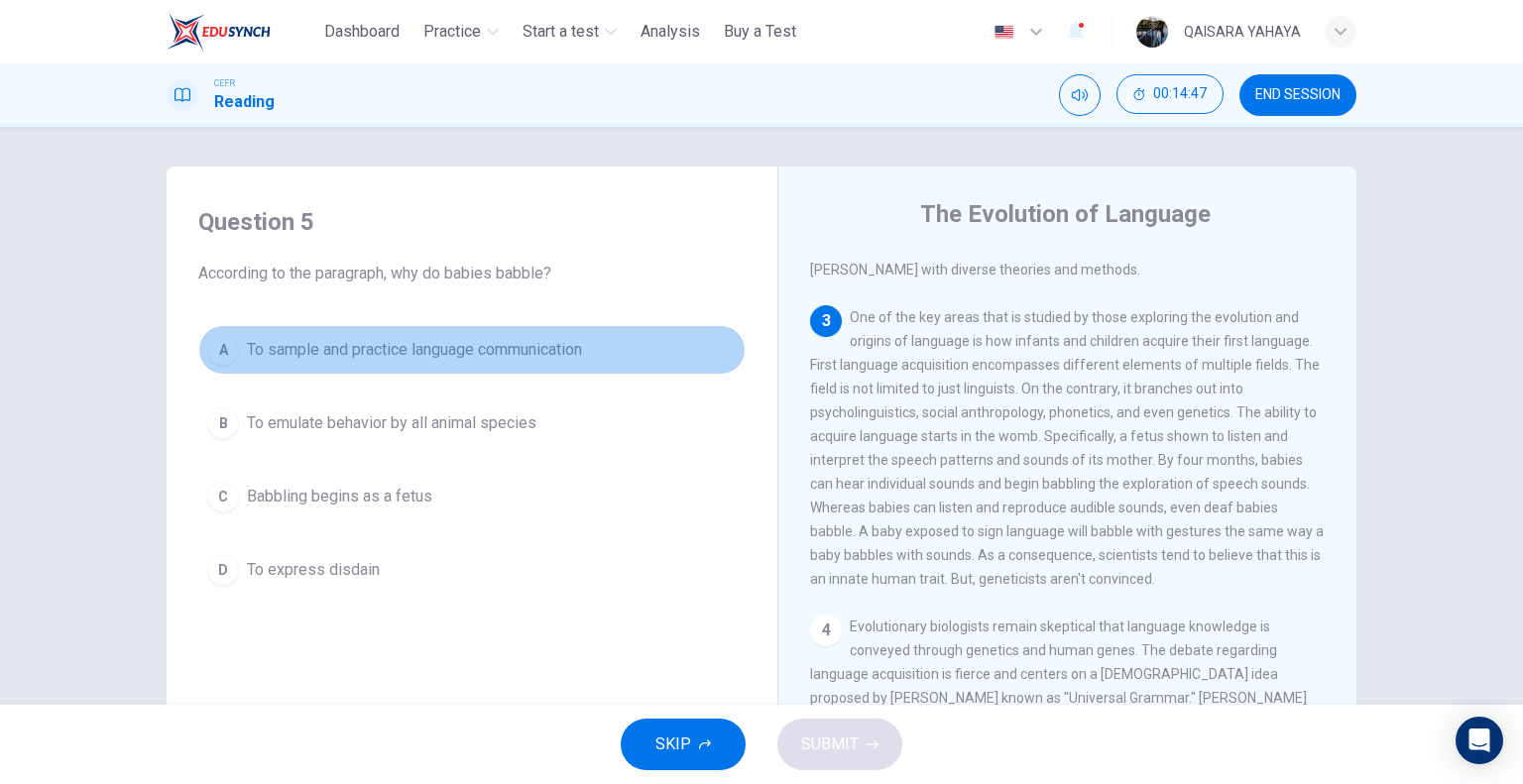 click on "A To sample and practice language communication" at bounding box center (472, 350) 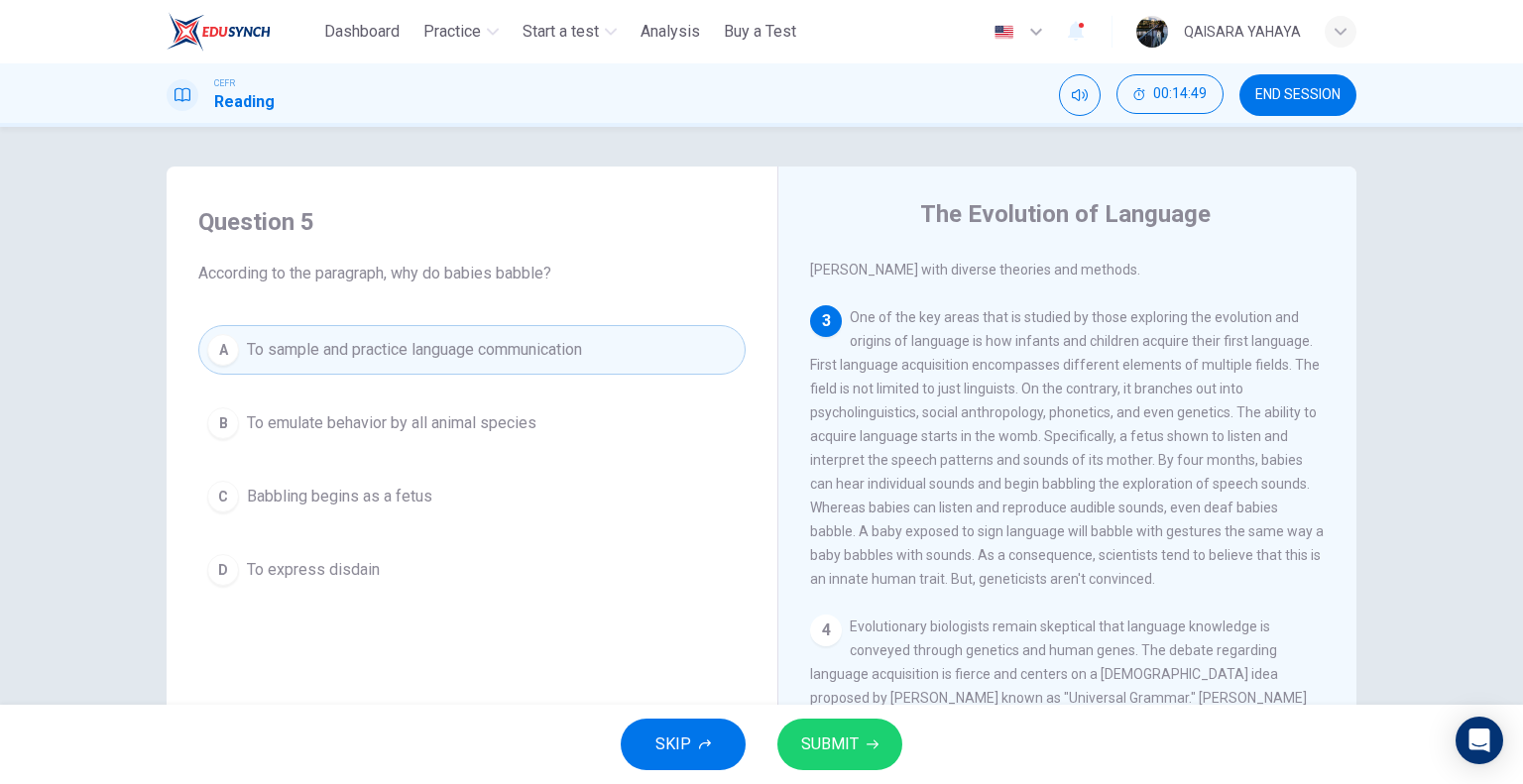 click on "B To emulate behavior by all animal species" at bounding box center (472, 423) 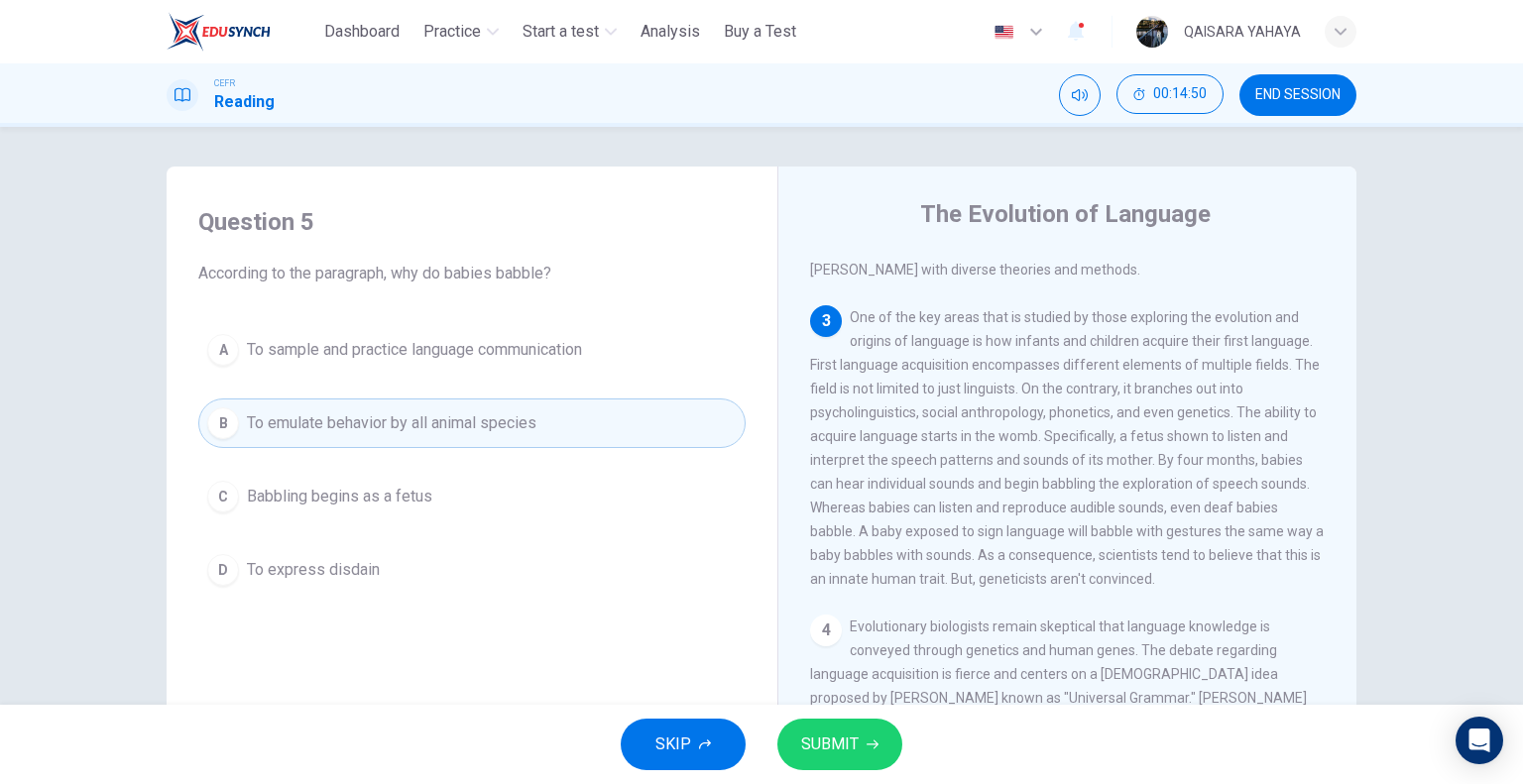 click on "C Babbling begins as a fetus" at bounding box center [472, 497] 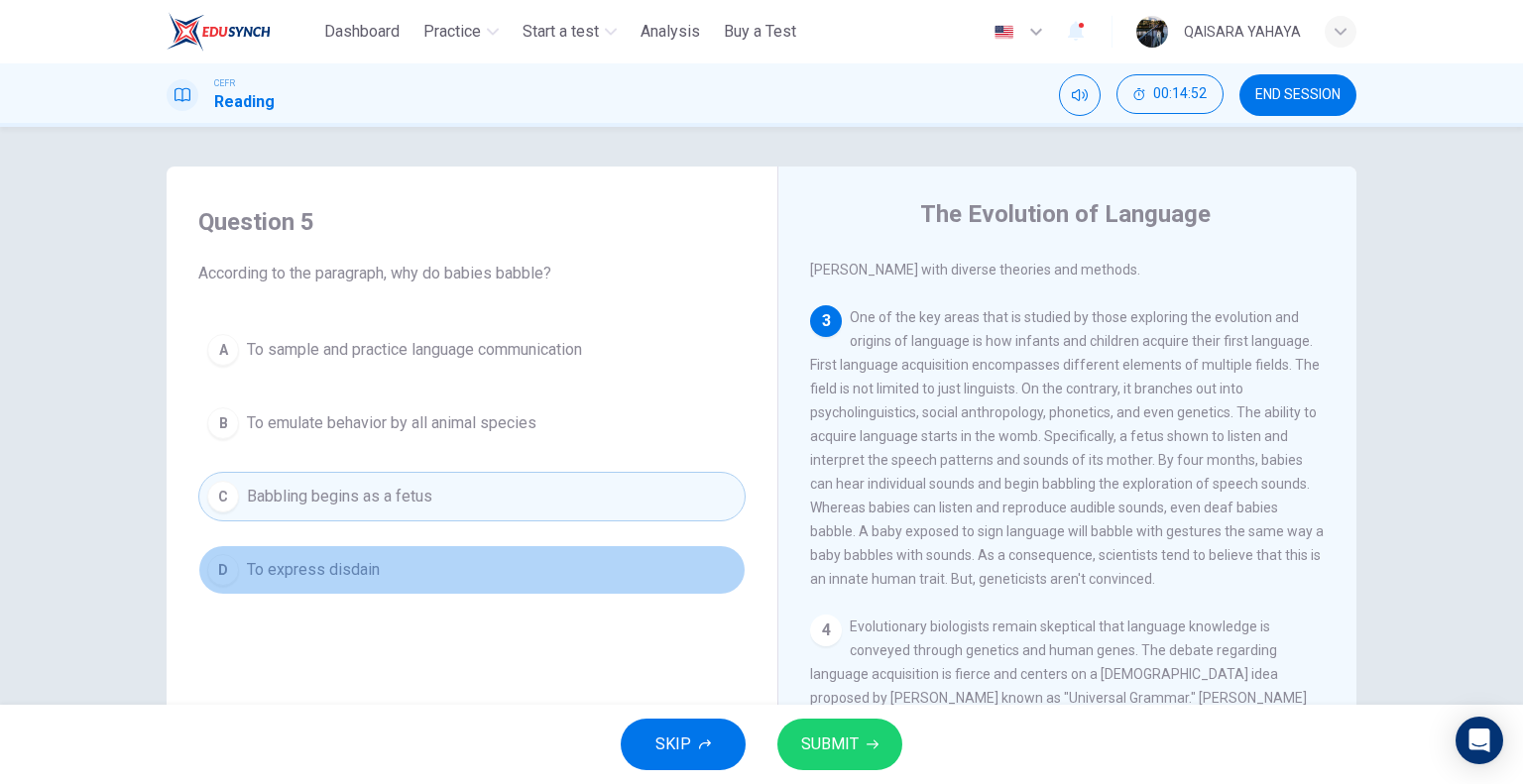 click on "D To express disdain" at bounding box center [472, 570] 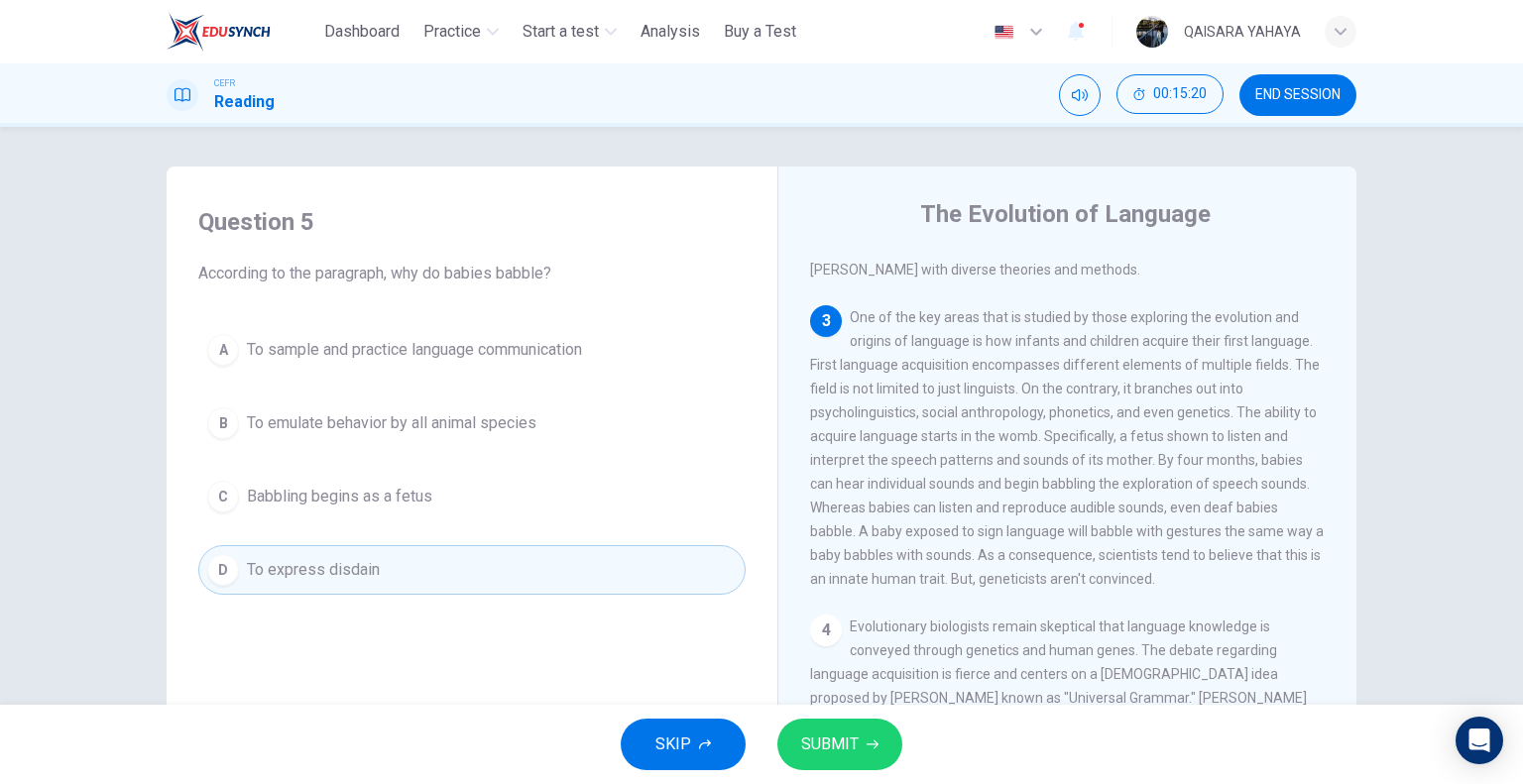 click on "To sample and practice language communication" at bounding box center (414, 350) 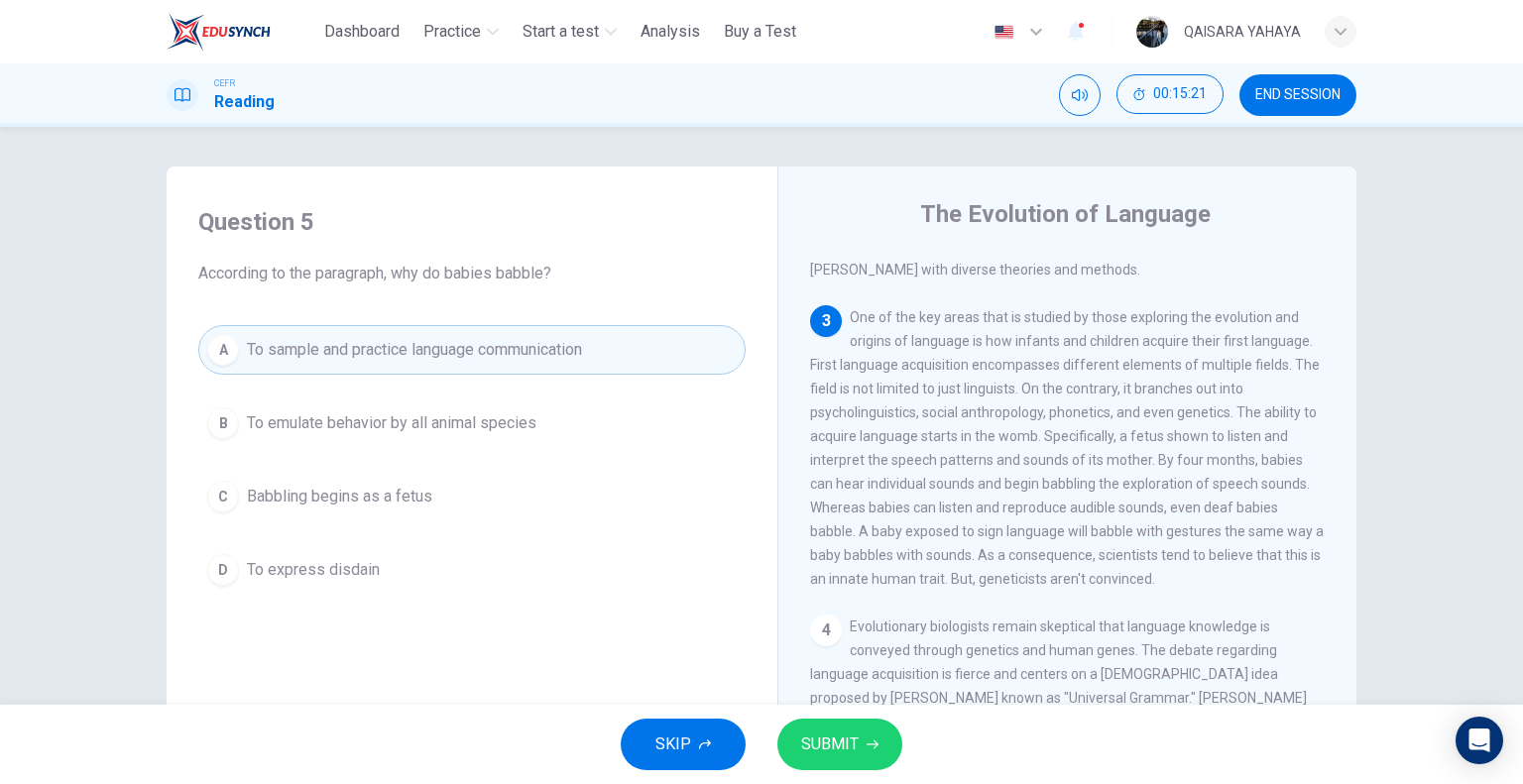 click on "SUBMIT" at bounding box center (830, 744) 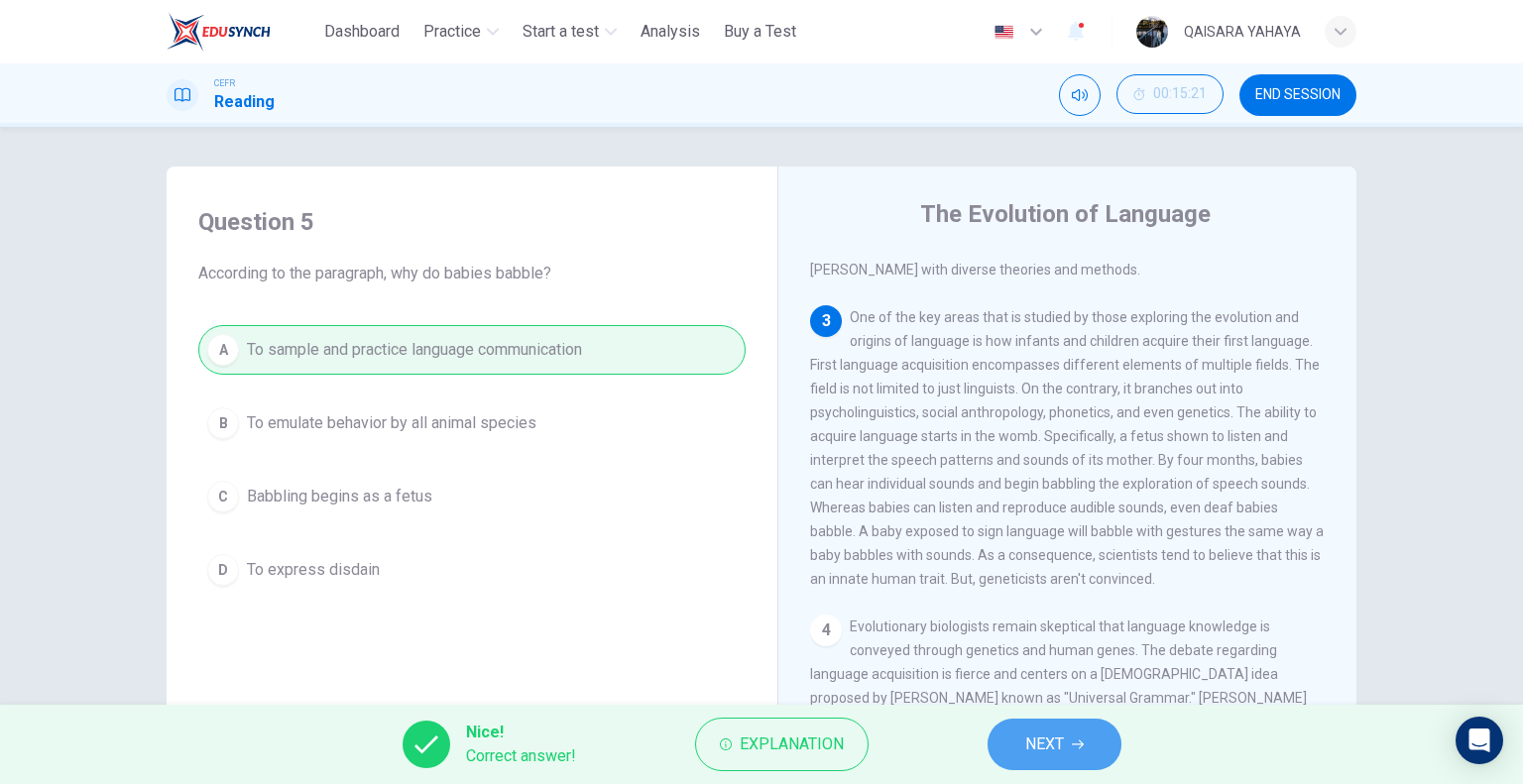 click on "NEXT" at bounding box center (1044, 744) 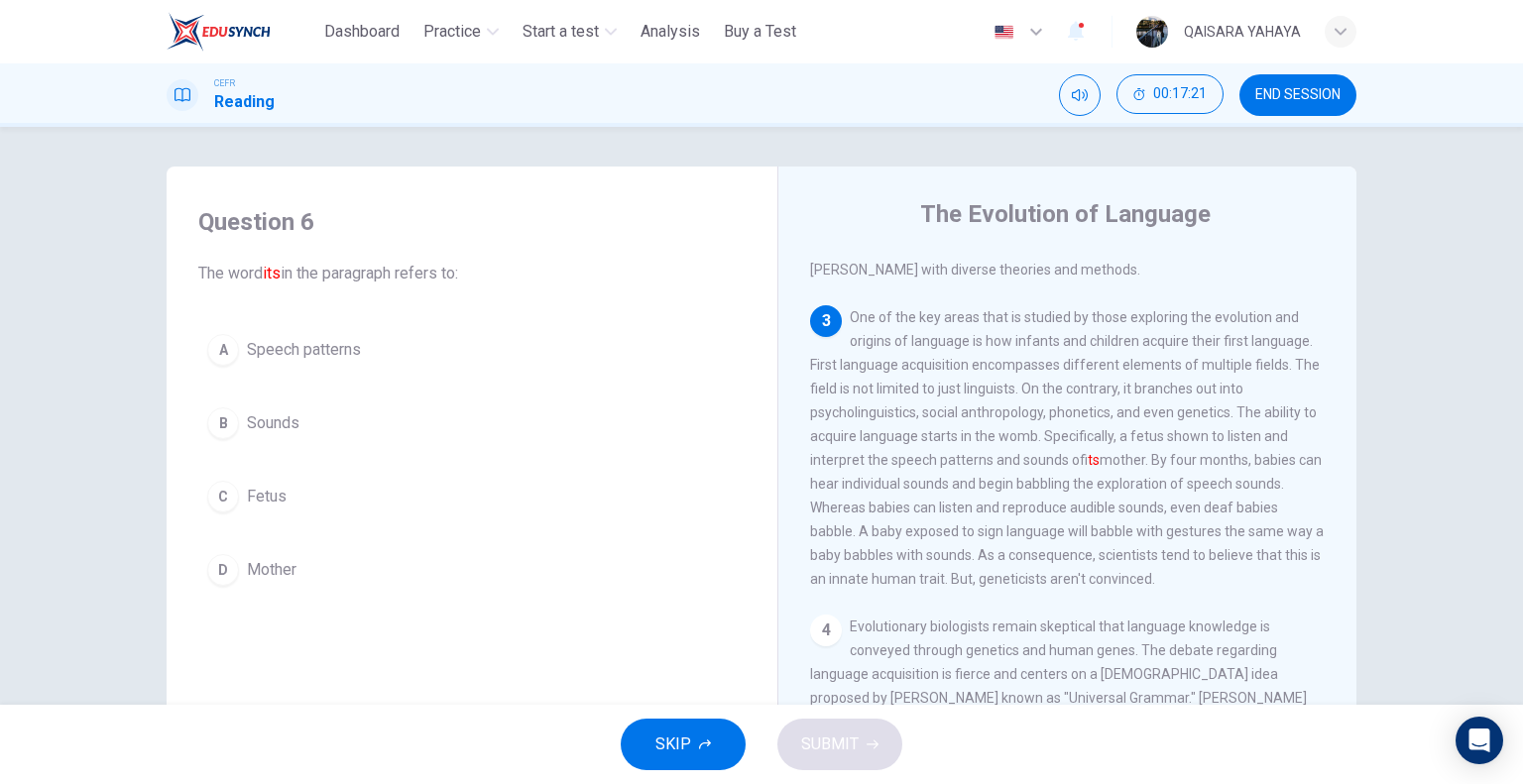 click on "C Fetus" at bounding box center [472, 497] 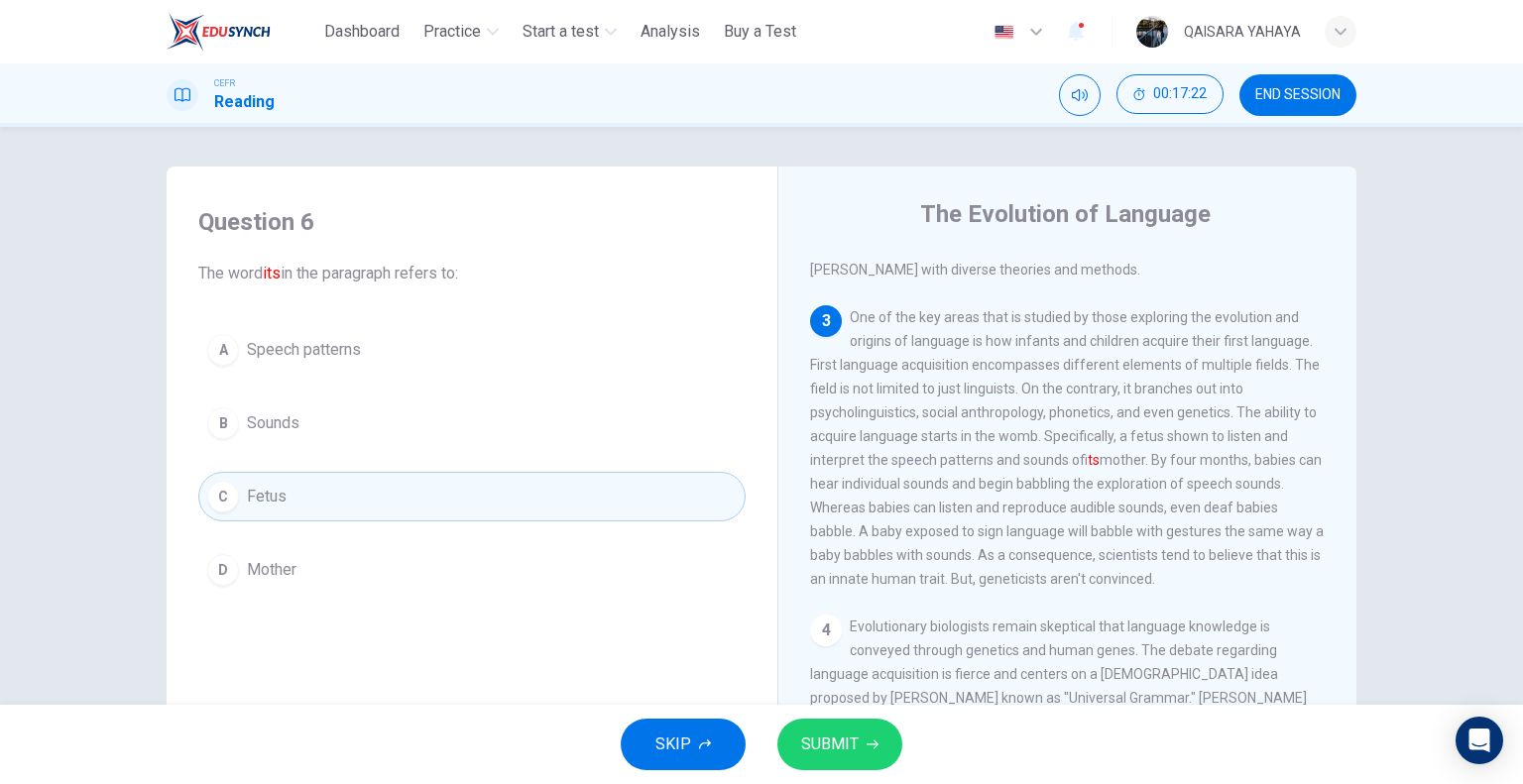 click on "SUBMIT" at bounding box center (840, 744) 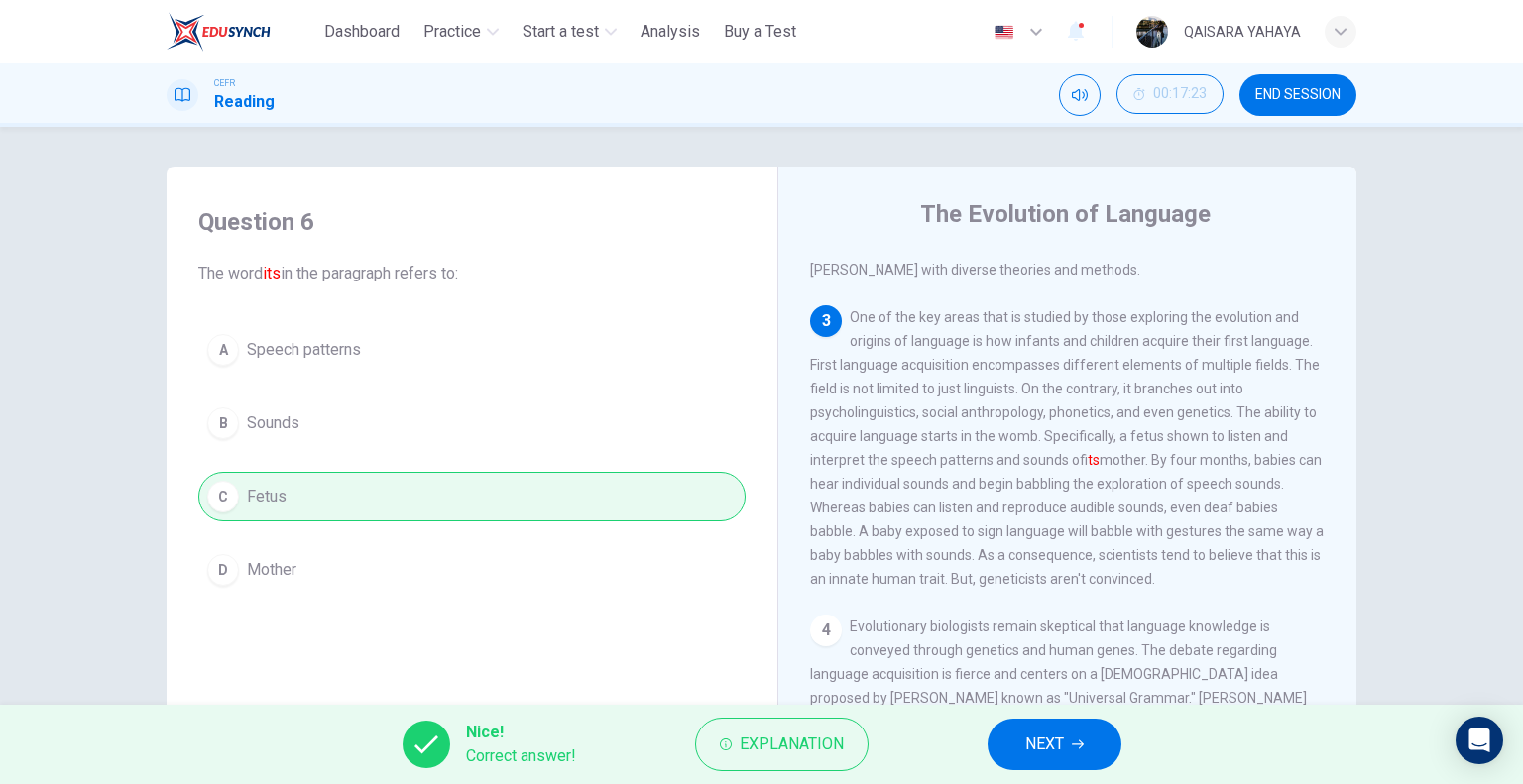 click on "NEXT" at bounding box center [1054, 744] 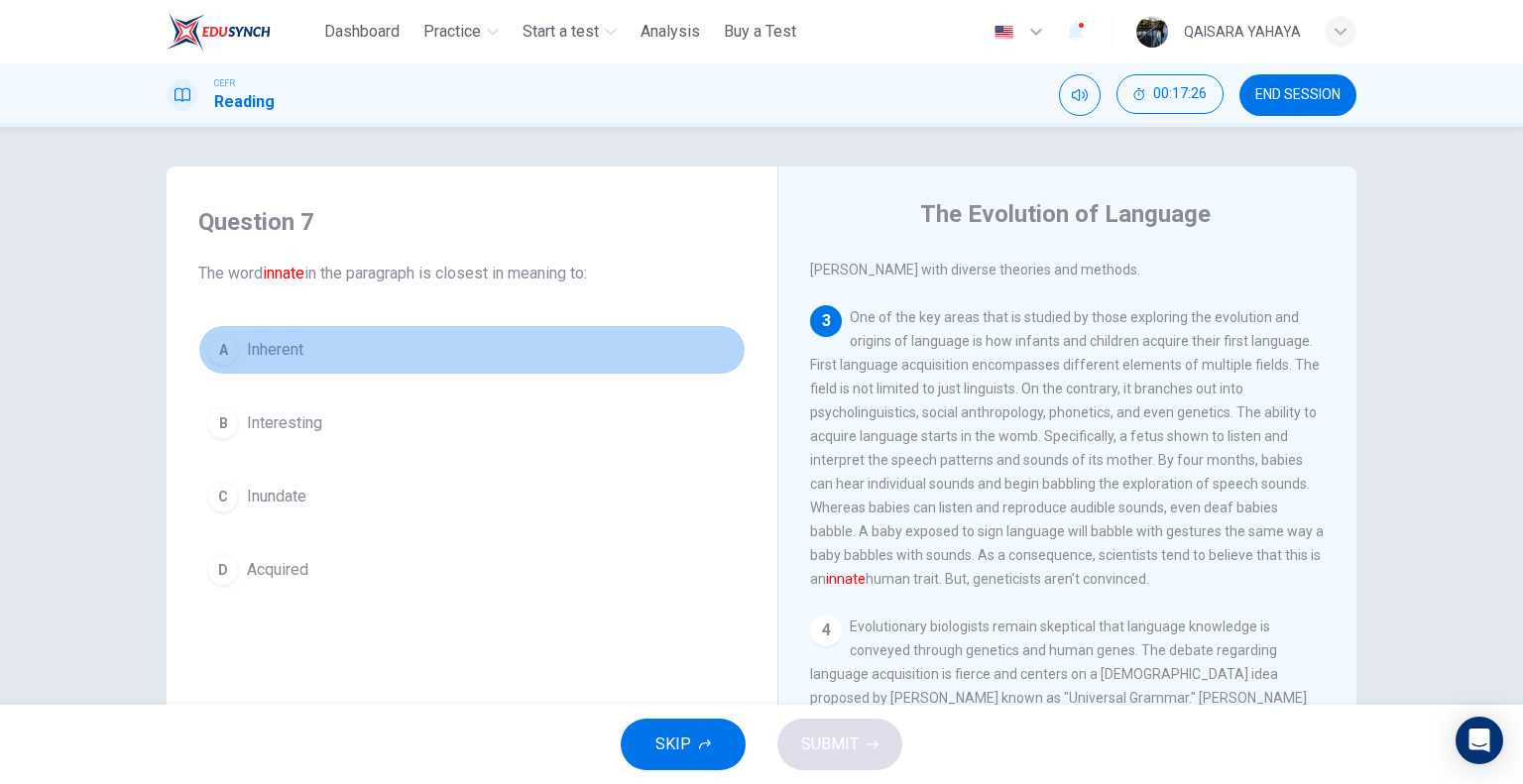 click on "A Inherent" at bounding box center [472, 350] 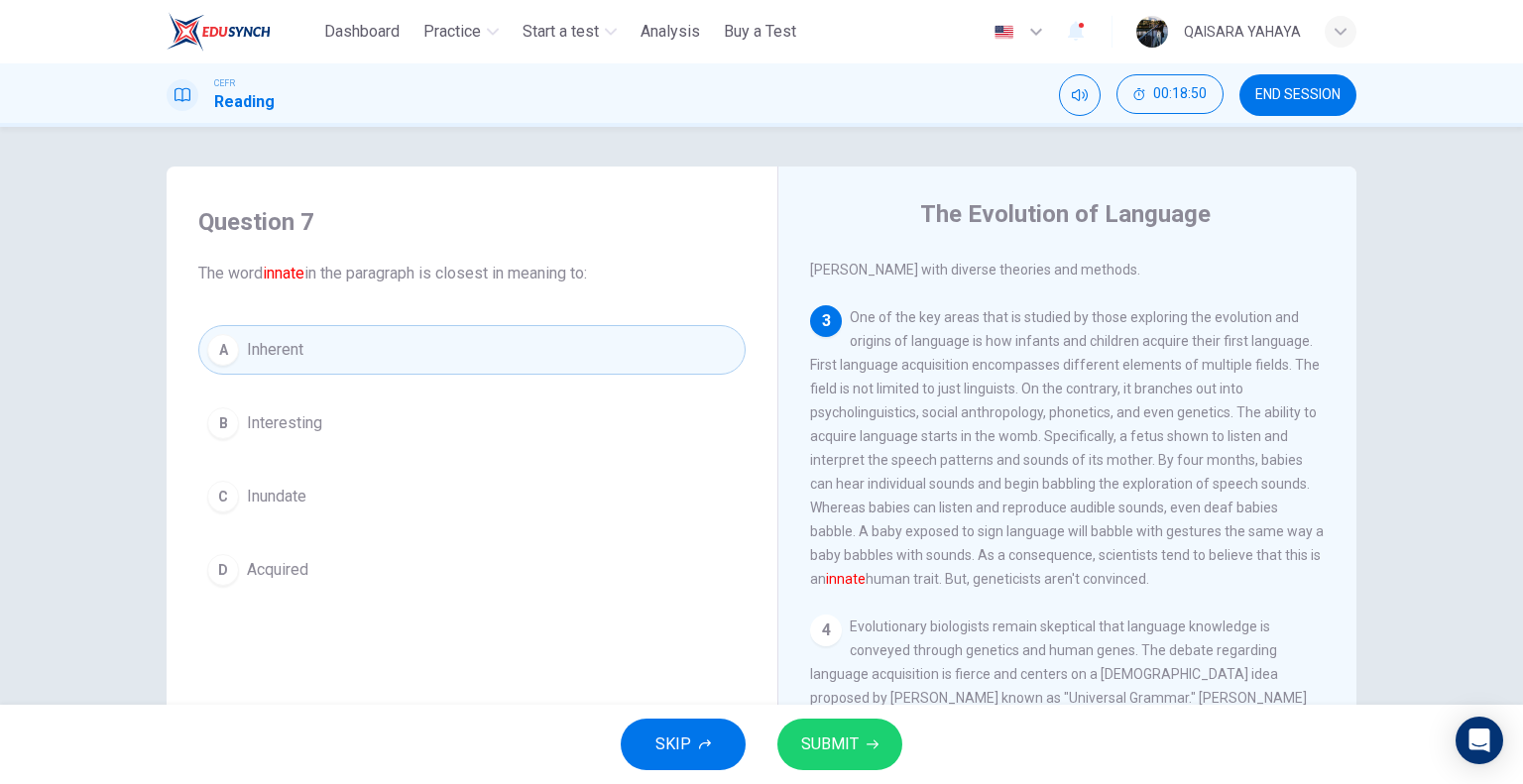 click on "SKIP SUBMIT" at bounding box center (762, 744) 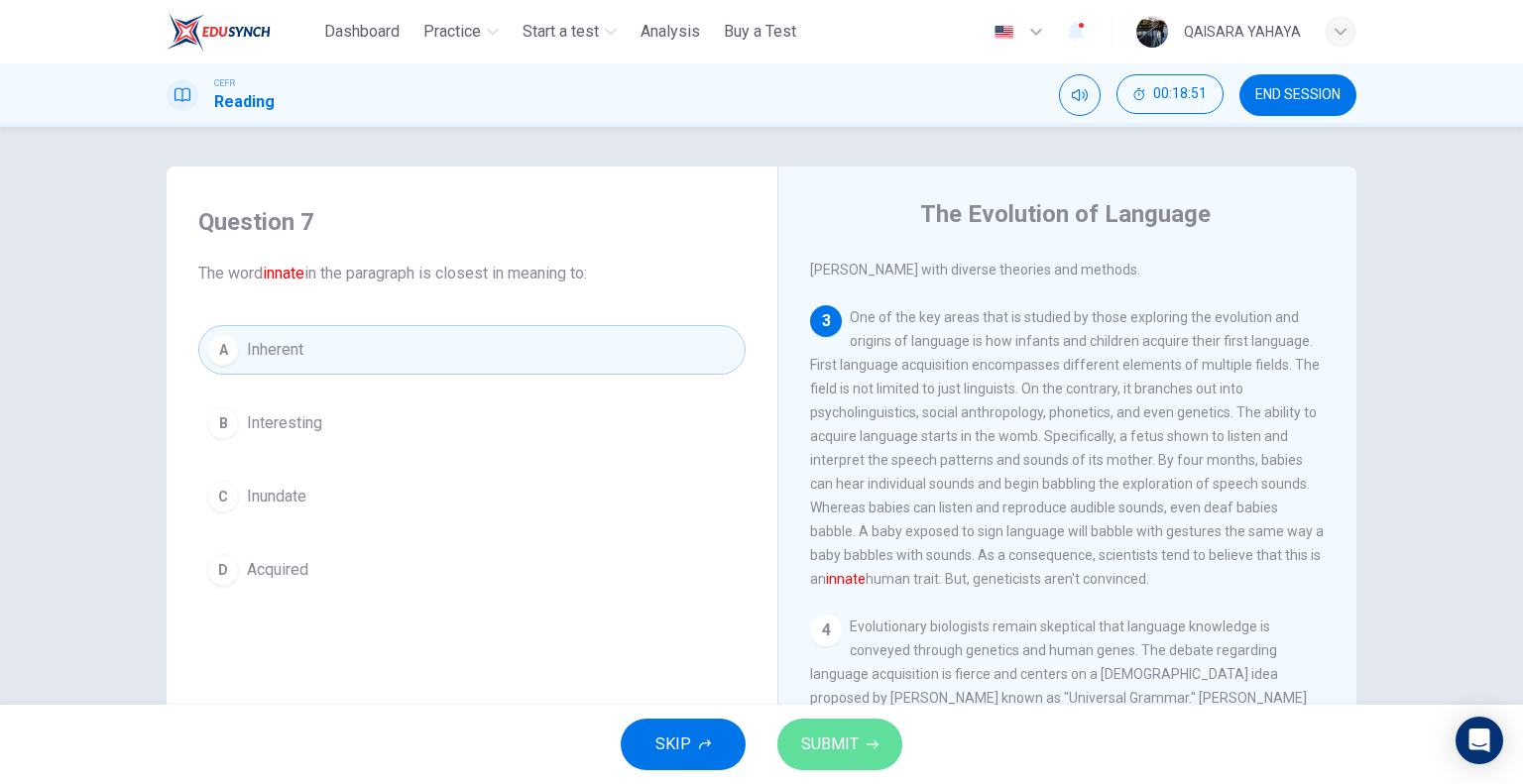click on "SUBMIT" at bounding box center [830, 744] 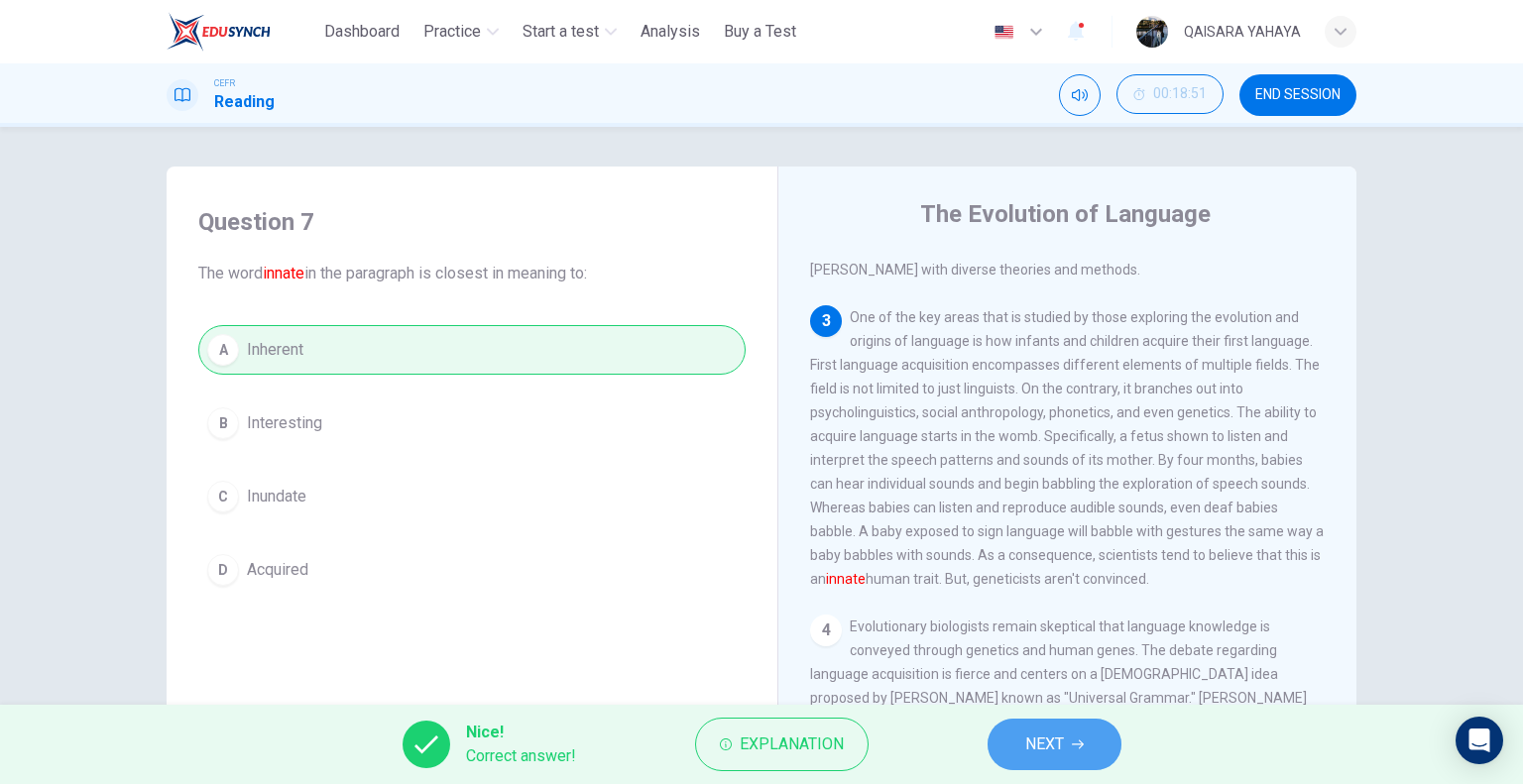 click on "NEXT" at bounding box center (1044, 744) 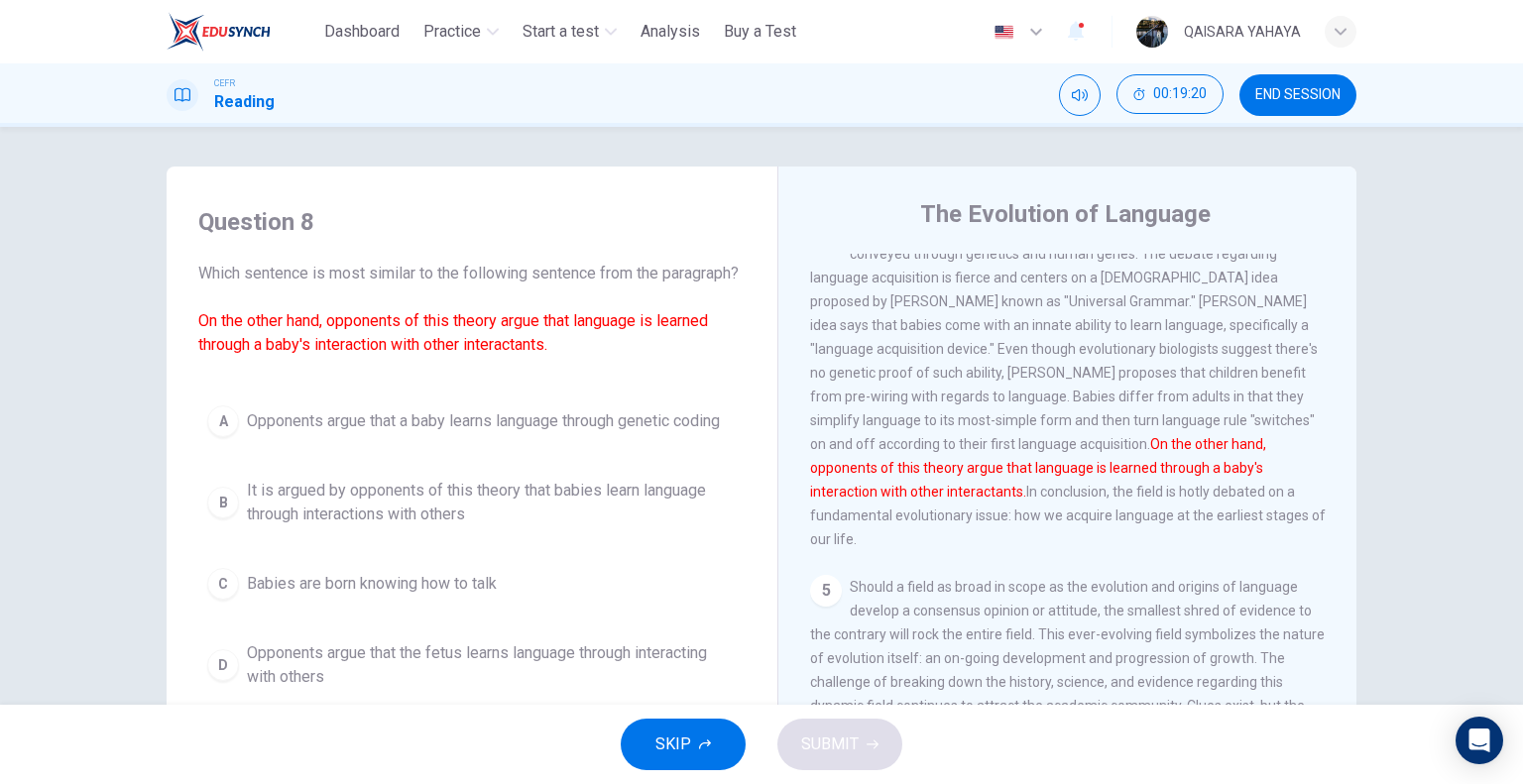 scroll, scrollTop: 793, scrollLeft: 0, axis: vertical 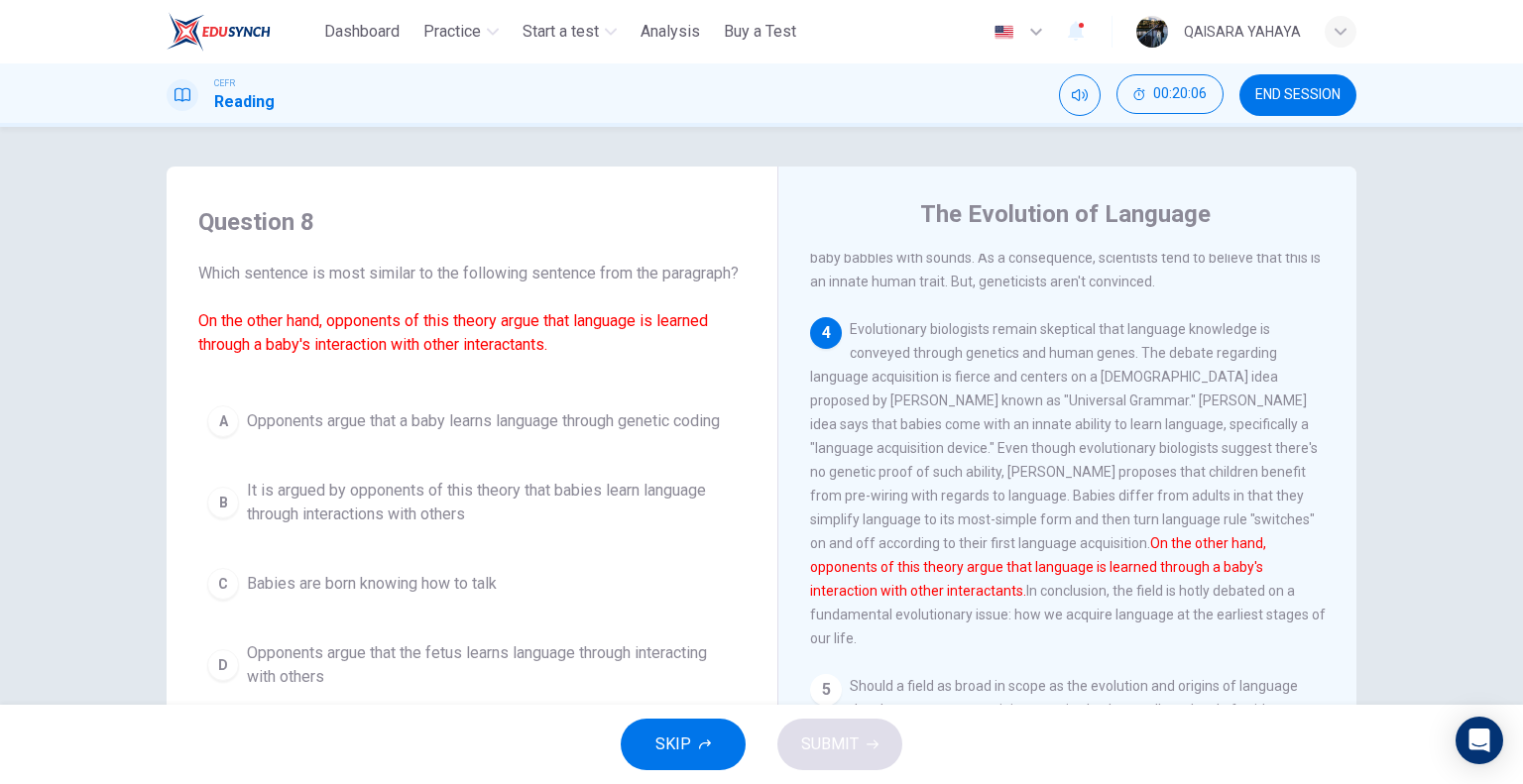 drag, startPoint x: 456, startPoint y: 196, endPoint x: 539, endPoint y: 246, distance: 96.8969 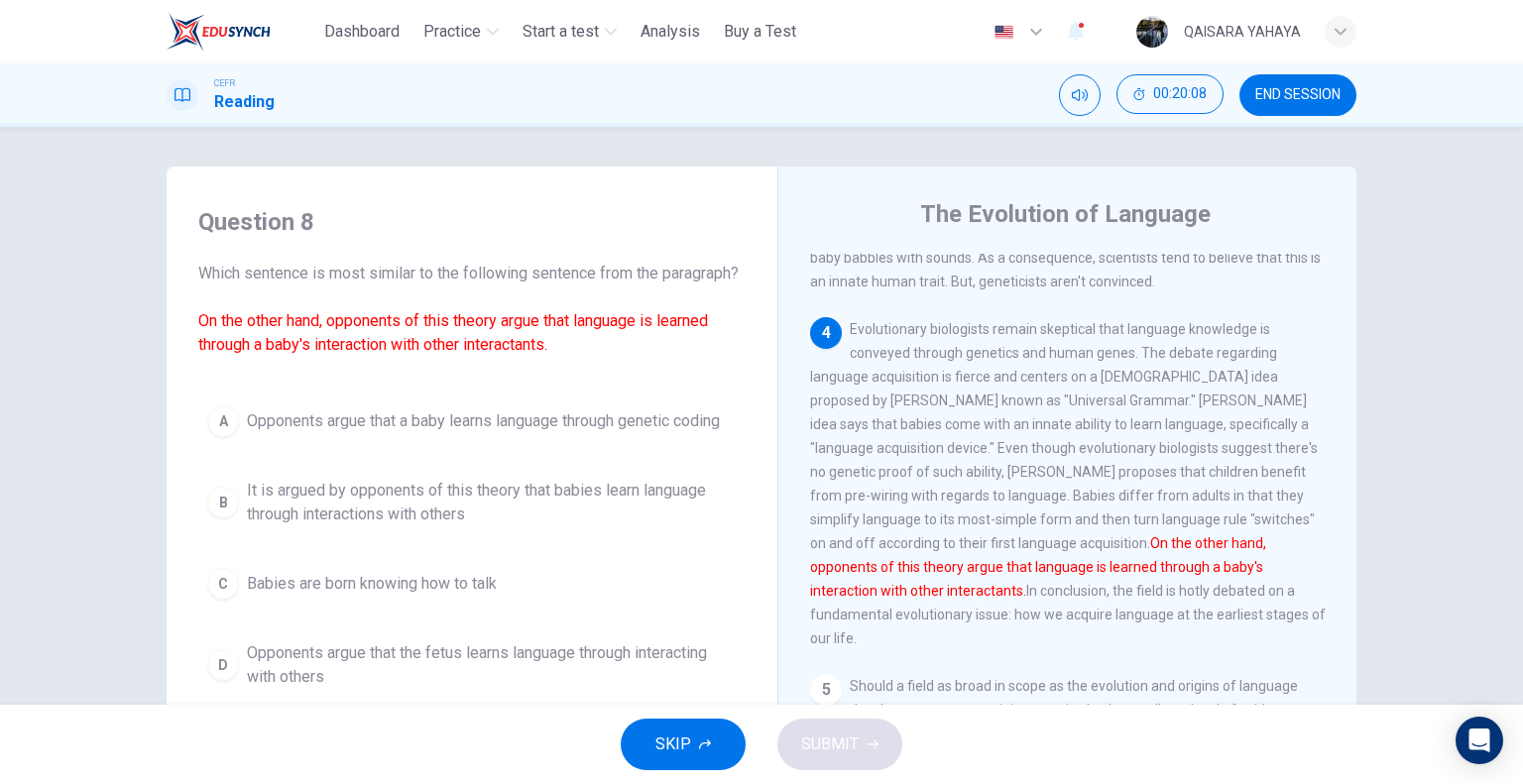 click on "Evolutionary biologists remain skeptical that language knowledge is conveyed through genetics and human genes. The debate regarding language acquisition is fierce and centers on a 50-year-old idea proposed by Noam Chomsky known as "Universal Grammar." Chomsky's idea says that babies come with an innate ability to learn language, specifically a "language acquisition device." Even though evolutionary biologists suggest there's no genetic proof of such ability, Chomsky proposes that children benefit from pre-wiring with regards to language. Babies differ from adults in that they simplify language to its most-simple form and then turn language rule "switches" on and off according to their first language acquisition.  On the other hand, opponents of this theory argue that language is learned through a baby's interaction with other interactants.  In conclusion, the field is hotly debated on a fundamental evolutionary issue: how we acquire language at the earliest stages of our life." at bounding box center (1068, 484) 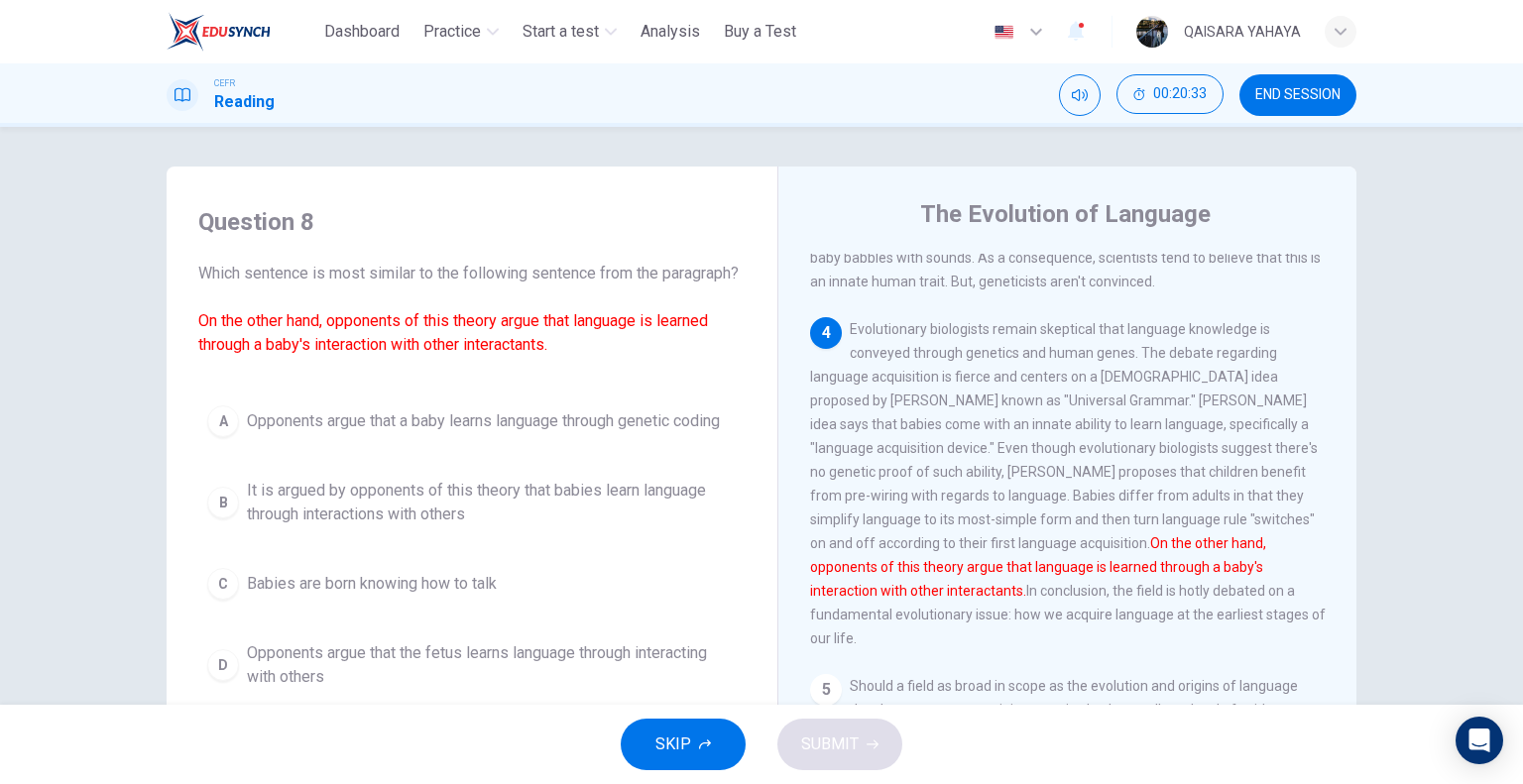 click on "CEFR Reading 00:20:33 END SESSION" at bounding box center [762, 95] 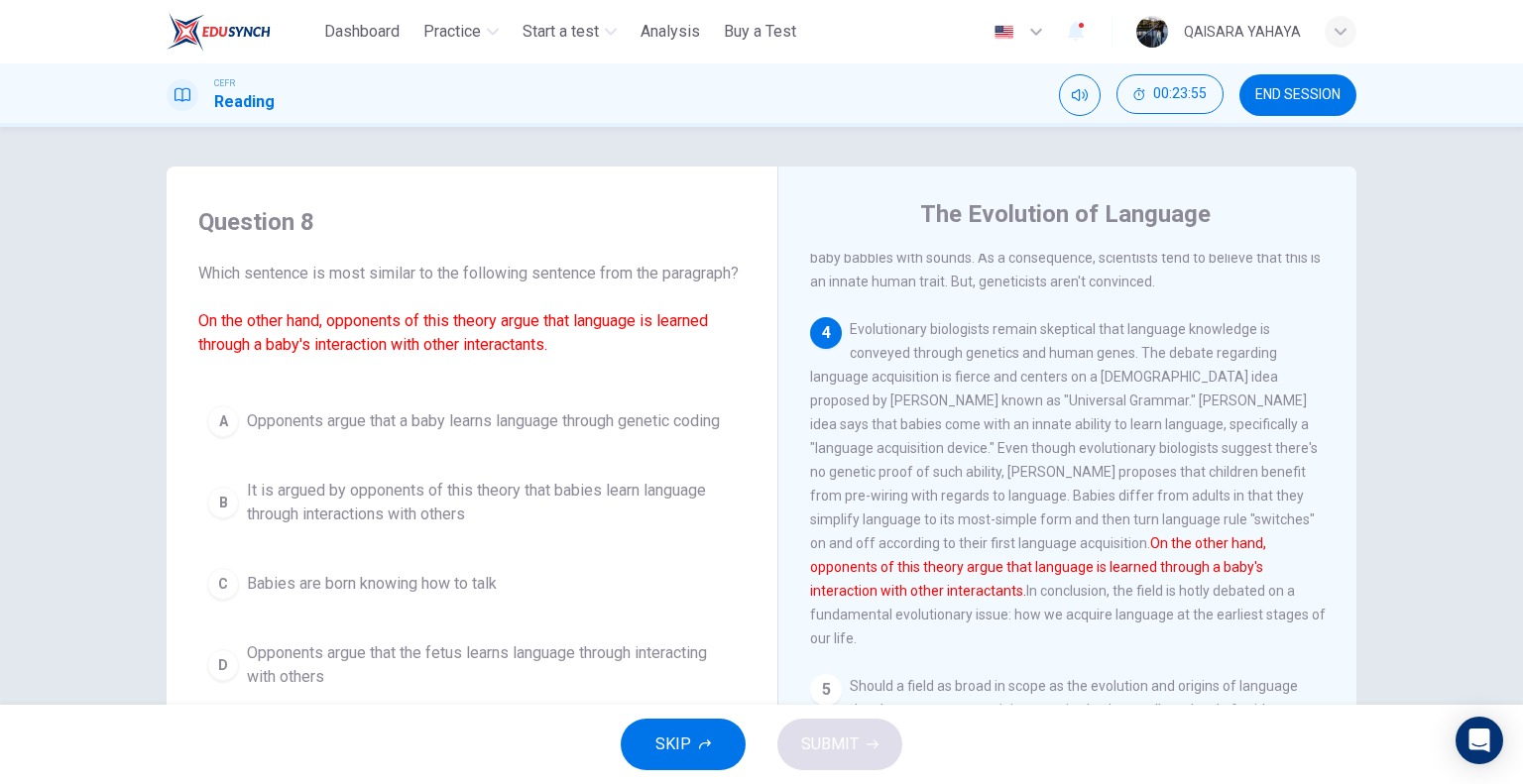 drag, startPoint x: 683, startPoint y: 77, endPoint x: 707, endPoint y: 114, distance: 44.102154 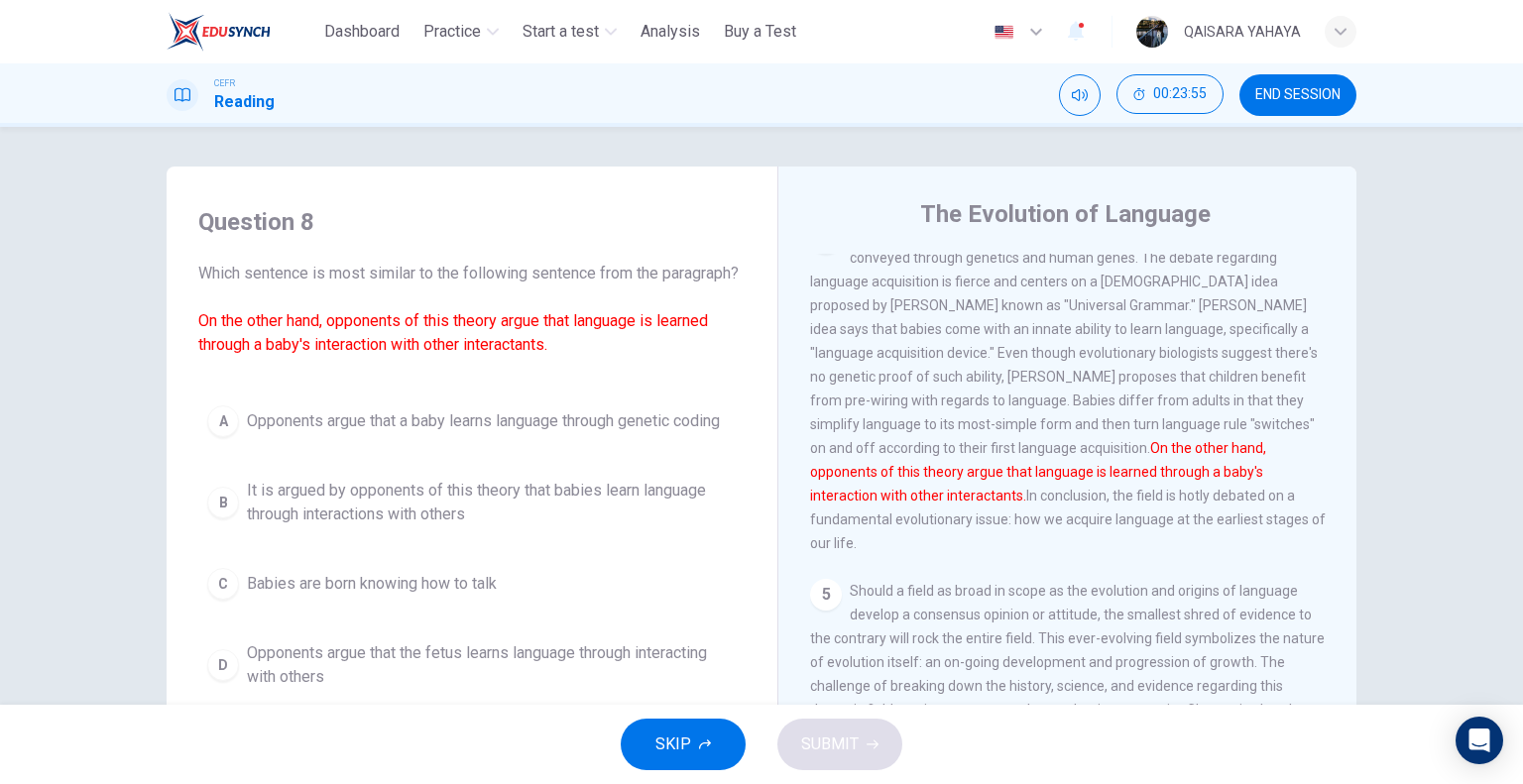 scroll, scrollTop: 892, scrollLeft: 0, axis: vertical 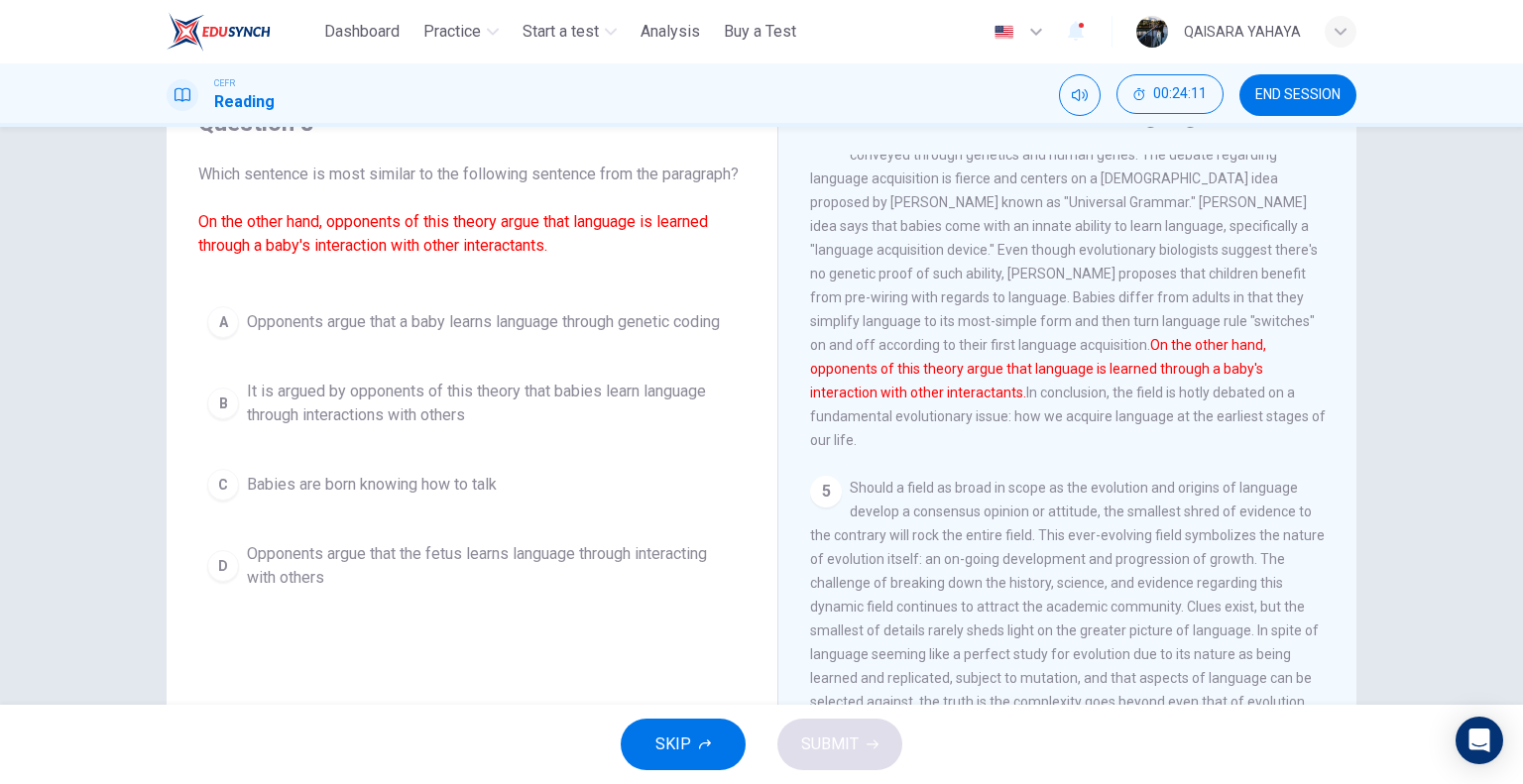 click on "It is argued by opponents of this theory that babies learn language through interactions with others" at bounding box center [492, 403] 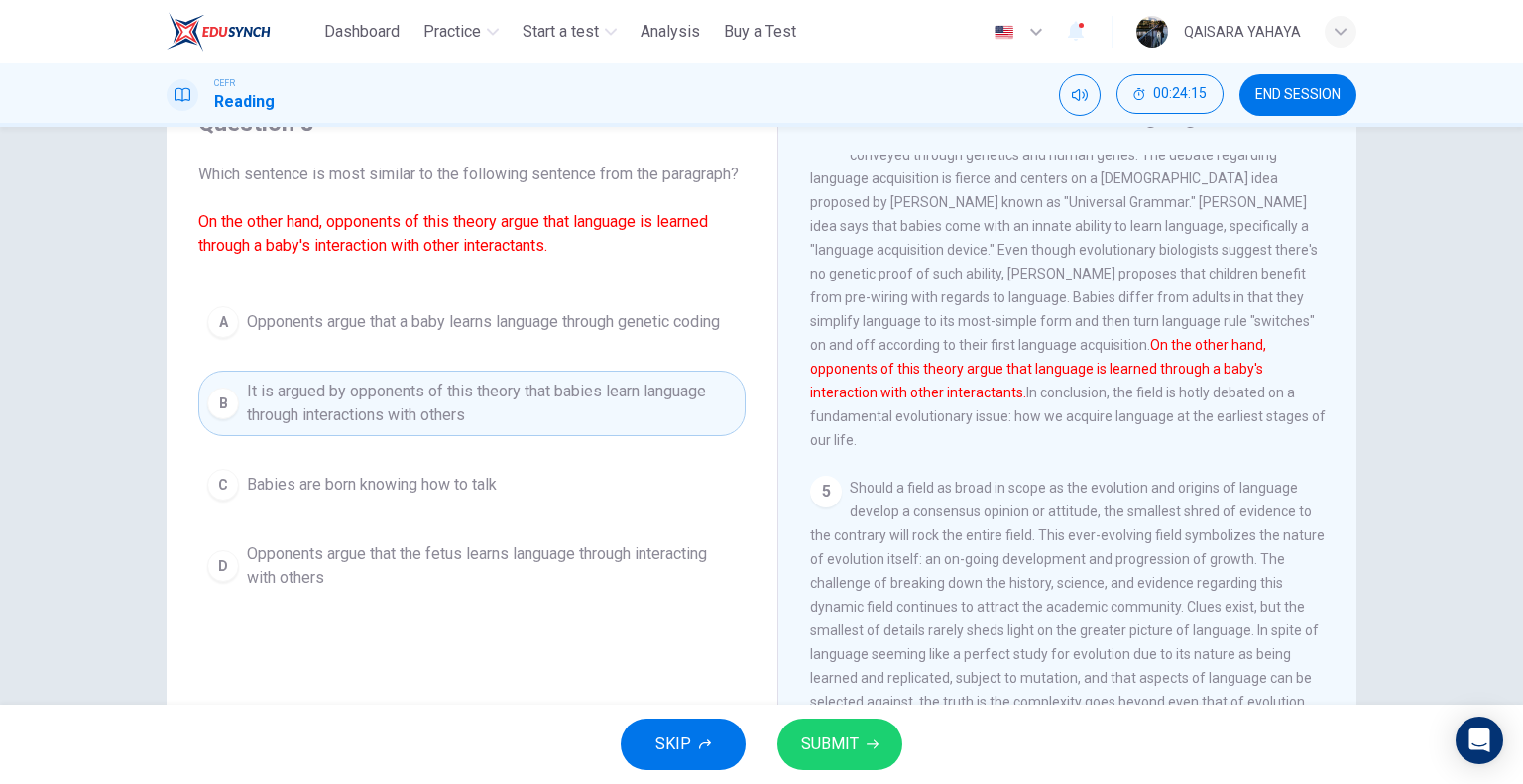 click on "C Babies are born knowing how to talk" at bounding box center (472, 485) 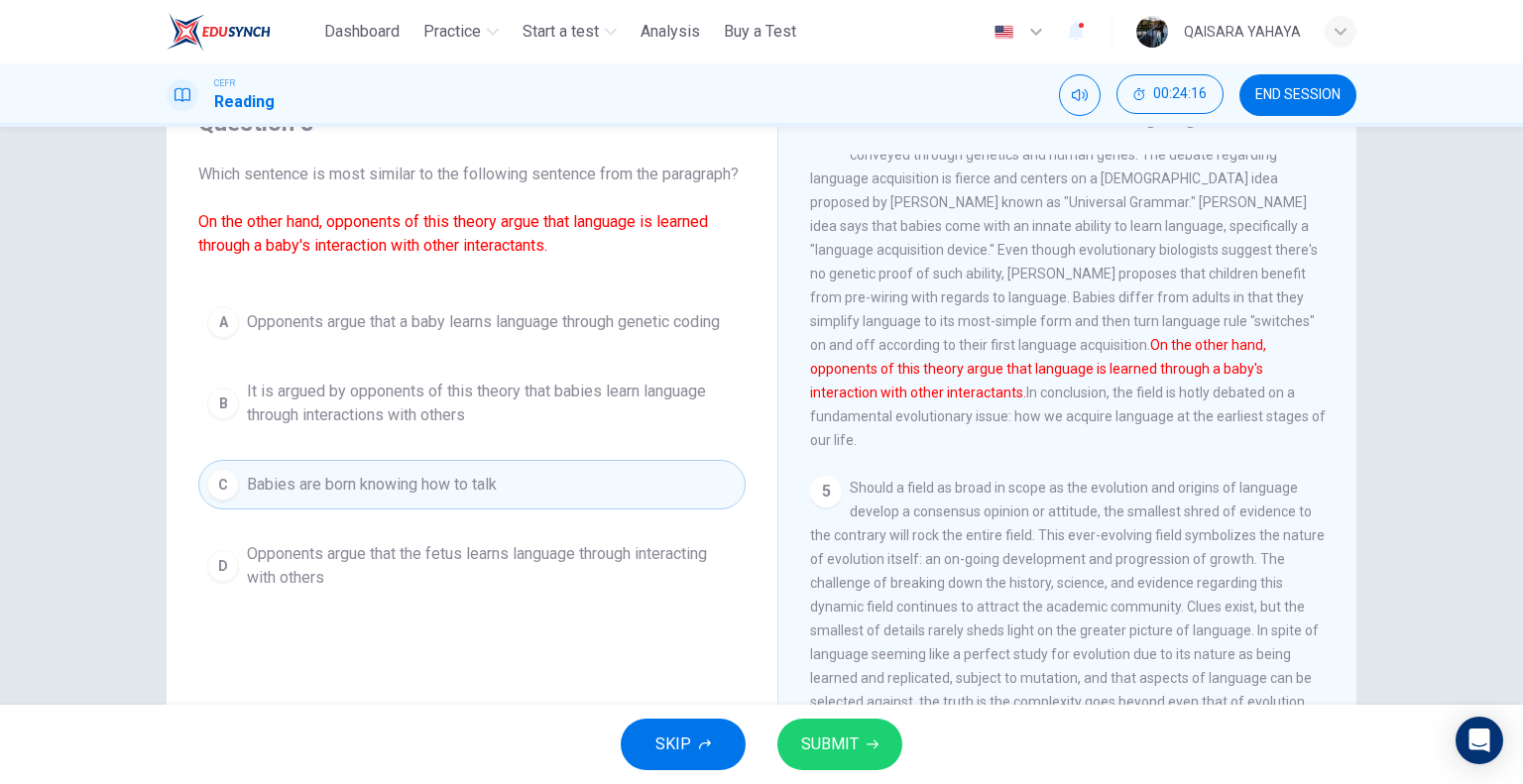 click on "D Opponents argue that the fetus learns language through interacting with others" at bounding box center (472, 566) 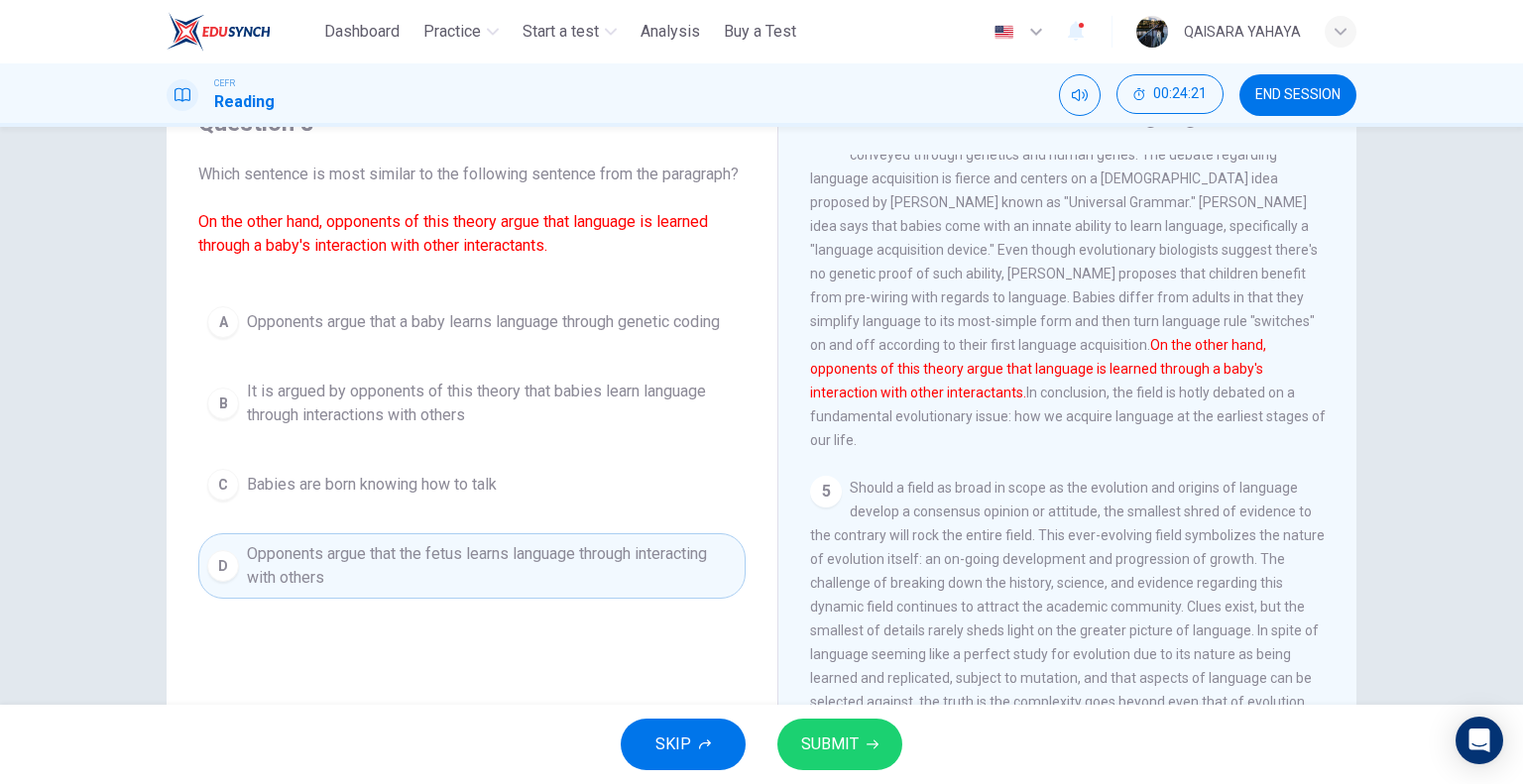 click on "It is argued by opponents of this theory that babies learn language through interactions with others" at bounding box center (492, 403) 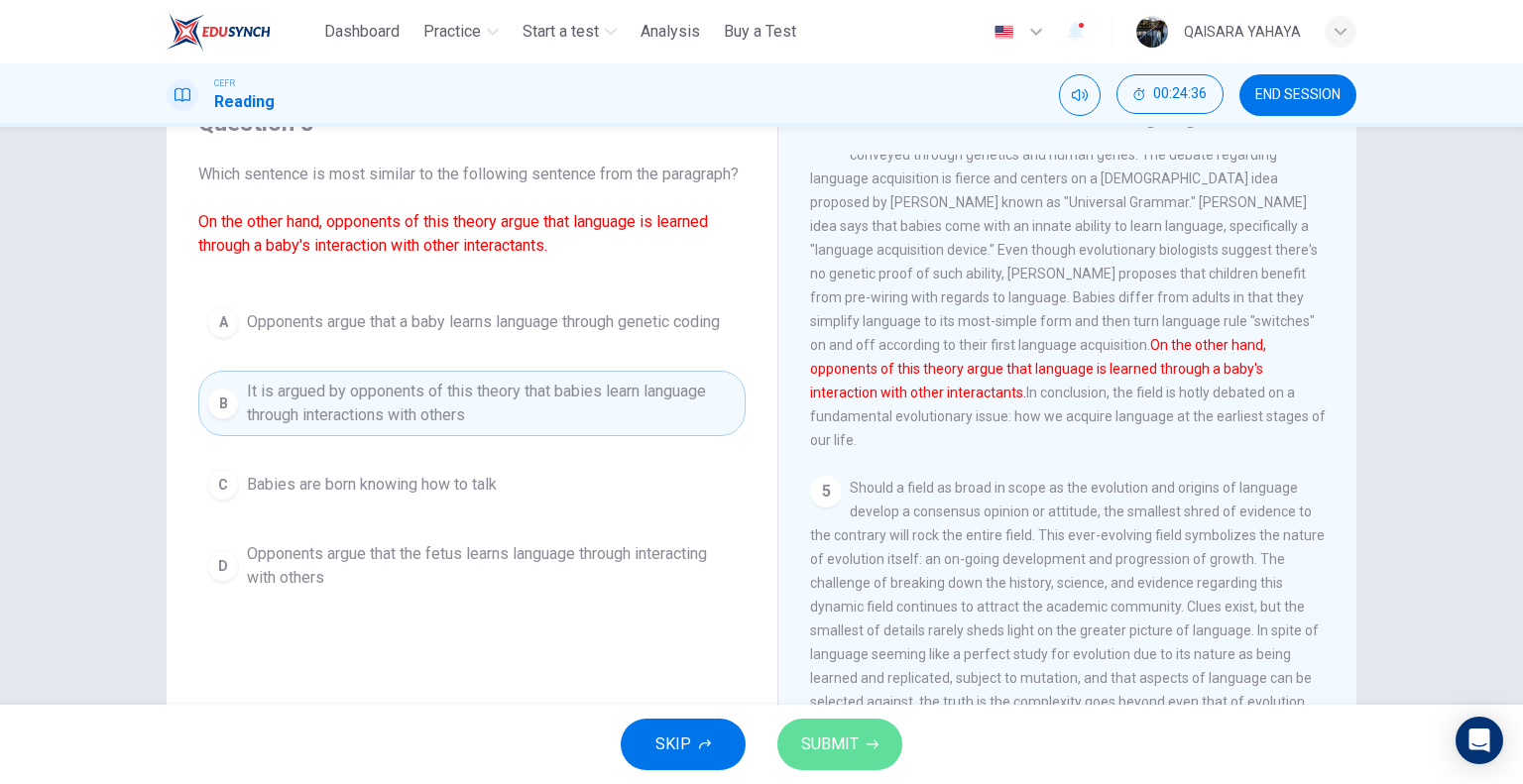 click on "SUBMIT" at bounding box center (830, 744) 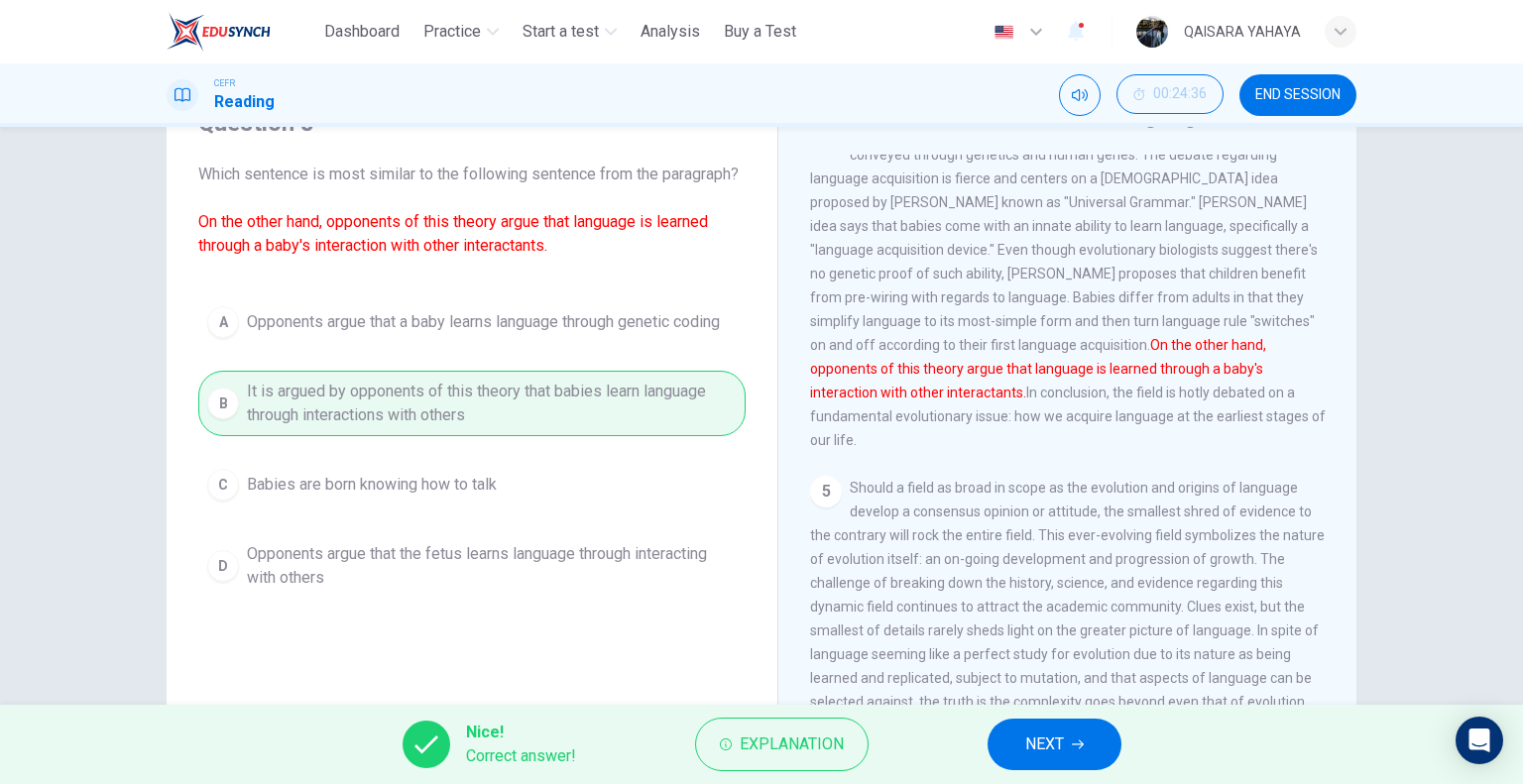 click on "NEXT" at bounding box center [1054, 744] 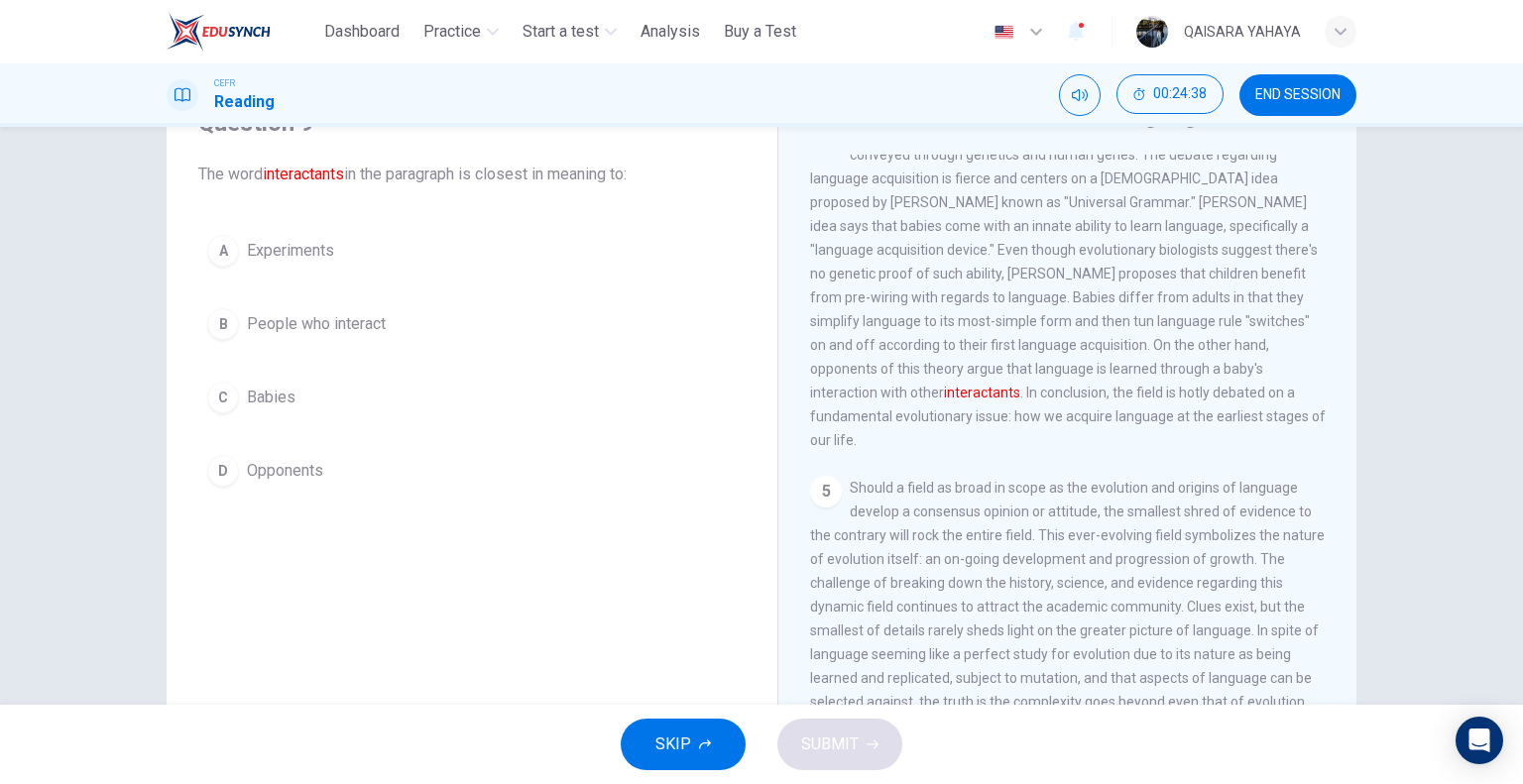 click on "B People who interact" at bounding box center [472, 324] 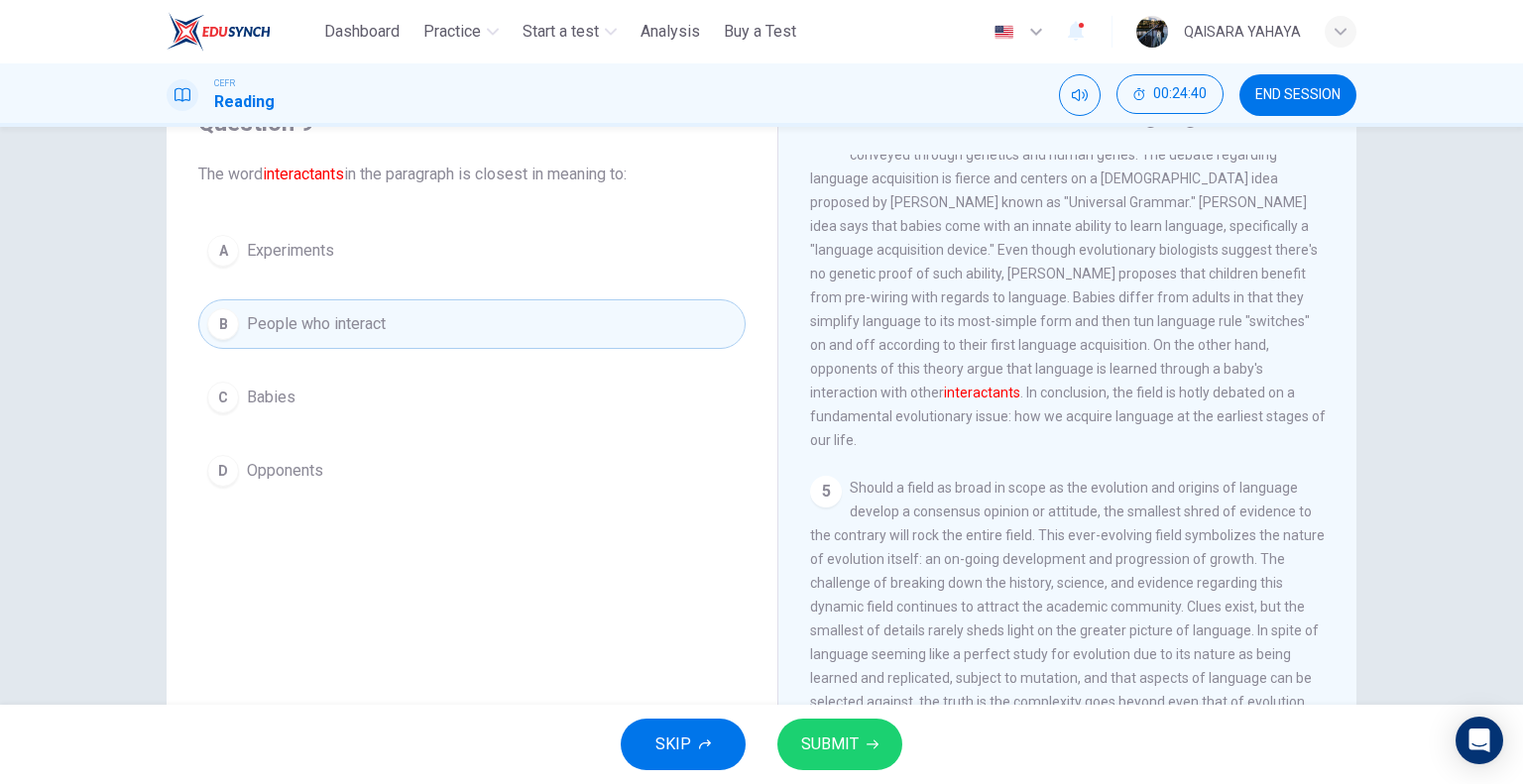 drag, startPoint x: 830, startPoint y: 745, endPoint x: 821, endPoint y: 727, distance: 20.124612 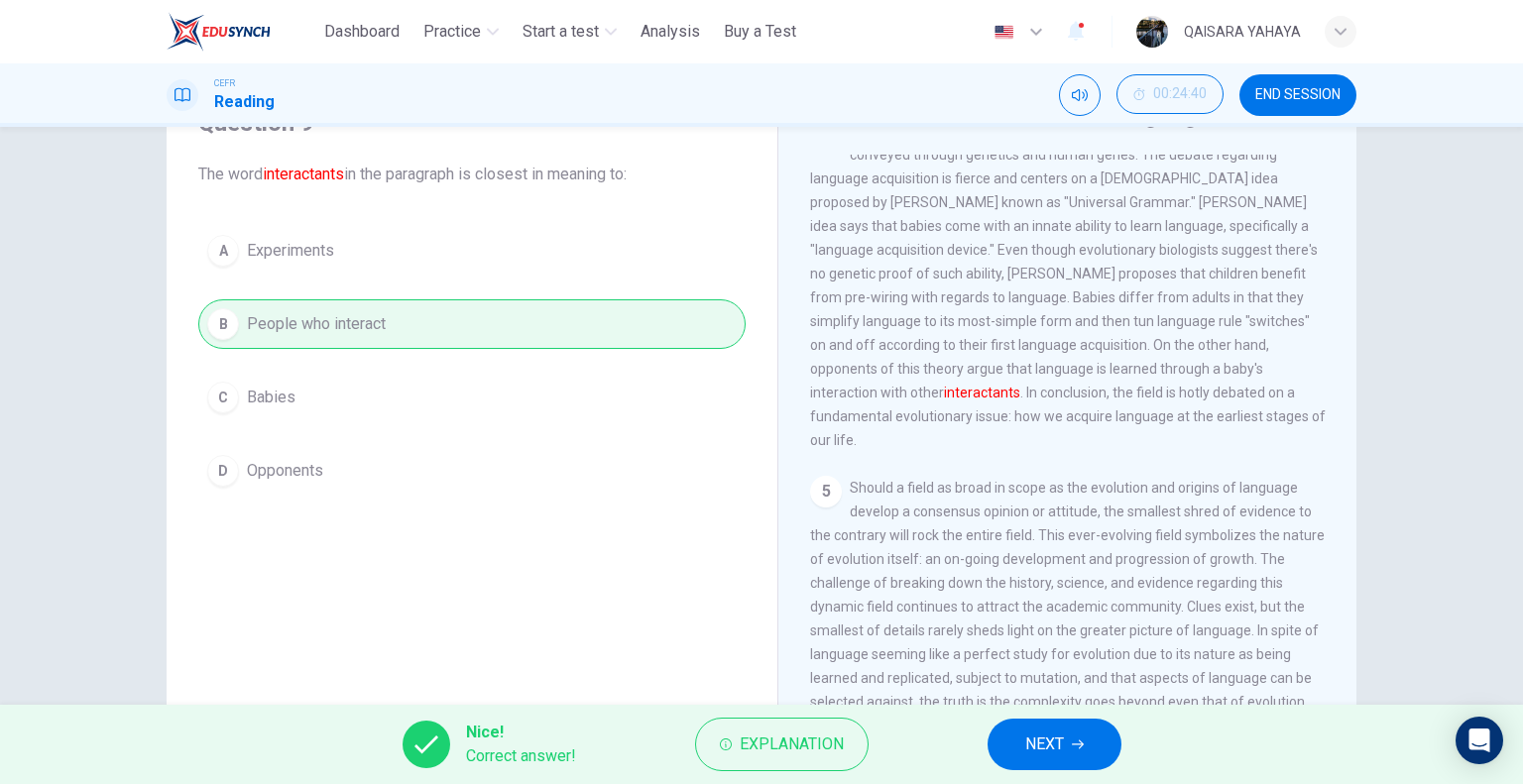 drag, startPoint x: 1055, startPoint y: 743, endPoint x: 1043, endPoint y: 733, distance: 15.6205 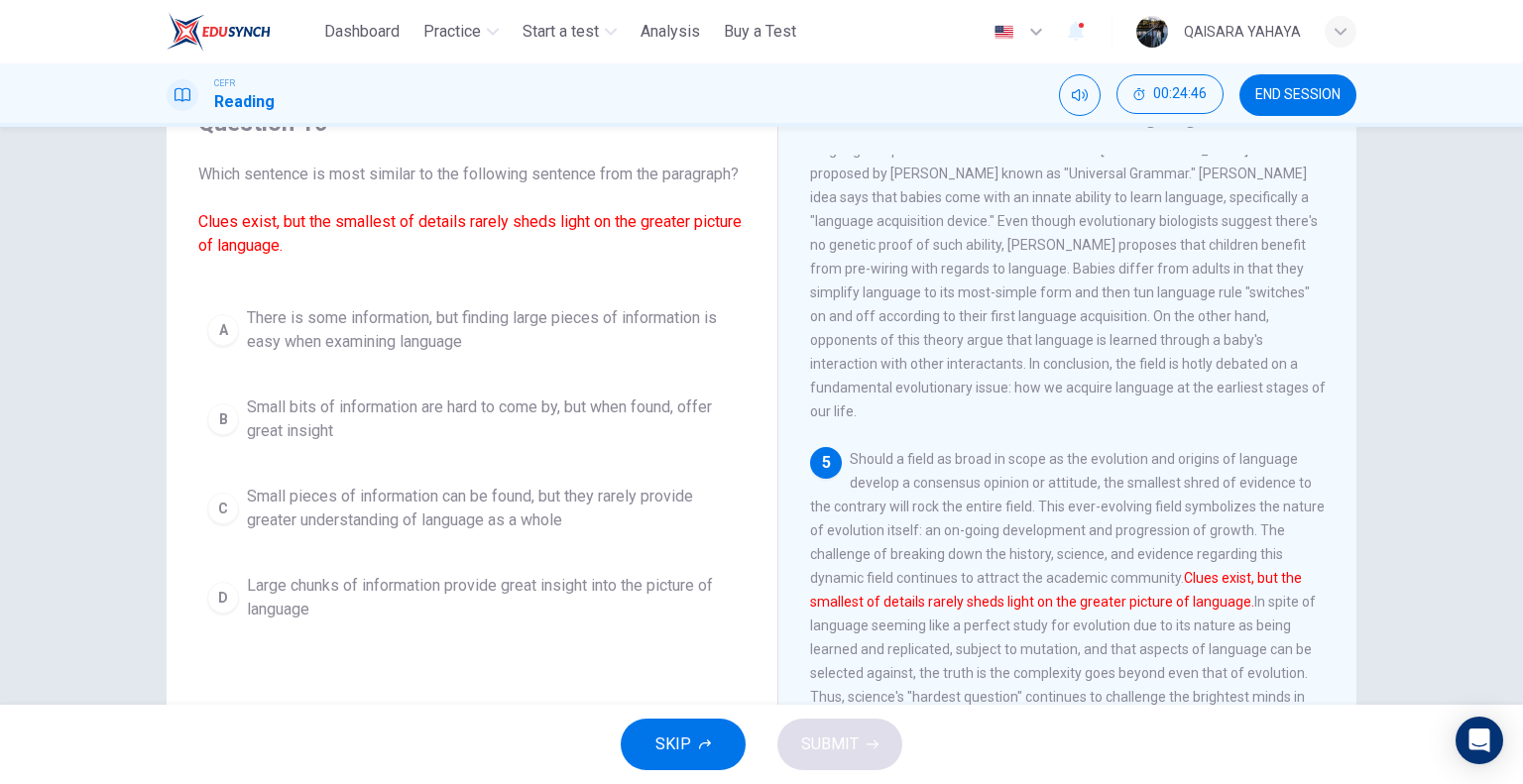 scroll, scrollTop: 943, scrollLeft: 0, axis: vertical 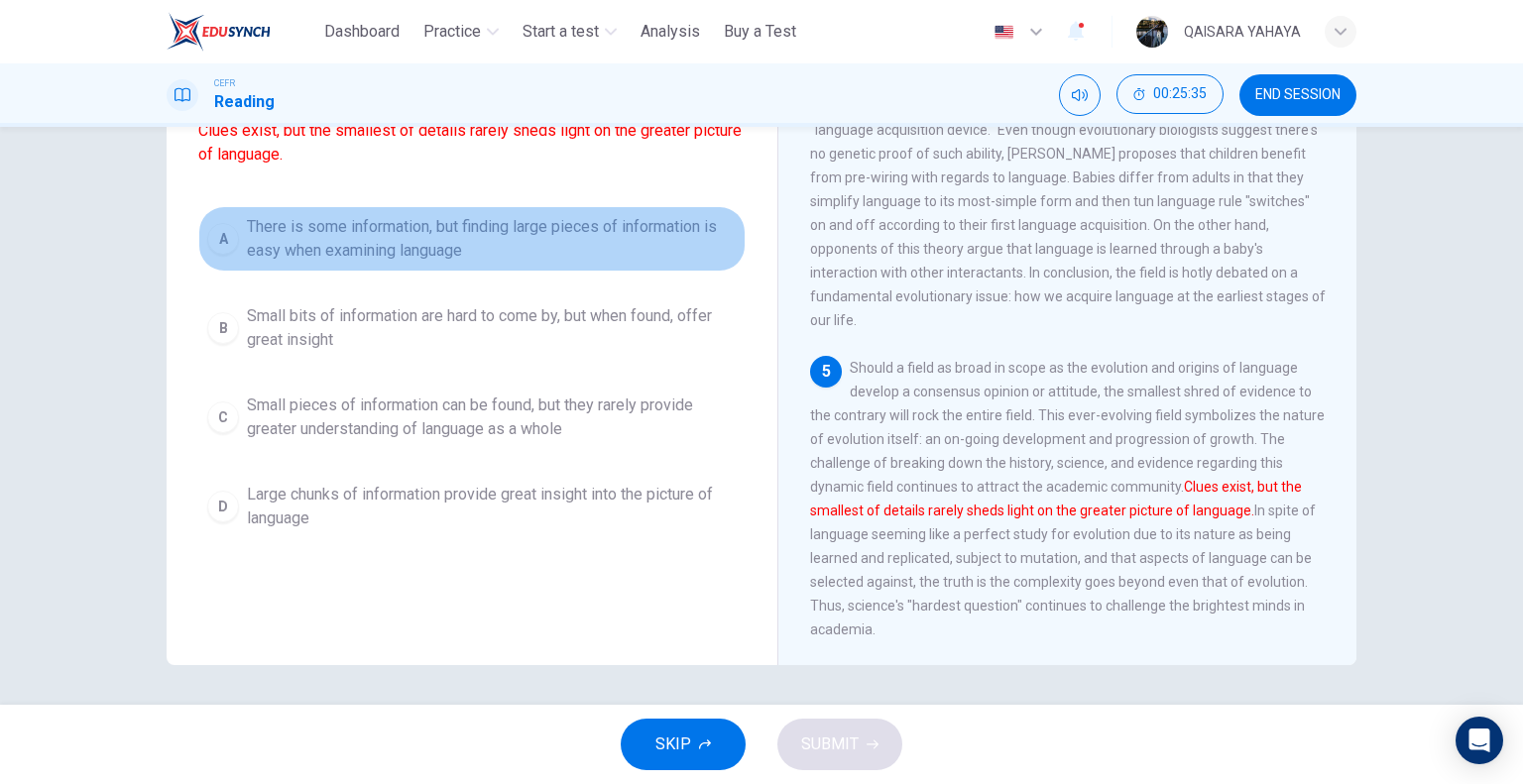 click on "There is some information, but finding large pieces of information is easy when examining language" at bounding box center [492, 239] 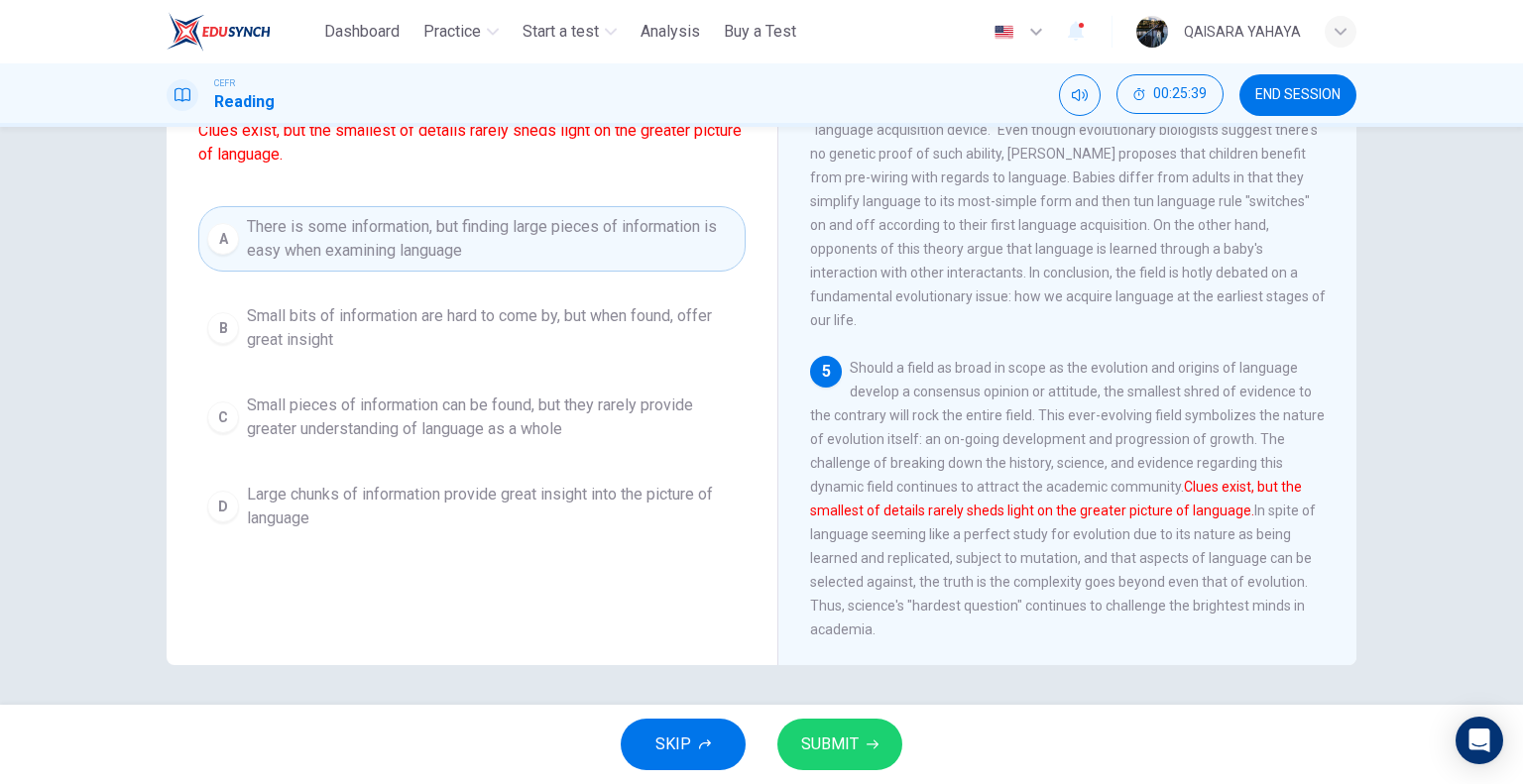 click on "Small bits of information are hard to come by, but when found, offer great insight" at bounding box center (492, 328) 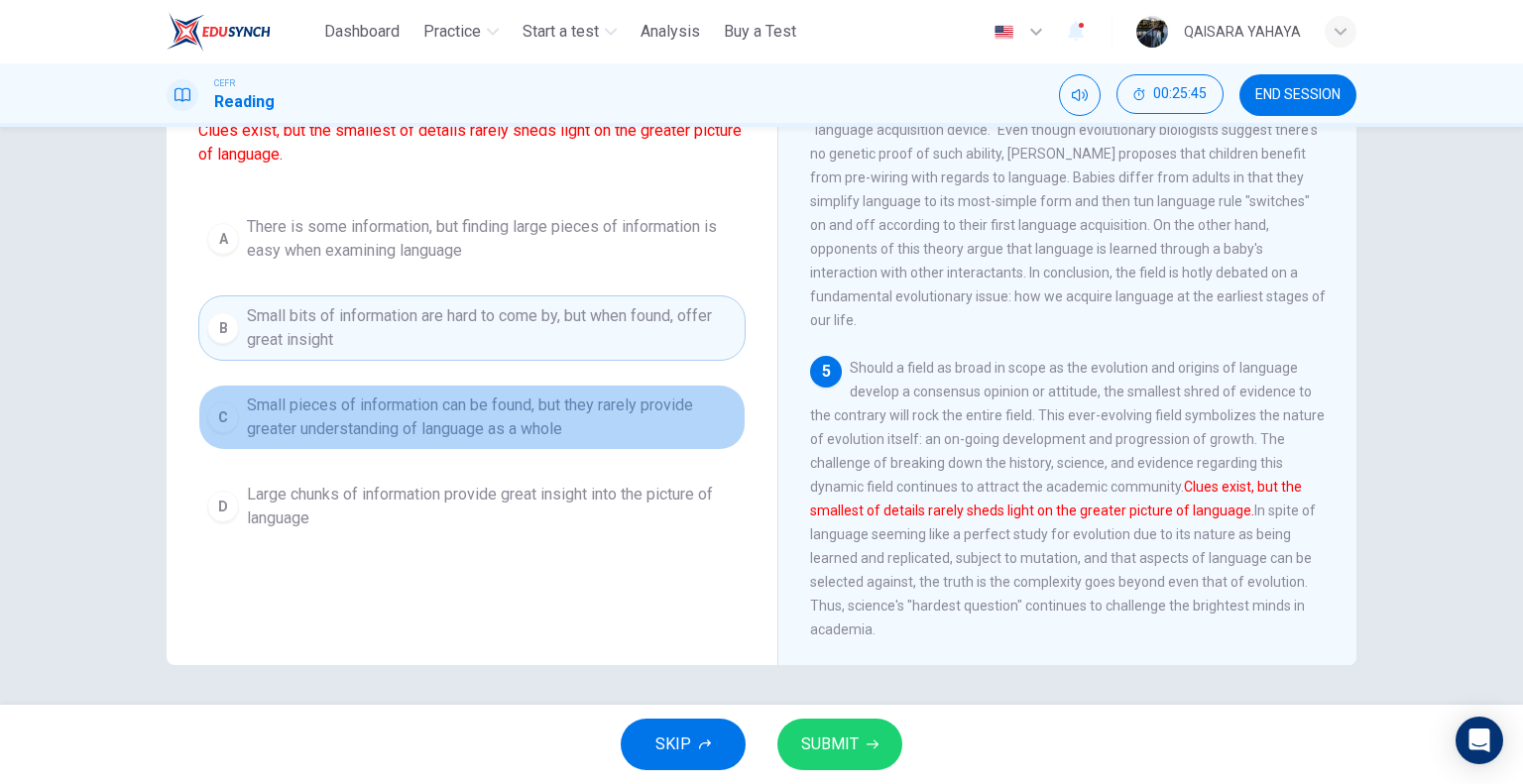 click on "Small pieces of information can be found, but they rarely provide greater understanding of language as a whole" at bounding box center [492, 417] 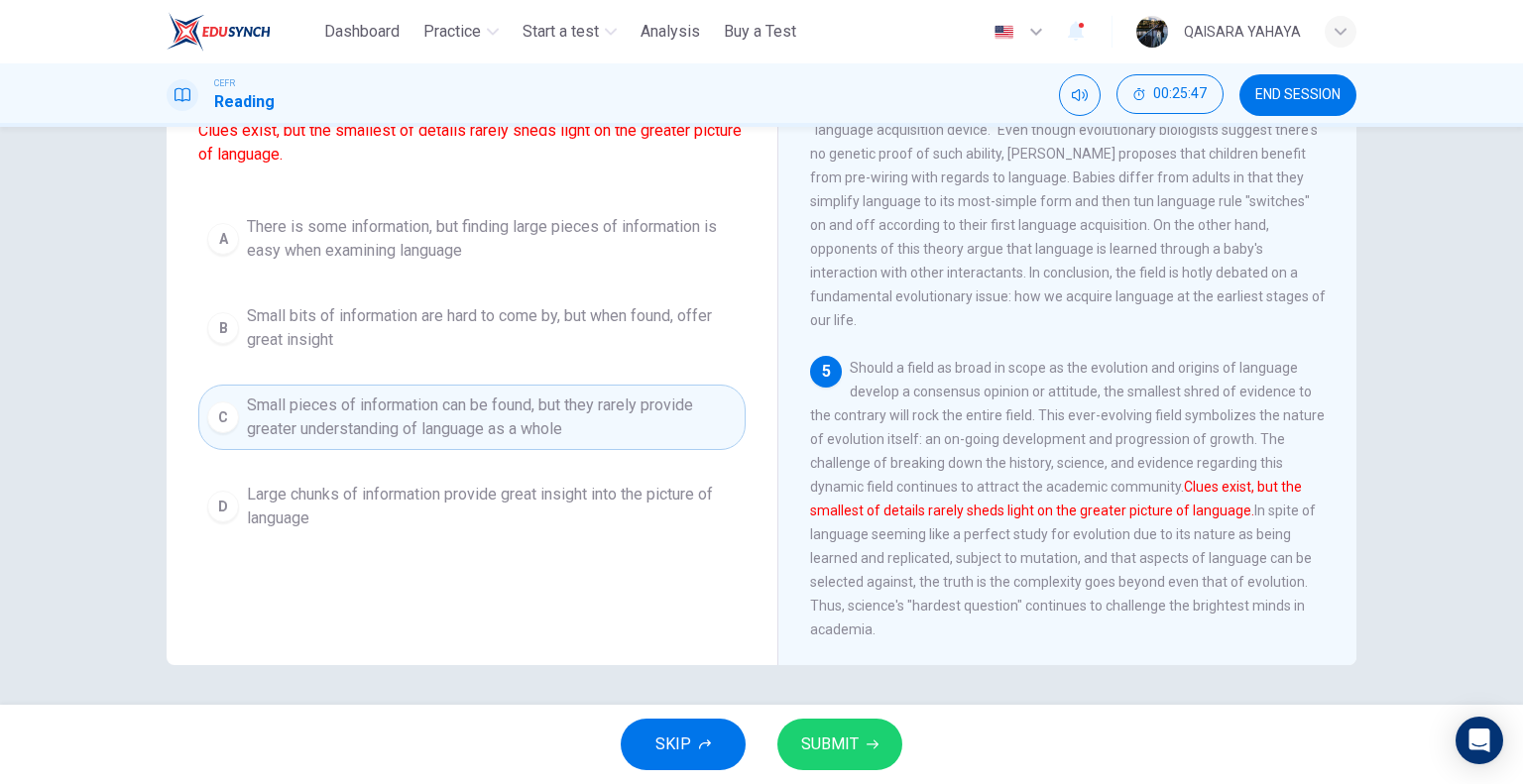 click on "Large chunks of information provide great insight into the picture of language" at bounding box center [492, 506] 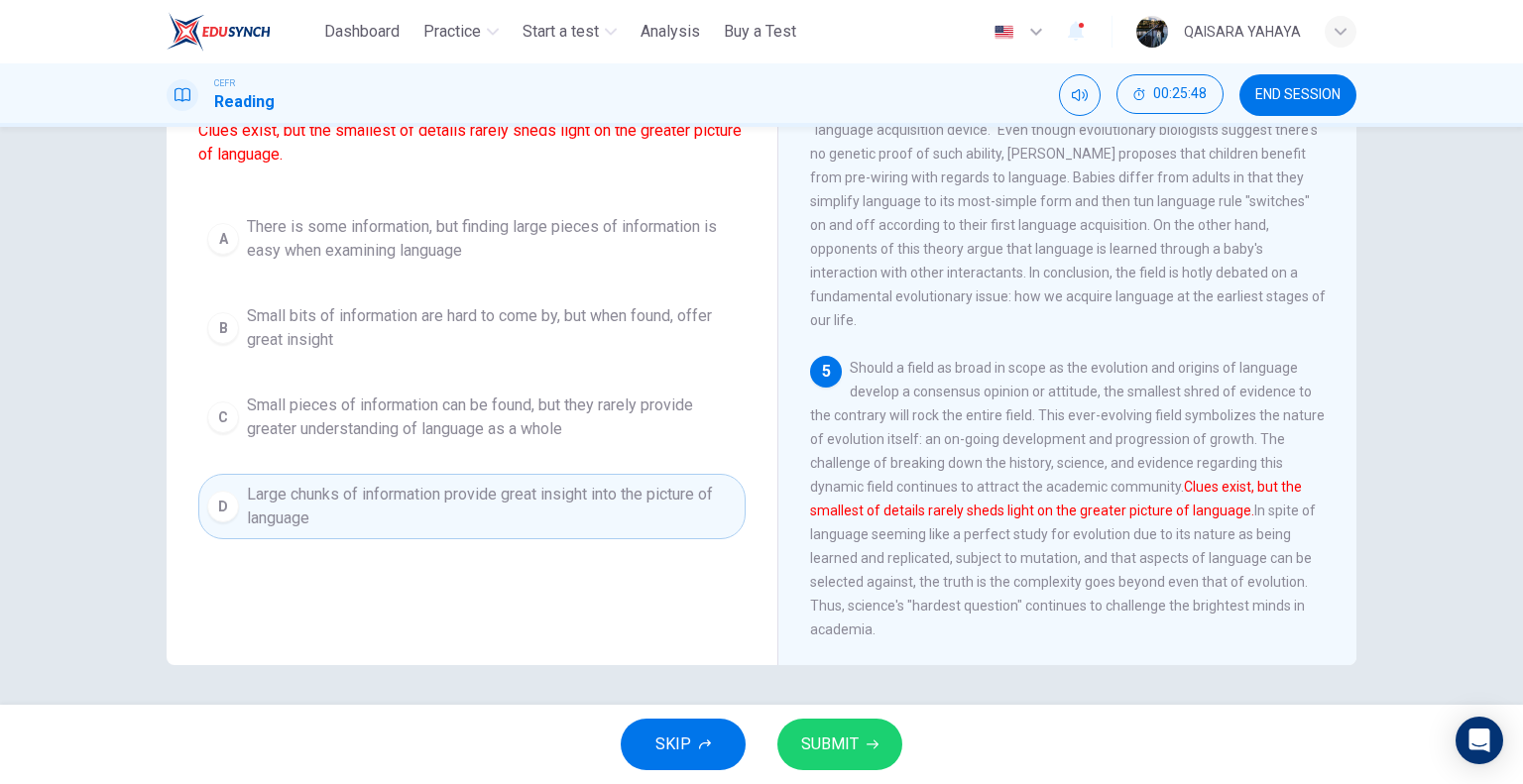 click on "Small pieces of information can be found, but they rarely provide greater understanding of language as a whole" at bounding box center [492, 417] 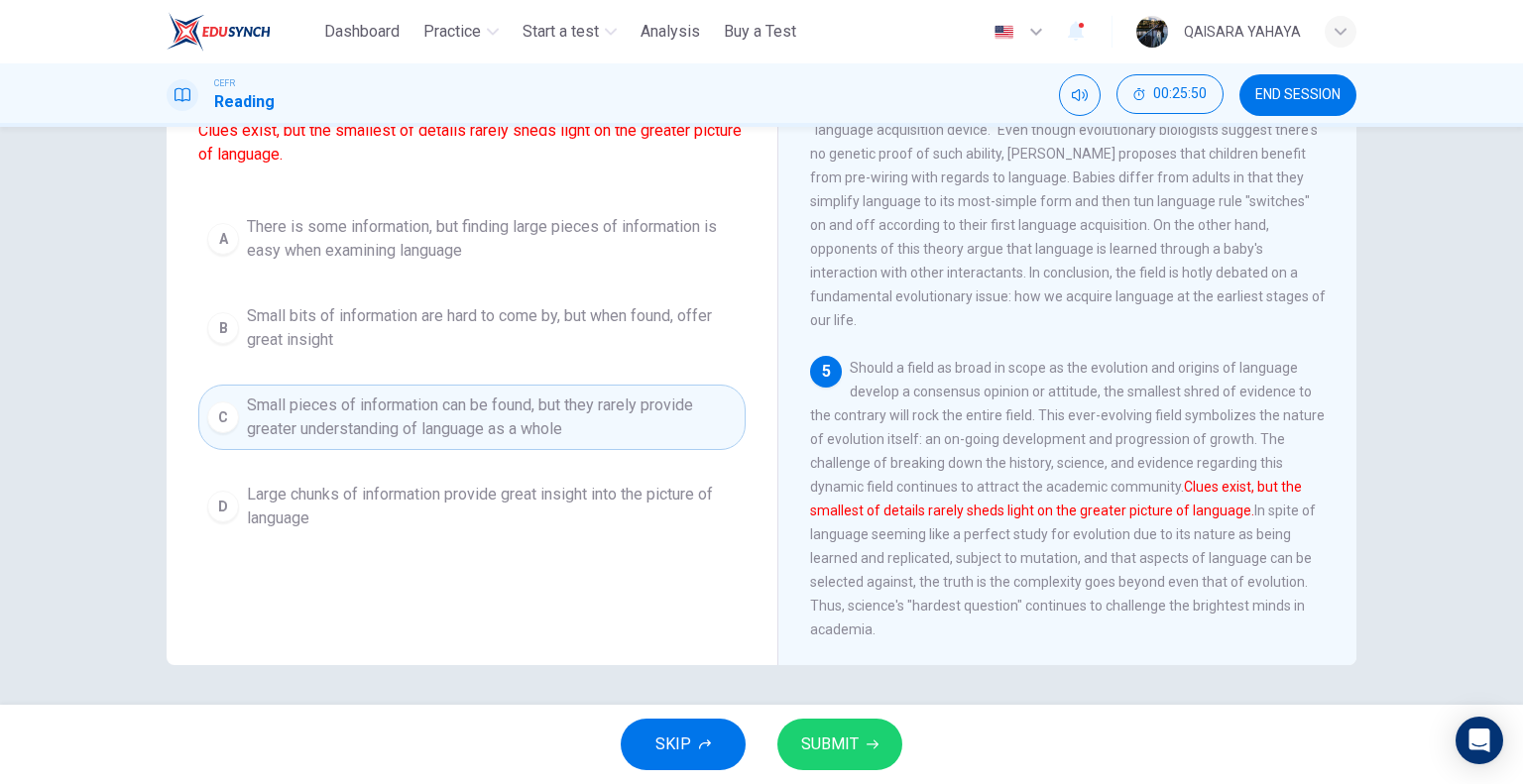 click on "SUBMIT" at bounding box center [840, 744] 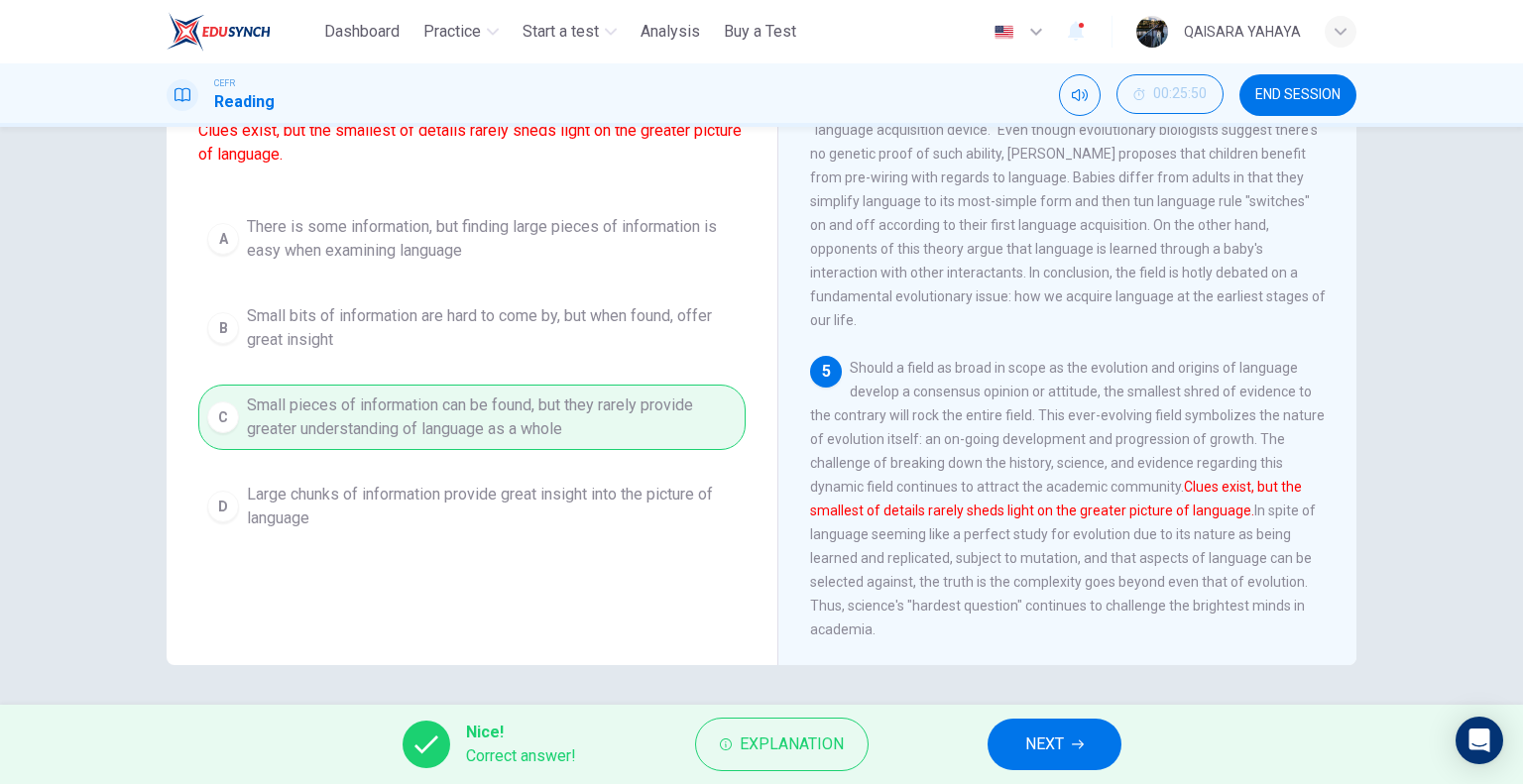 click 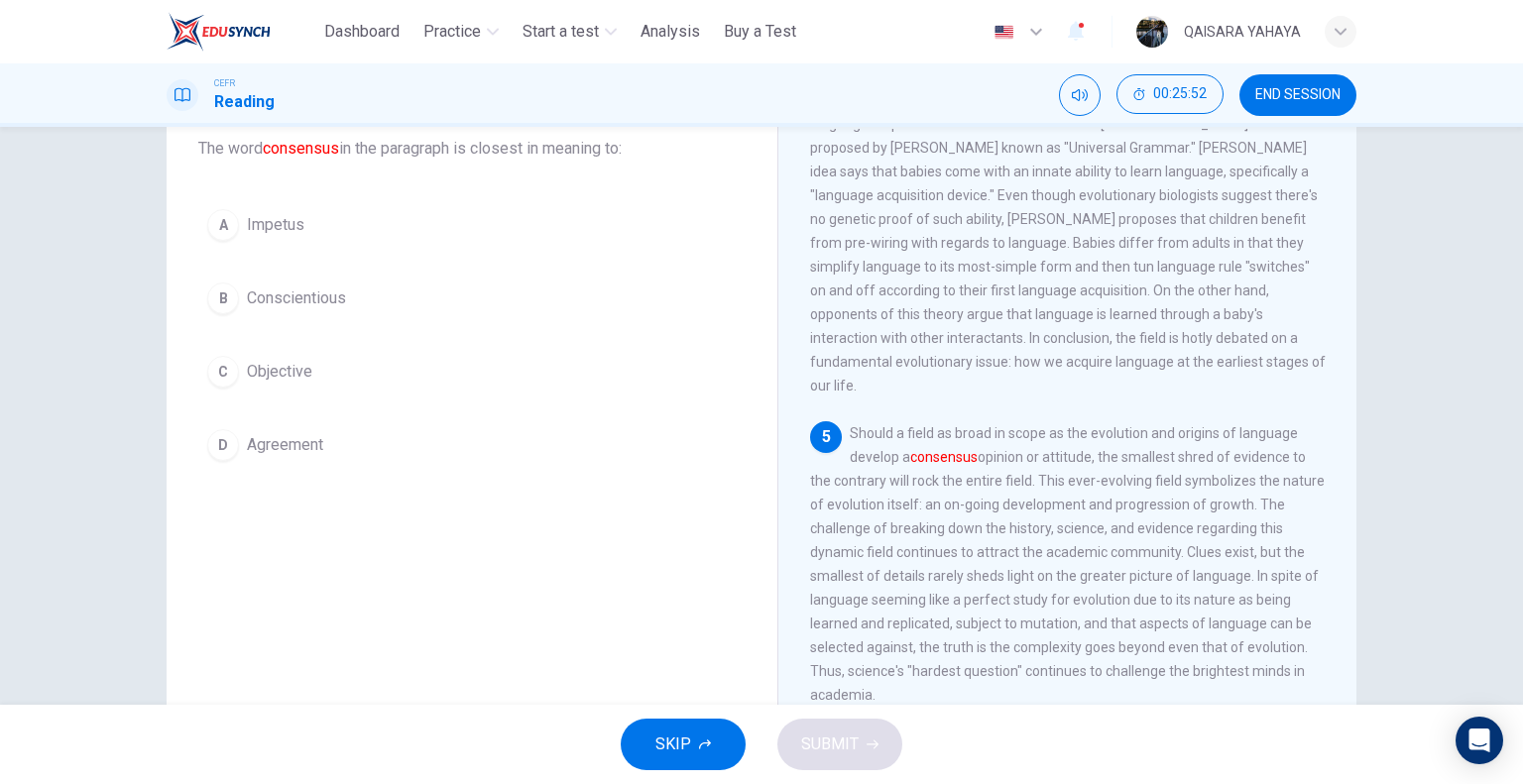 scroll, scrollTop: 91, scrollLeft: 0, axis: vertical 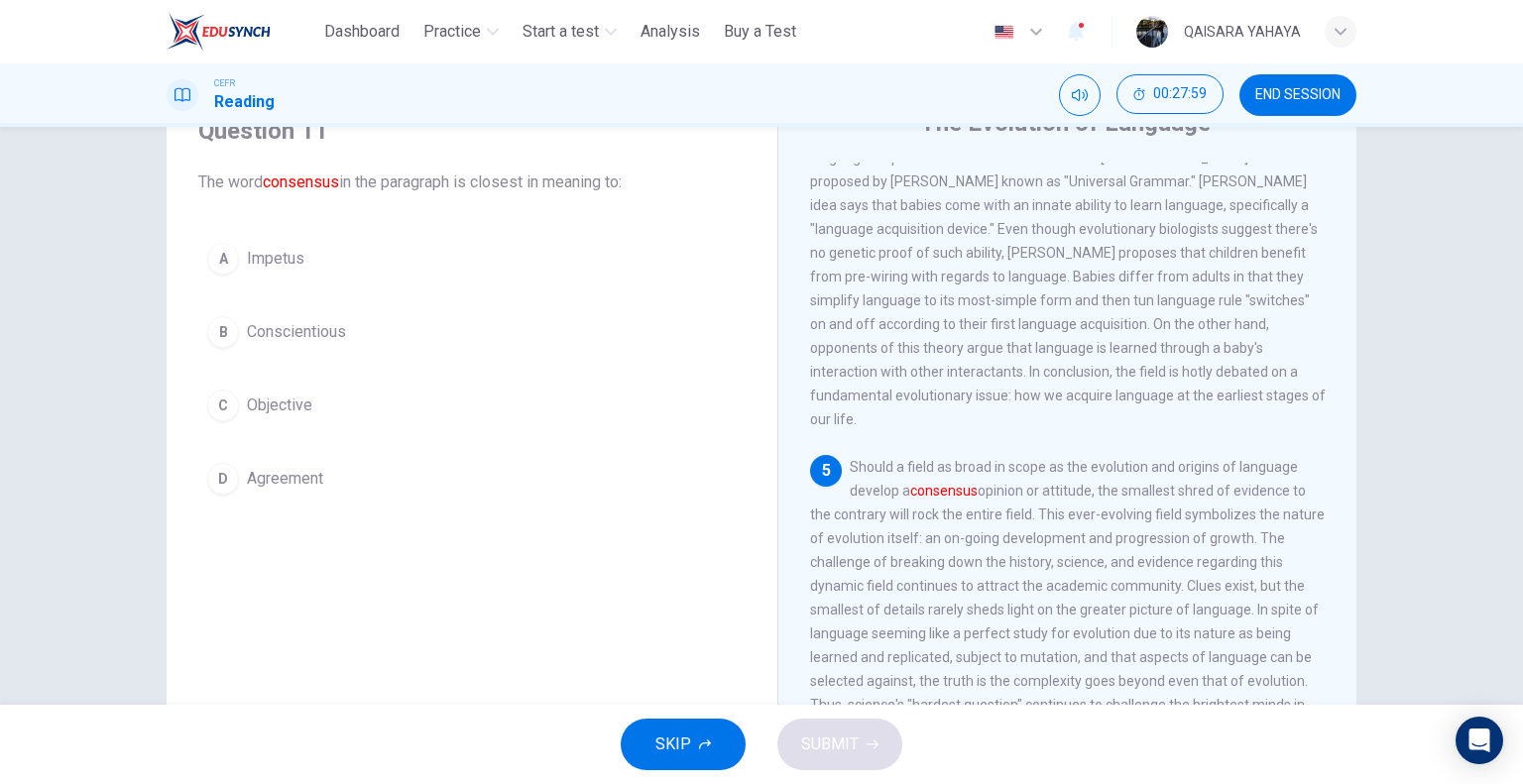 click on "Agreement" at bounding box center (285, 479) 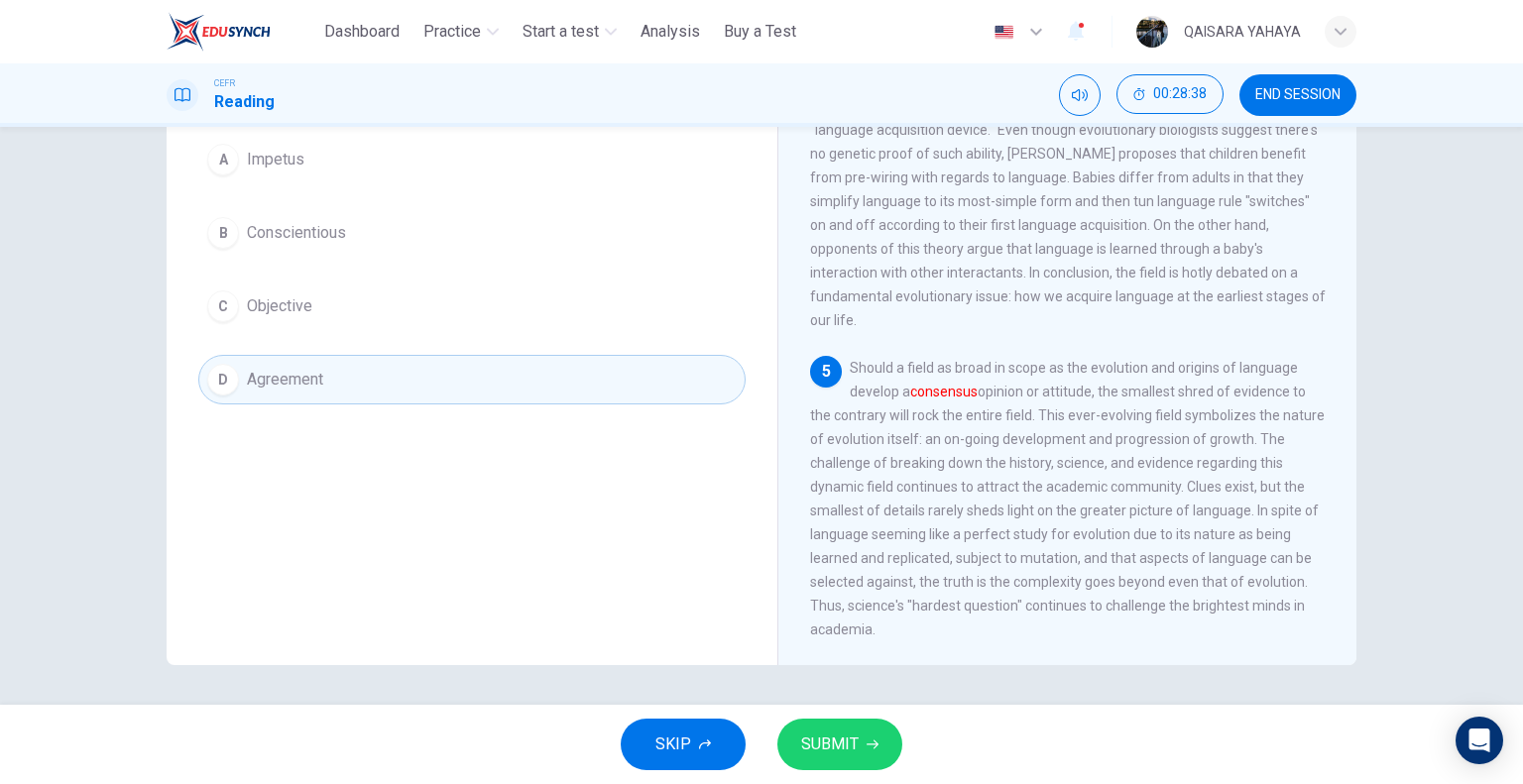 scroll, scrollTop: 91, scrollLeft: 0, axis: vertical 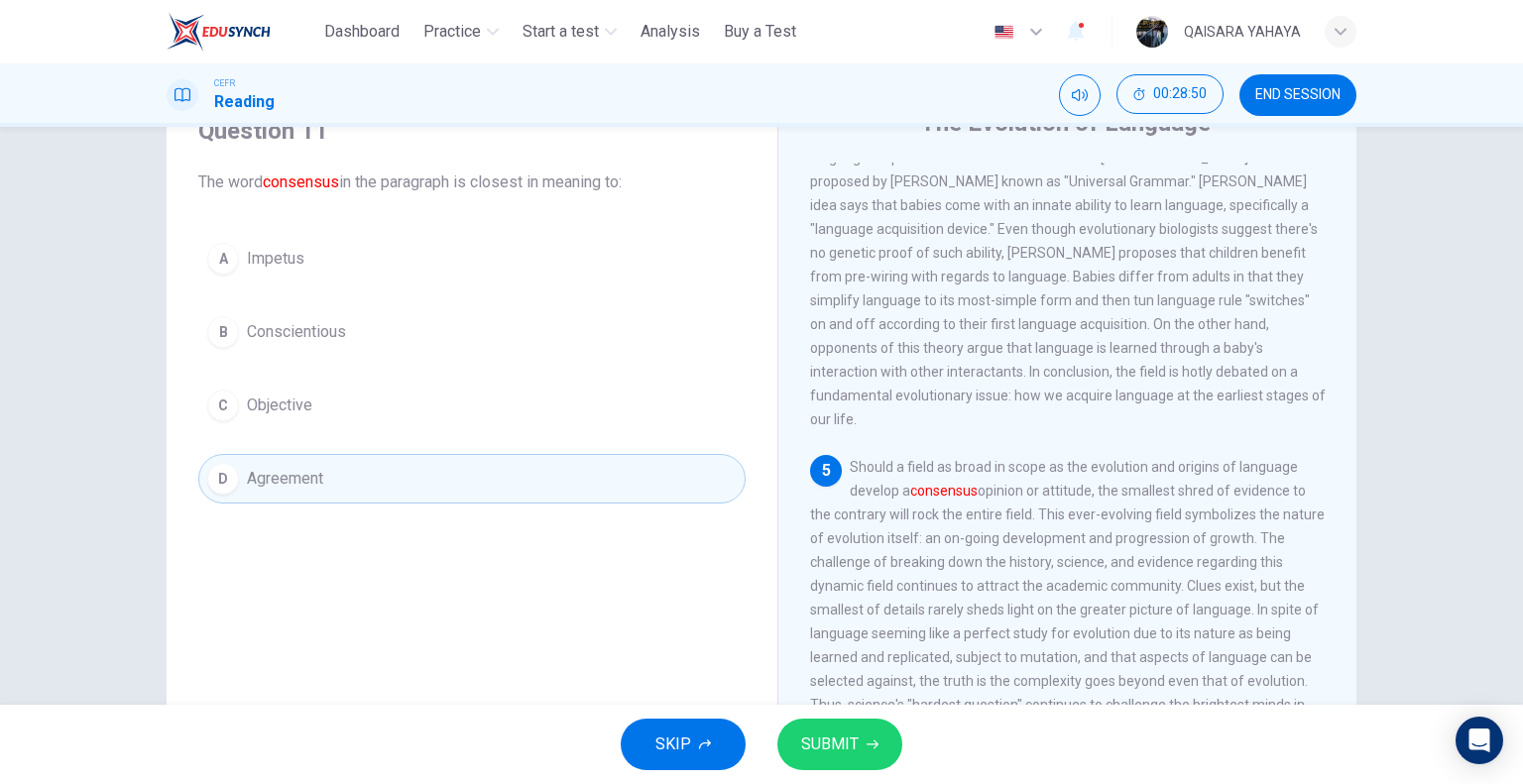 click on "C Objective" at bounding box center [472, 405] 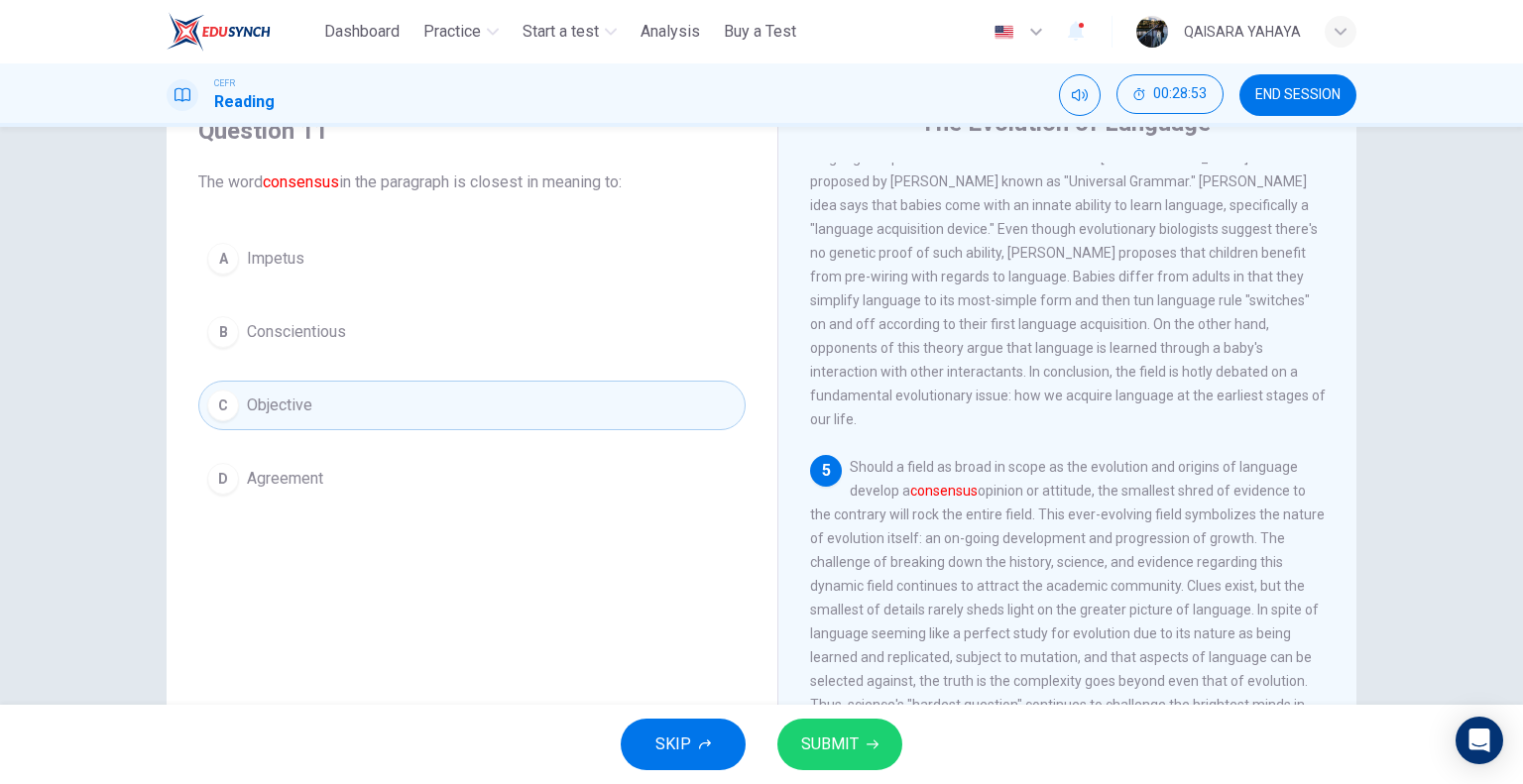 click on "B Conscientious" at bounding box center (472, 332) 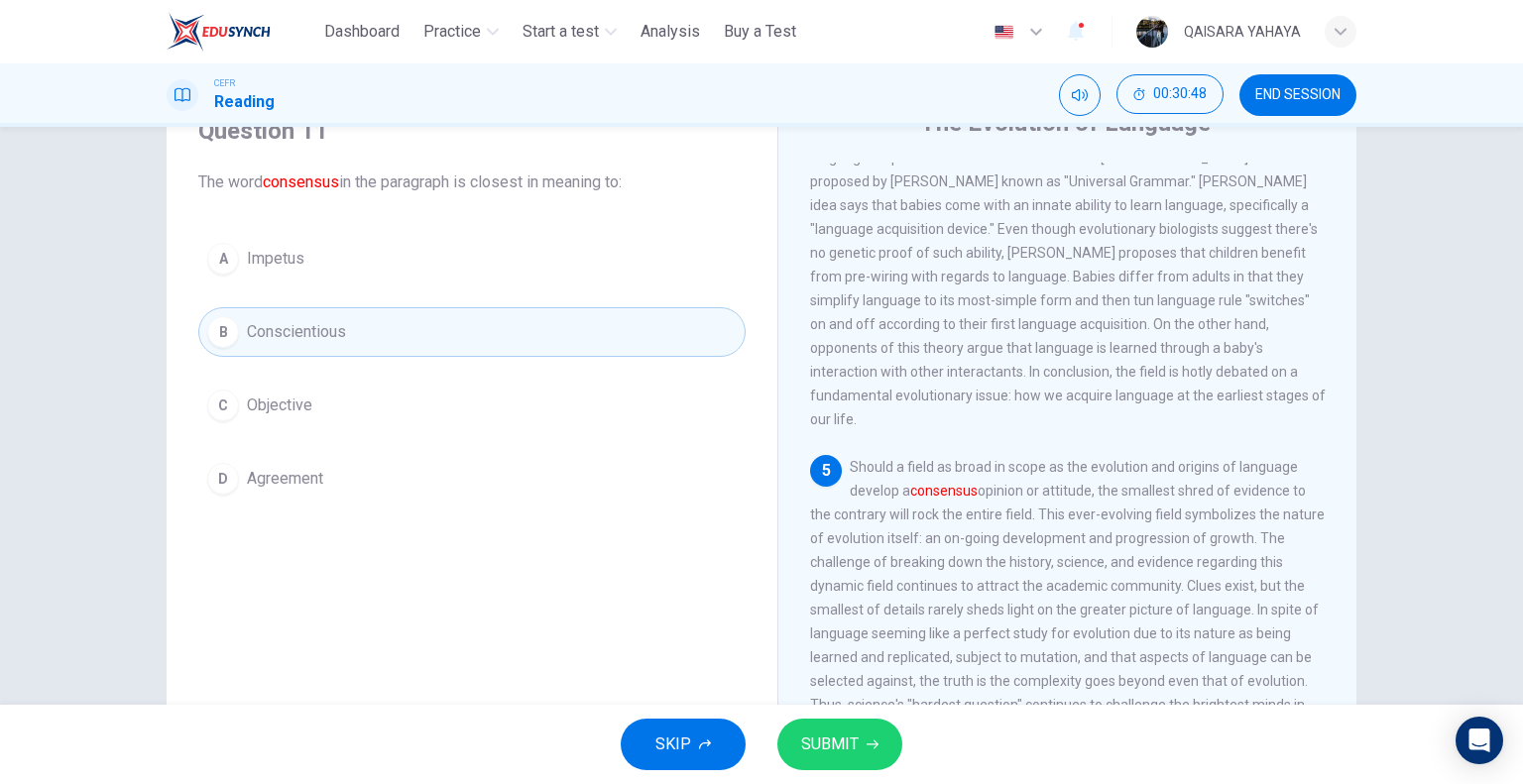 click on "5 Should a field as broad in scope as the evolution and origins of language develop a  consensus  opinion or attitude, the smallest shred of evidence to the contrary will rock the entire field. This ever-evolving field symbolizes the nature of evolution itself: an on-going development and progression of growth. The challenge of breaking down the history, science, and evidence regarding this dynamic field continues to attract the academic community. Clues exist, but the smallest of details rarely sheds light on the greater picture of language. In spite of language seeming like a perfect study for evolution due to its nature as being learned and replicated, subject to mutation, and that aspects of language can be selected against, the truth is the complexity goes beyond even that of evolution. Thus, science's "hardest question" continues to challenge the brightest minds in academia." at bounding box center [1068, 598] 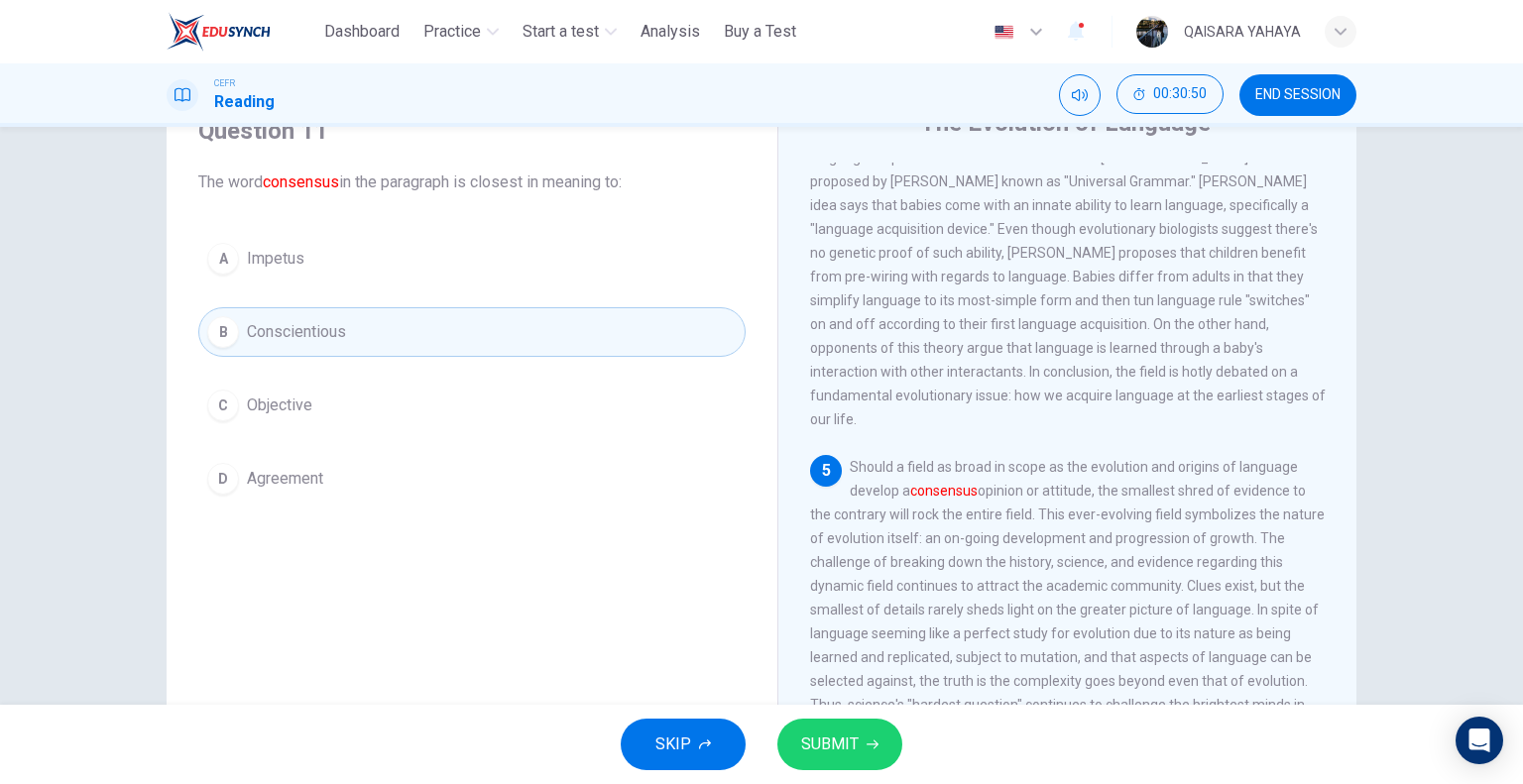 click on "C Objective" at bounding box center (472, 405) 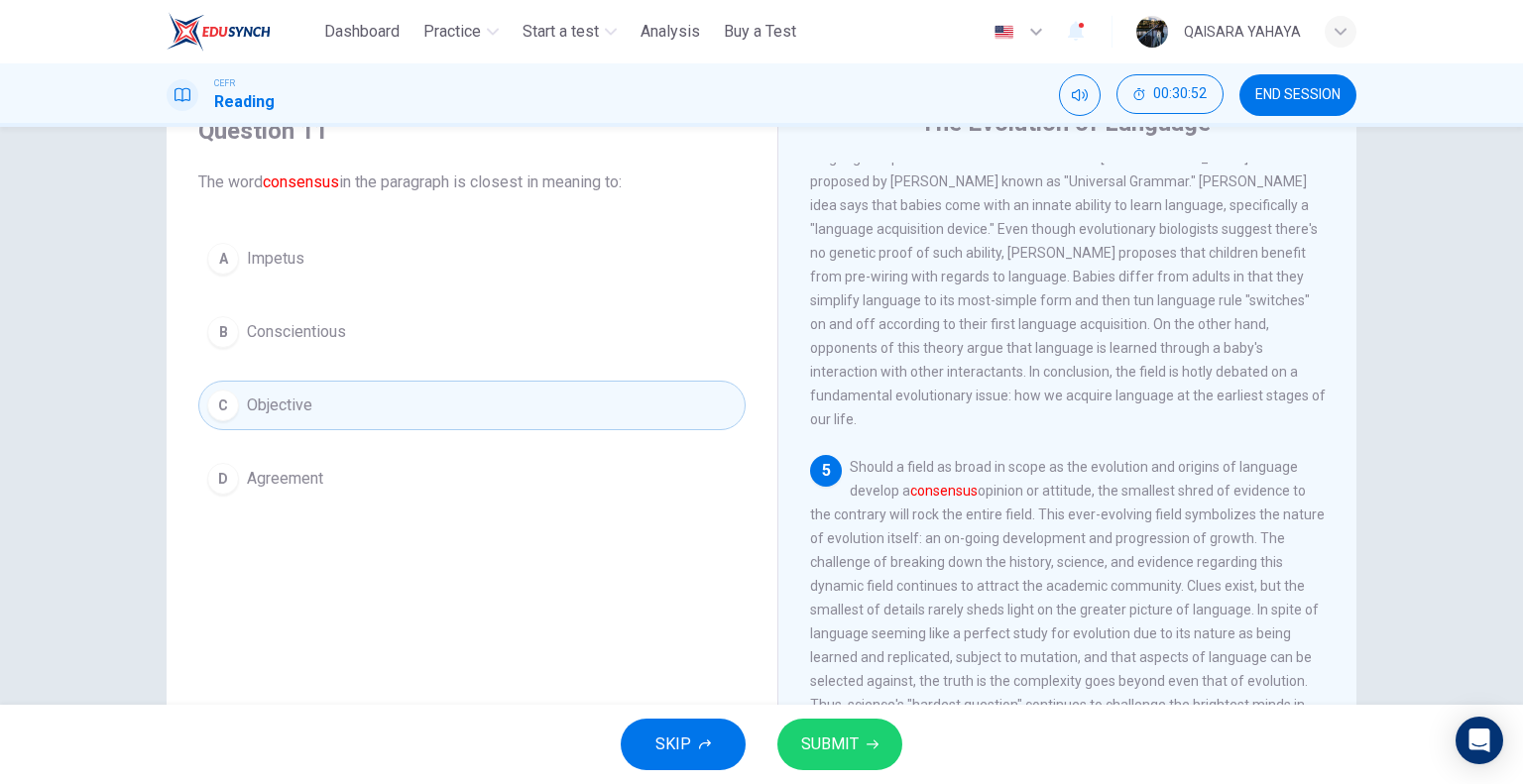 click on "D Agreement" at bounding box center [472, 479] 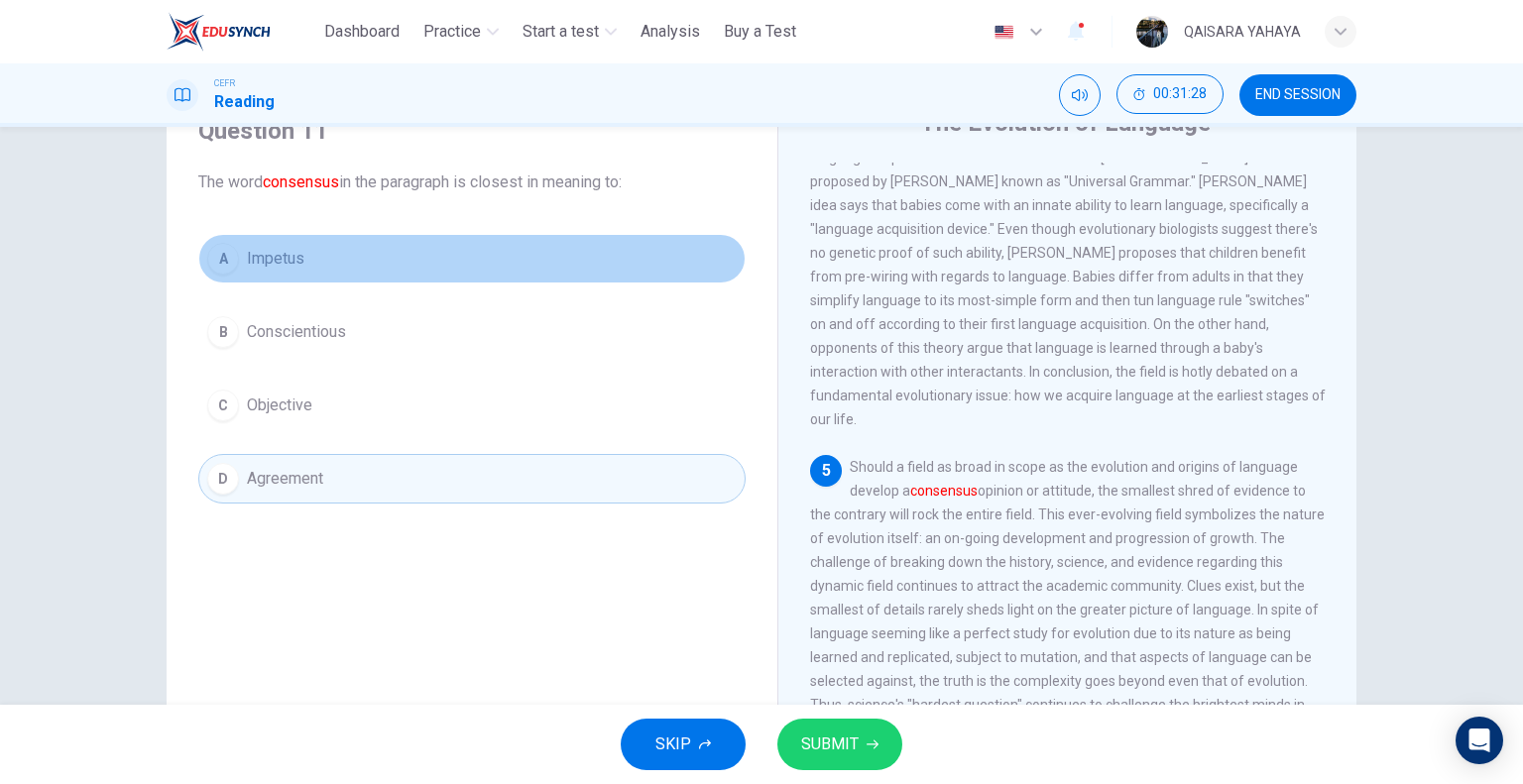 click on "Impetus" at bounding box center (276, 259) 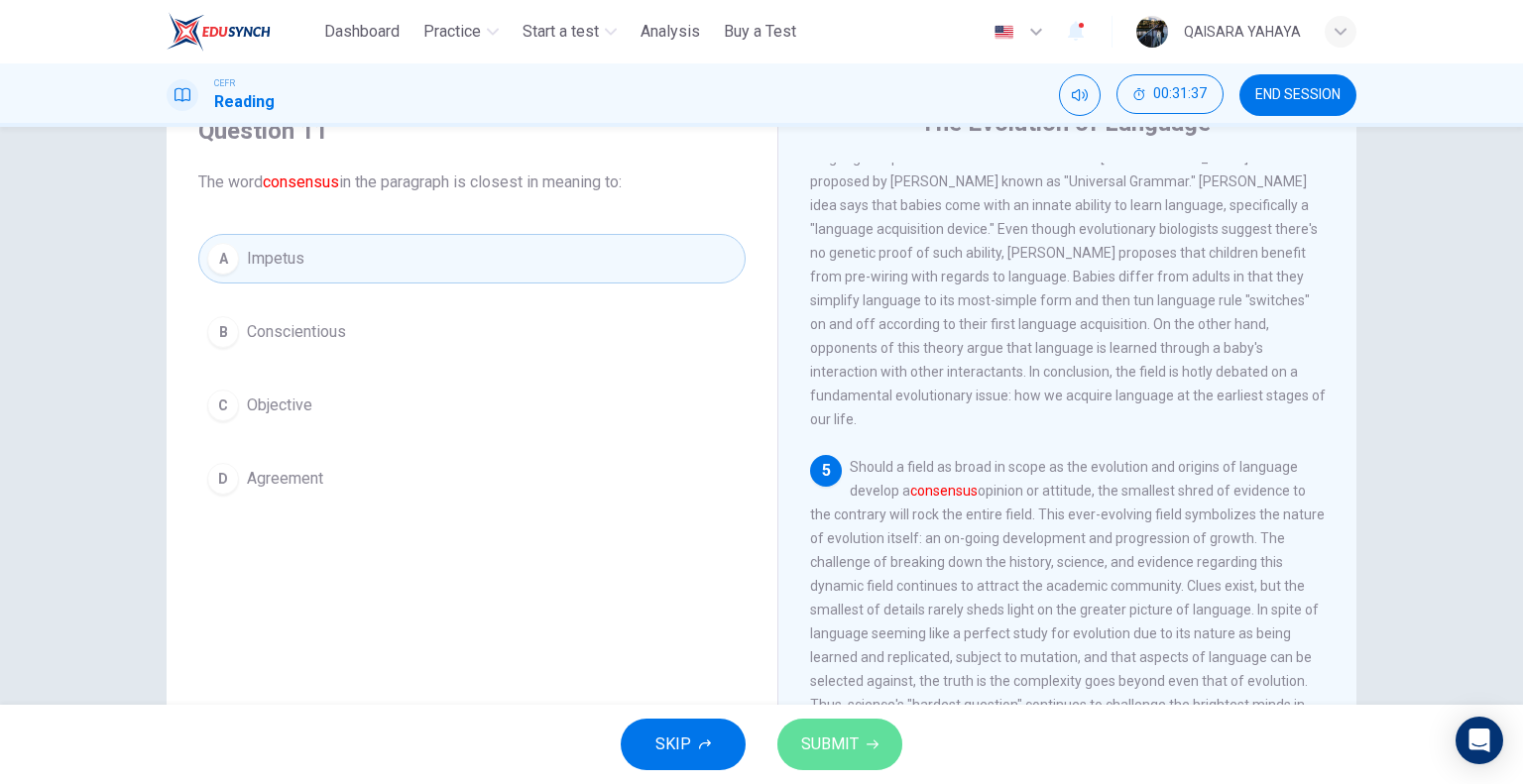 click on "SUBMIT" at bounding box center (830, 744) 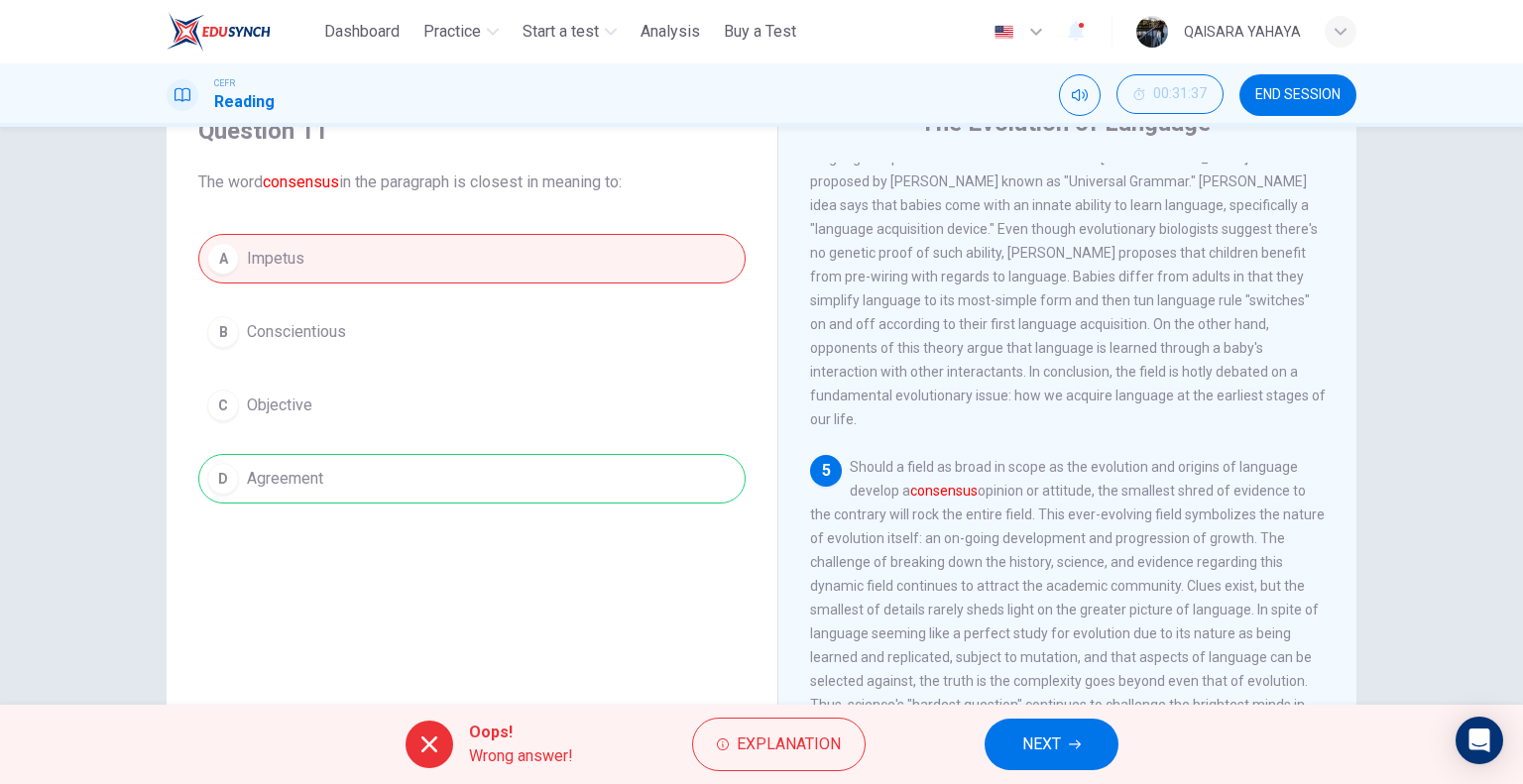 click on "A Impetus B Conscientious C Objective D Agreement" at bounding box center (472, 369) 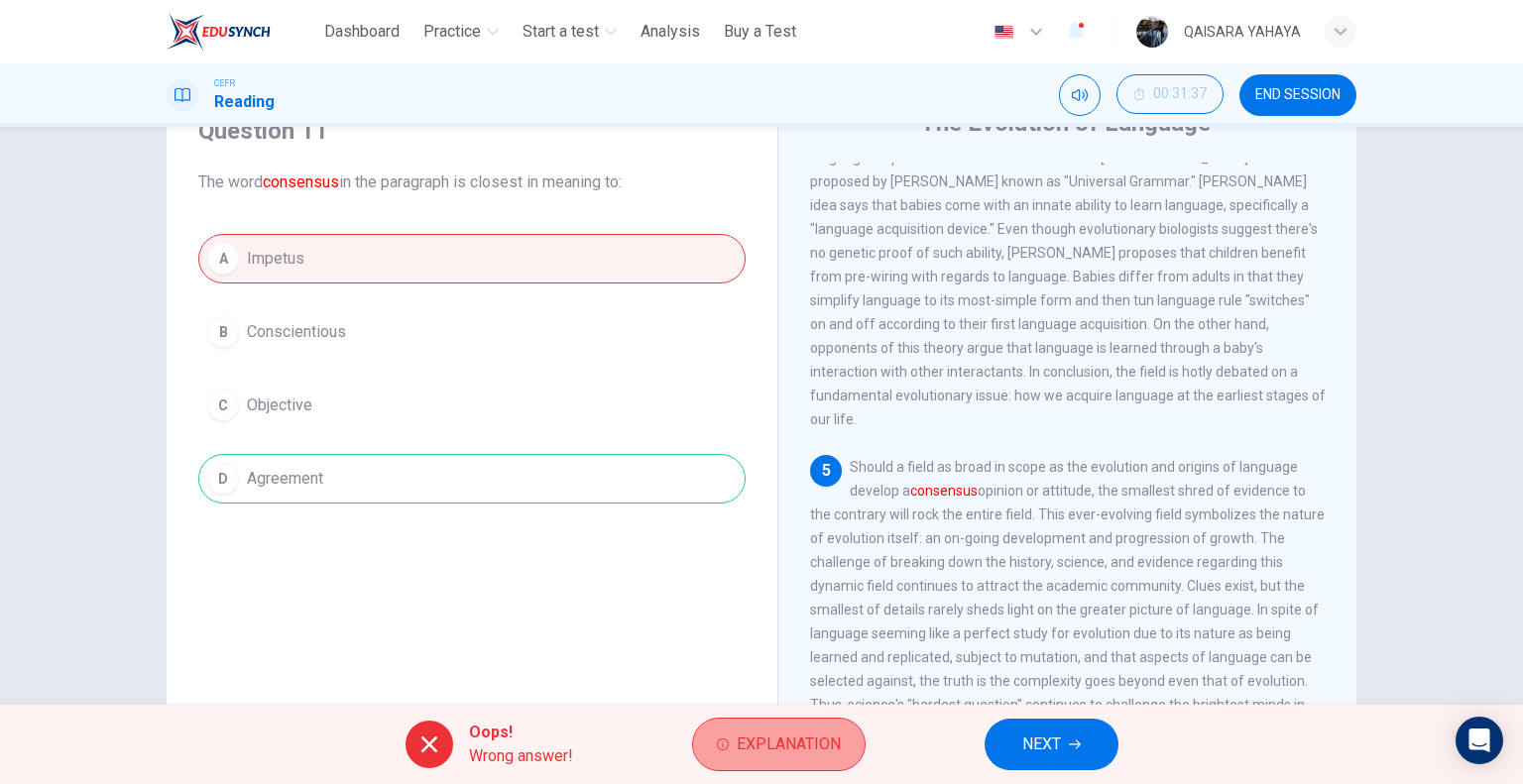 click on "Explanation" at bounding box center (788, 744) 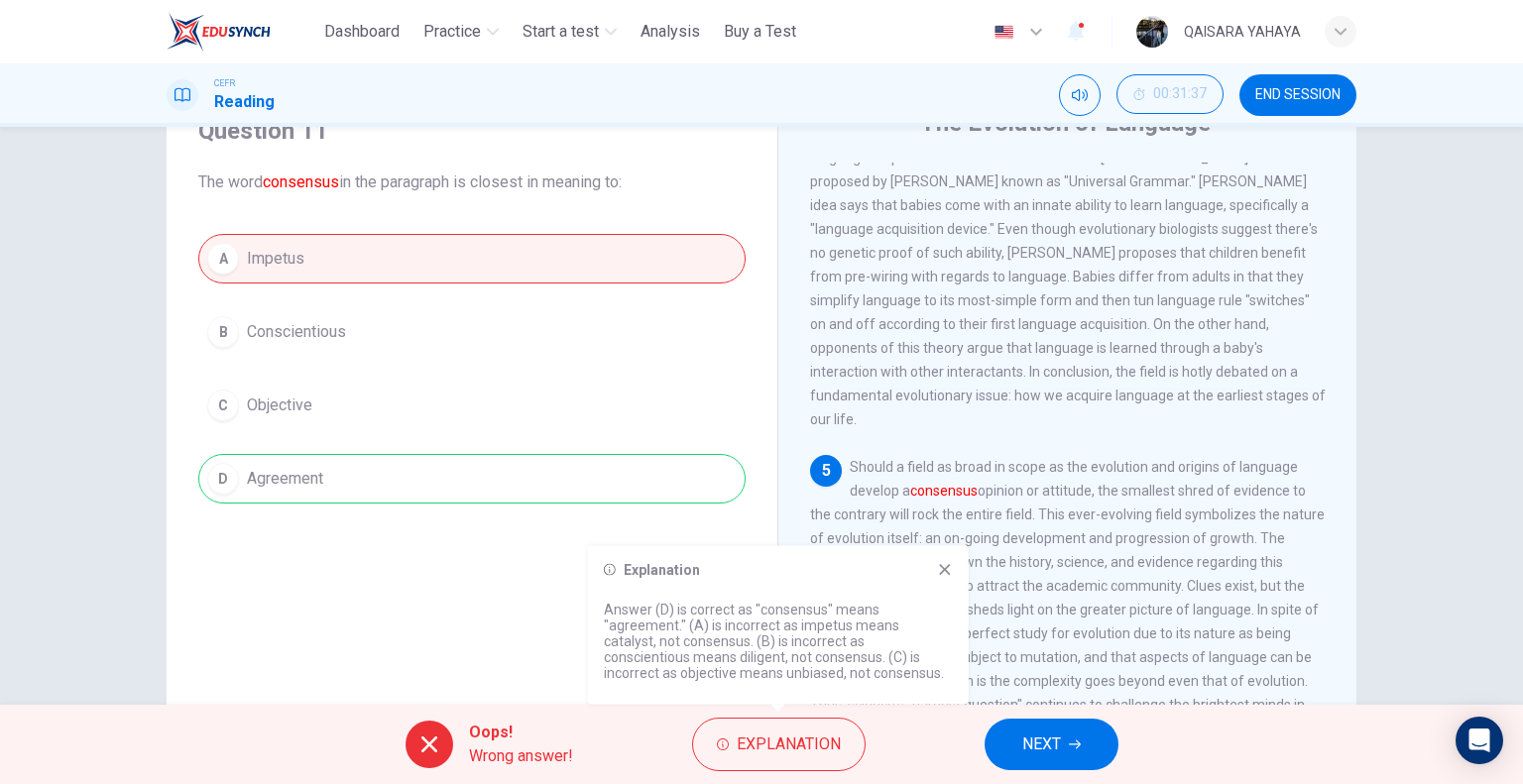 scroll, scrollTop: 744, scrollLeft: 0, axis: vertical 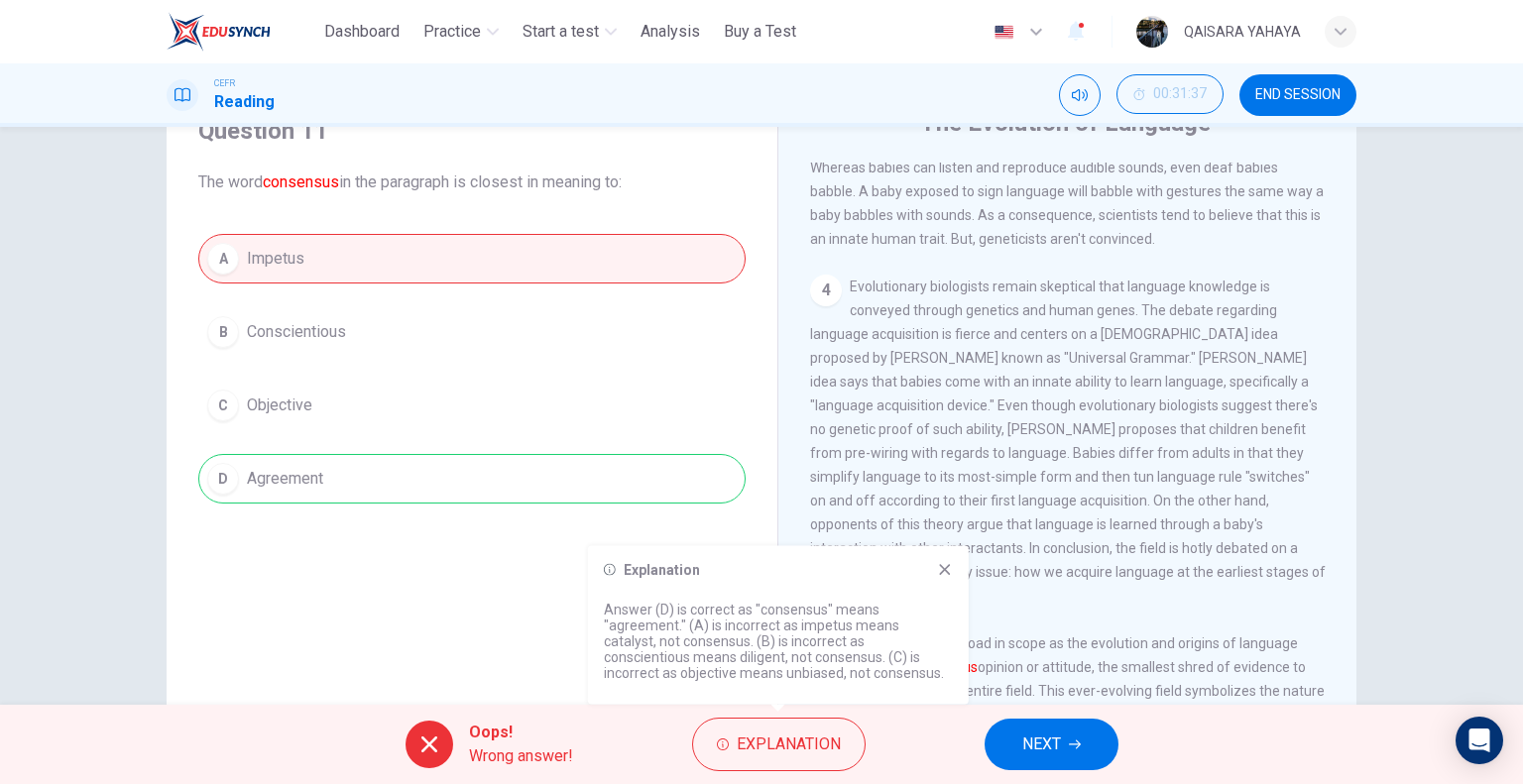 click 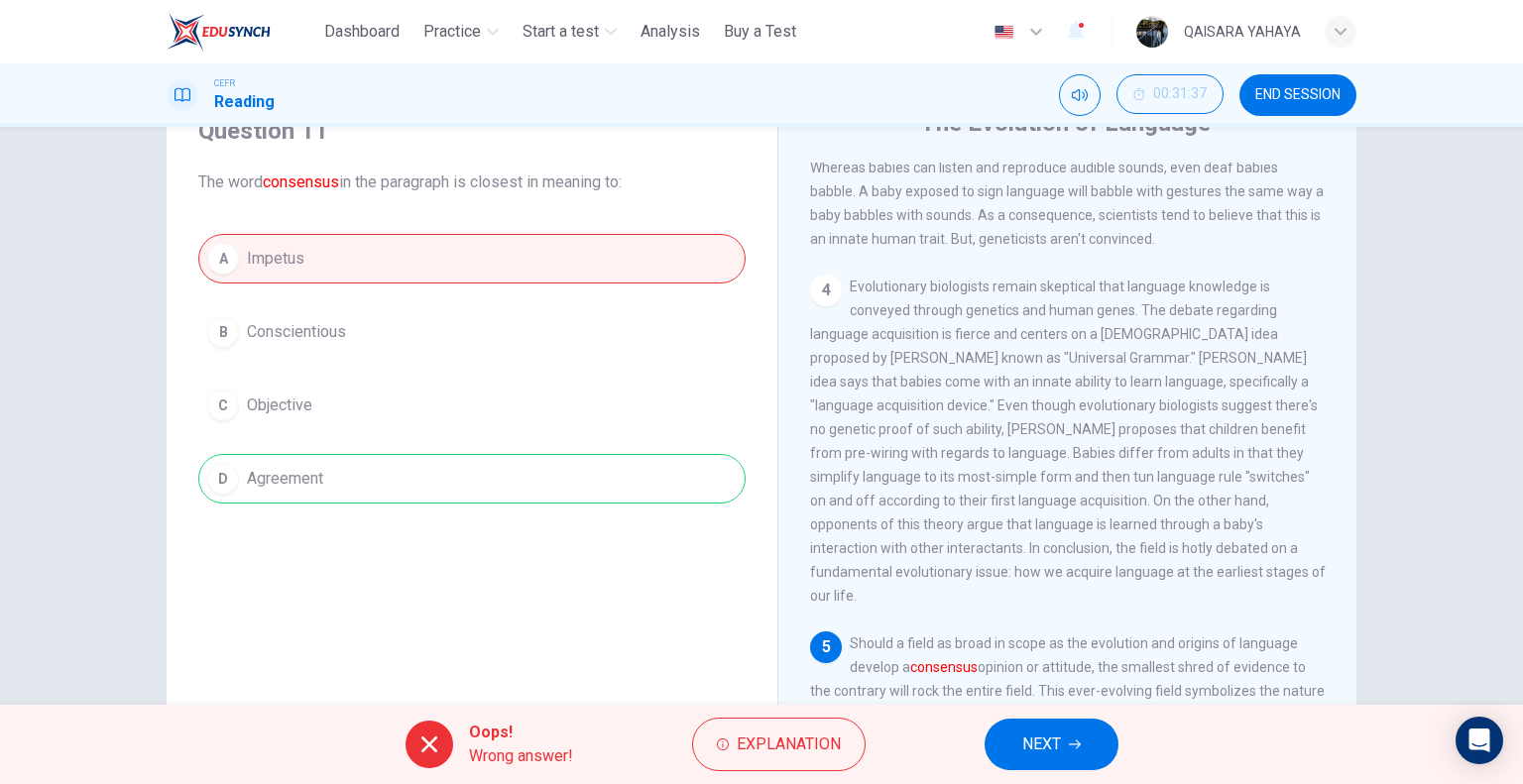 click on "NEXT" at bounding box center [1051, 744] 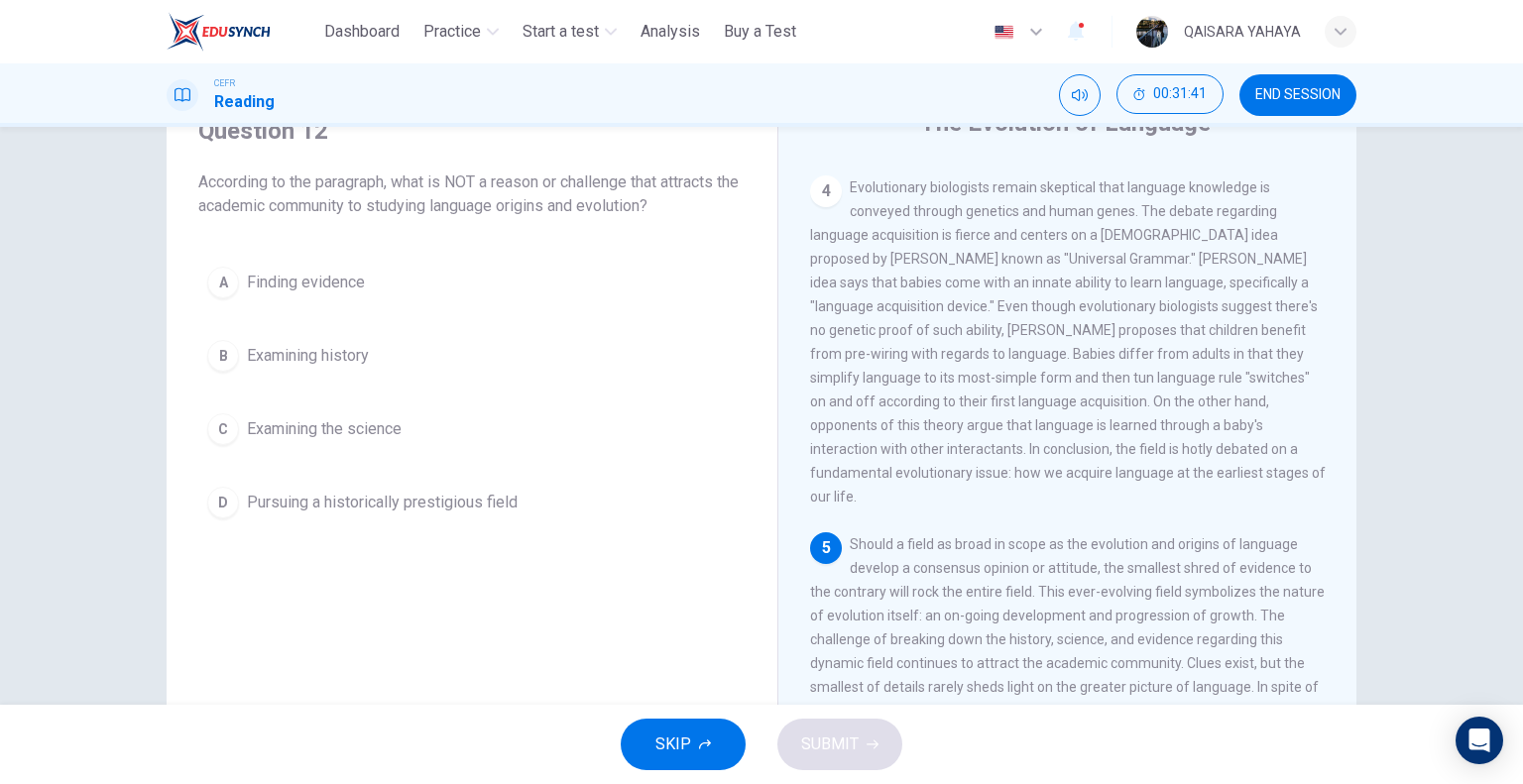 scroll, scrollTop: 943, scrollLeft: 0, axis: vertical 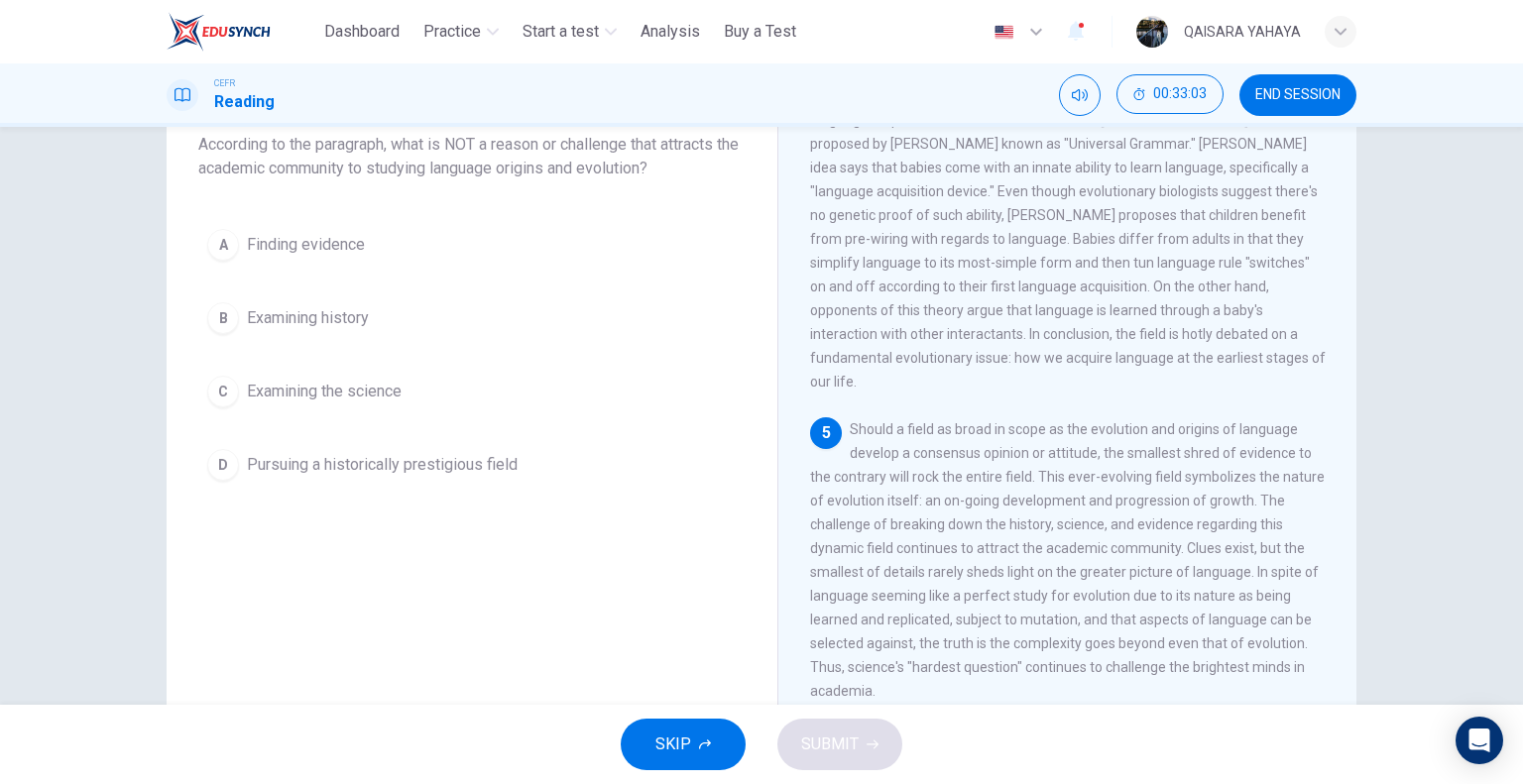 click on "A Finding evidence" at bounding box center [472, 245] 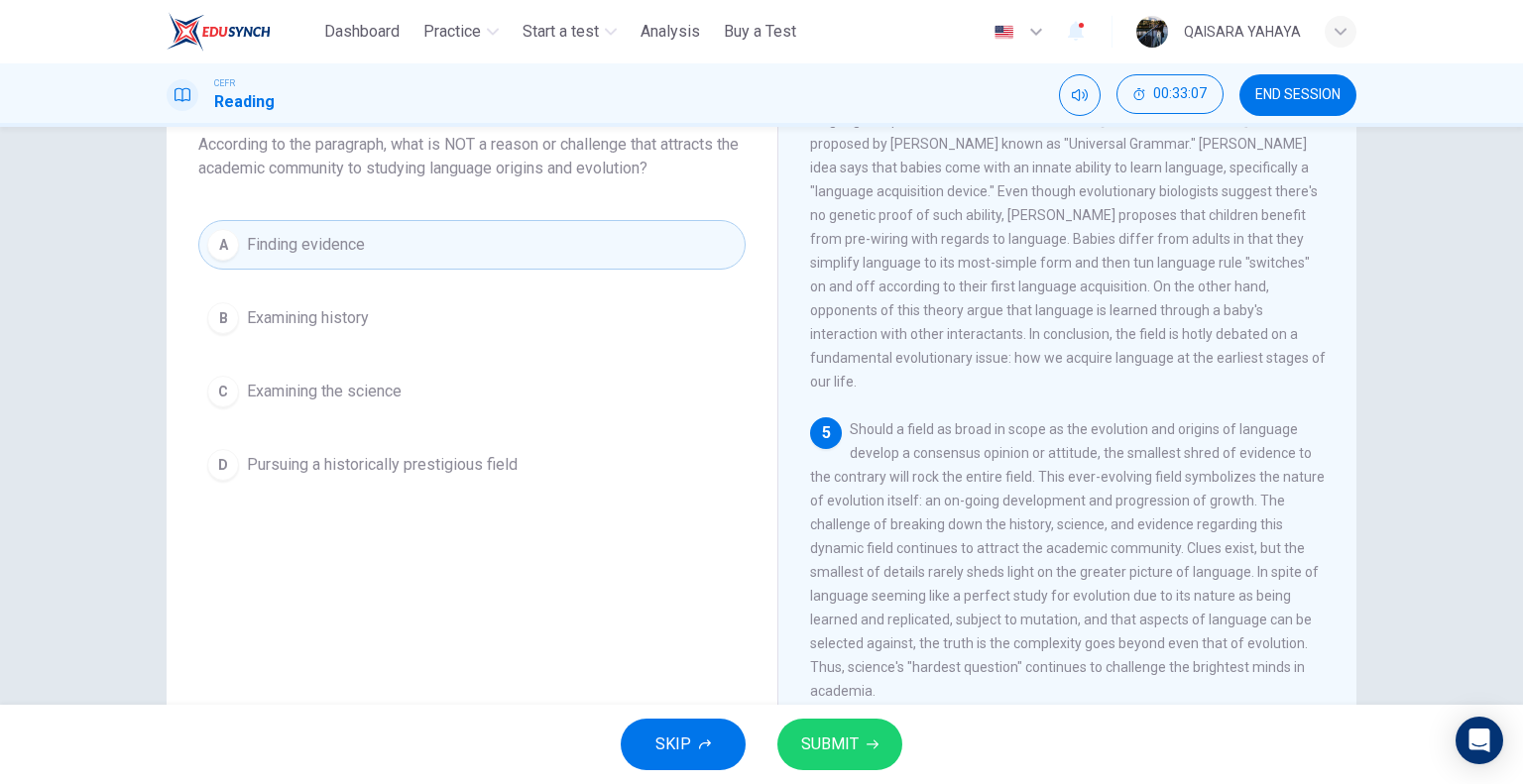 click on "B Examining history" at bounding box center [472, 318] 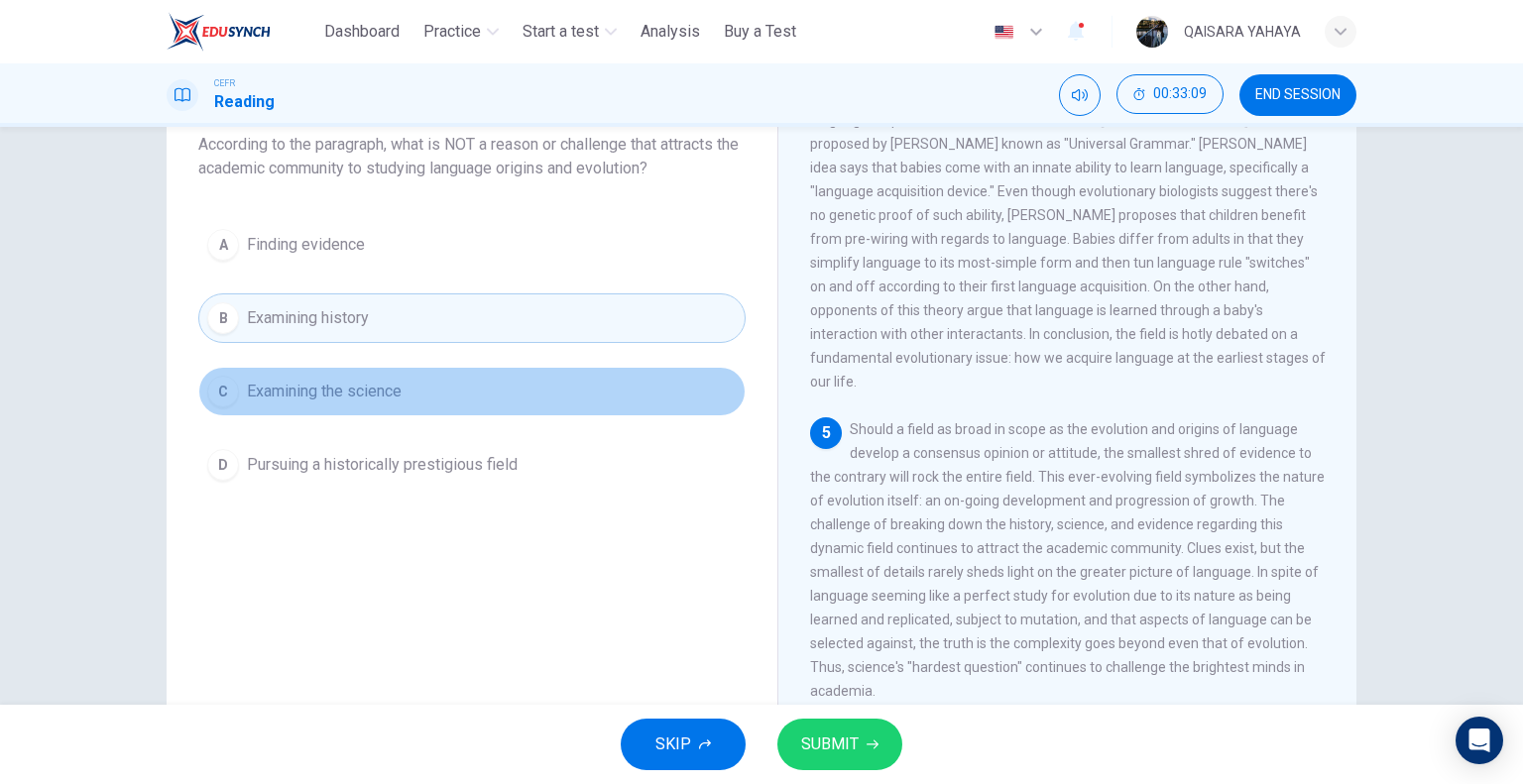 click on "C Examining the science" at bounding box center (472, 392) 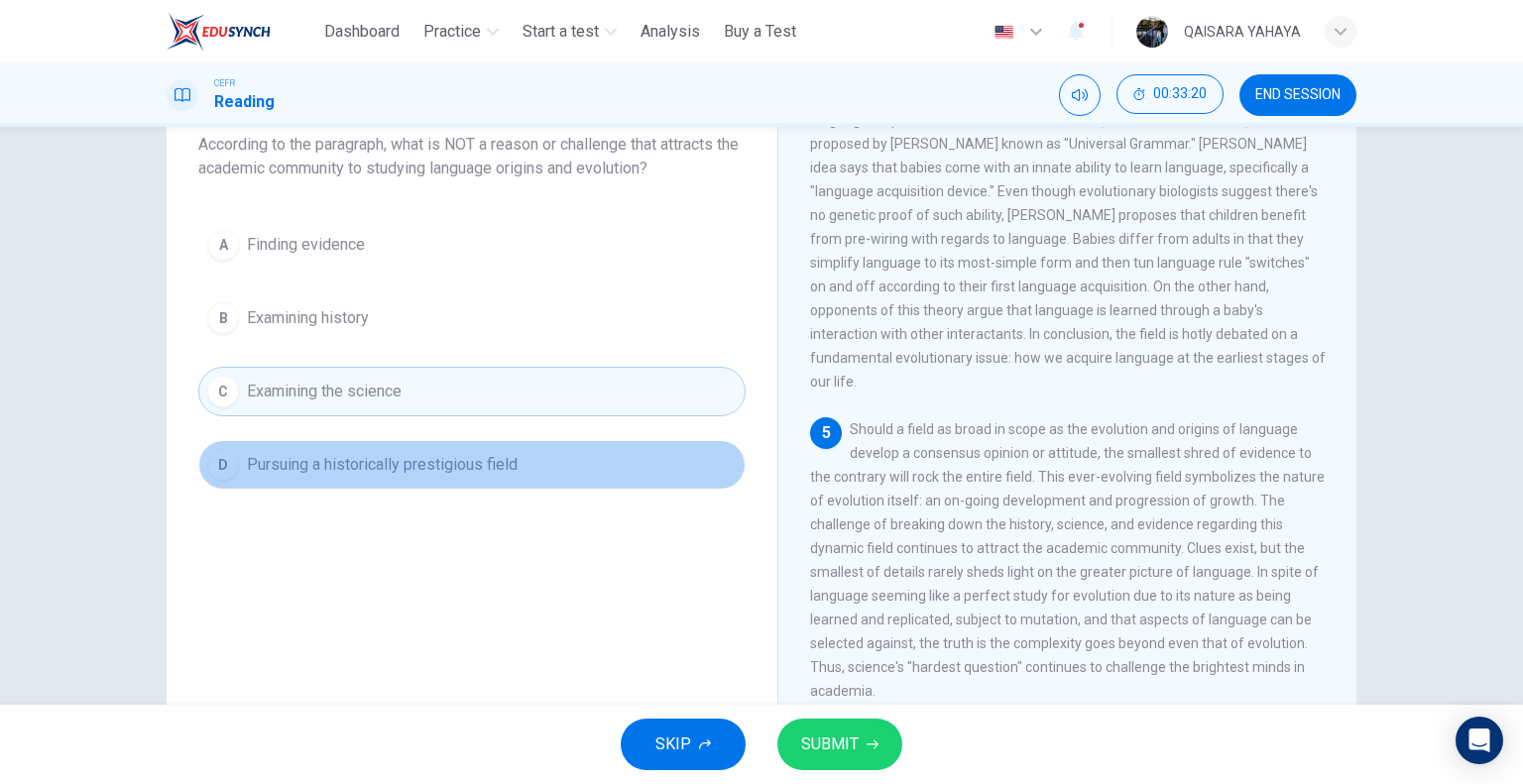 click on "Pursuing a historically prestigious field" at bounding box center [382, 465] 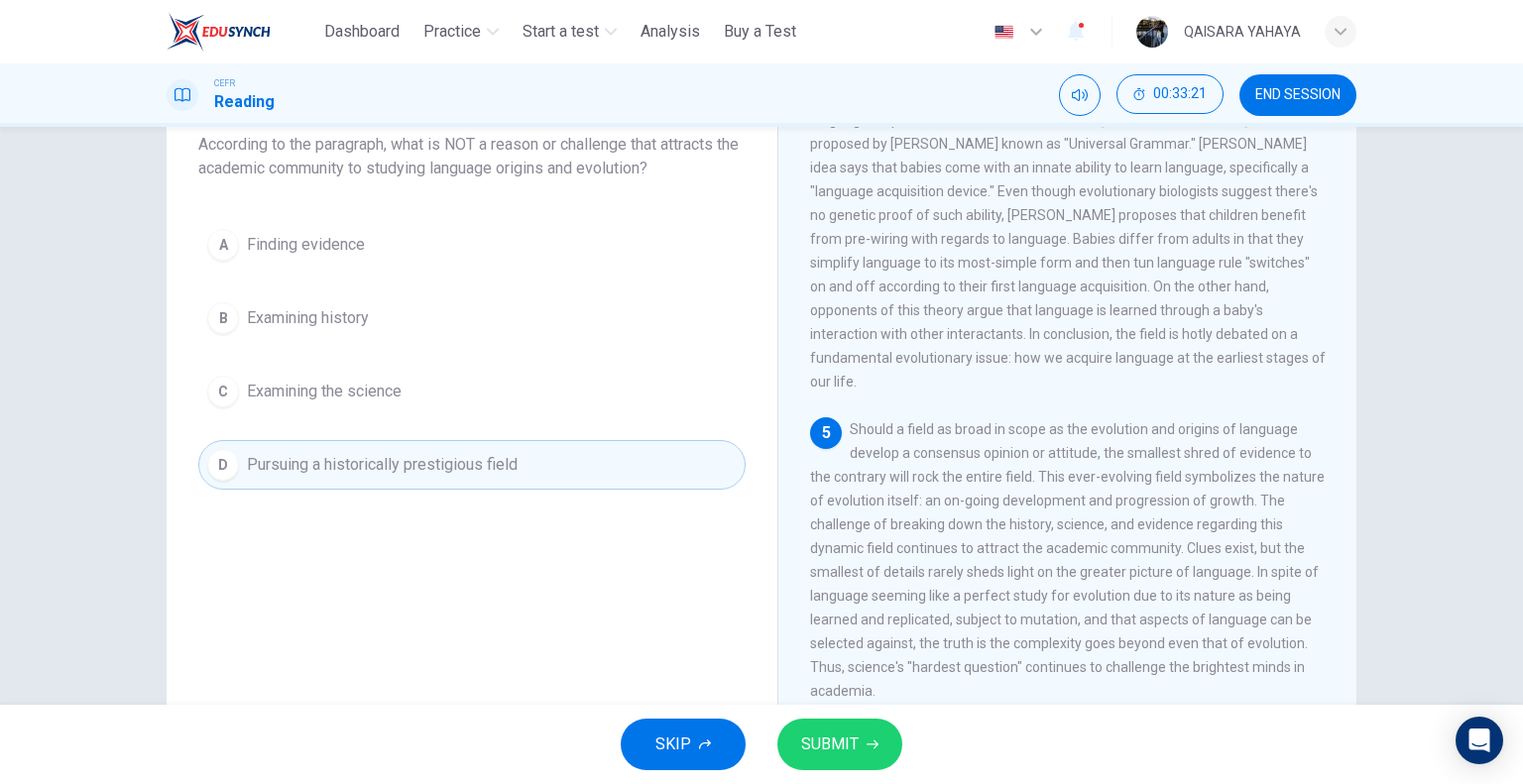 click on "SUBMIT" at bounding box center [840, 744] 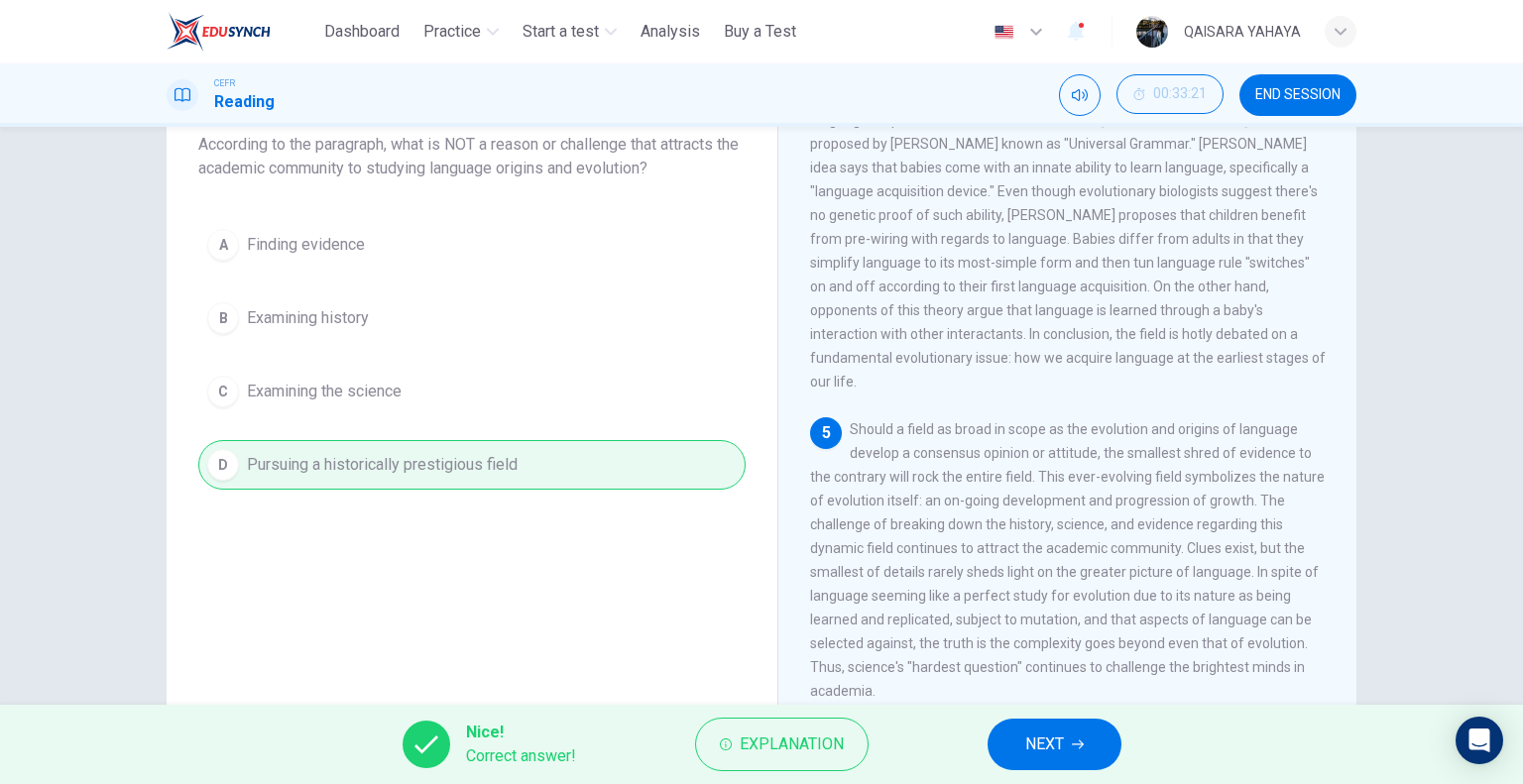click on "Nice! Correct answer! Explanation NEXT" at bounding box center (762, 744) 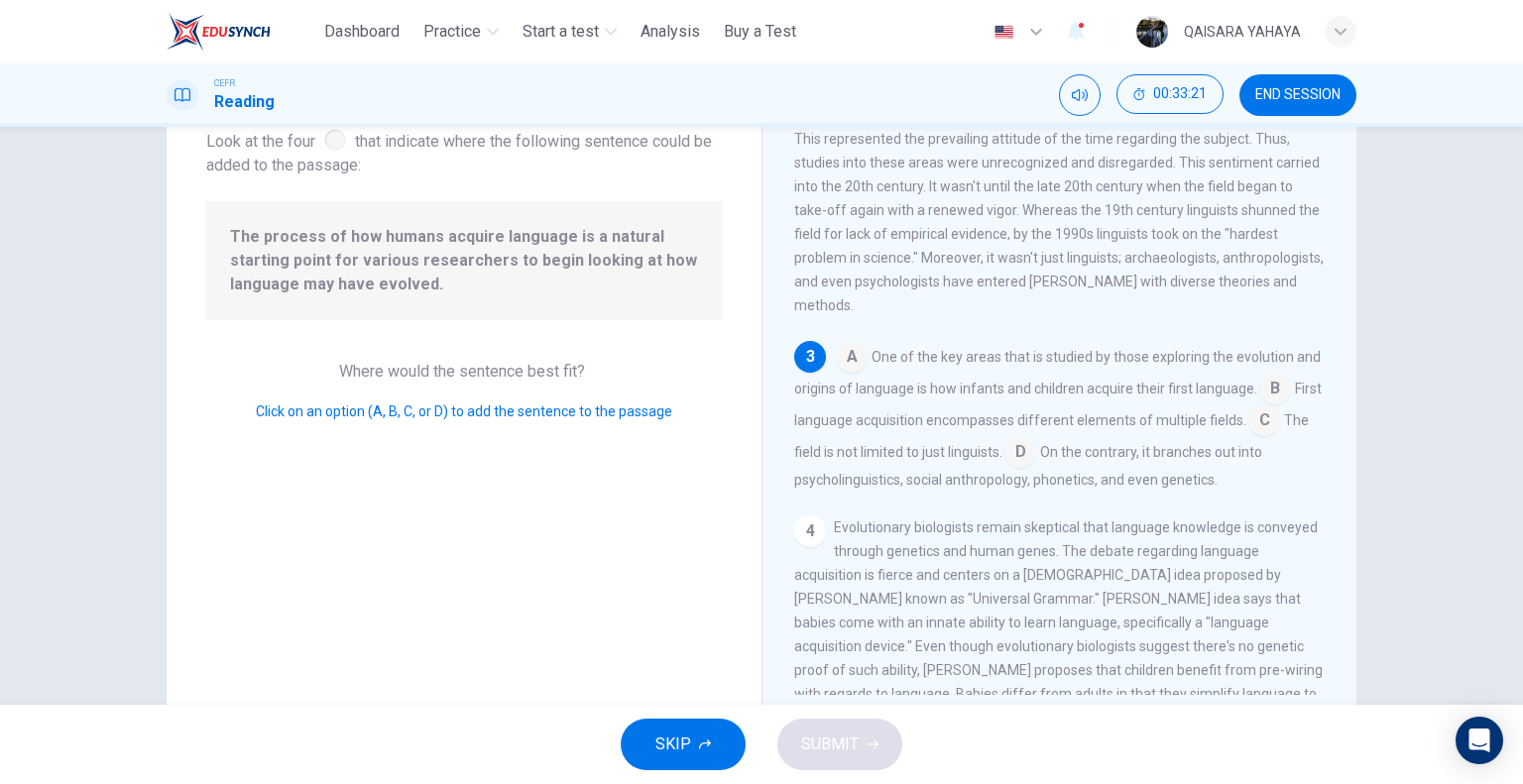 scroll, scrollTop: 334, scrollLeft: 0, axis: vertical 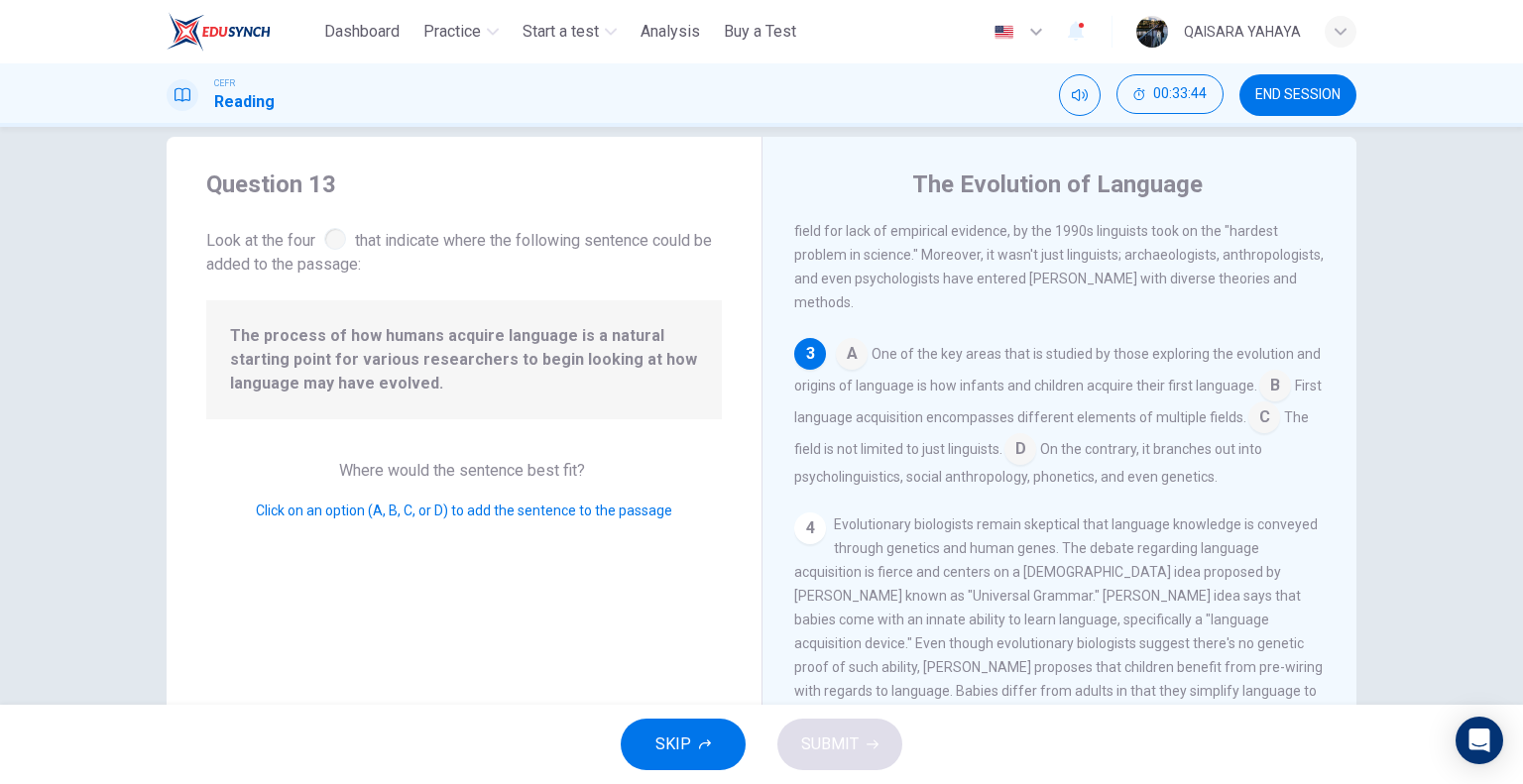 click at bounding box center (852, 356) 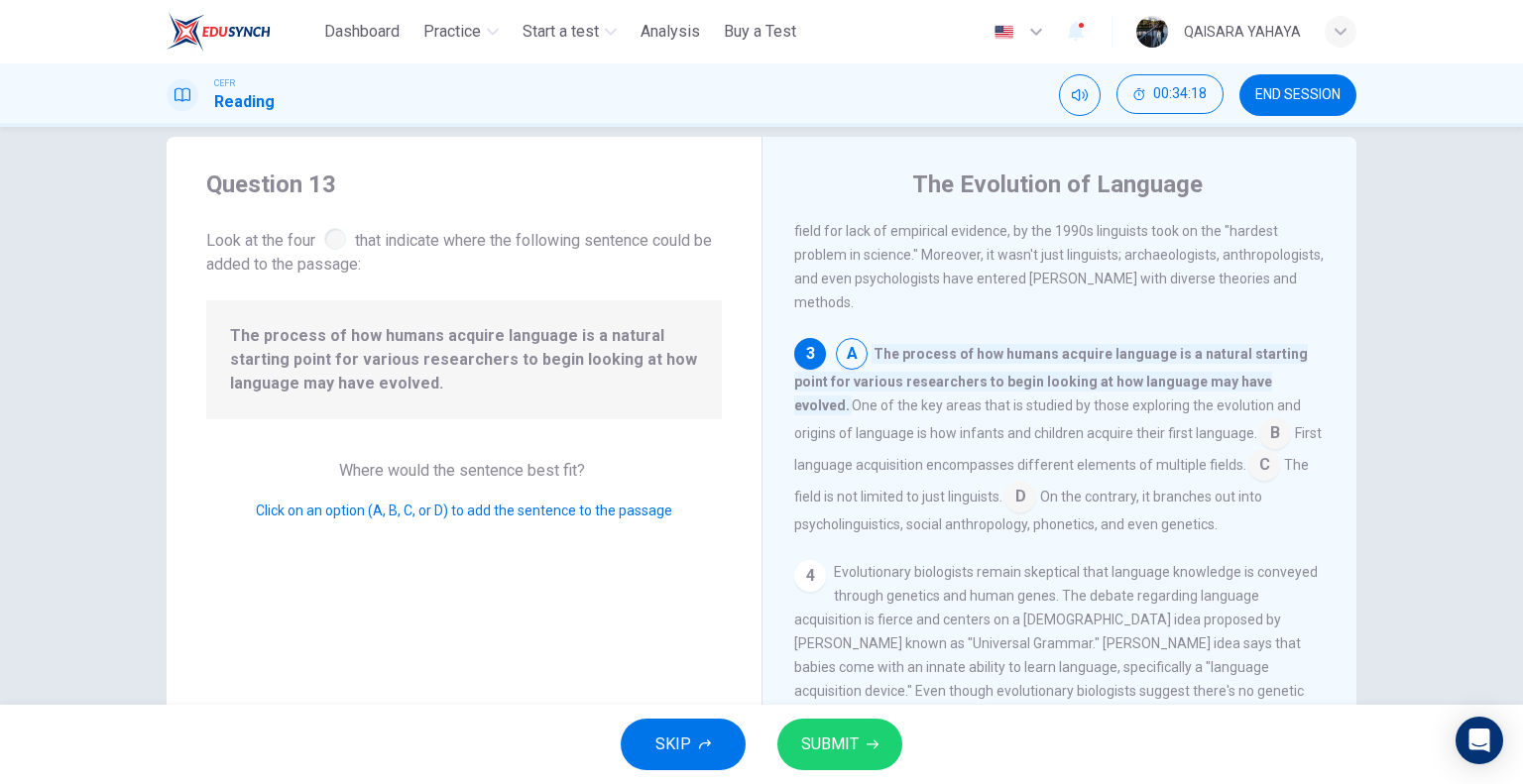 click at bounding box center [1275, 435] 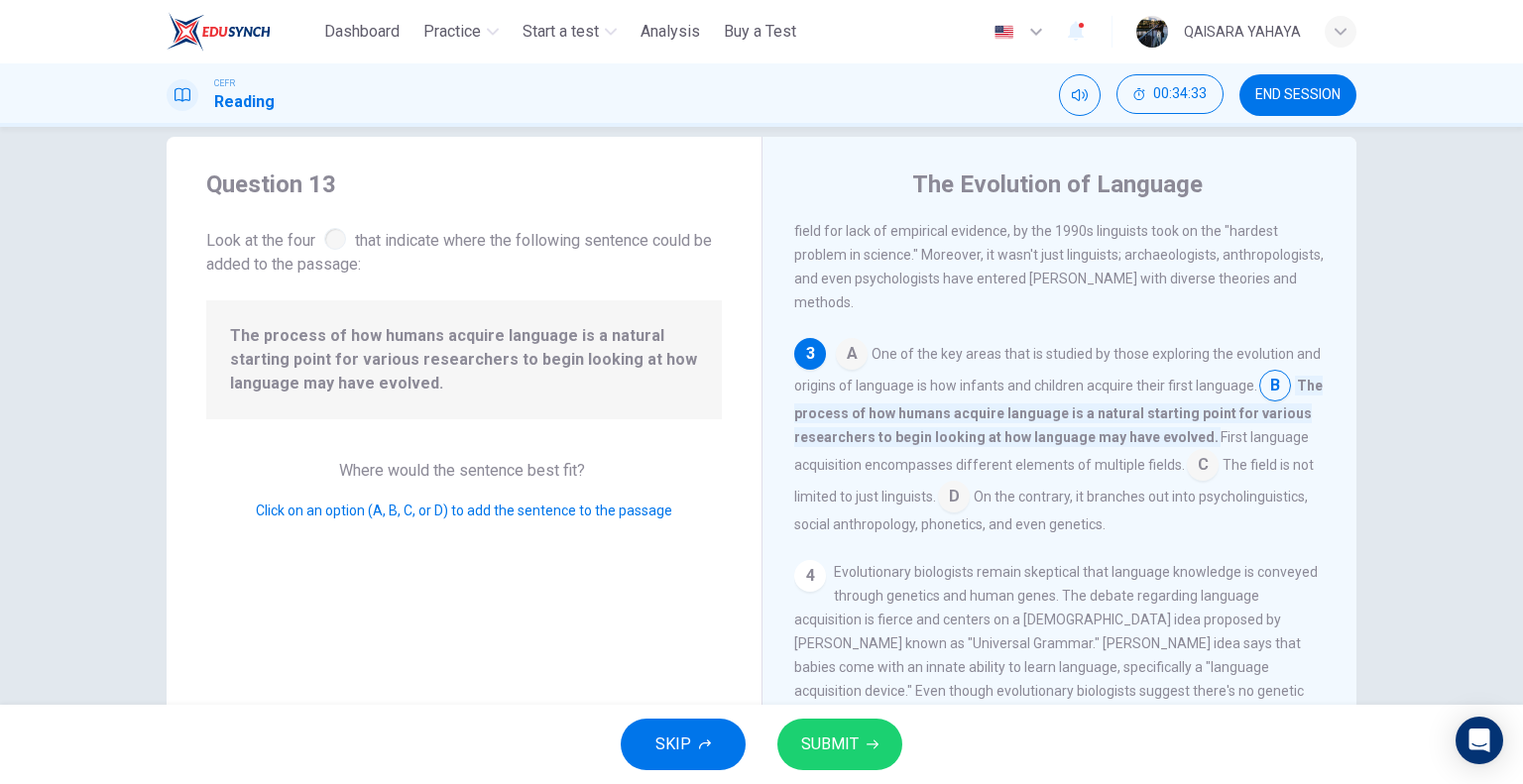 click at bounding box center (852, 356) 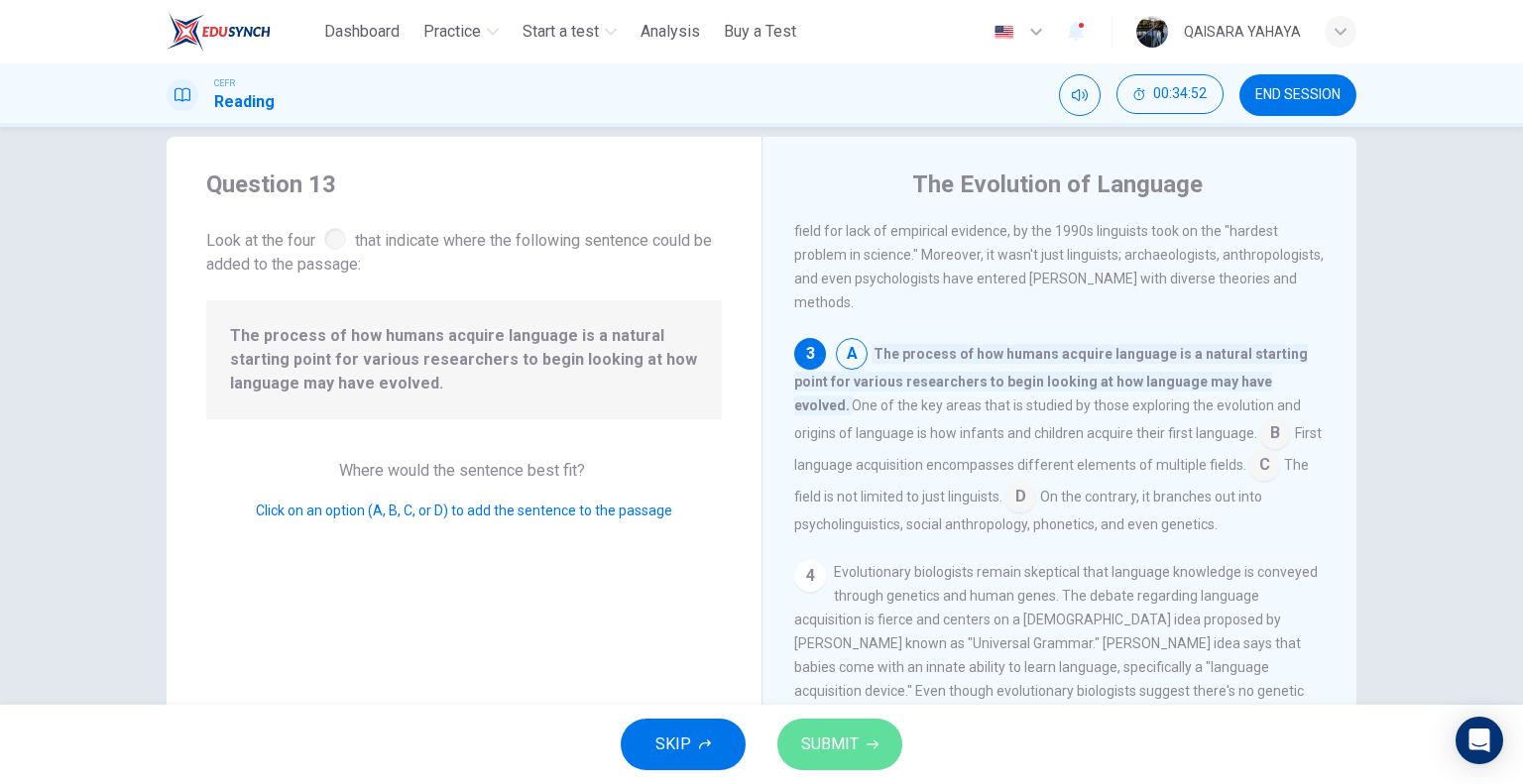 click on "SUBMIT" at bounding box center [830, 744] 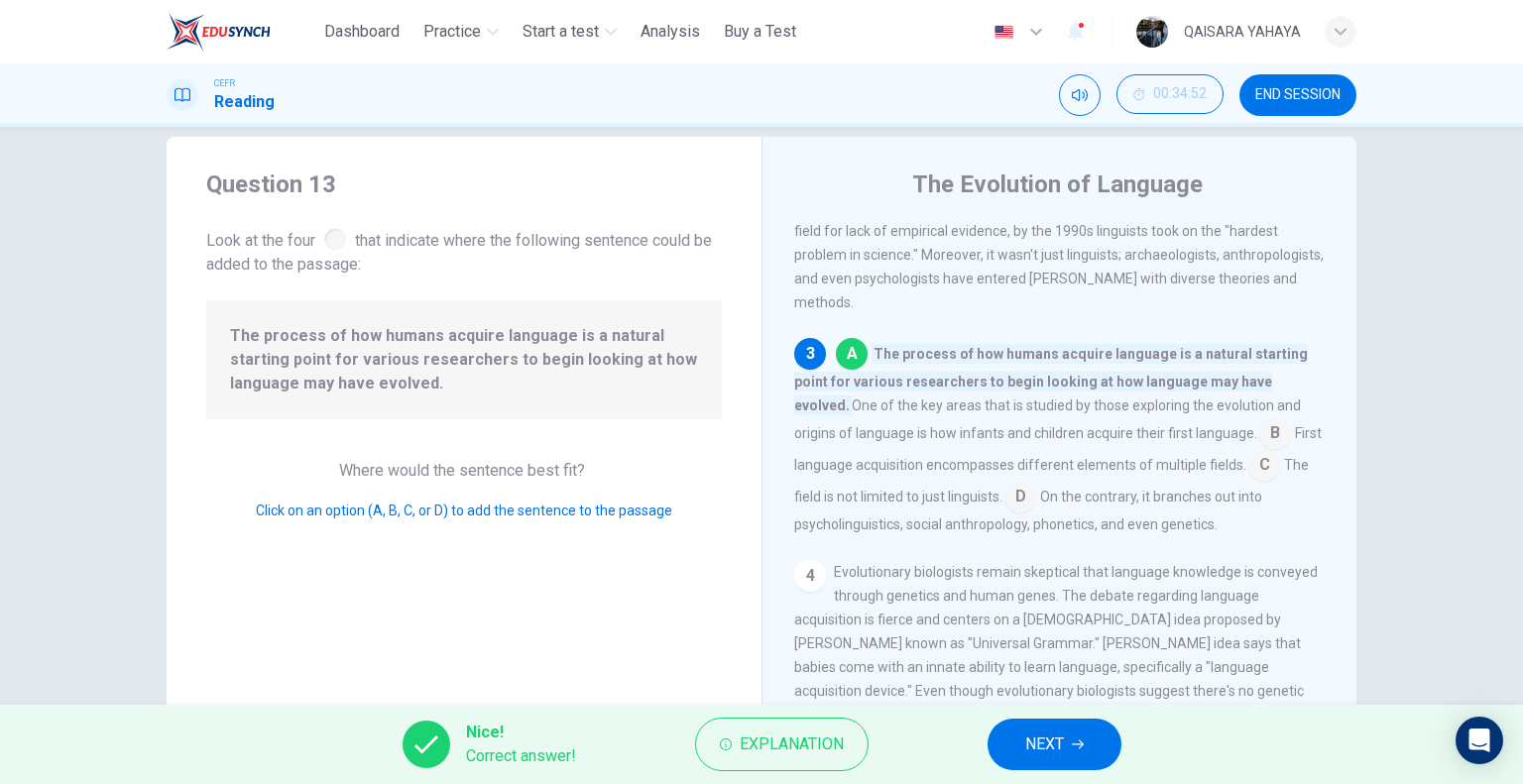 click on "NEXT" at bounding box center [1044, 744] 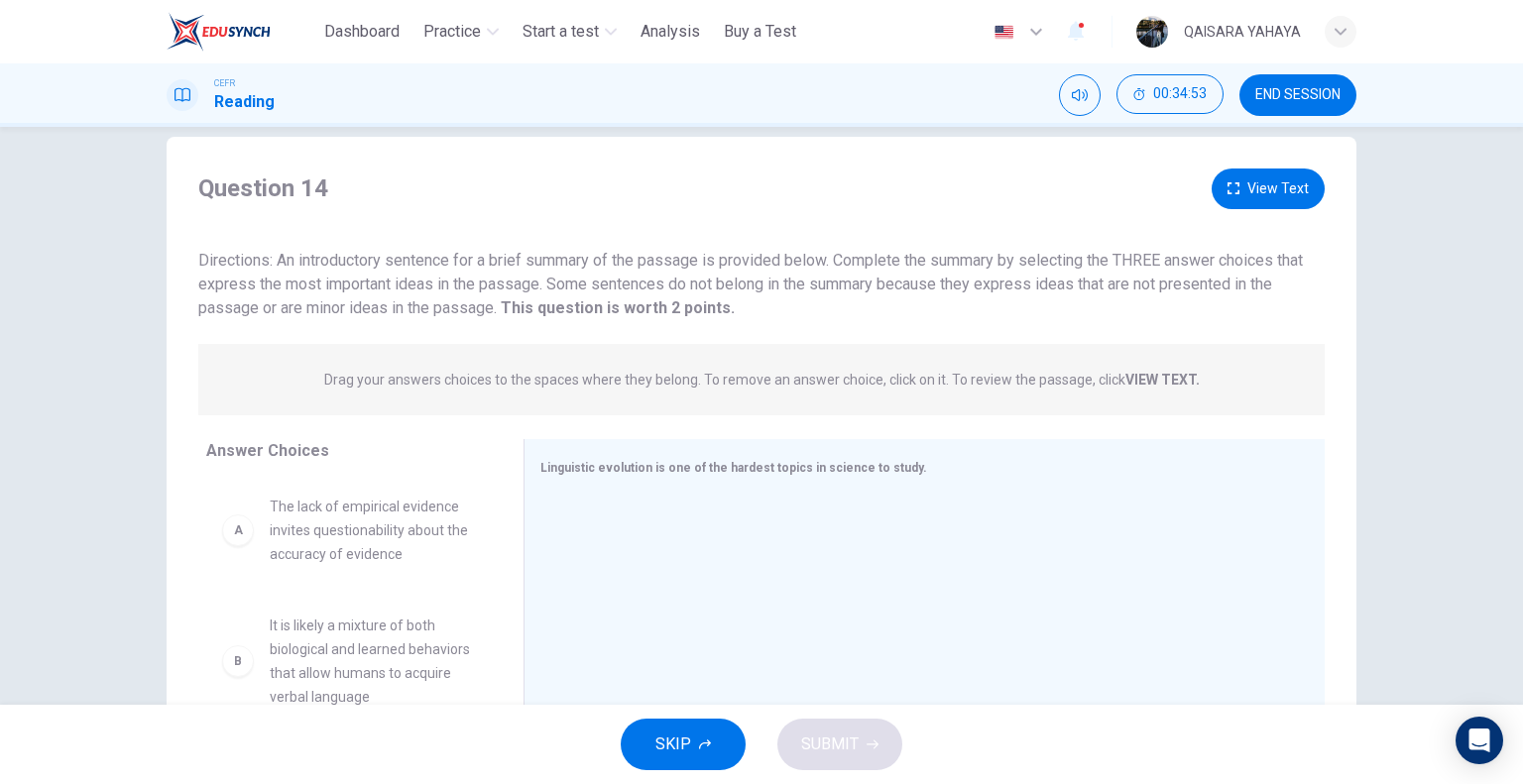 scroll, scrollTop: 129, scrollLeft: 0, axis: vertical 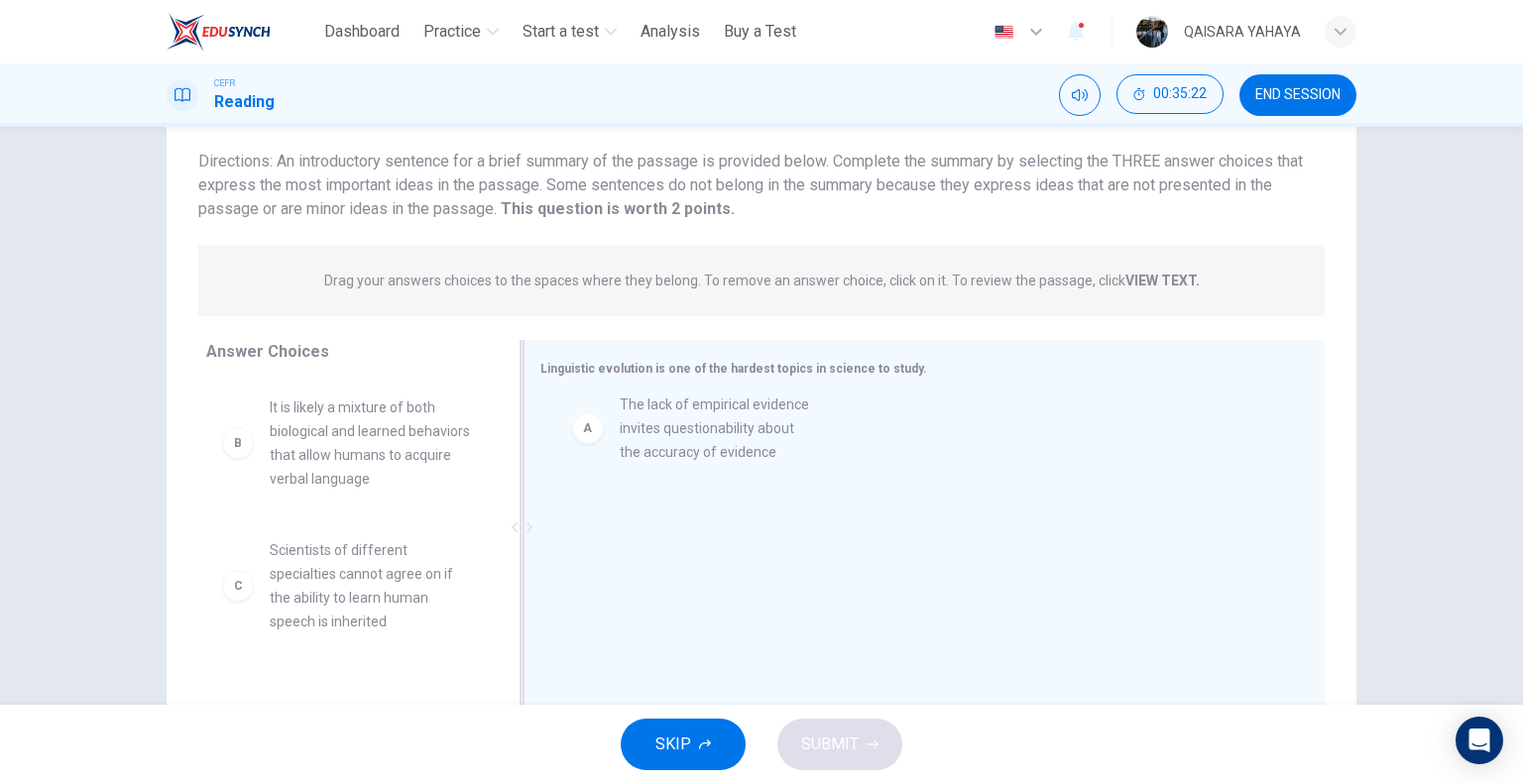 drag, startPoint x: 356, startPoint y: 438, endPoint x: 733, endPoint y: 440, distance: 377.00531 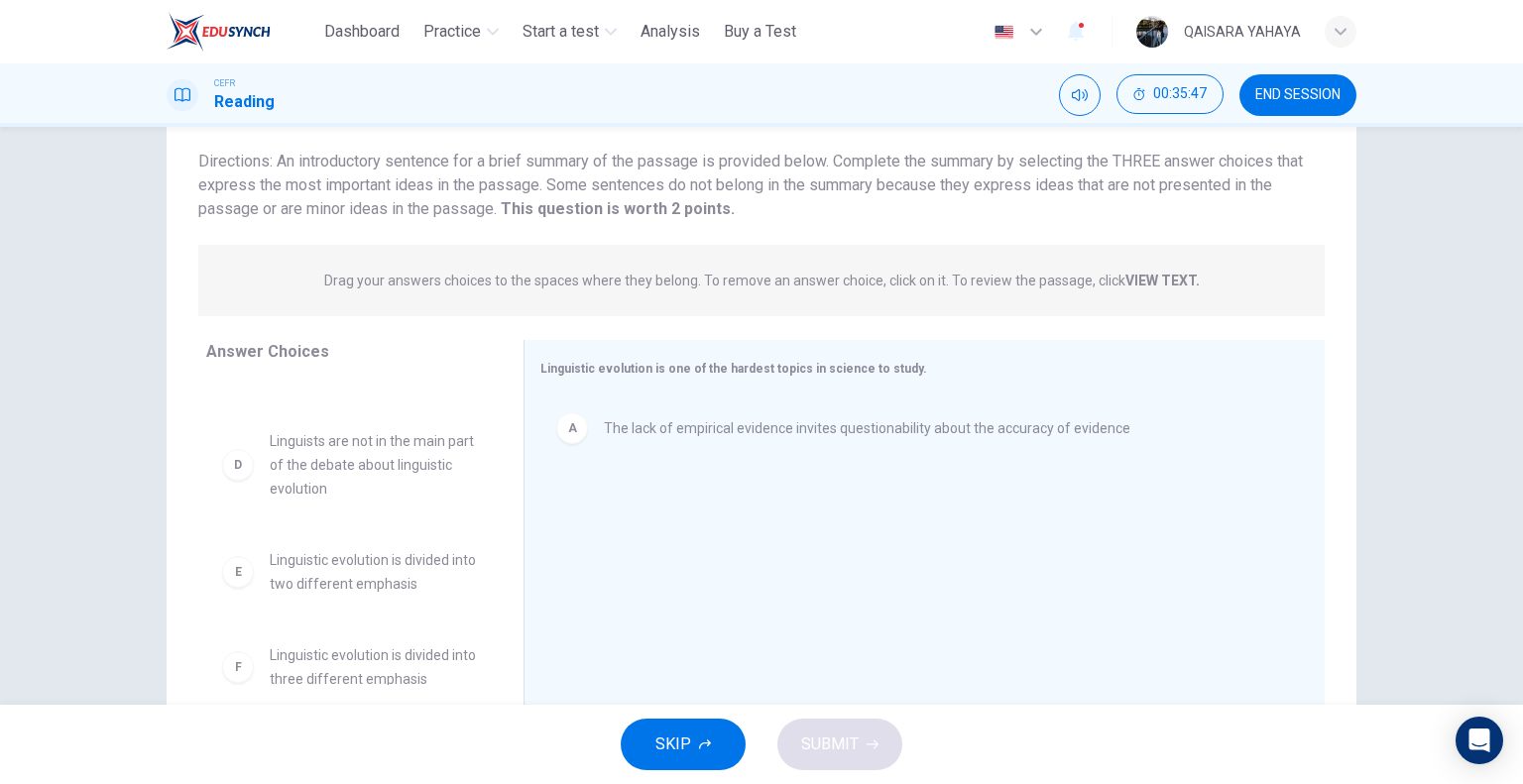 scroll, scrollTop: 274, scrollLeft: 0, axis: vertical 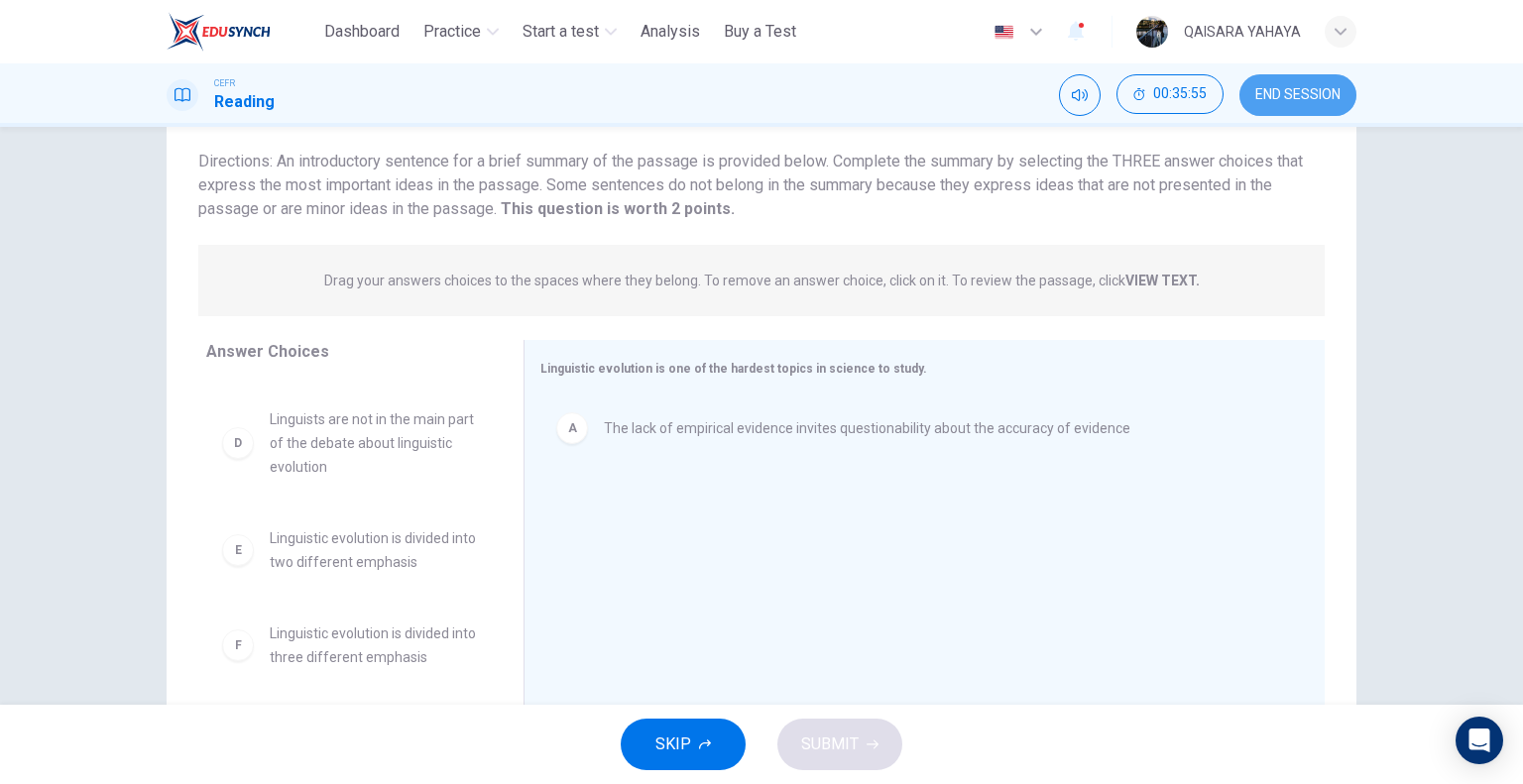 click on "END SESSION" at bounding box center [1298, 95] 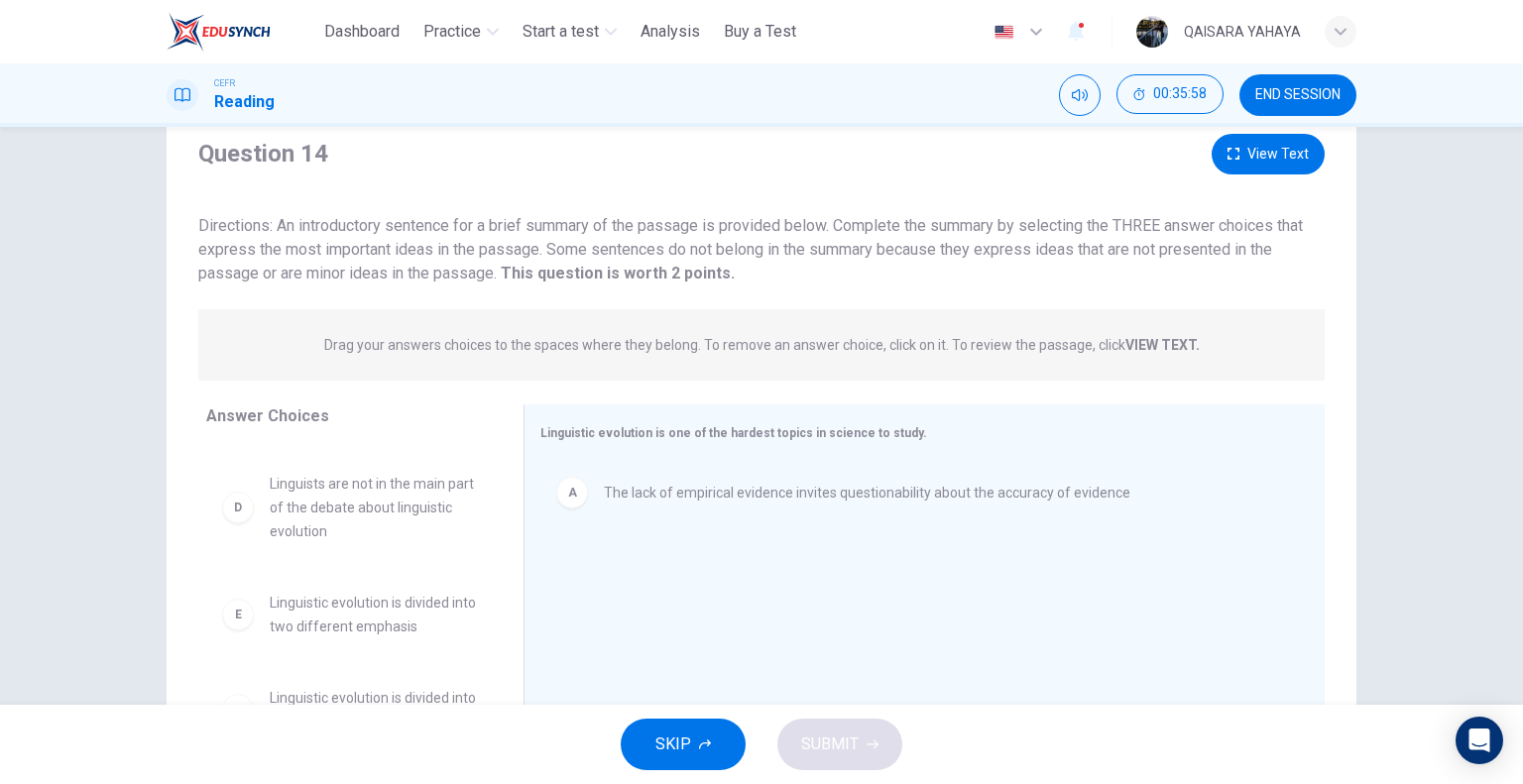 scroll, scrollTop: 0, scrollLeft: 0, axis: both 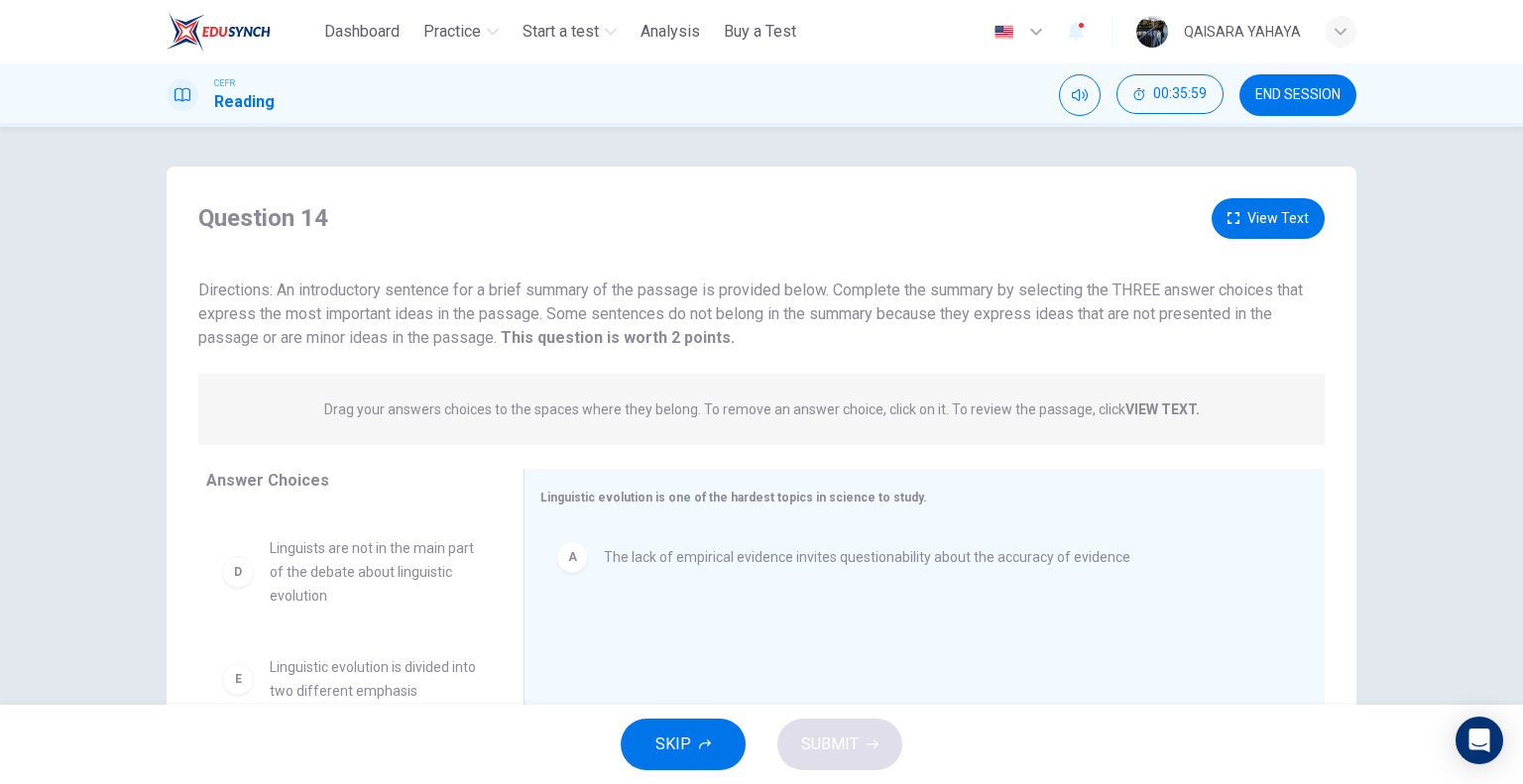 click 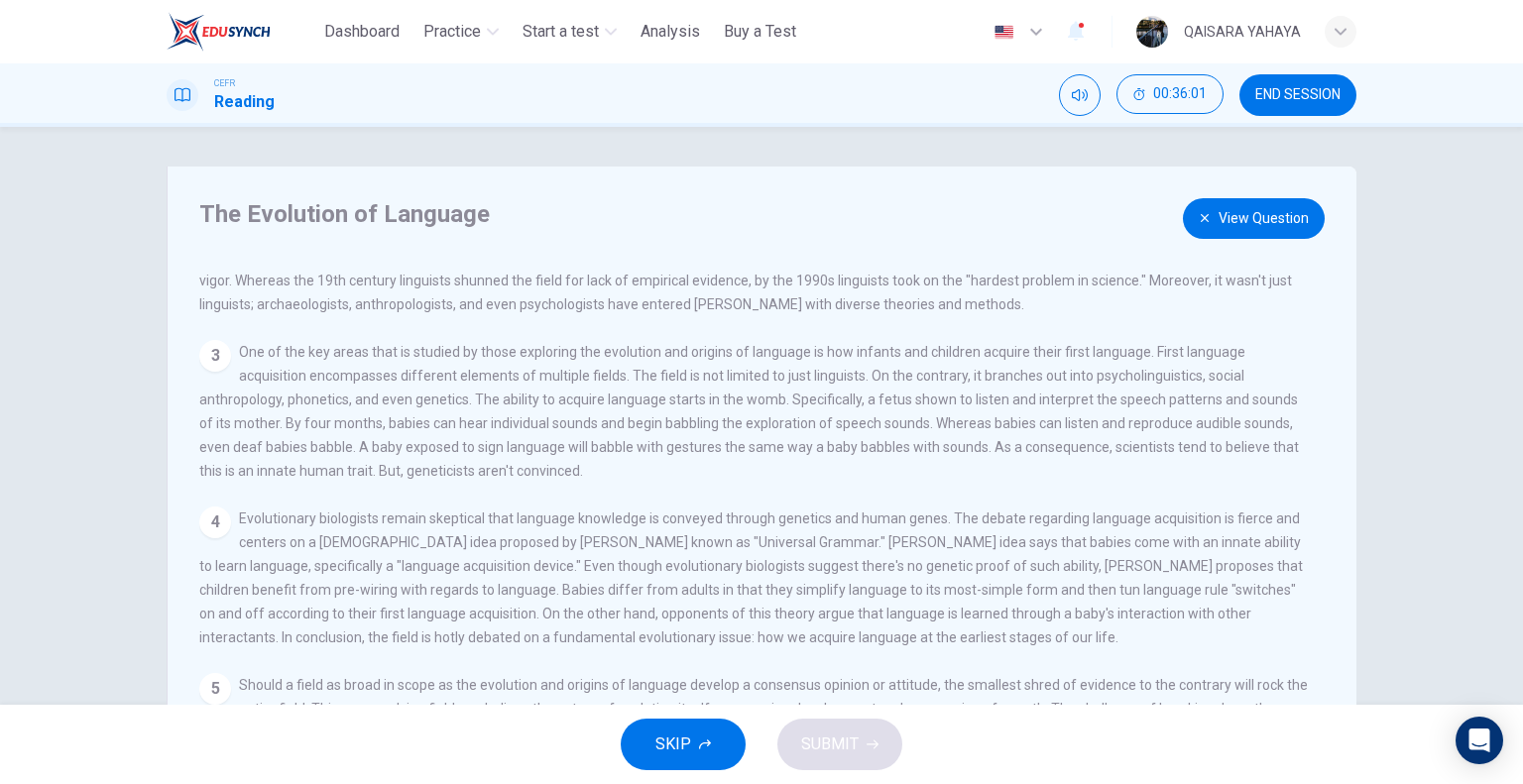scroll, scrollTop: 237, scrollLeft: 0, axis: vertical 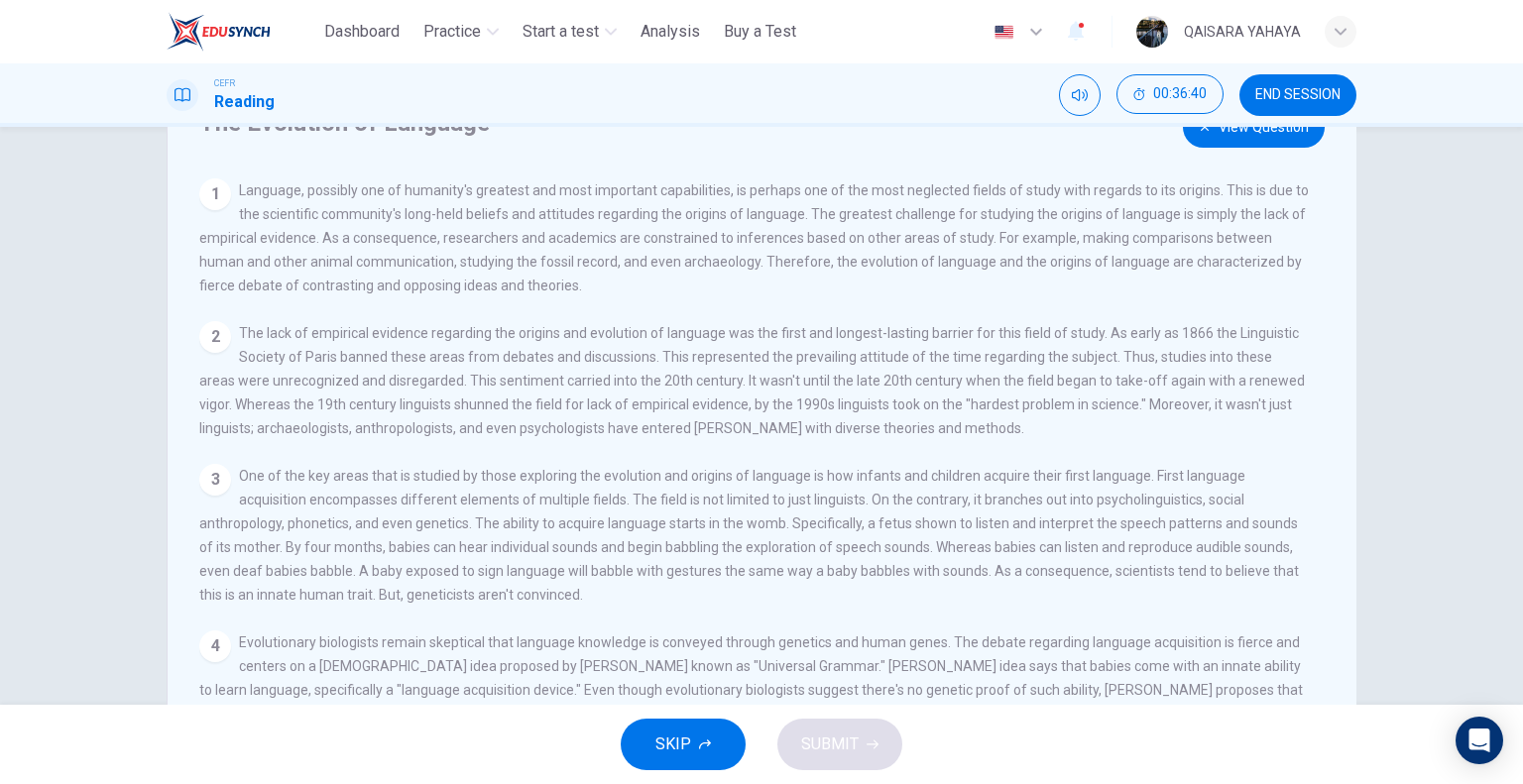 drag, startPoint x: 883, startPoint y: 385, endPoint x: 1000, endPoint y: 384, distance: 117.004273 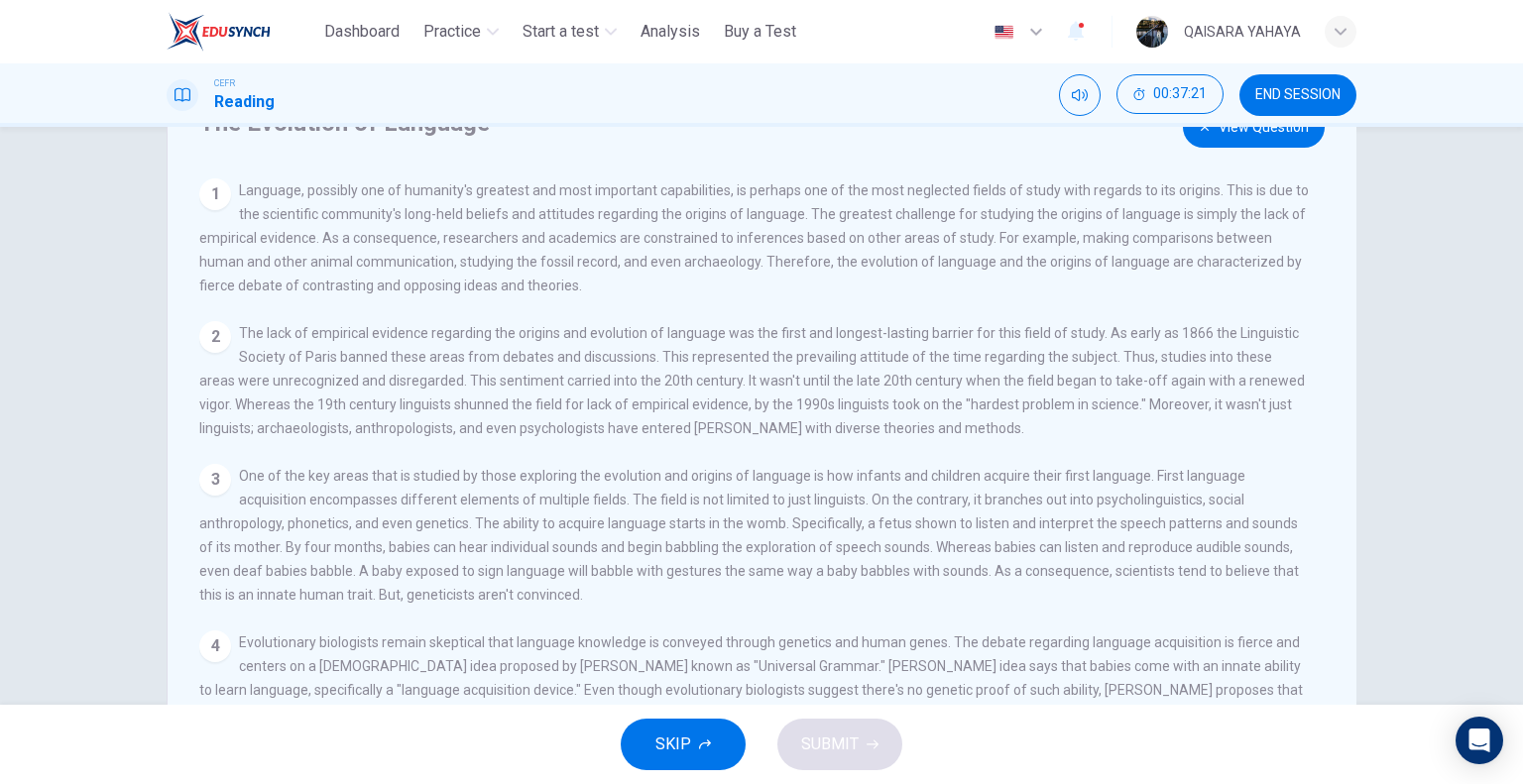 click on "View Question" at bounding box center (1253, 127) 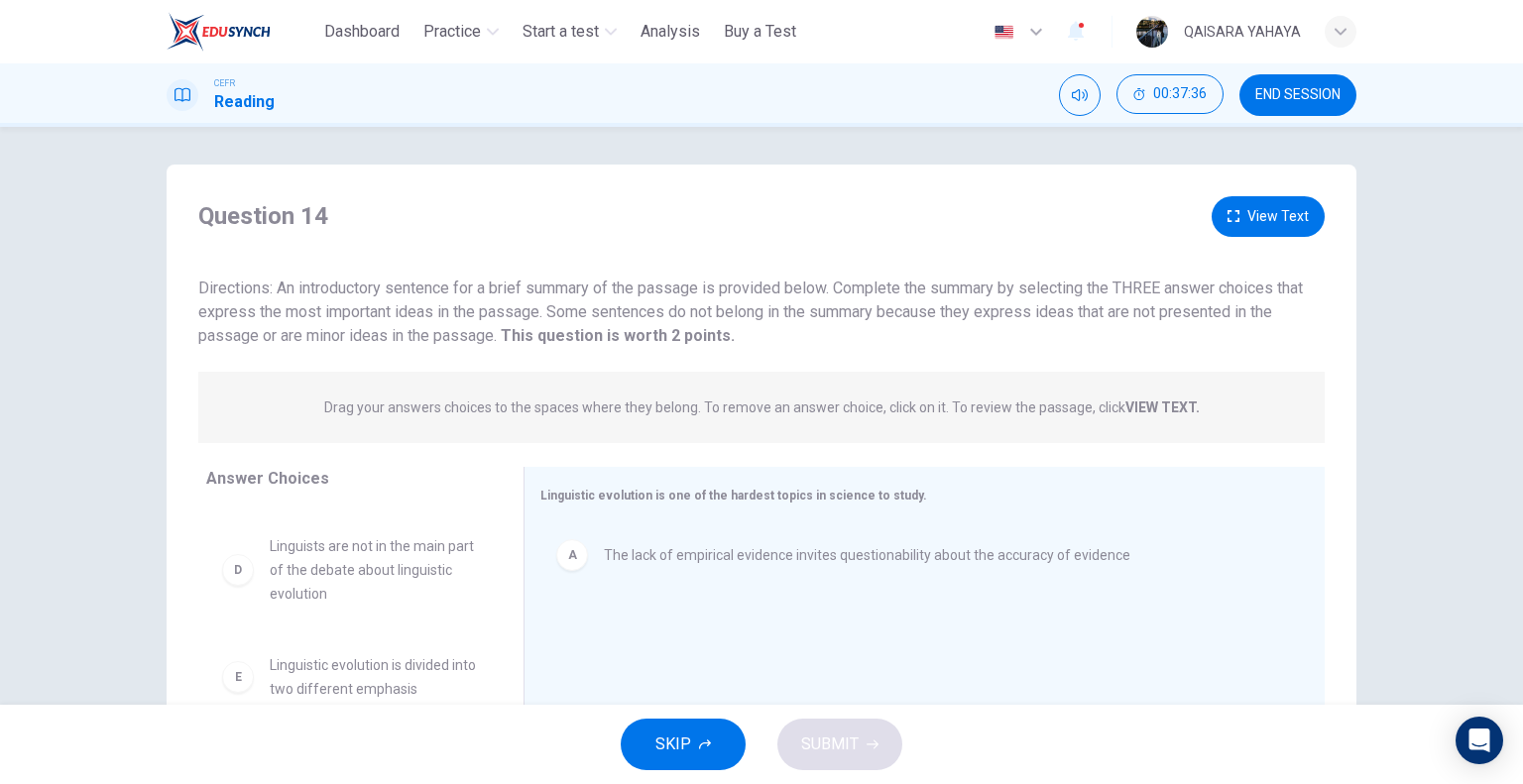 scroll, scrollTop: 0, scrollLeft: 0, axis: both 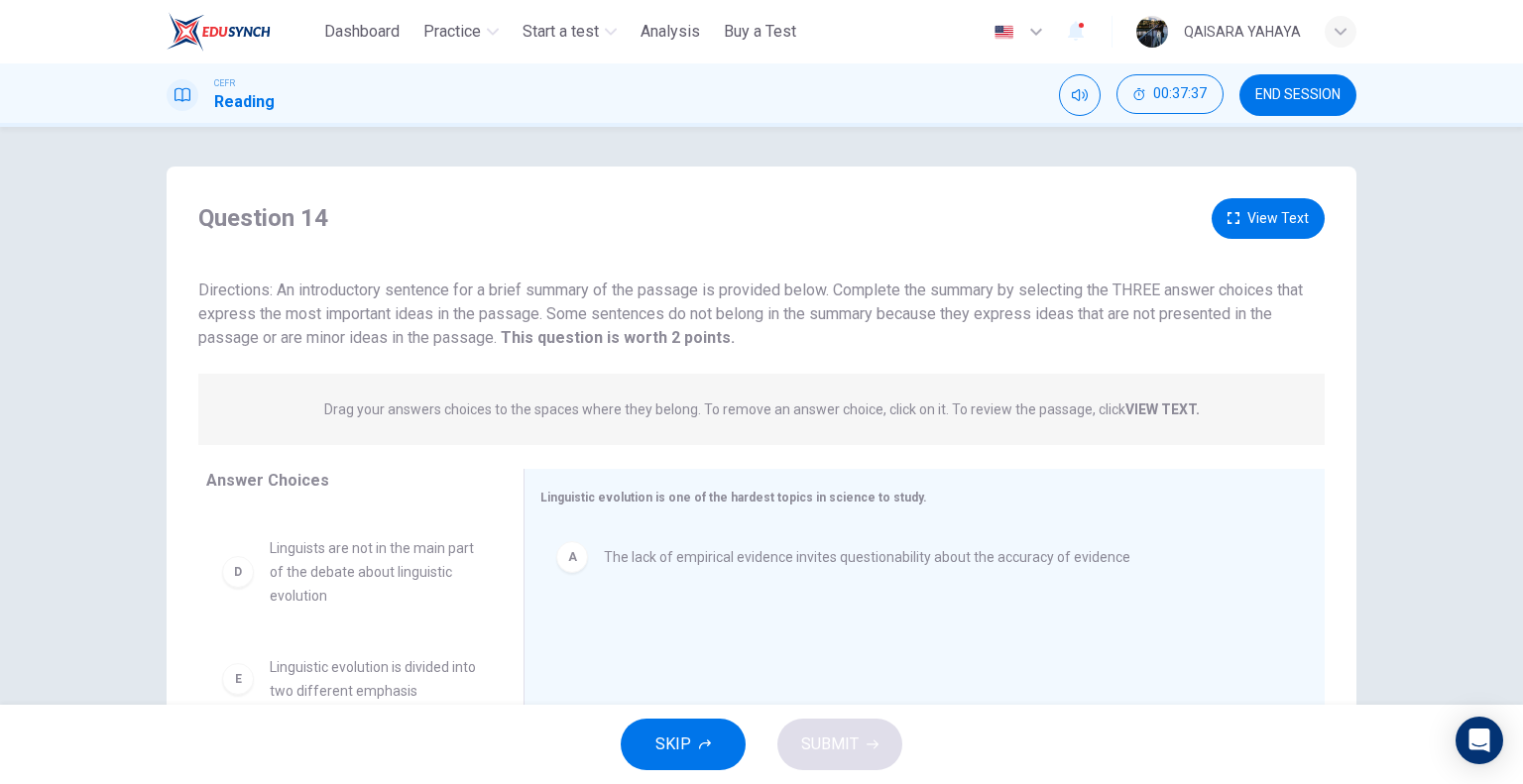 click on "Answer Choices B It is likely a mixture of both biological and learned behaviors that allow humans to acquire verbal language C Scientists of different specialties cannot agree on if the ability to learn human speech is inherited D Linguists are not in the main part of the debate about linguistic evolution E Linguistic evolution is divided into two different emphasis F Linguistic evolution is divided into three different emphasis" at bounding box center (345, 661) 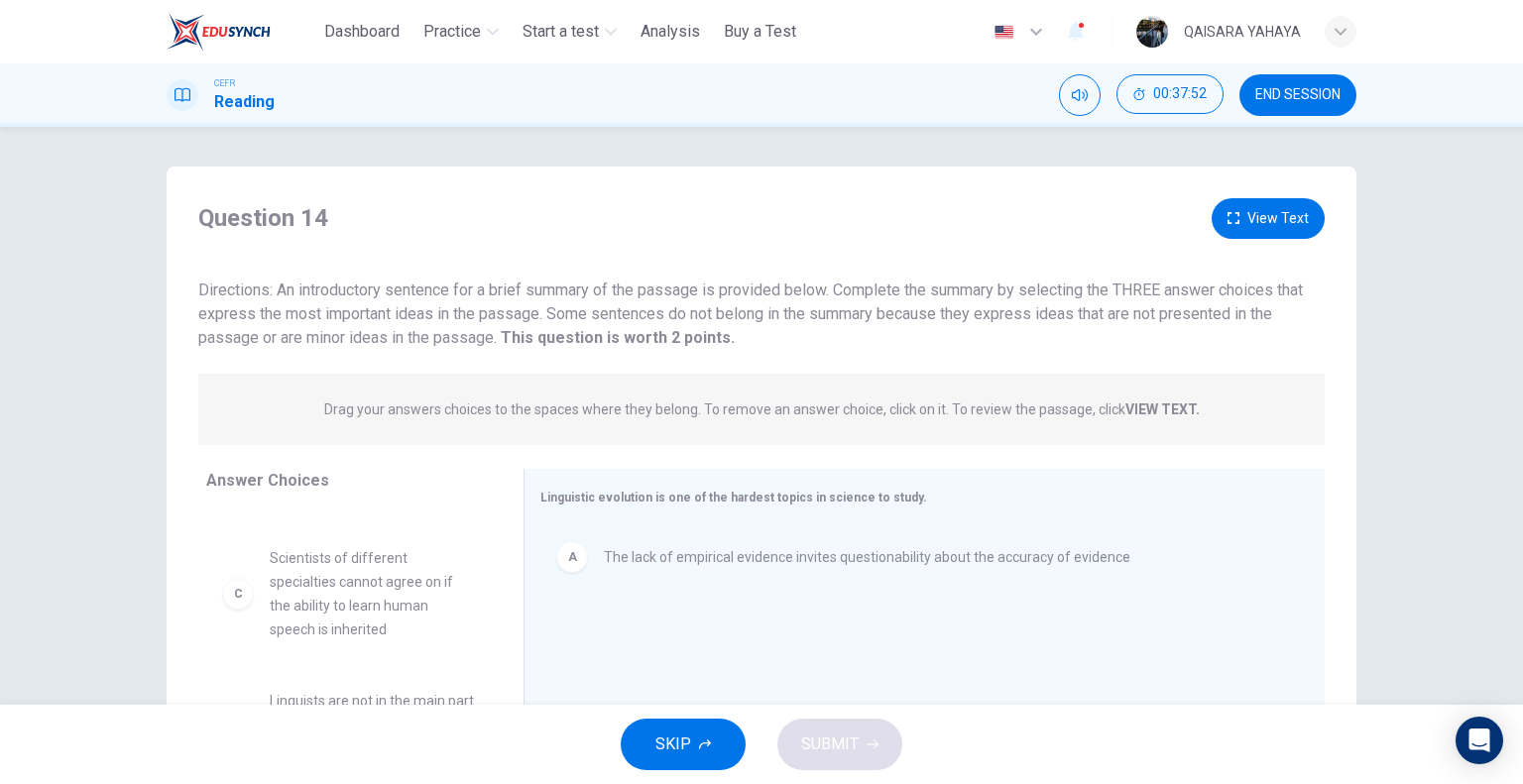 scroll, scrollTop: 99, scrollLeft: 0, axis: vertical 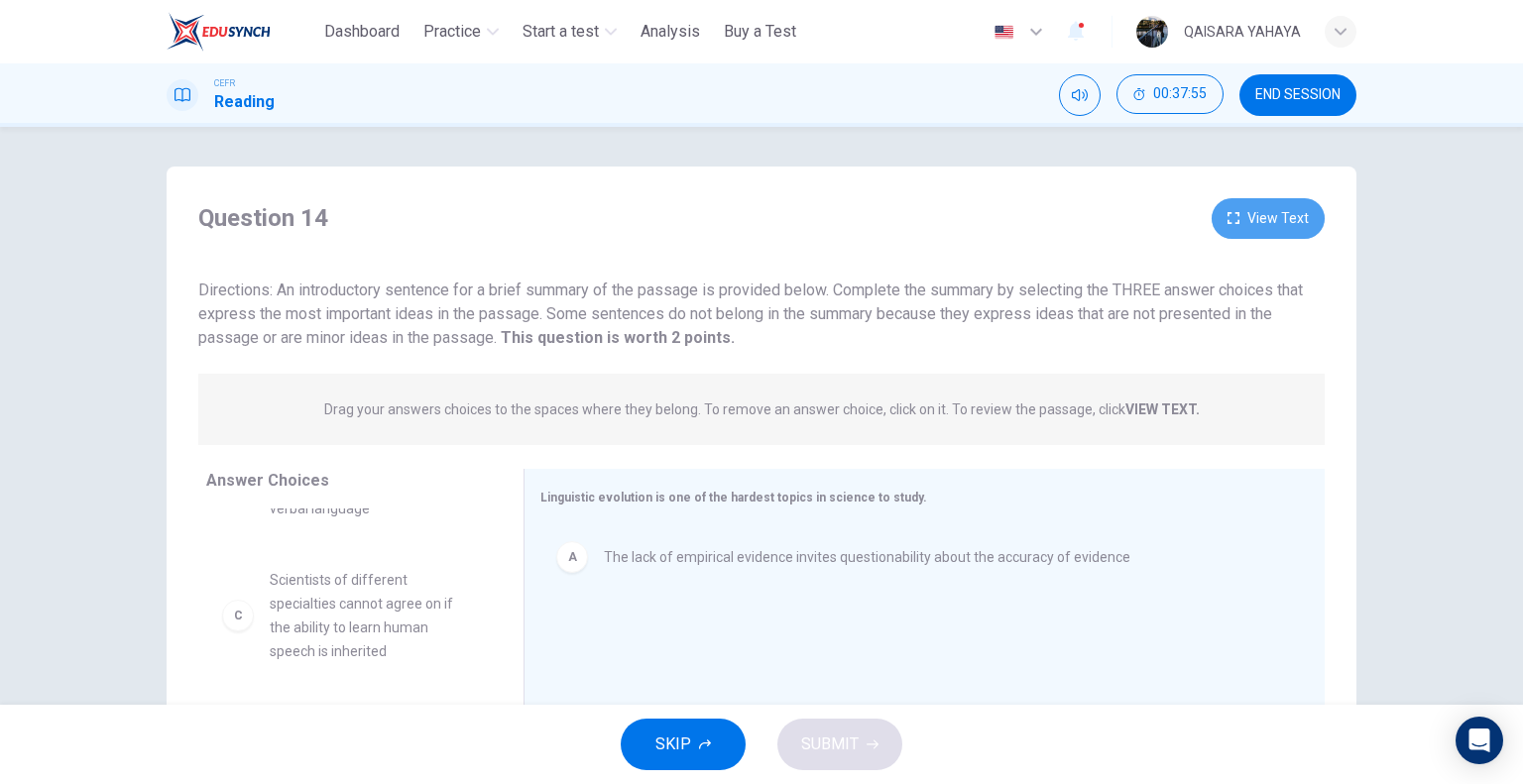 click on "View Text" at bounding box center [1268, 218] 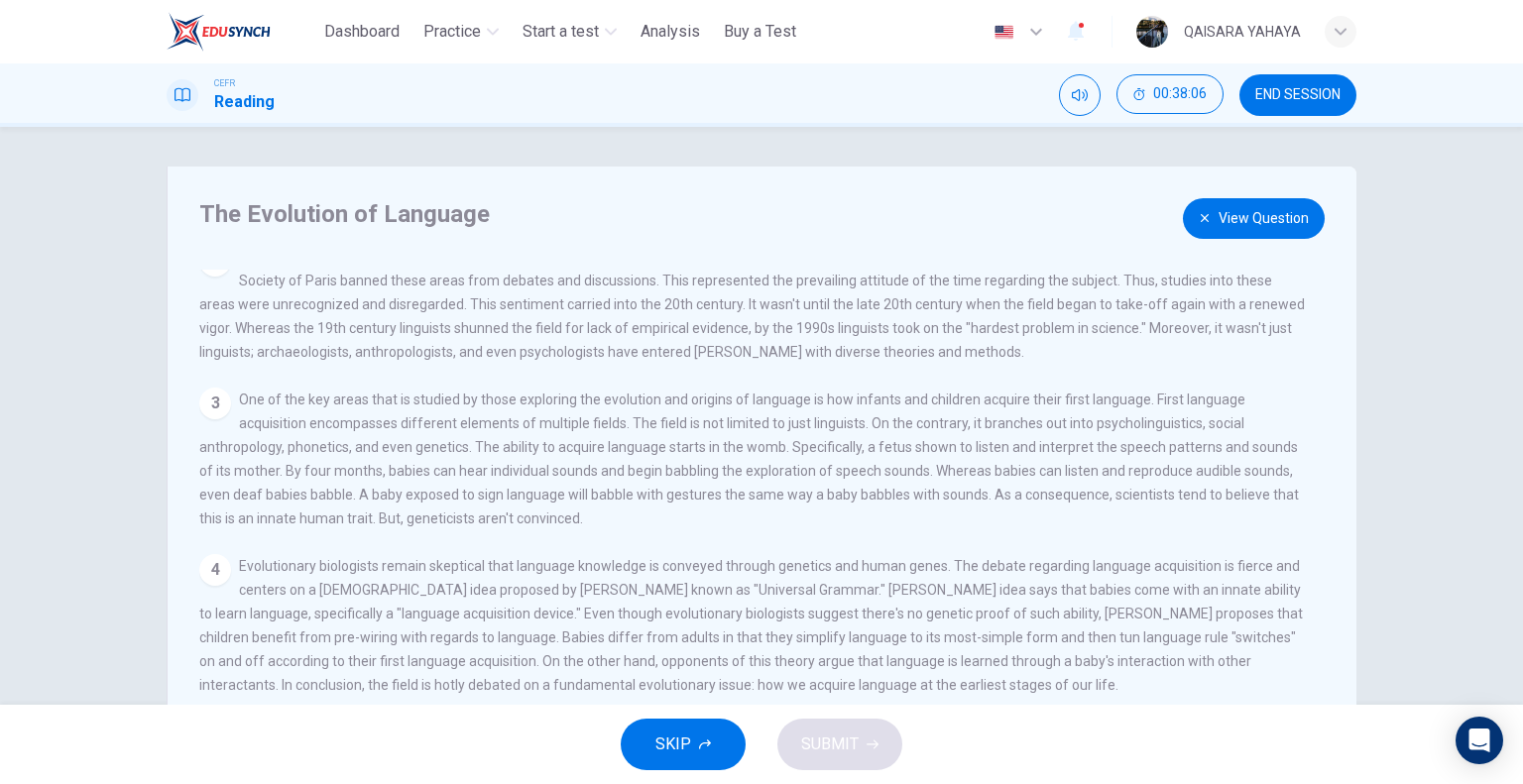 scroll, scrollTop: 198, scrollLeft: 0, axis: vertical 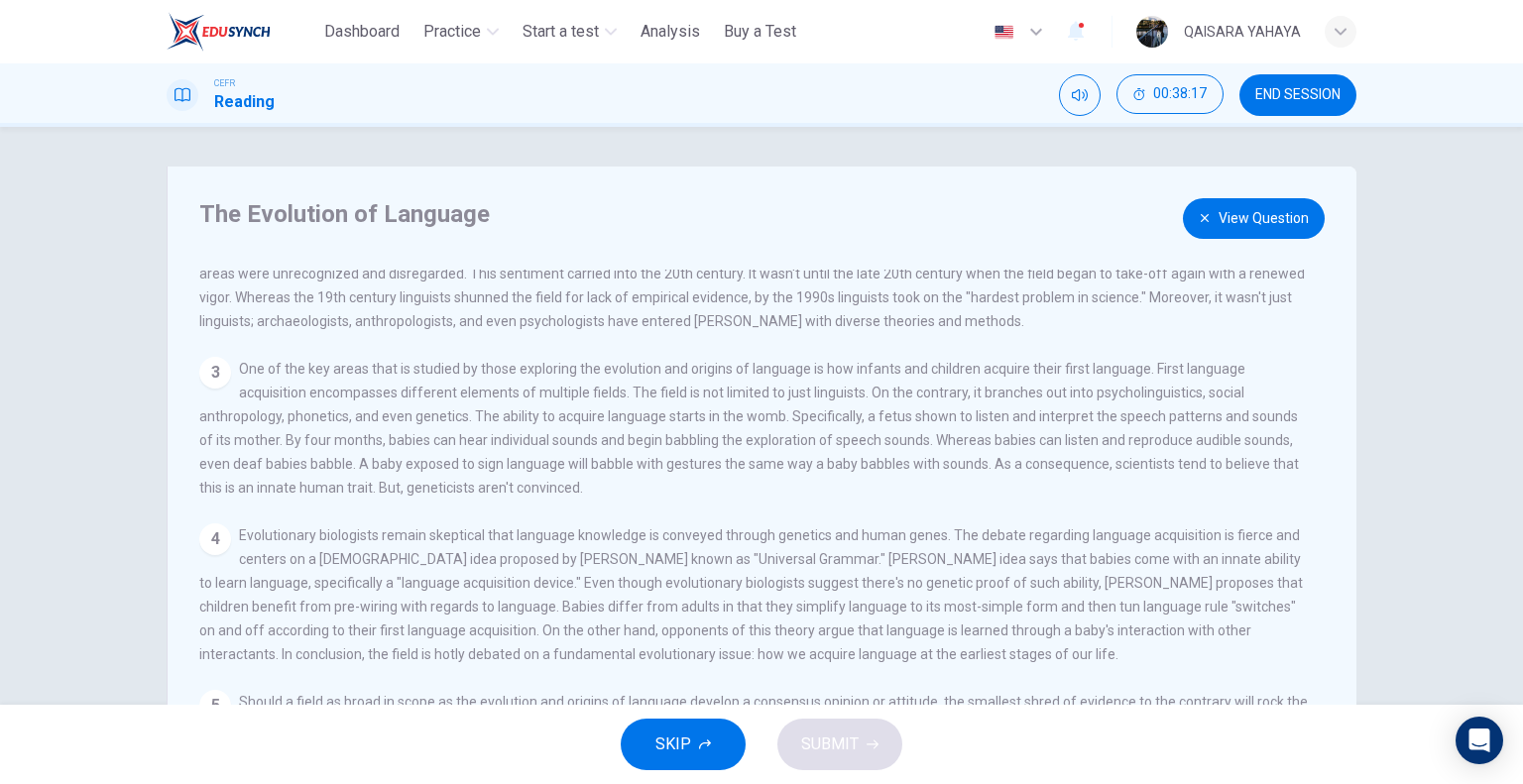 click on "View Question" at bounding box center [1253, 218] 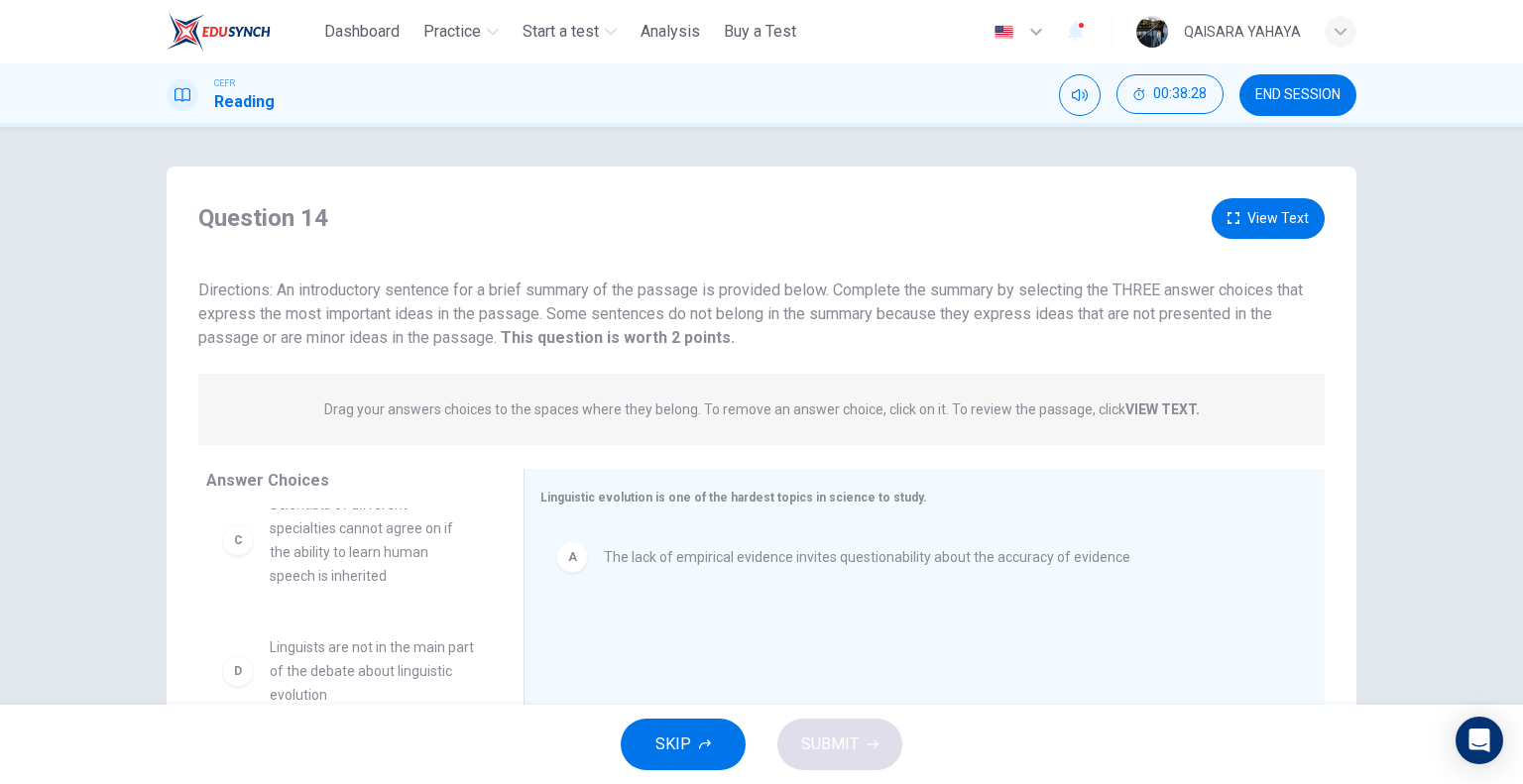 scroll, scrollTop: 274, scrollLeft: 0, axis: vertical 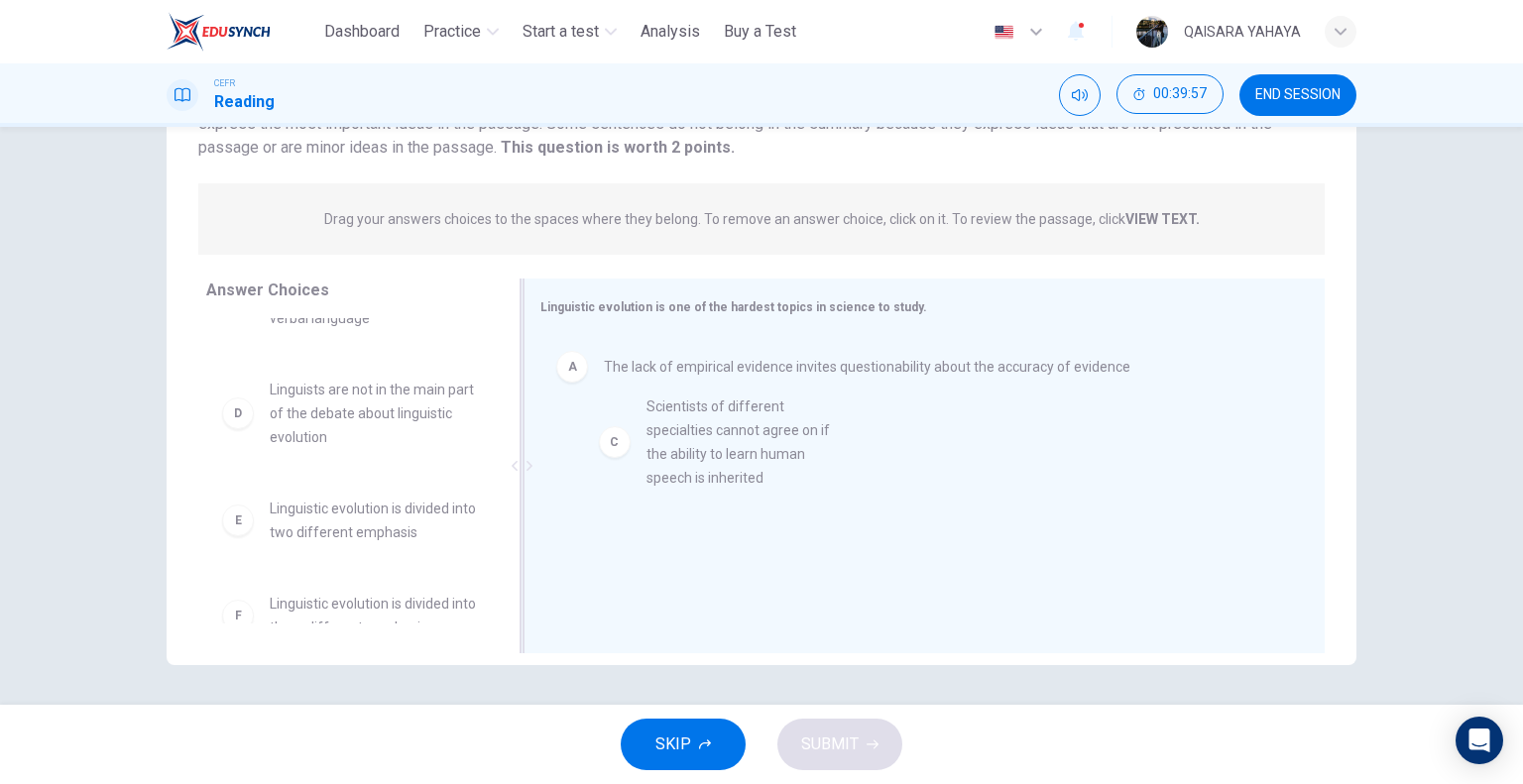 drag, startPoint x: 380, startPoint y: 436, endPoint x: 728, endPoint y: 475, distance: 350.17853 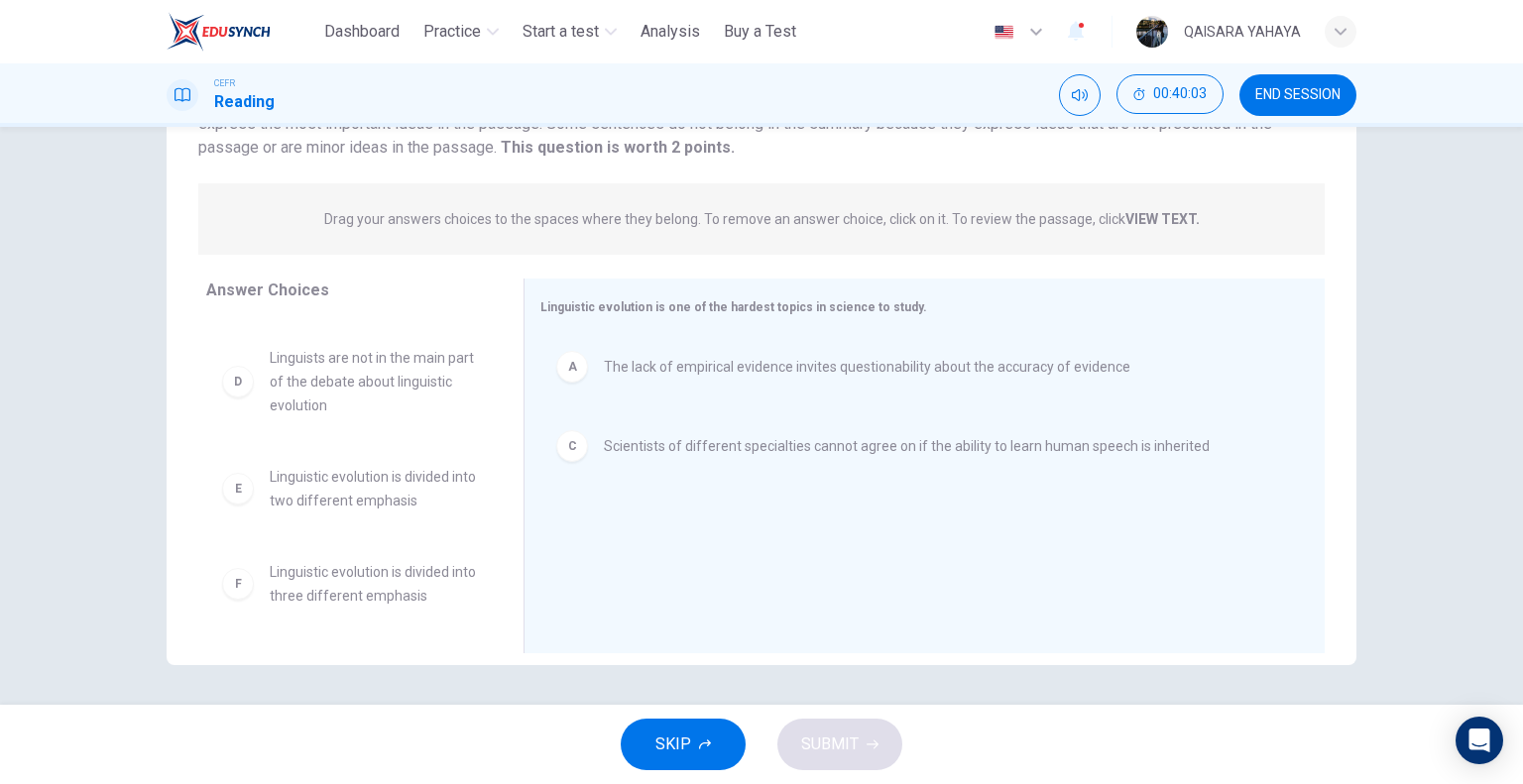 scroll, scrollTop: 32, scrollLeft: 0, axis: vertical 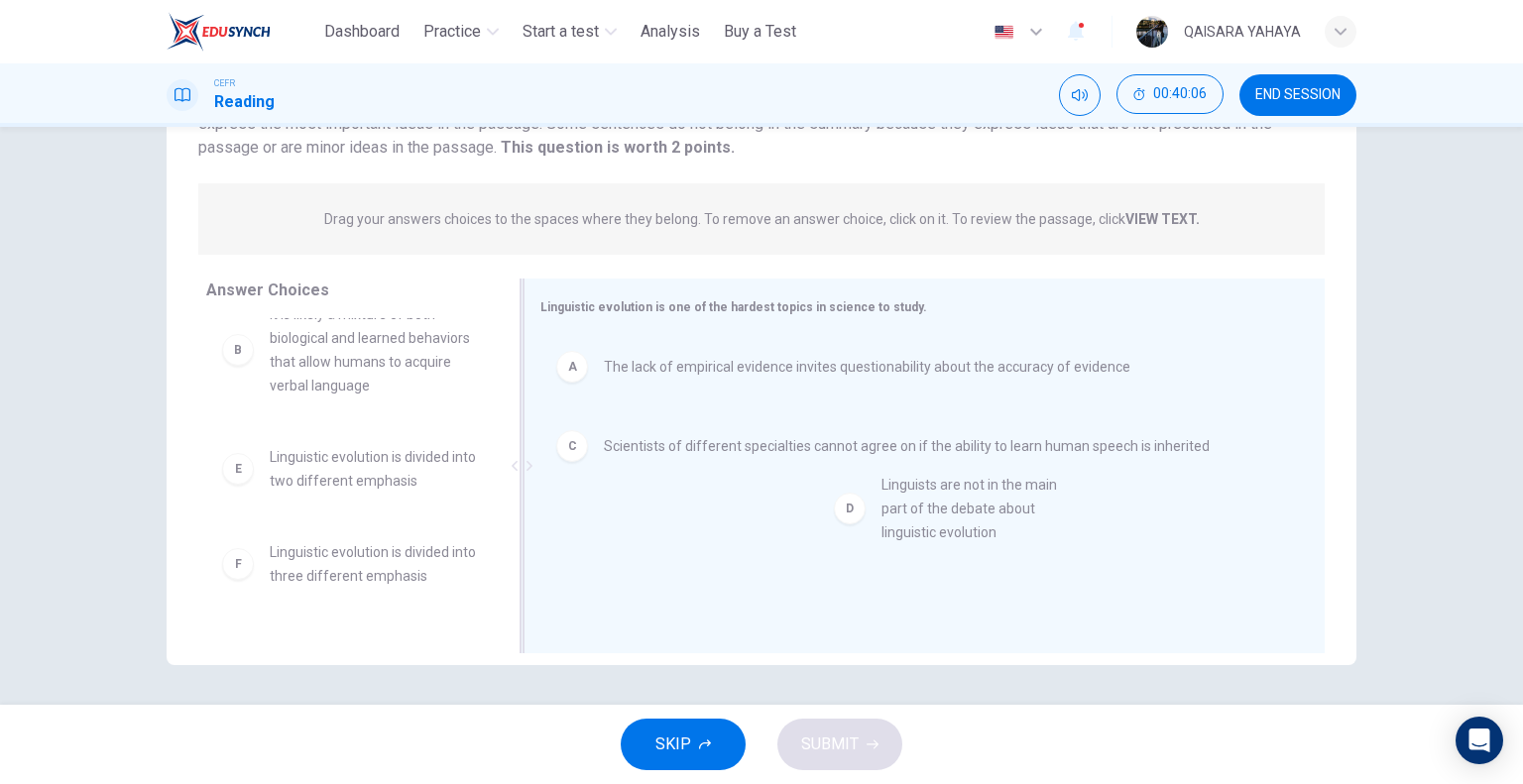 drag, startPoint x: 381, startPoint y: 482, endPoint x: 1024, endPoint y: 510, distance: 643.6094 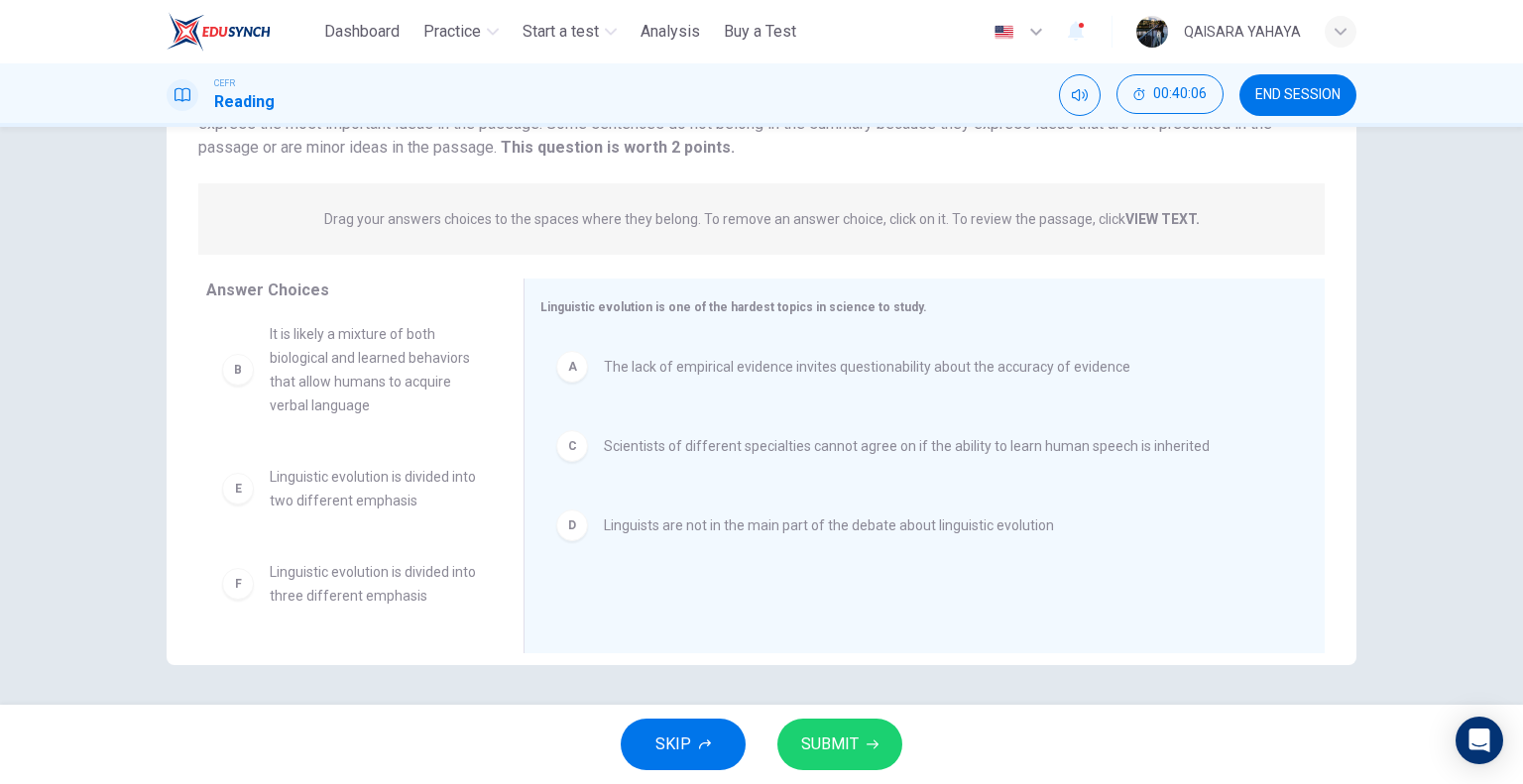 scroll, scrollTop: 12, scrollLeft: 0, axis: vertical 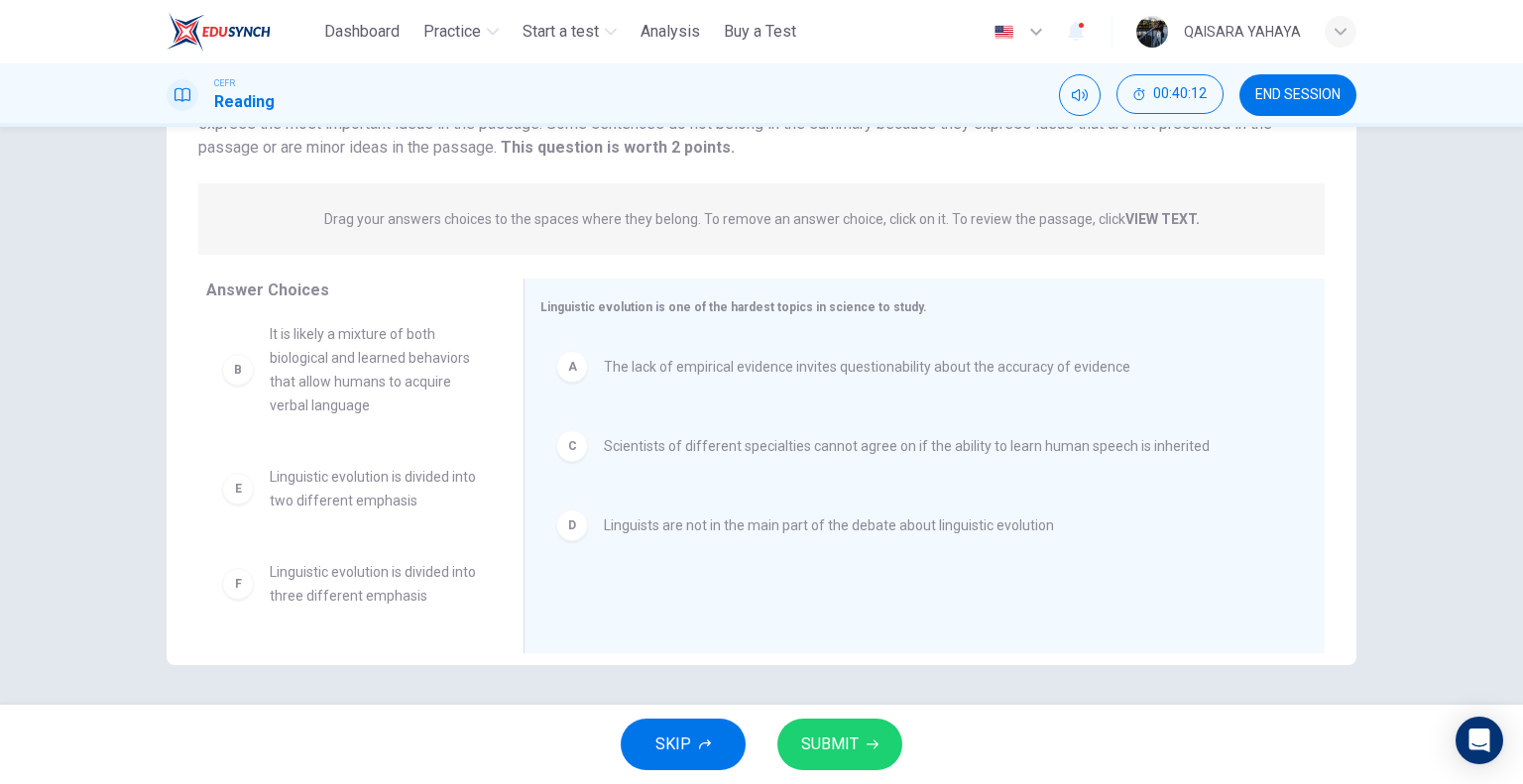 click on "SUBMIT" at bounding box center [830, 744] 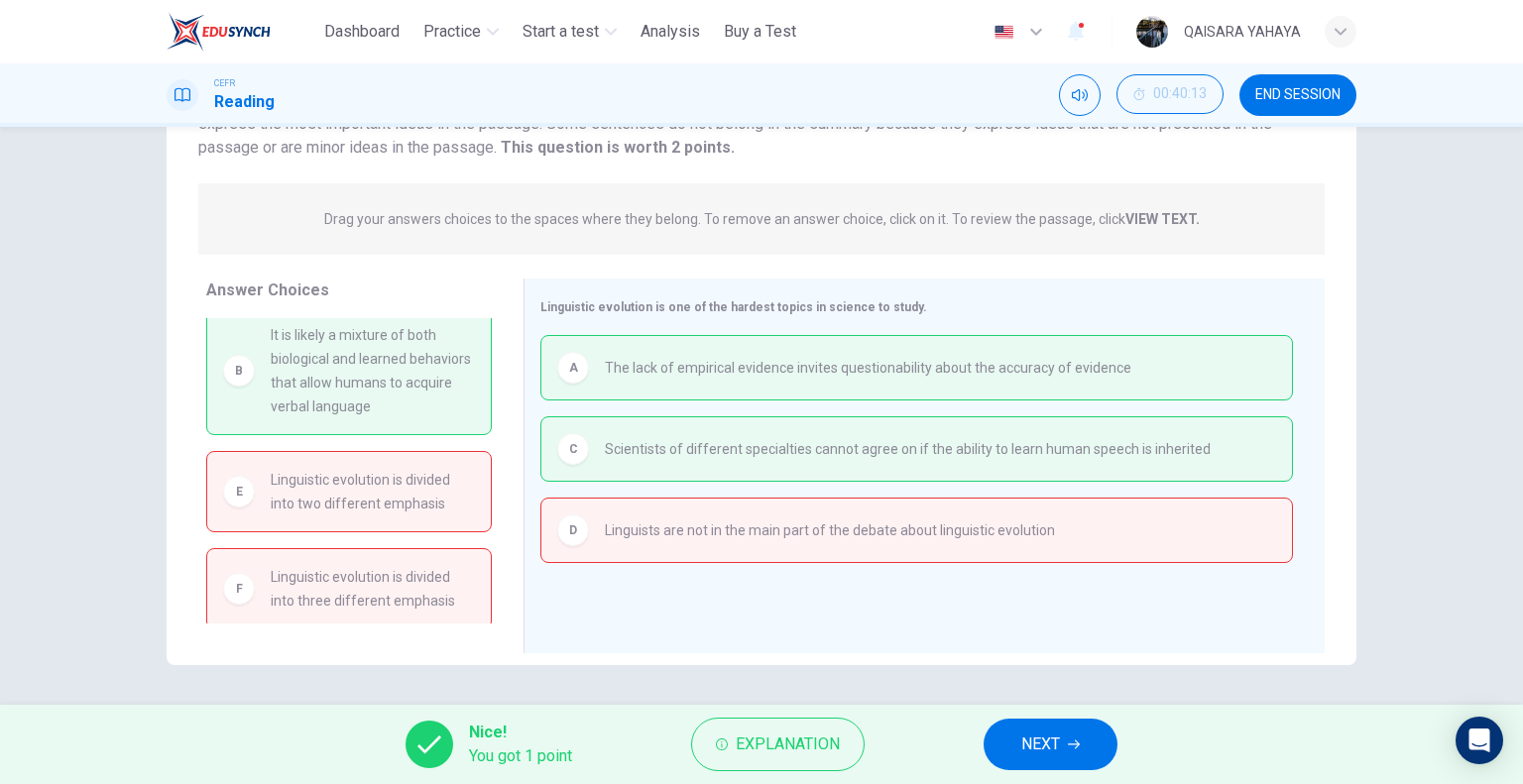 scroll, scrollTop: 0, scrollLeft: 0, axis: both 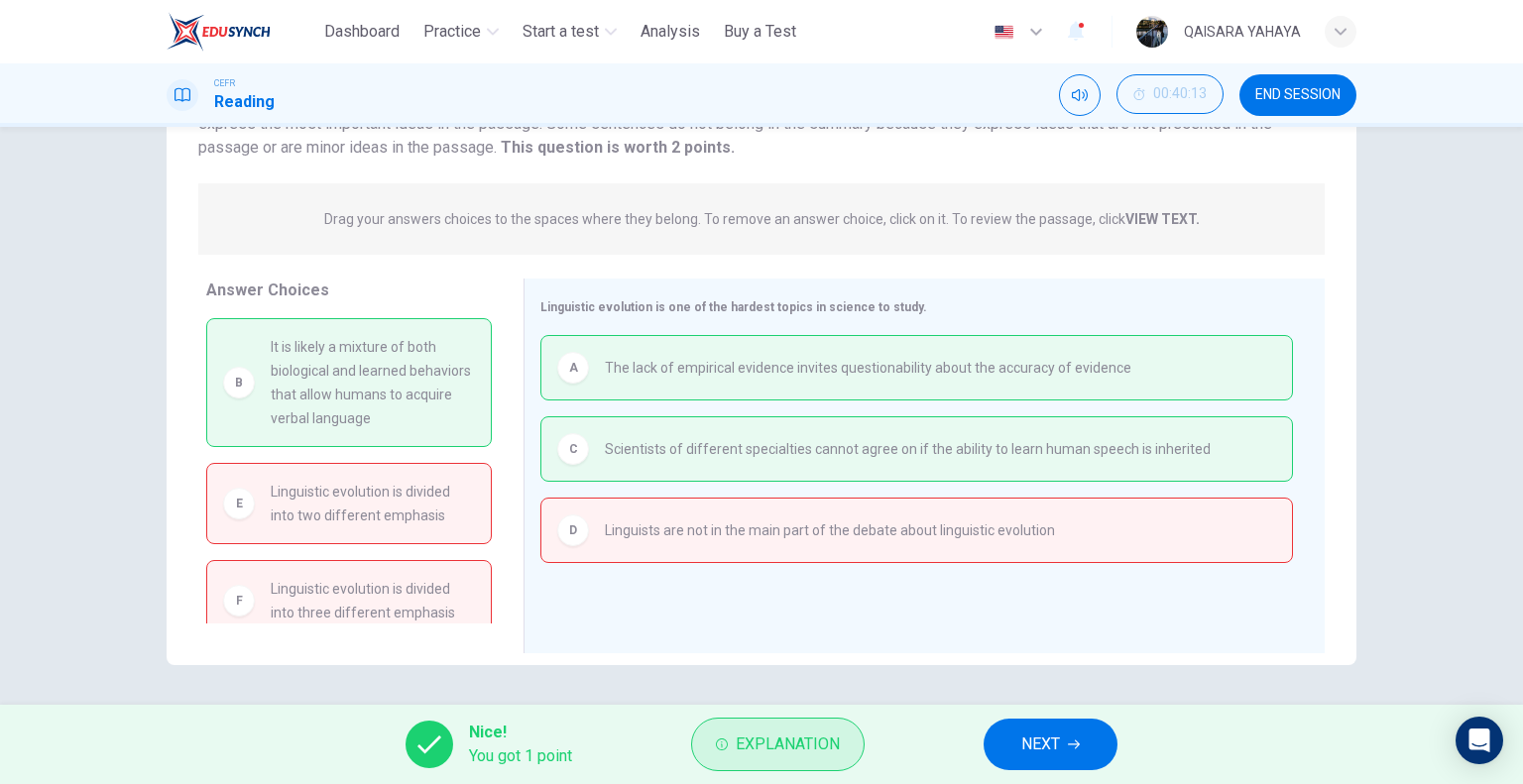 click on "Explanation" at bounding box center [787, 744] 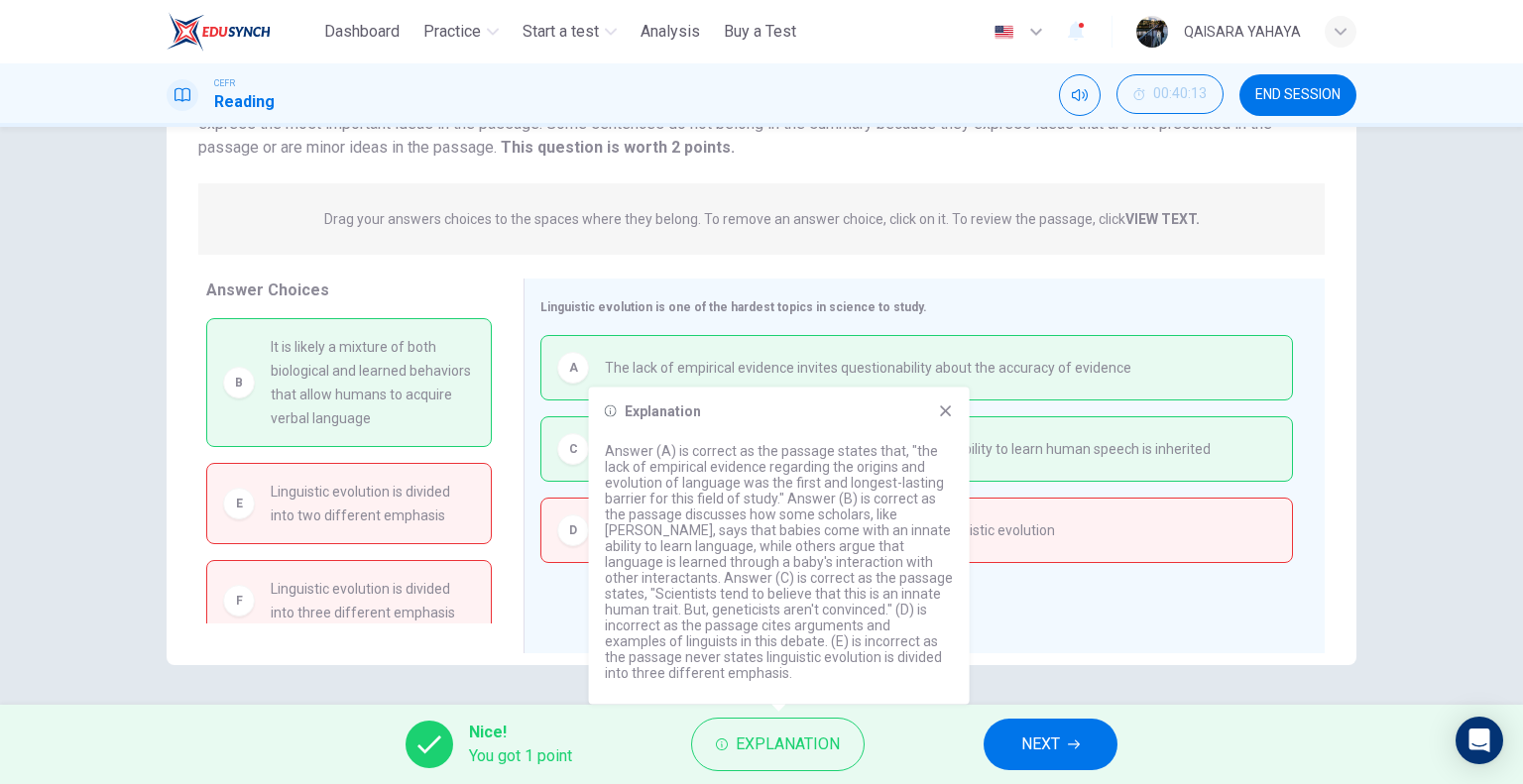 click 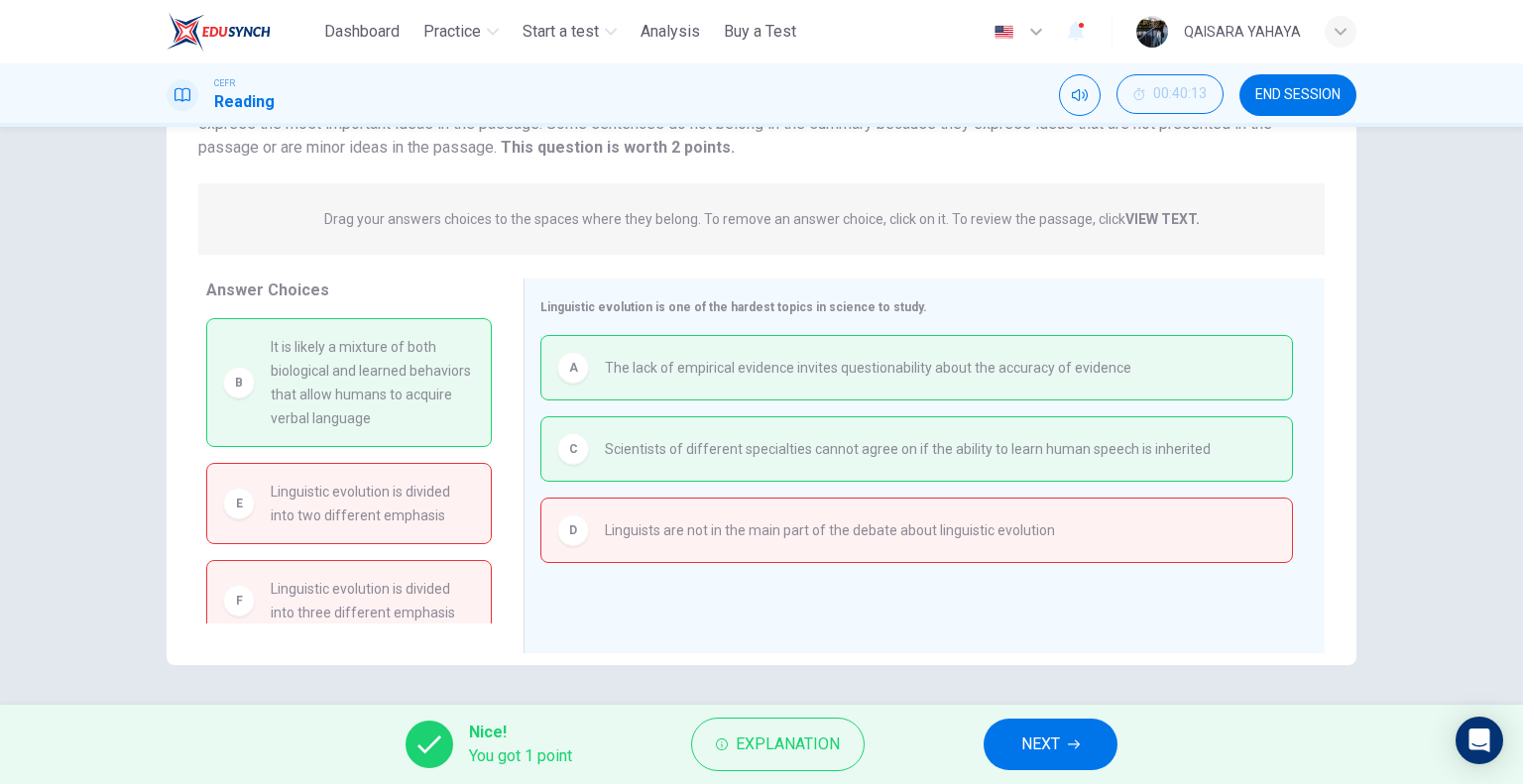 click on "NEXT" at bounding box center (1040, 744) 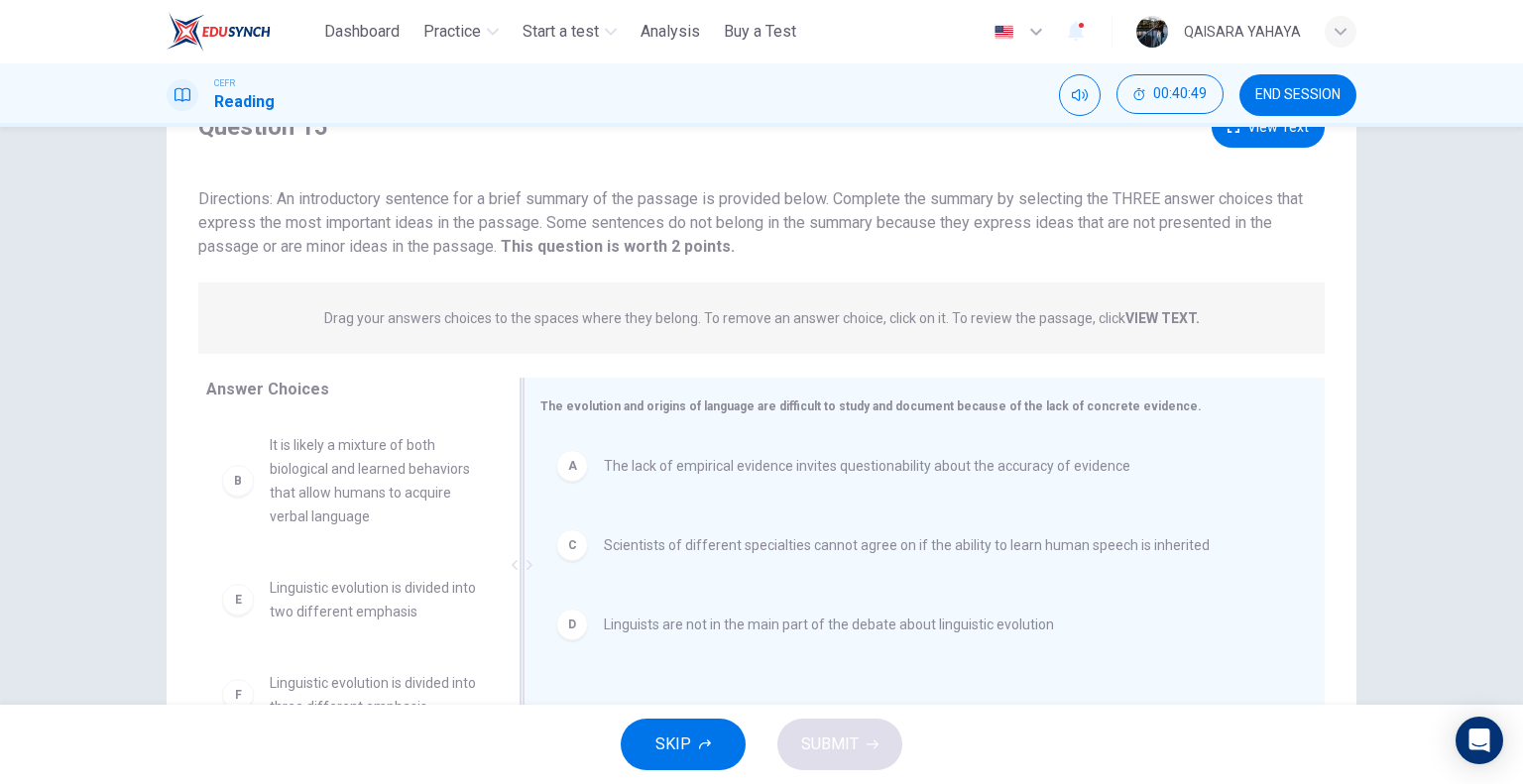scroll, scrollTop: 190, scrollLeft: 0, axis: vertical 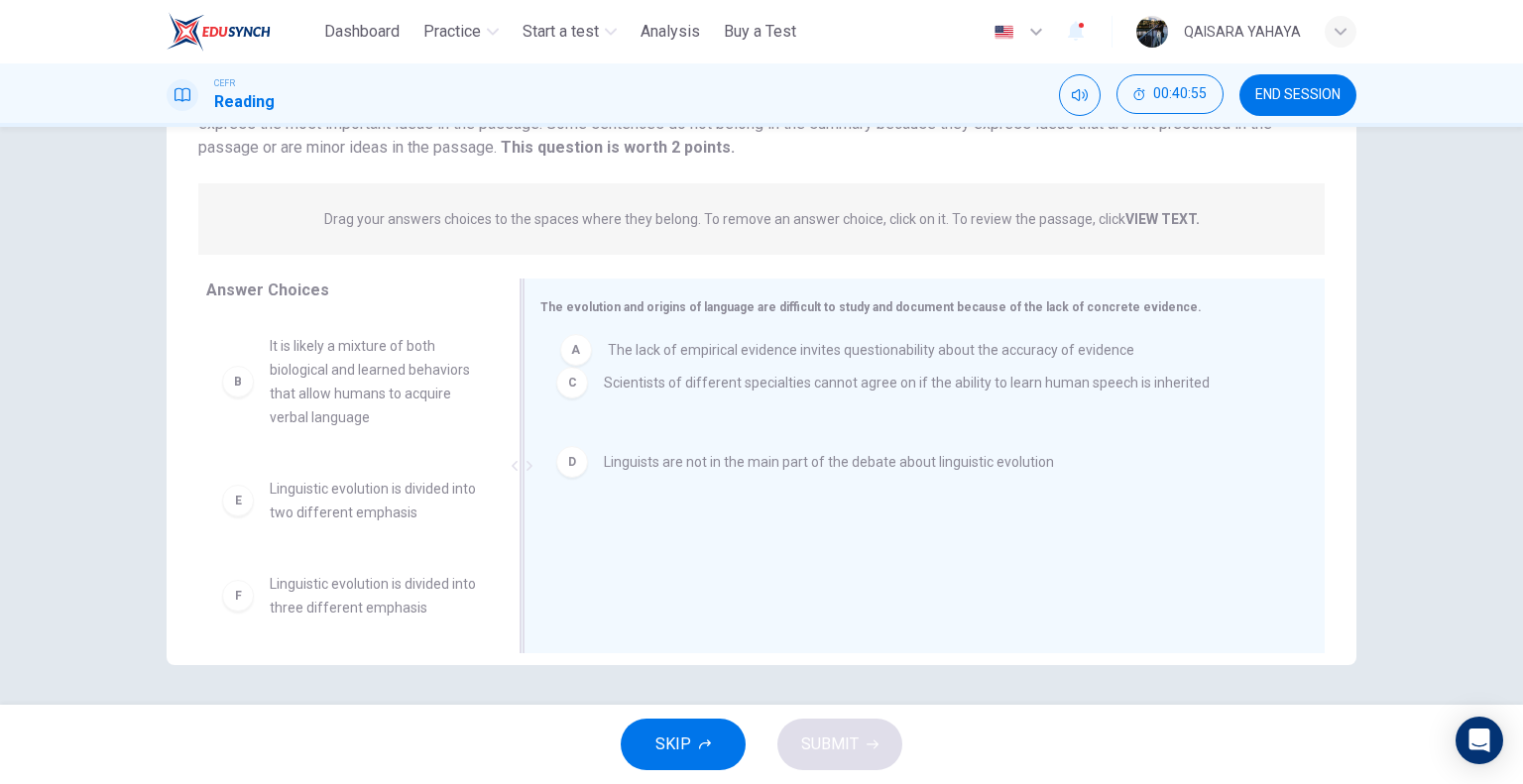 drag, startPoint x: 578, startPoint y: 412, endPoint x: 587, endPoint y: 367, distance: 45.891176 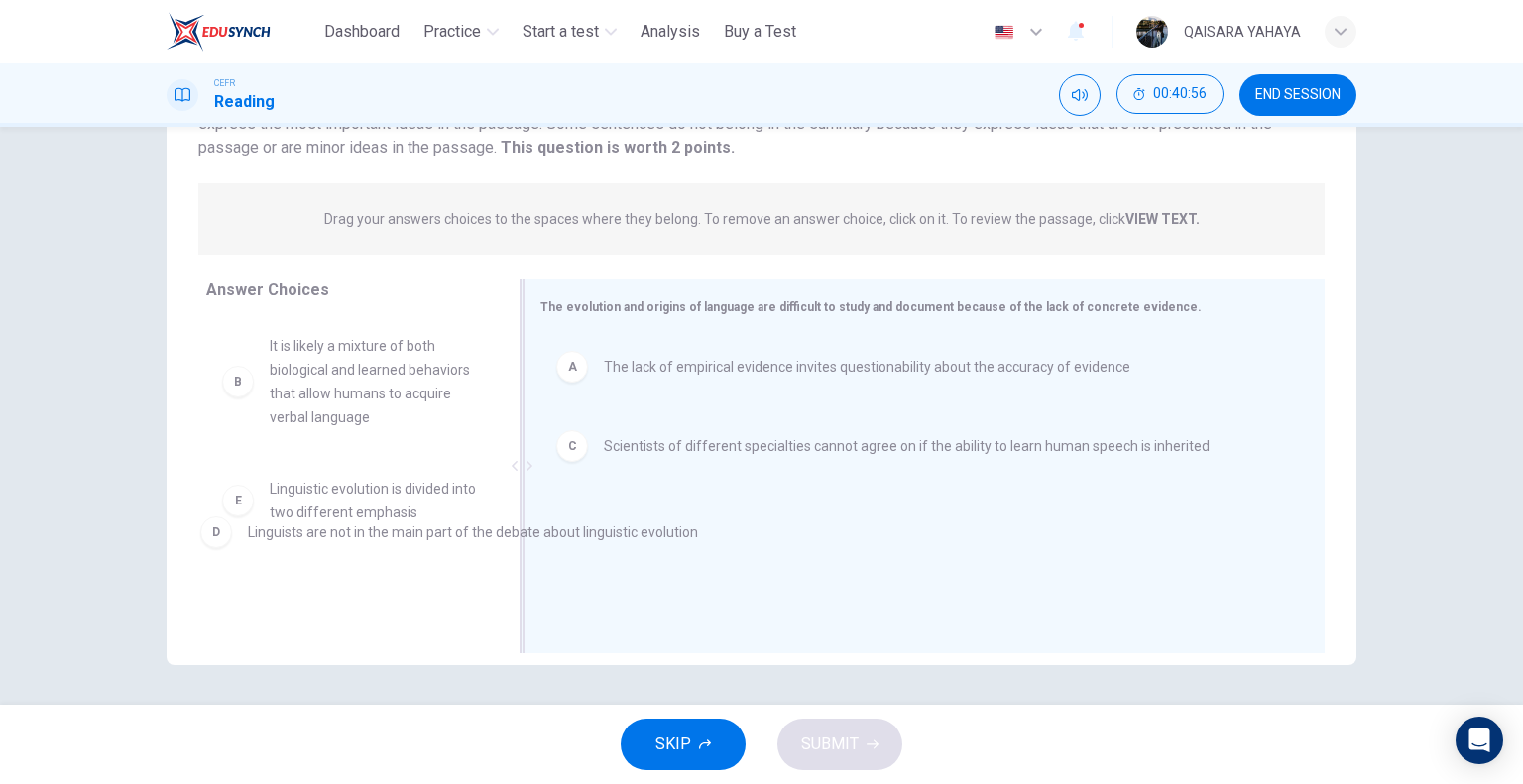 drag, startPoint x: 595, startPoint y: 522, endPoint x: 236, endPoint y: 530, distance: 359.08913 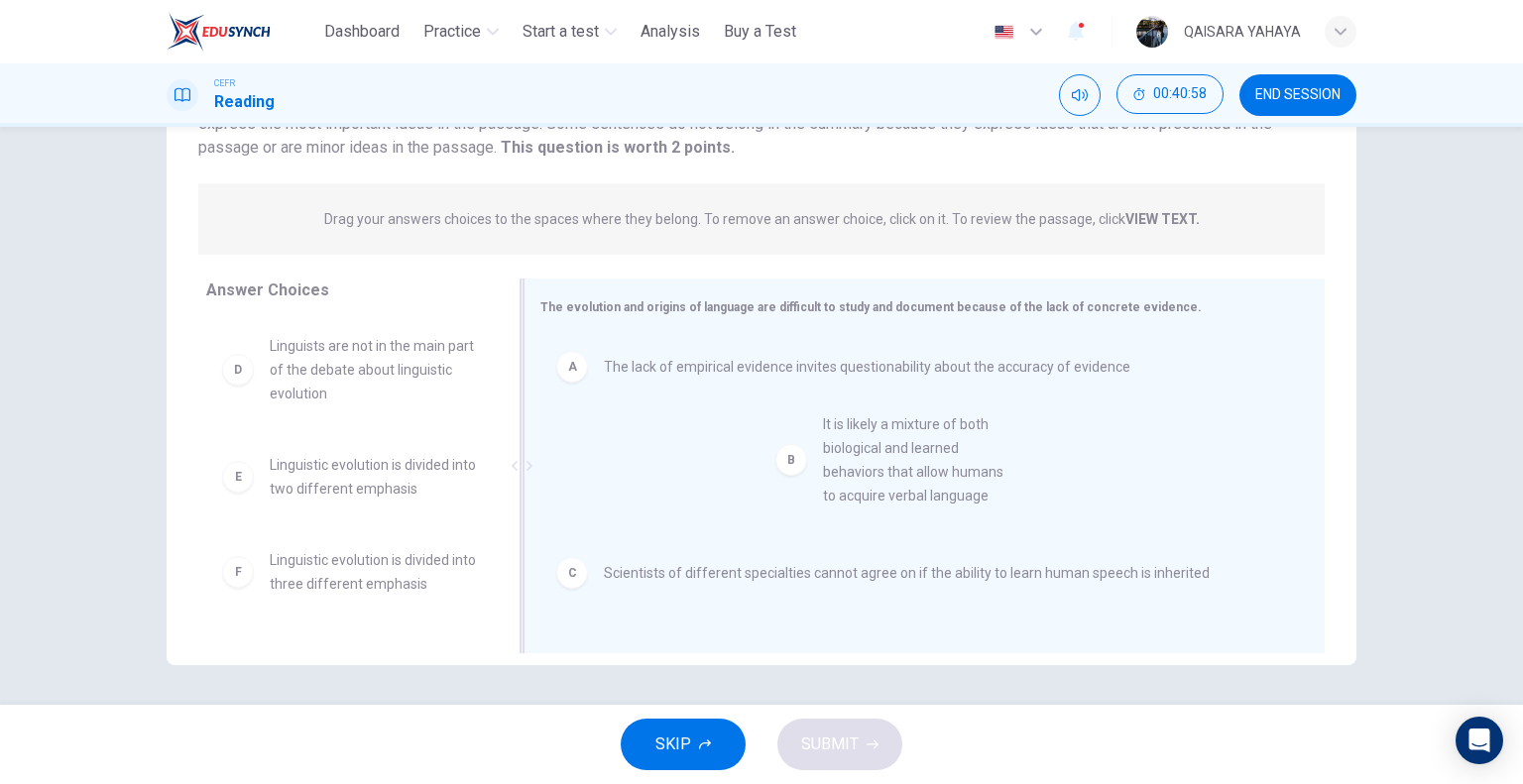drag, startPoint x: 316, startPoint y: 368, endPoint x: 880, endPoint y: 448, distance: 569.6455 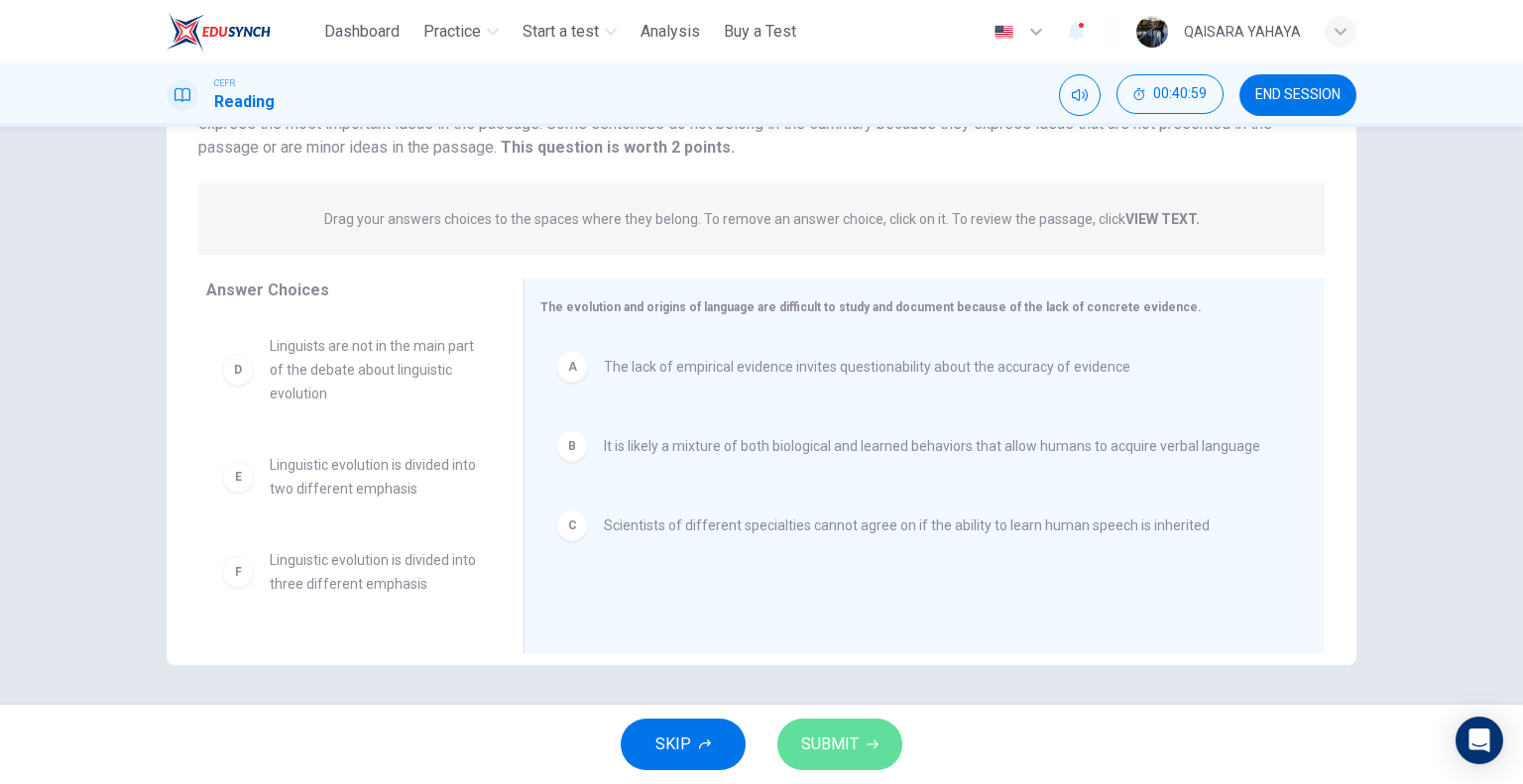 click on "SUBMIT" at bounding box center (840, 744) 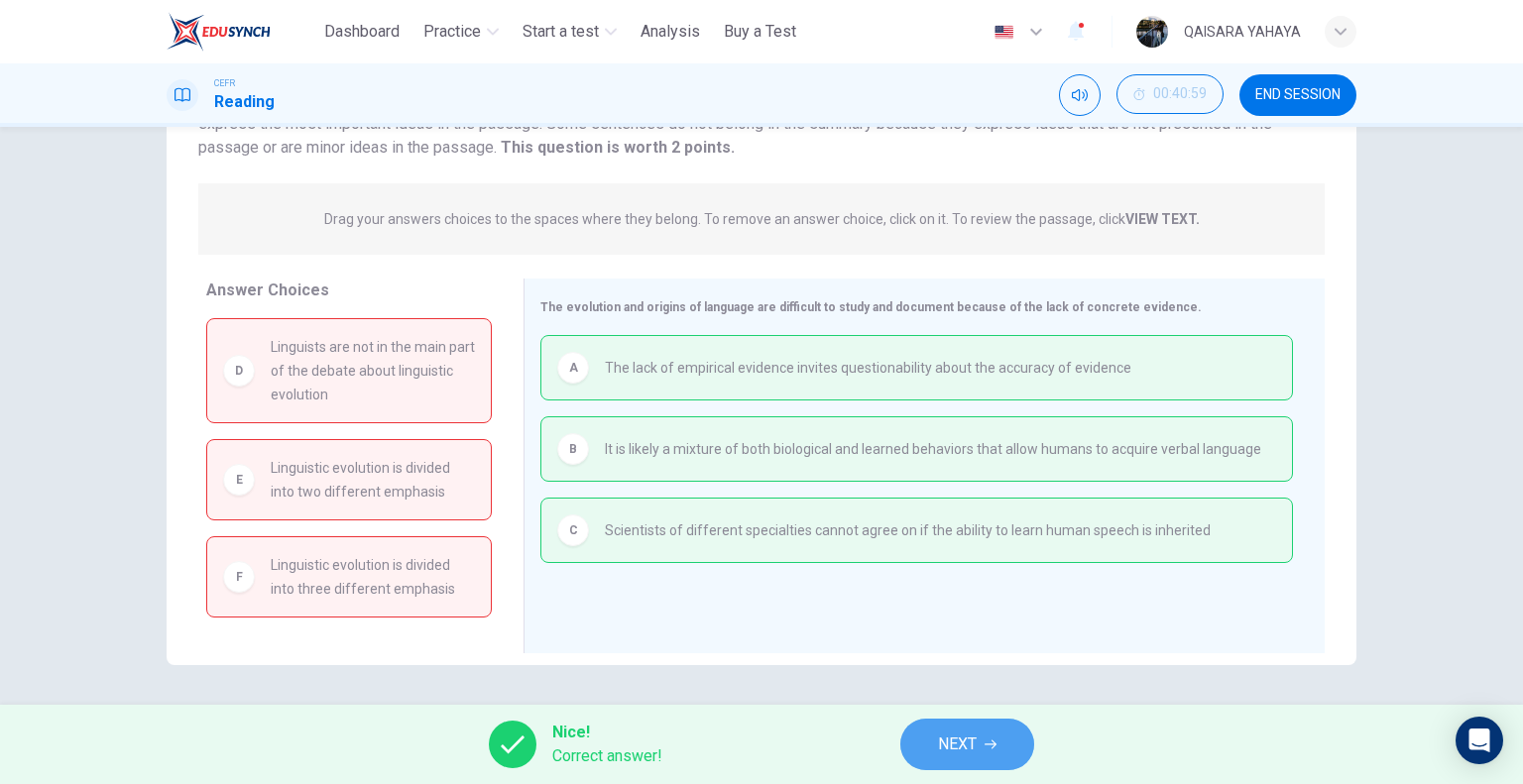 click on "NEXT" at bounding box center [967, 744] 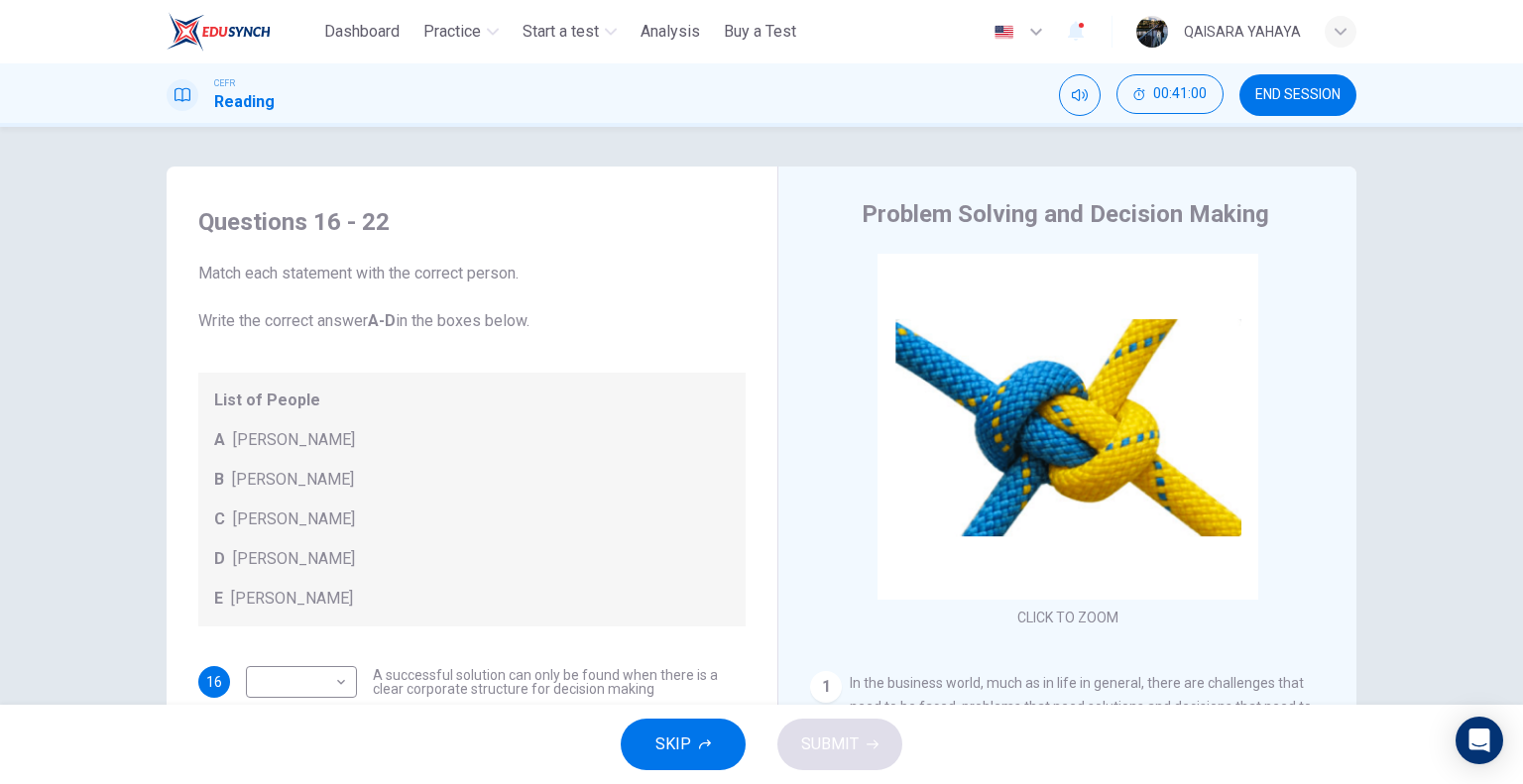 click on "END SESSION" at bounding box center [1298, 95] 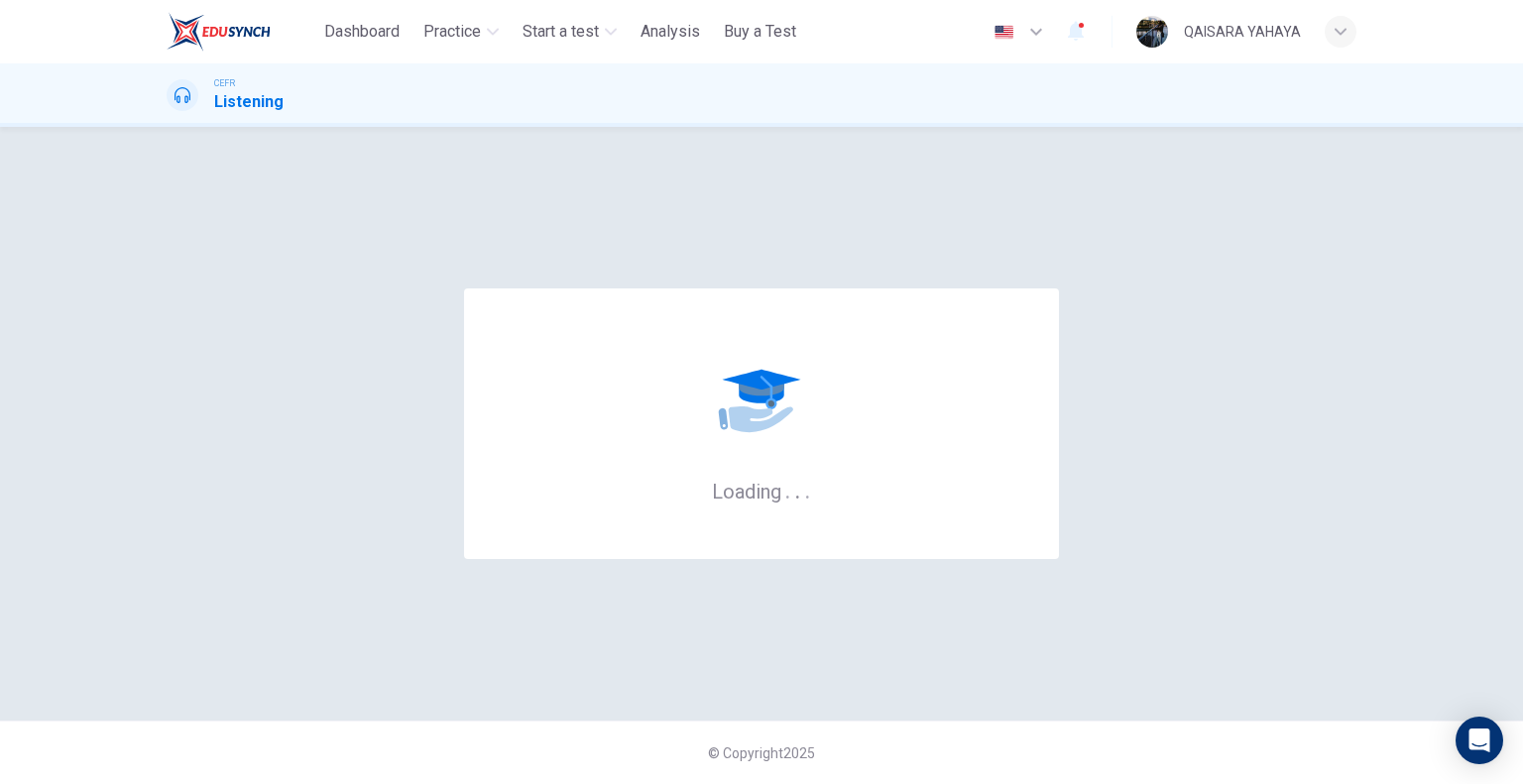 scroll, scrollTop: 0, scrollLeft: 0, axis: both 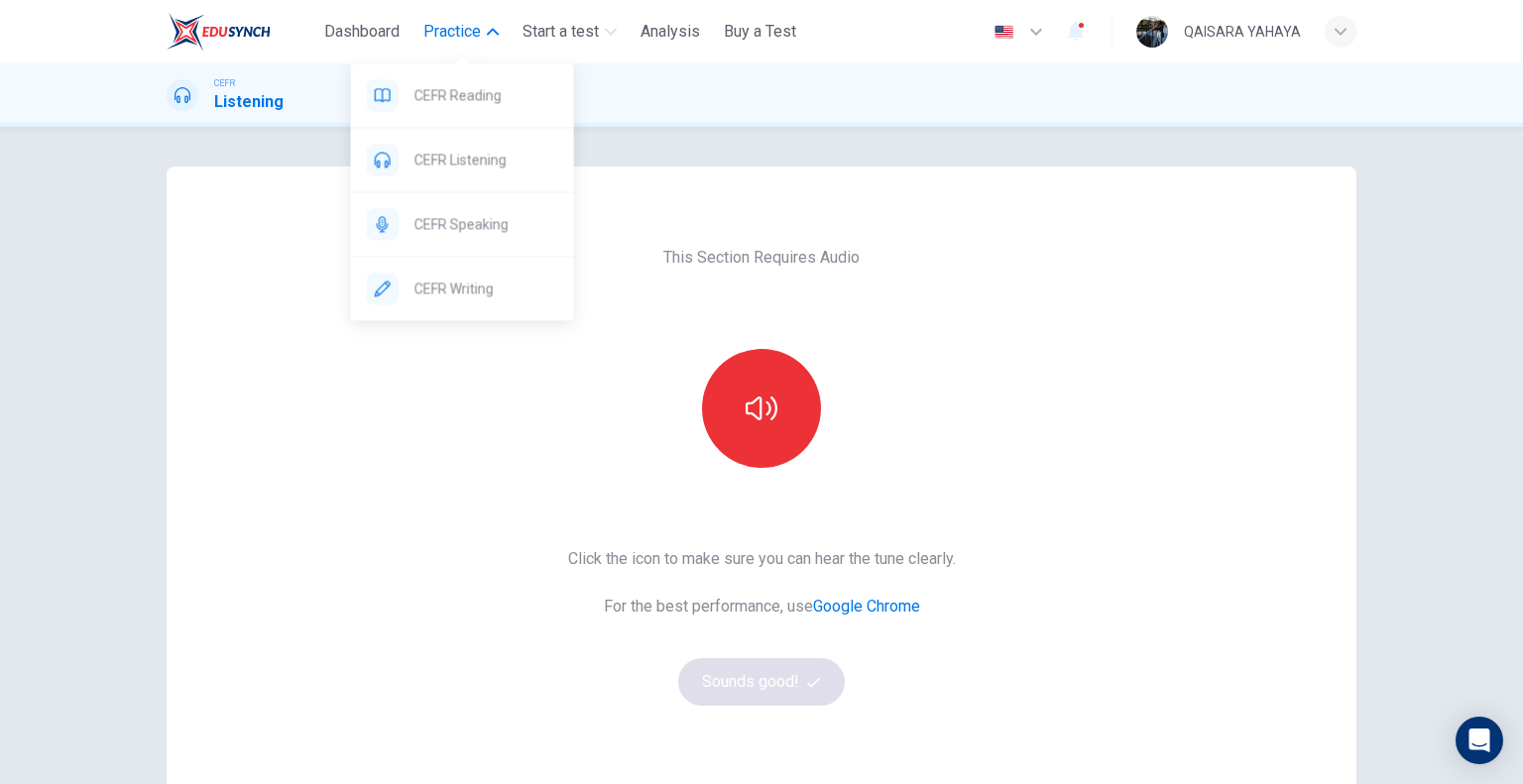 click on "Practice" at bounding box center [452, 32] 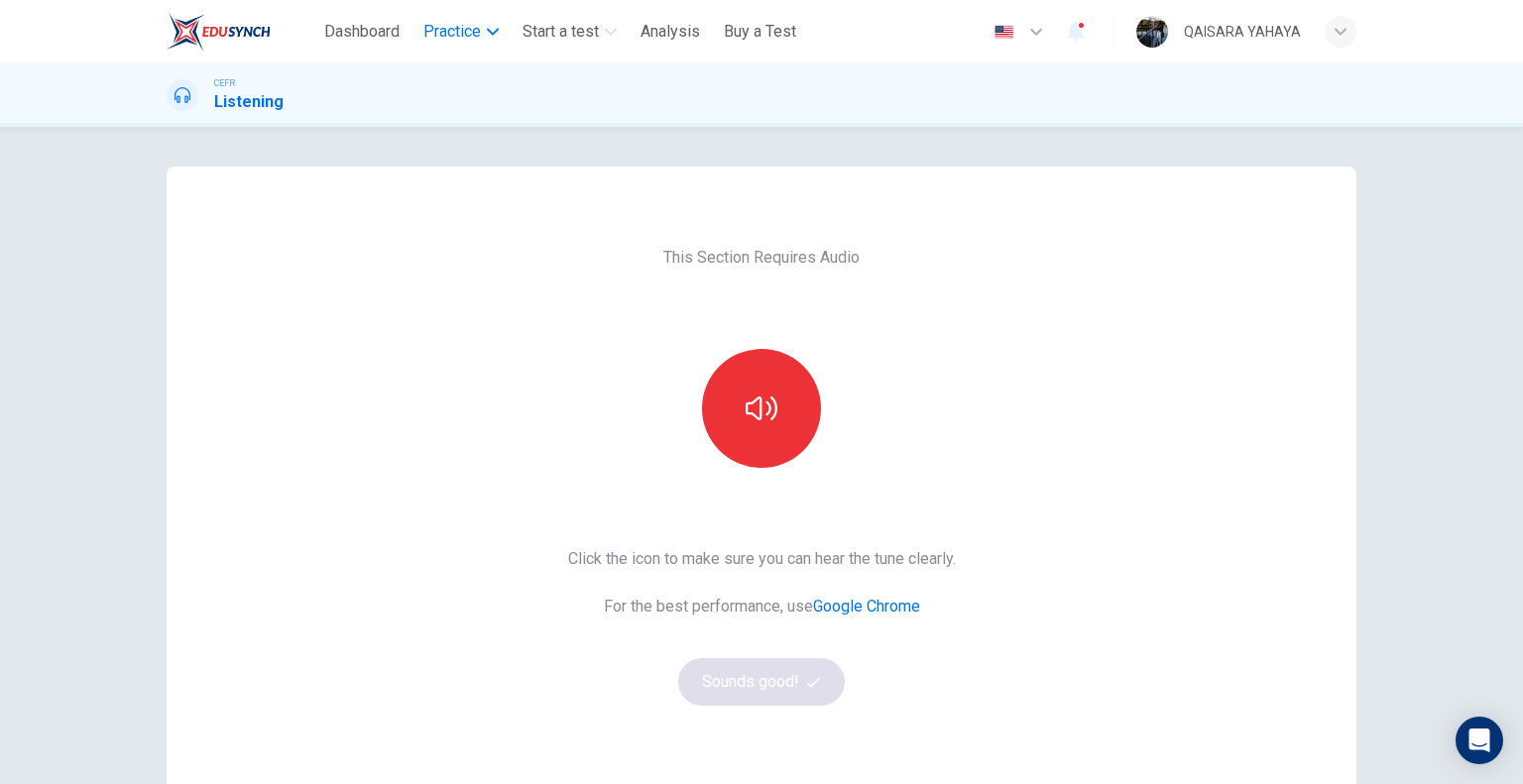 drag, startPoint x: 456, startPoint y: 35, endPoint x: 473, endPoint y: 40, distance: 17.720045 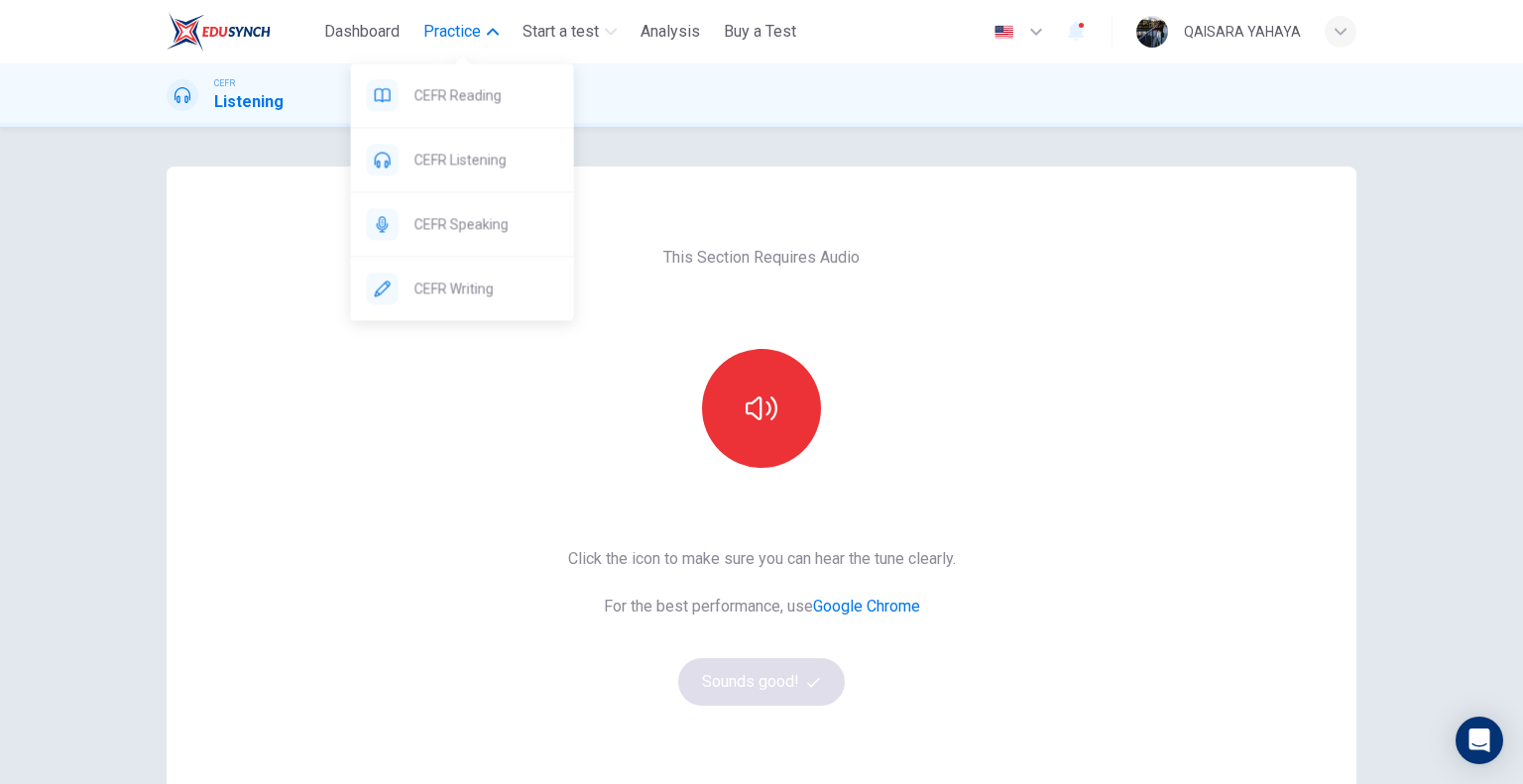 click on "Practice" at bounding box center [452, 32] 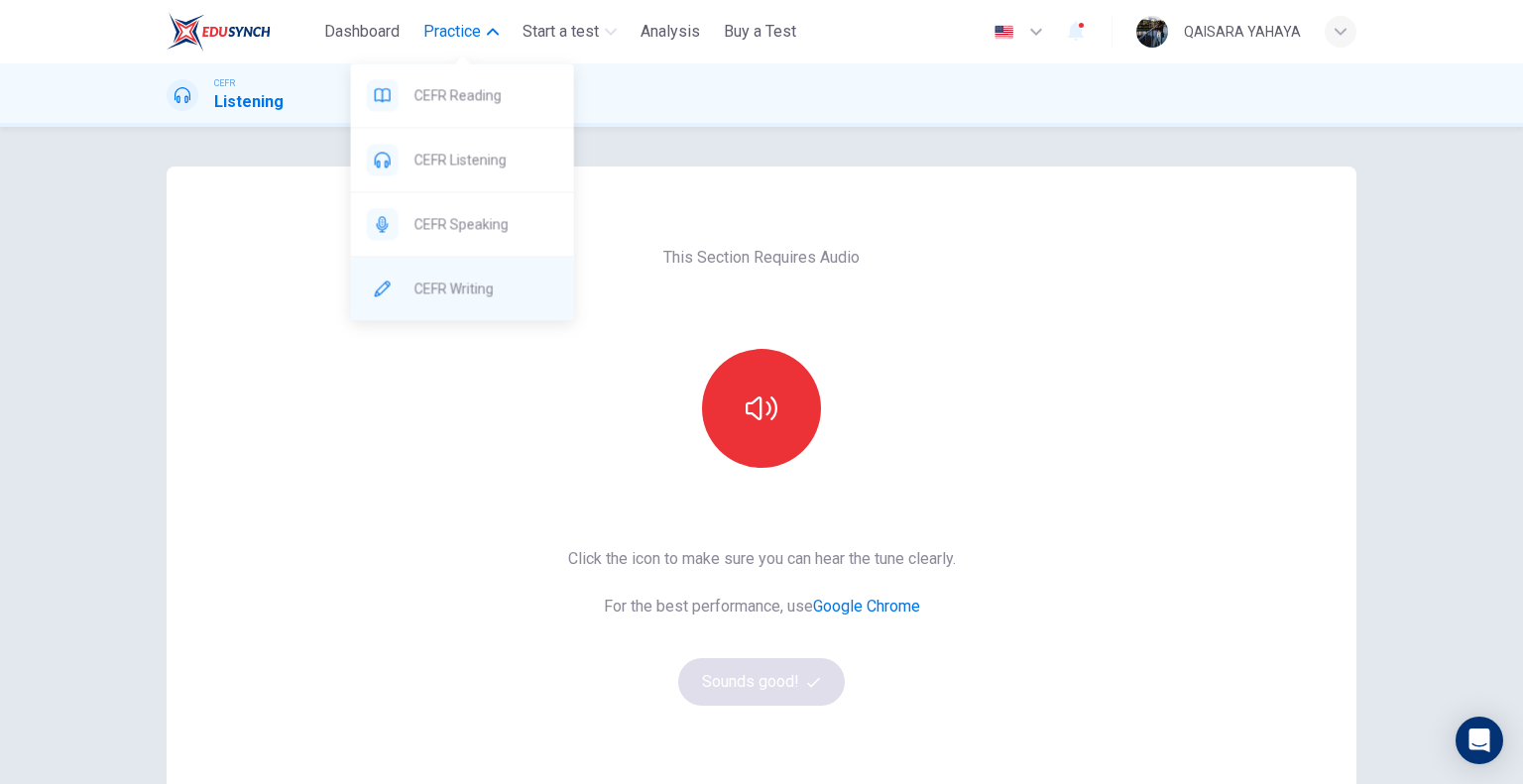 click on "CEFR Writing" at bounding box center (486, 288) 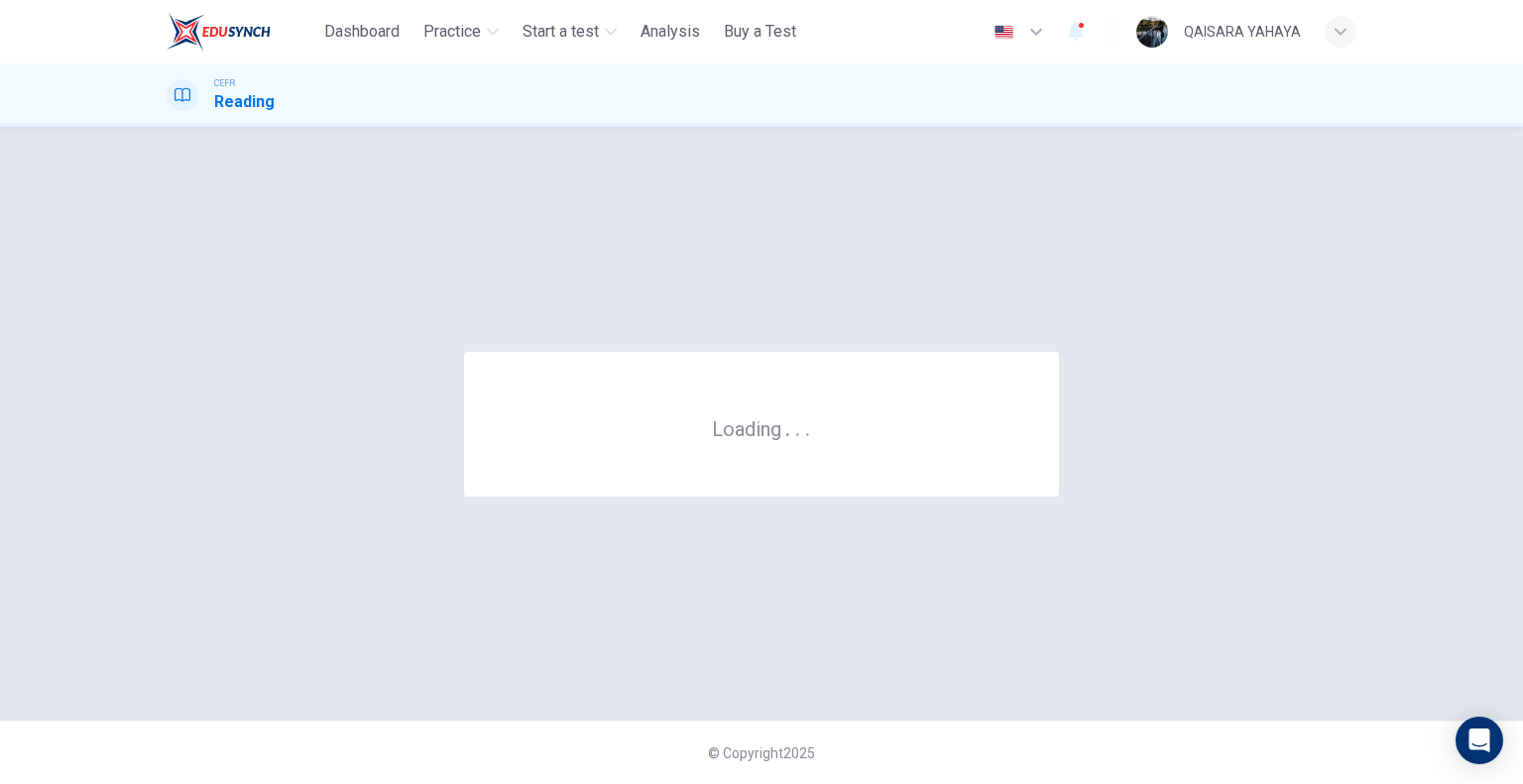 scroll, scrollTop: 0, scrollLeft: 0, axis: both 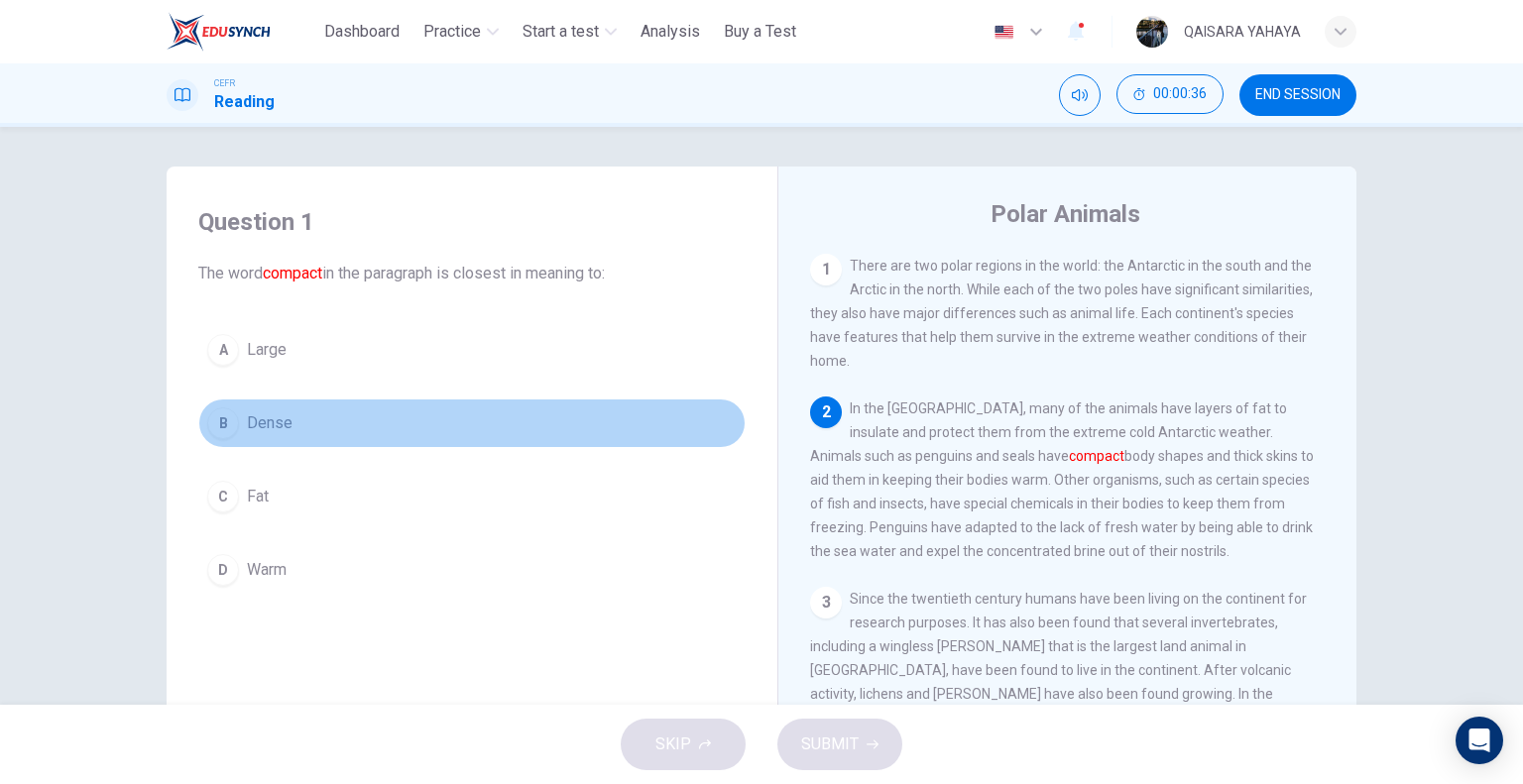 click on "B Dense" at bounding box center (472, 423) 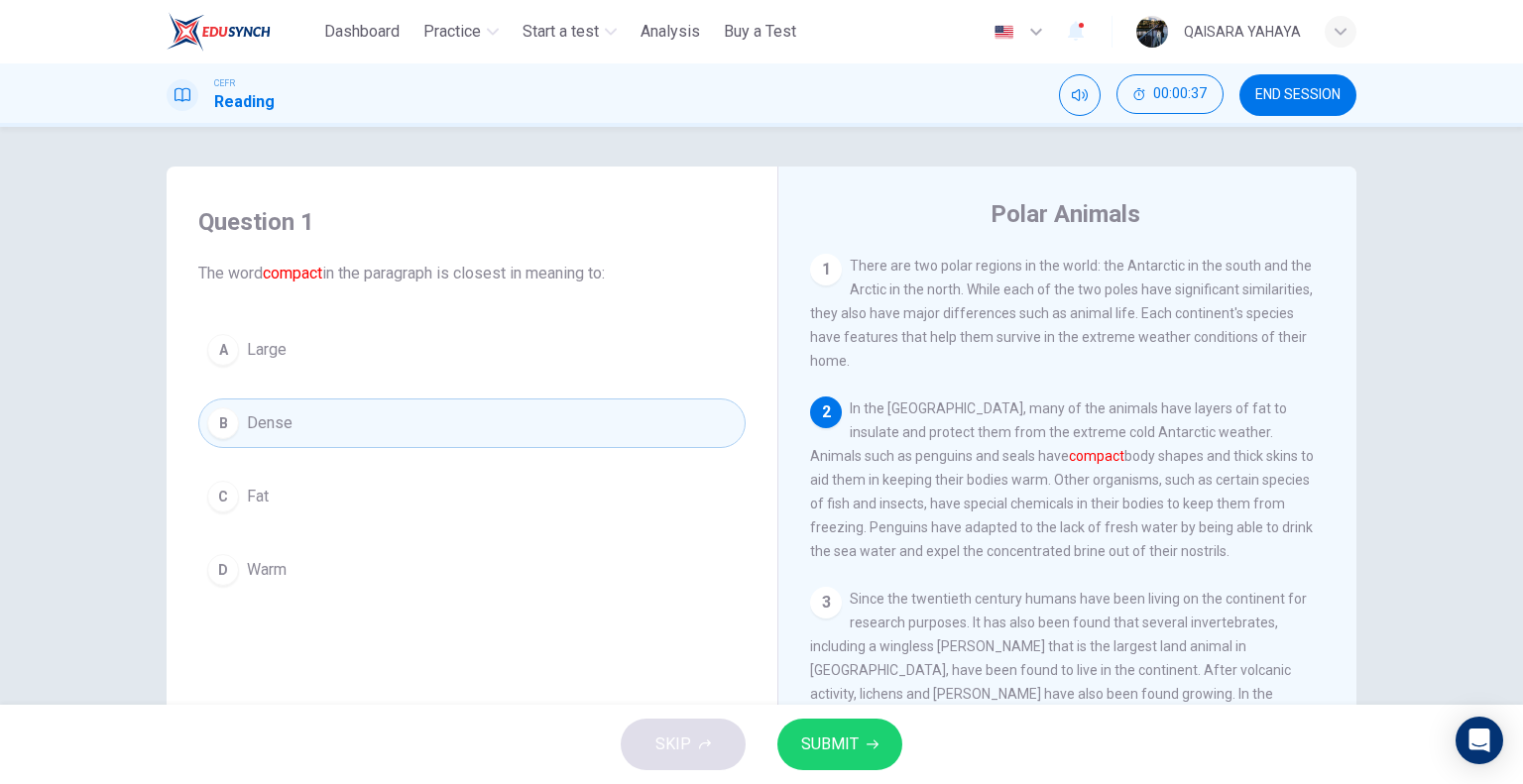 click on "SUBMIT" at bounding box center [830, 744] 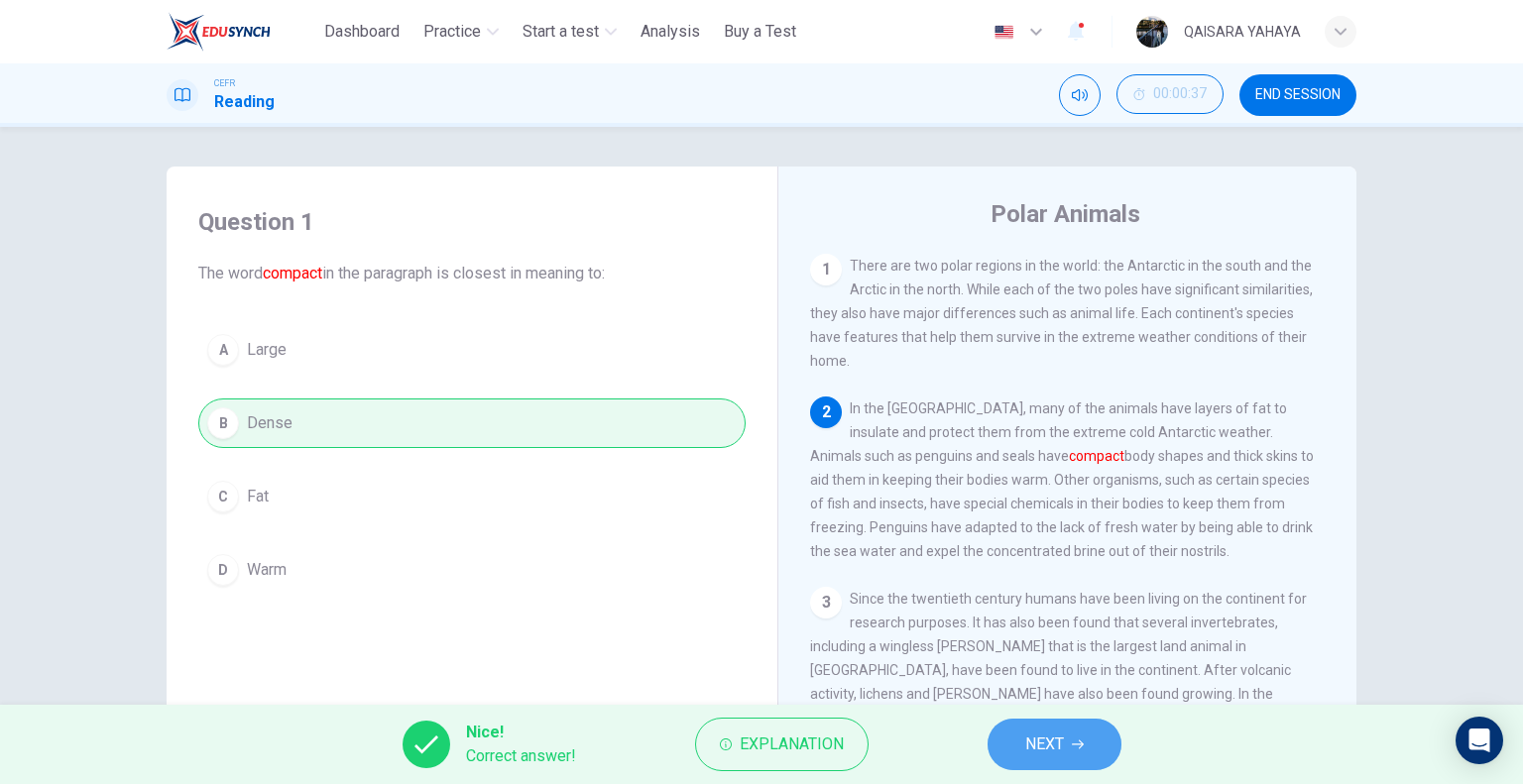 click on "NEXT" at bounding box center (1054, 744) 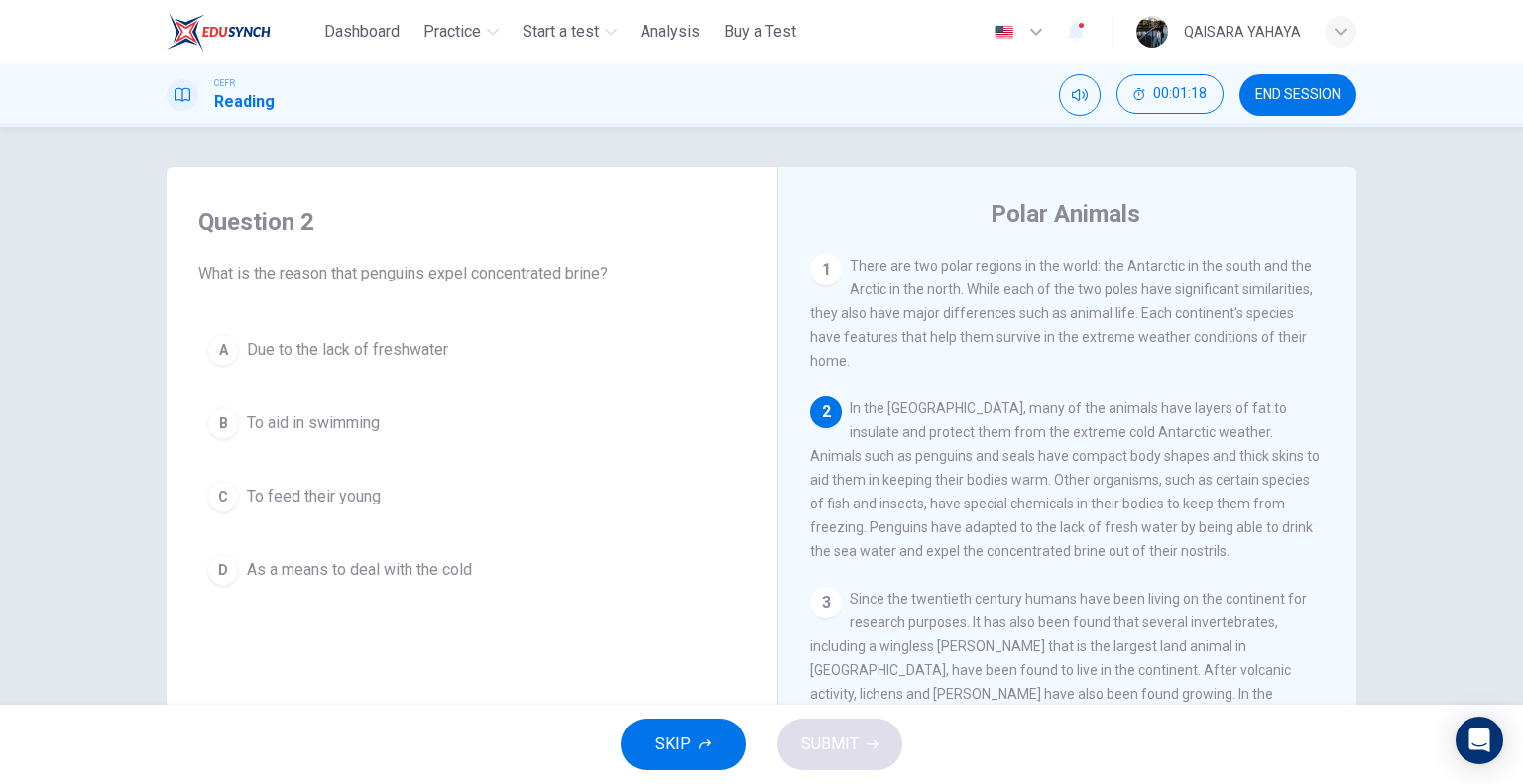 click on "Due to the lack of freshwater" at bounding box center [347, 350] 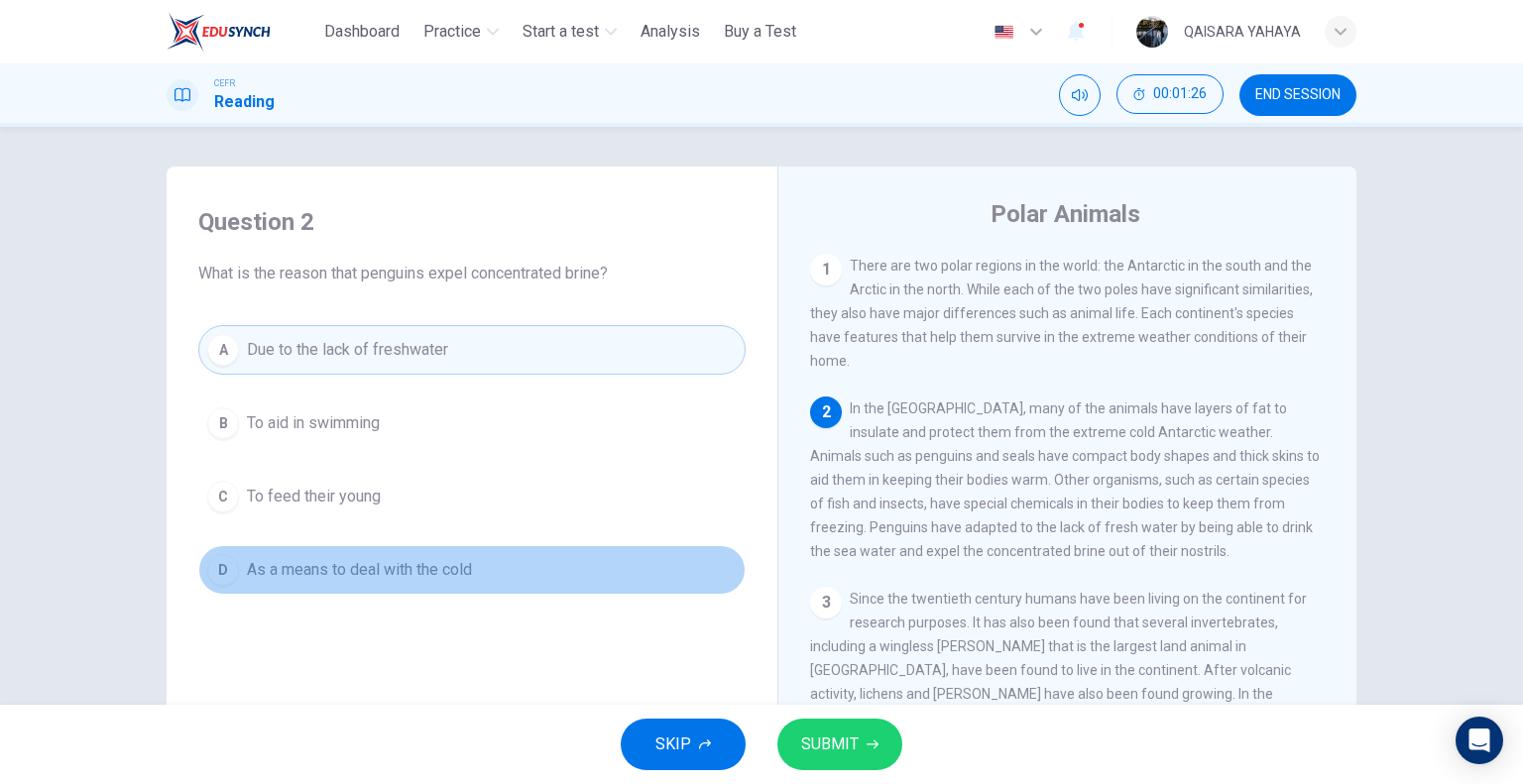 click on "As a means to deal with the cold" at bounding box center (359, 570) 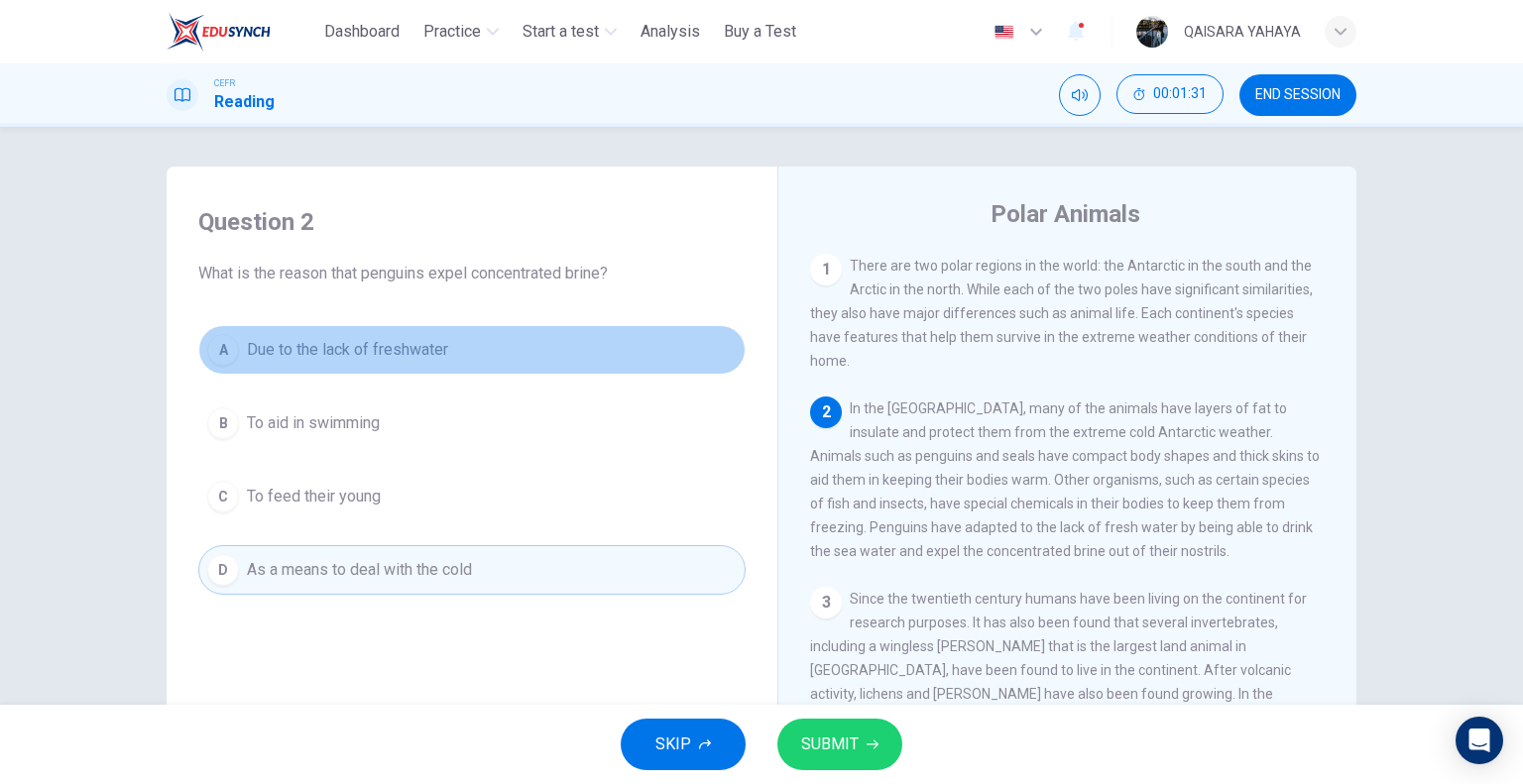 click on "A Due to the lack of freshwater" at bounding box center (472, 350) 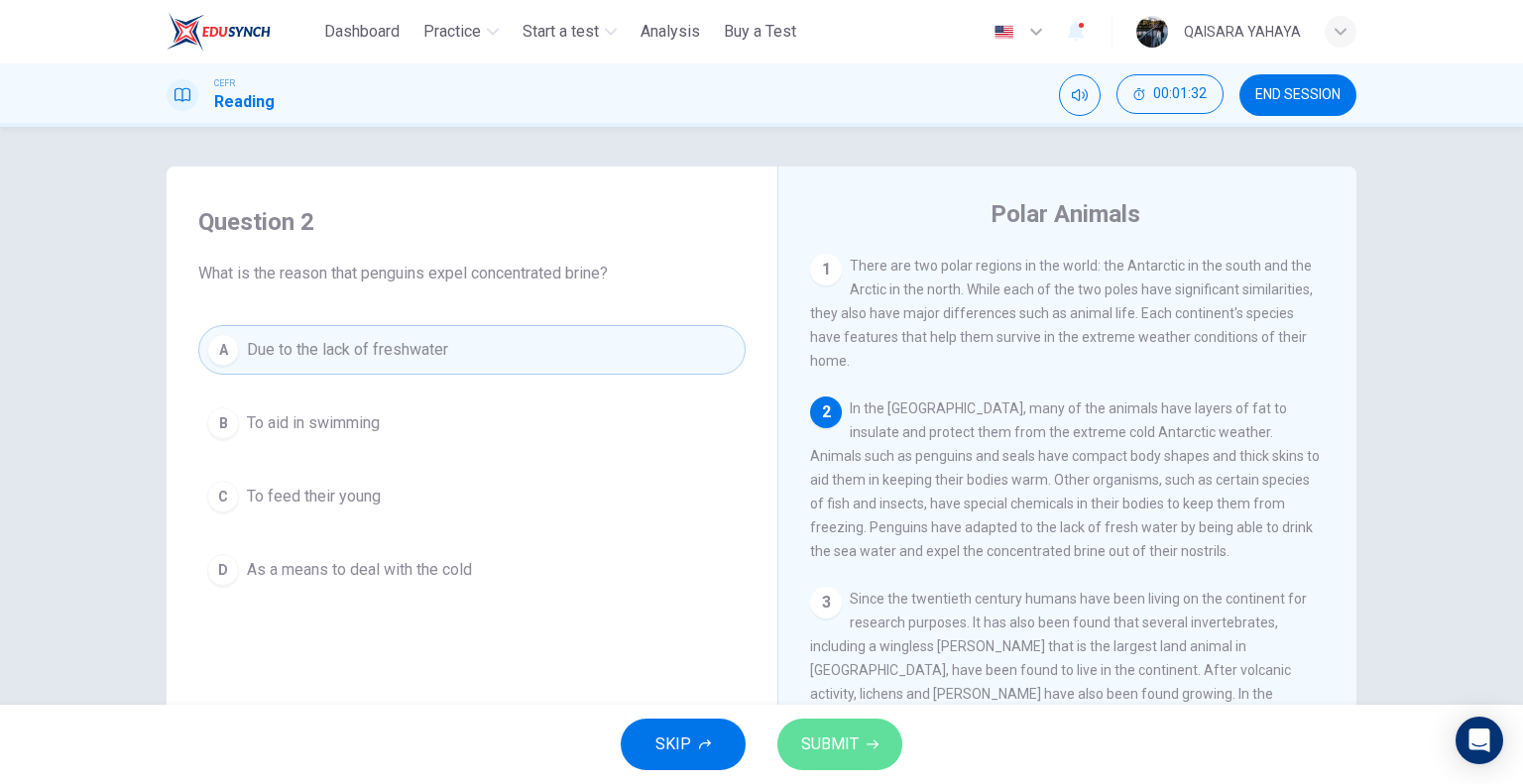 click on "SUBMIT" at bounding box center [840, 744] 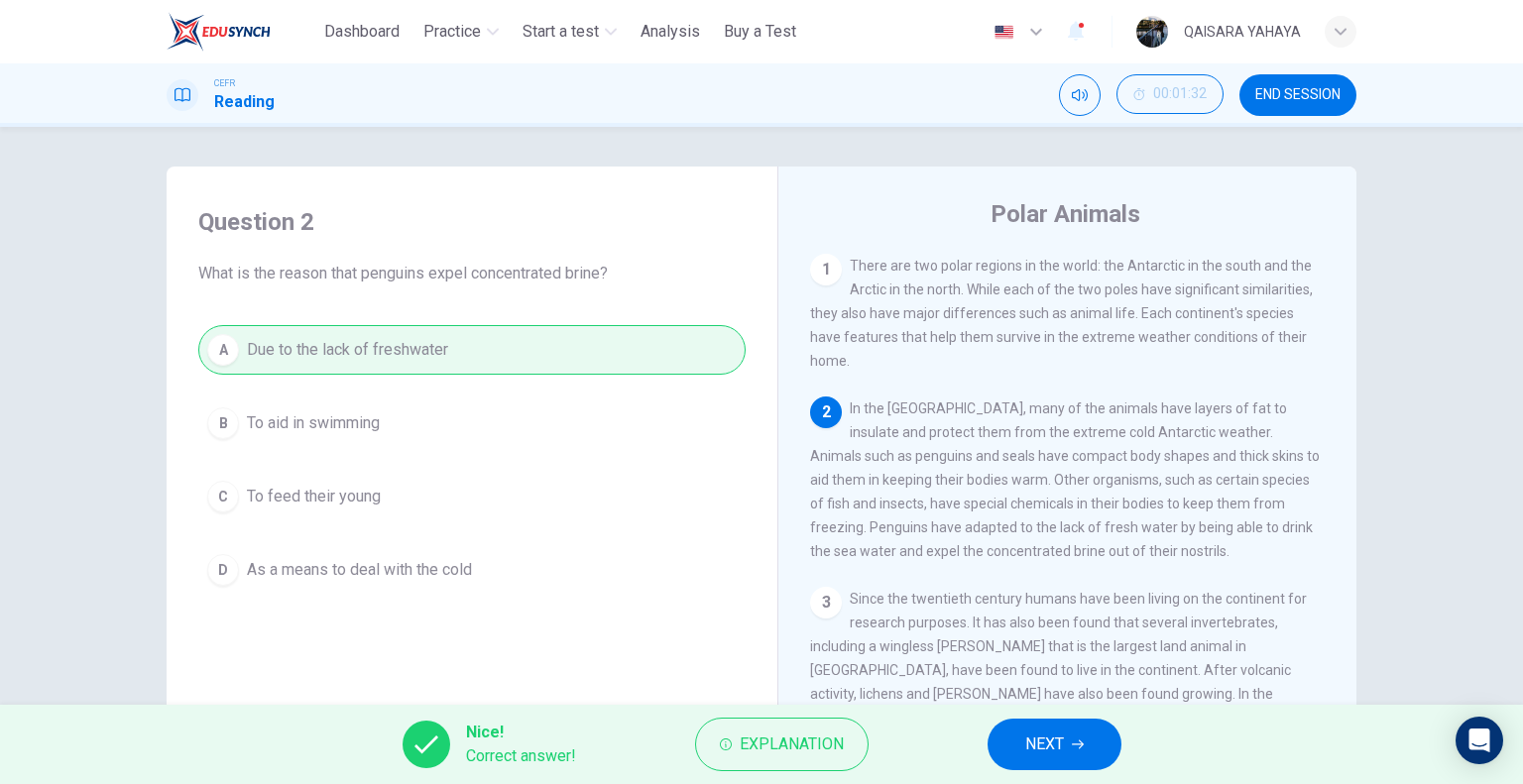 click on "NEXT" at bounding box center [1054, 744] 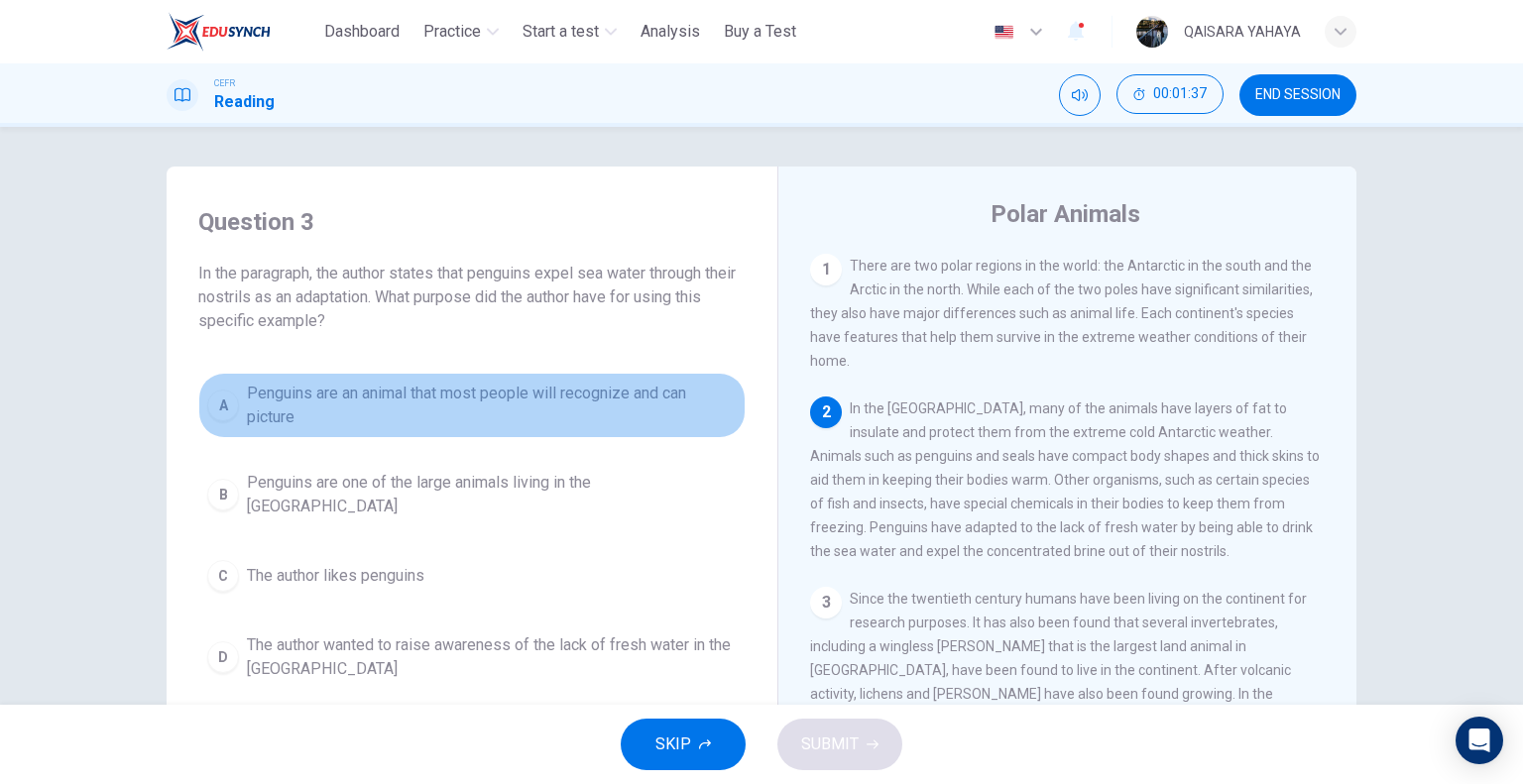 click on "Penguins are an animal that most people will recognize and can picture" at bounding box center [492, 405] 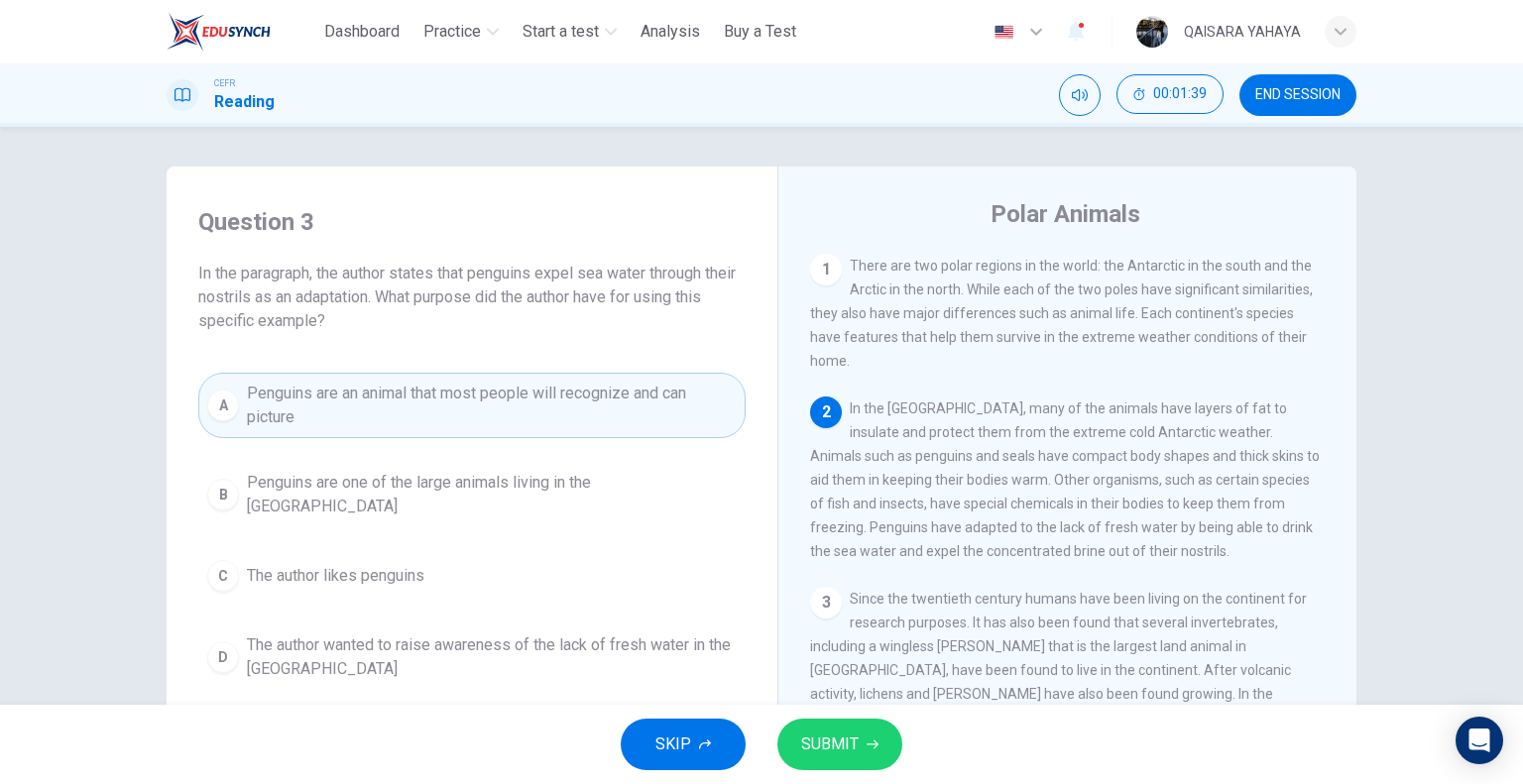 click on "B Penguins are one of the large animals living in the Antarctic" at bounding box center [472, 495] 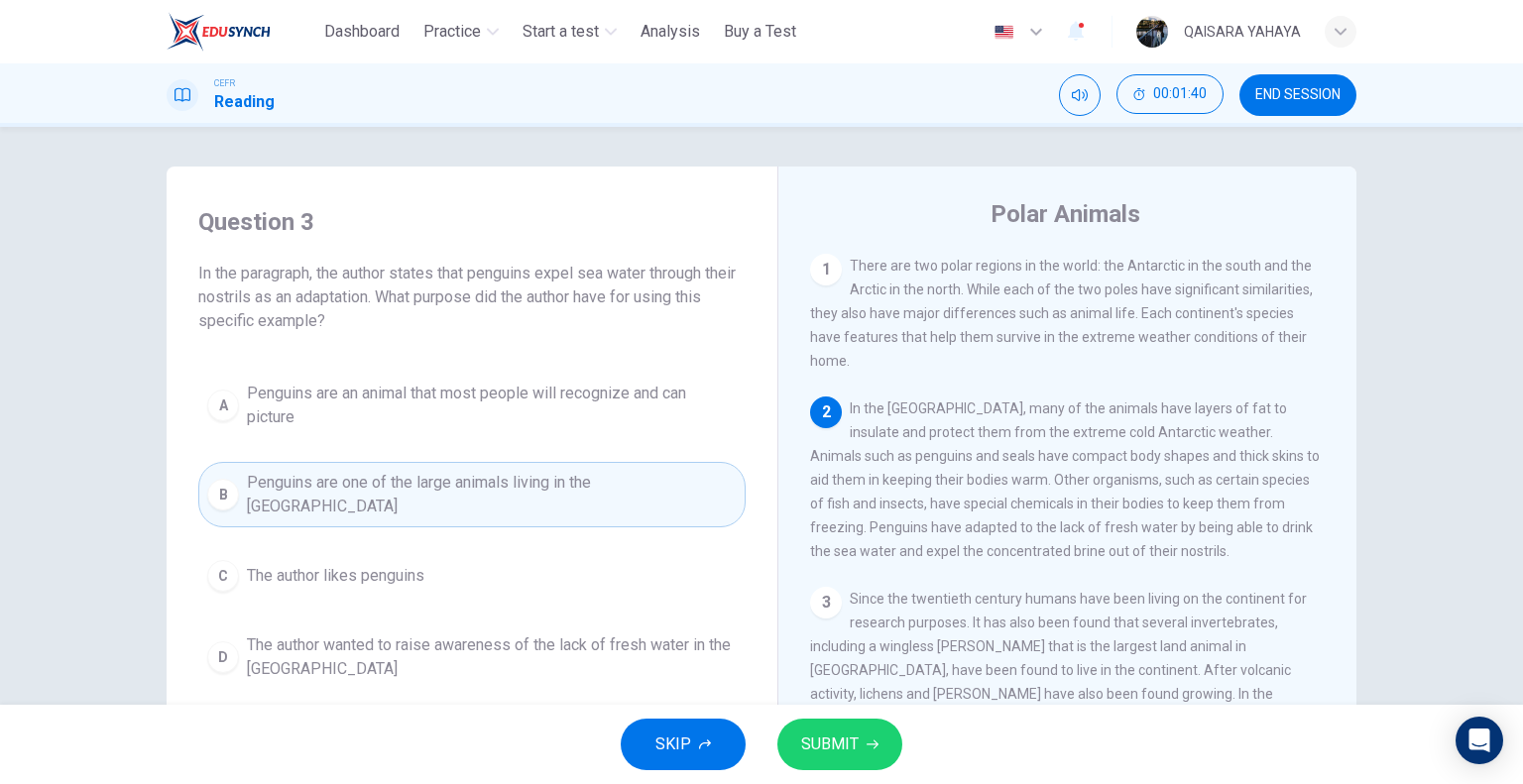 click on "C The author likes penguins" at bounding box center [472, 576] 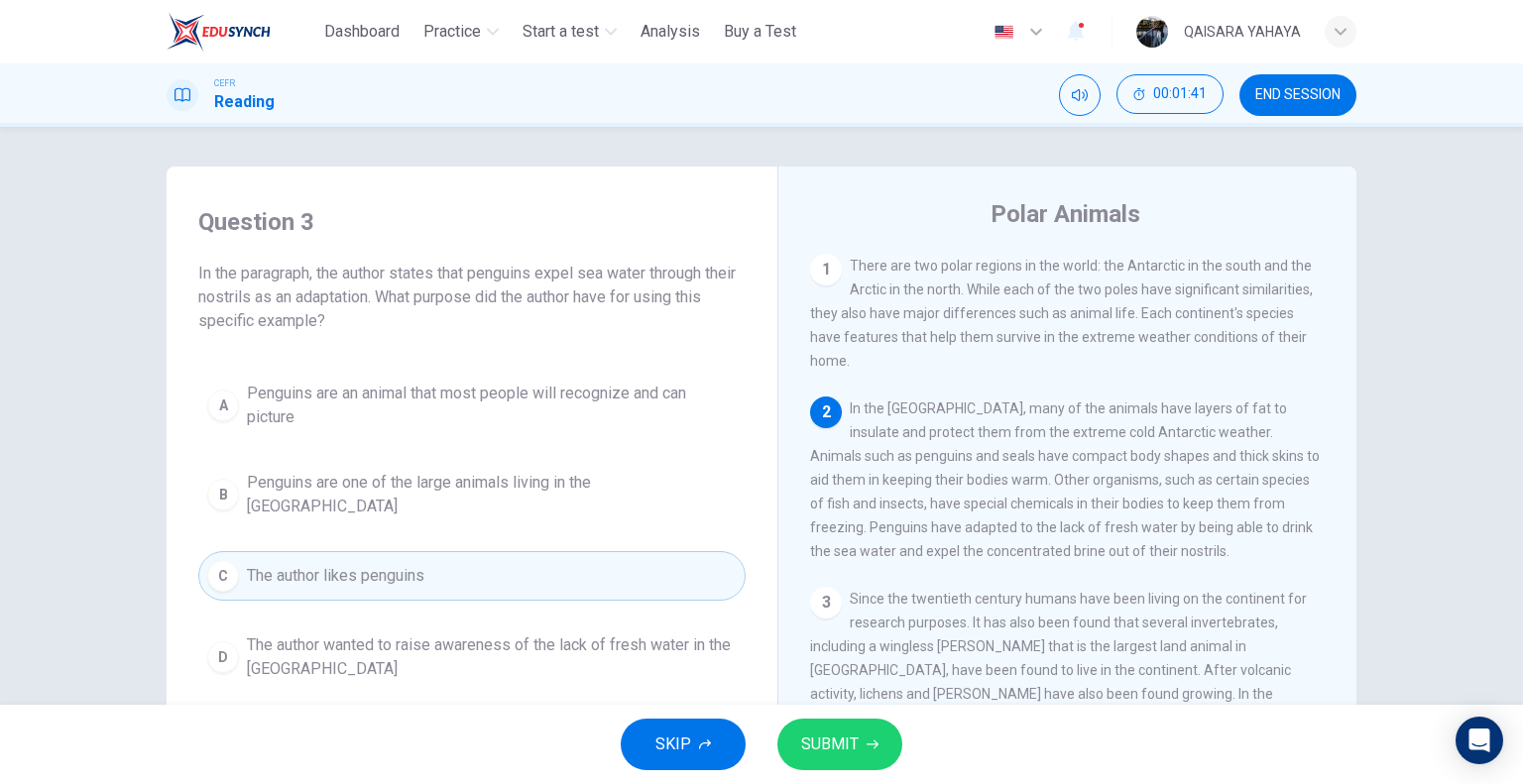 click on "The author wanted to raise awareness of the lack of fresh water in the Antarctic" at bounding box center (492, 657) 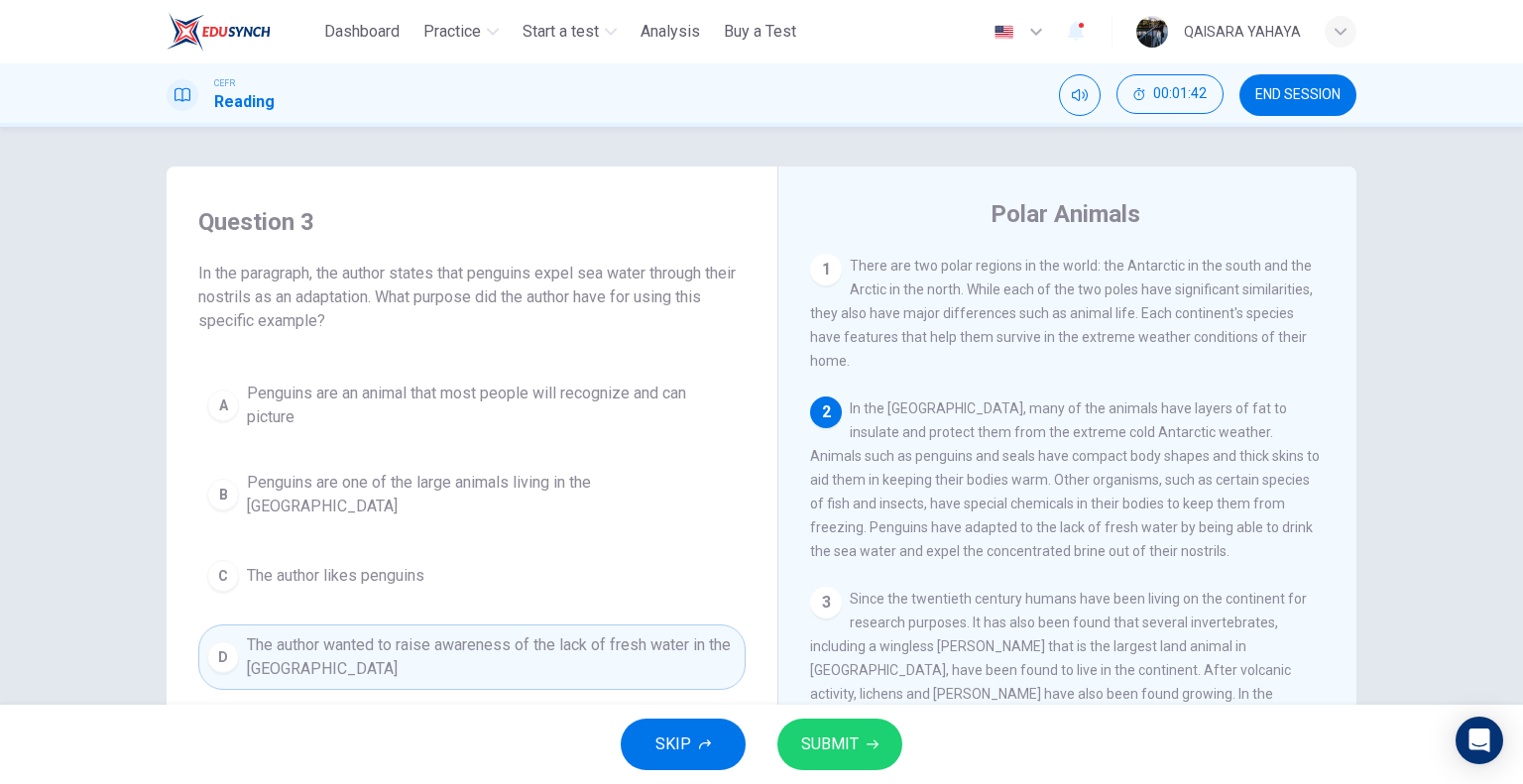 click on "SUBMIT" at bounding box center (830, 744) 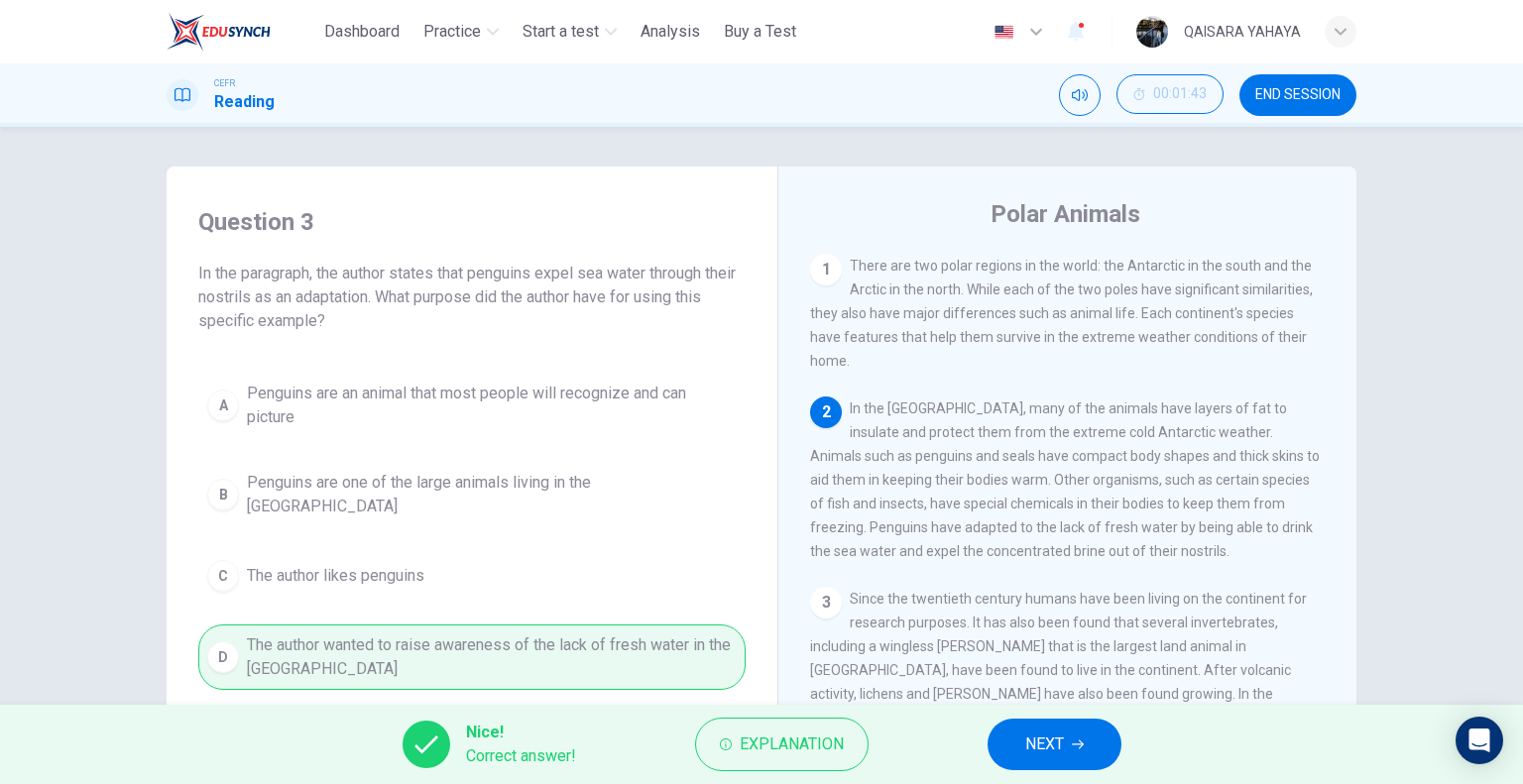 click on "NEXT" at bounding box center [1054, 744] 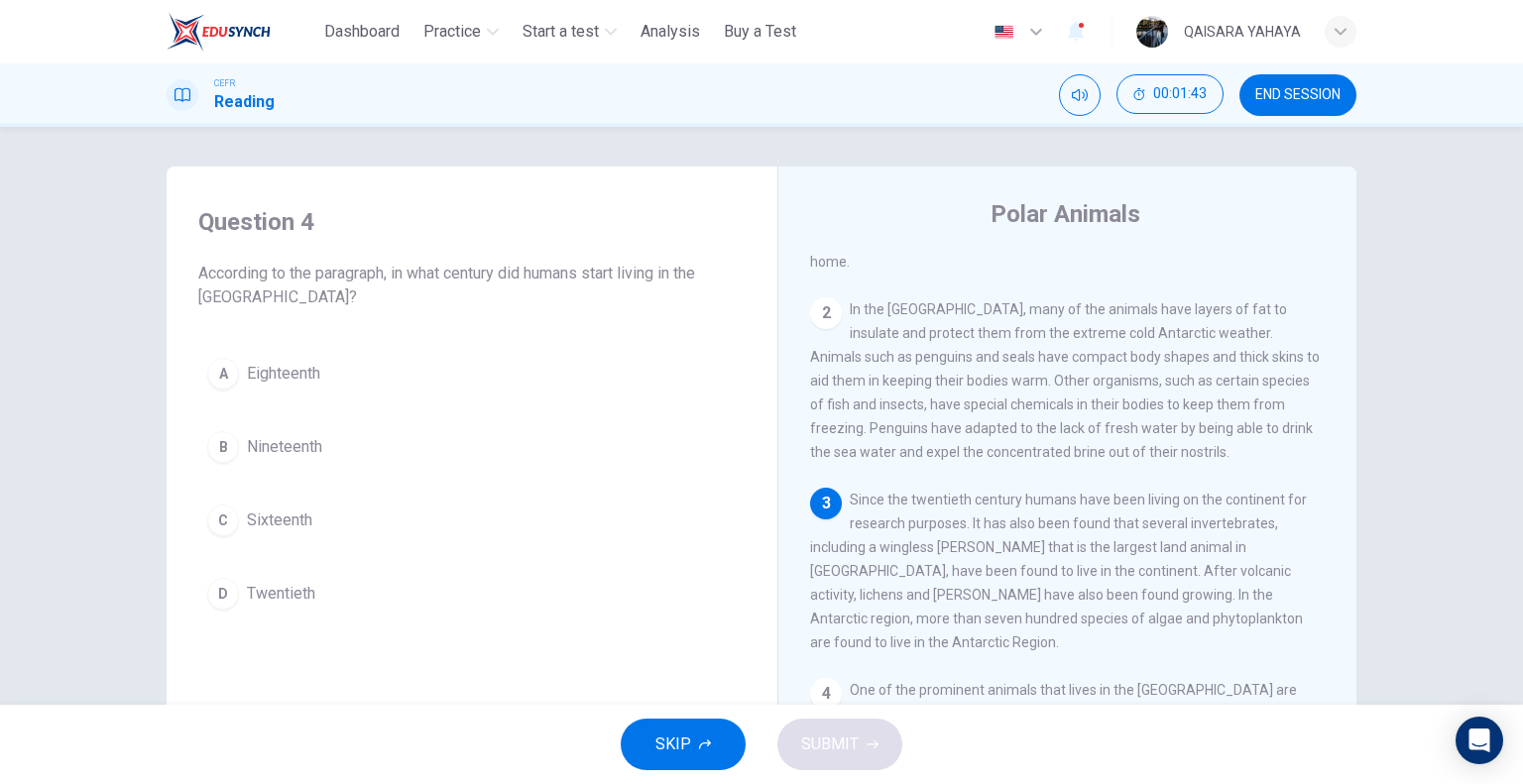scroll, scrollTop: 198, scrollLeft: 0, axis: vertical 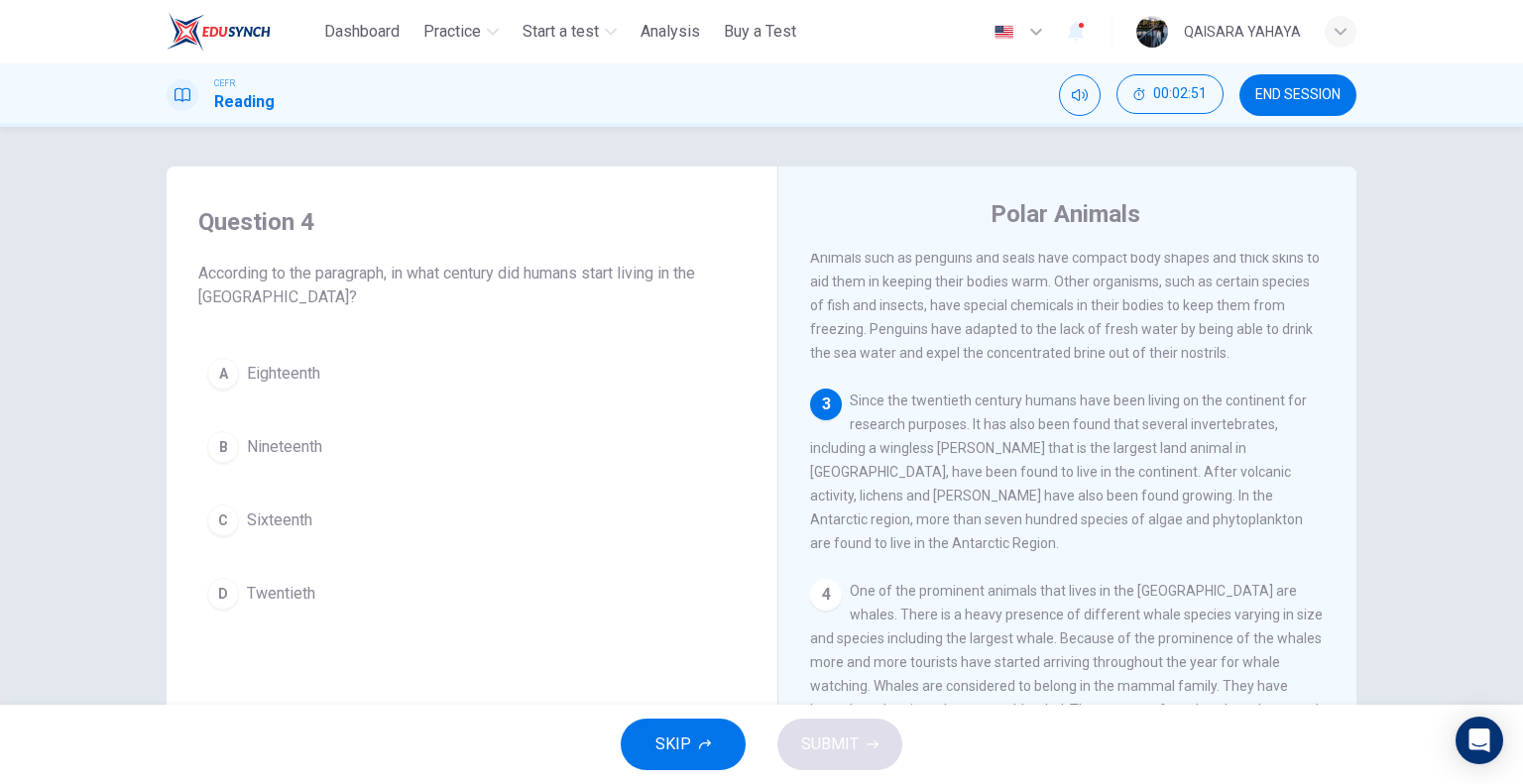 click on "Twentieth" at bounding box center [281, 594] 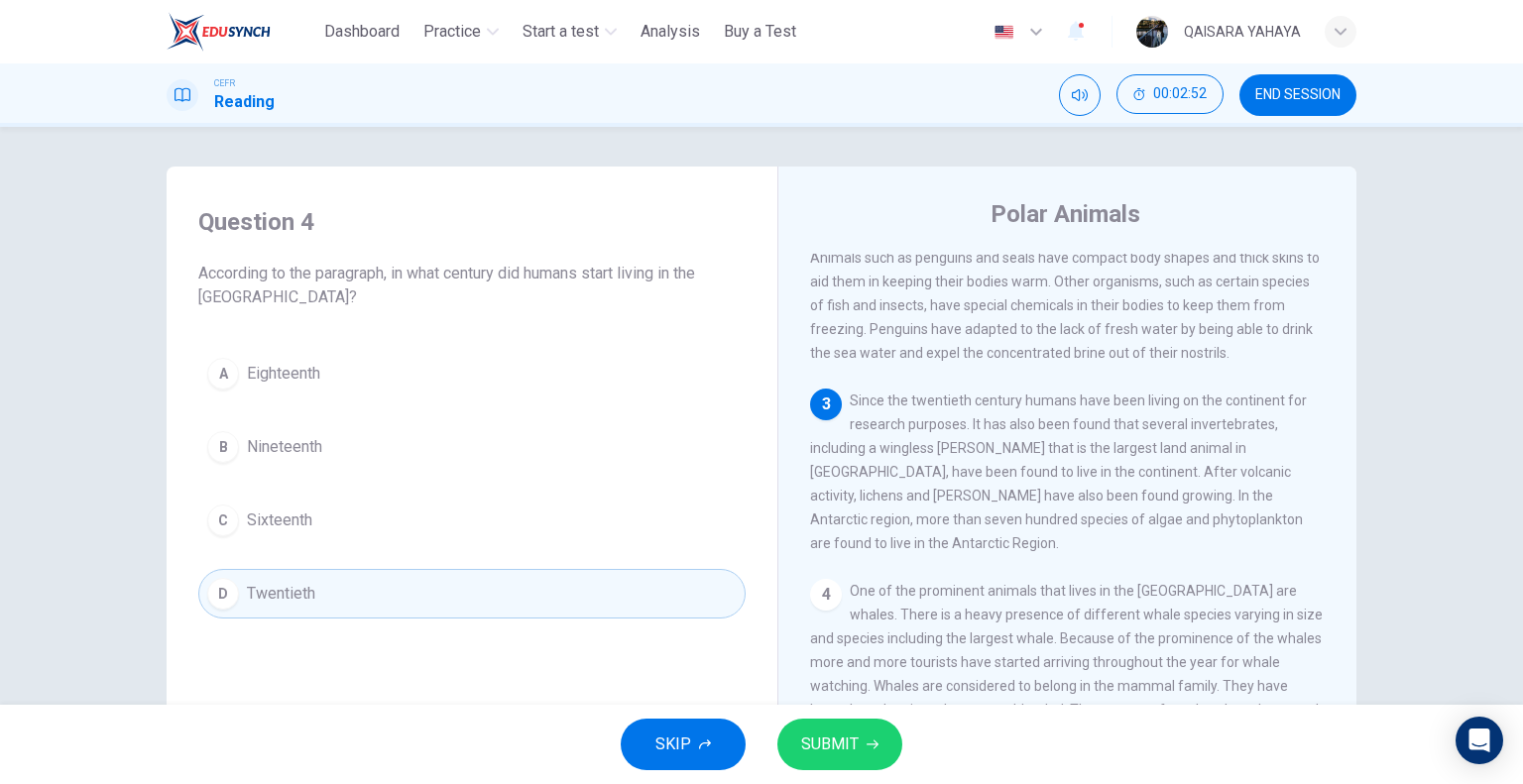 click on "SKIP SUBMIT" at bounding box center [762, 744] 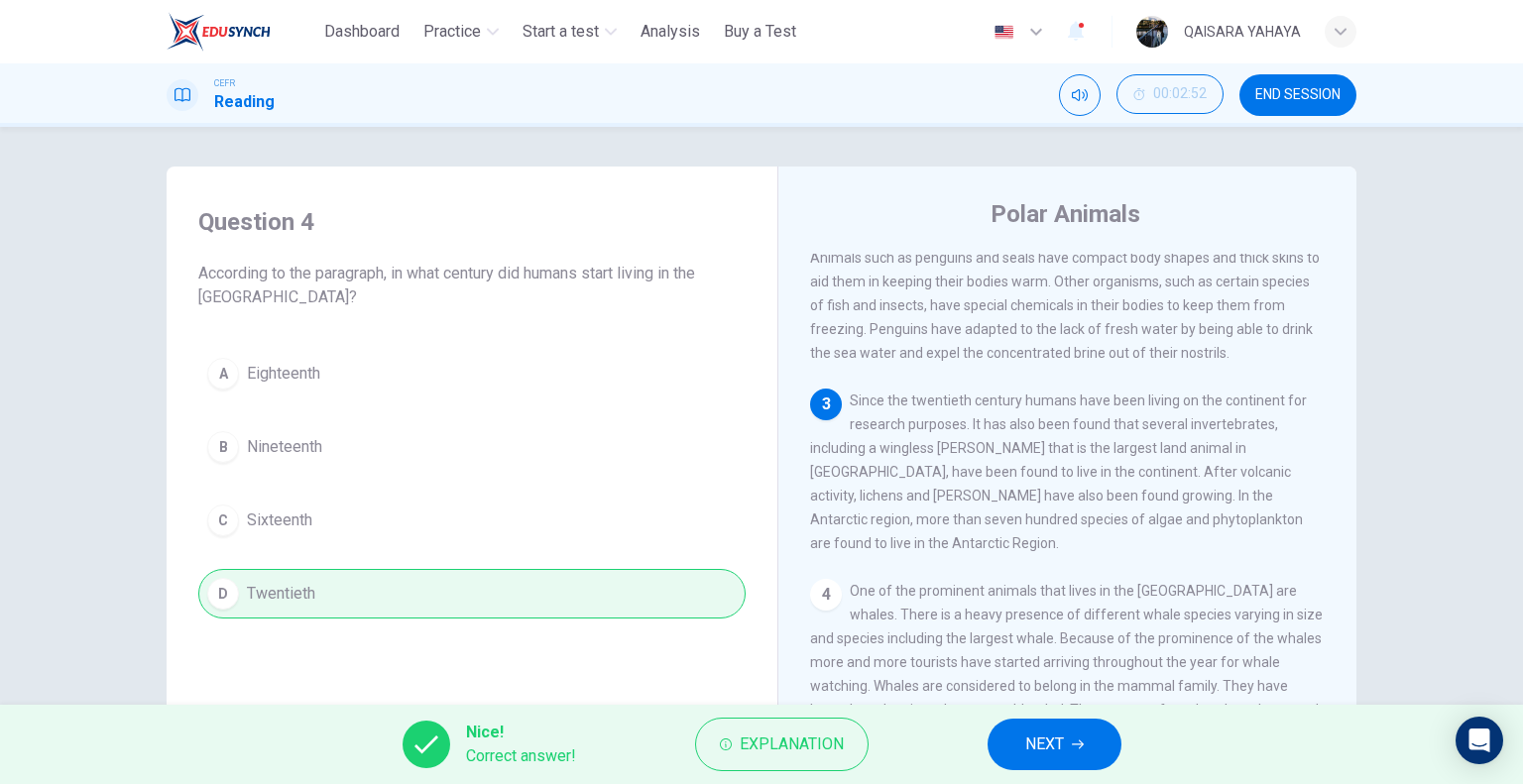 click on "NEXT" at bounding box center (1044, 744) 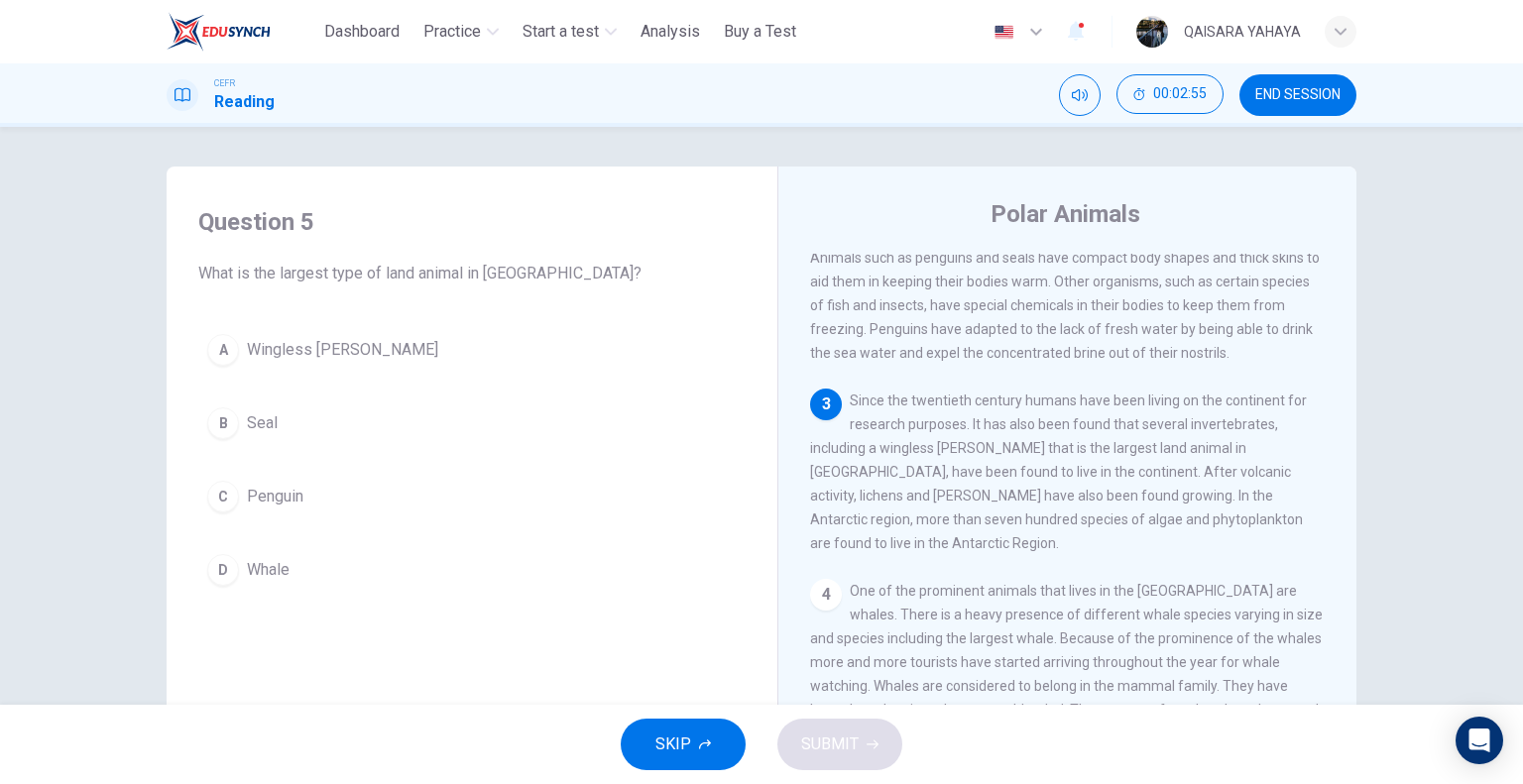 click on "Wingless midge" at bounding box center (342, 350) 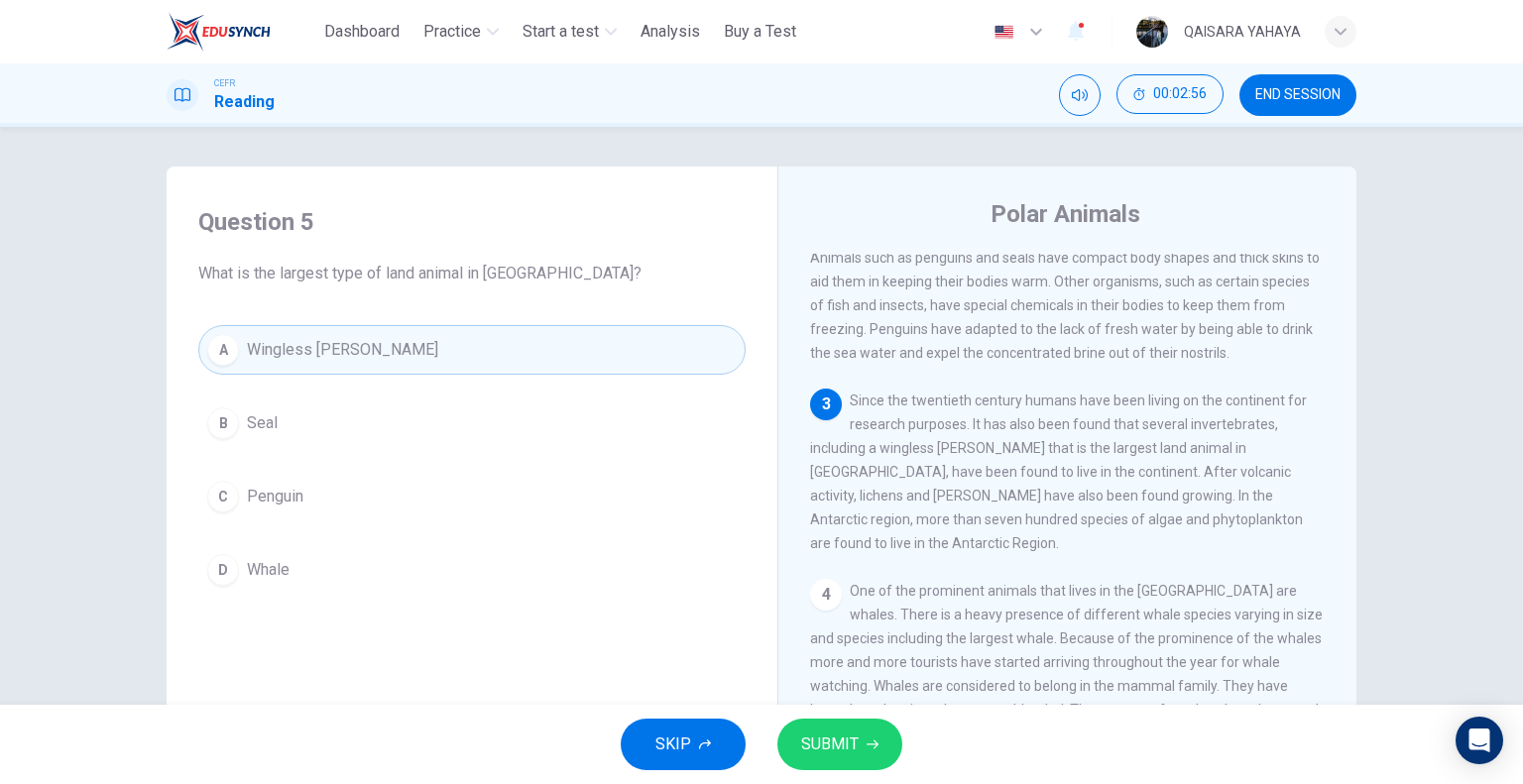 drag, startPoint x: 847, startPoint y: 734, endPoint x: 833, endPoint y: 712, distance: 26.07681 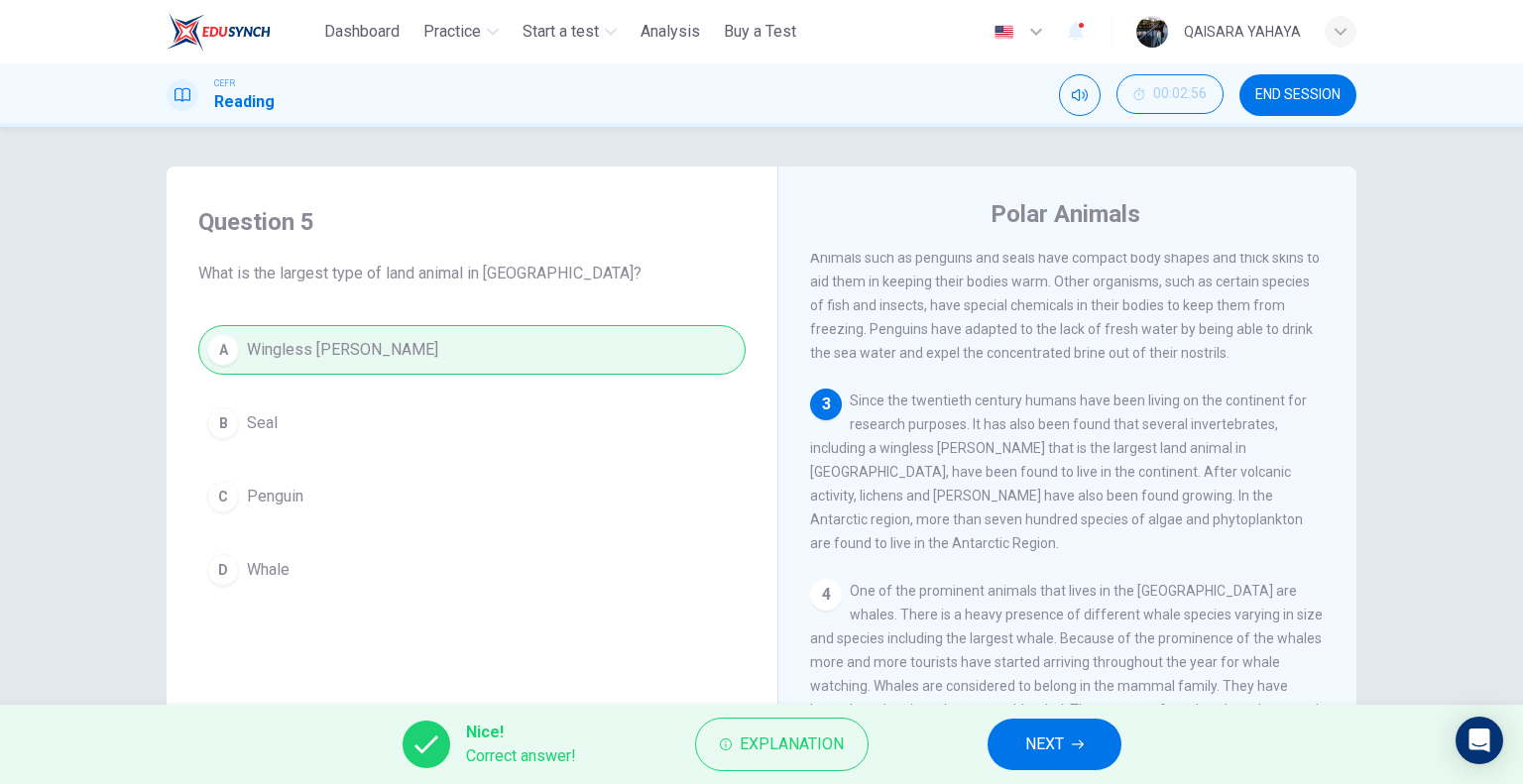 click on "Nice! Correct answer! Explanation NEXT" at bounding box center [762, 744] 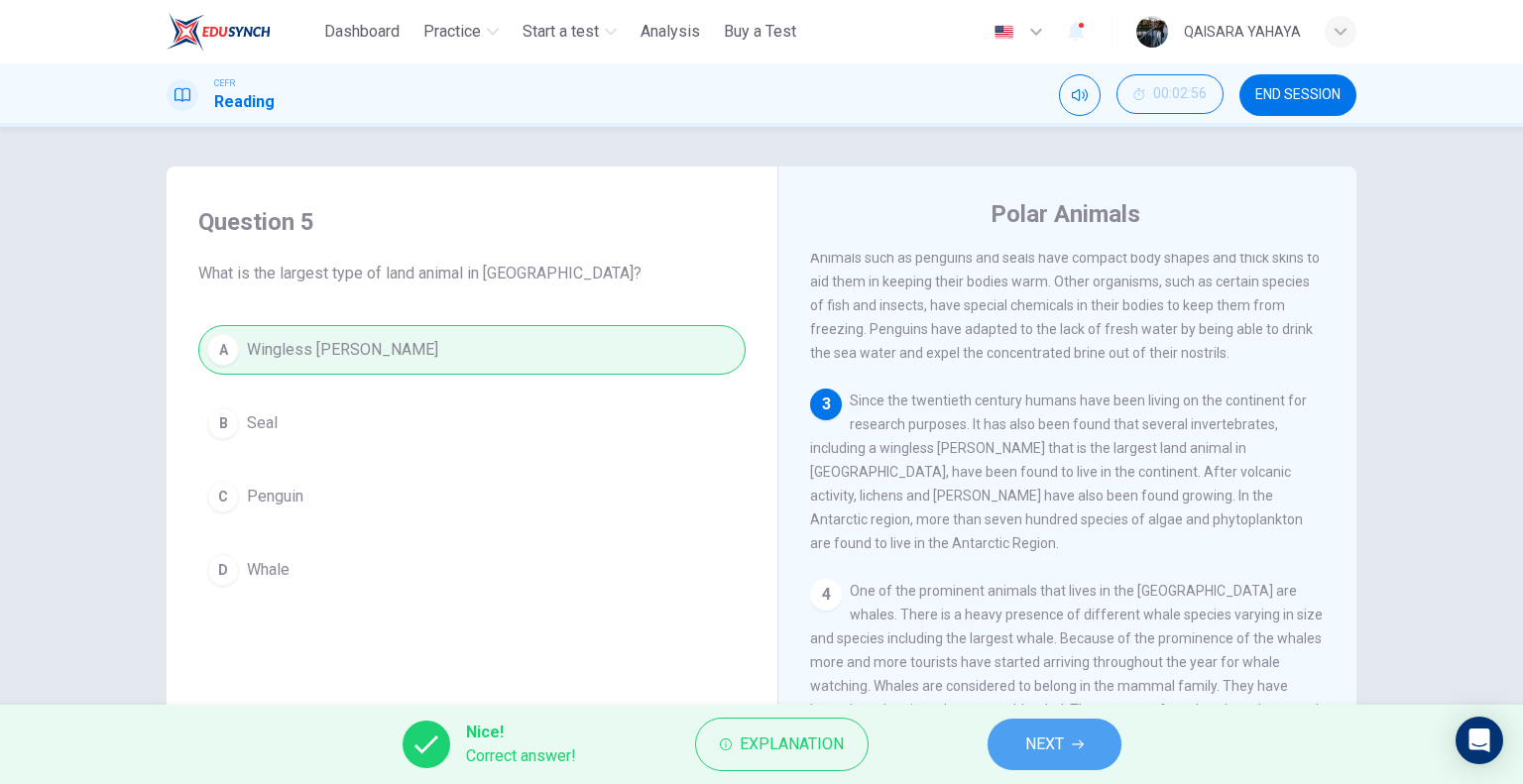 drag, startPoint x: 1083, startPoint y: 732, endPoint x: 1068, endPoint y: 725, distance: 17 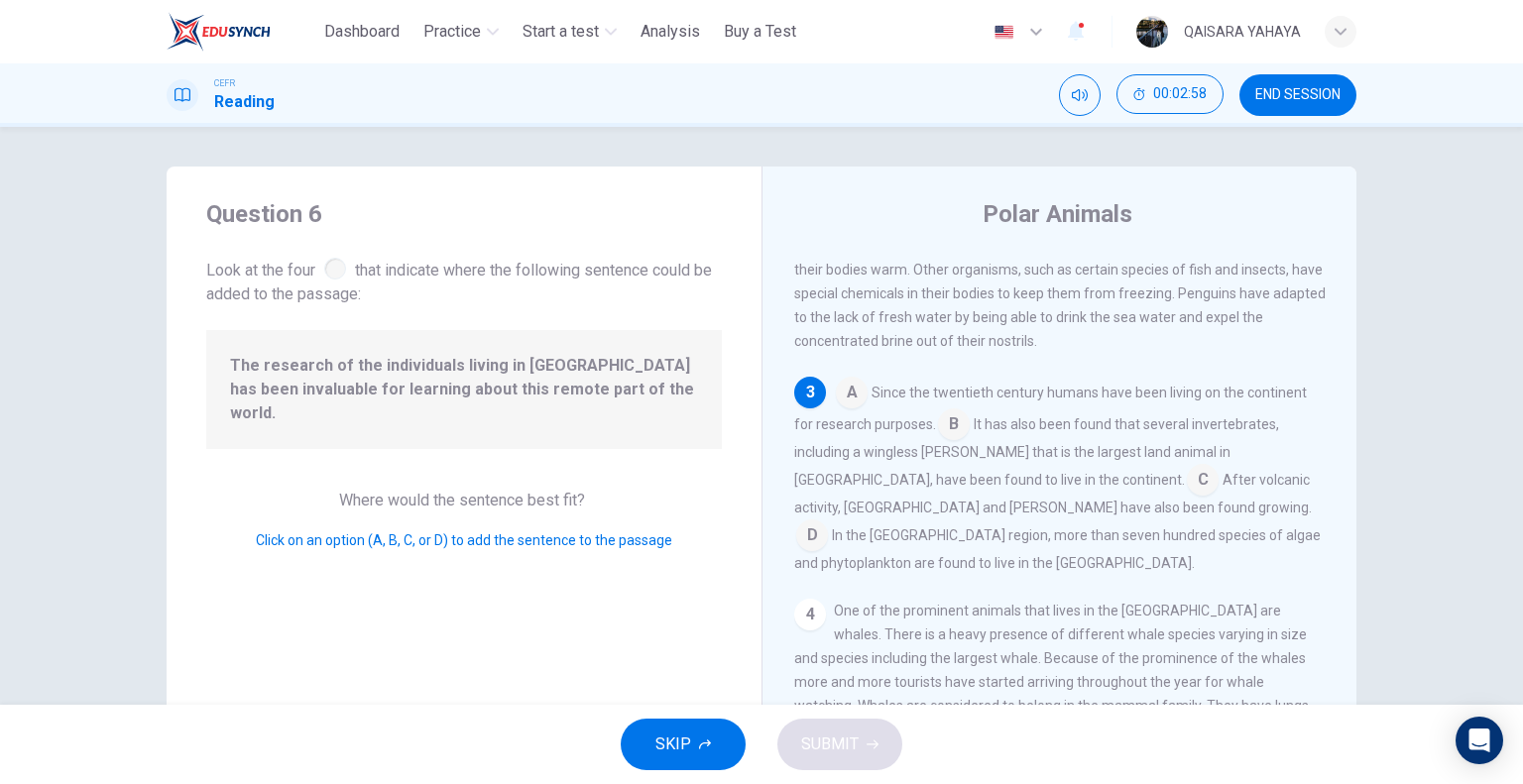 scroll, scrollTop: 219, scrollLeft: 0, axis: vertical 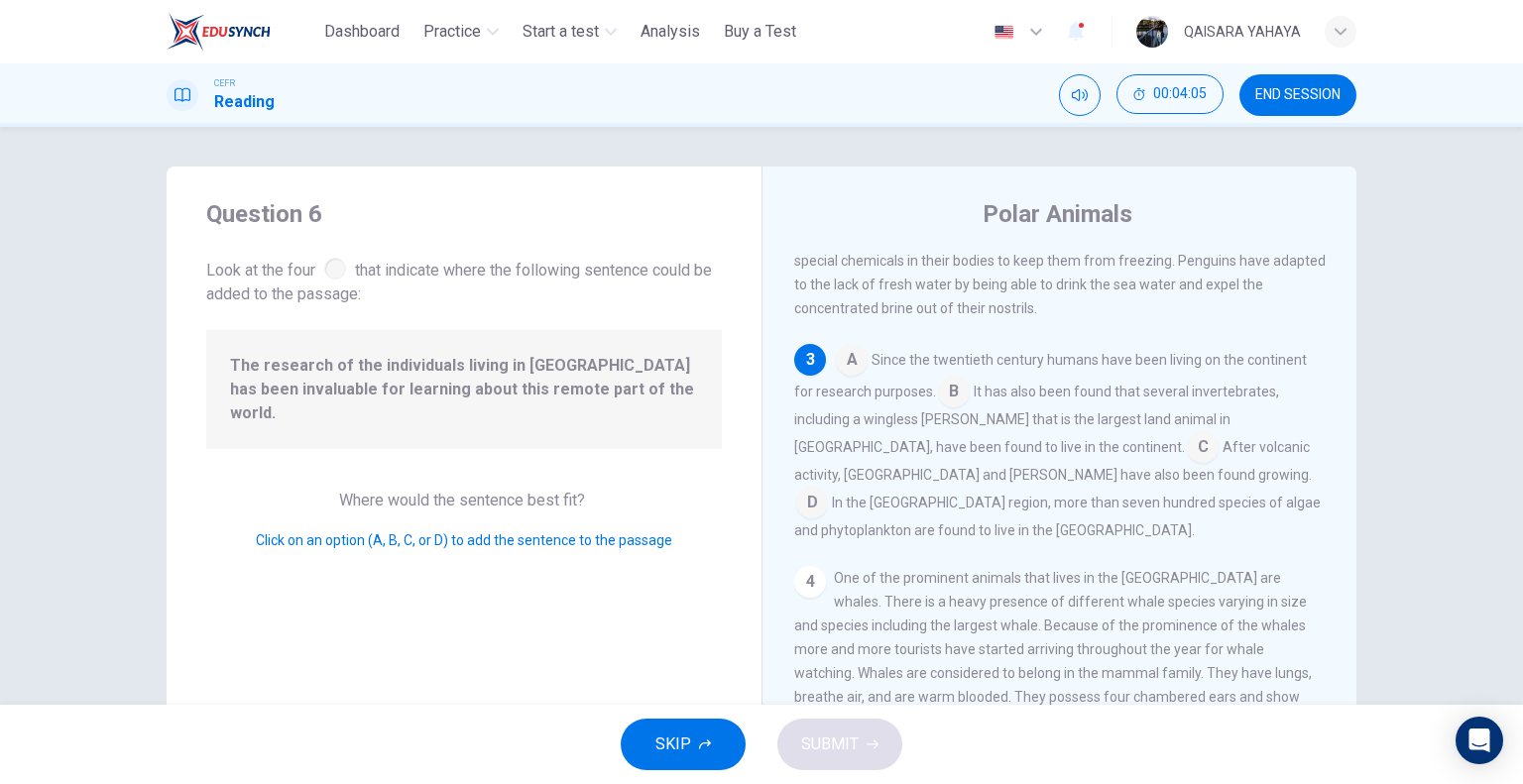 click at bounding box center [852, 362] 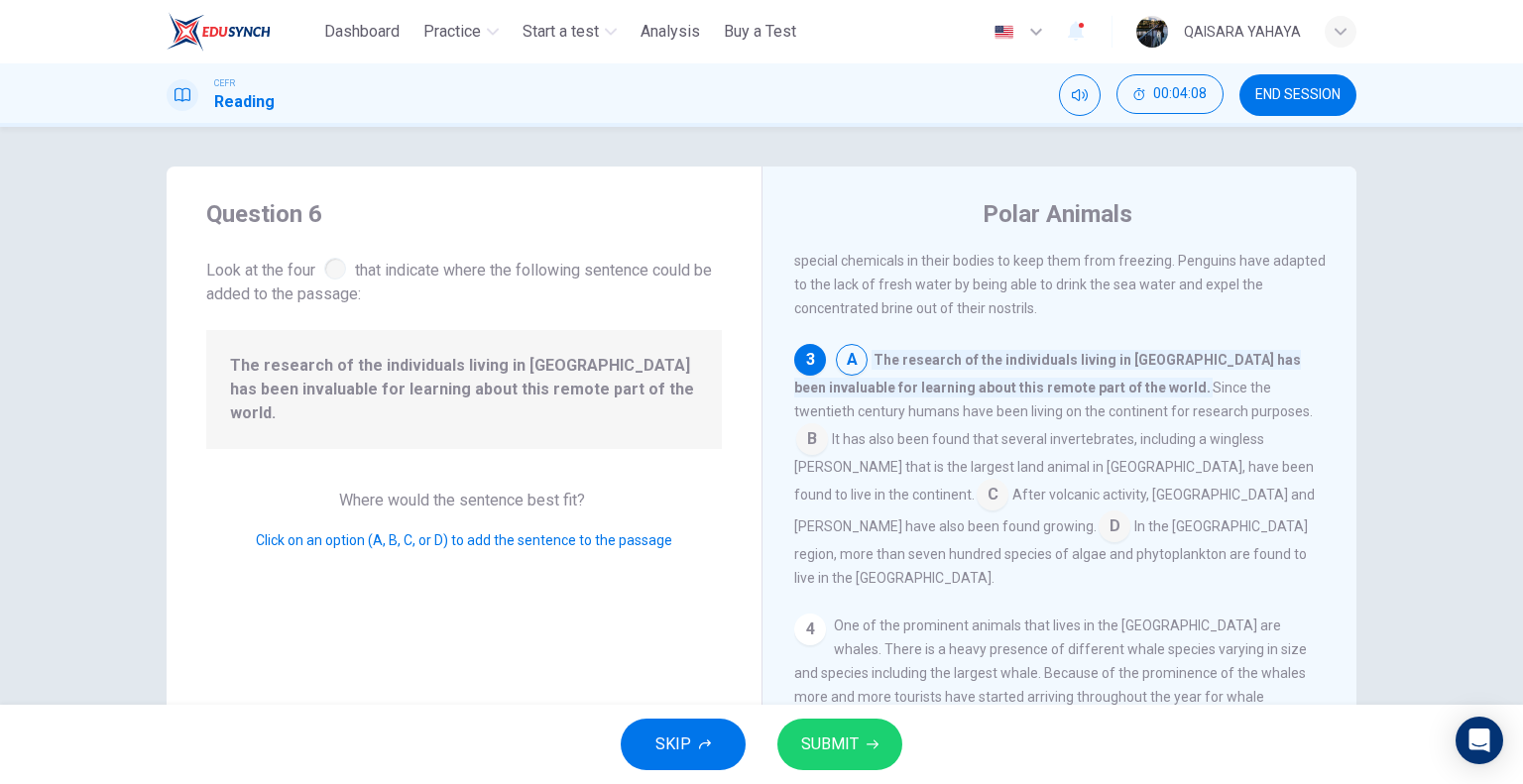 click on "Since the twentieth century humans have been living on the continent for research purposes." at bounding box center [1053, 399] 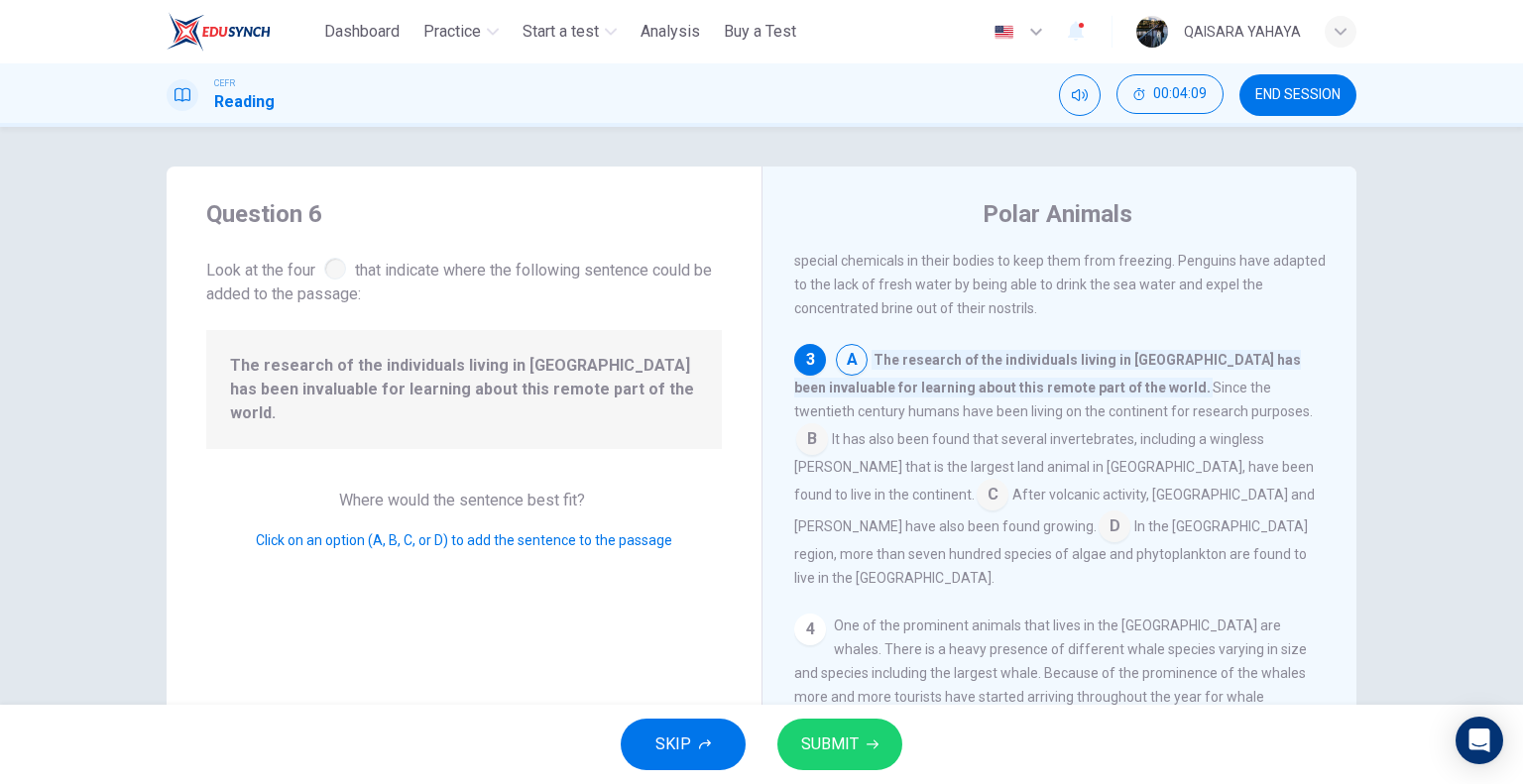 click at bounding box center [812, 441] 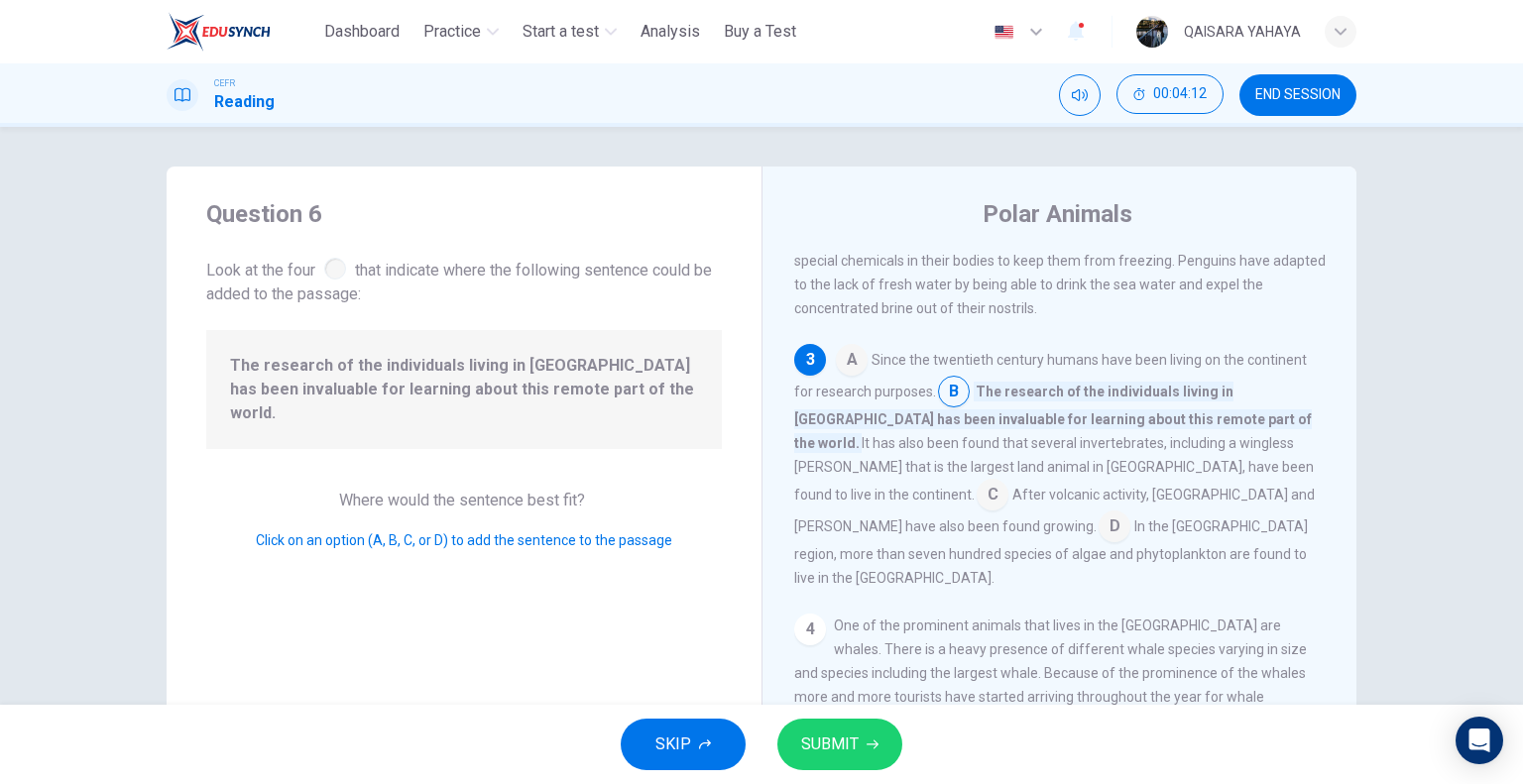 click on "SUBMIT" at bounding box center [830, 744] 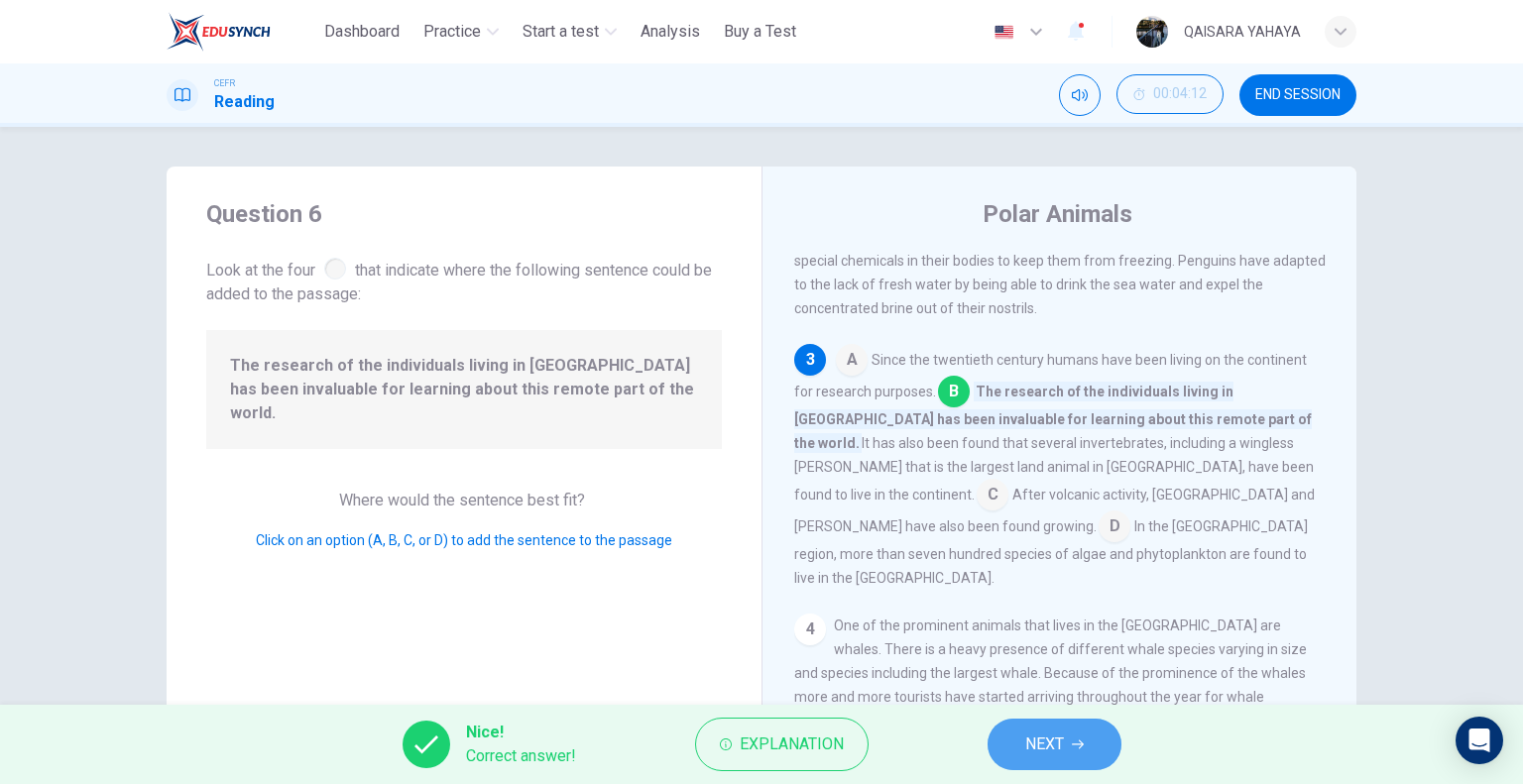 click on "NEXT" at bounding box center (1044, 744) 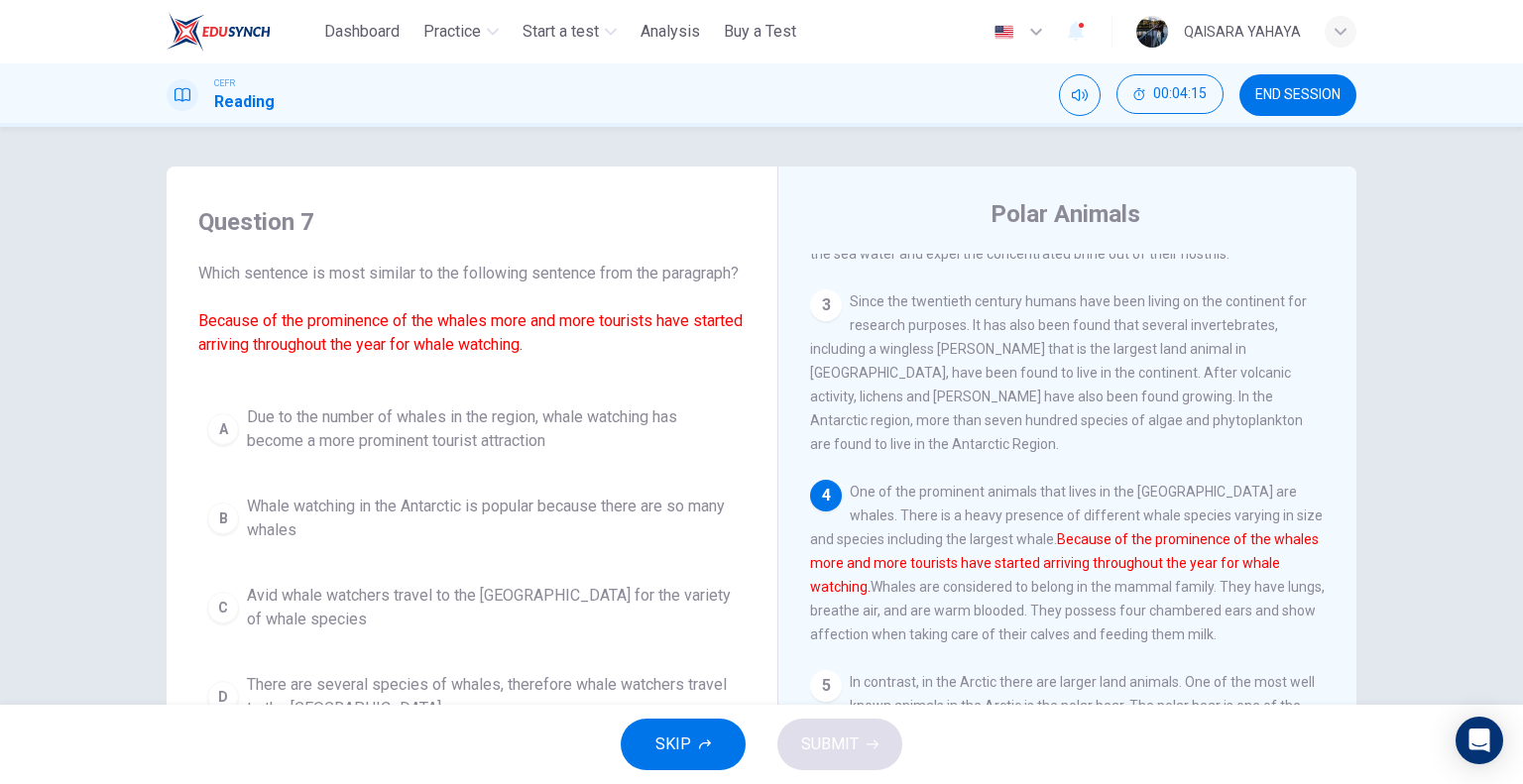 scroll, scrollTop: 396, scrollLeft: 0, axis: vertical 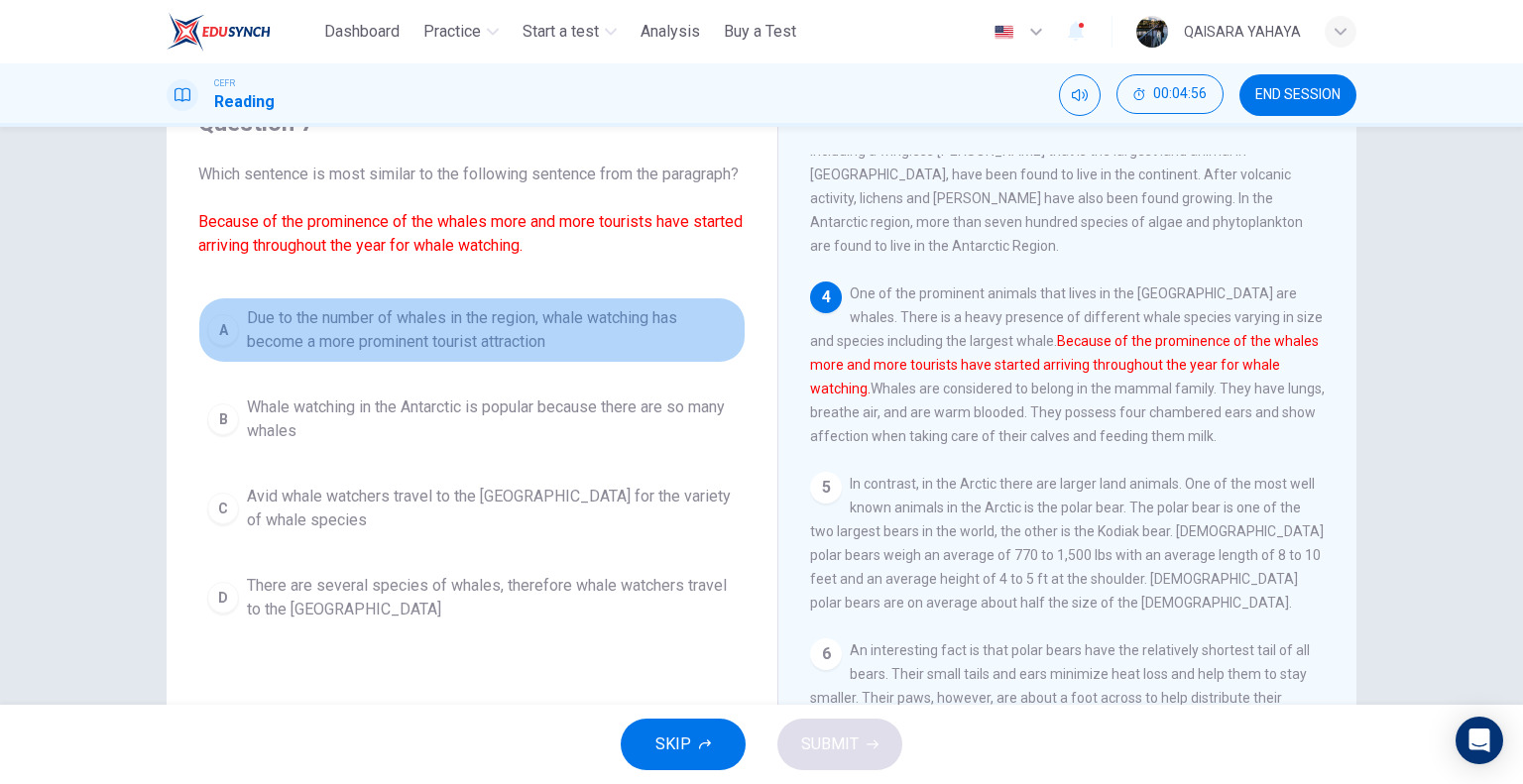 click on "Due to the number of whales in the region, whale watching has become a more prominent tourist attraction" at bounding box center [492, 330] 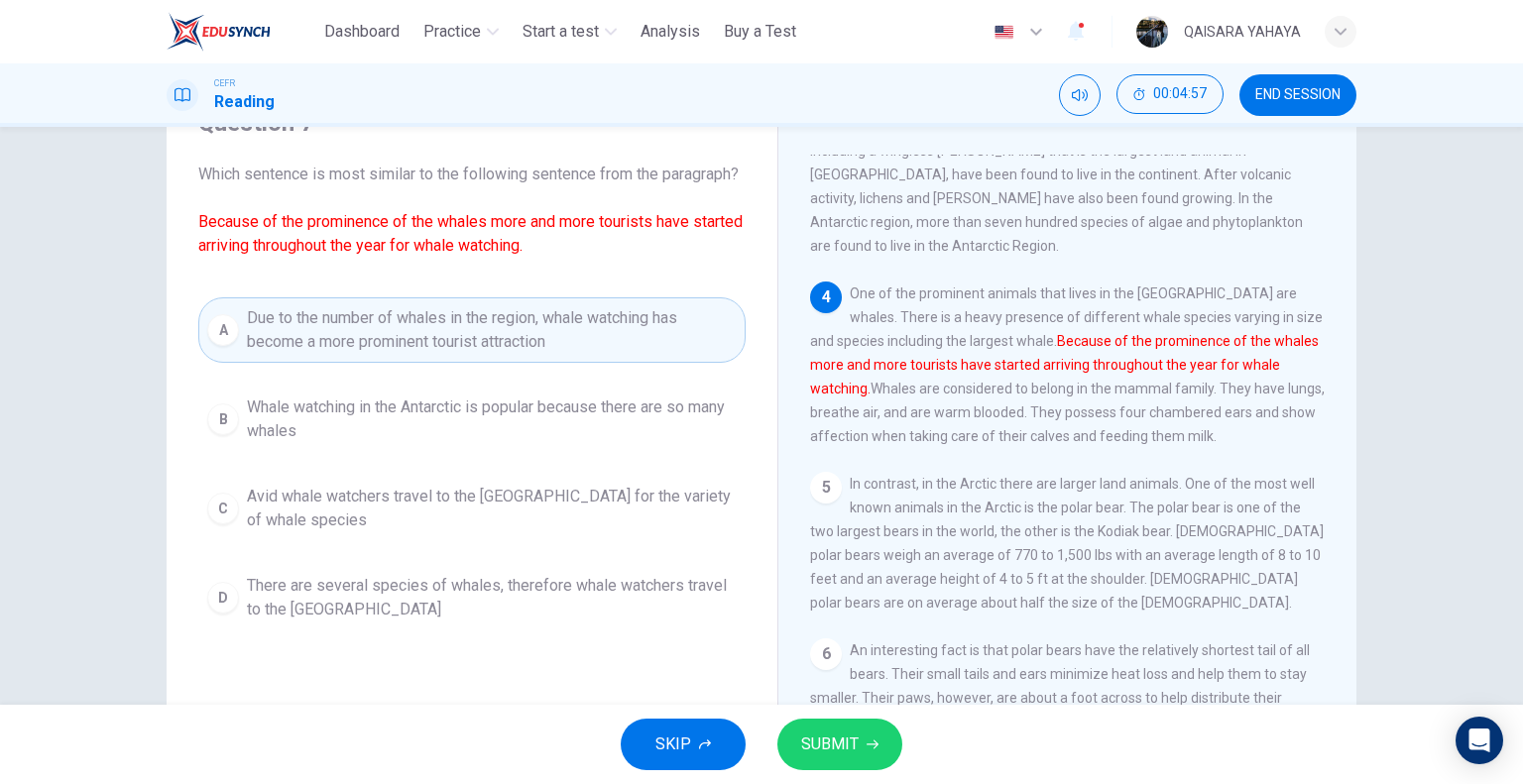 click on "Whale watching in the Antarctic is popular because there are so many whales" at bounding box center [492, 419] 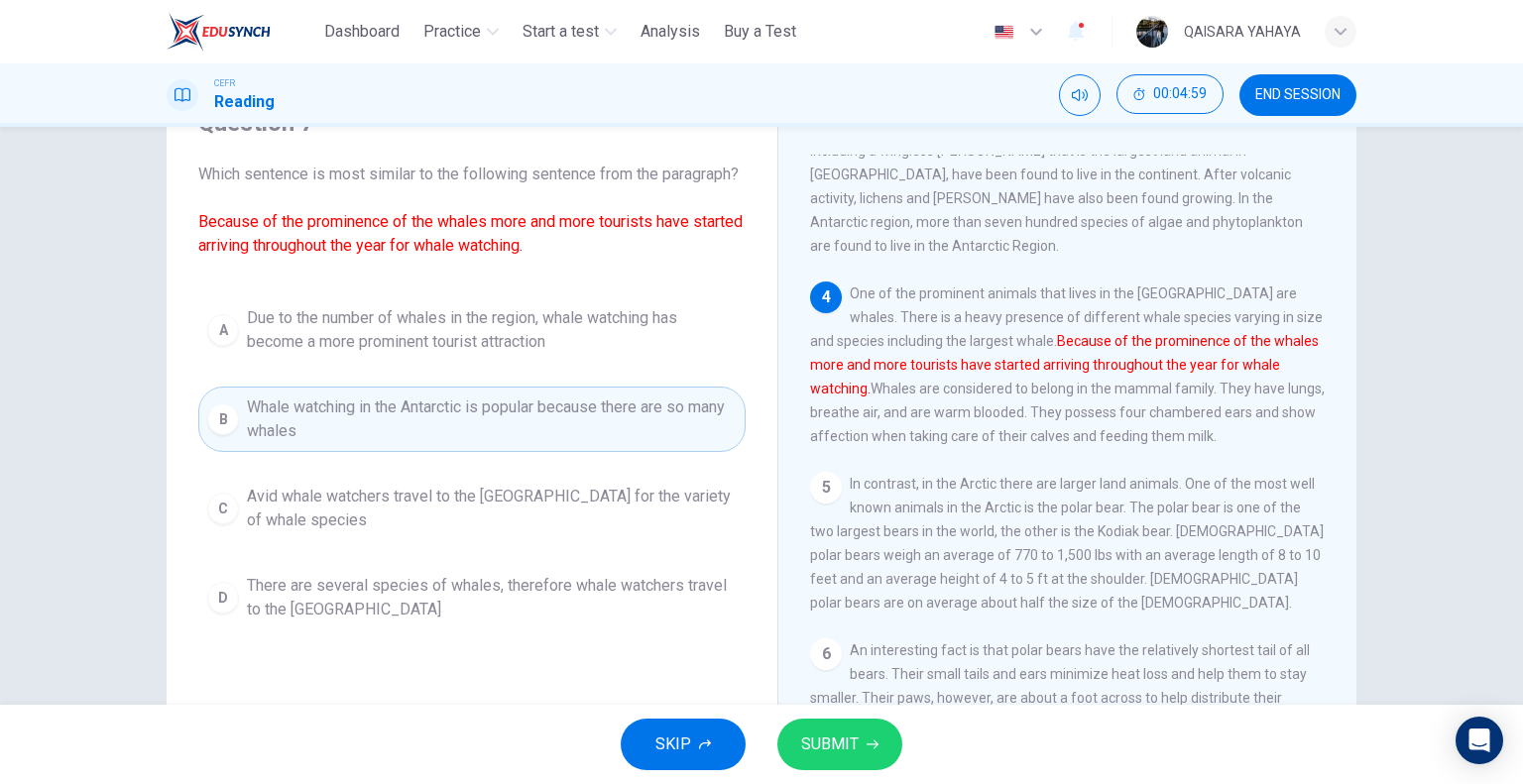 click on "Avid whale watchers travel to the Antarctic for the variety of whale species" at bounding box center [492, 508] 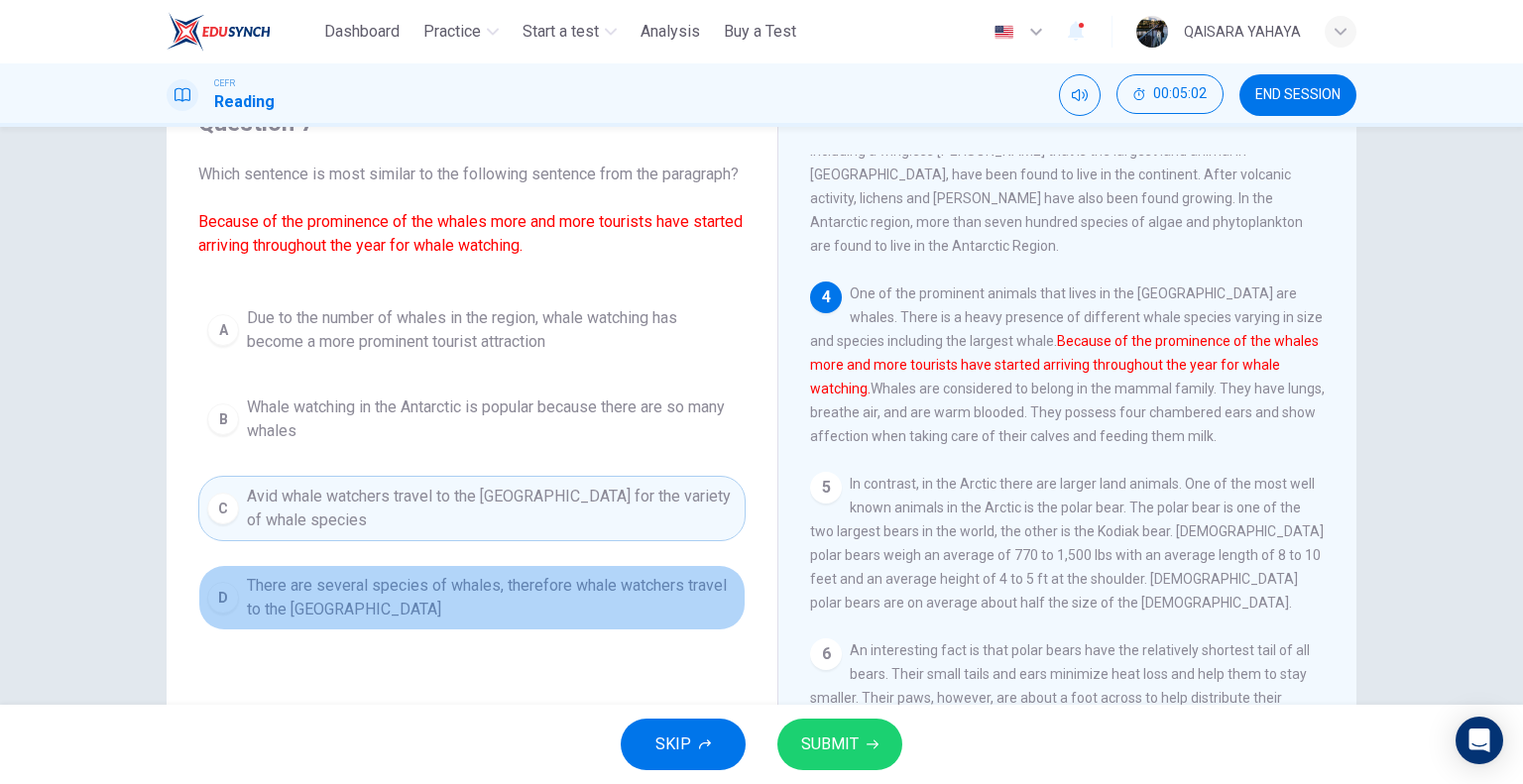 click on "There are several species of whales, therefore whale watchers travel to the Antarctic" at bounding box center [492, 598] 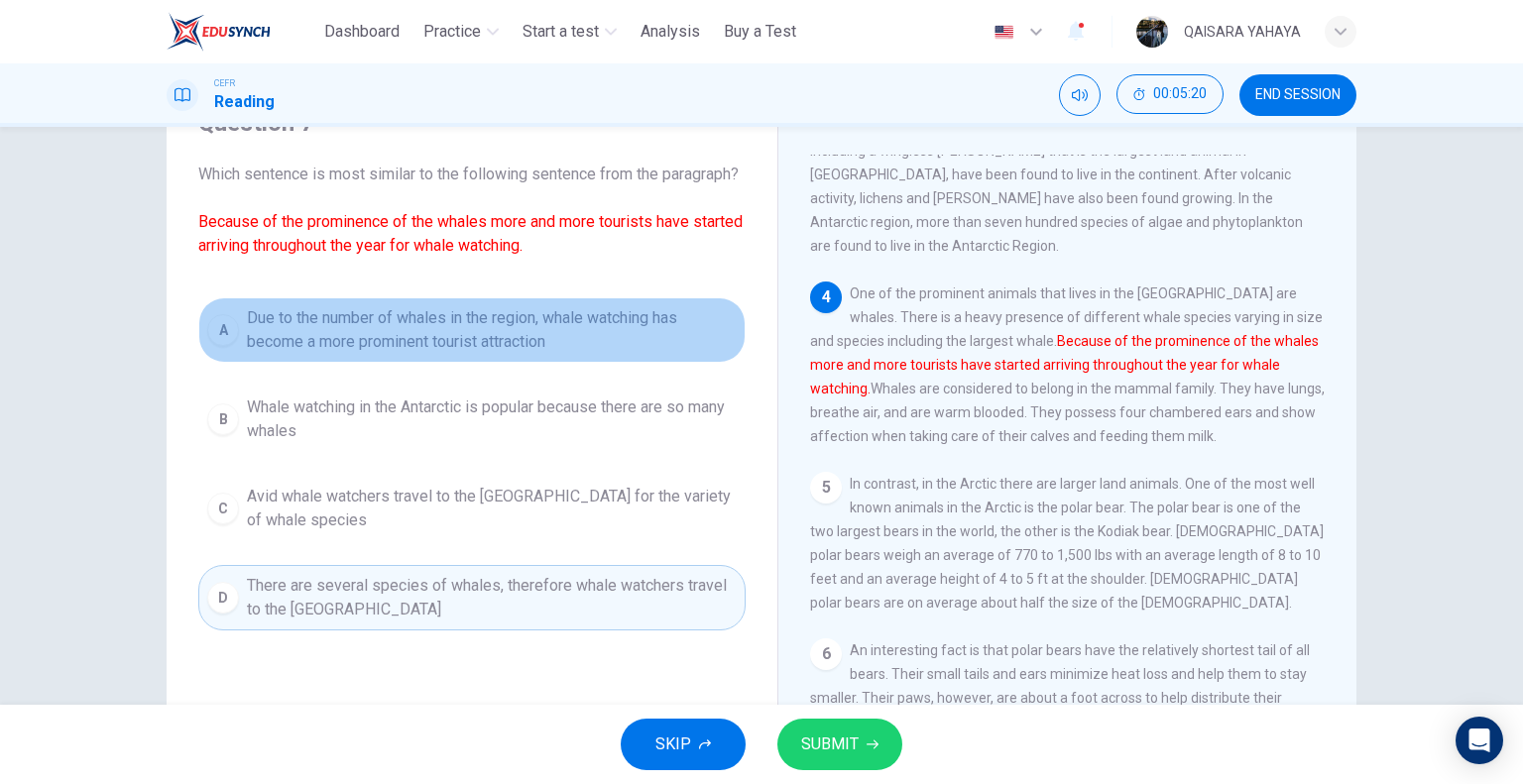click on "Due to the number of whales in the region, whale watching has become a more prominent tourist attraction" at bounding box center (492, 330) 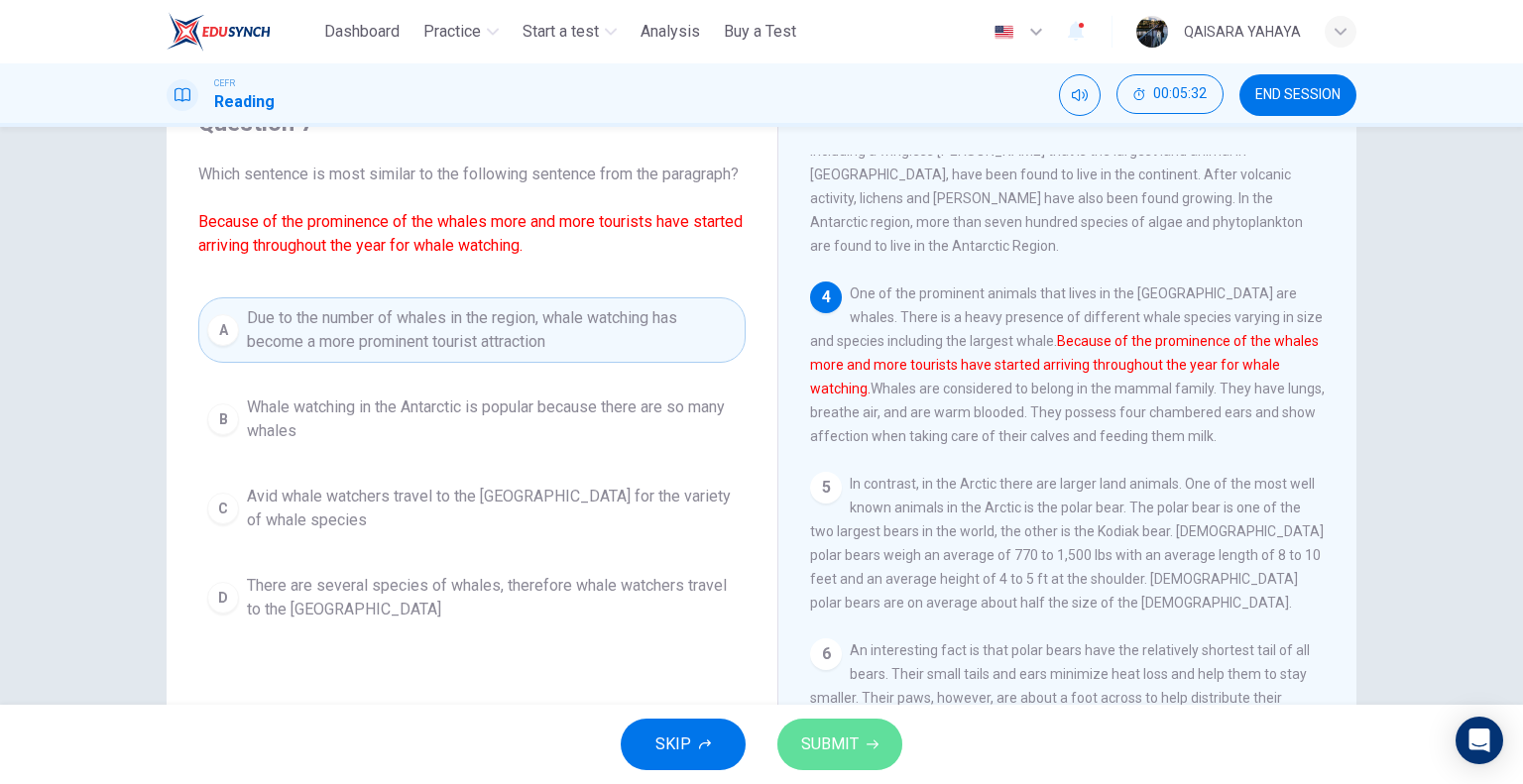 click on "SUBMIT" at bounding box center [830, 744] 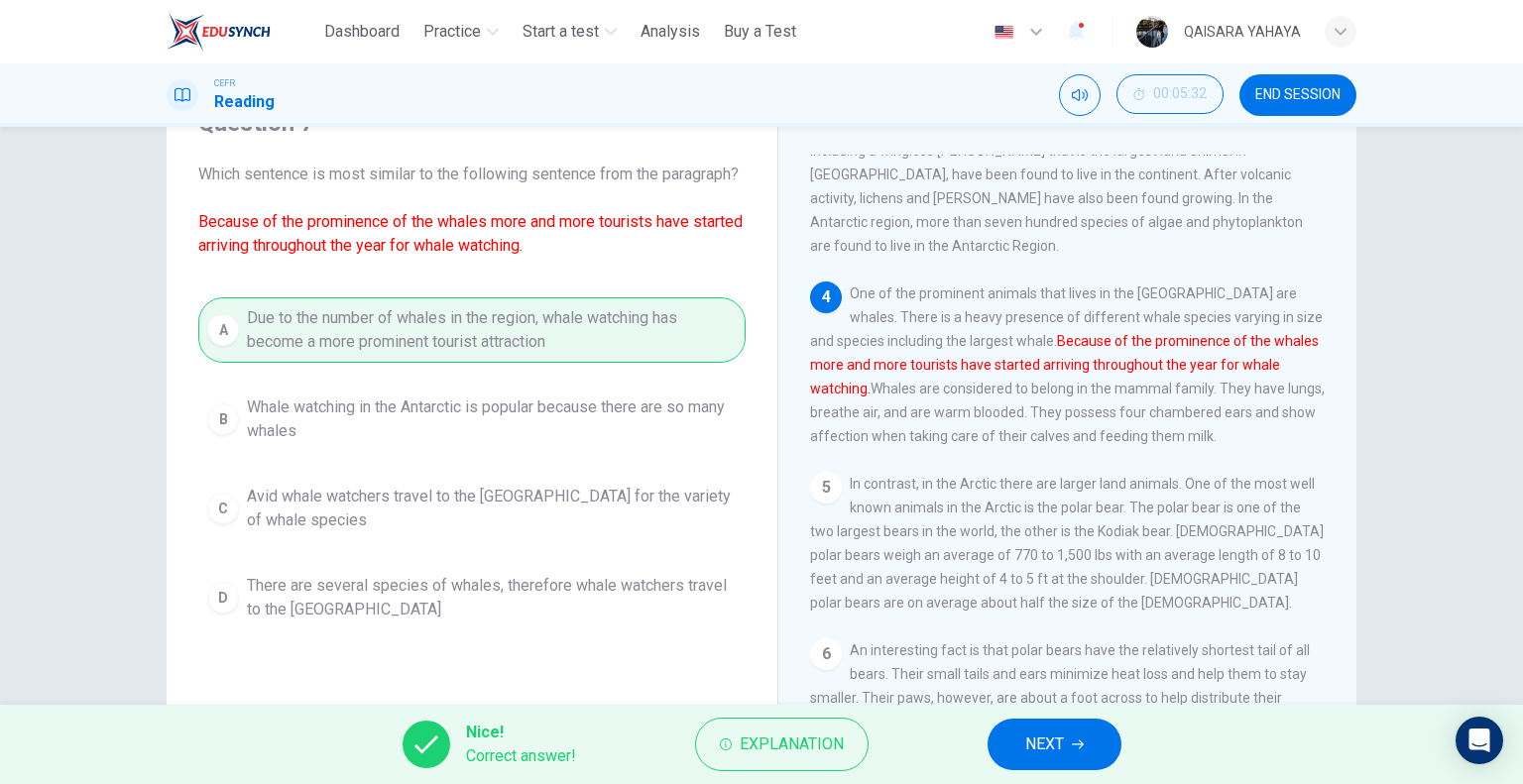 click on "NEXT" at bounding box center [1054, 744] 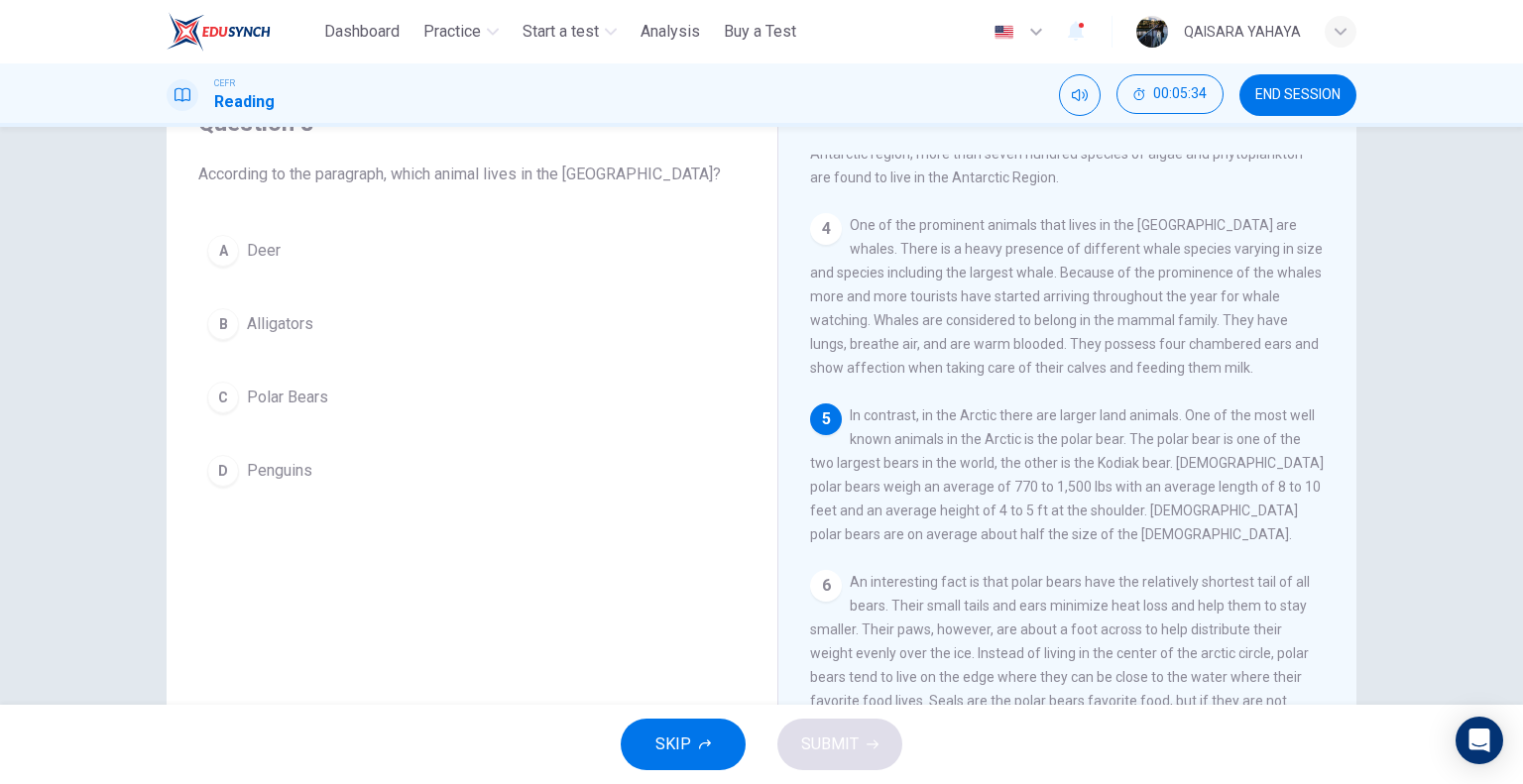 scroll, scrollTop: 496, scrollLeft: 0, axis: vertical 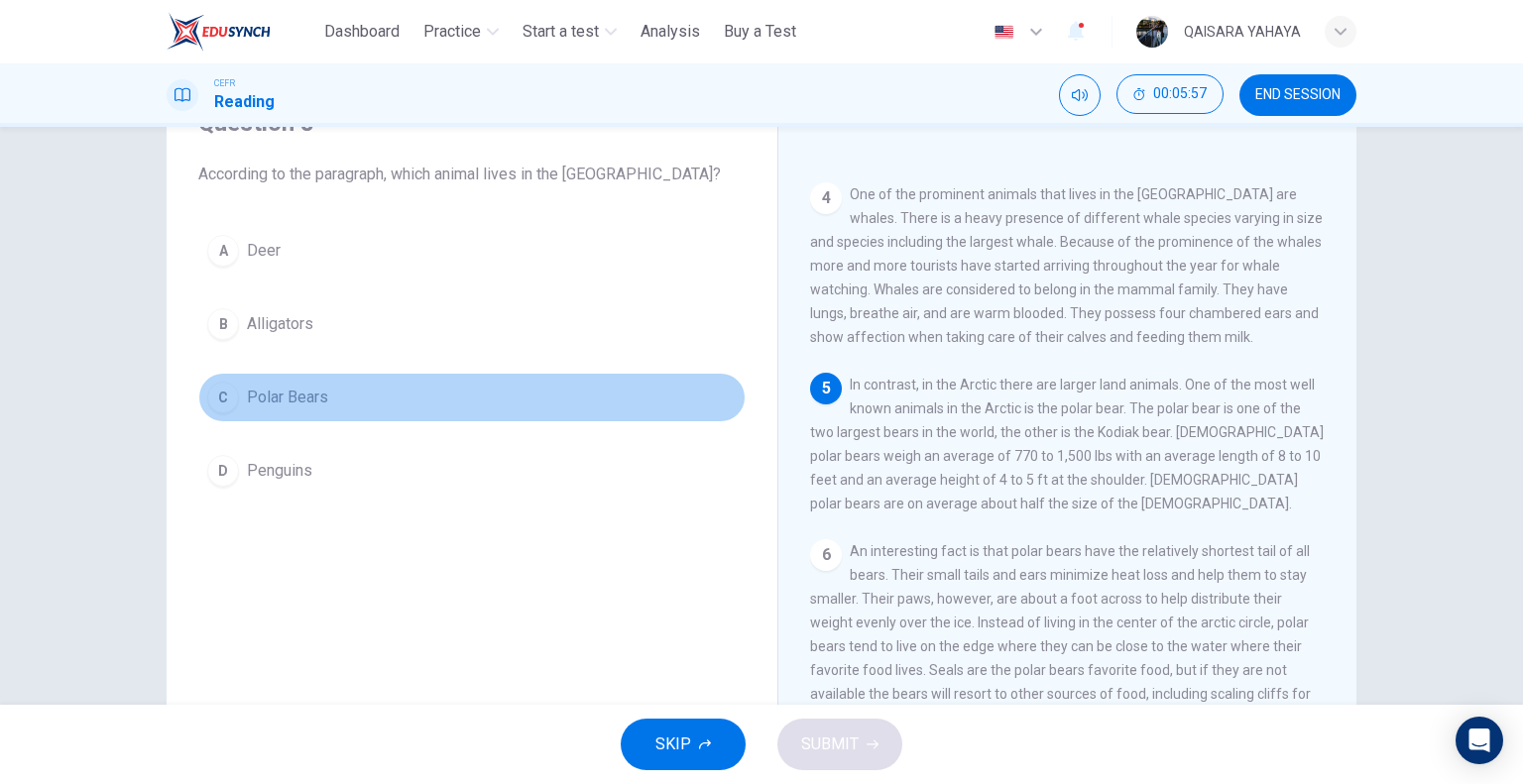 click on "C Polar Bears" at bounding box center [472, 397] 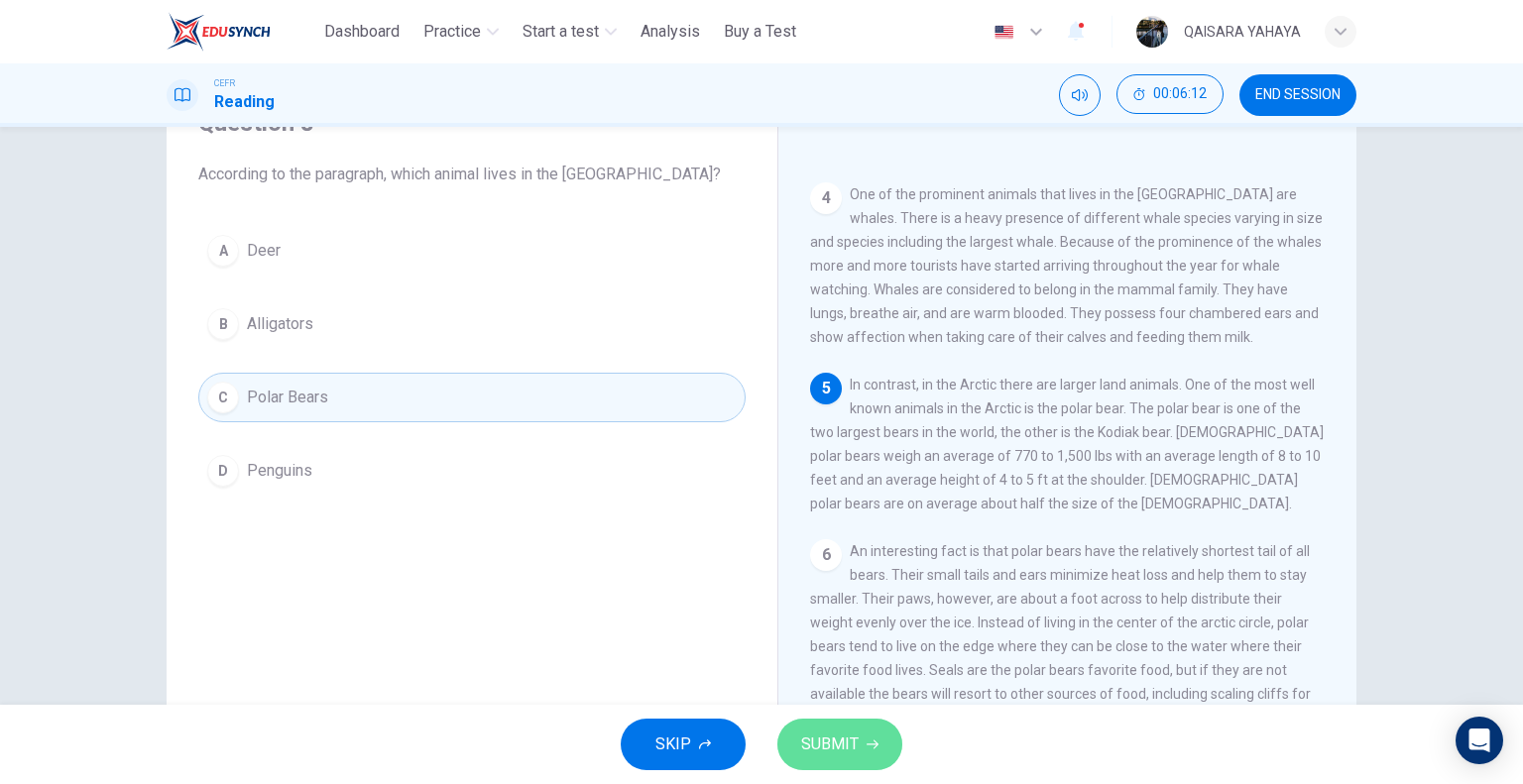 click on "SUBMIT" at bounding box center [830, 744] 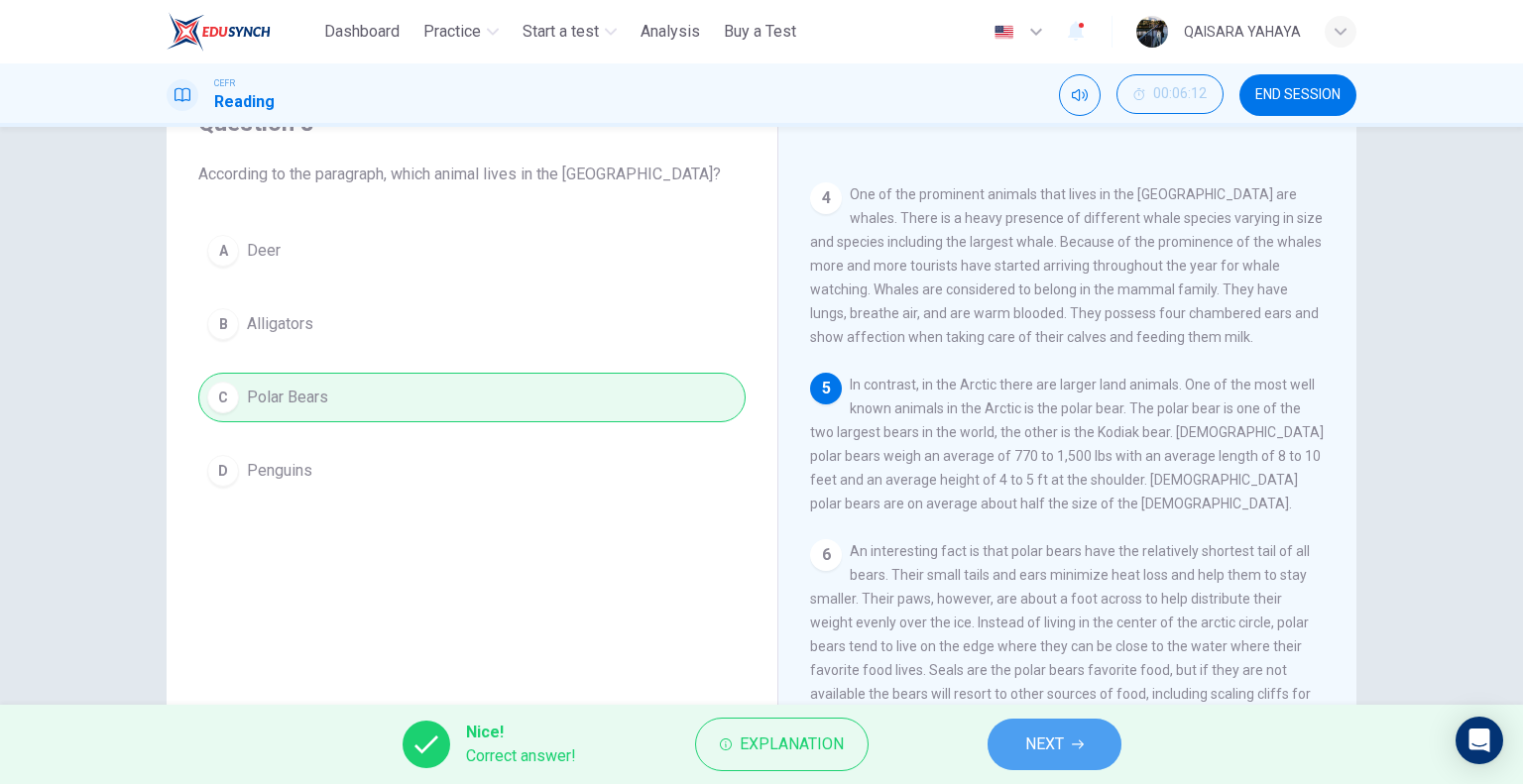 click on "NEXT" at bounding box center [1044, 744] 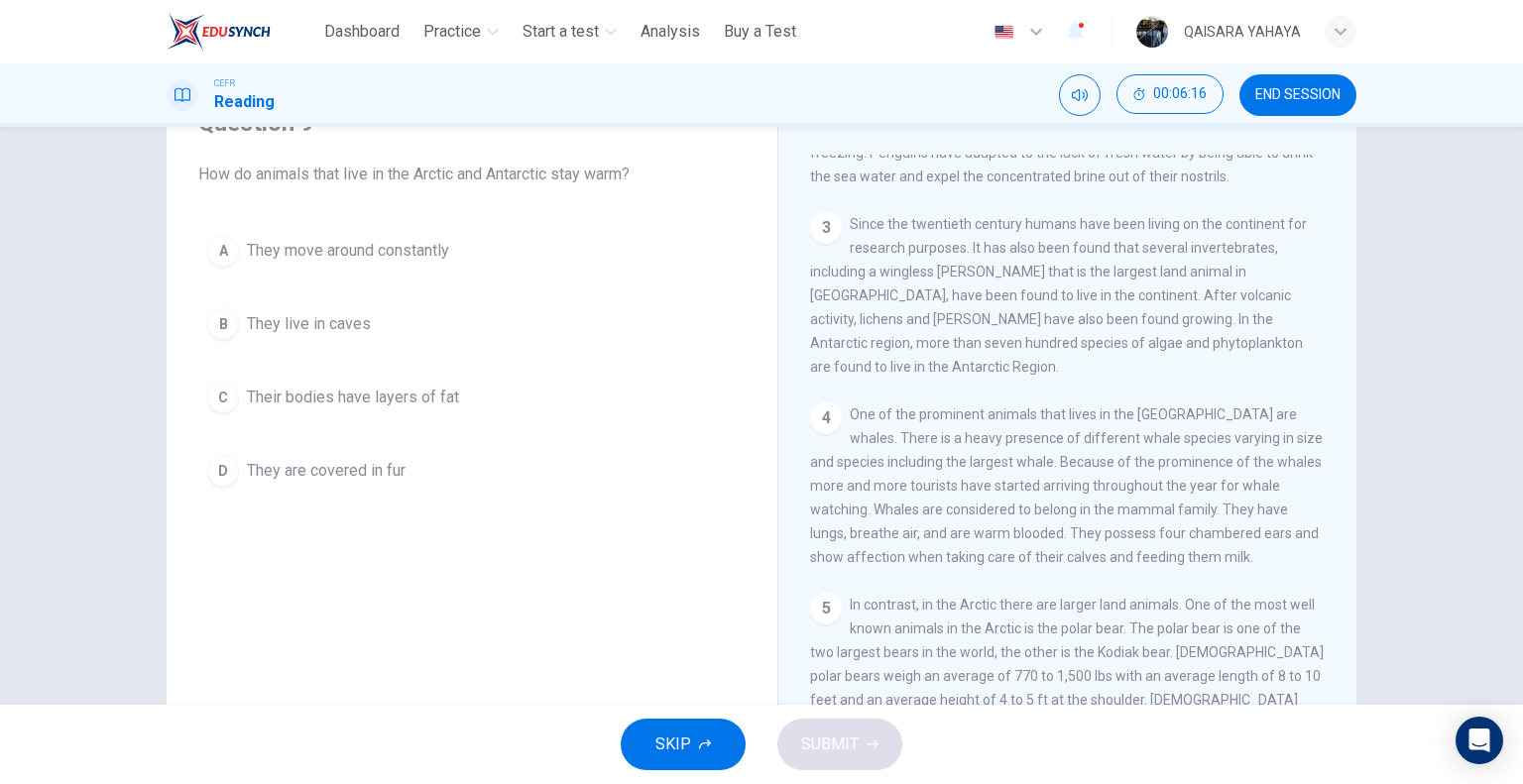 scroll, scrollTop: 0, scrollLeft: 0, axis: both 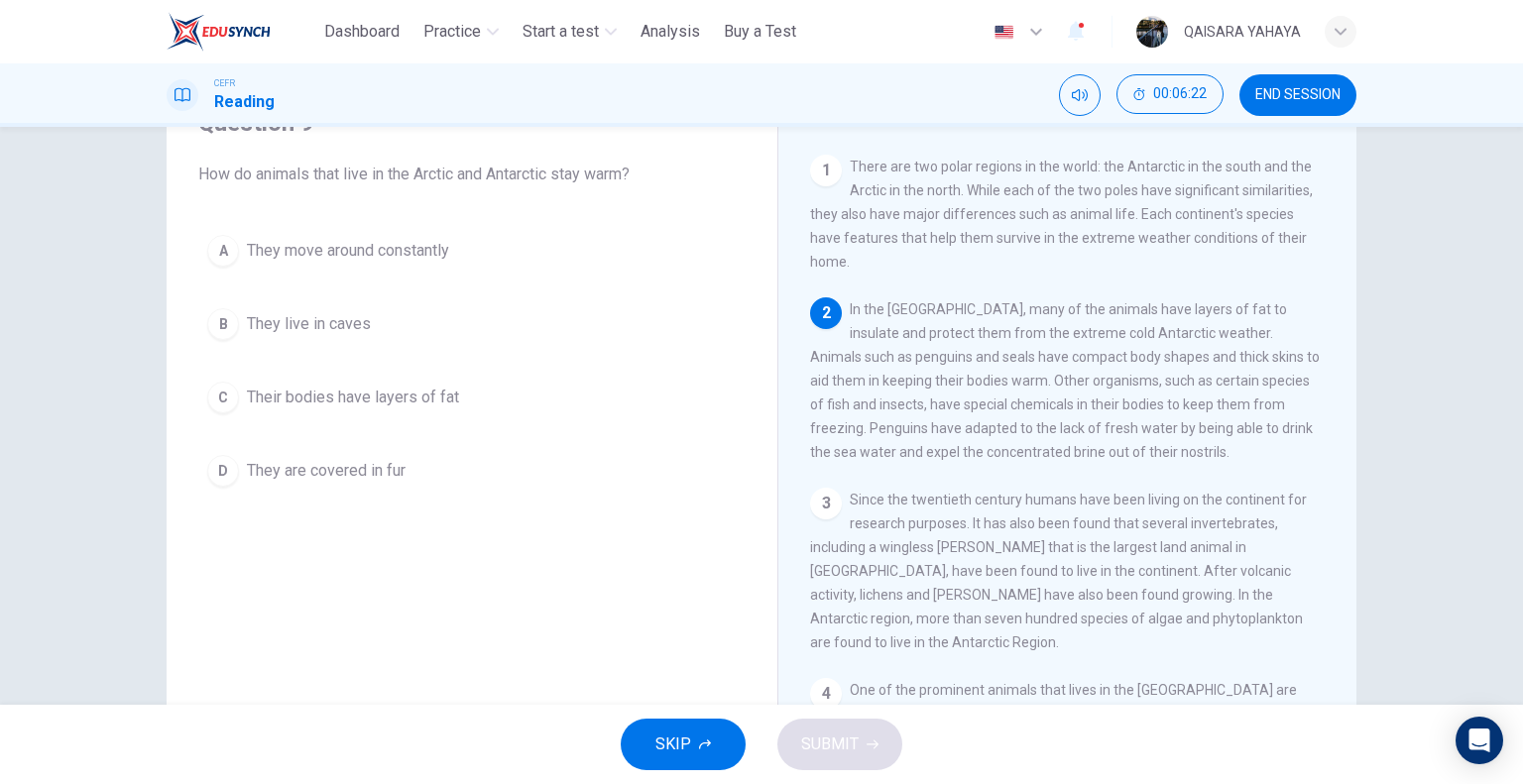 click on "Their bodies have layers of fat" at bounding box center [353, 397] 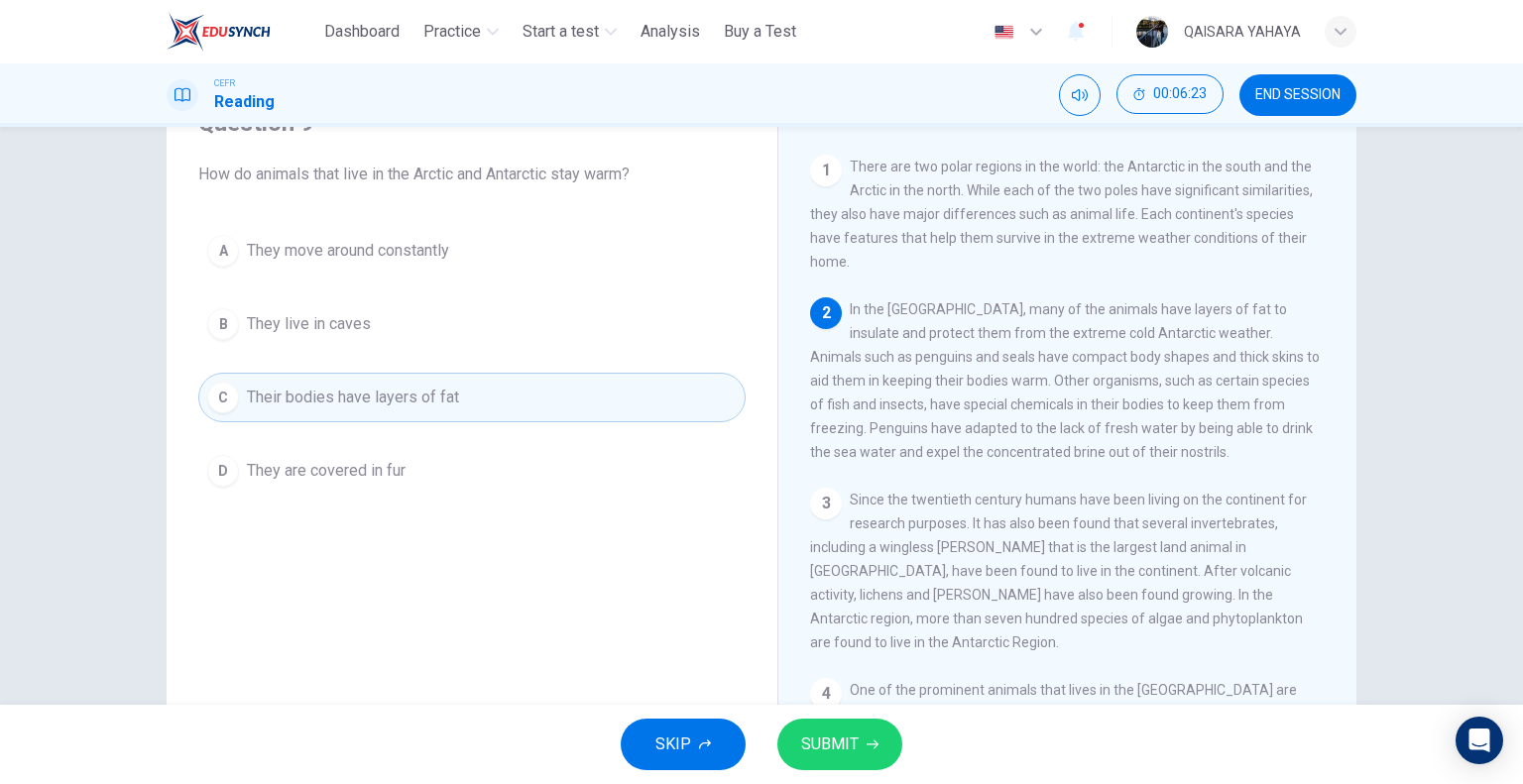 click on "SUBMIT" at bounding box center (830, 744) 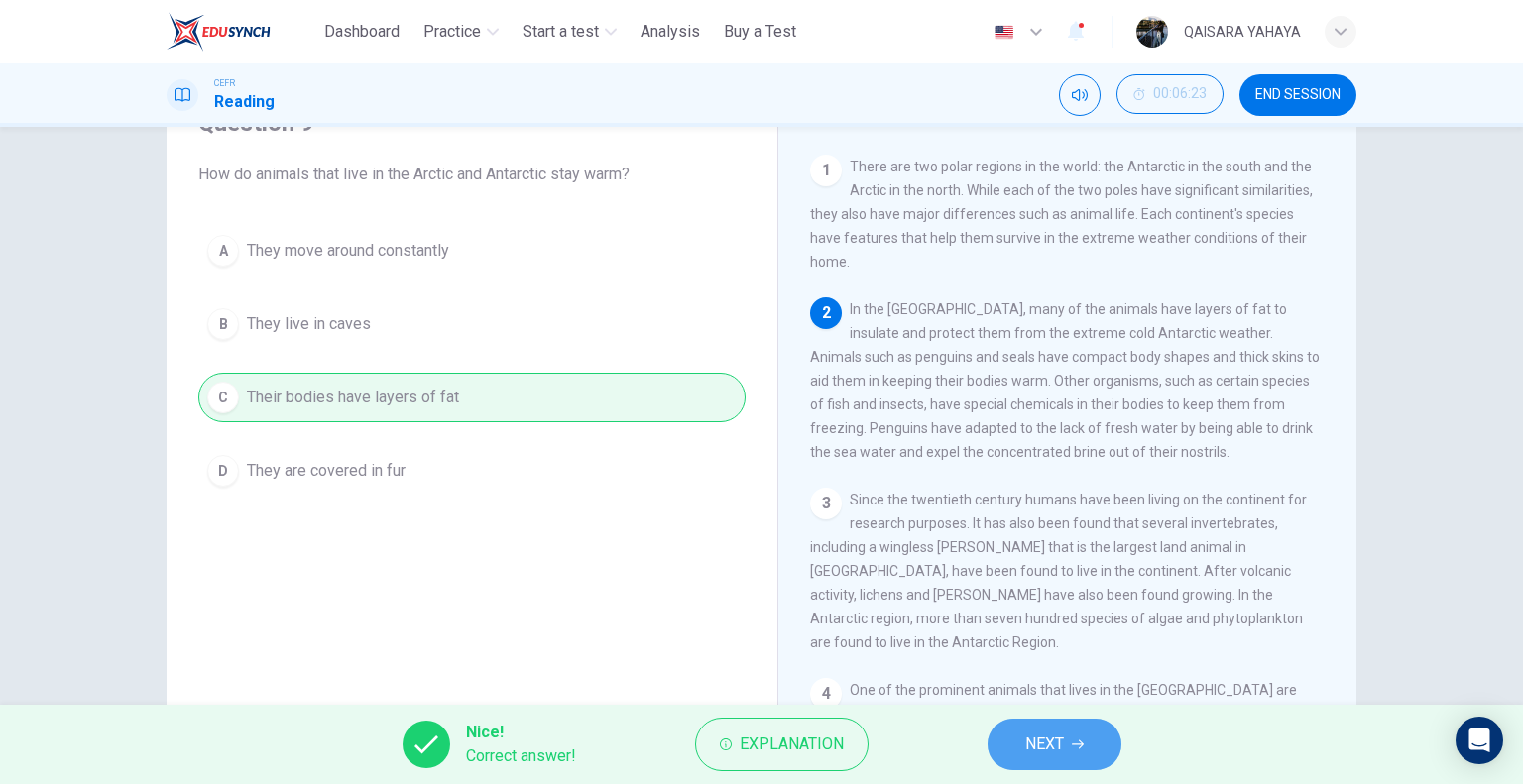 drag, startPoint x: 1057, startPoint y: 730, endPoint x: 999, endPoint y: 661, distance: 90.13878 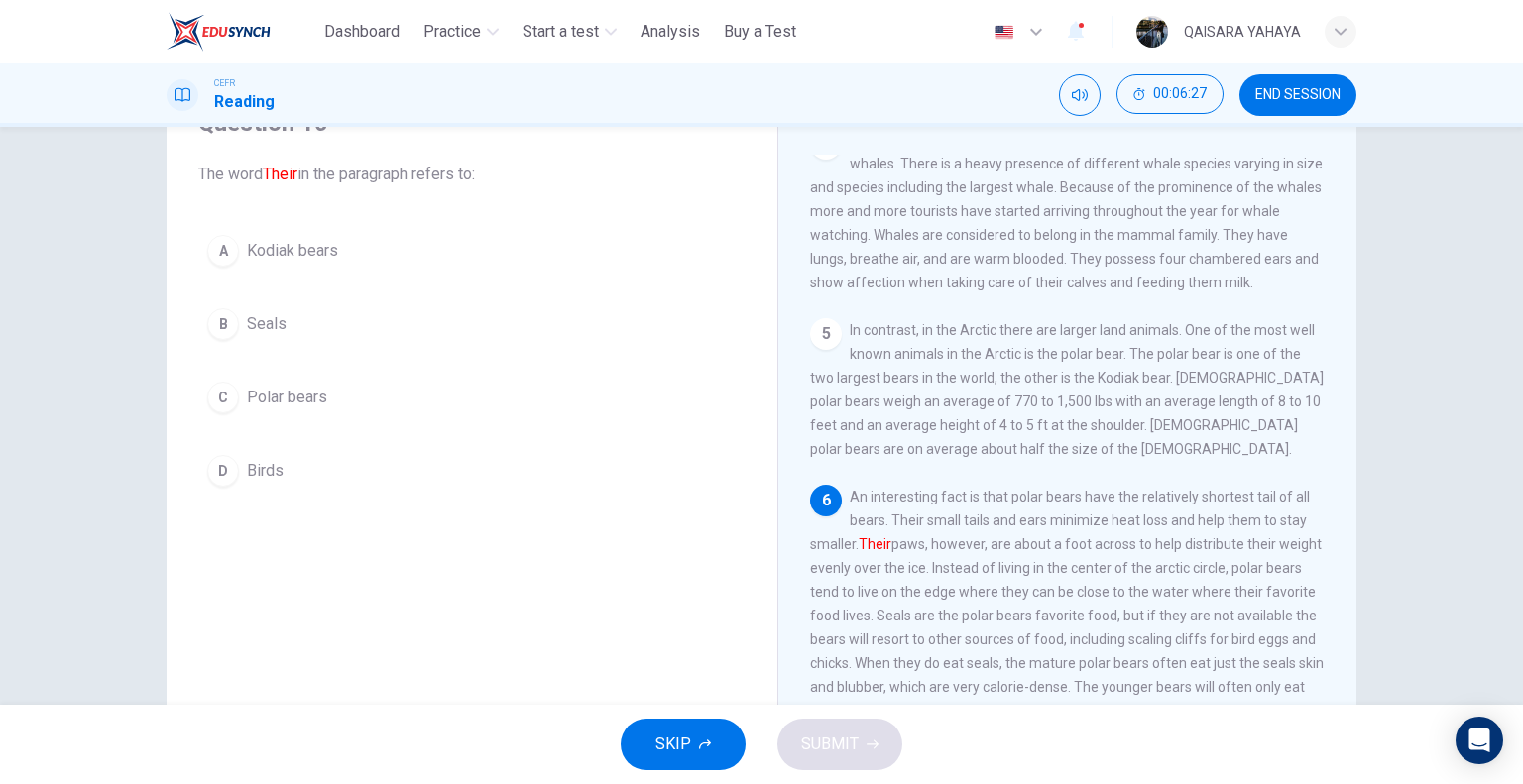 scroll, scrollTop: 573, scrollLeft: 0, axis: vertical 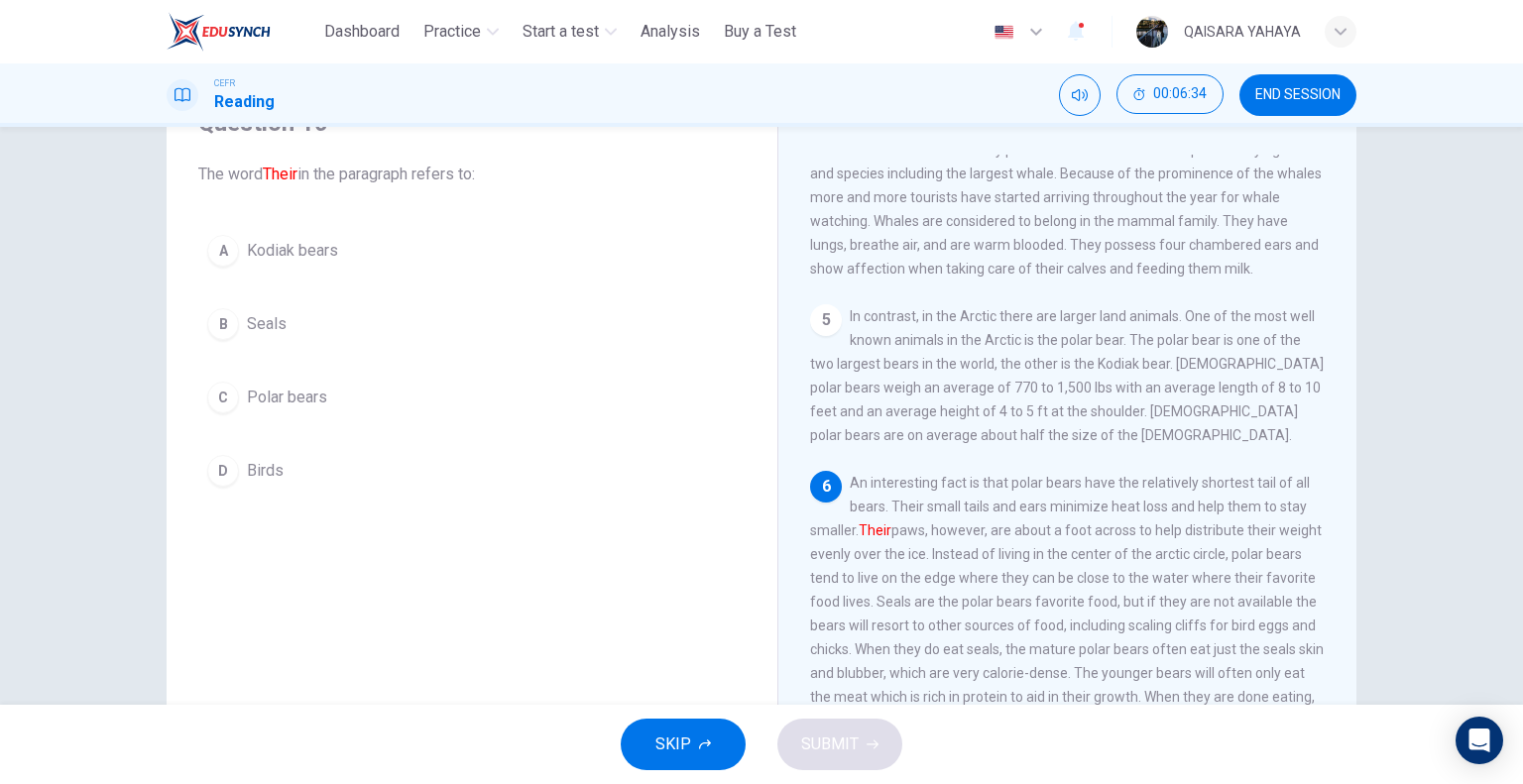 click on "A Kodiak bears B Seals C Polar bears D Birds" at bounding box center [472, 361] 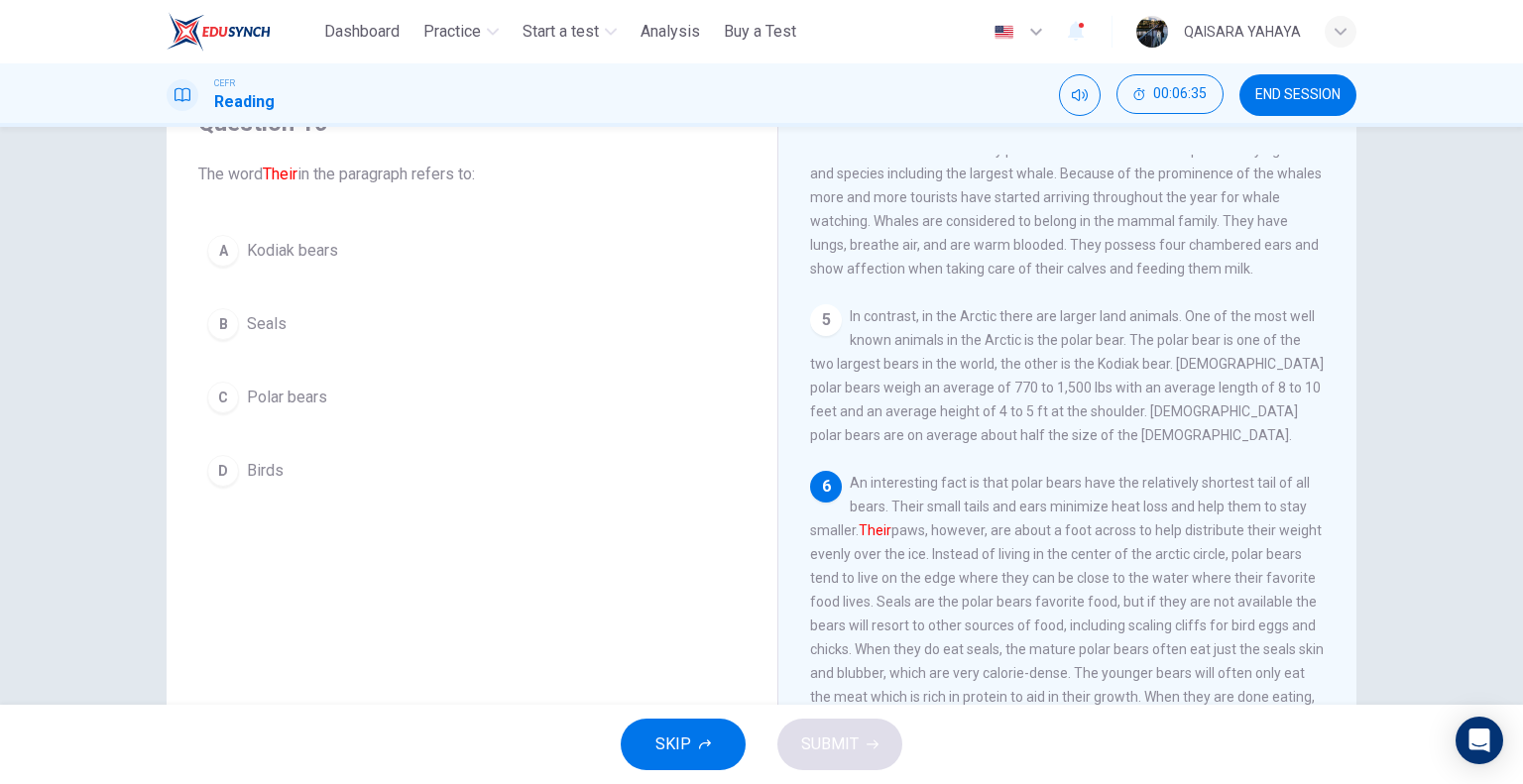 click on "A Kodiak bears B Seals C Polar bears D Birds" at bounding box center [472, 361] 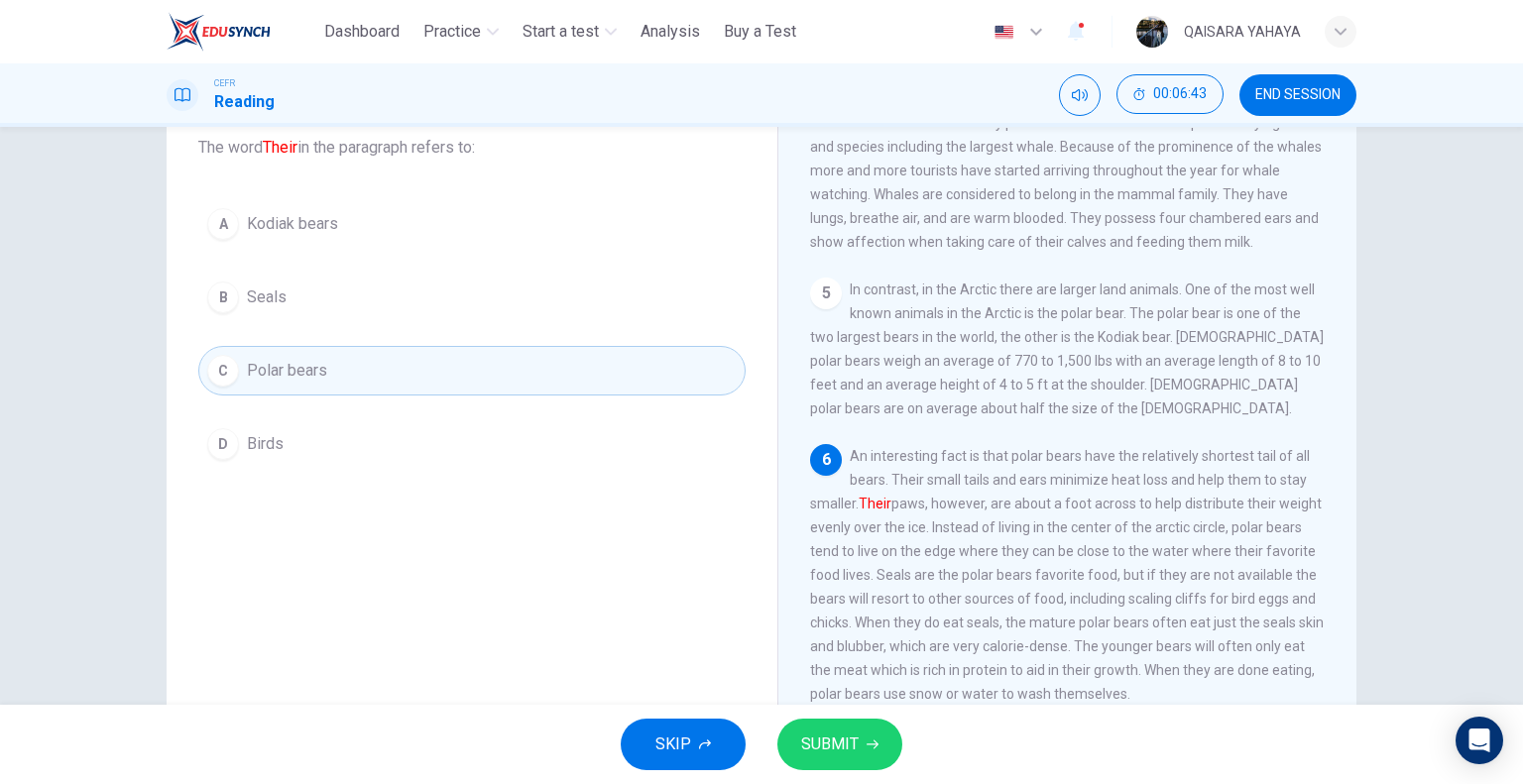 scroll, scrollTop: 91, scrollLeft: 0, axis: vertical 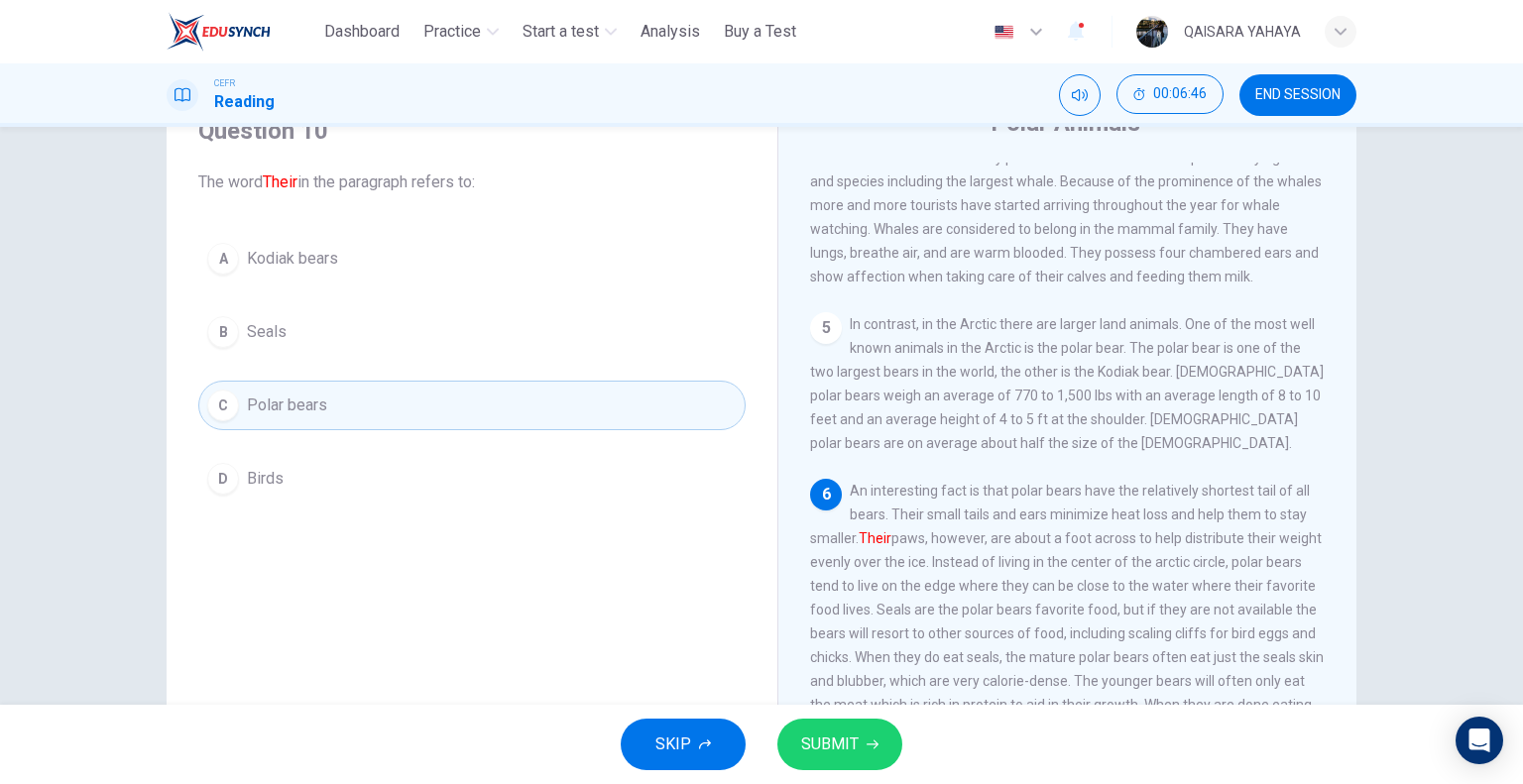 click on "SUBMIT" at bounding box center (830, 744) 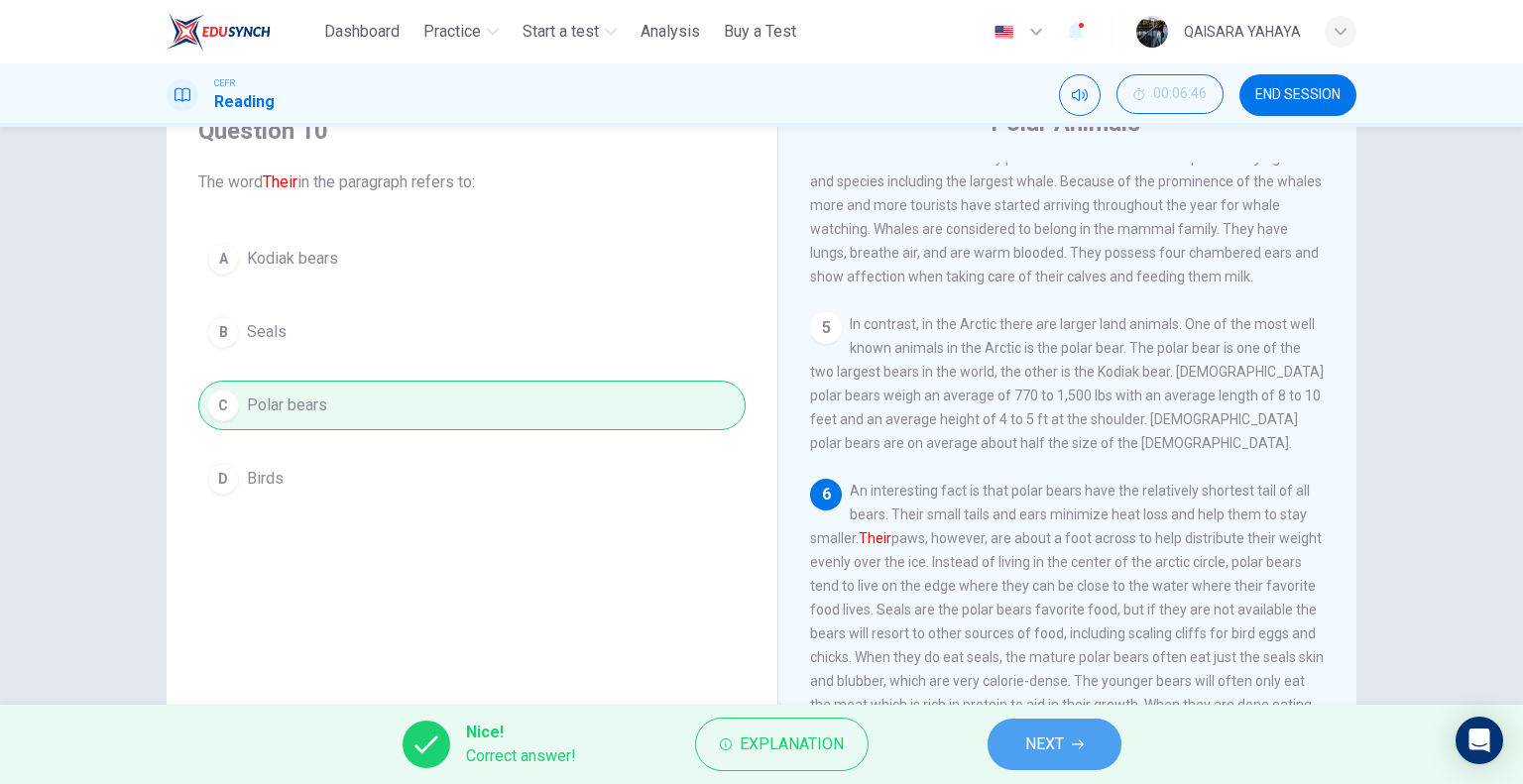 click on "NEXT" at bounding box center (1044, 744) 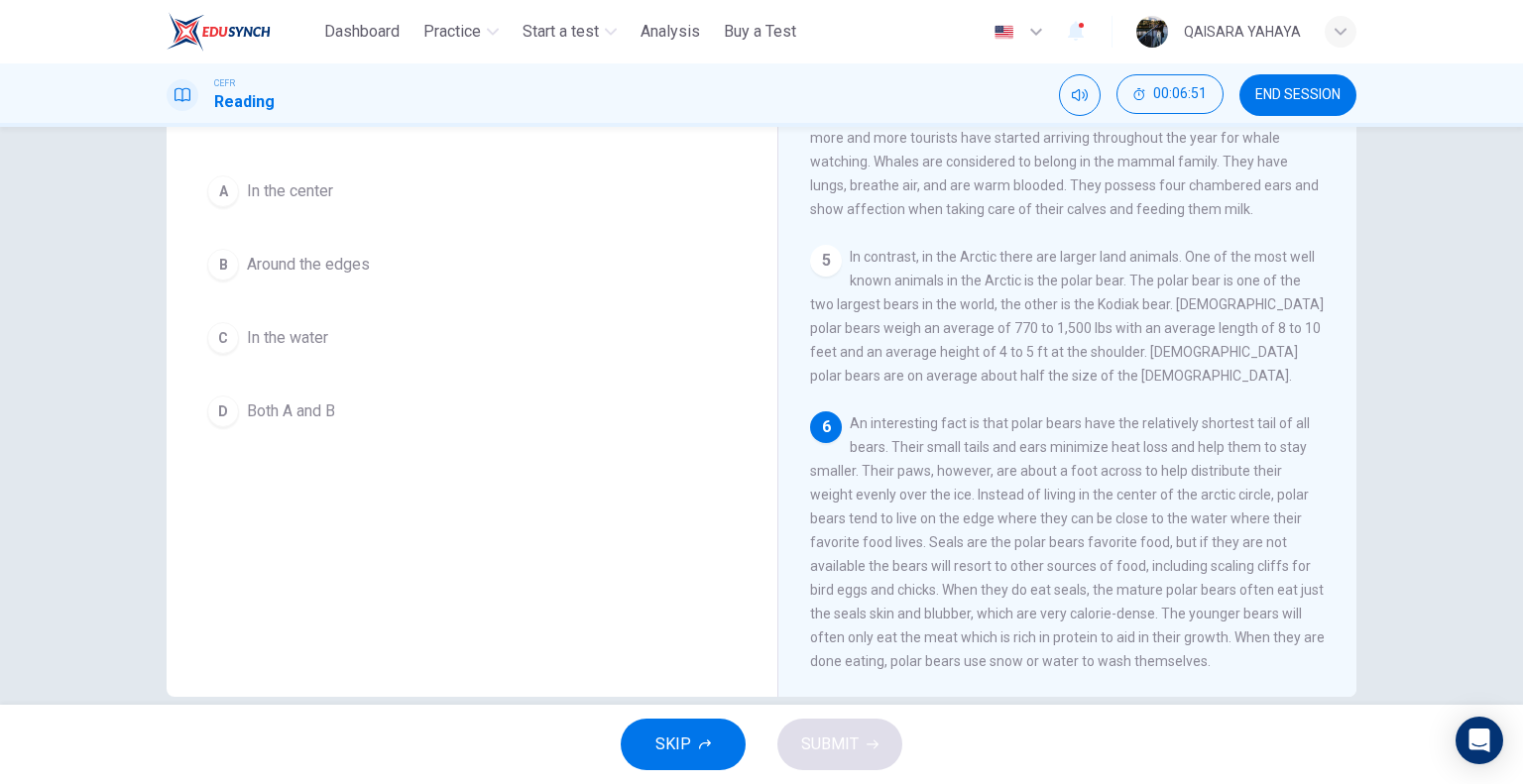 scroll, scrollTop: 190, scrollLeft: 0, axis: vertical 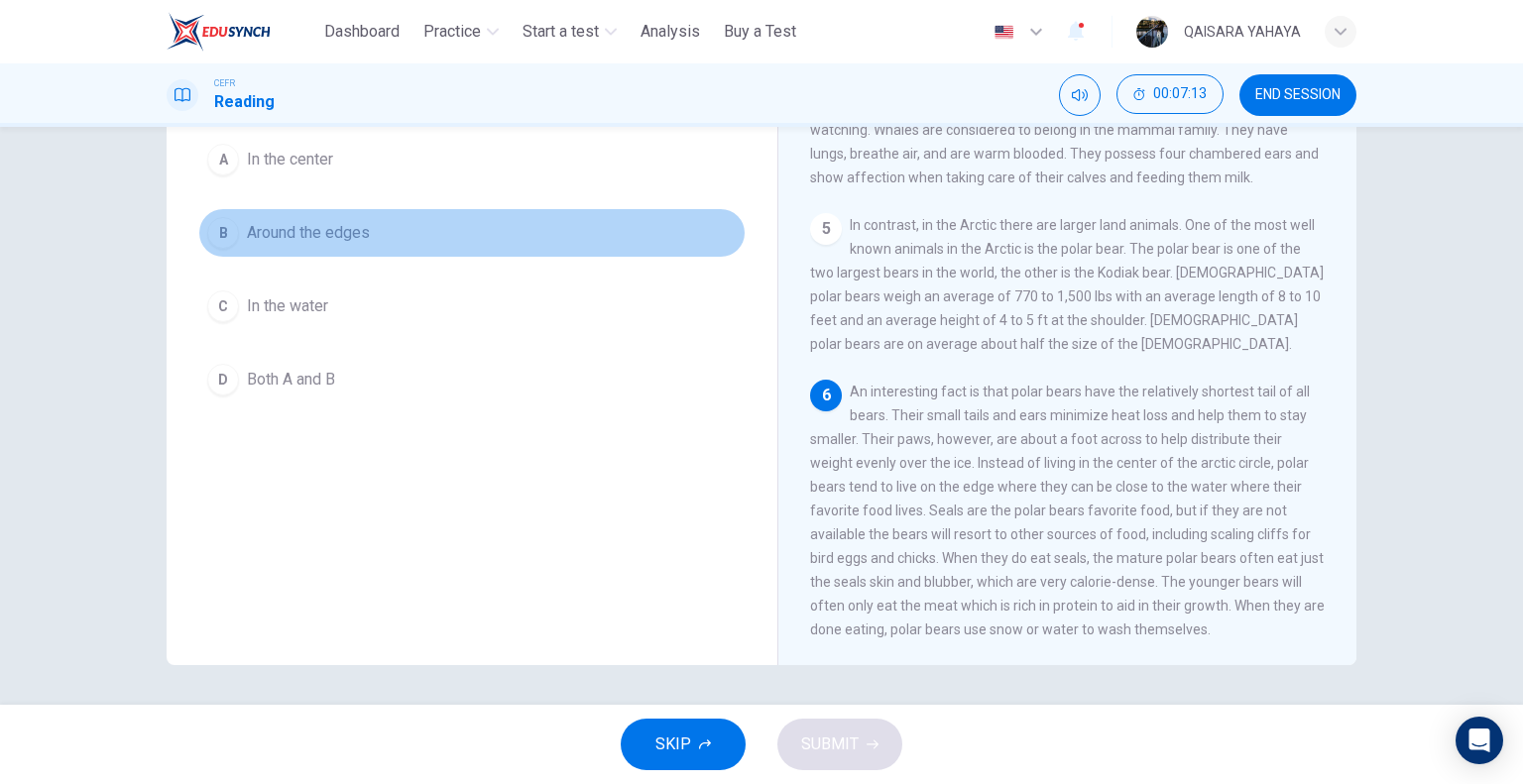 click on "Around the edges" at bounding box center [308, 233] 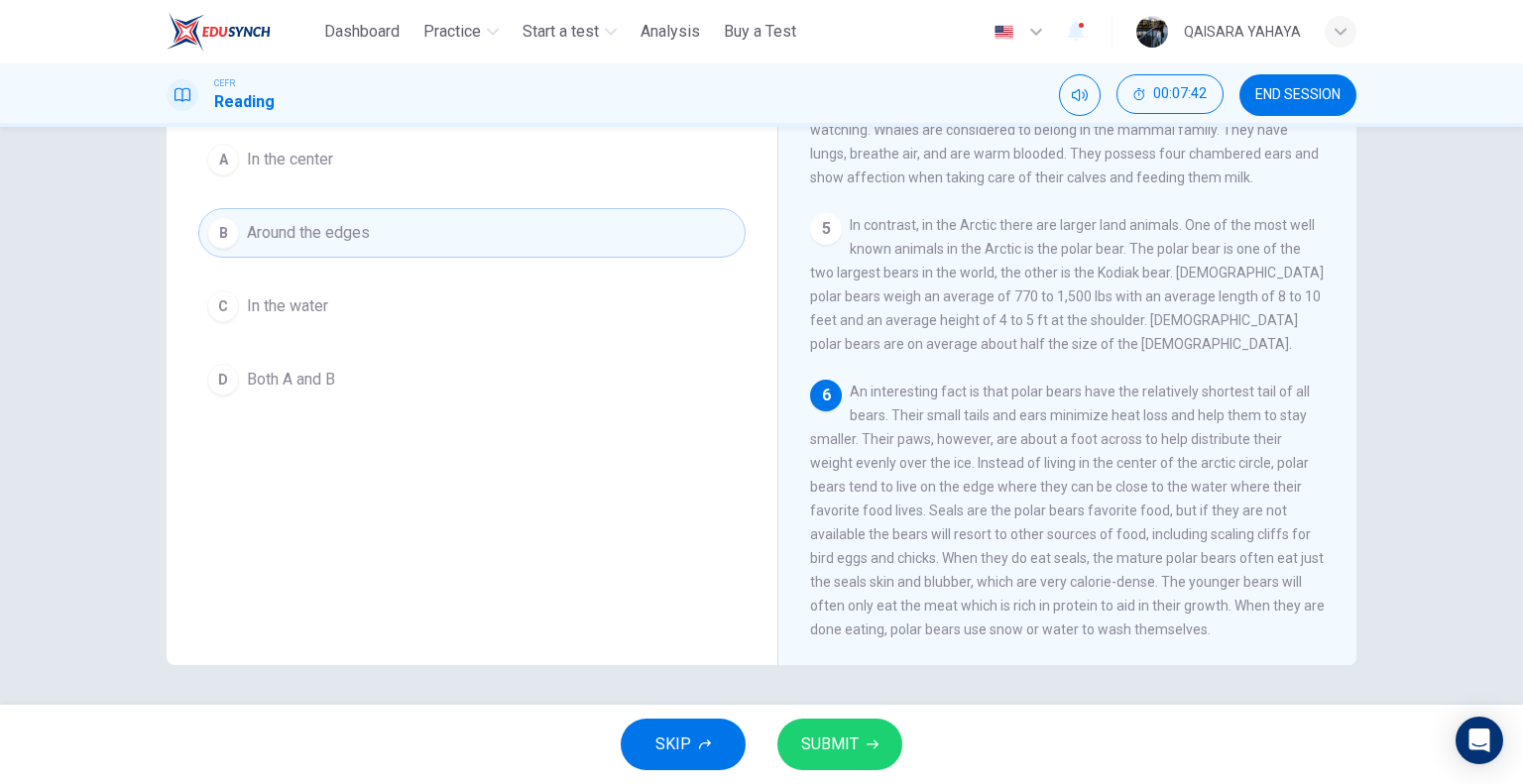 click on "SUBMIT" at bounding box center [830, 744] 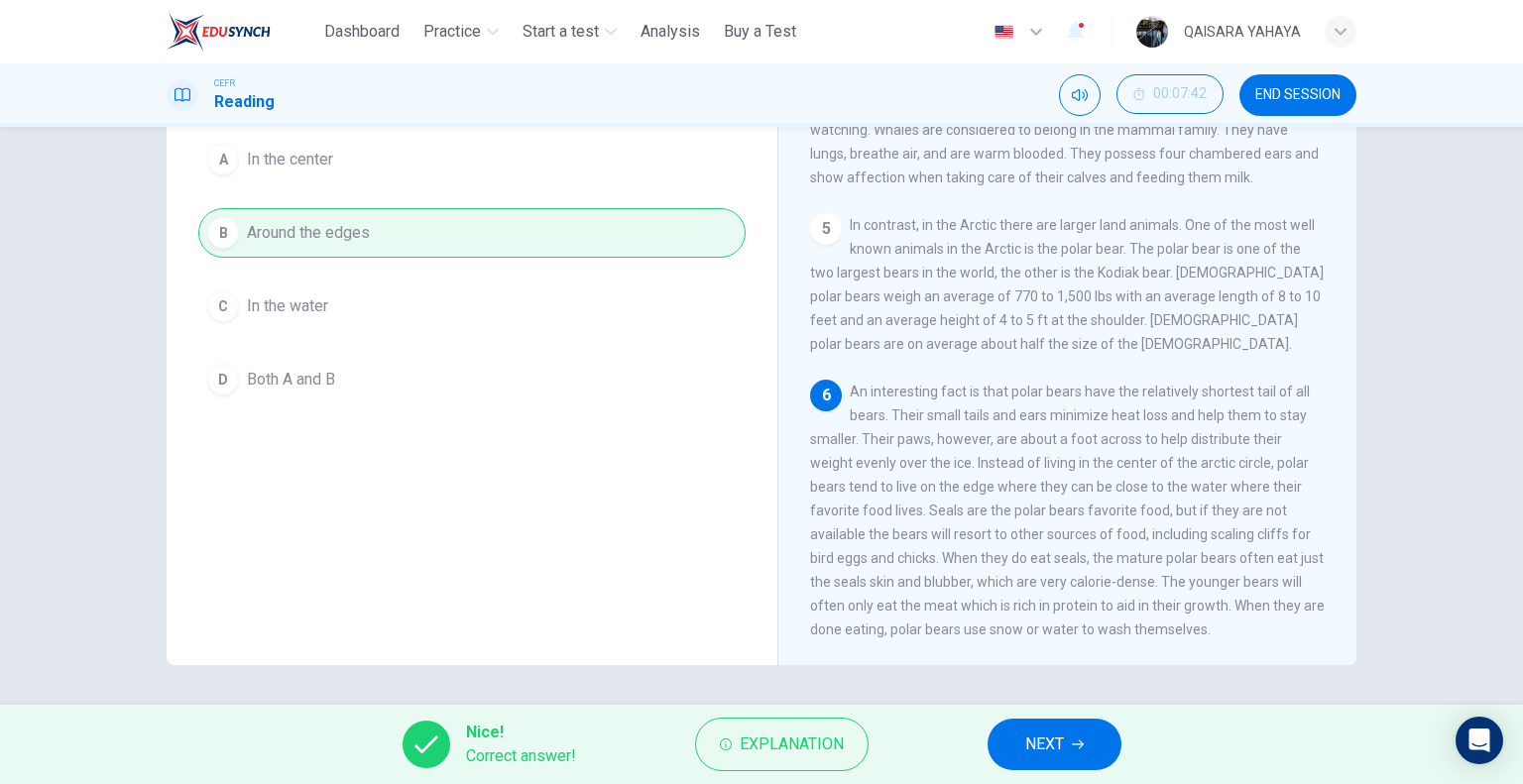 click on "NEXT" at bounding box center (1044, 744) 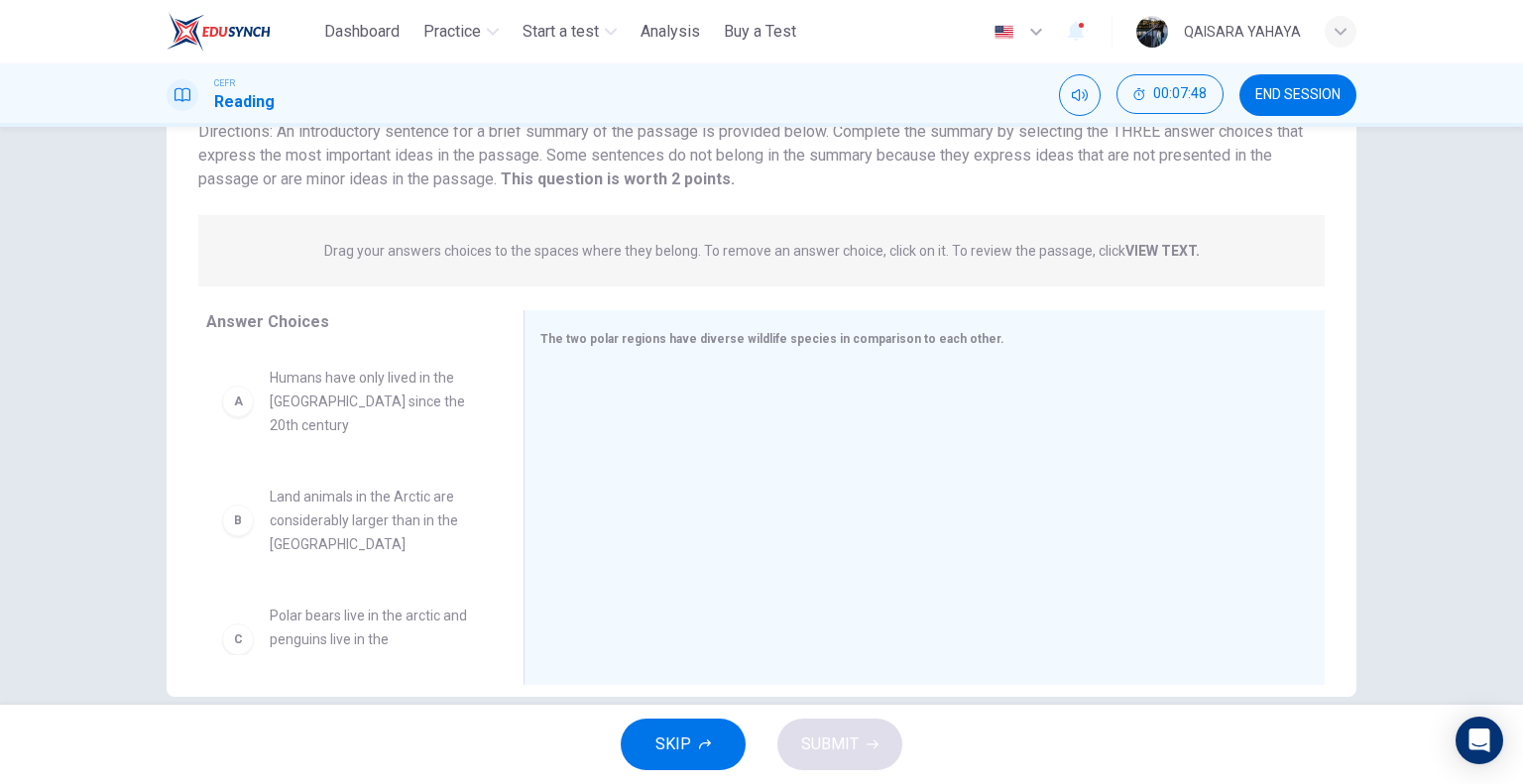scroll, scrollTop: 190, scrollLeft: 0, axis: vertical 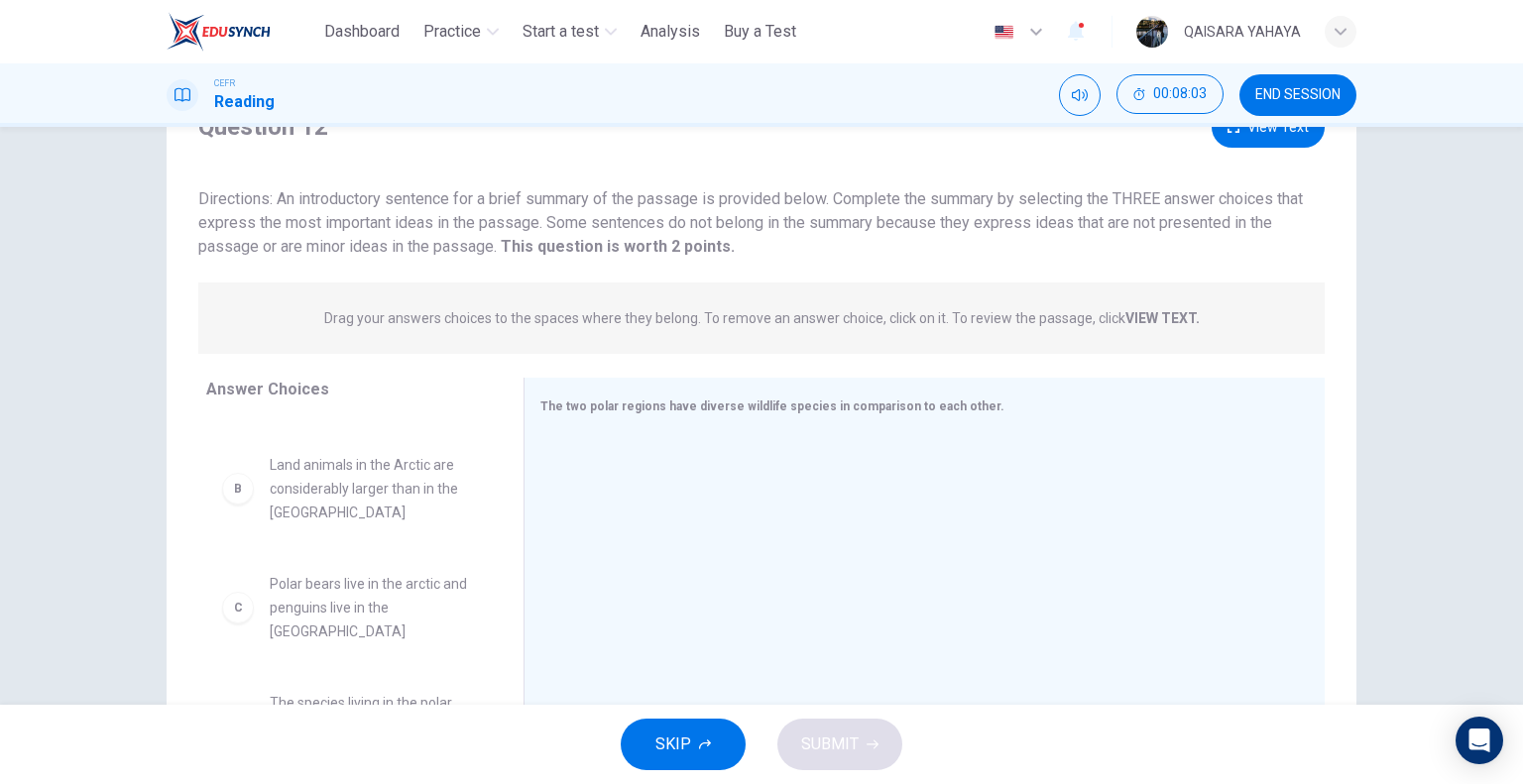 click on "View Text" at bounding box center (1268, 127) 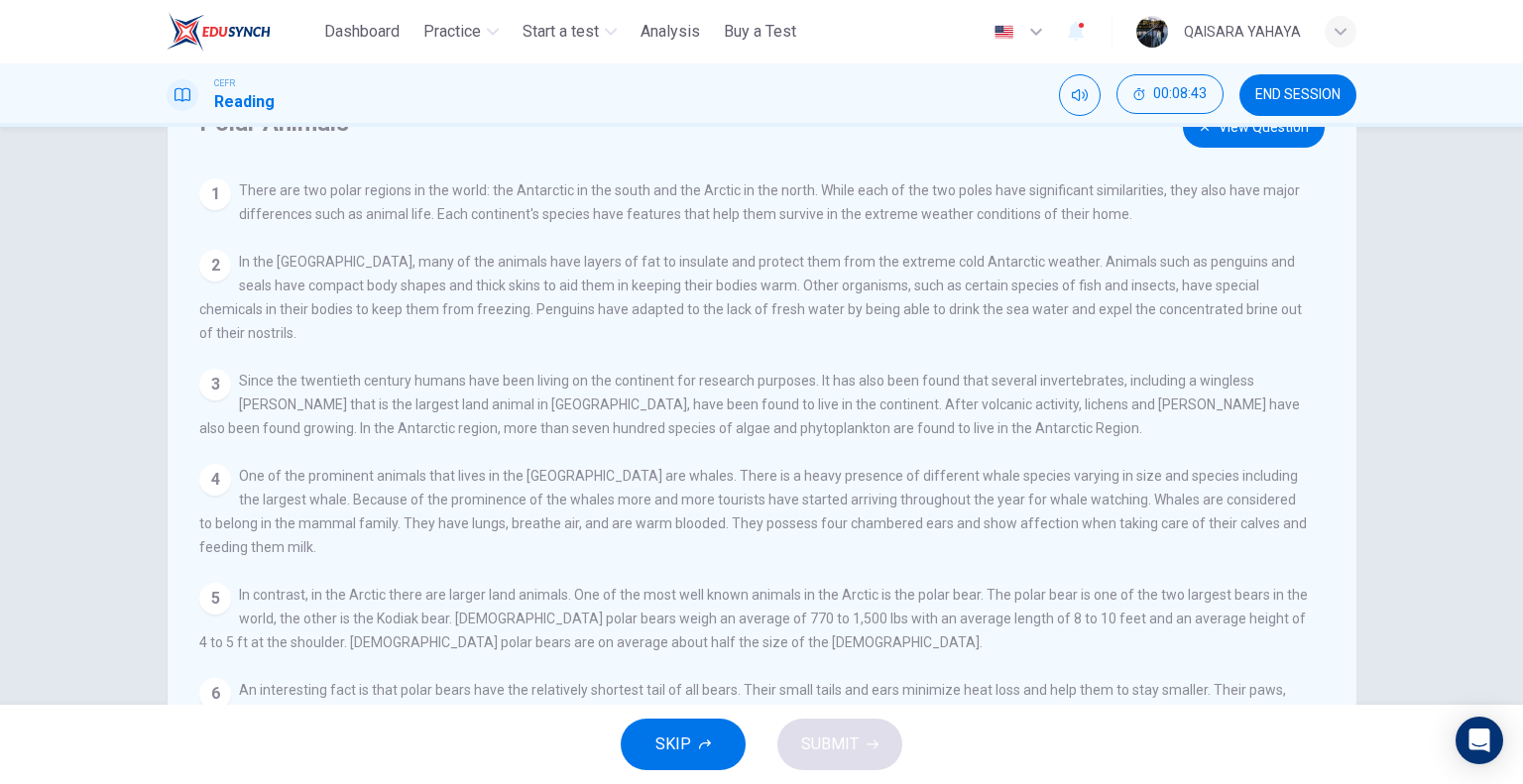click on "View Question" at bounding box center (1253, 127) 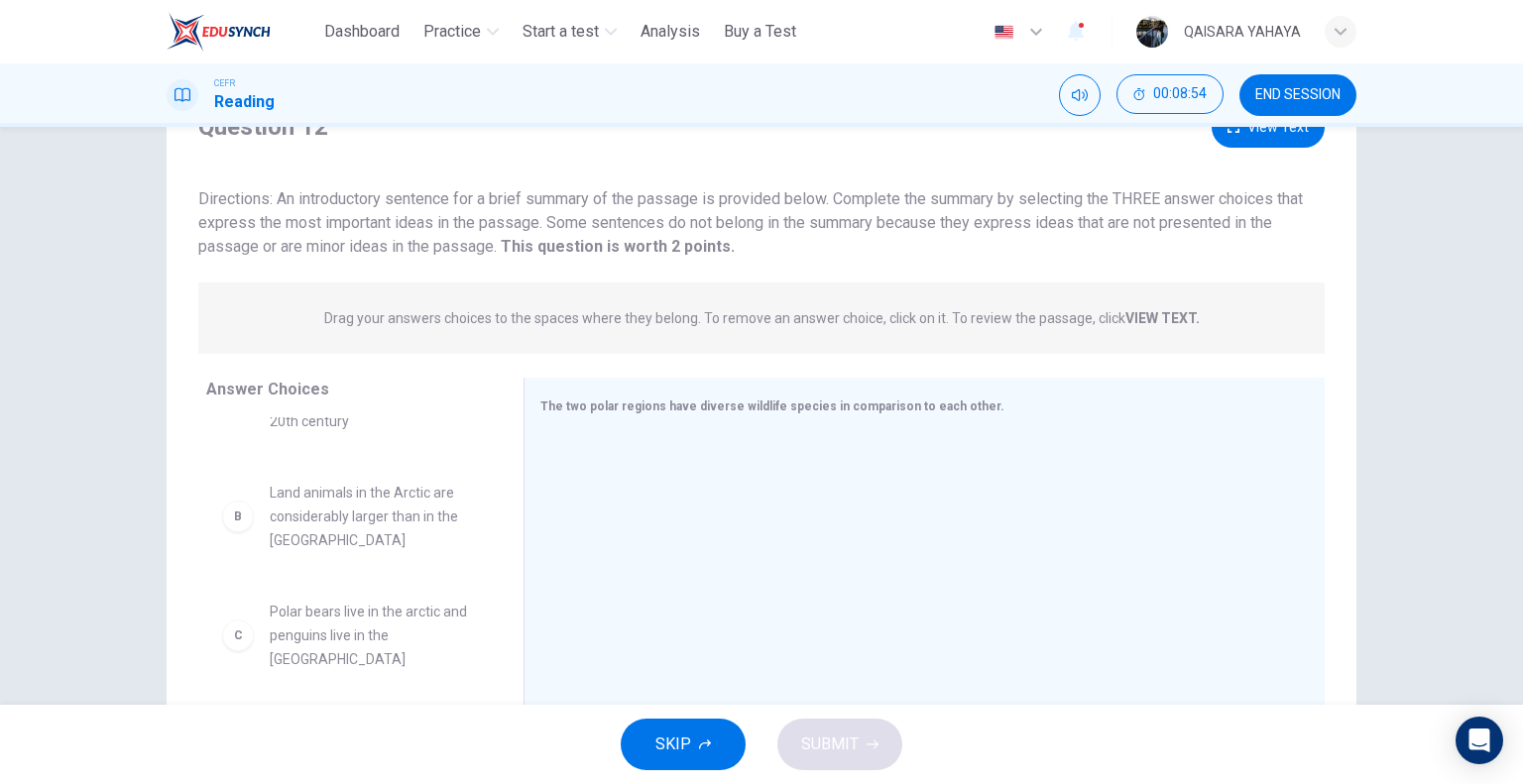 scroll, scrollTop: 99, scrollLeft: 0, axis: vertical 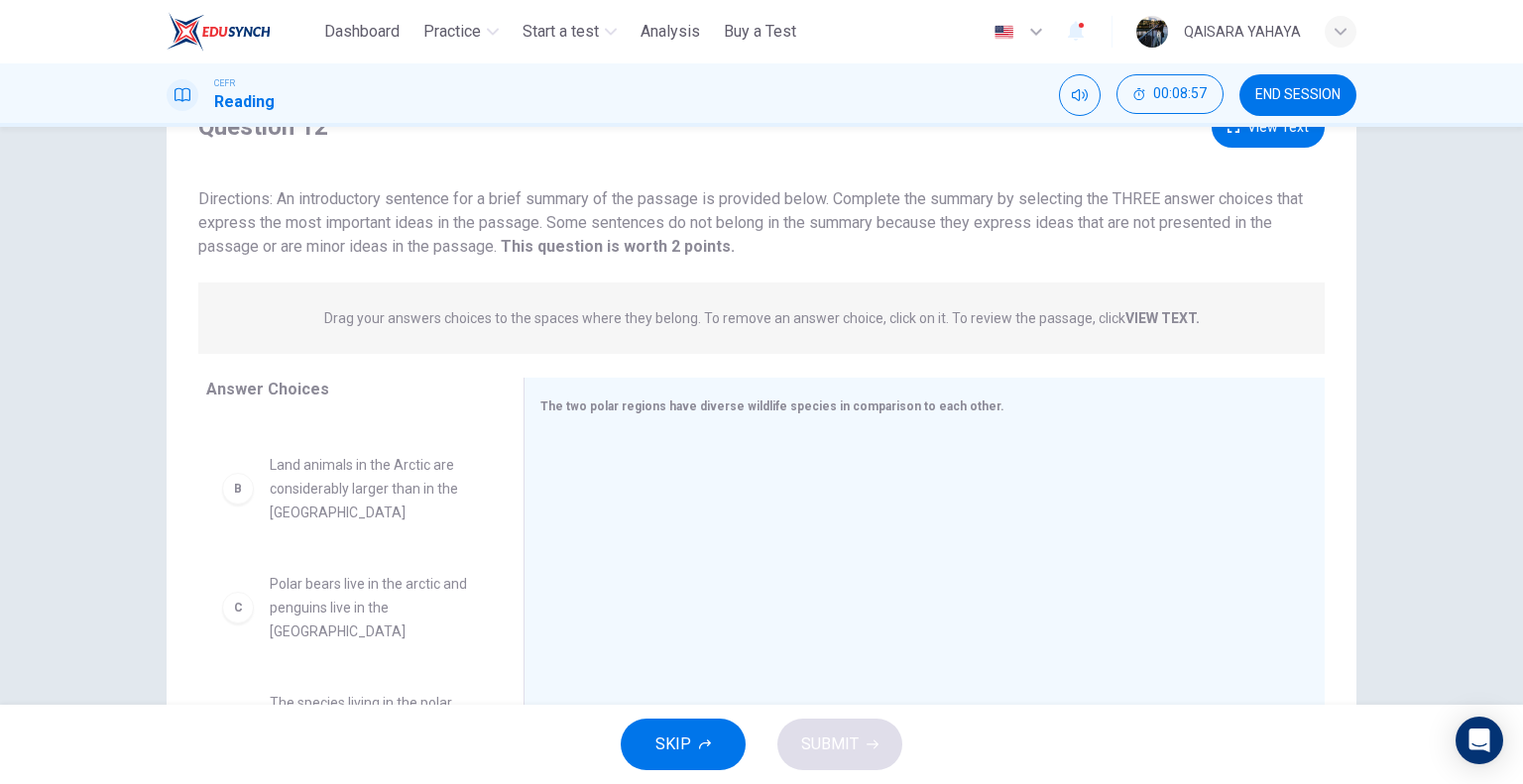 click 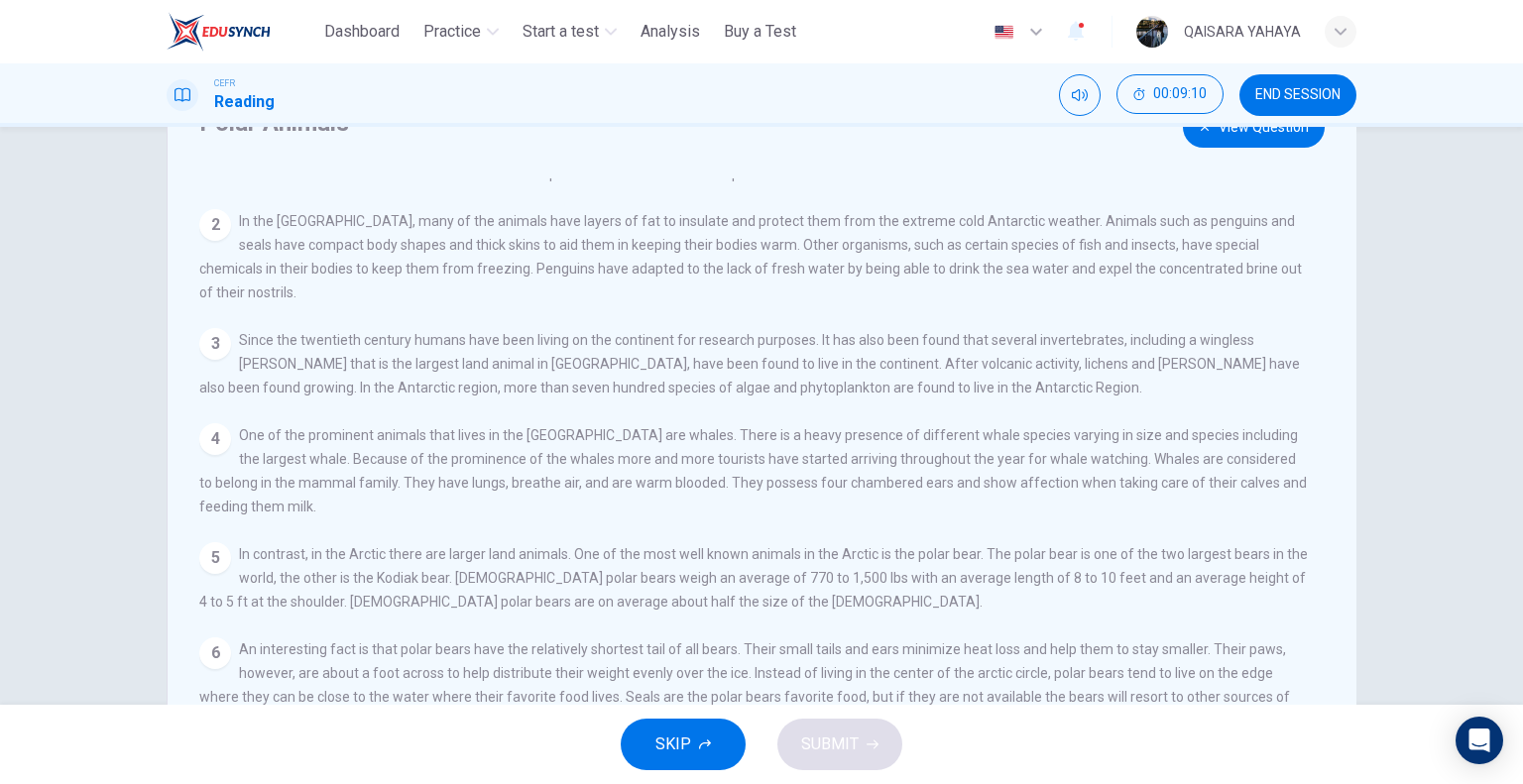 scroll, scrollTop: 63, scrollLeft: 0, axis: vertical 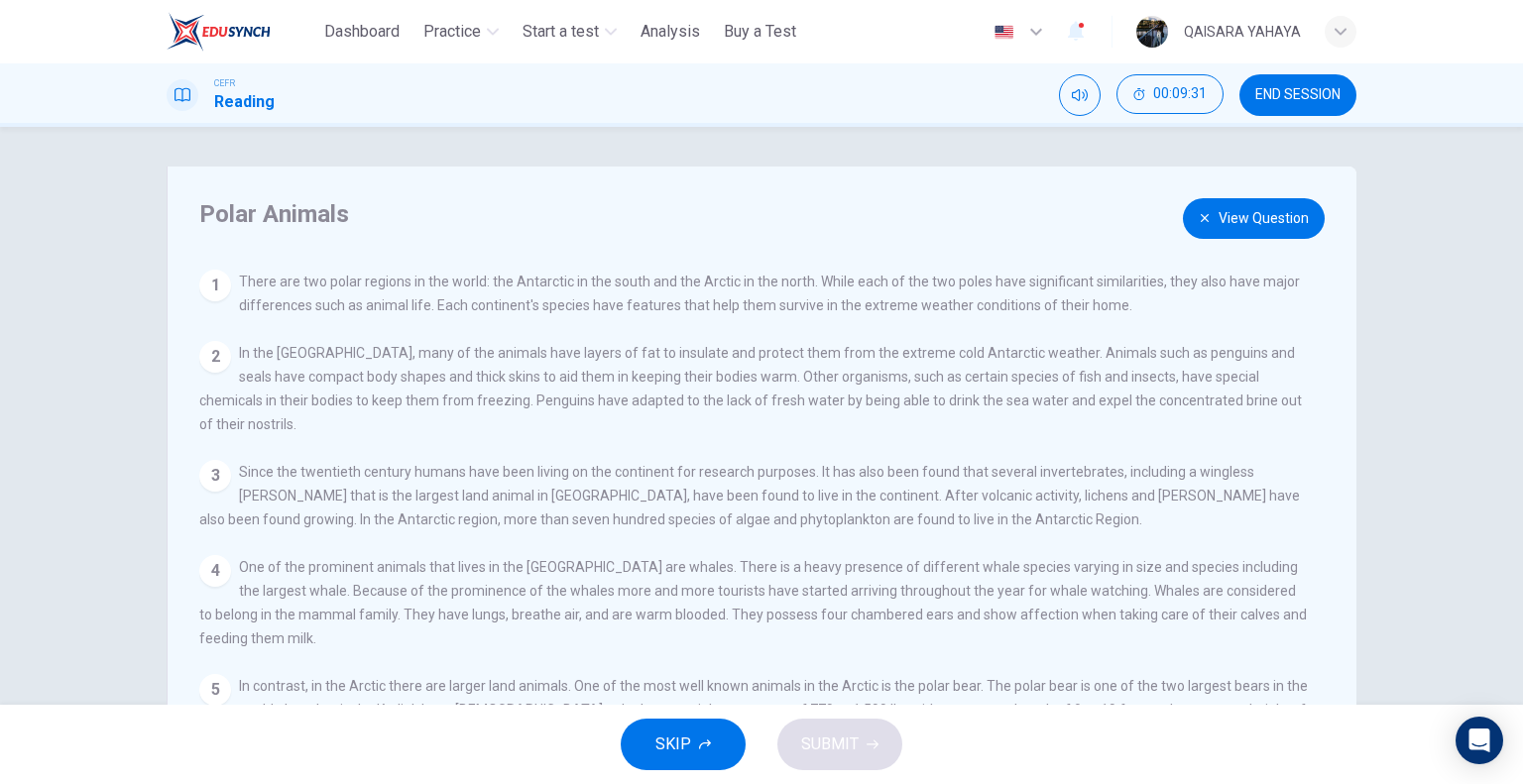 click on "View Question" at bounding box center (1253, 218) 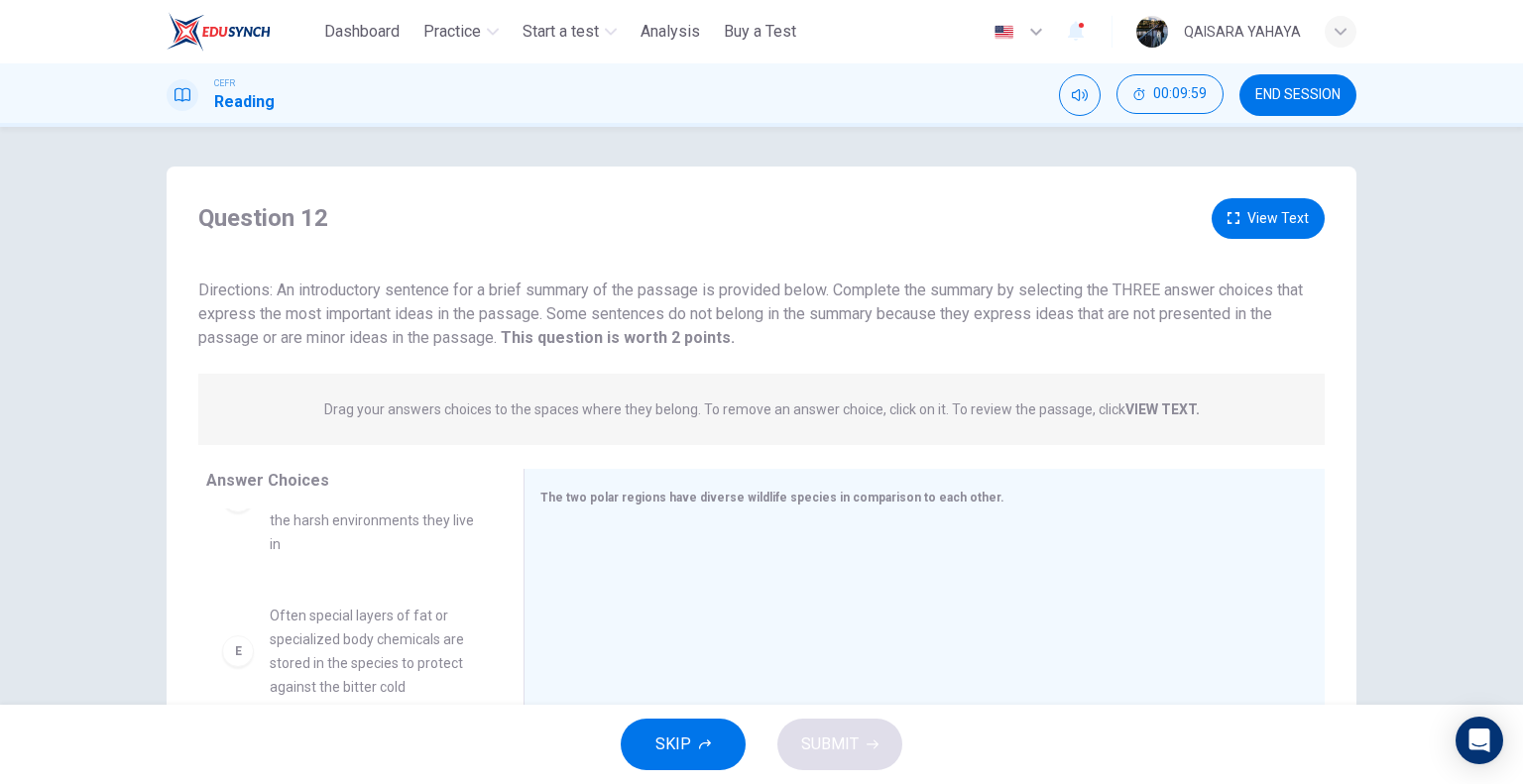 scroll, scrollTop: 488, scrollLeft: 0, axis: vertical 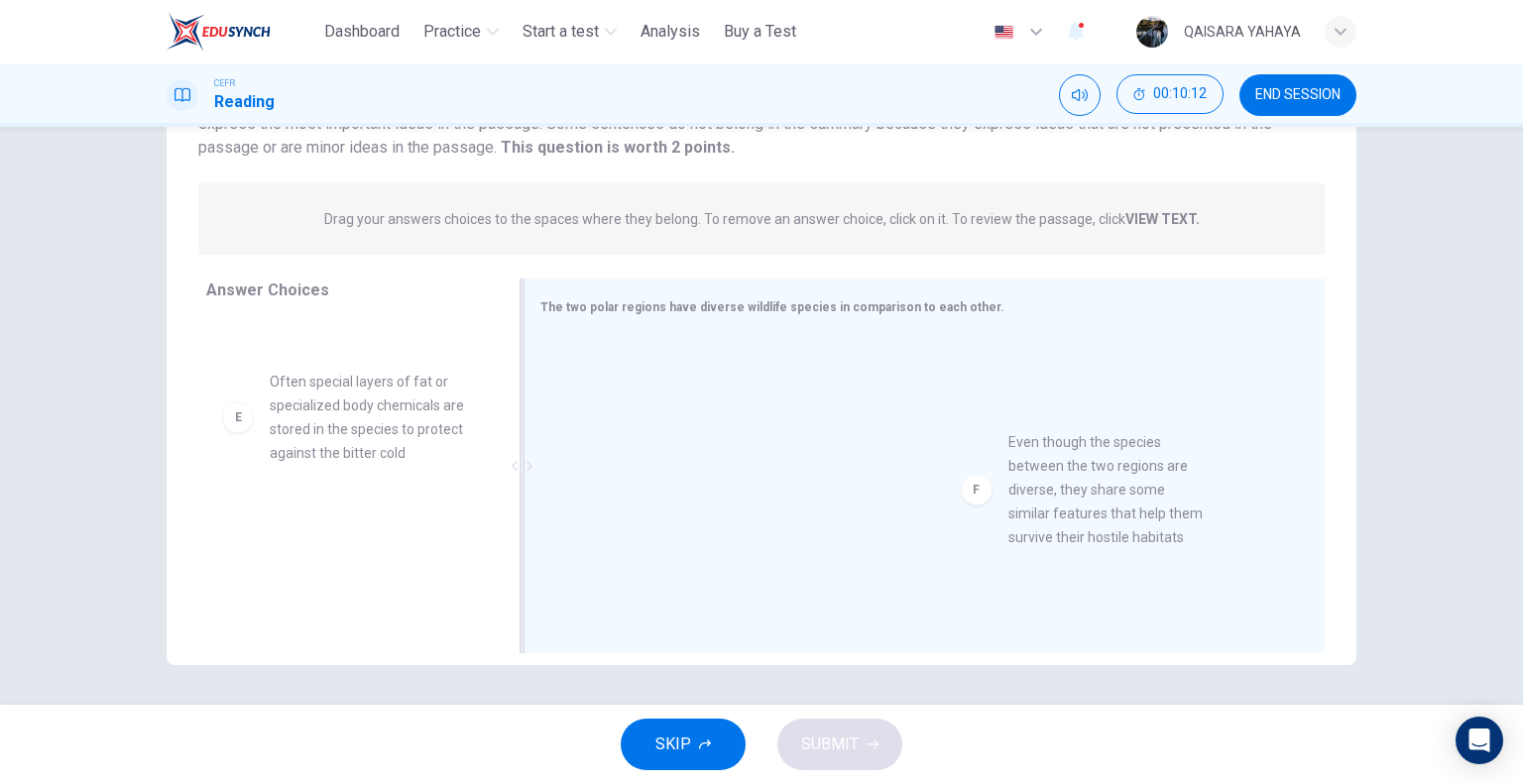 drag, startPoint x: 373, startPoint y: 567, endPoint x: 1132, endPoint y: 508, distance: 761.2897 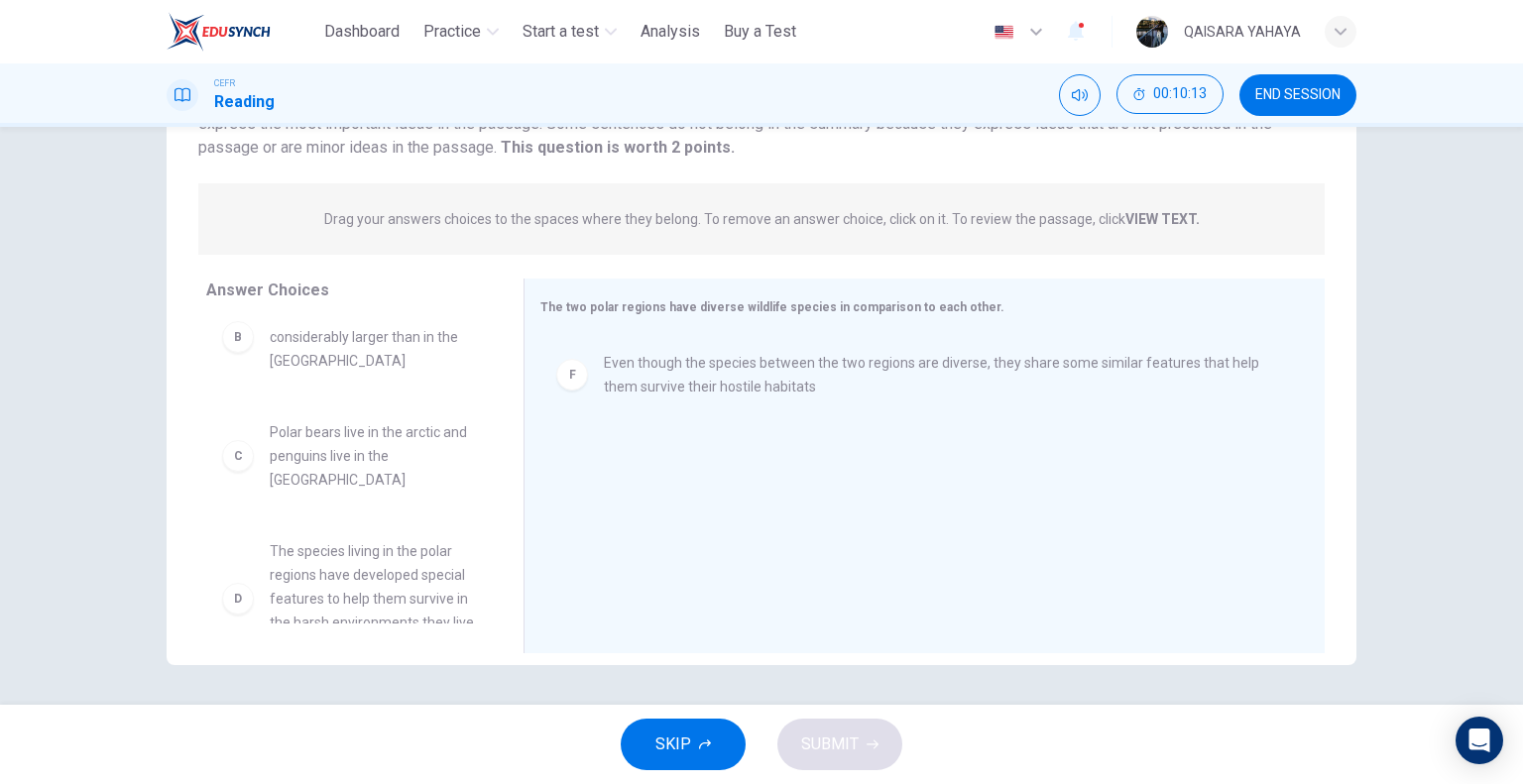 scroll, scrollTop: 0, scrollLeft: 0, axis: both 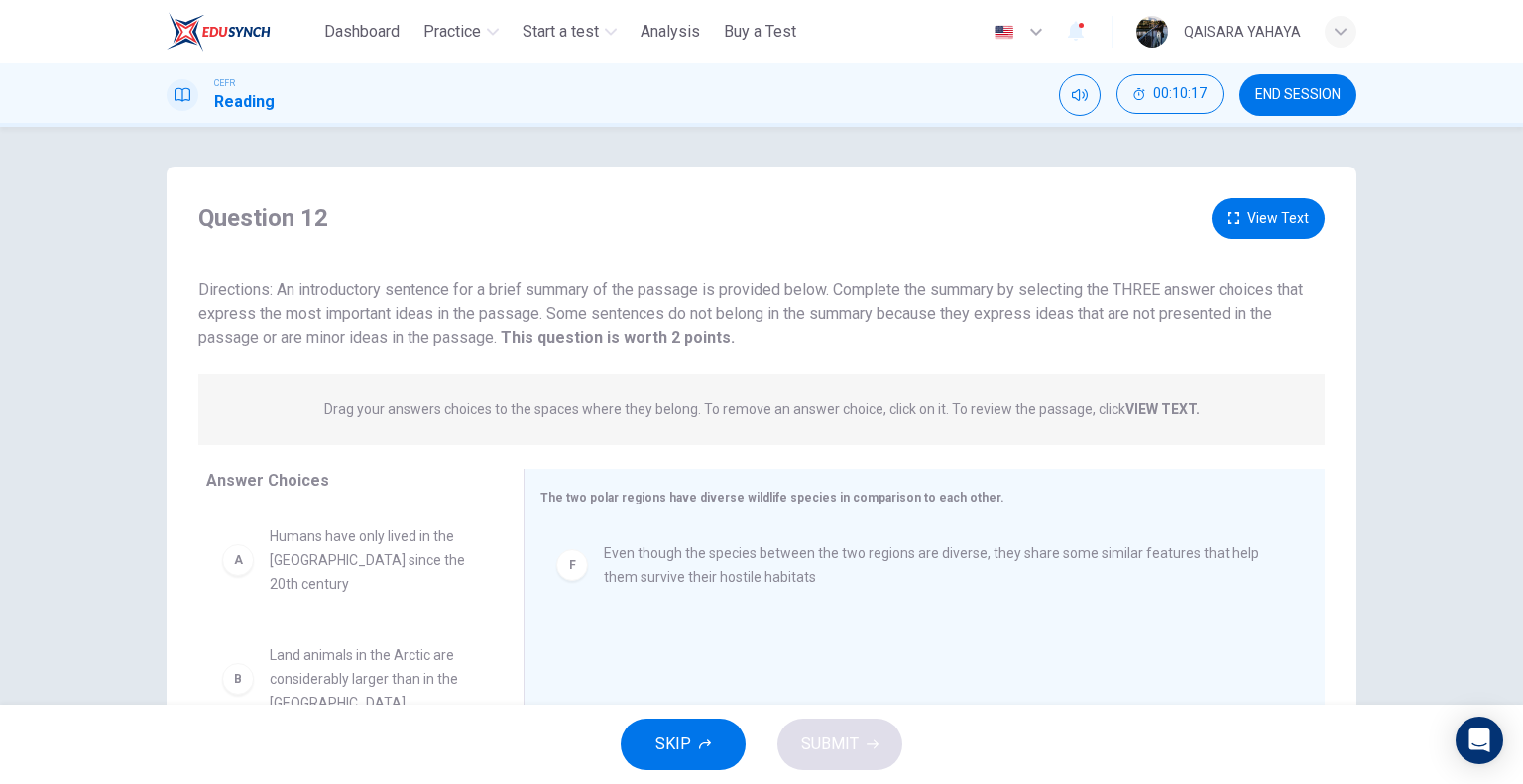 click on "View Text" at bounding box center [1268, 218] 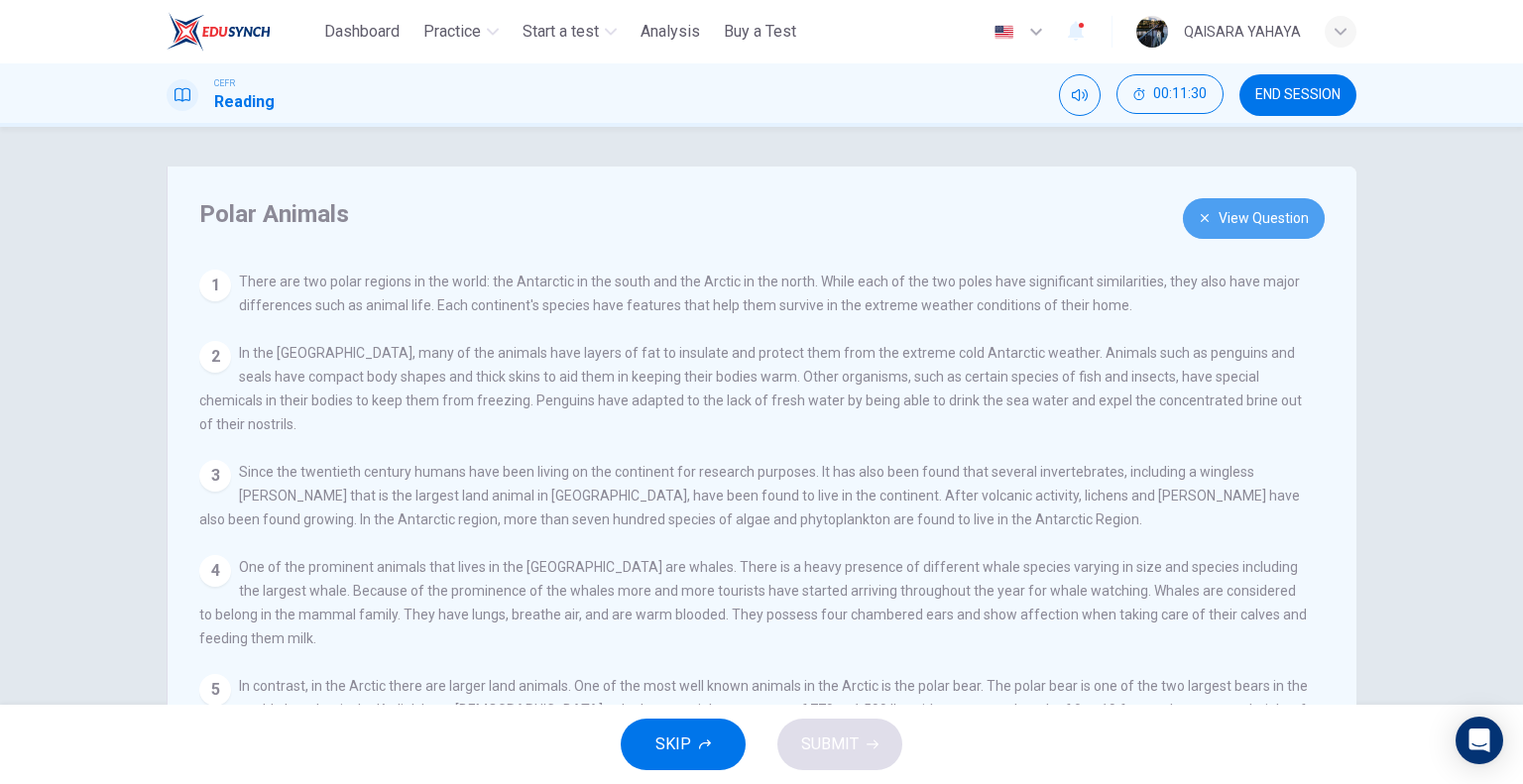 click on "View Question" at bounding box center (1253, 218) 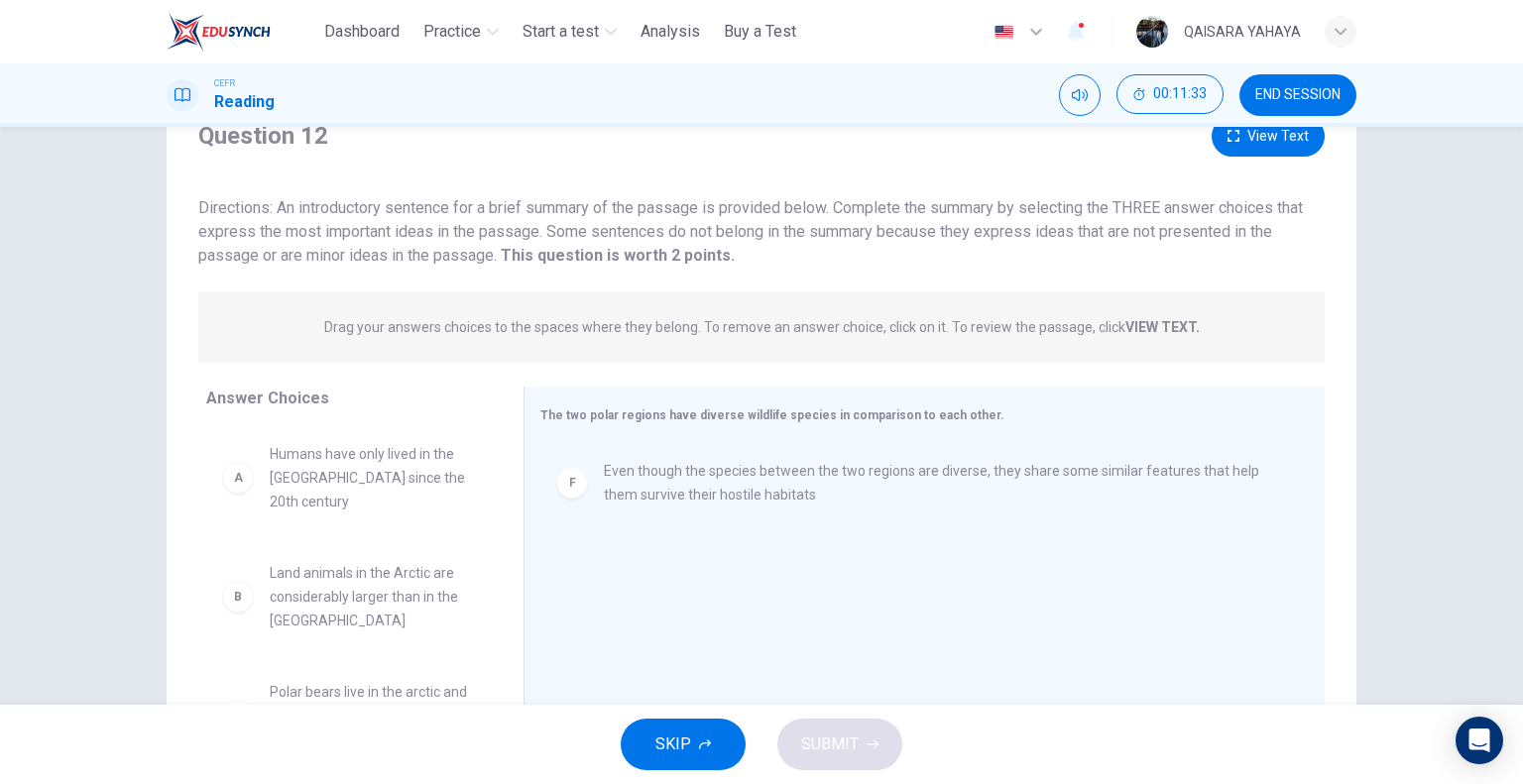 scroll, scrollTop: 0, scrollLeft: 0, axis: both 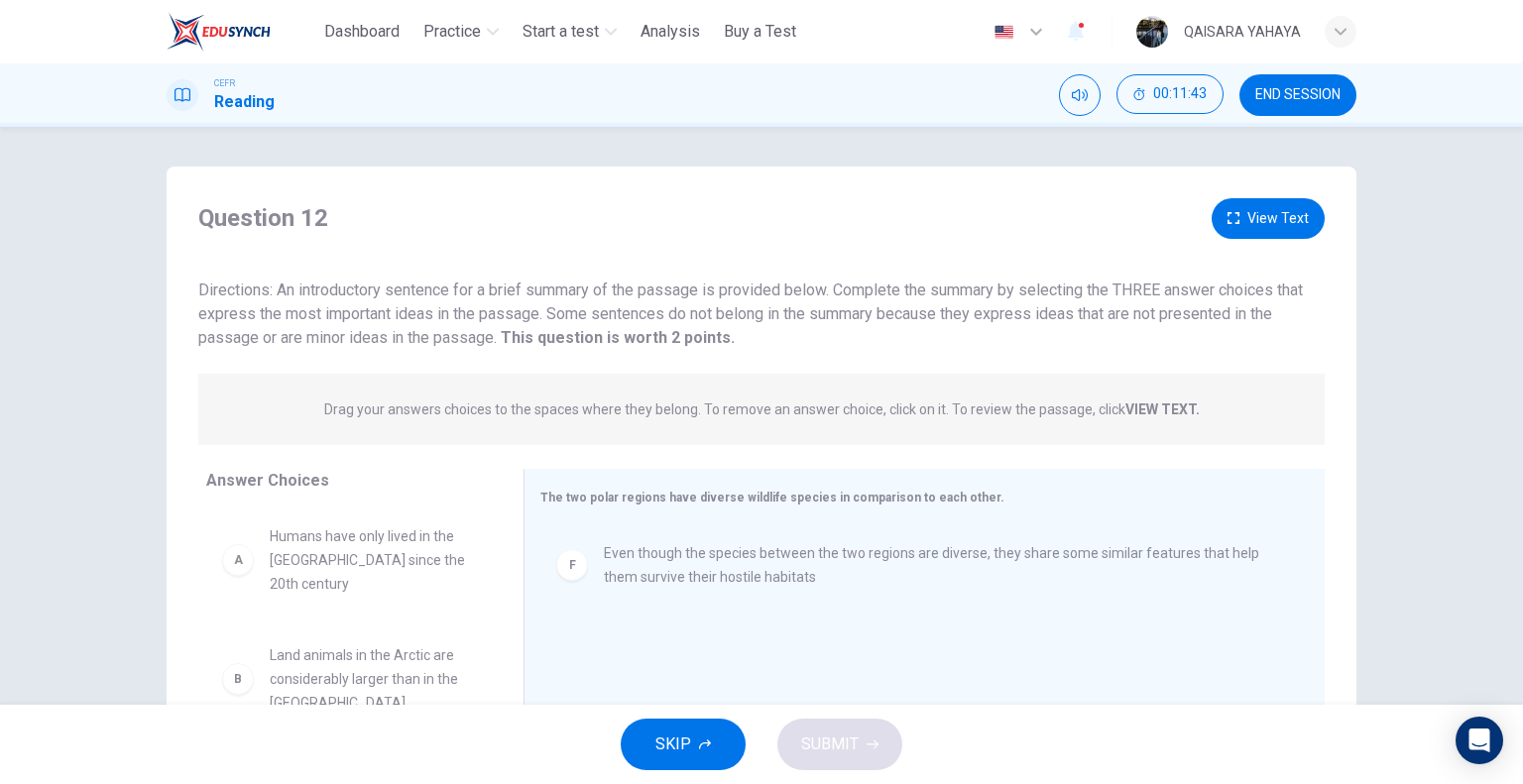 click on "View Text" at bounding box center [1268, 218] 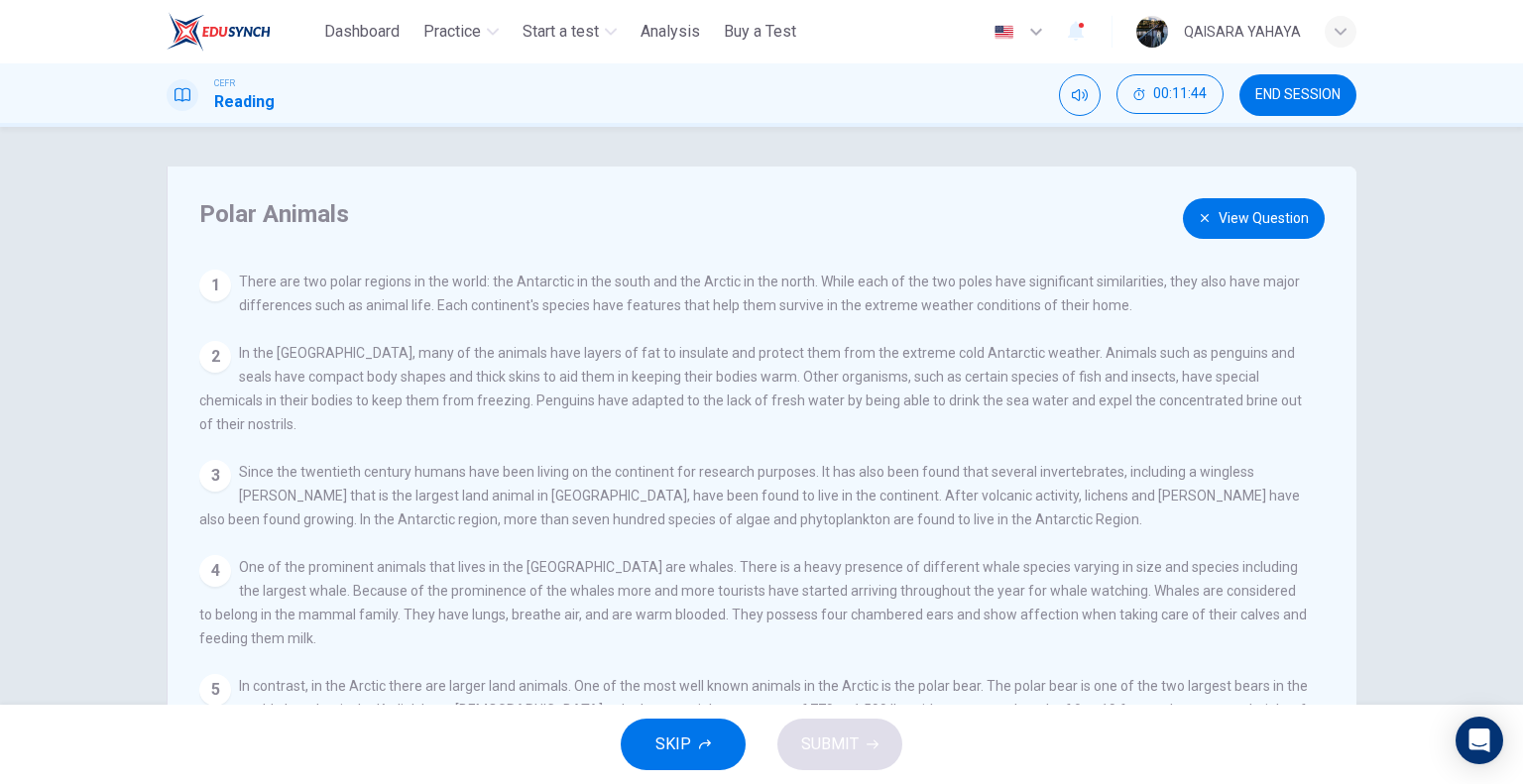 scroll, scrollTop: 63, scrollLeft: 0, axis: vertical 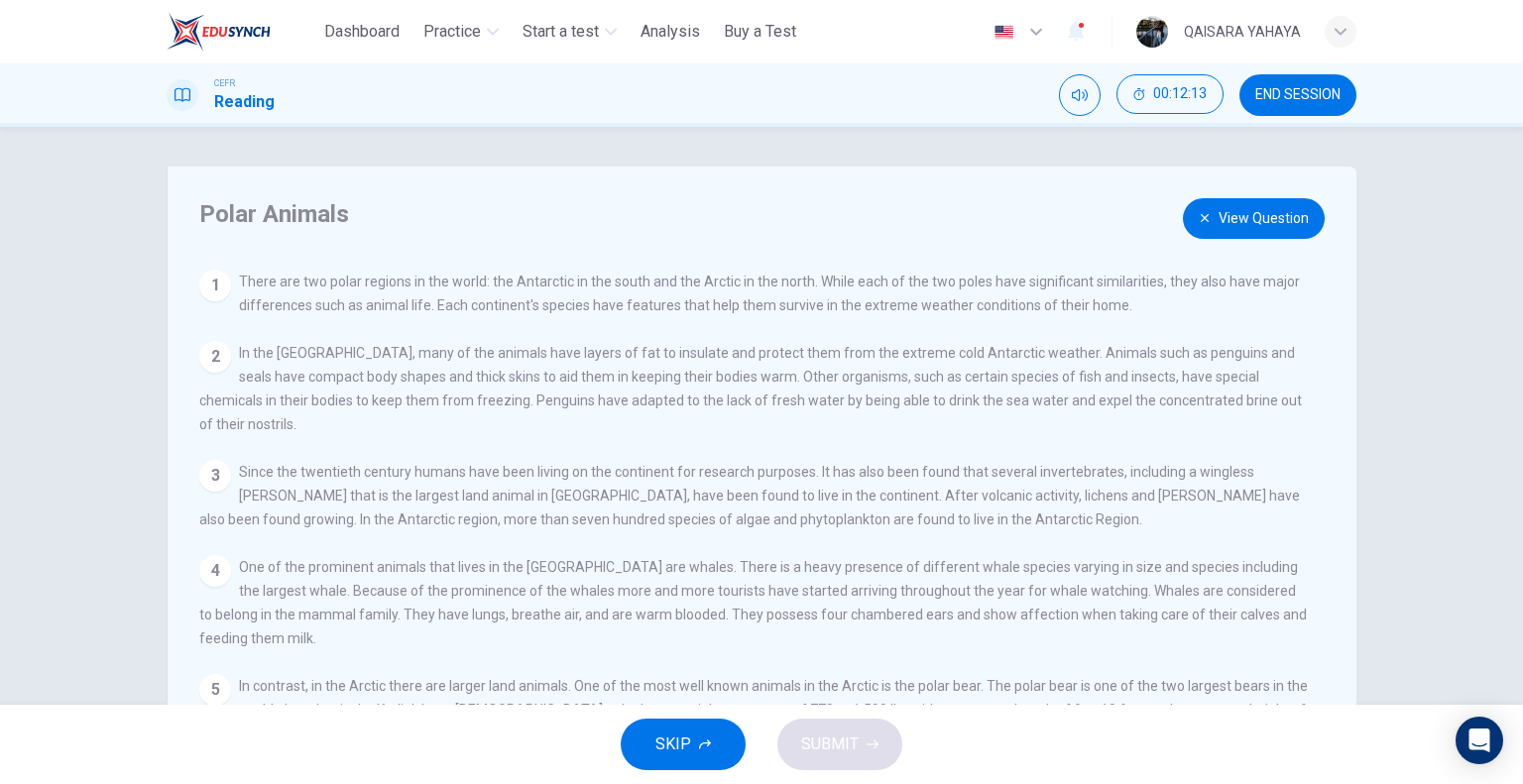 click on "View Question" at bounding box center (1253, 218) 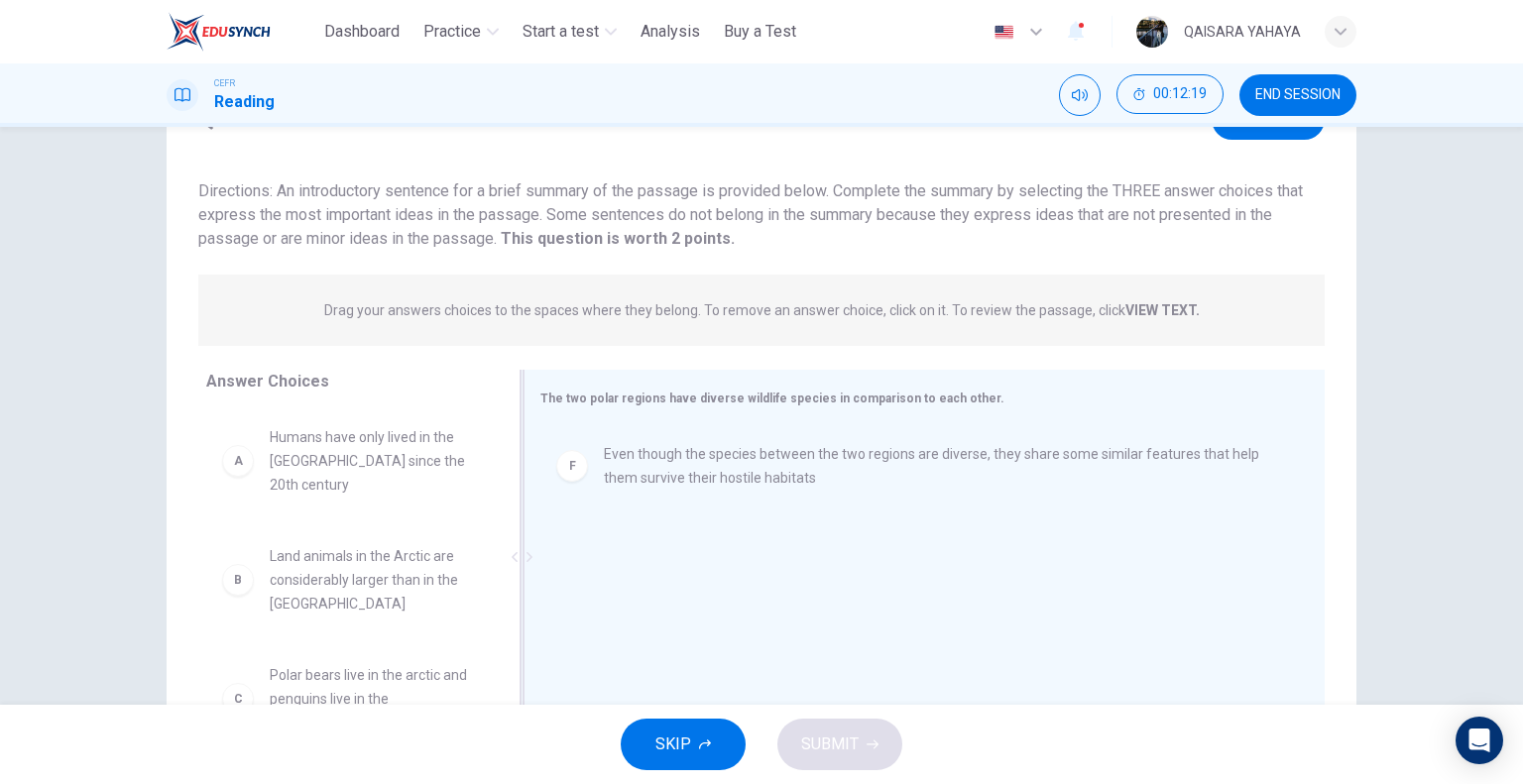 scroll, scrollTop: 190, scrollLeft: 0, axis: vertical 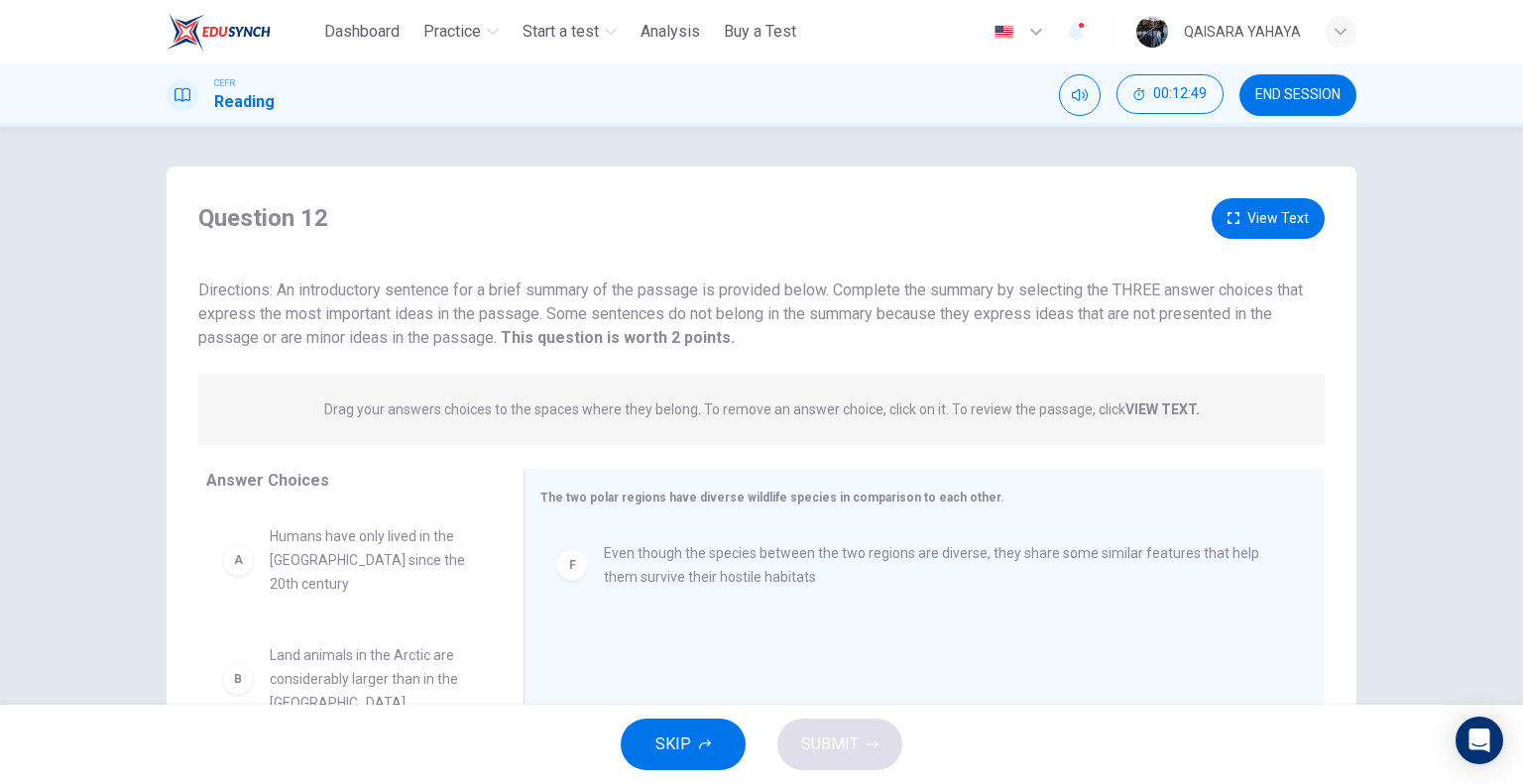 click on "View Text" at bounding box center (1268, 218) 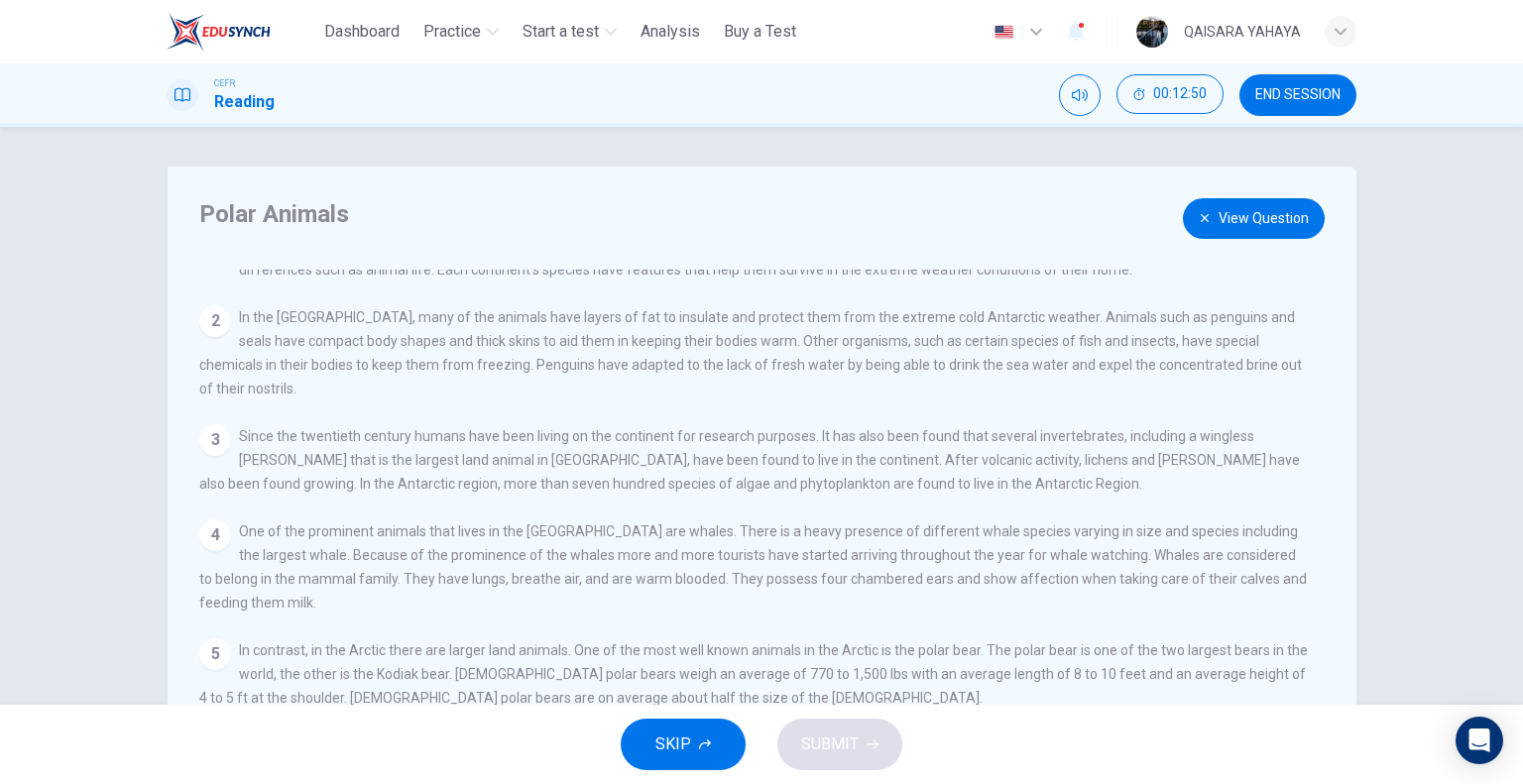 scroll, scrollTop: 63, scrollLeft: 0, axis: vertical 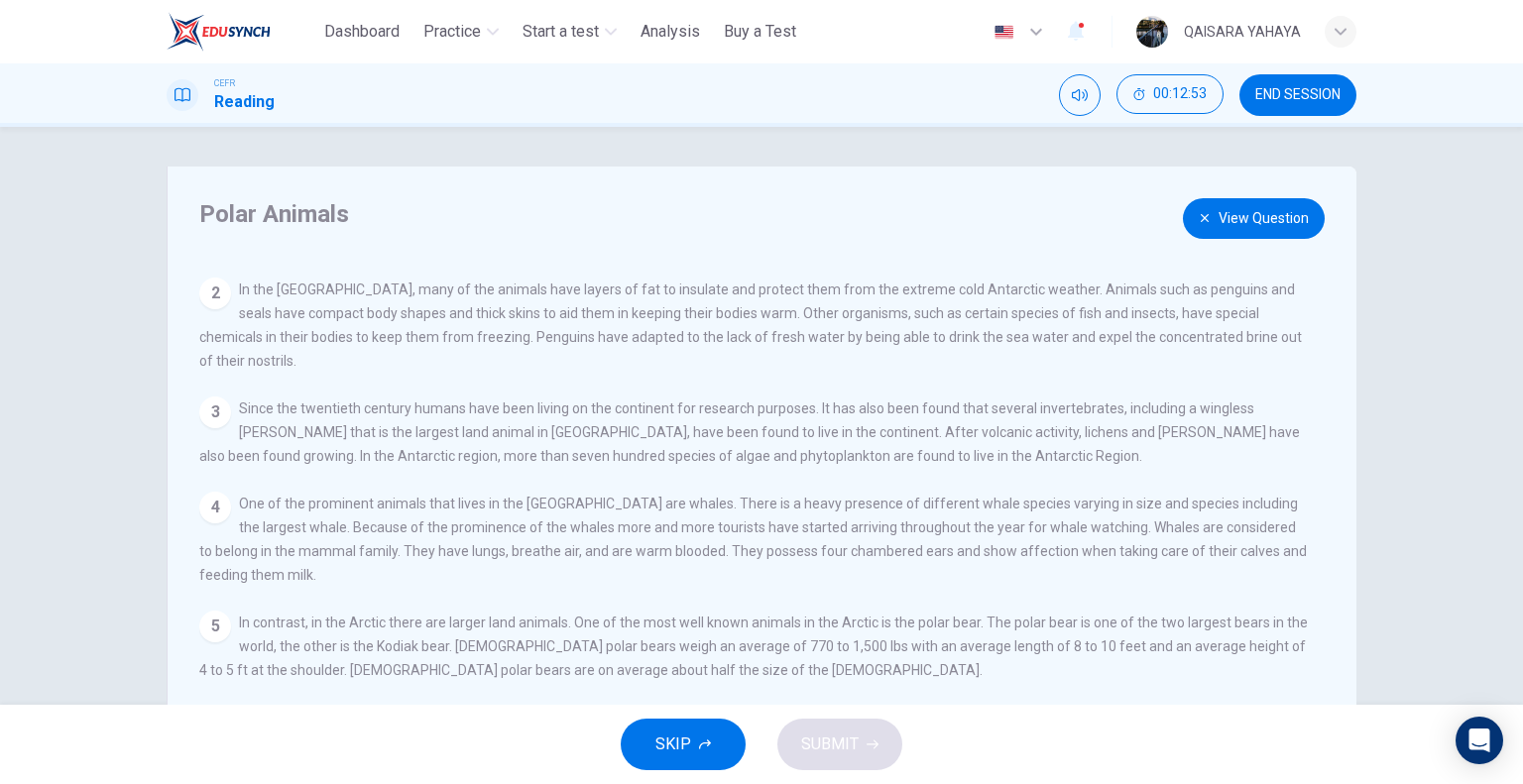 click on "Polar Animals View Question 1 There are two polar regions in the world: the Antarctic in the south and the Arctic in the north. While each of the two poles have significant similarities, they also have major differences such as animal life. Each continent's species have features that help them survive in the extreme weather conditions of their home. 2 In the Antarctic, many of the animals have layers of fat to insulate and protect them from the extreme cold Antarctic weather. Animals such as penguins and seals have compact body shapes and thick skins to aid them in keeping their bodies warm. Other organisms, such as certain species of fish and insects, have special chemicals in their bodies to keep them from freezing. Penguins have adapted to the lack of fresh water by being able to drink the sea water and expel the concentrated brine out of their nostrils. 3 4 5 6" at bounding box center (762, 510) 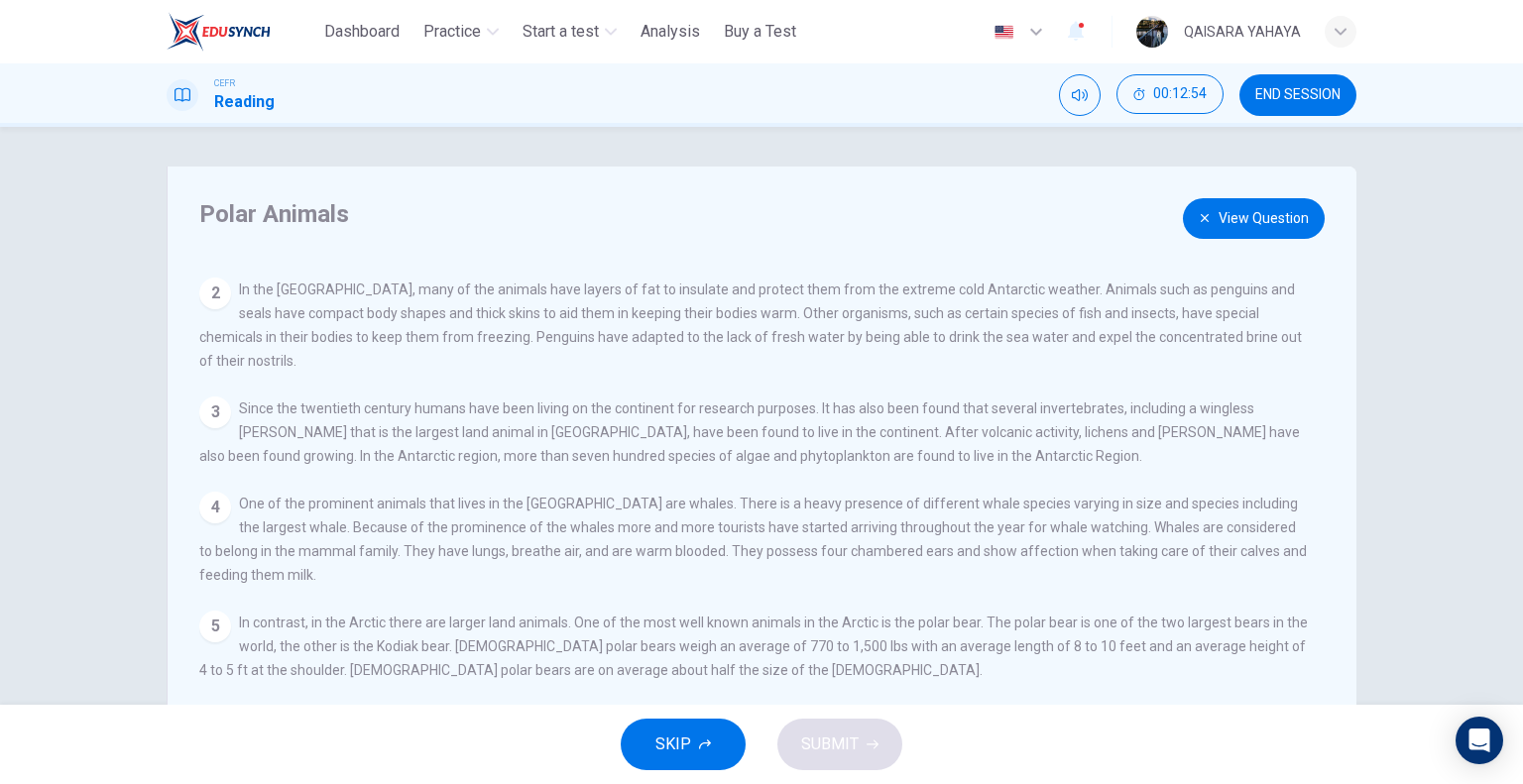 click on "View Question" at bounding box center [1253, 218] 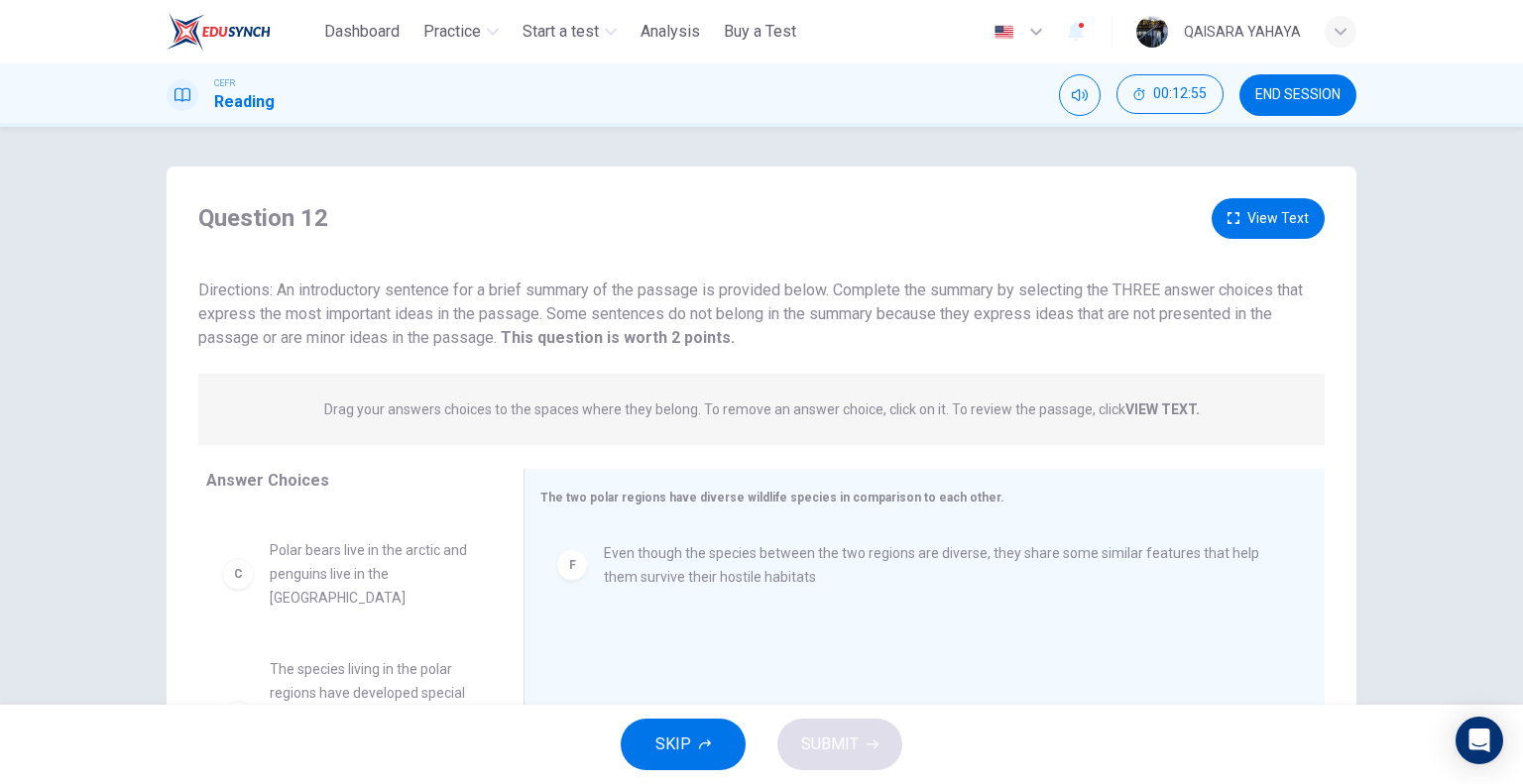 scroll, scrollTop: 297, scrollLeft: 0, axis: vertical 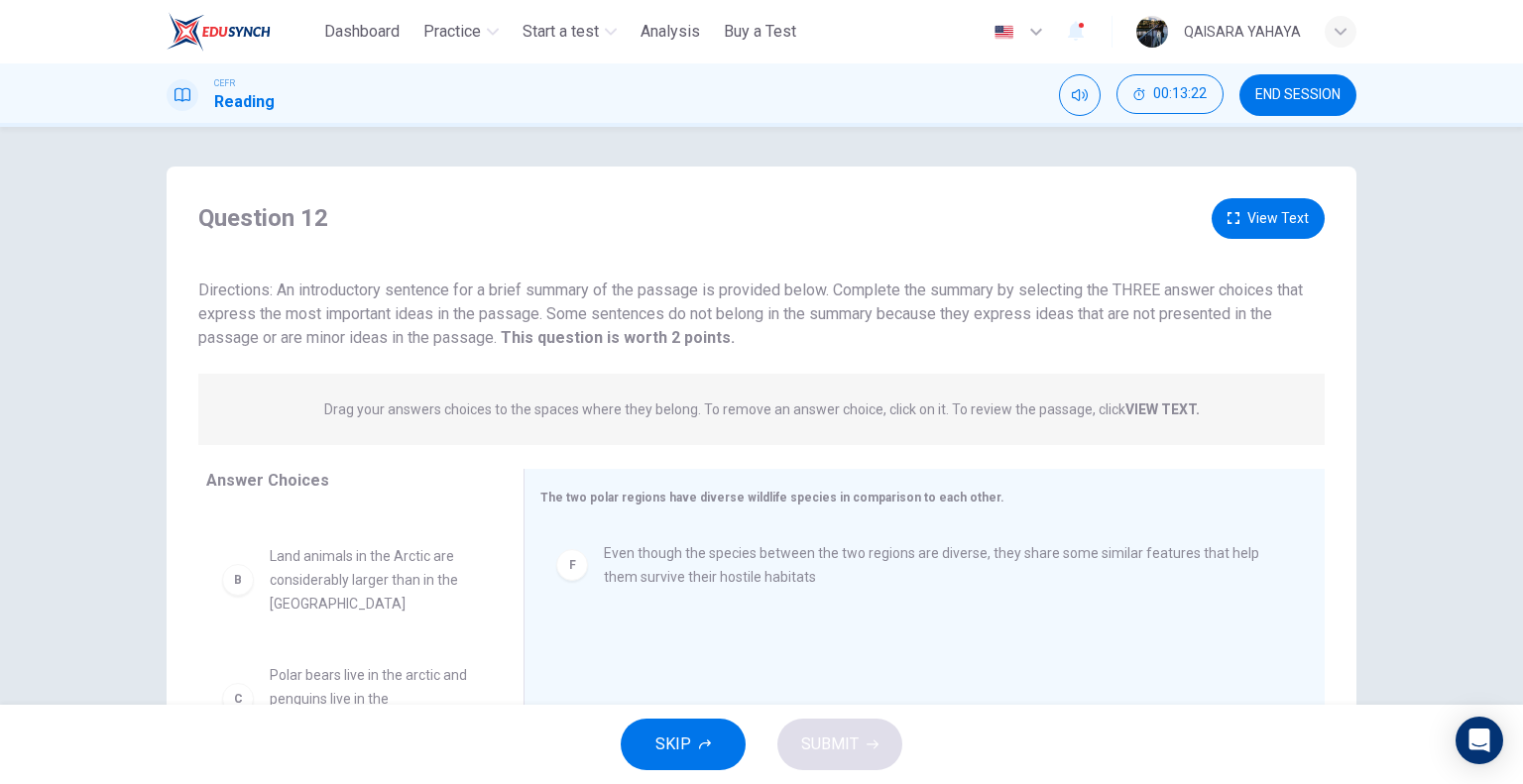 click on "View Text" at bounding box center [1268, 218] 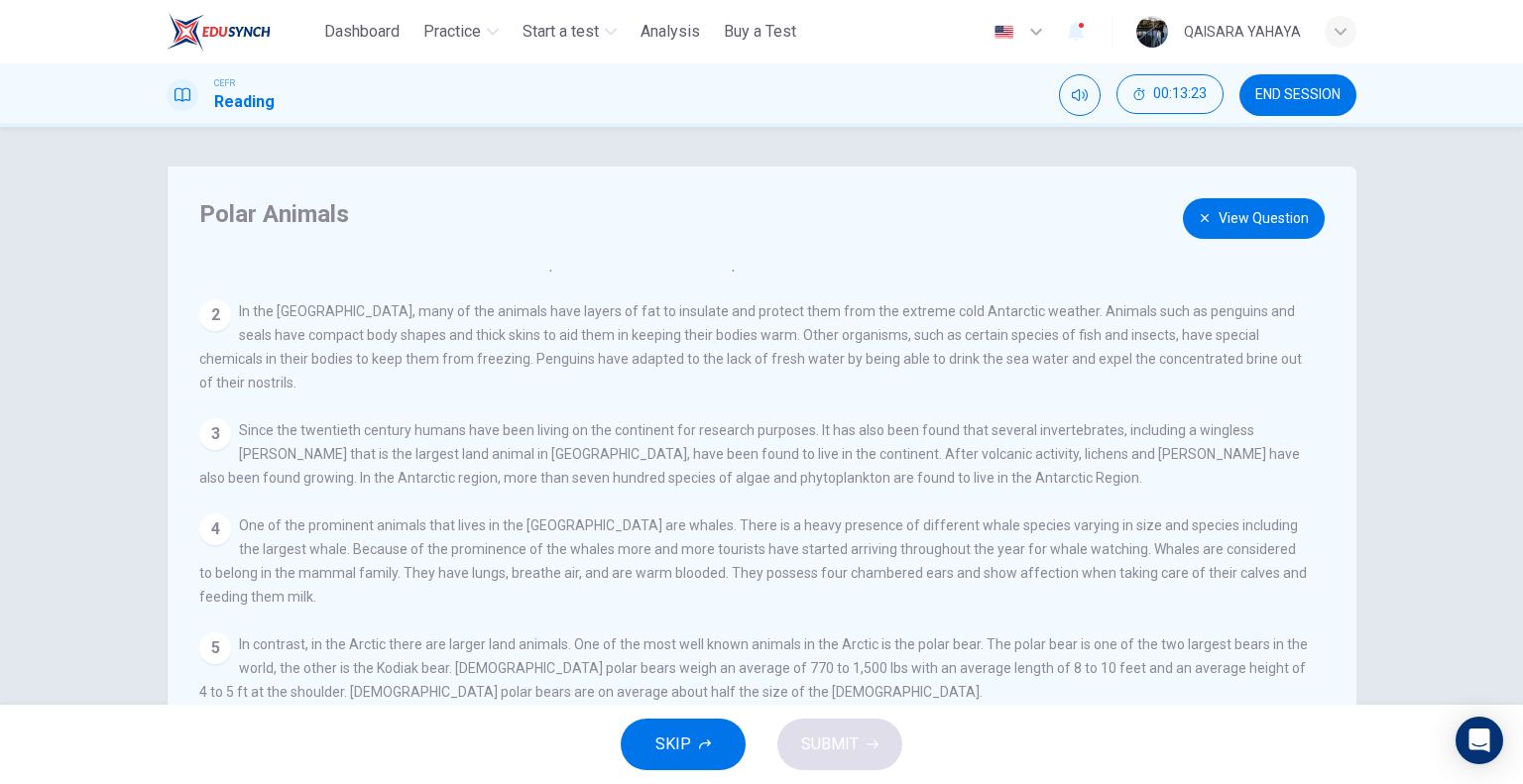 scroll, scrollTop: 63, scrollLeft: 0, axis: vertical 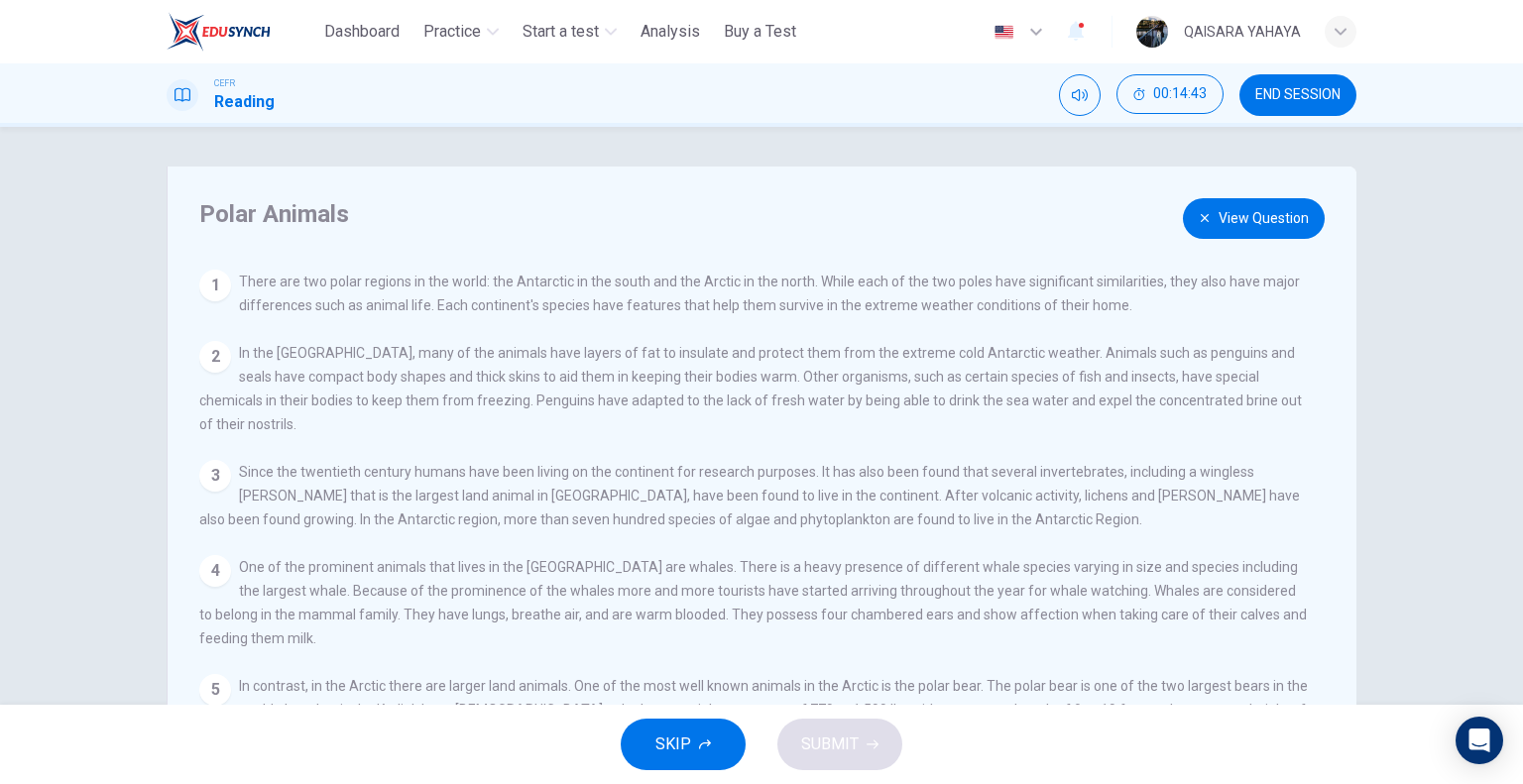 click on "View Question" at bounding box center (1253, 218) 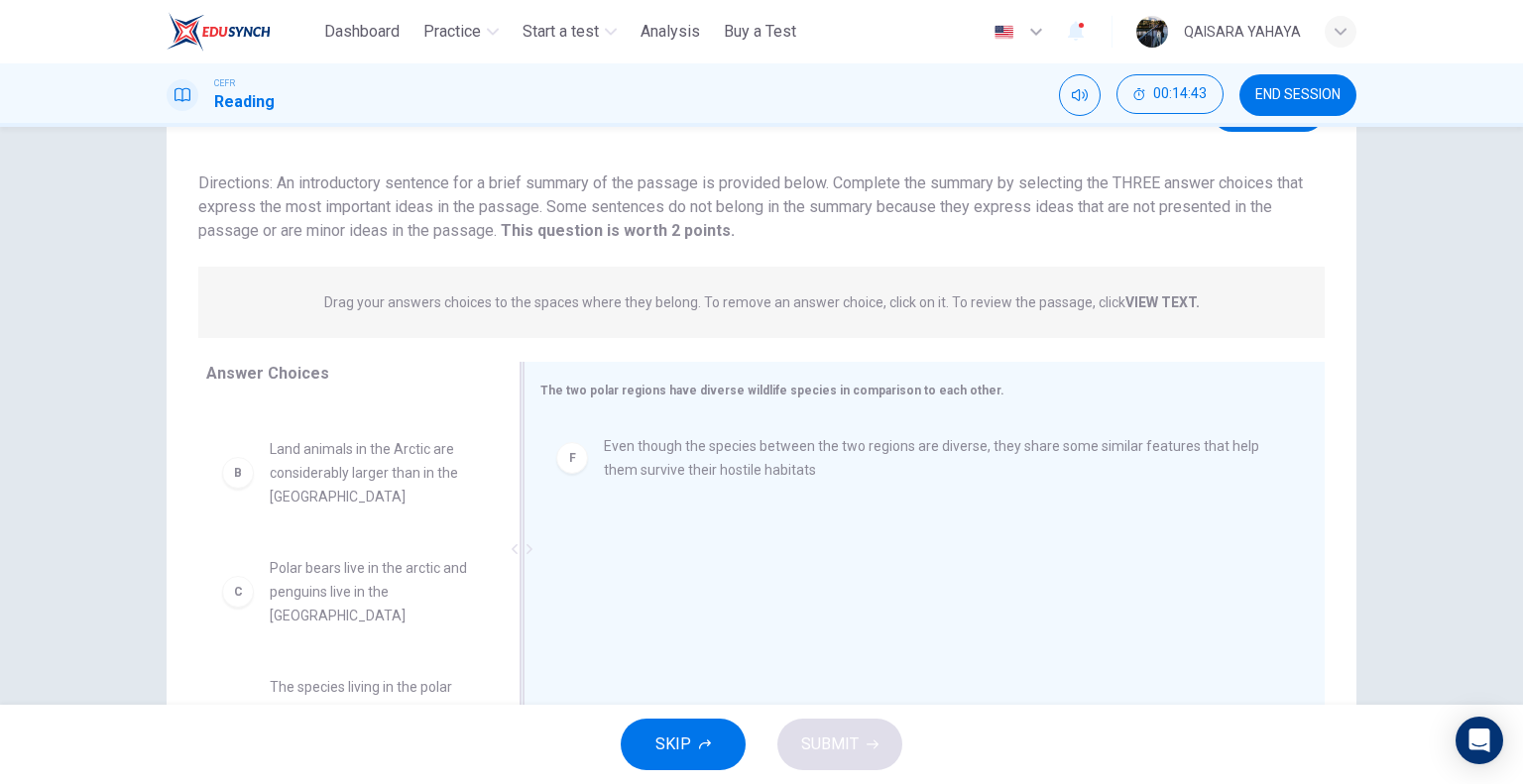 scroll, scrollTop: 190, scrollLeft: 0, axis: vertical 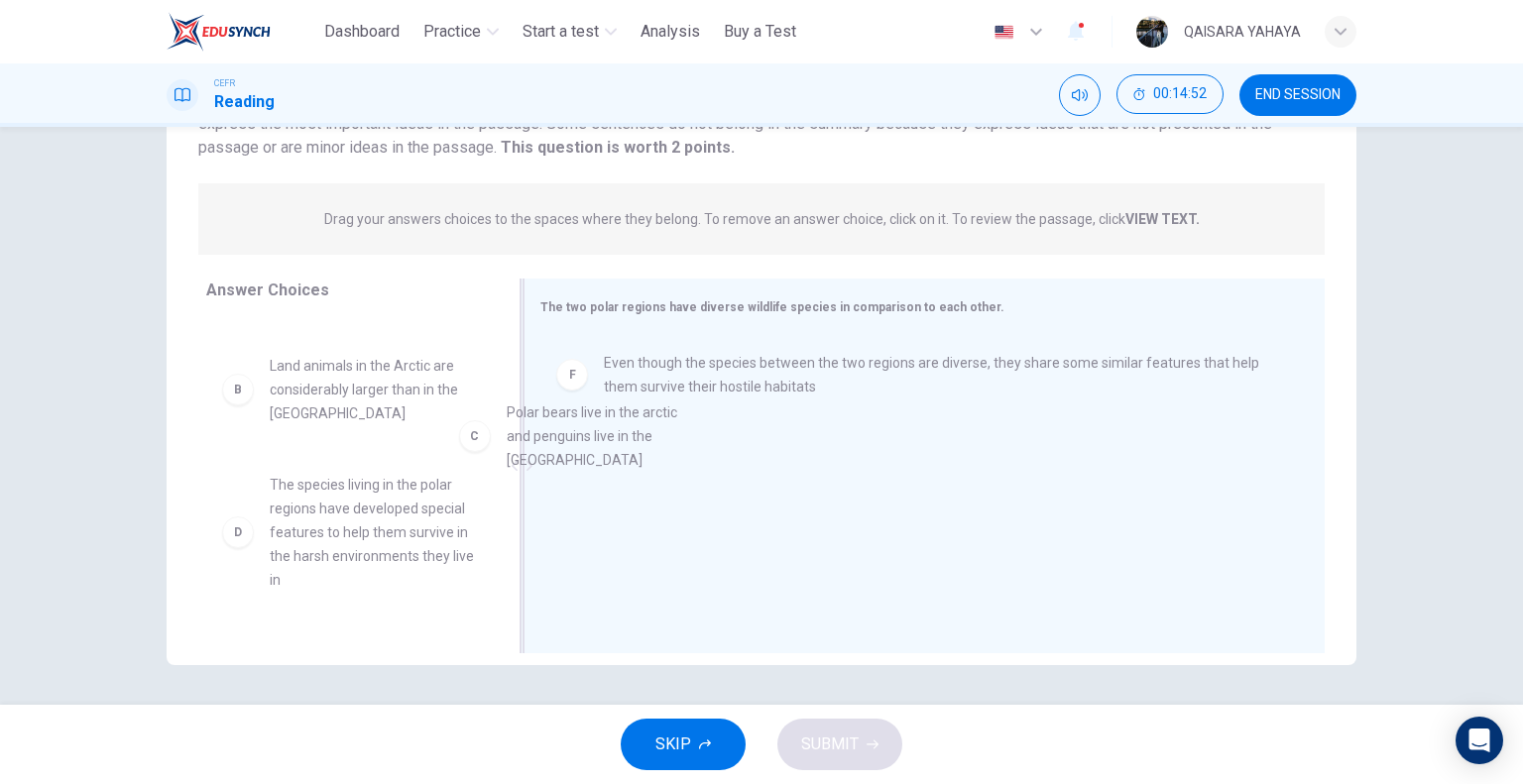 drag, startPoint x: 398, startPoint y: 488, endPoint x: 718, endPoint y: 426, distance: 325.95092 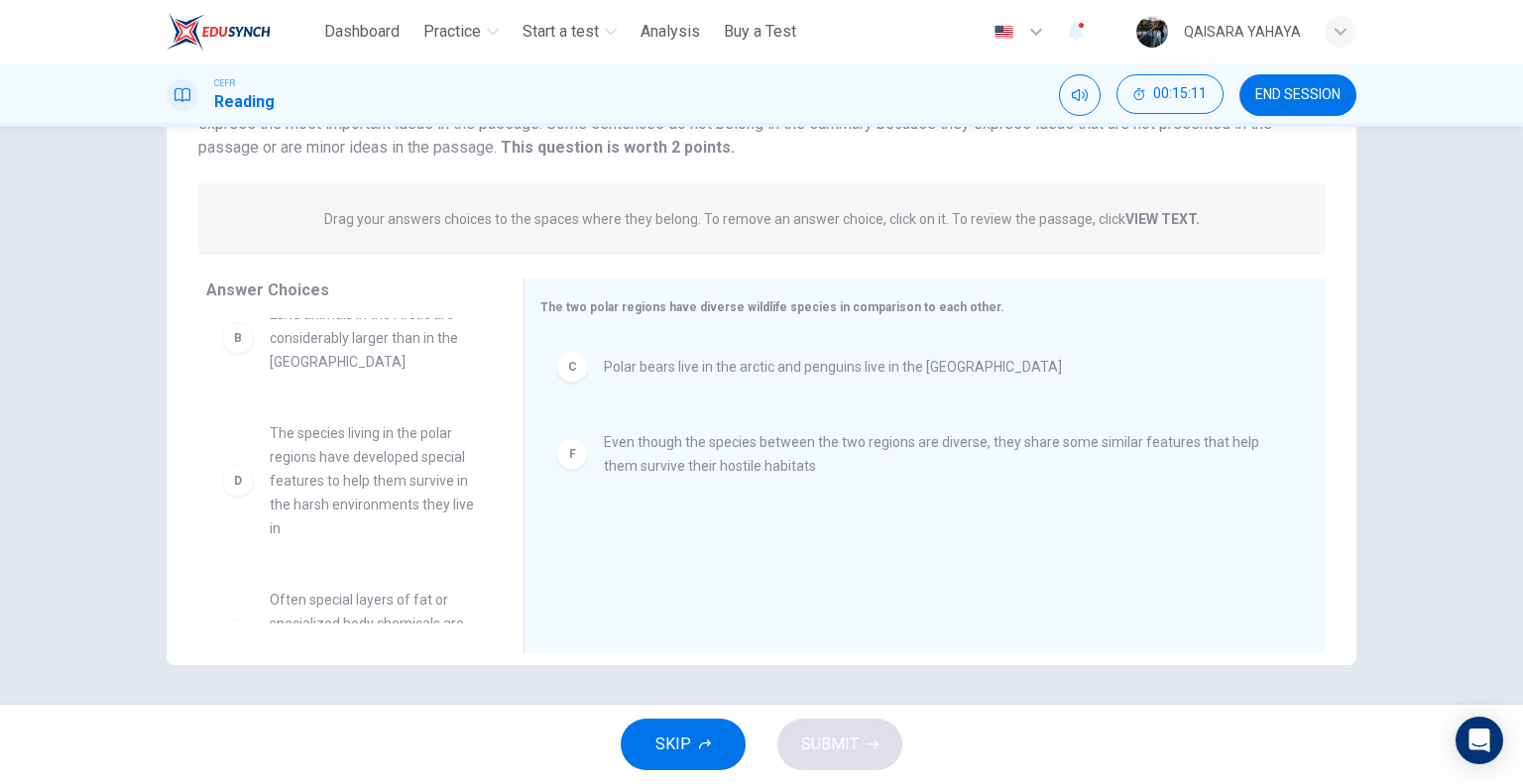 scroll, scrollTop: 198, scrollLeft: 0, axis: vertical 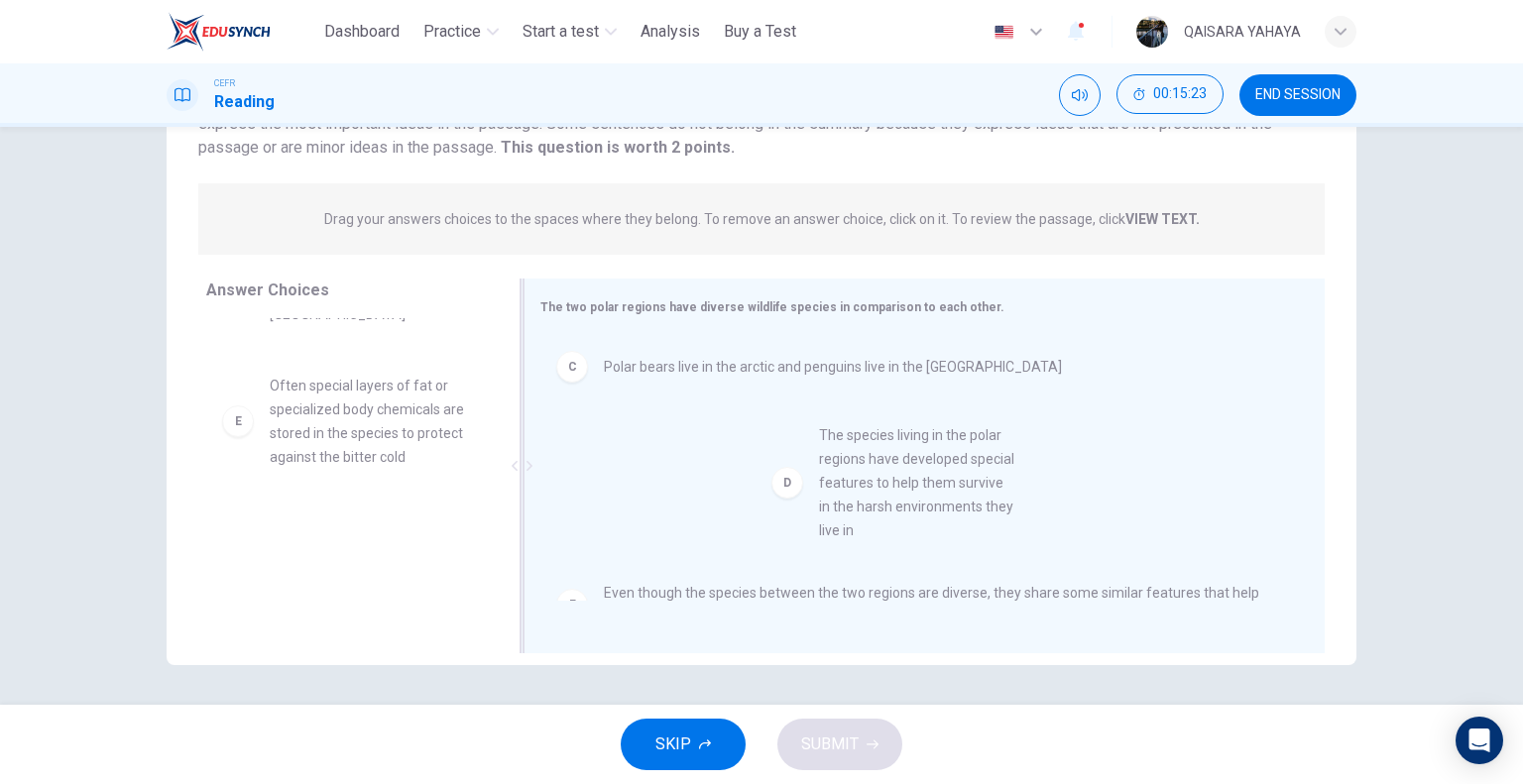 drag, startPoint x: 395, startPoint y: 435, endPoint x: 1009, endPoint y: 525, distance: 620.56104 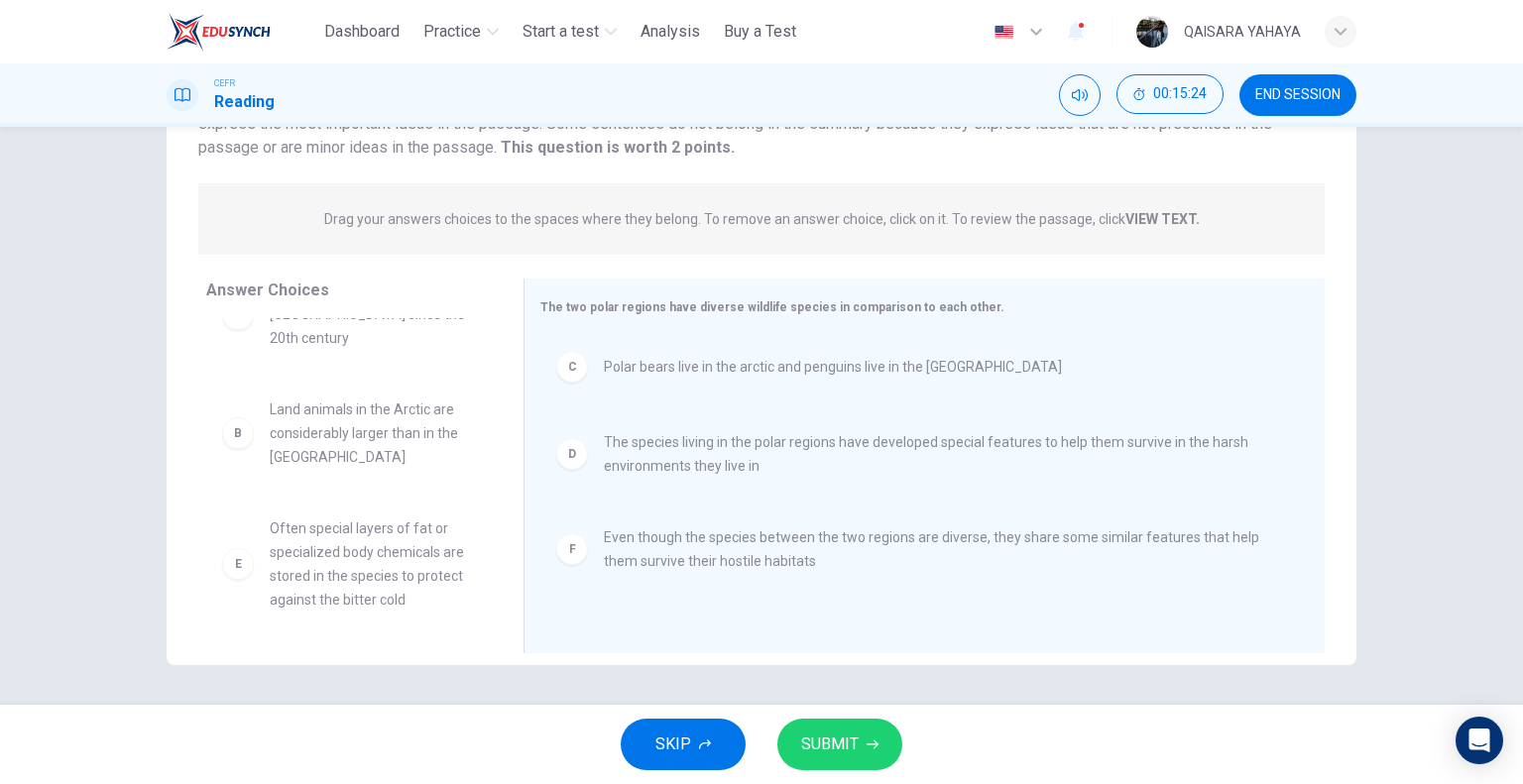 scroll, scrollTop: 36, scrollLeft: 0, axis: vertical 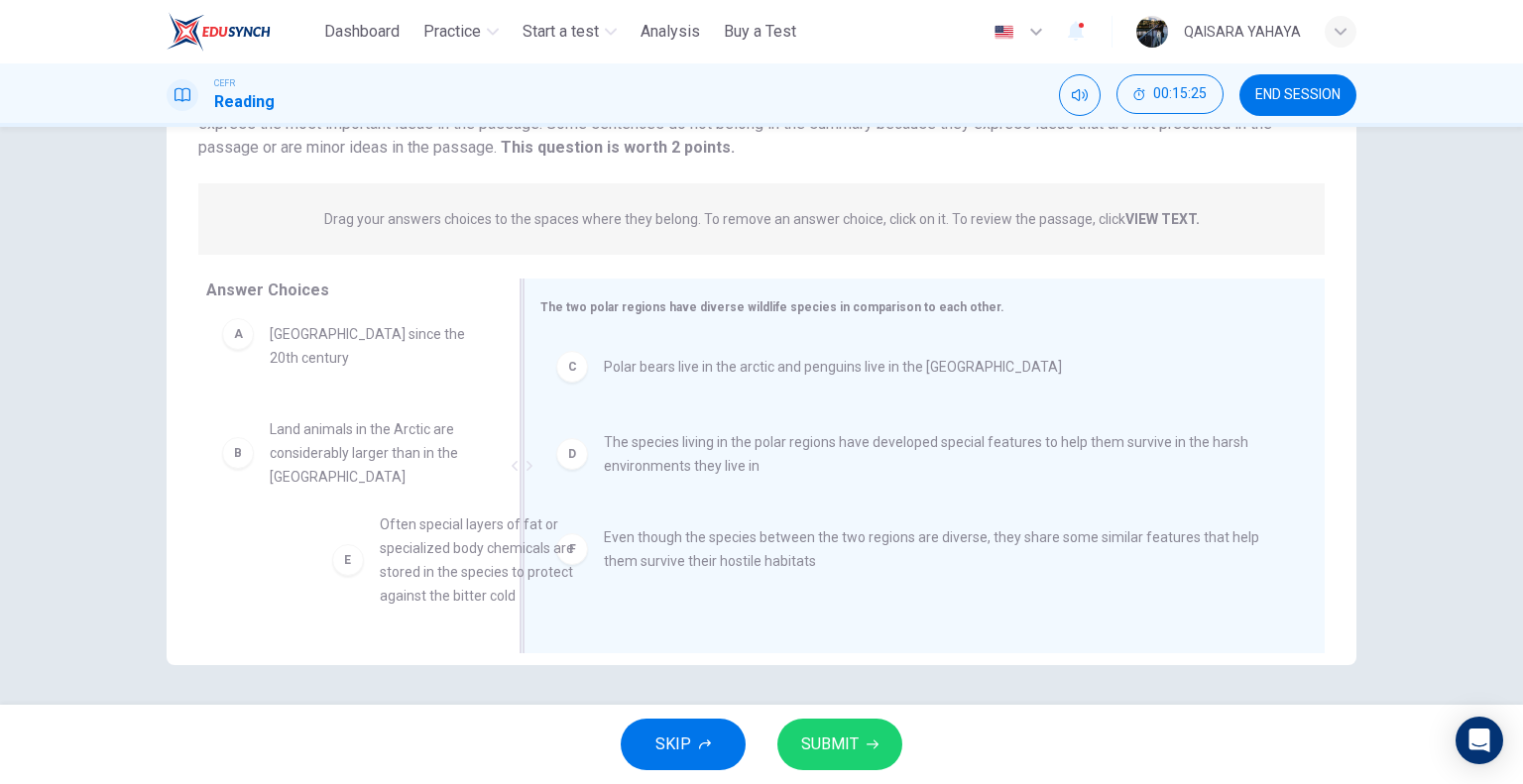 drag, startPoint x: 370, startPoint y: 566, endPoint x: 1015, endPoint y: 544, distance: 645.37508 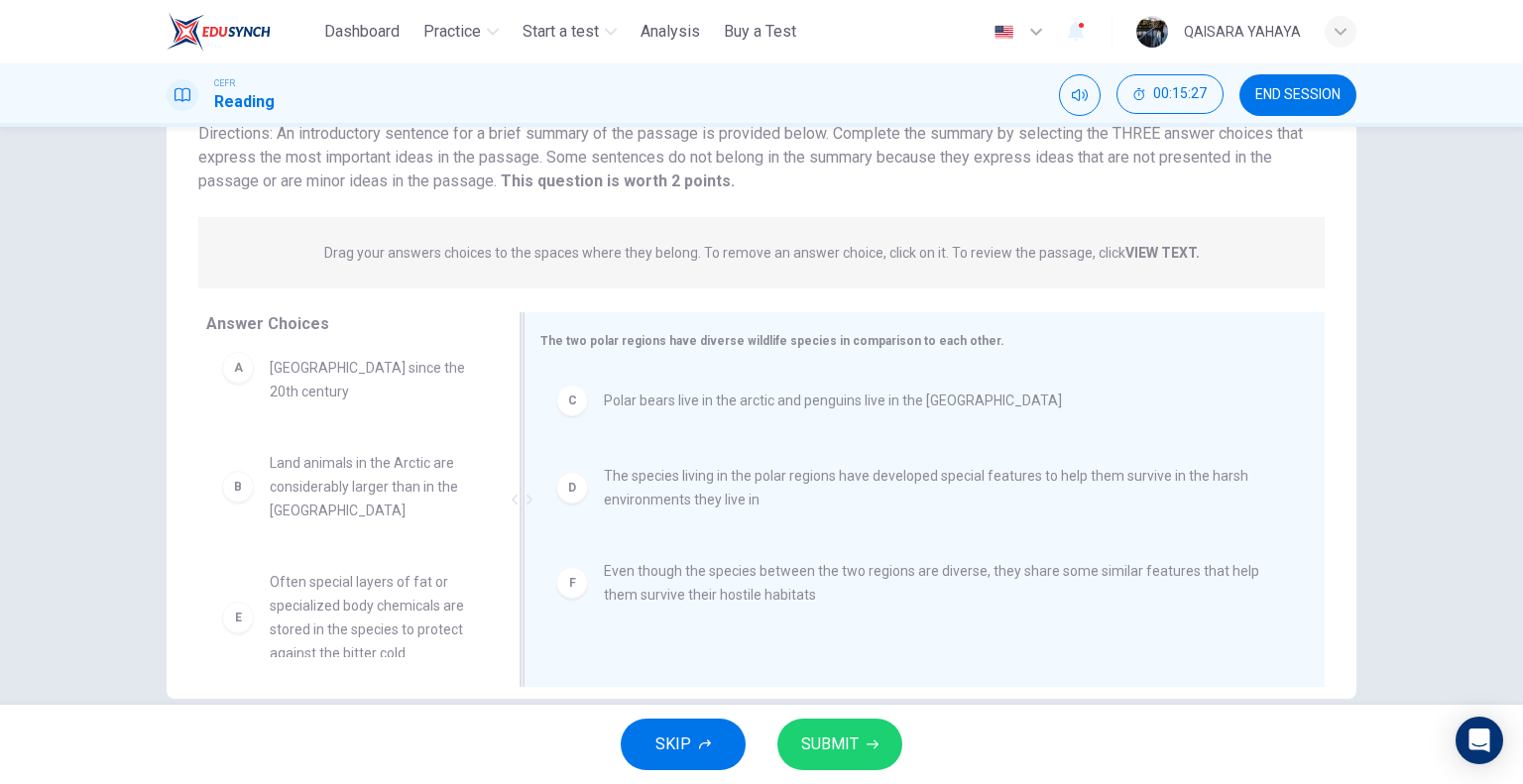 scroll, scrollTop: 190, scrollLeft: 0, axis: vertical 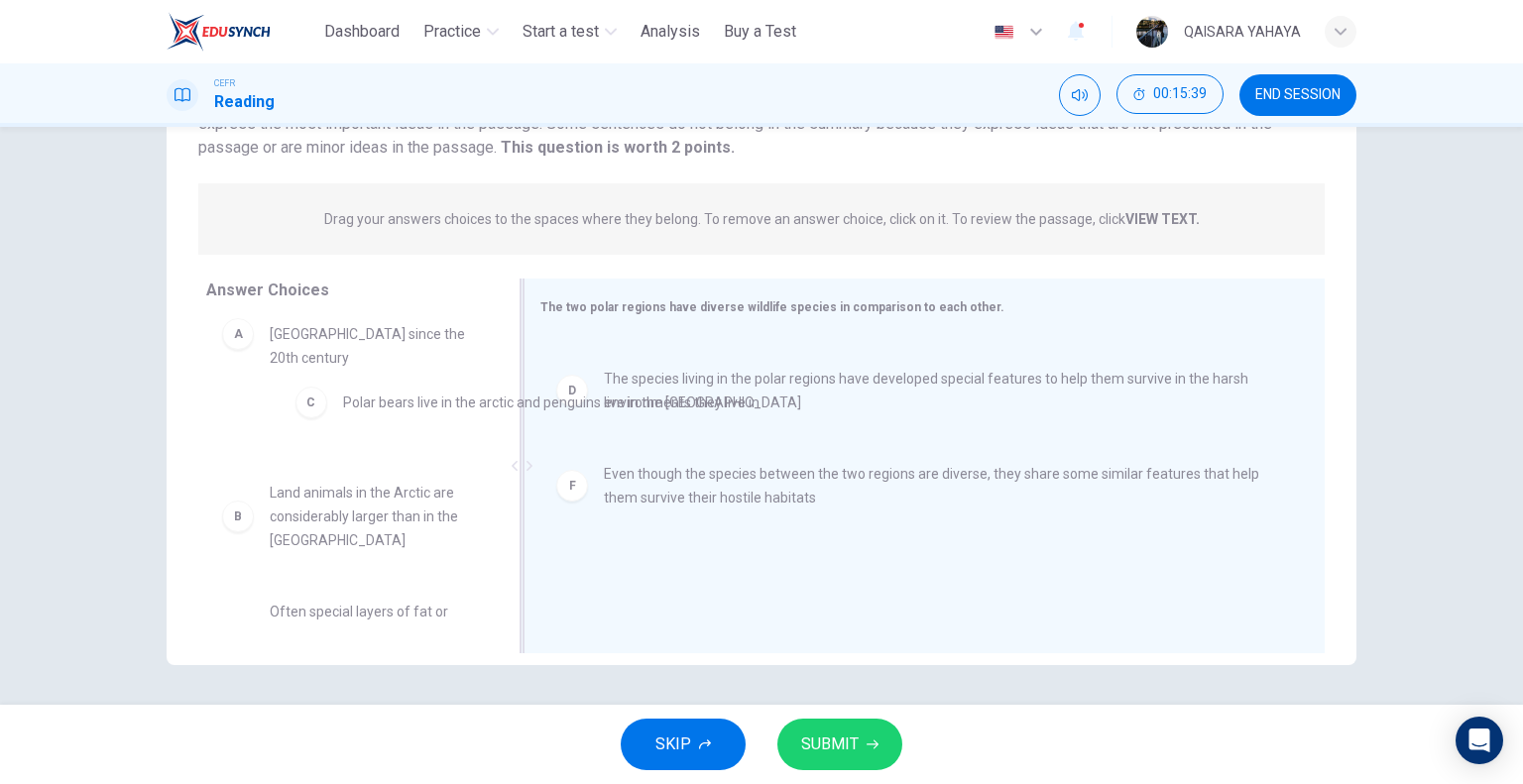 drag, startPoint x: 703, startPoint y: 388, endPoint x: 431, endPoint y: 424, distance: 274.37201 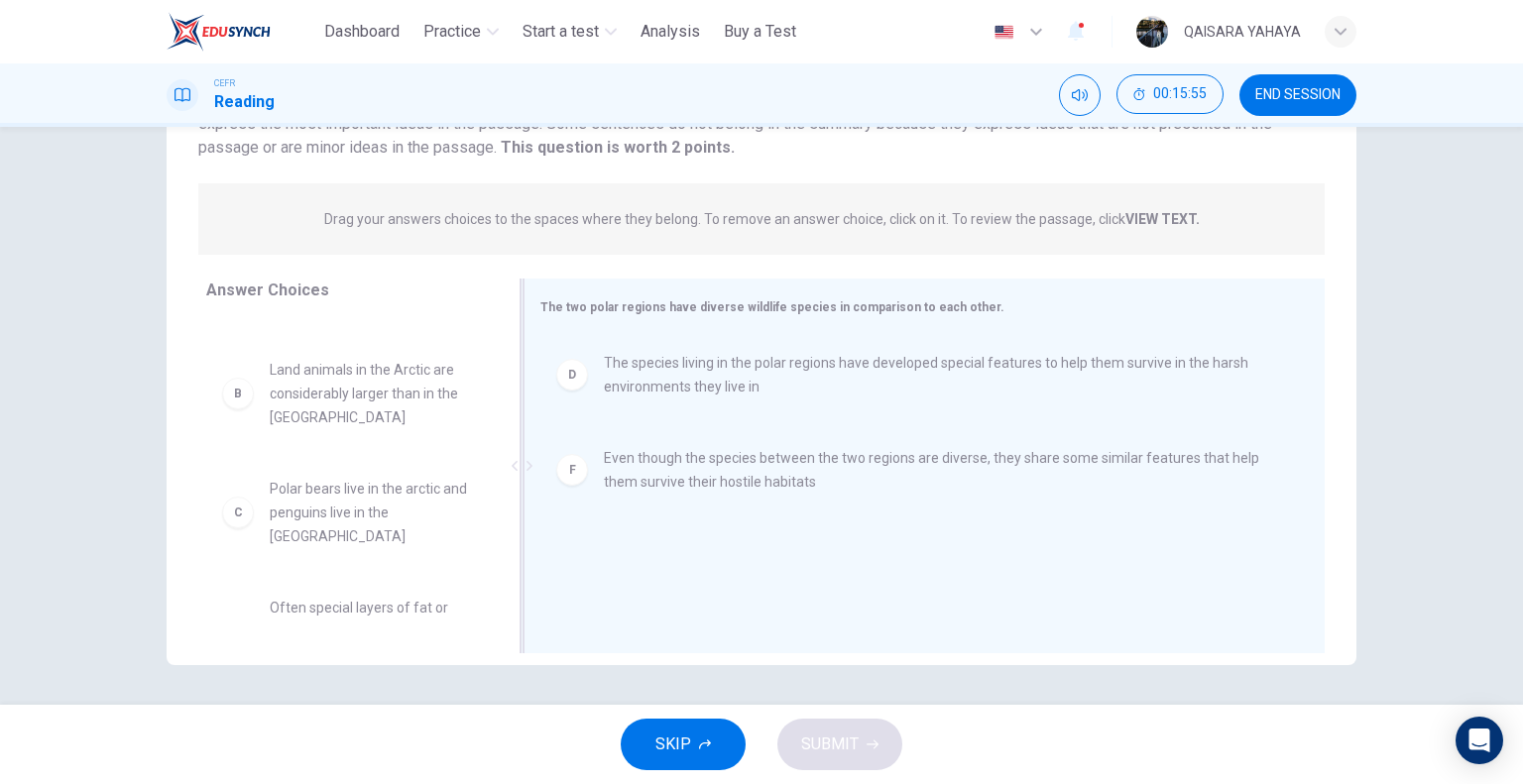 scroll, scrollTop: 155, scrollLeft: 0, axis: vertical 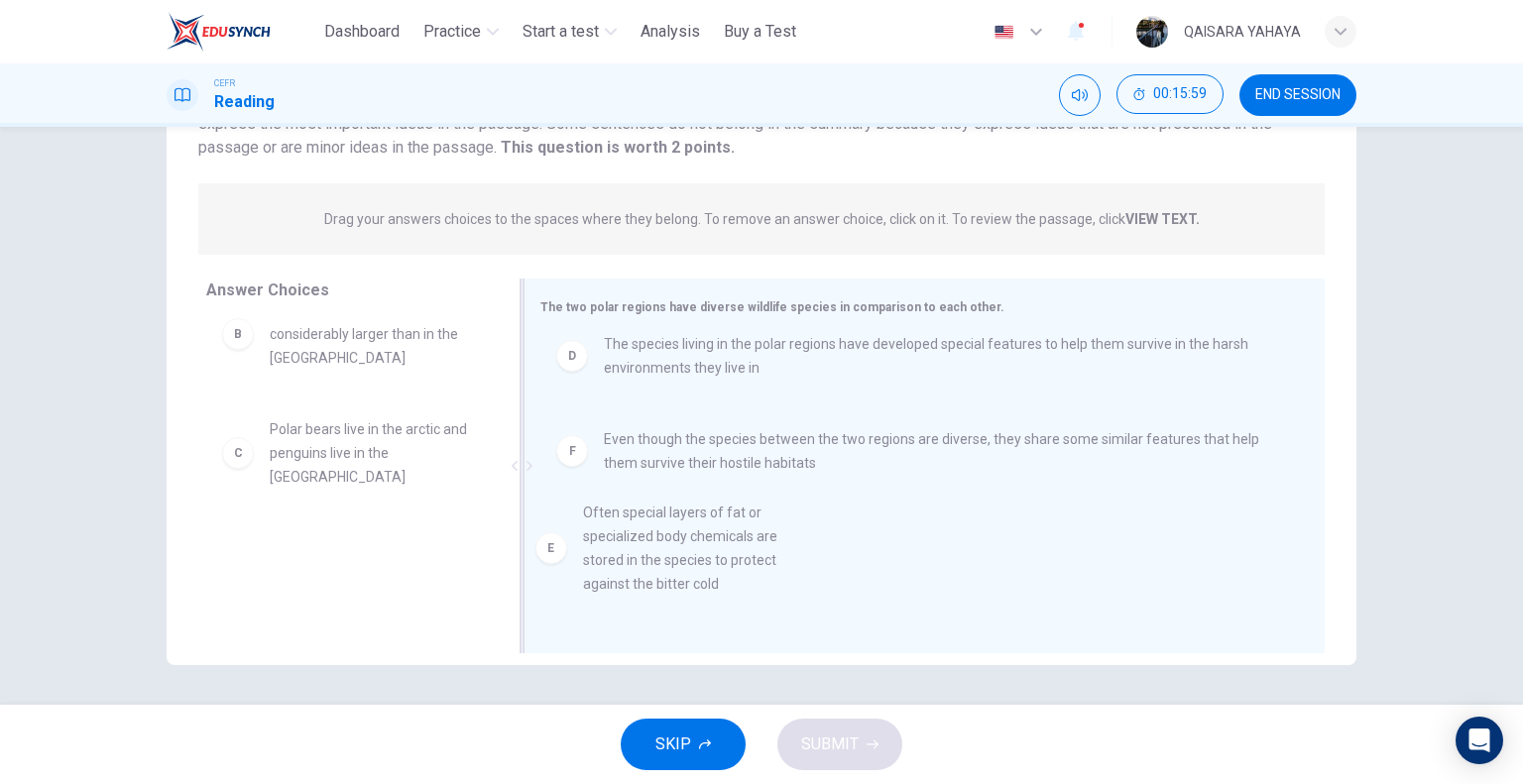 drag, startPoint x: 355, startPoint y: 571, endPoint x: 684, endPoint y: 553, distance: 329.49203 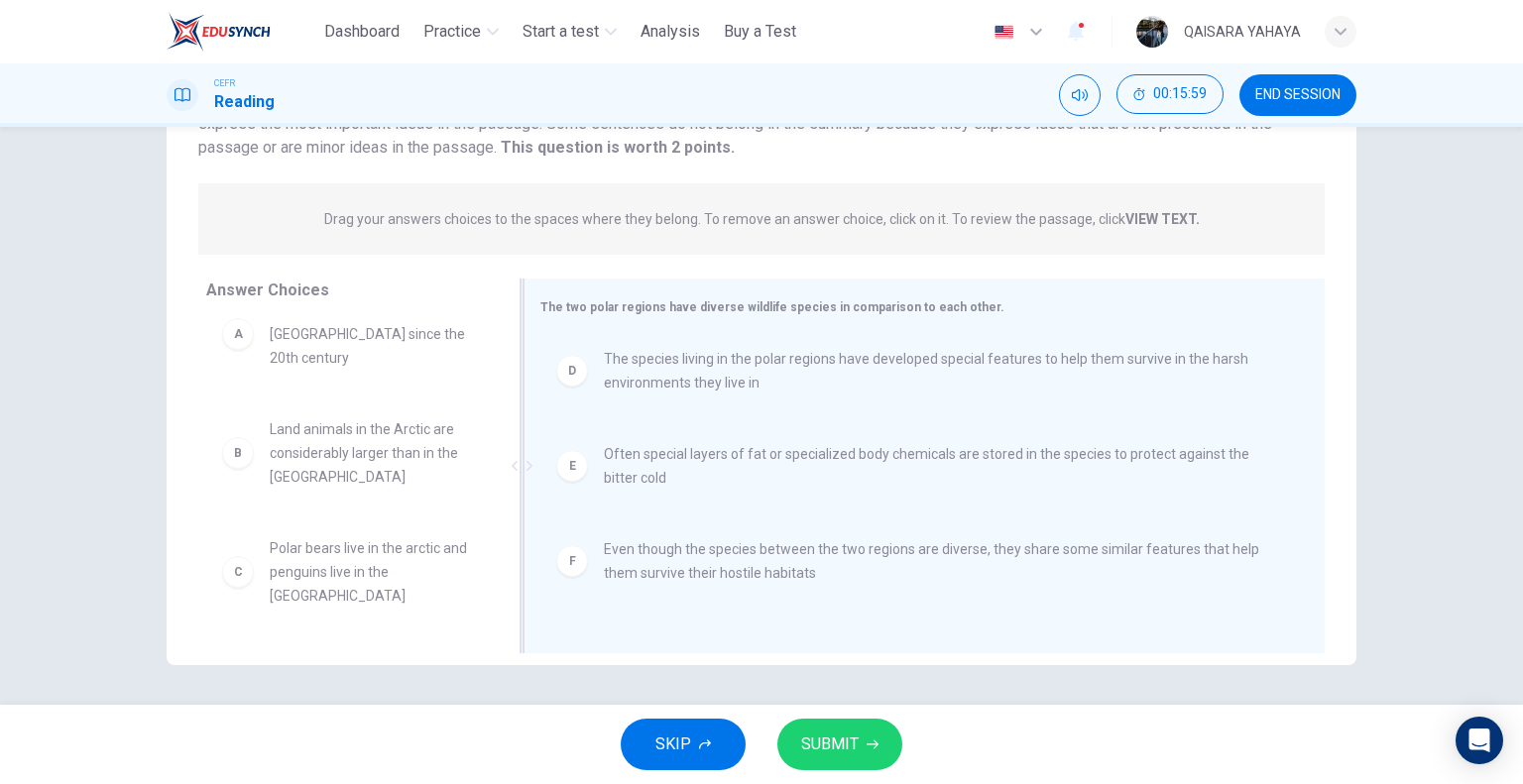 scroll, scrollTop: 4, scrollLeft: 0, axis: vertical 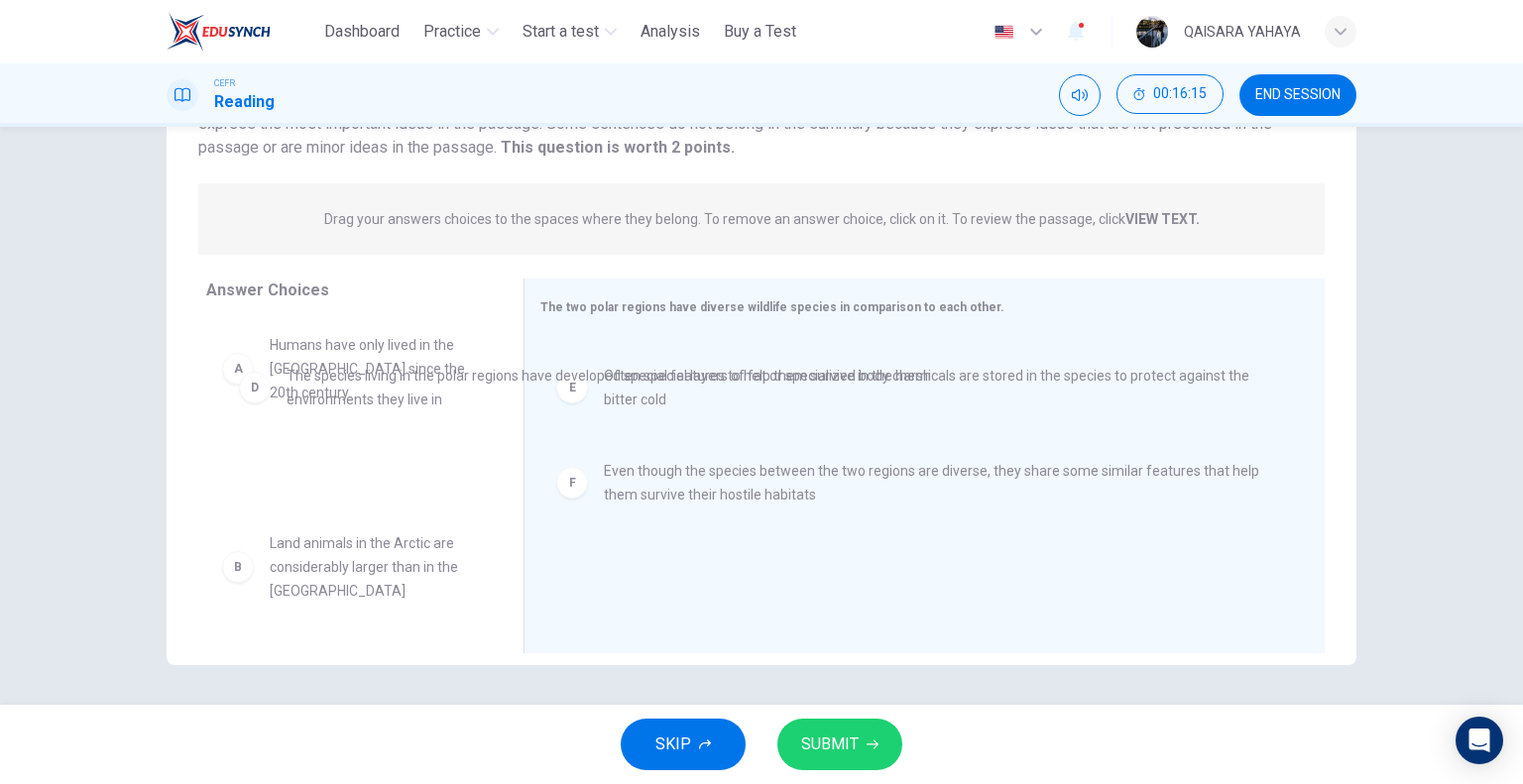 drag, startPoint x: 762, startPoint y: 385, endPoint x: 412, endPoint y: 393, distance: 350.09142 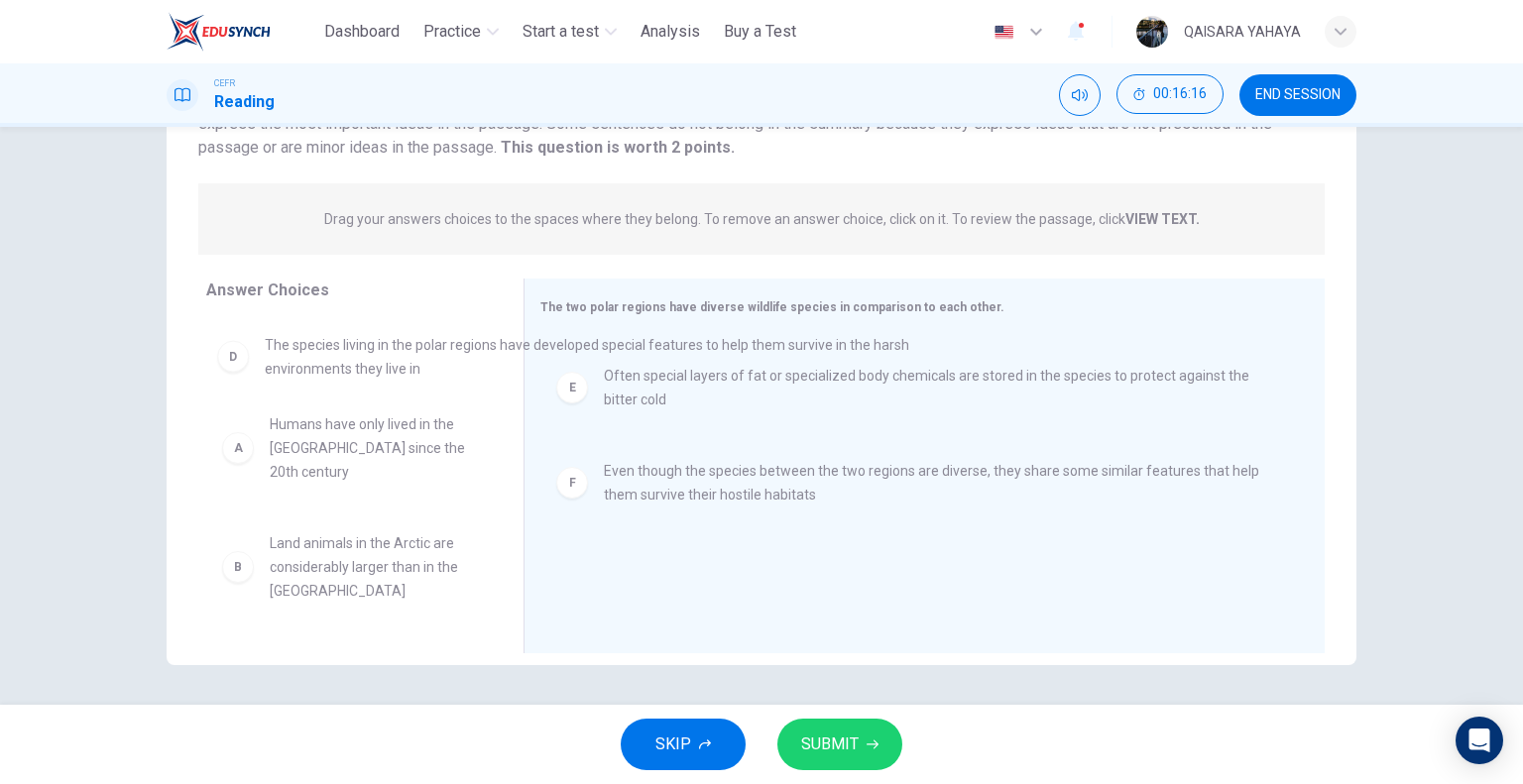 scroll, scrollTop: 0, scrollLeft: 0, axis: both 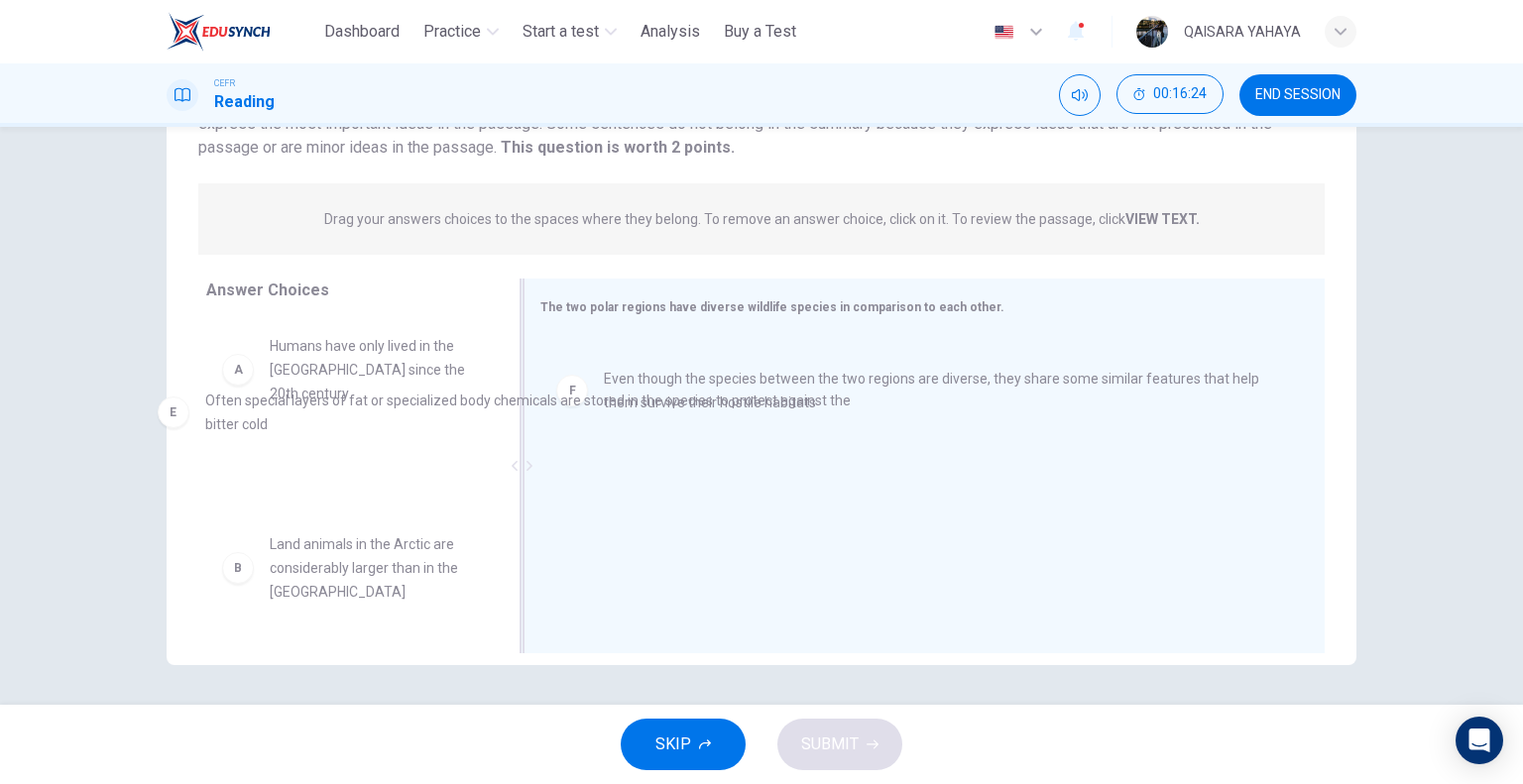 drag, startPoint x: 905, startPoint y: 387, endPoint x: 488, endPoint y: 425, distance: 418.72784 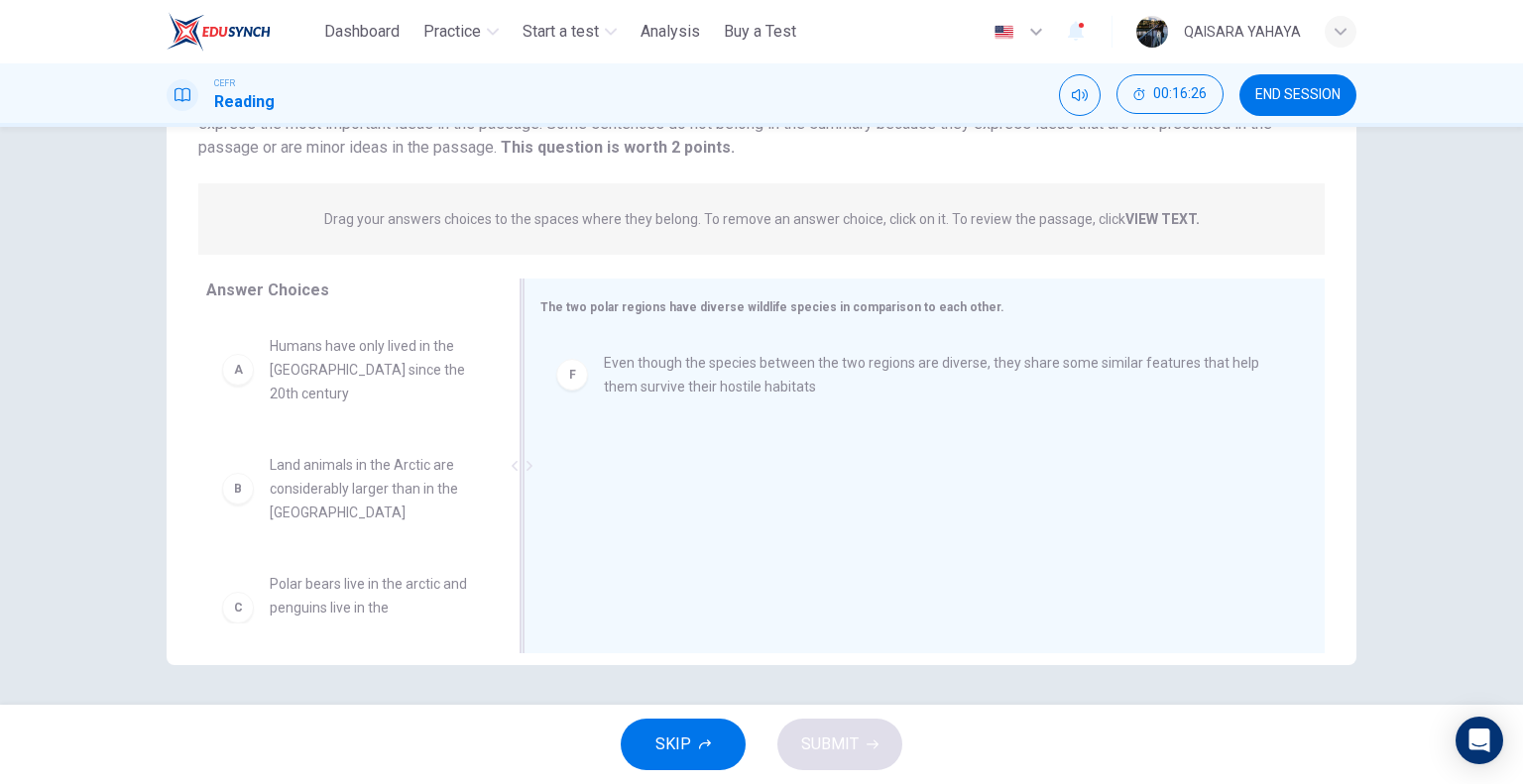 scroll, scrollTop: 0, scrollLeft: 0, axis: both 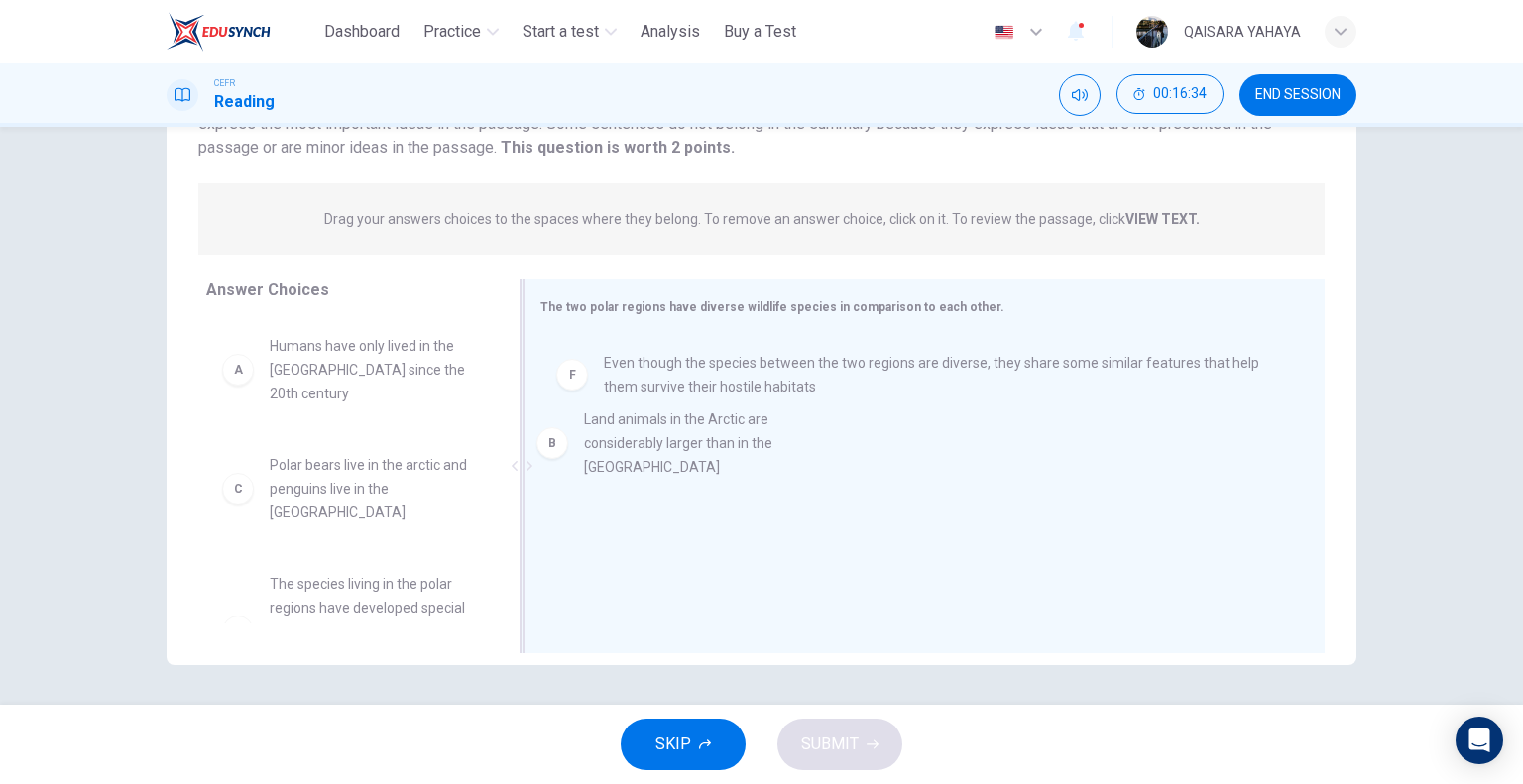 drag, startPoint x: 552, startPoint y: 477, endPoint x: 719, endPoint y: 426, distance: 174.6139 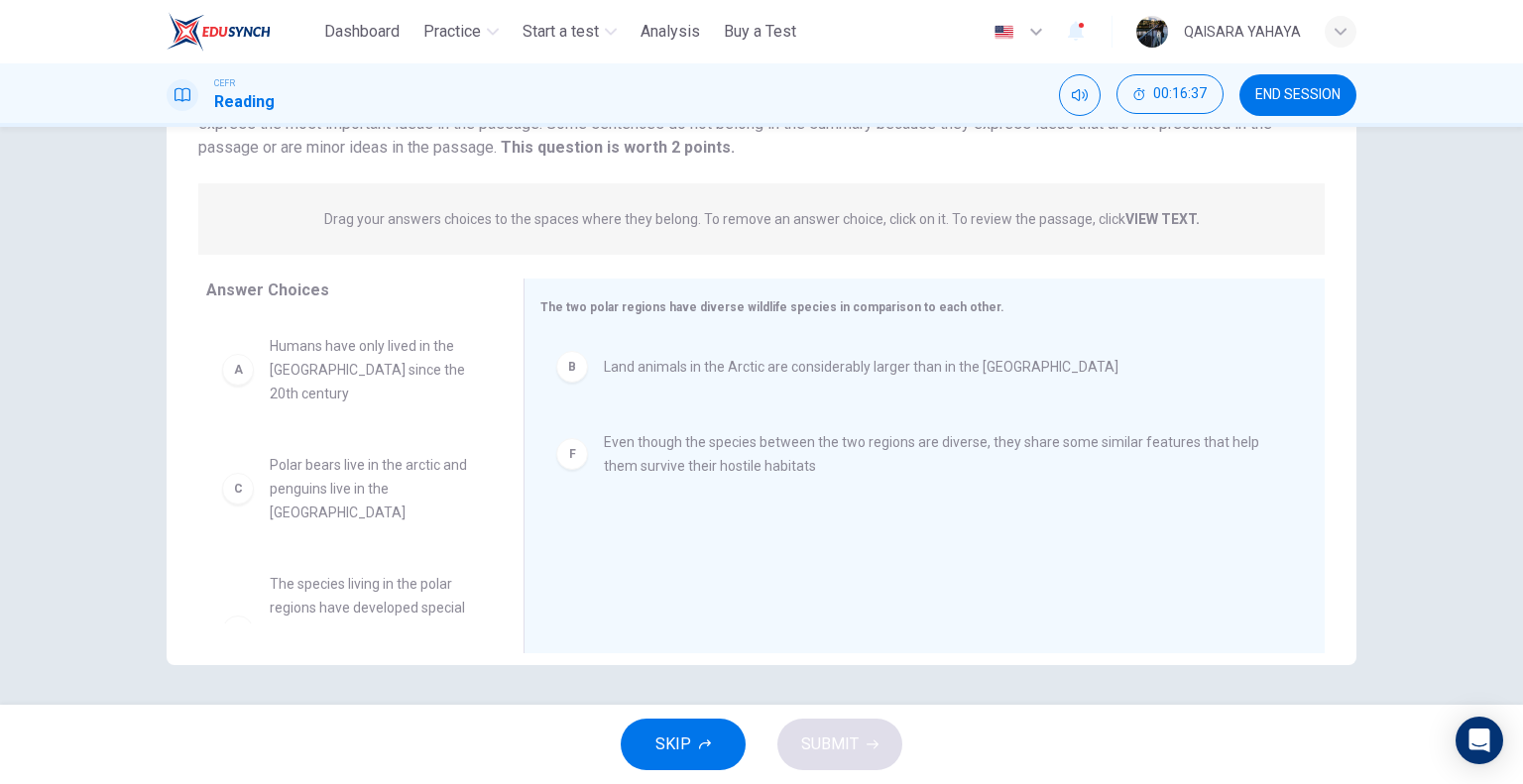 scroll, scrollTop: 99, scrollLeft: 0, axis: vertical 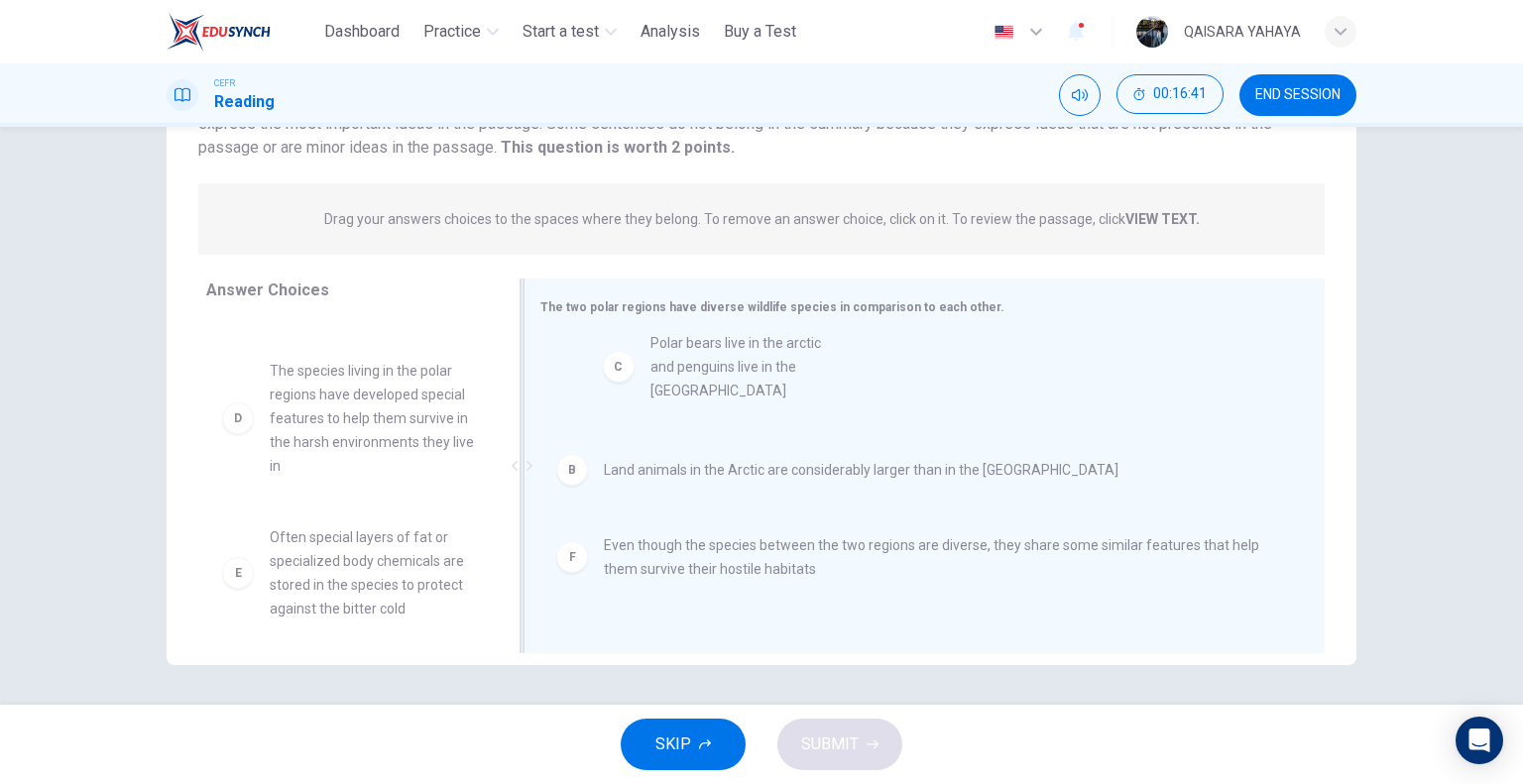 drag, startPoint x: 376, startPoint y: 387, endPoint x: 770, endPoint y: 388, distance: 394.00127 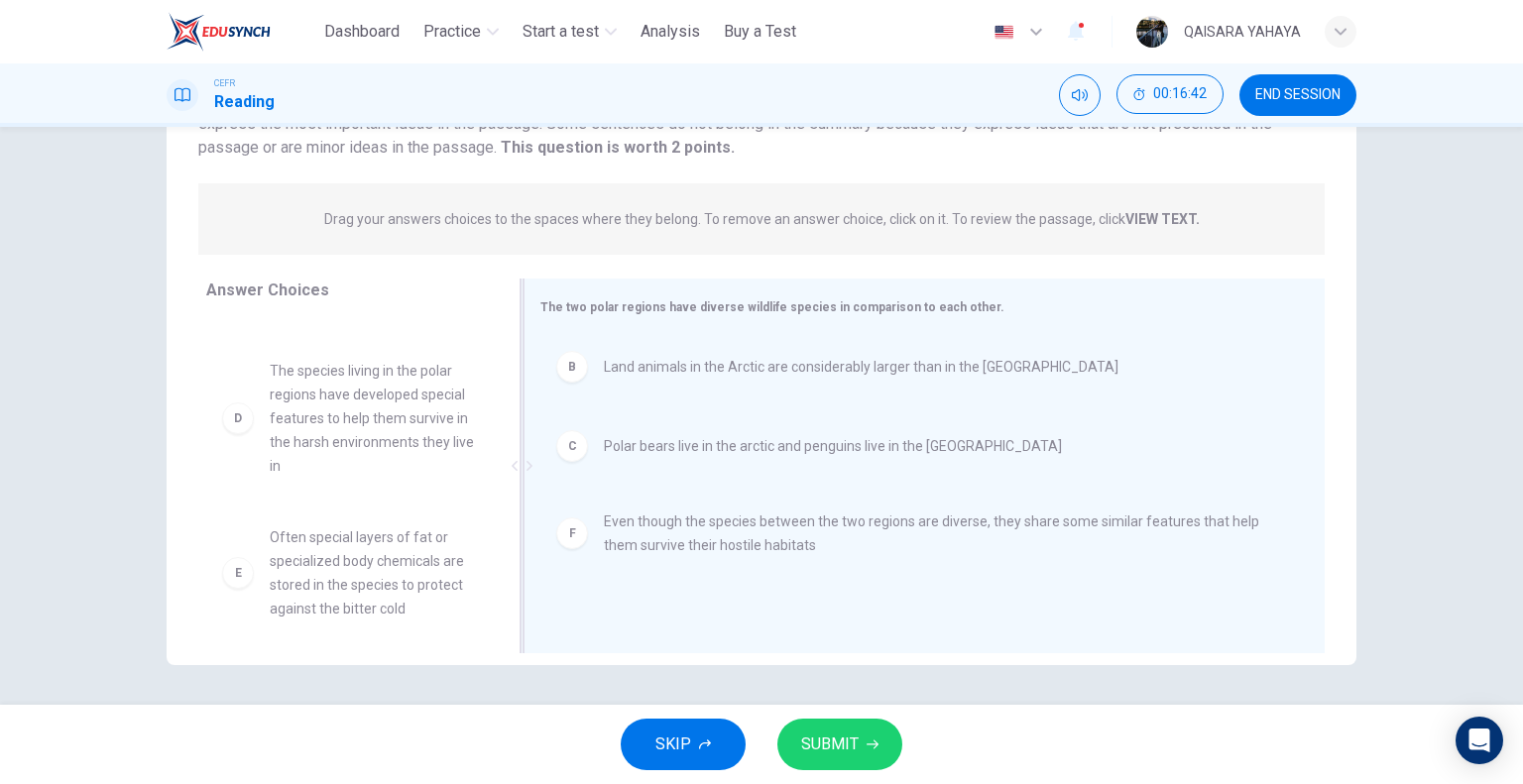 scroll, scrollTop: 83, scrollLeft: 0, axis: vertical 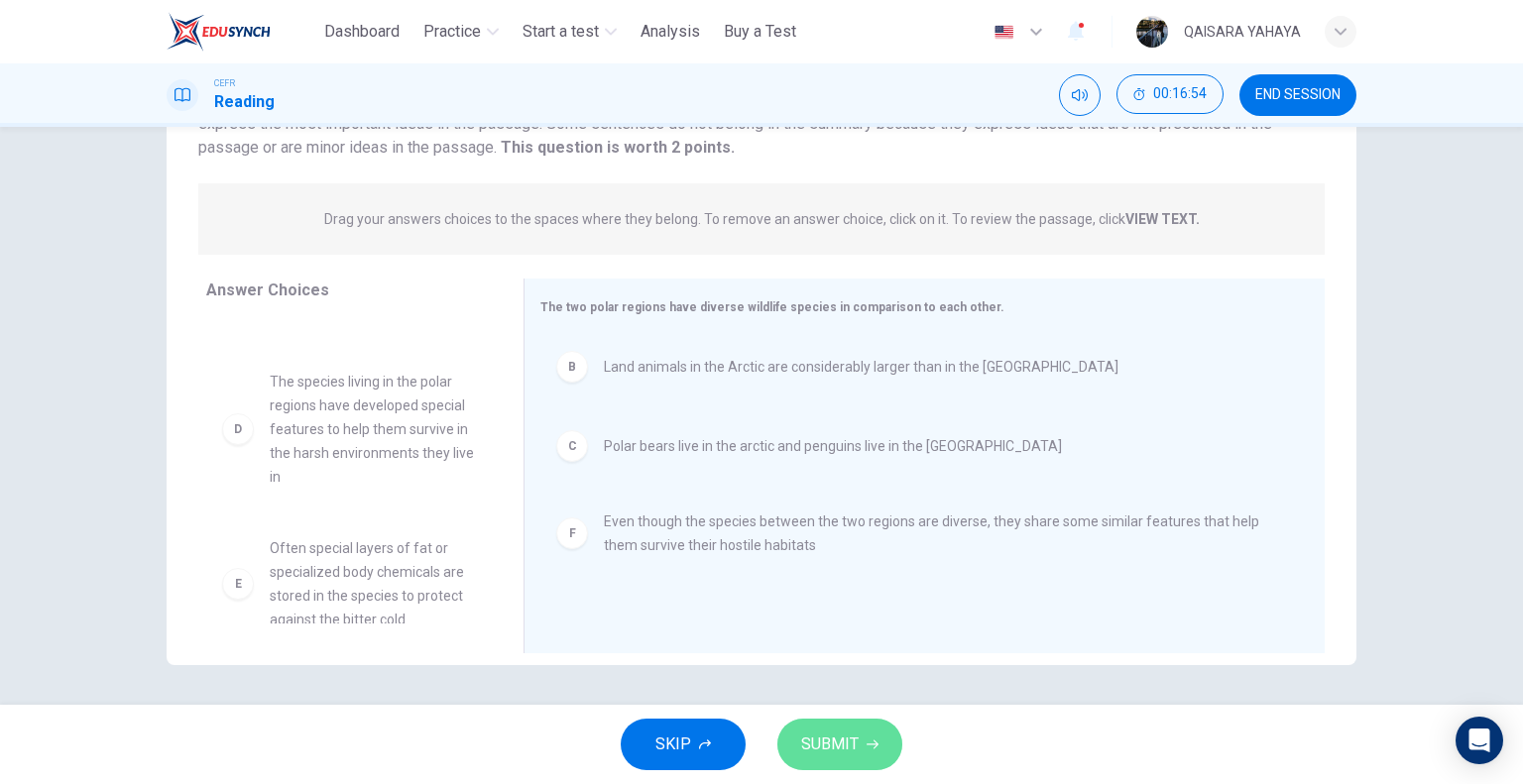 click on "SUBMIT" at bounding box center [840, 744] 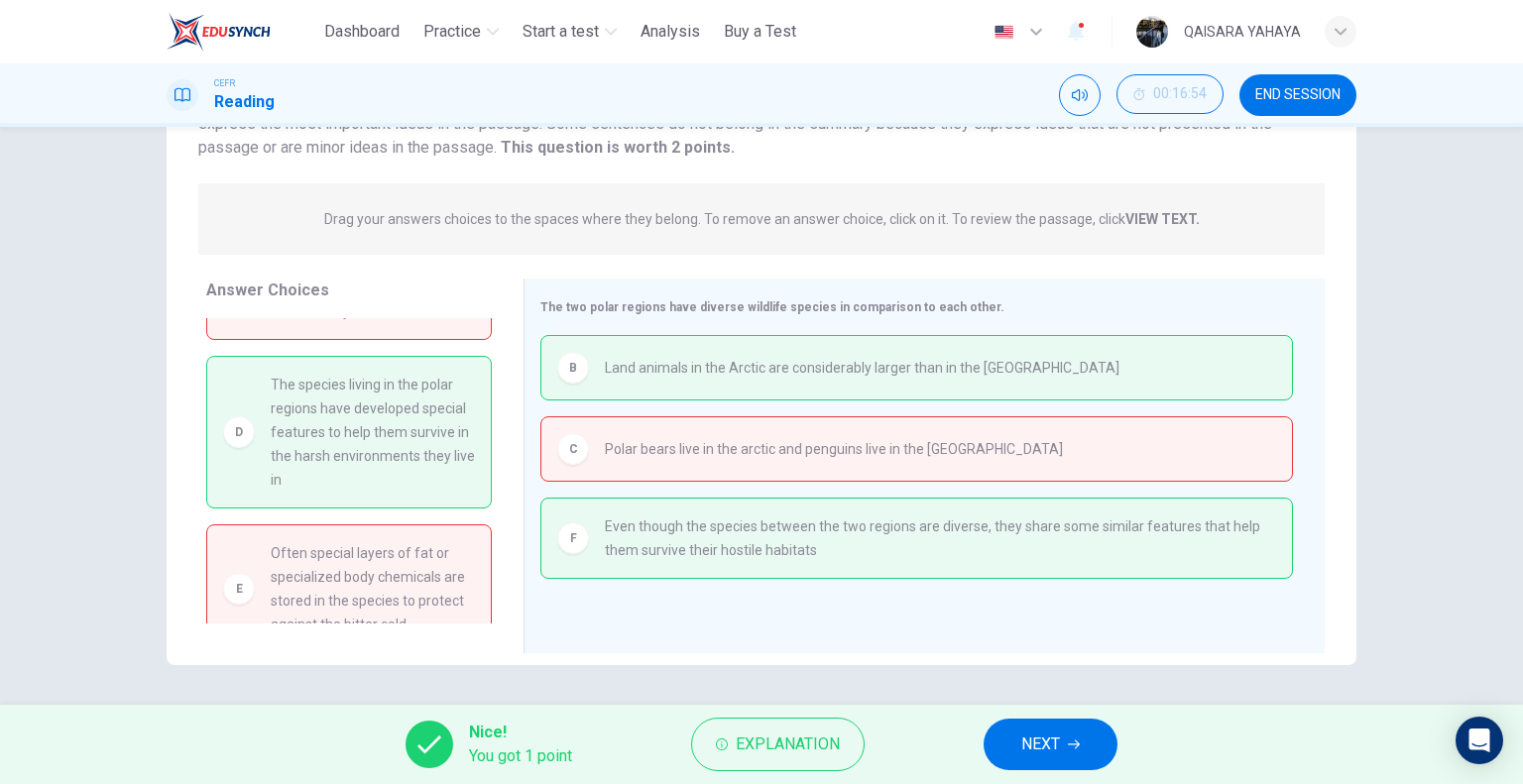 click on "NEXT" at bounding box center (1040, 744) 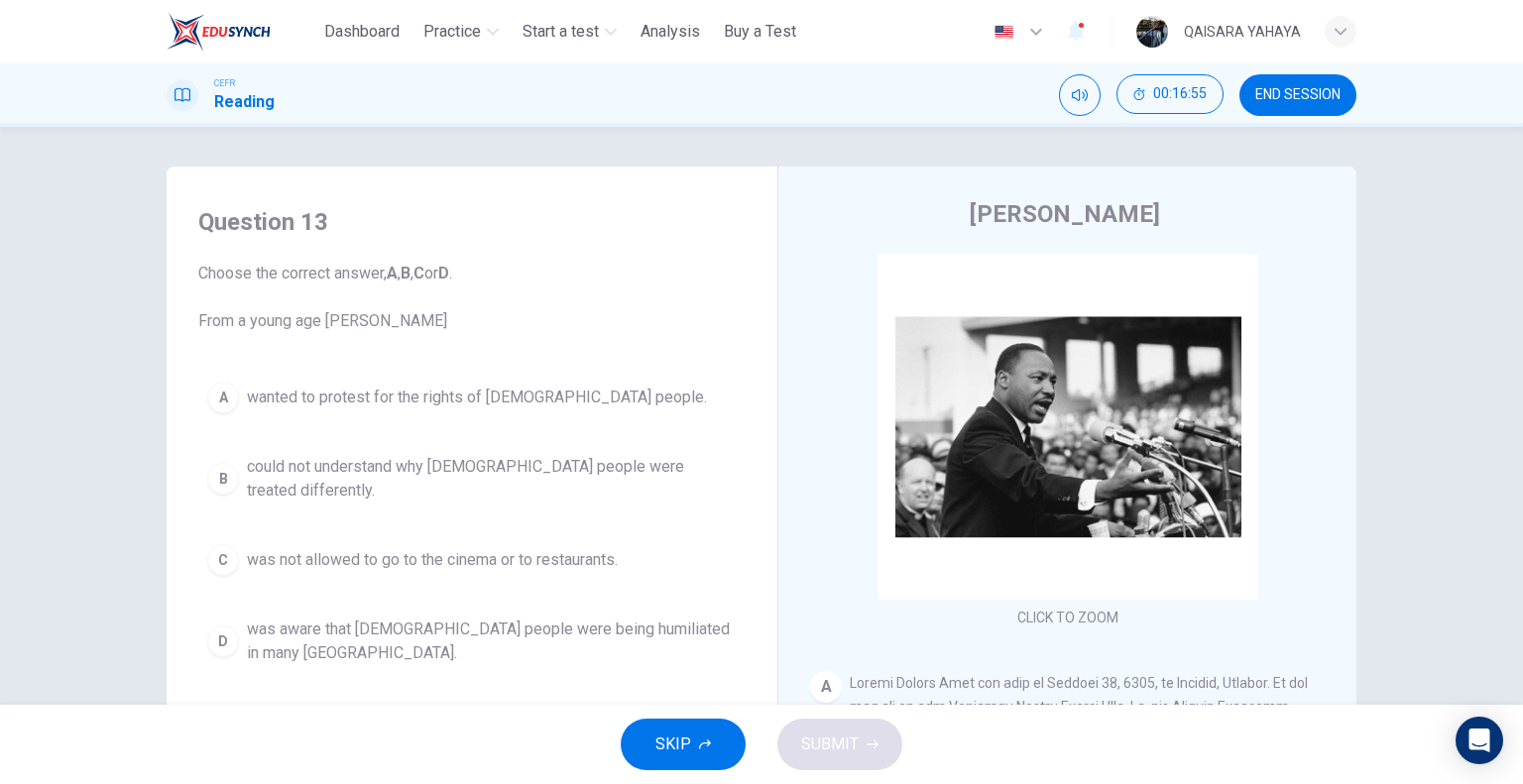 click on "Dashboard Practice Start a test Analysis Buy a Test English ** ​ QAISARA YAHAYA" at bounding box center [762, 32] 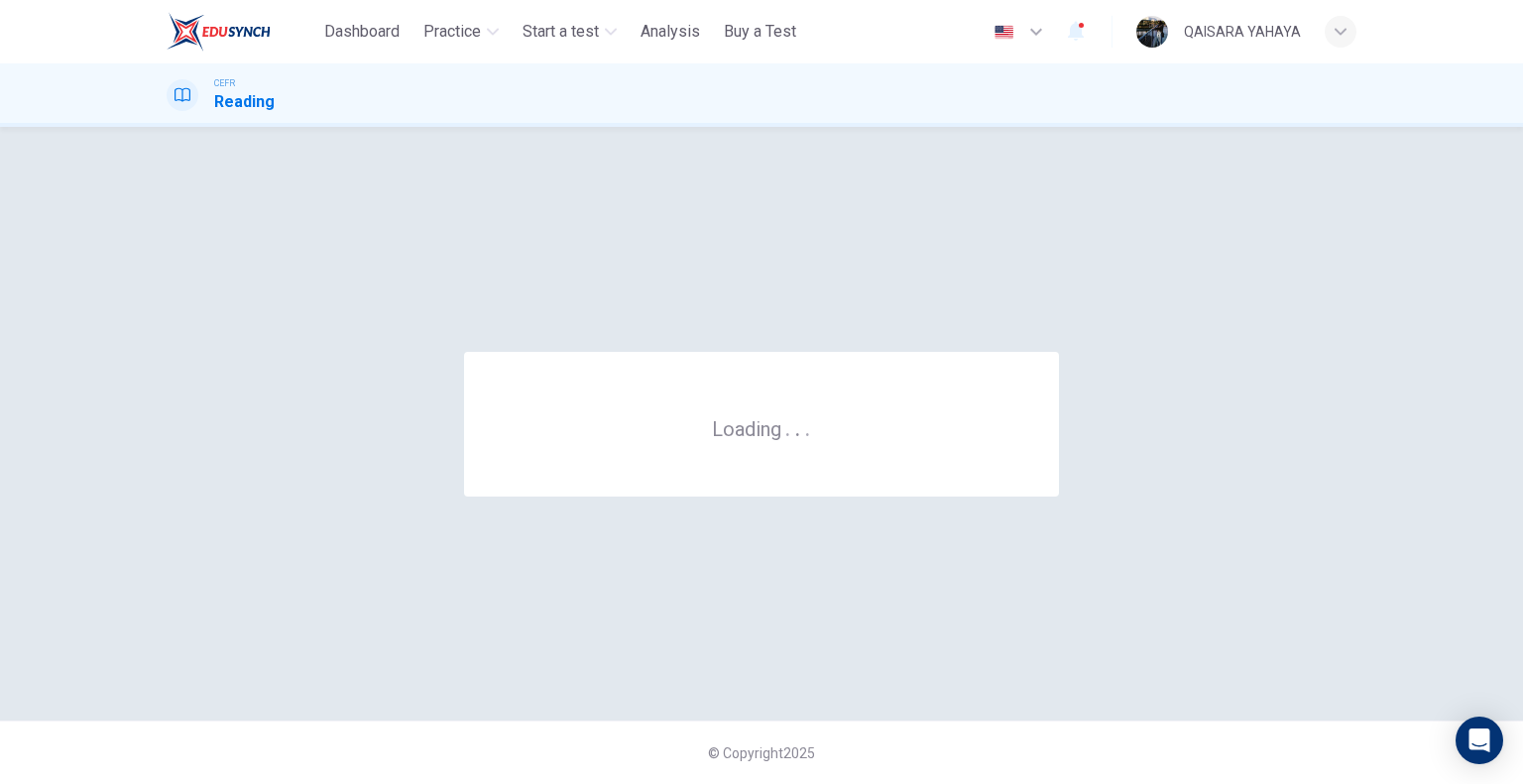 scroll, scrollTop: 0, scrollLeft: 0, axis: both 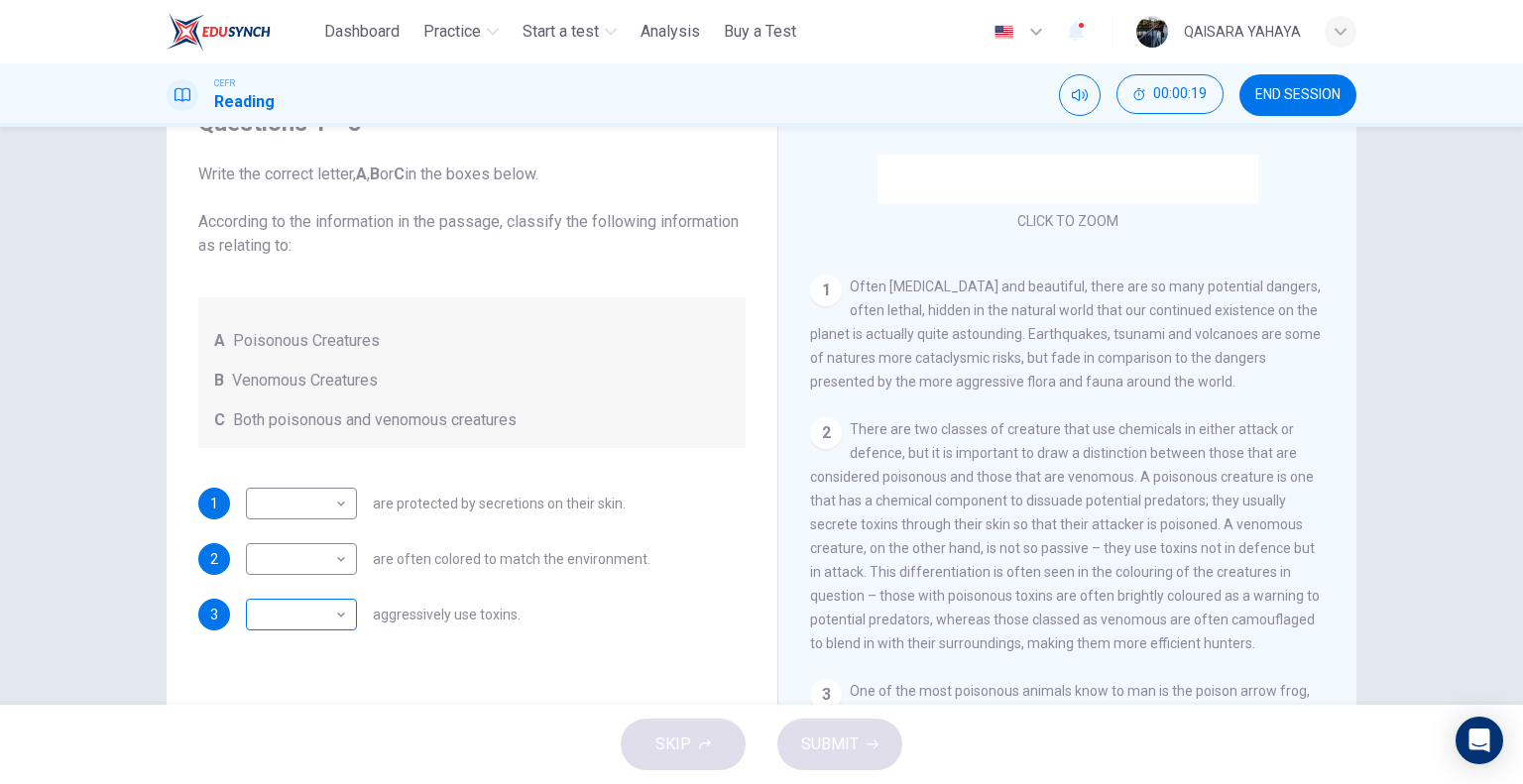 click on "This site uses cookies, as explained in our  Privacy Policy . If you agree to the use of cookies, please click the Accept button and continue to browse our site.   Privacy Policy Accept Dashboard Practice Start a test Analysis Buy a Test English ** ​ QAISARA YAHAYA CEFR Reading 00:00:19 END SESSION Questions 1 - 3 Write the correct letter,  A ,  B  or  C  in the boxes below.
According to the information in the passage, classify the following information
as relating to: A Poisonous Creatures B Venomous Creatures C Both poisonous and venomous creatures 1 ​ ​ are protected by secretions on their skin. 2 ​ ​ are often colored to match the environment. 3 ​ ​ aggressively use toxins. Poisonous Animals CLICK TO ZOOM Click to Zoom 1 2 3 4 5 6 SKIP SUBMIT ELTC - EduSynch CEFR Test for Teachers in [GEOGRAPHIC_DATA]
Dashboard Practice Start a test Analysis Pricing   Notifications 1 © Copyright  2025" at bounding box center [762, 392] 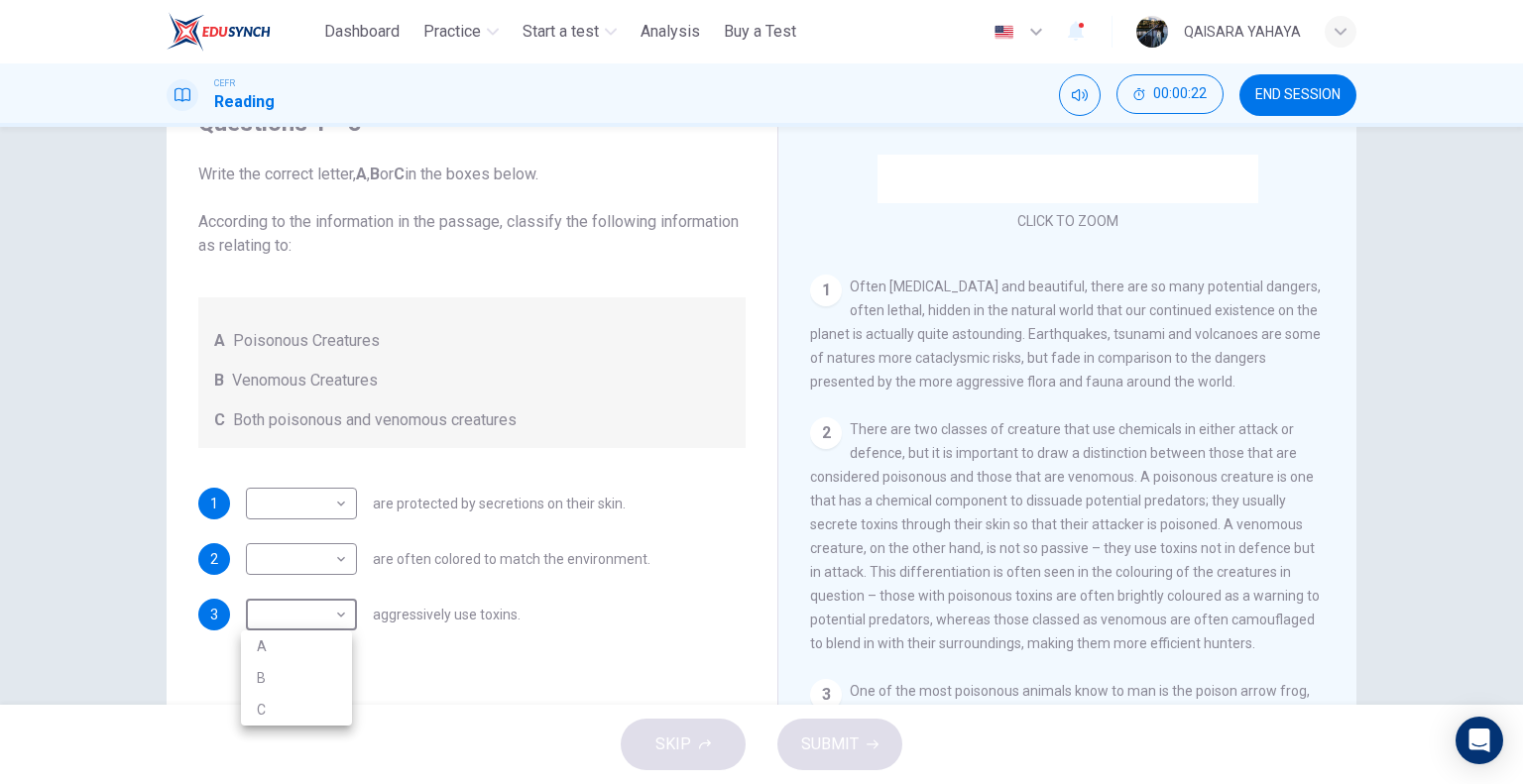 click on "B" at bounding box center [296, 678] 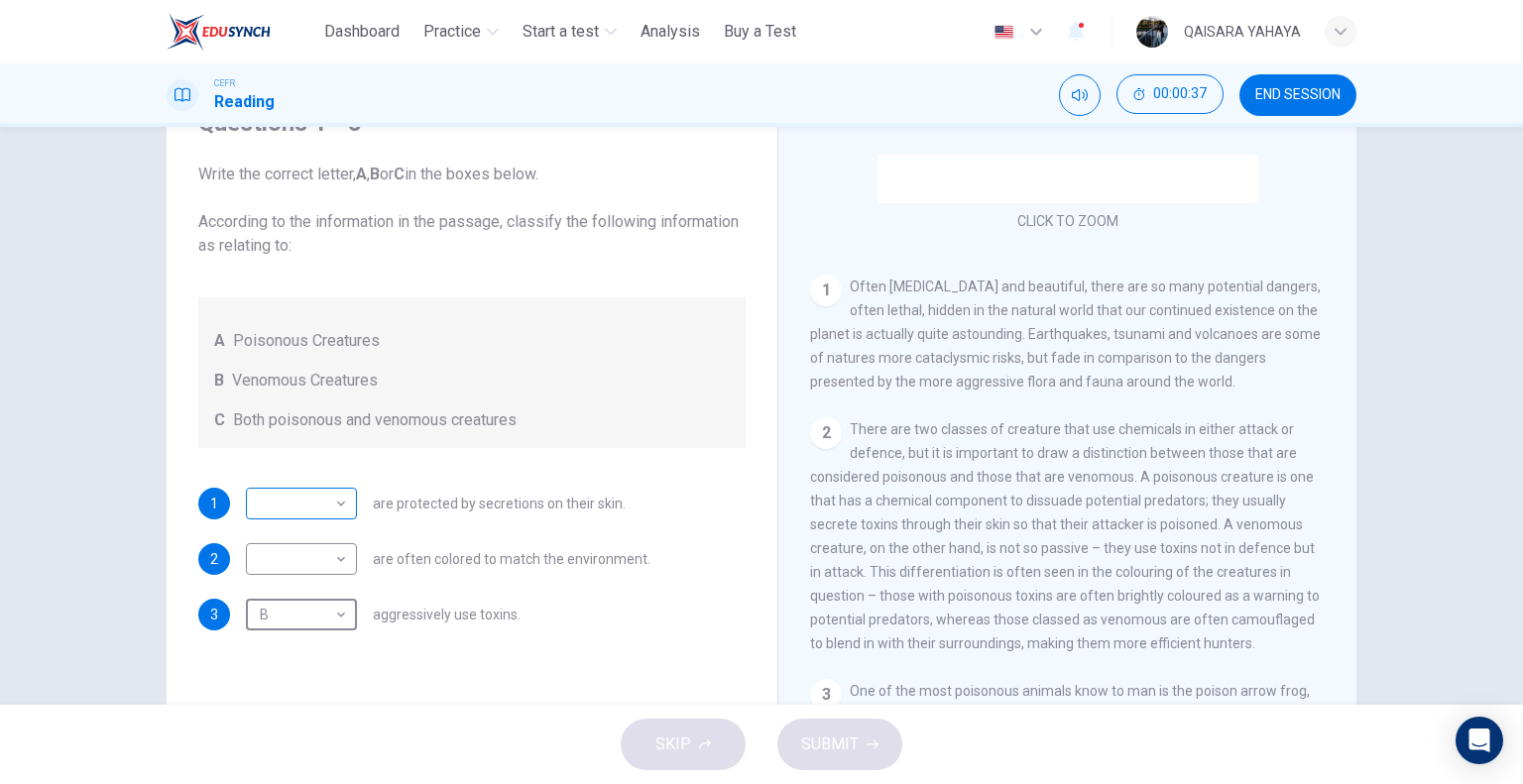 click on "This site uses cookies, as explained in our  Privacy Policy . If you agree to the use of cookies, please click the Accept button and continue to browse our site.   Privacy Policy Accept Dashboard Practice Start a test Analysis Buy a Test English ** ​ QAISARA YAHAYA CEFR Reading 00:00:37 END SESSION Questions 1 - 3 Write the correct letter,  A ,  B  or  C  in the boxes below.
According to the information in the passage, classify the following information
as relating to: A Poisonous Creatures B Venomous Creatures C Both poisonous and venomous creatures 1 ​ ​ are protected by secretions on their skin. 2 ​ ​ are often colored to match the environment. 3 B * ​ aggressively use toxins. Poisonous Animals CLICK TO ZOOM Click to Zoom 1 2 3 4 5 6 SKIP SUBMIT ELTC - EduSynch CEFR Test for Teachers in [GEOGRAPHIC_DATA]
Dashboard Practice Start a test Analysis Pricing   Notifications 1 © Copyright  2025" at bounding box center [762, 392] 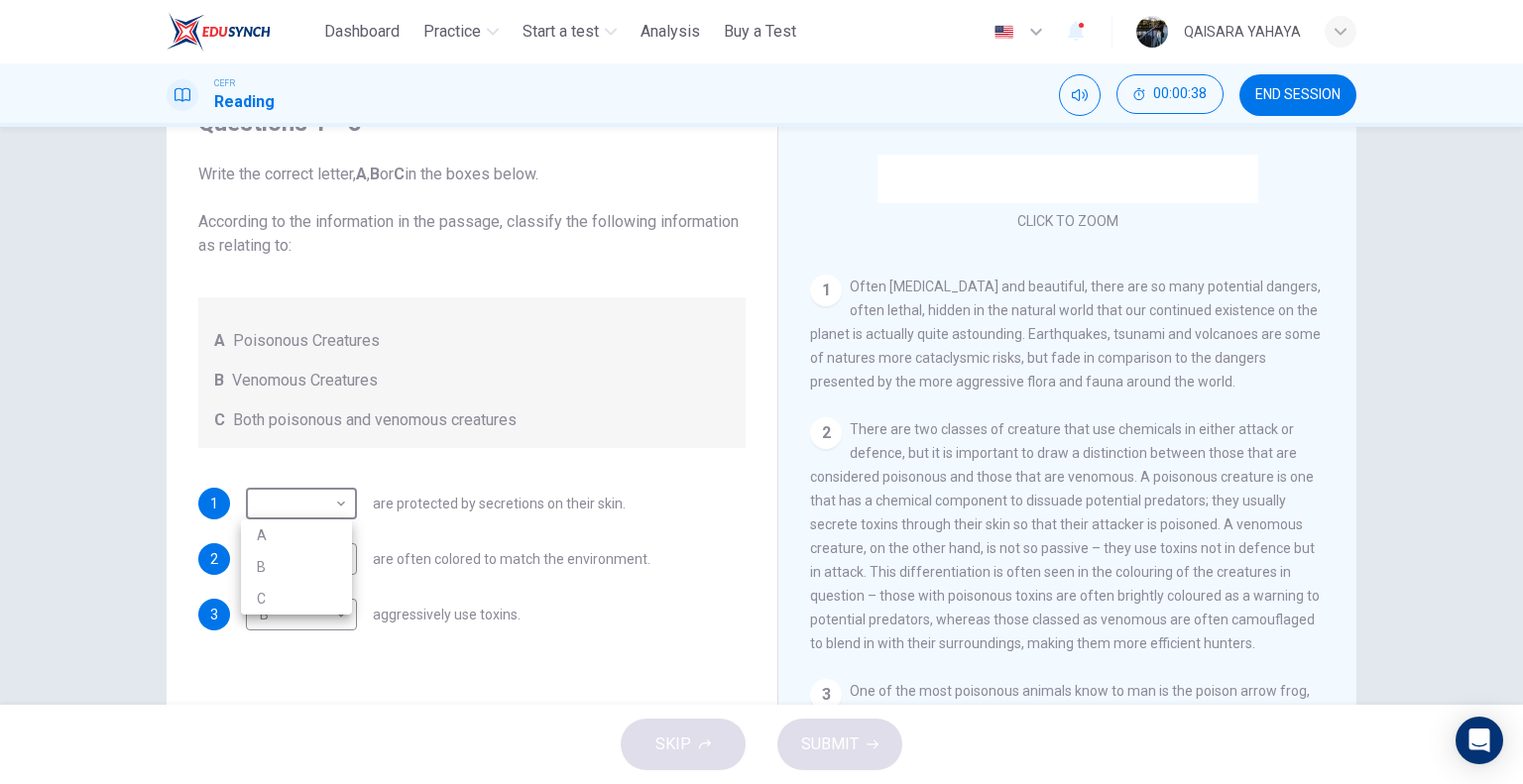 click on "A" at bounding box center (296, 535) 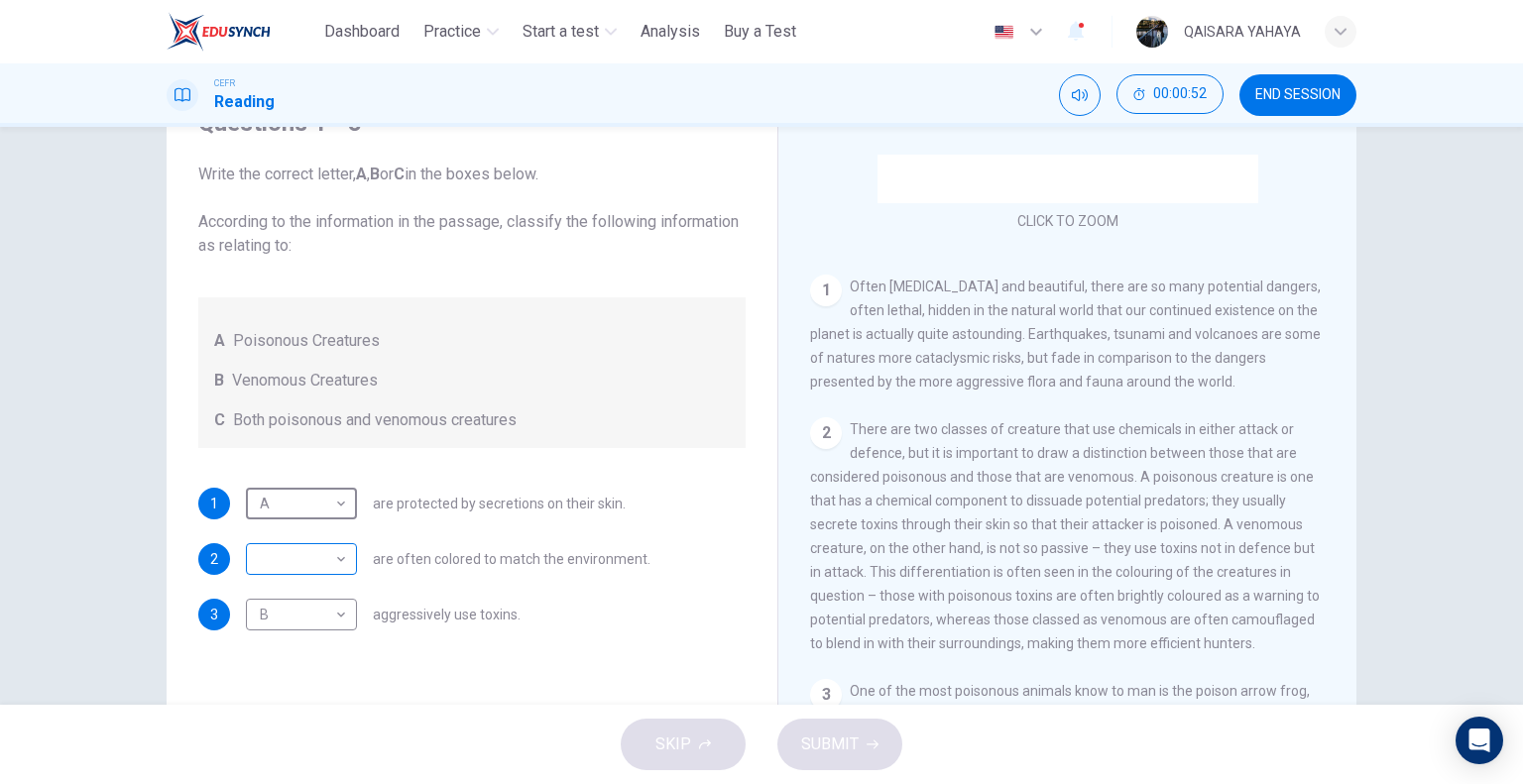 click on "This site uses cookies, as explained in our  Privacy Policy . If you agree to the use of cookies, please click the Accept button and continue to browse our site.   Privacy Policy Accept Dashboard Practice Start a test Analysis Buy a Test English ** ​ QAISARA YAHAYA CEFR Reading 00:00:52 END SESSION Questions 1 - 3 Write the correct letter,  A ,  B  or  C  in the boxes below.
According to the information in the passage, classify the following information
as relating to: A Poisonous Creatures B Venomous Creatures C Both poisonous and venomous creatures 1 A * ​ are protected by secretions on their skin. 2 ​ ​ are often colored to match the environment. 3 B * ​ aggressively use toxins. Poisonous Animals CLICK TO ZOOM Click to Zoom 1 2 3 4 5 6 SKIP SUBMIT ELTC - EduSynch CEFR Test for Teachers in [GEOGRAPHIC_DATA]
Dashboard Practice Start a test Analysis Pricing   Notifications 1 © Copyright  2025" at bounding box center (762, 392) 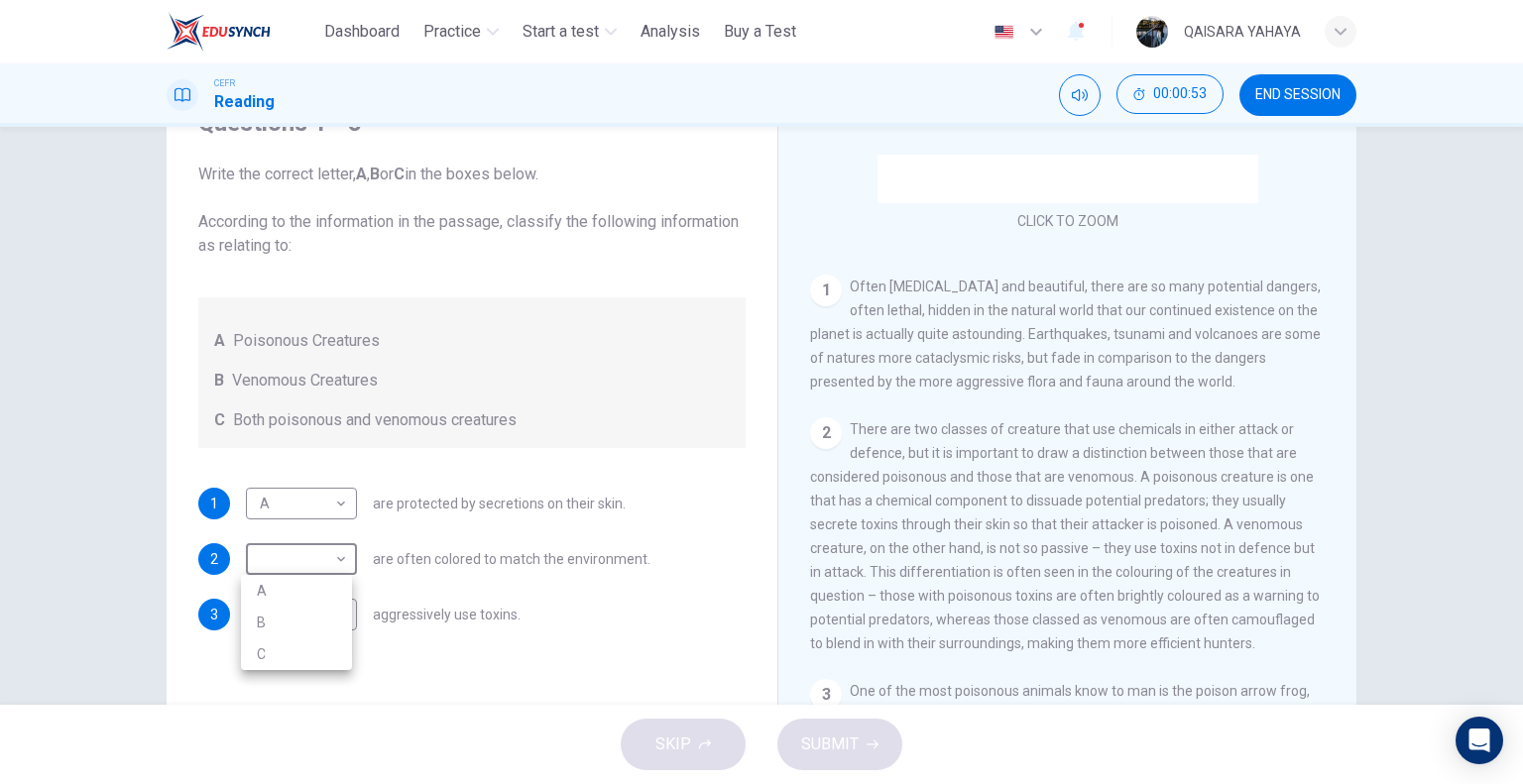 click on "A" at bounding box center [296, 591] 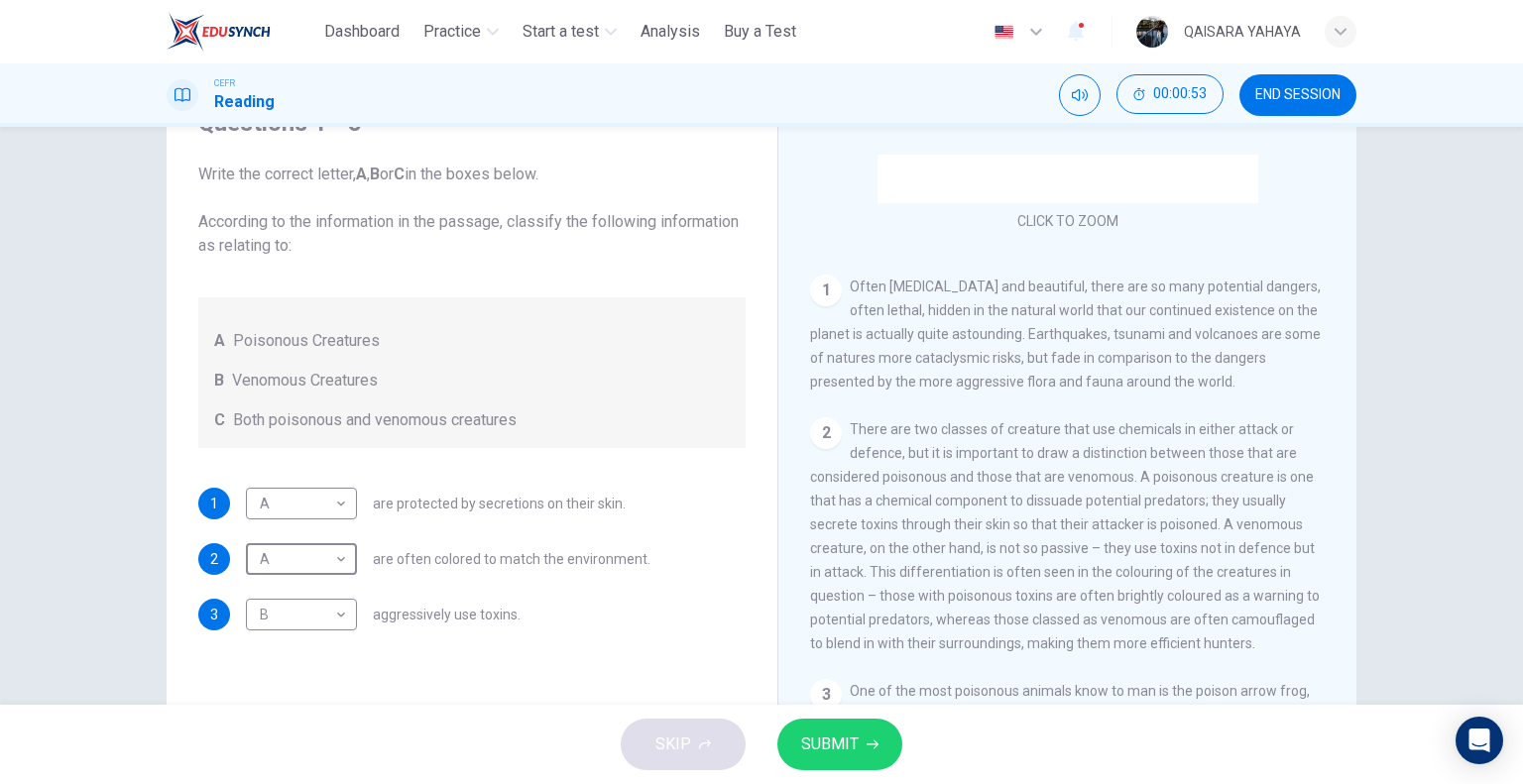click on "are often colored to match the environment." at bounding box center (512, 559) 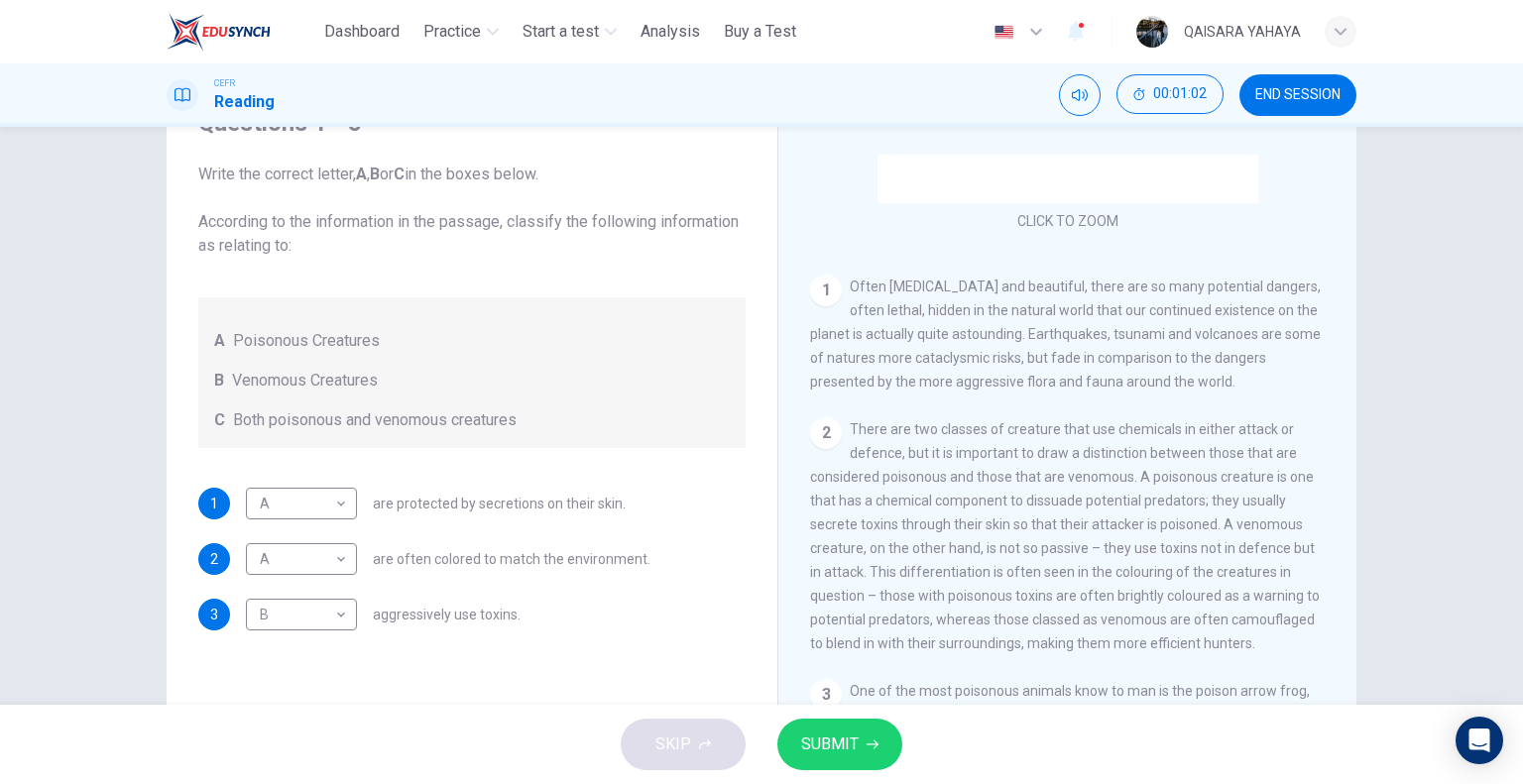 click on "SUBMIT" at bounding box center [830, 744] 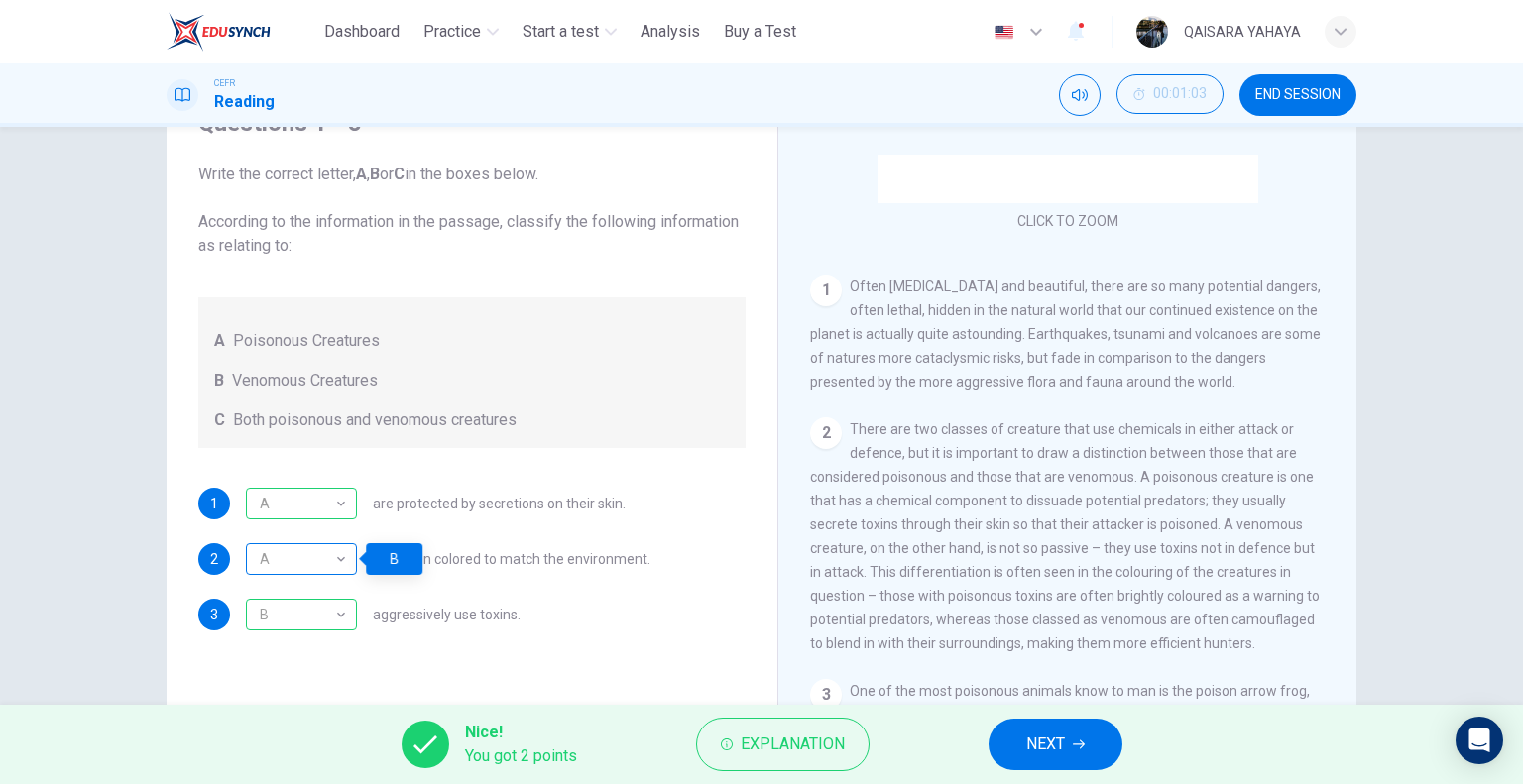 click on "A" at bounding box center (297, 559) 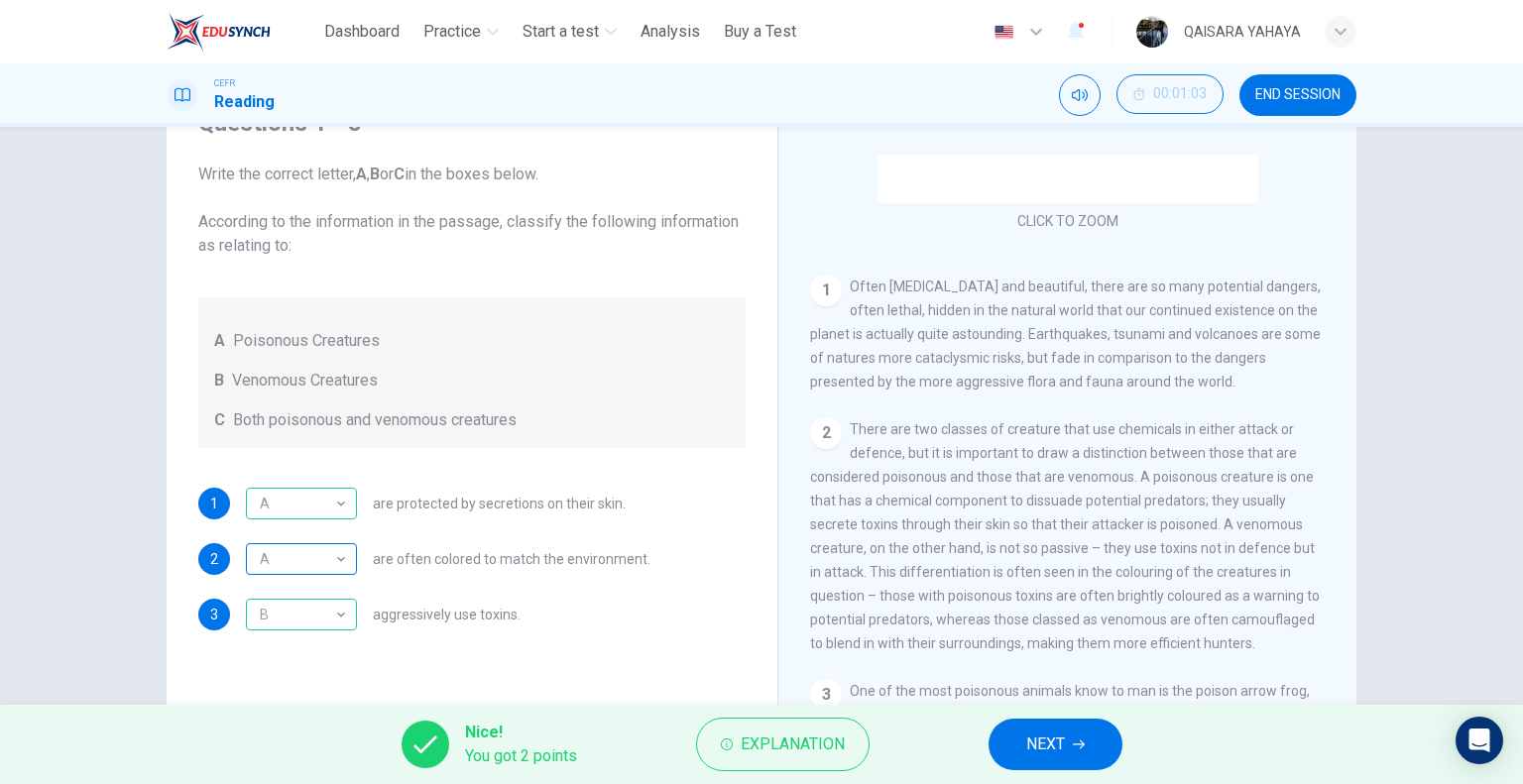 click on "A" at bounding box center [297, 559] 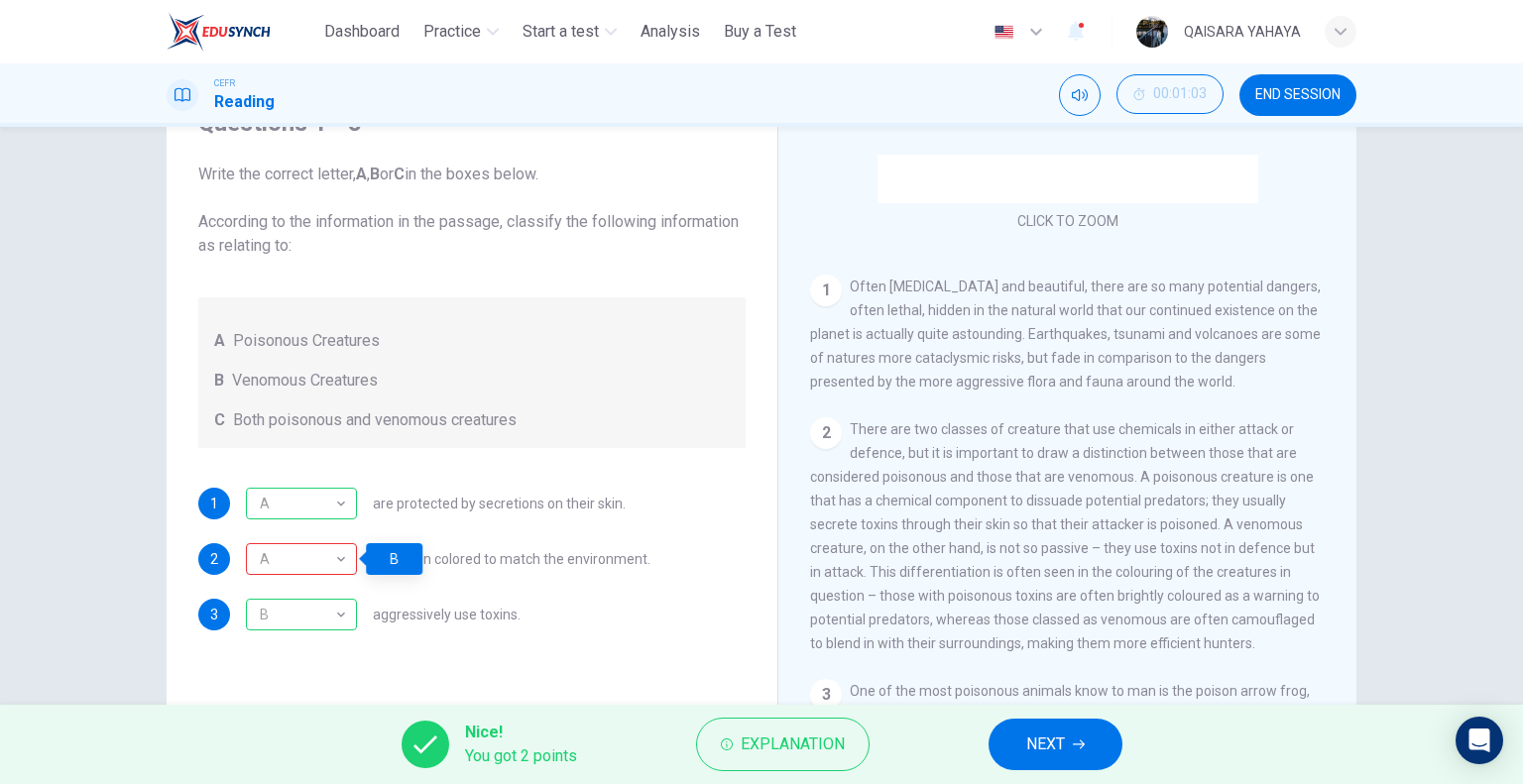 click on "A * ​ are often colored to match the environment." at bounding box center [448, 559] 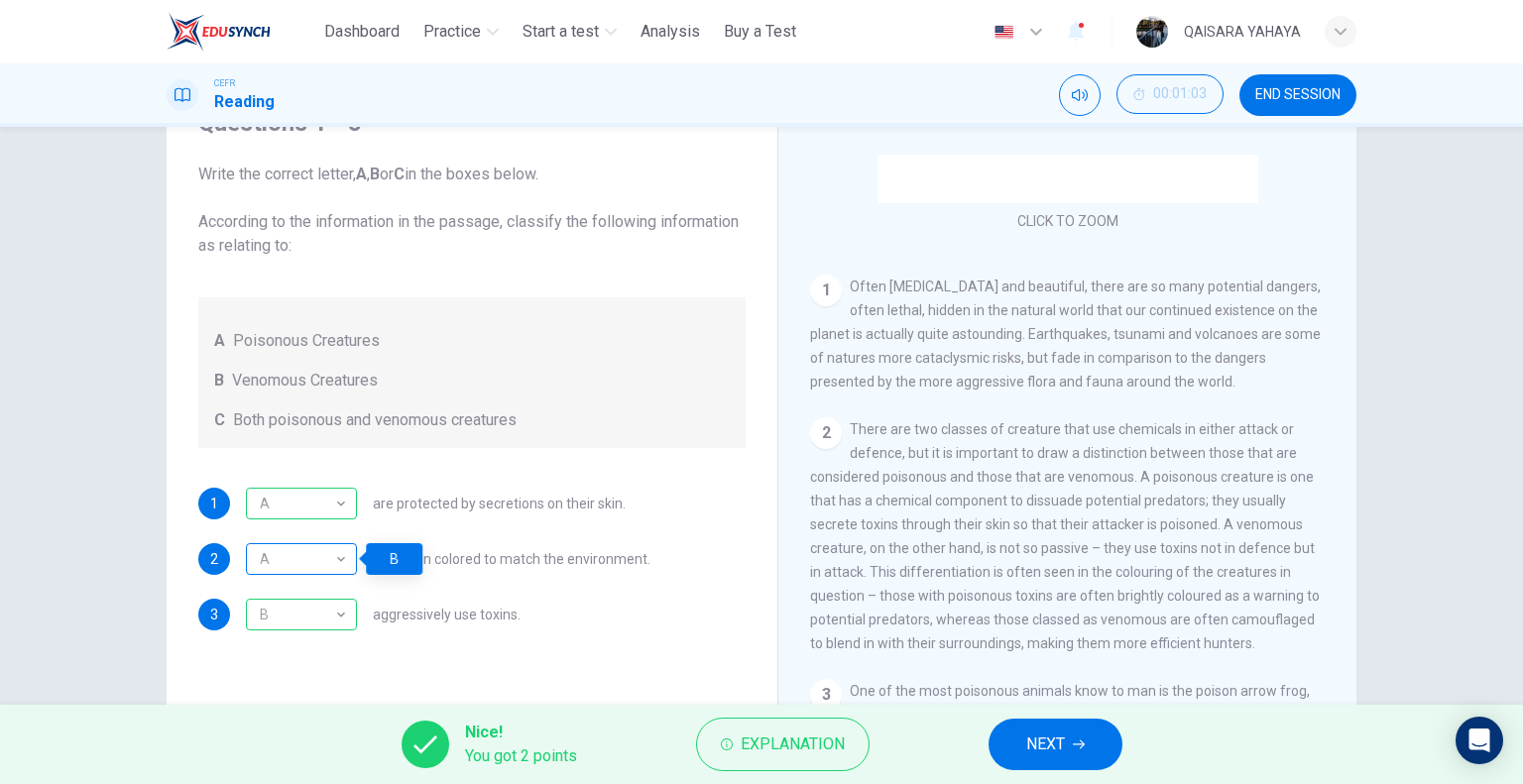 click on "A" at bounding box center (297, 559) 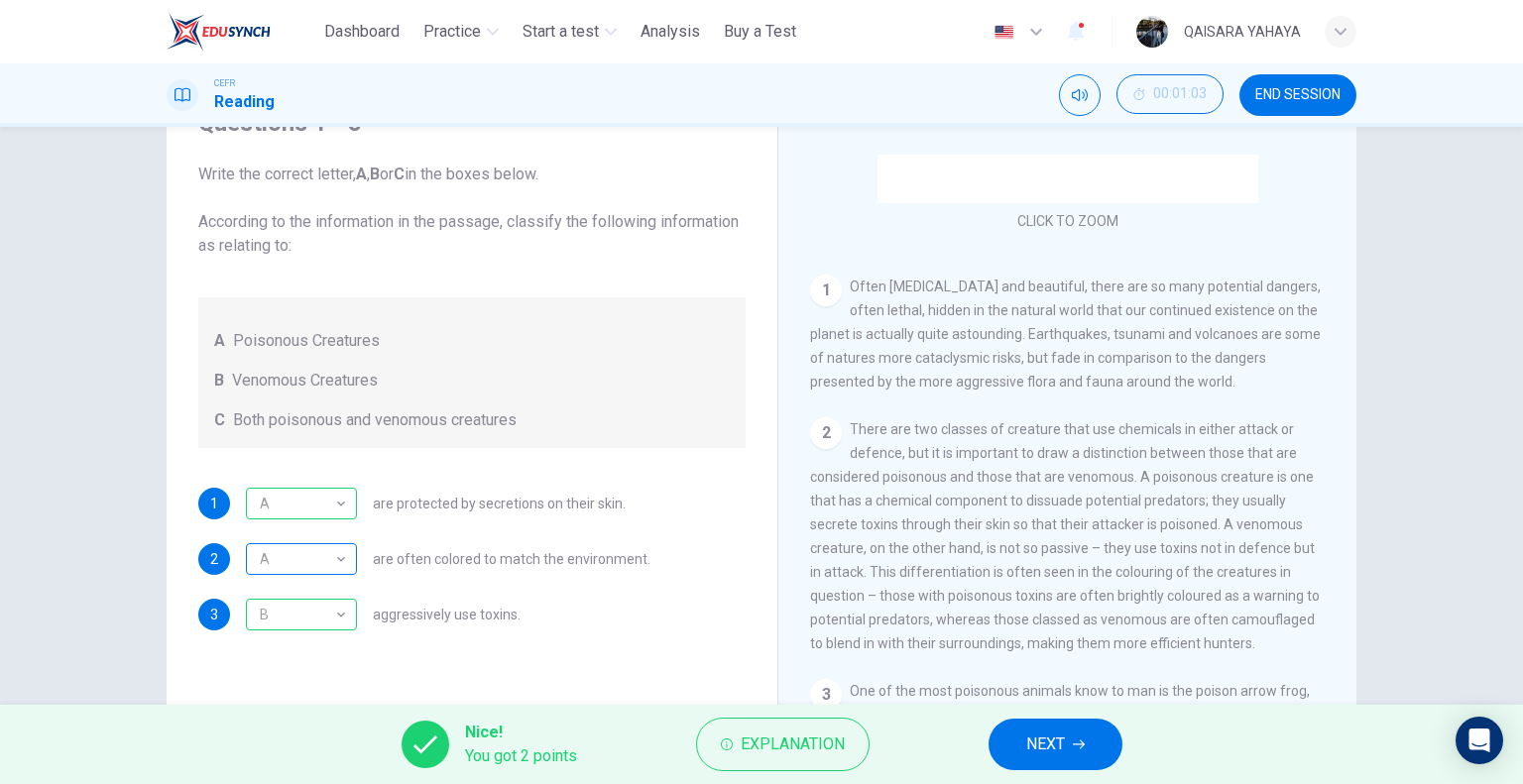 click on "A" at bounding box center (297, 559) 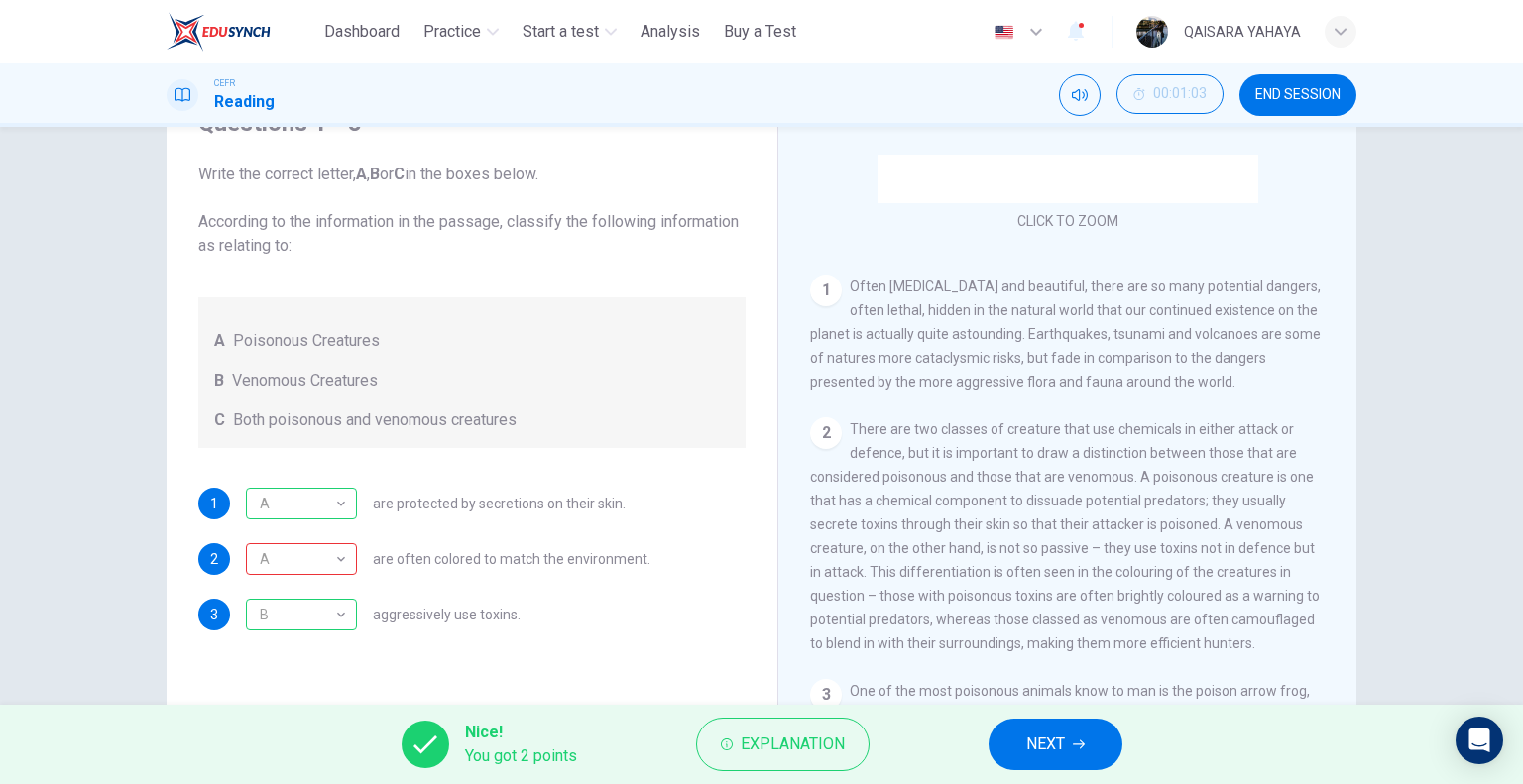 click on "1 A * ​ are protected by secretions on their skin. 2 A * ​ are often colored to match the environment. 3 B * ​ aggressively use toxins." at bounding box center [472, 559] 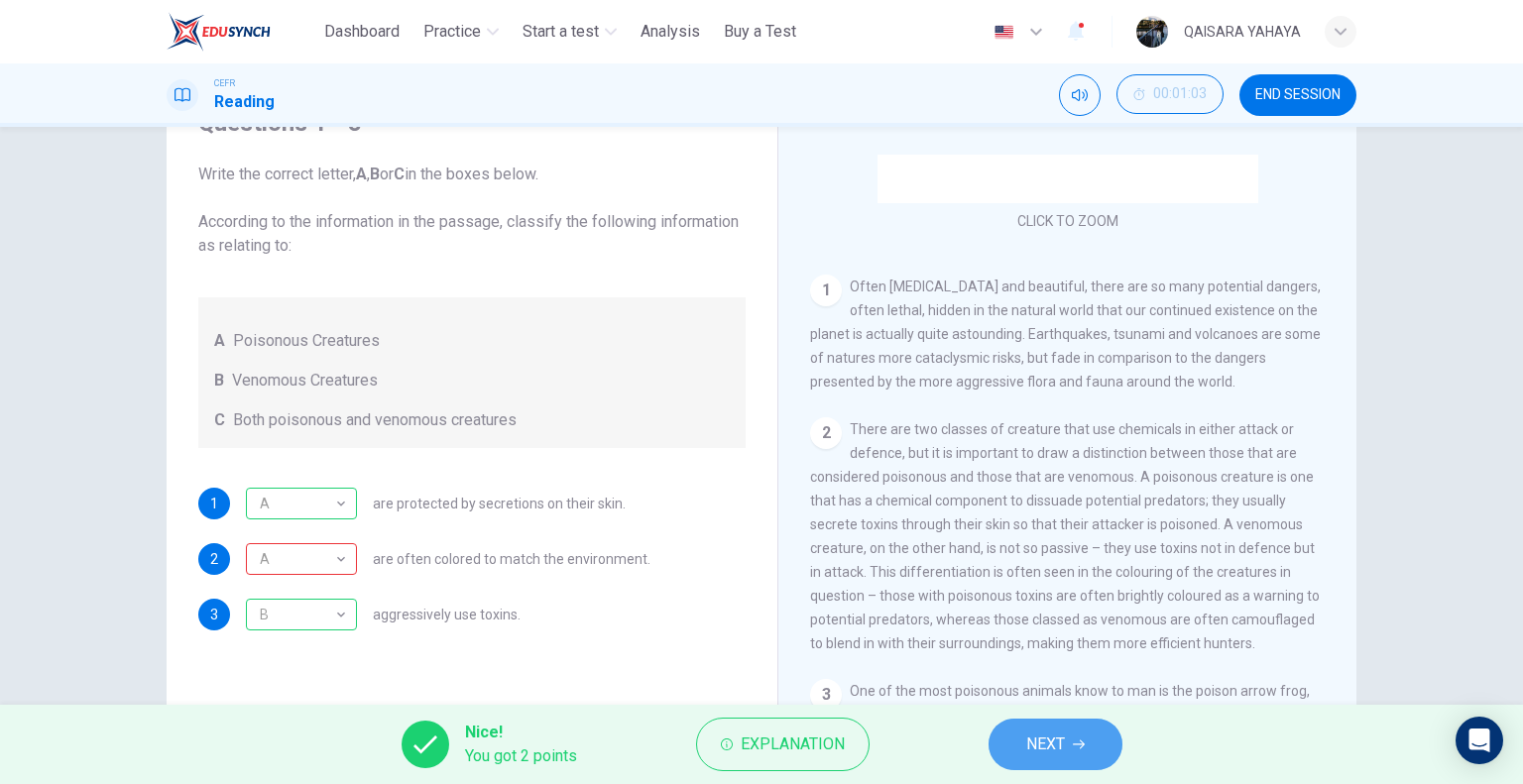 click on "NEXT" at bounding box center [1055, 744] 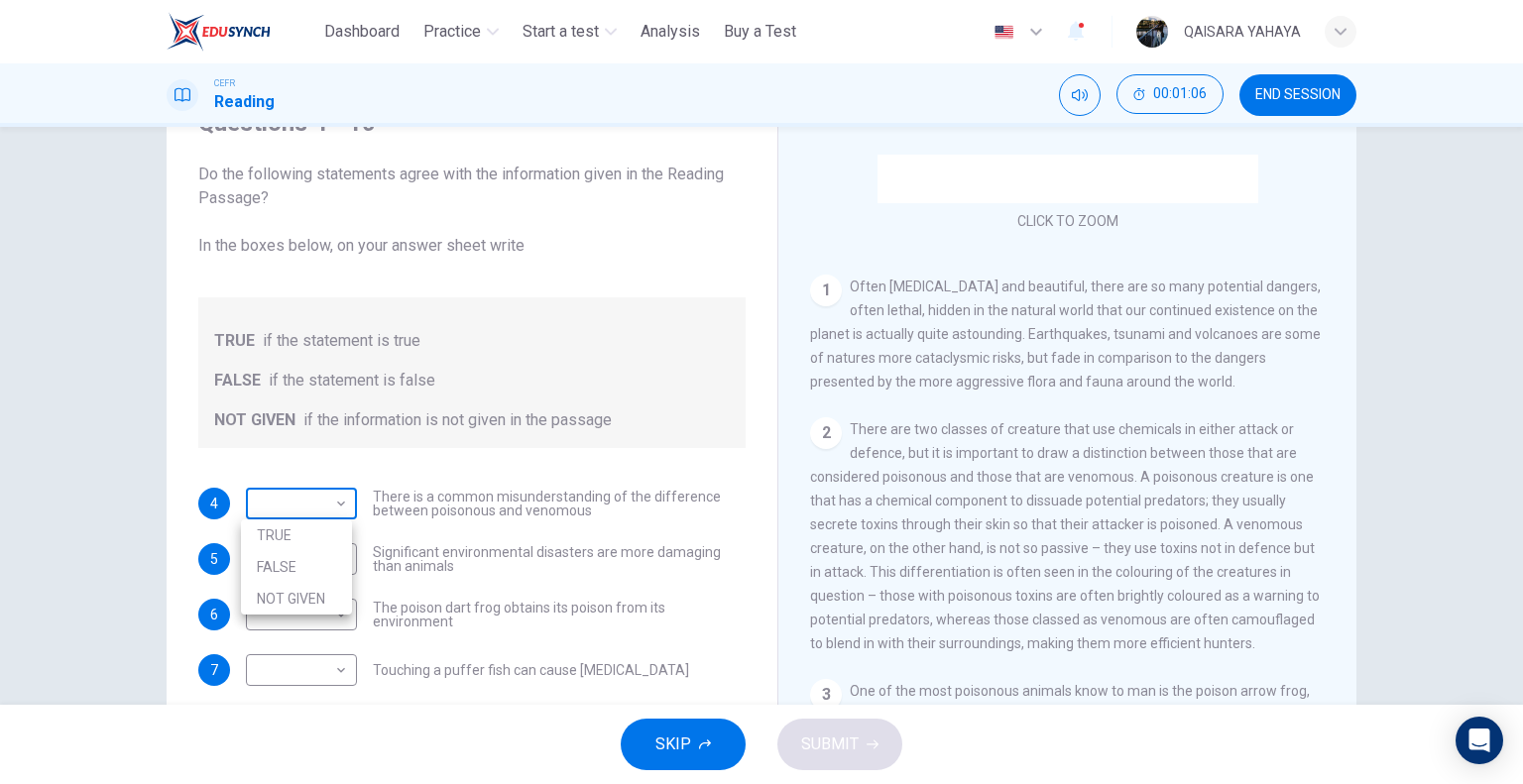 click on "This site uses cookies, as explained in our  Privacy Policy . If you agree to the use of cookies, please click the Accept button and continue to browse our site.   Privacy Policy Accept Dashboard Practice Start a test Analysis Buy a Test English ** ​ QAISARA YAHAYA CEFR Reading 00:01:06 END SESSION Questions 4 - 10 Do the following statements agree with the information given in the Reading Passage?
In the boxes below, on your answer sheet write TRUE if the statement is true FALSE if the statement is false NOT GIVEN if the information is not given in the passage 4 ​ ​ There is a common misunderstanding of the difference between poisonous and venomous 5 ​ ​ Significant environmental disasters are more damaging than animals 6 ​ ​ The poison dart frog obtains its poison from its environment 7 ​ ​ Touching a puffer fish can cause paralysis 8 ​ ​ The Brazilian Wandering spider kills more people every year than any other venomous creature. 9 ​ ​ 10 ​ ​ Poisonous Animals CLICK TO ZOOM 1" at bounding box center (762, 392) 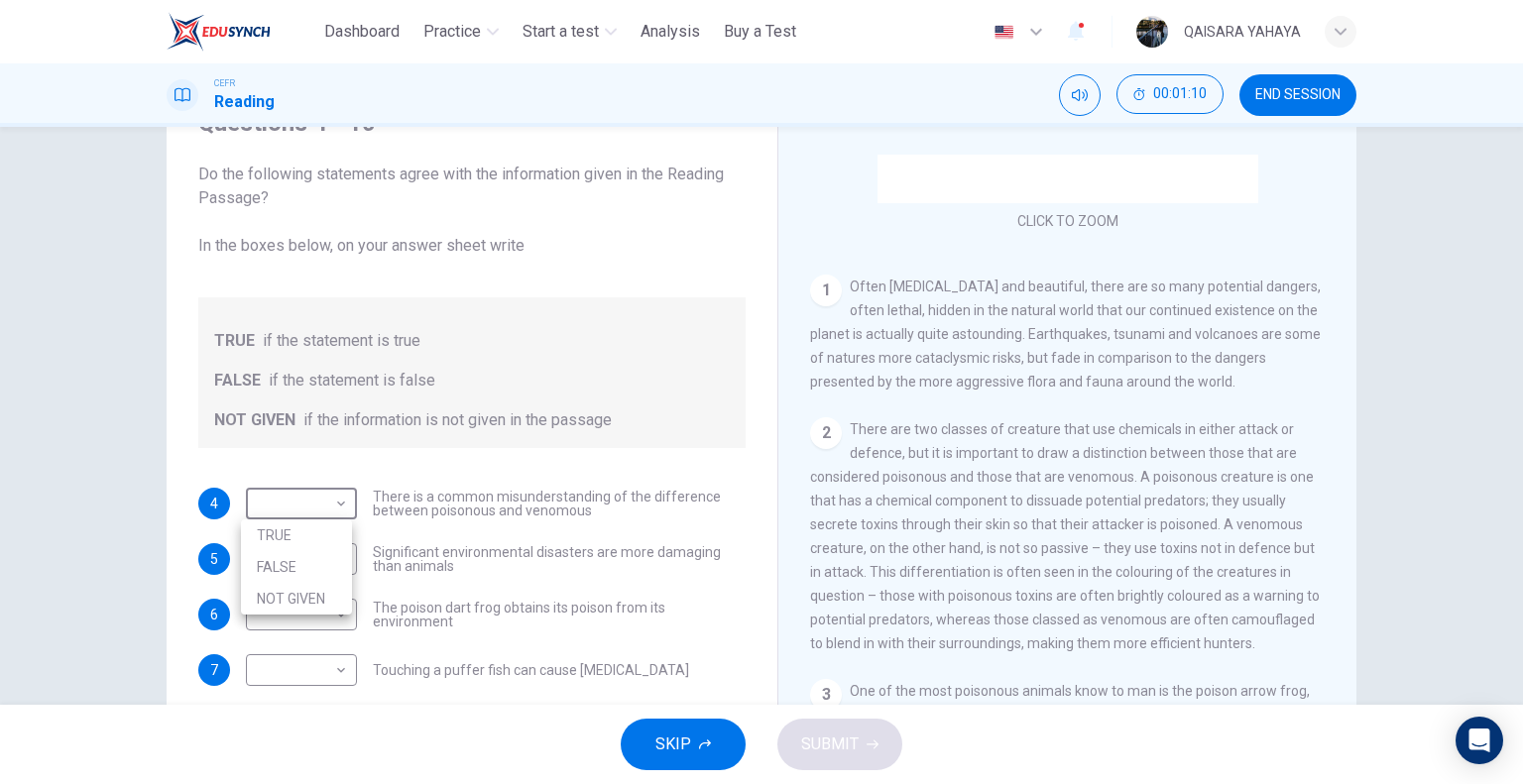 click on "NOT GIVEN" at bounding box center [296, 599] 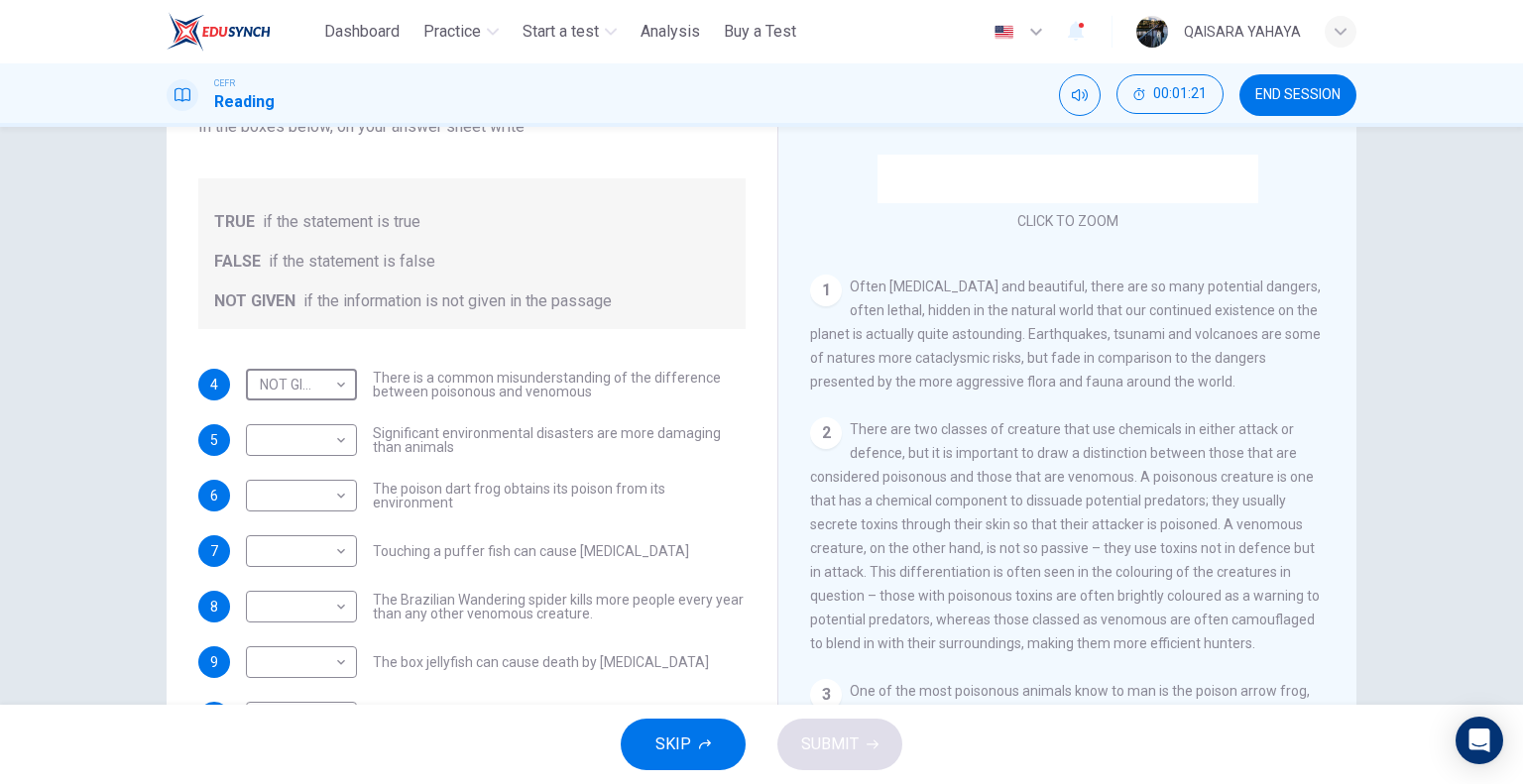 scroll, scrollTop: 135, scrollLeft: 0, axis: vertical 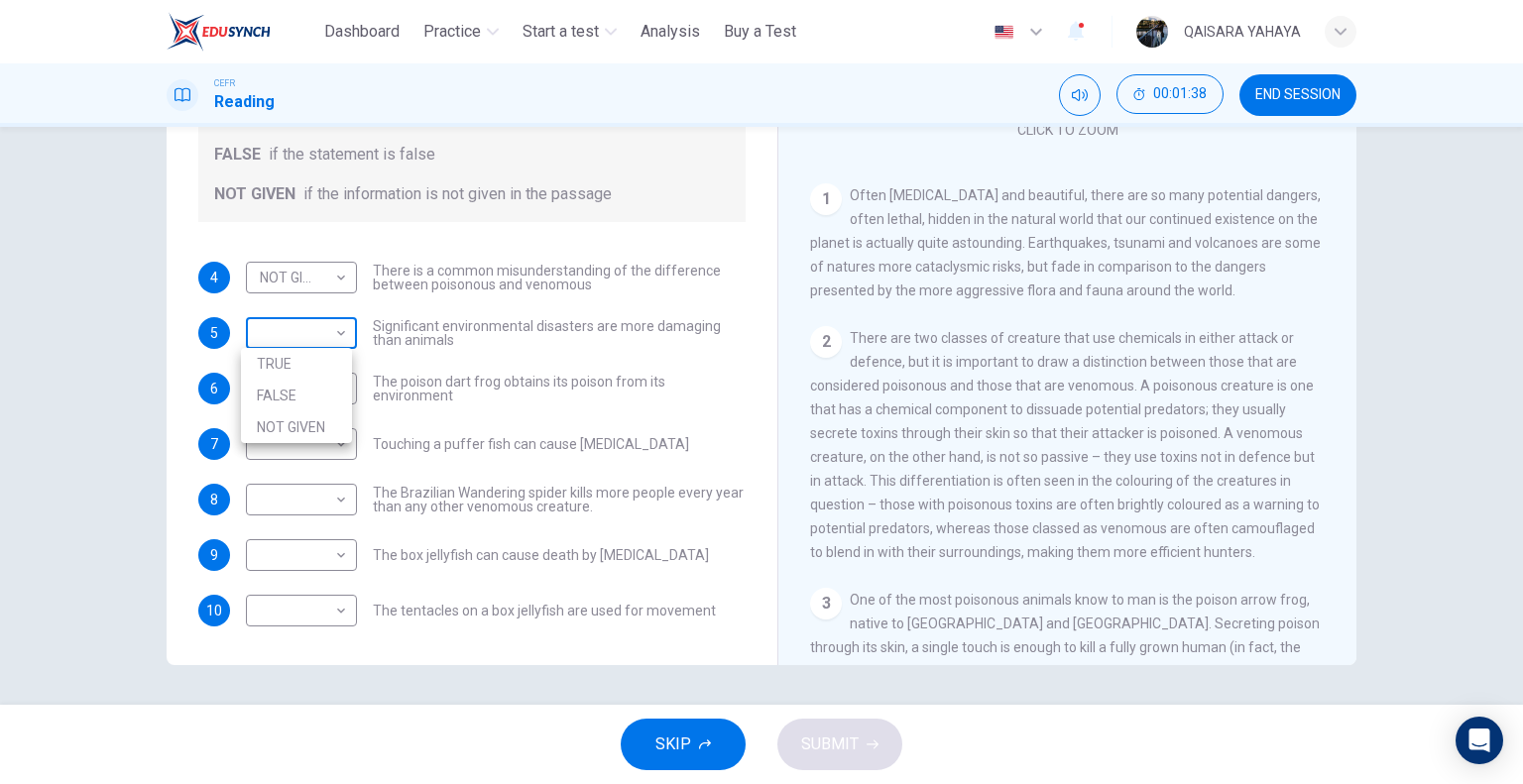click on "This site uses cookies, as explained in our  Privacy Policy . If you agree to the use of cookies, please click the Accept button and continue to browse our site.   Privacy Policy Accept Dashboard Practice Start a test Analysis Buy a Test English ** ​ QAISARA YAHAYA CEFR Reading 00:01:38 END SESSION Questions 4 - 10 Do the following statements agree with the information given in the Reading Passage?
In the boxes below, on your answer sheet write TRUE if the statement is true FALSE if the statement is false NOT GIVEN if the information is not given in the passage 4 NOT GIVEN ********* ​ There is a common misunderstanding of the difference between poisonous and venomous 5 ​ ​ Significant environmental disasters are more damaging than animals 6 ​ ​ The poison dart frog obtains its poison from its environment 7 ​ ​ Touching a puffer fish can cause paralysis 8 ​ ​ The Brazilian Wandering spider kills more people every year than any other venomous creature. 9 ​ ​ 10 ​ ​ Poisonous Animals" at bounding box center (762, 392) 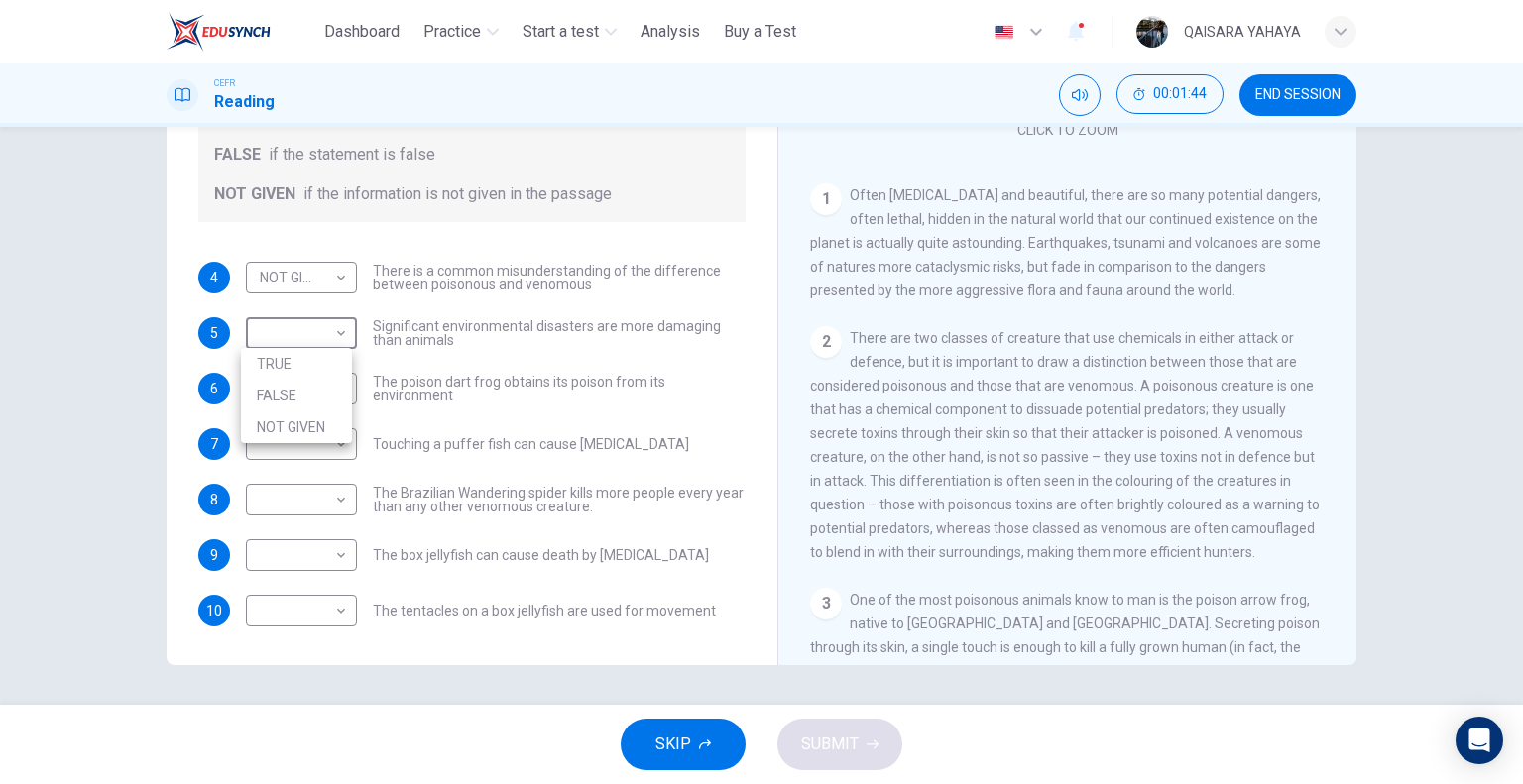 click at bounding box center [762, 392] 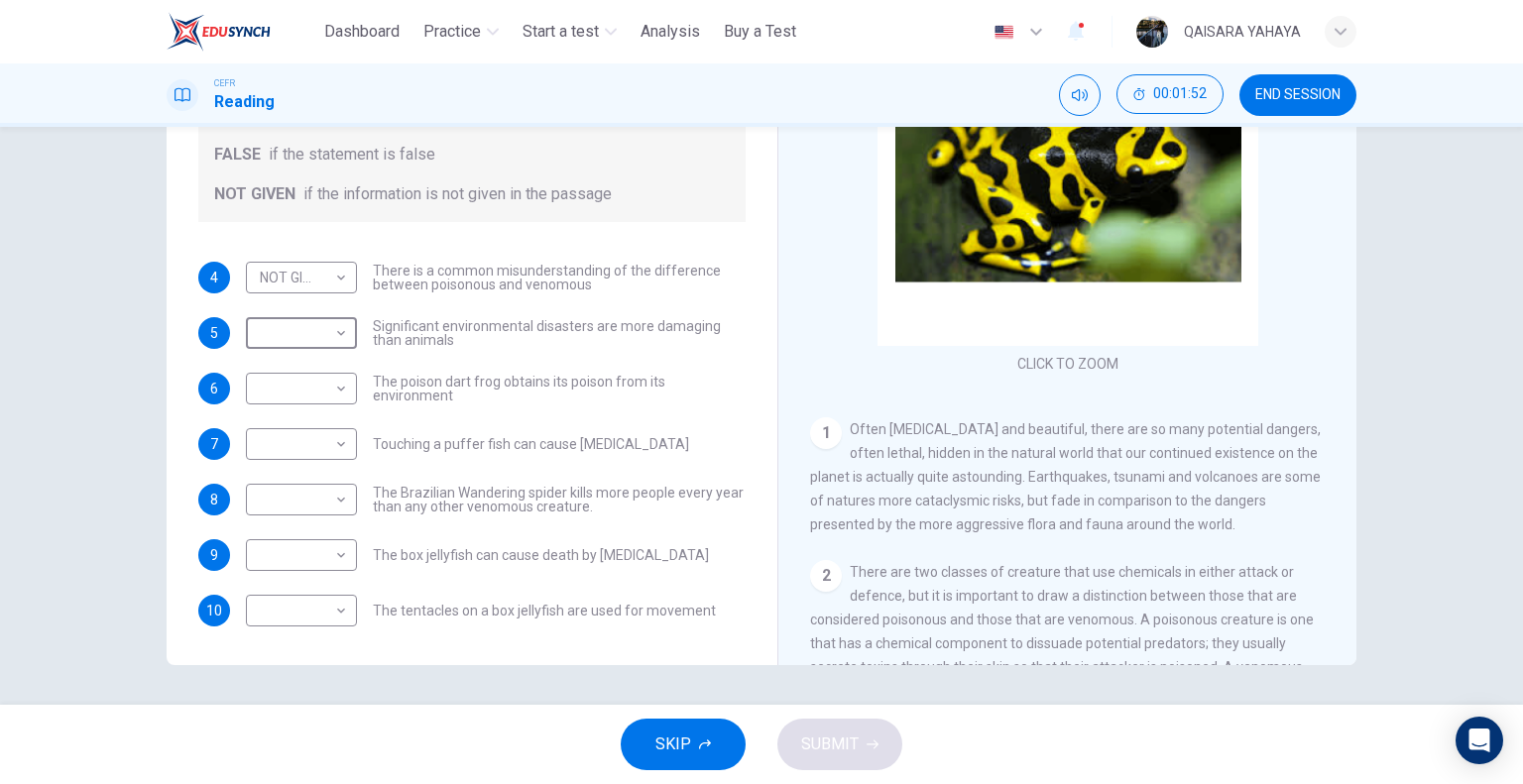 scroll, scrollTop: 62, scrollLeft: 0, axis: vertical 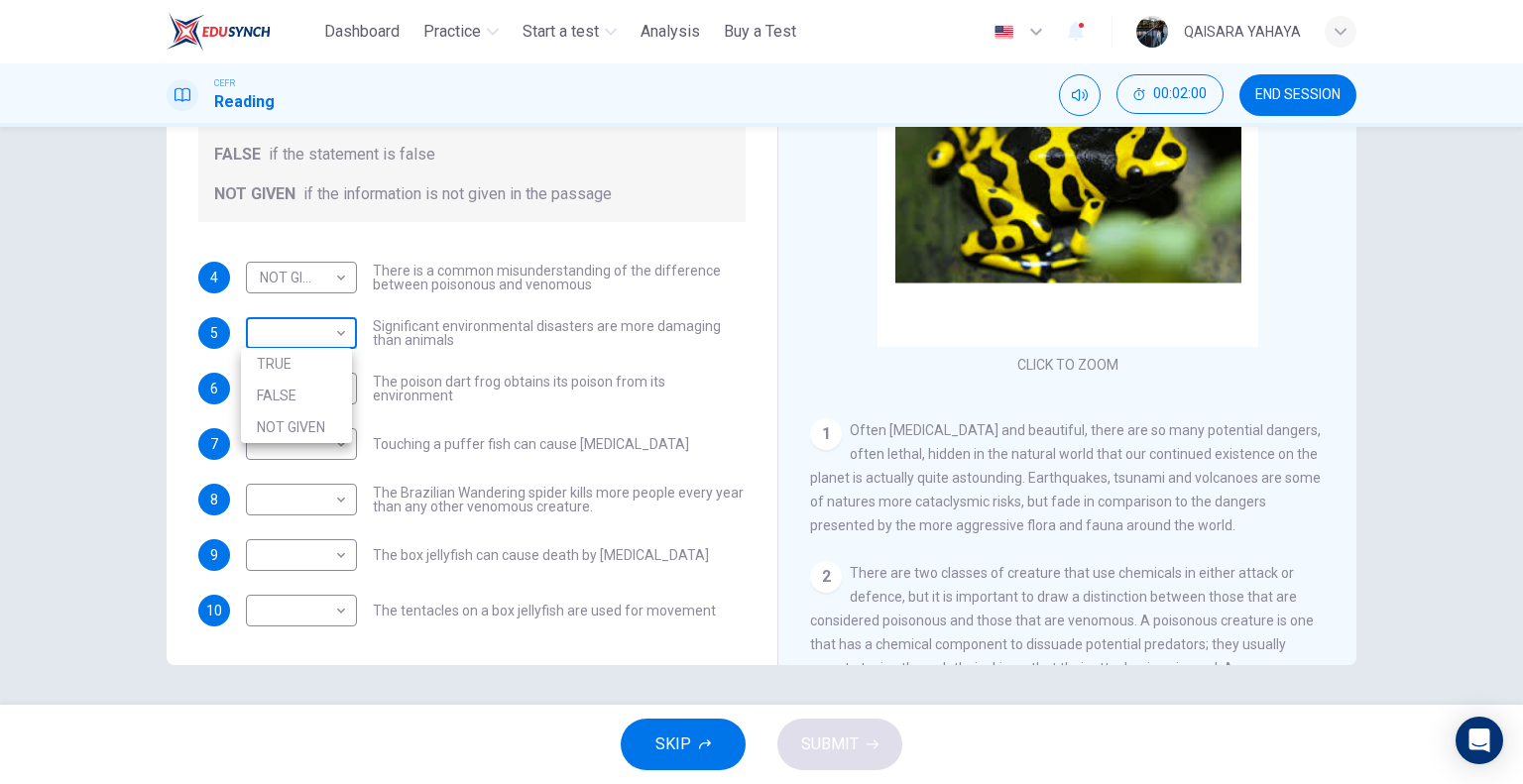 click on "This site uses cookies, as explained in our  Privacy Policy . If you agree to the use of cookies, please click the Accept button and continue to browse our site.   Privacy Policy Accept Dashboard Practice Start a test Analysis Buy a Test English ** ​ QAISARA YAHAYA CEFR Reading 00:02:00 END SESSION Questions 4 - 10 Do the following statements agree with the information given in the Reading Passage?
In the boxes below, on your answer sheet write TRUE if the statement is true FALSE if the statement is false NOT GIVEN if the information is not given in the passage 4 NOT GIVEN ********* ​ There is a common misunderstanding of the difference between poisonous and venomous 5 ​ ​ Significant environmental disasters are more damaging than animals 6 ​ ​ The poison dart frog obtains its poison from its environment 7 ​ ​ Touching a puffer fish can cause paralysis 8 ​ ​ The Brazilian Wandering spider kills more people every year than any other venomous creature. 9 ​ ​ 10 ​ ​ Poisonous Animals" at bounding box center (762, 392) 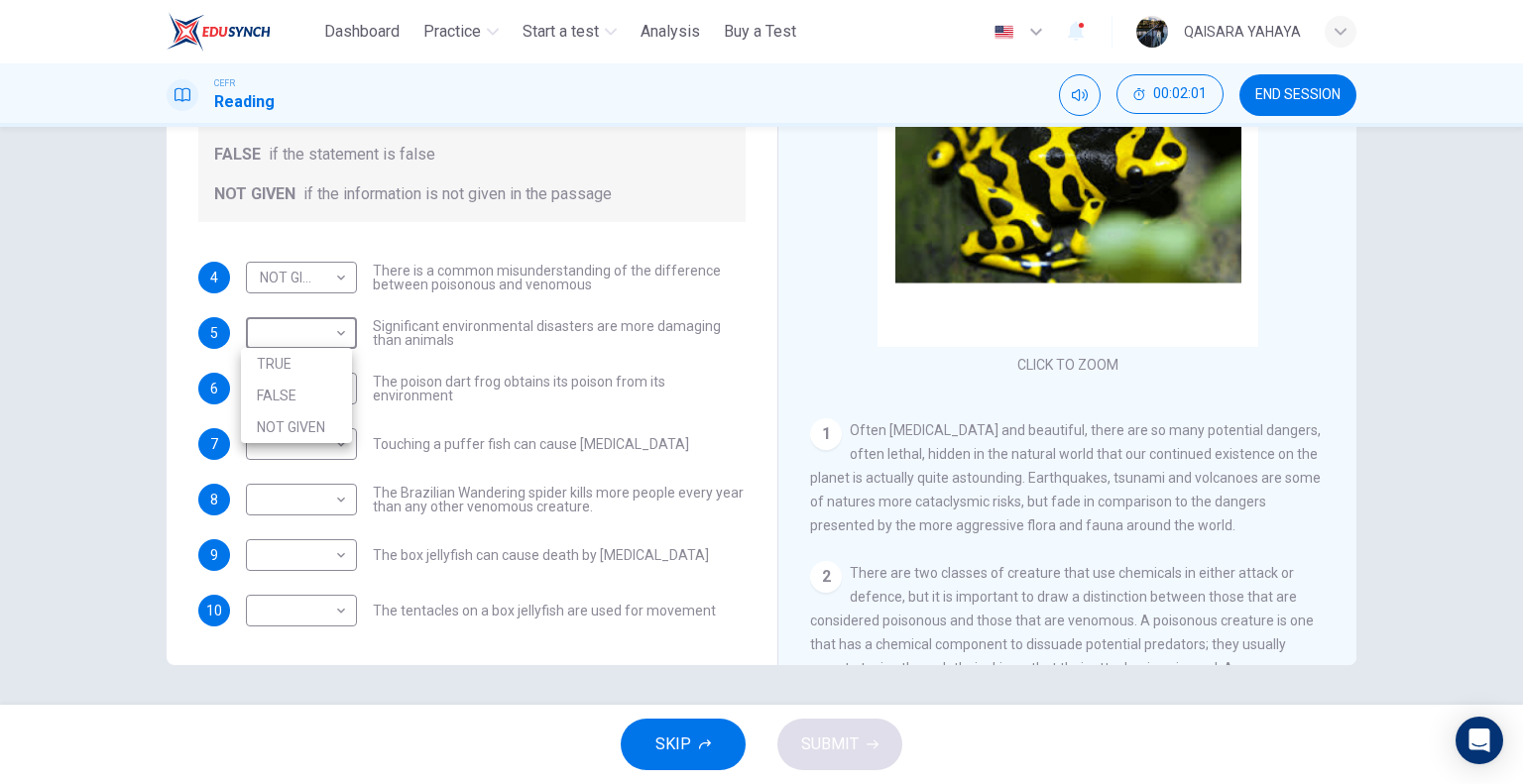 click on "FALSE" at bounding box center (296, 395) 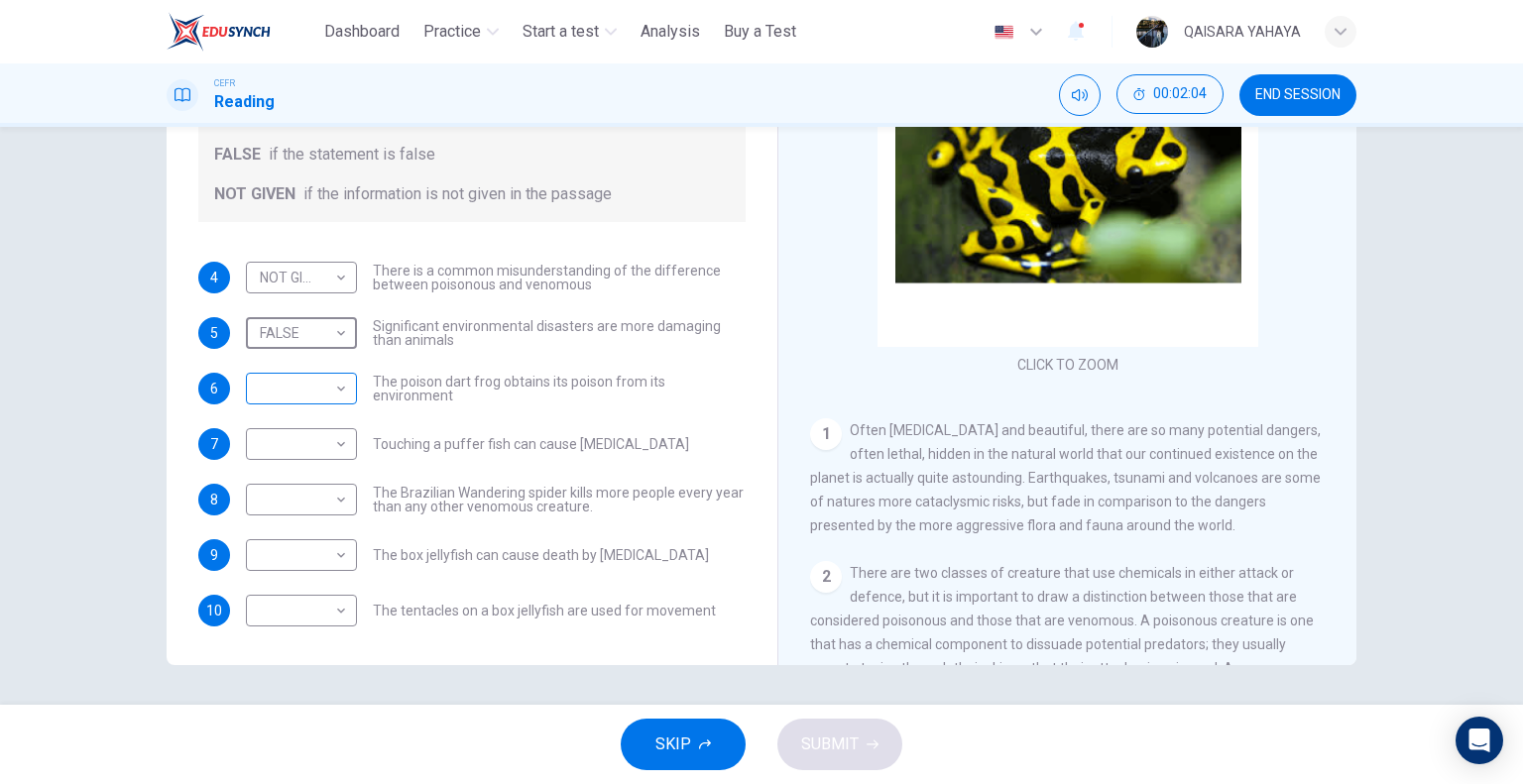 click on "This site uses cookies, as explained in our  Privacy Policy . If you agree to the use of cookies, please click the Accept button and continue to browse our site.   Privacy Policy Accept Dashboard Practice Start a test Analysis Buy a Test English ** ​ QAISARA YAHAYA CEFR Reading 00:02:04 END SESSION Questions 4 - 10 Do the following statements agree with the information given in the Reading Passage?
In the boxes below, on your answer sheet write TRUE if the statement is true FALSE if the statement is false NOT GIVEN if the information is not given in the passage 4 NOT GIVEN ********* ​ There is a common misunderstanding of the difference between poisonous and venomous 5 FALSE ***** ​ Significant environmental disasters are more damaging than animals 6 ​ ​ The poison dart frog obtains its poison from its environment 7 ​ ​ Touching a puffer fish can cause paralysis 8 ​ ​ The Brazilian Wandering spider kills more people every year than any other venomous creature. 9 ​ ​ 10 ​ ​ 1 2 3 4 5" at bounding box center (762, 392) 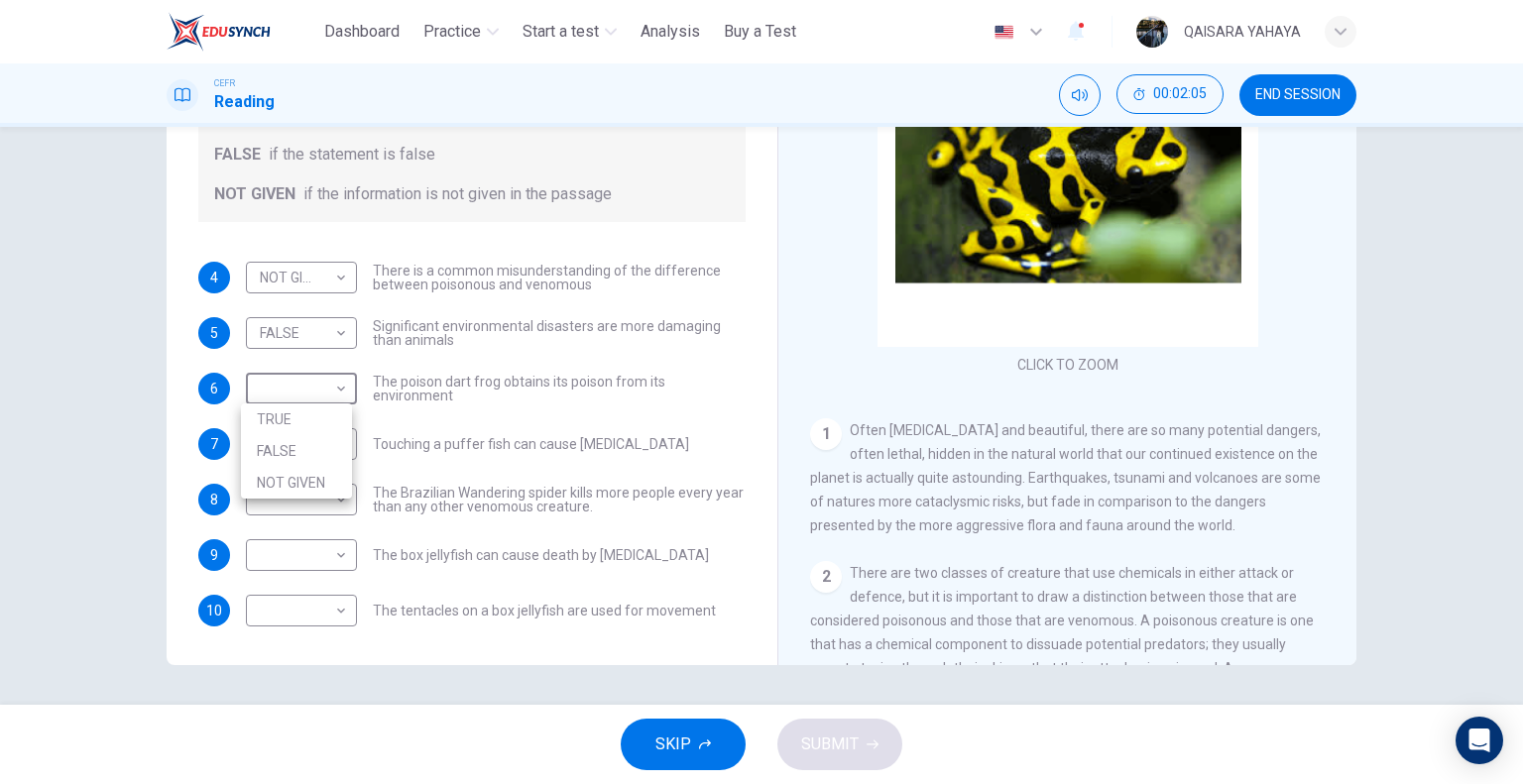 click on "TRUE" at bounding box center [296, 419] 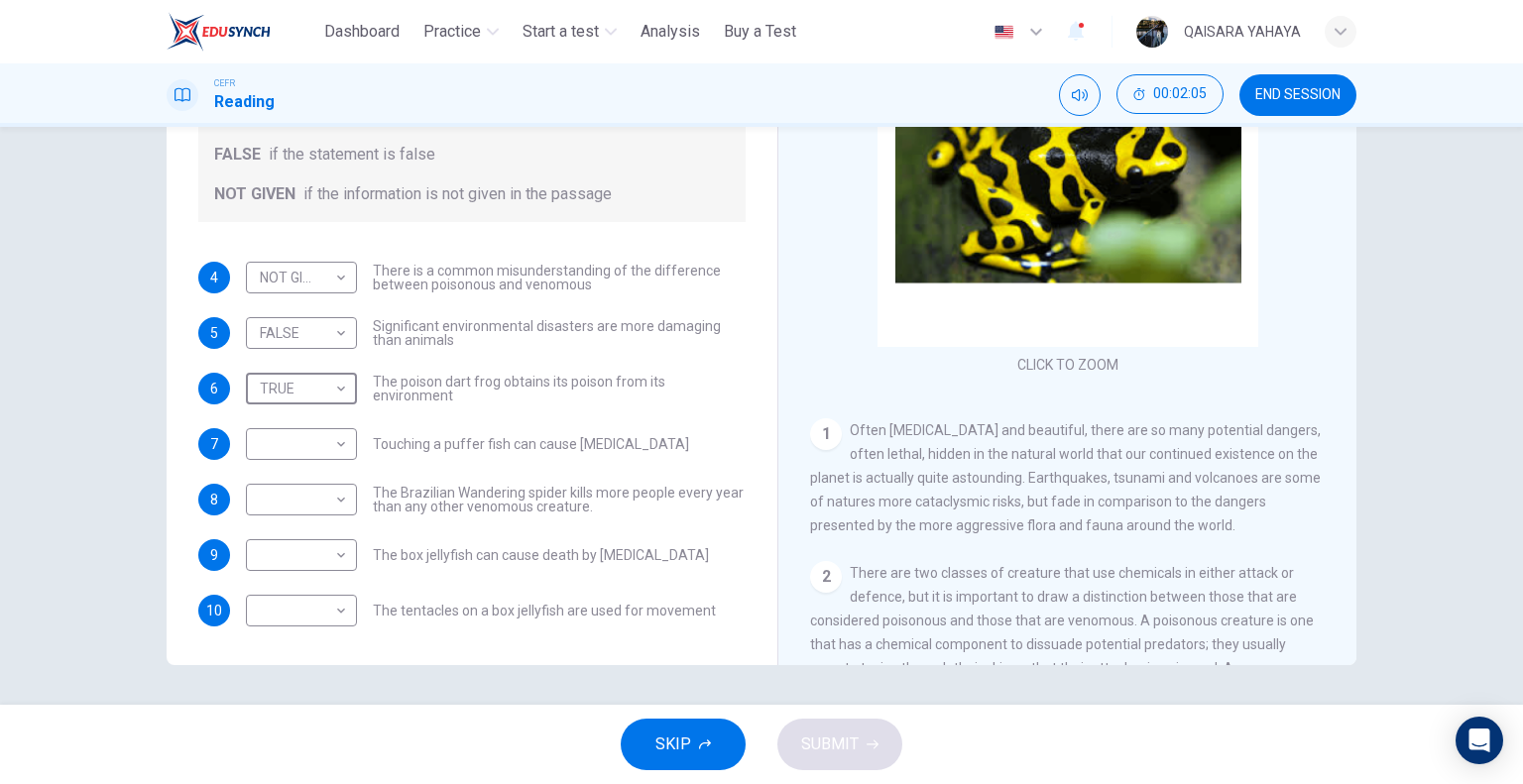 click on "4 NOT GIVEN ********* ​ There is a common misunderstanding of the difference between poisonous and venomous 5 FALSE ***** ​ Significant environmental disasters are more damaging than animals 6 TRUE **** ​ The poison dart frog obtains its poison from its environment 7 ​ ​ Touching a puffer fish can cause paralysis 8 ​ ​ The Brazilian Wandering spider kills more people every year than any other venomous creature. 9 ​ ​ The box jellyfish can cause death by drowning 10 ​ ​ The tentacles on a box jellyfish are used for movement" at bounding box center (472, 444) 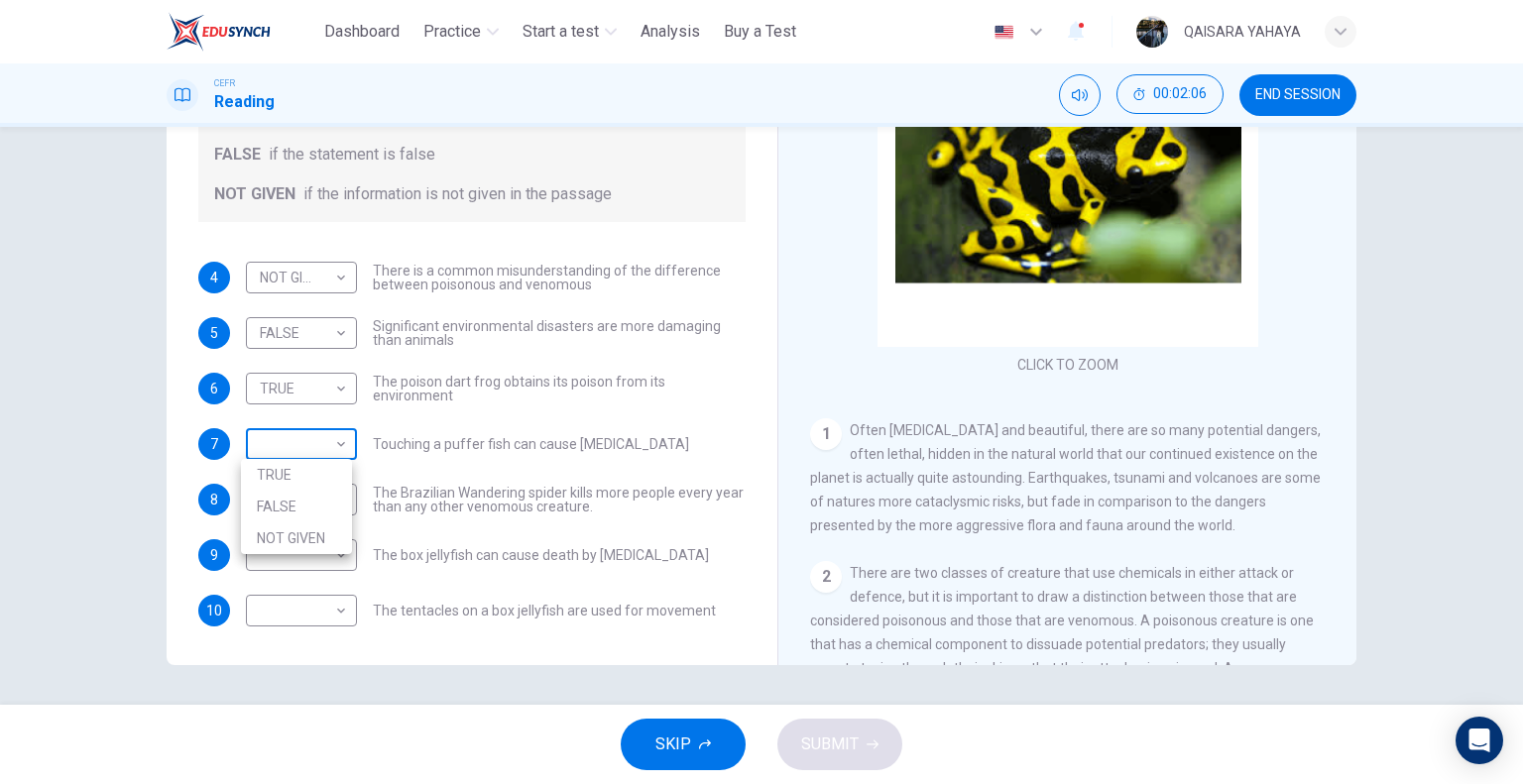 click on "This site uses cookies, as explained in our  Privacy Policy . If you agree to the use of cookies, please click the Accept button and continue to browse our site.   Privacy Policy Accept Dashboard Practice Start a test Analysis Buy a Test English ** ​ QAISARA YAHAYA CEFR Reading 00:02:06 END SESSION Questions 4 - 10 Do the following statements agree with the information given in the Reading Passage?
In the boxes below, on your answer sheet write TRUE if the statement is true FALSE if the statement is false NOT GIVEN if the information is not given in the passage 4 NOT GIVEN ********* ​ There is a common misunderstanding of the difference between poisonous and venomous 5 FALSE ***** ​ Significant environmental disasters are more damaging than animals 6 TRUE **** ​ The poison dart frog obtains its poison from its environment 7 ​ ​ Touching a puffer fish can cause paralysis 8 ​ ​ The Brazilian Wandering spider kills more people every year than any other venomous creature. 9 ​ ​ 10 ​ ​ 1 2" at bounding box center (762, 392) 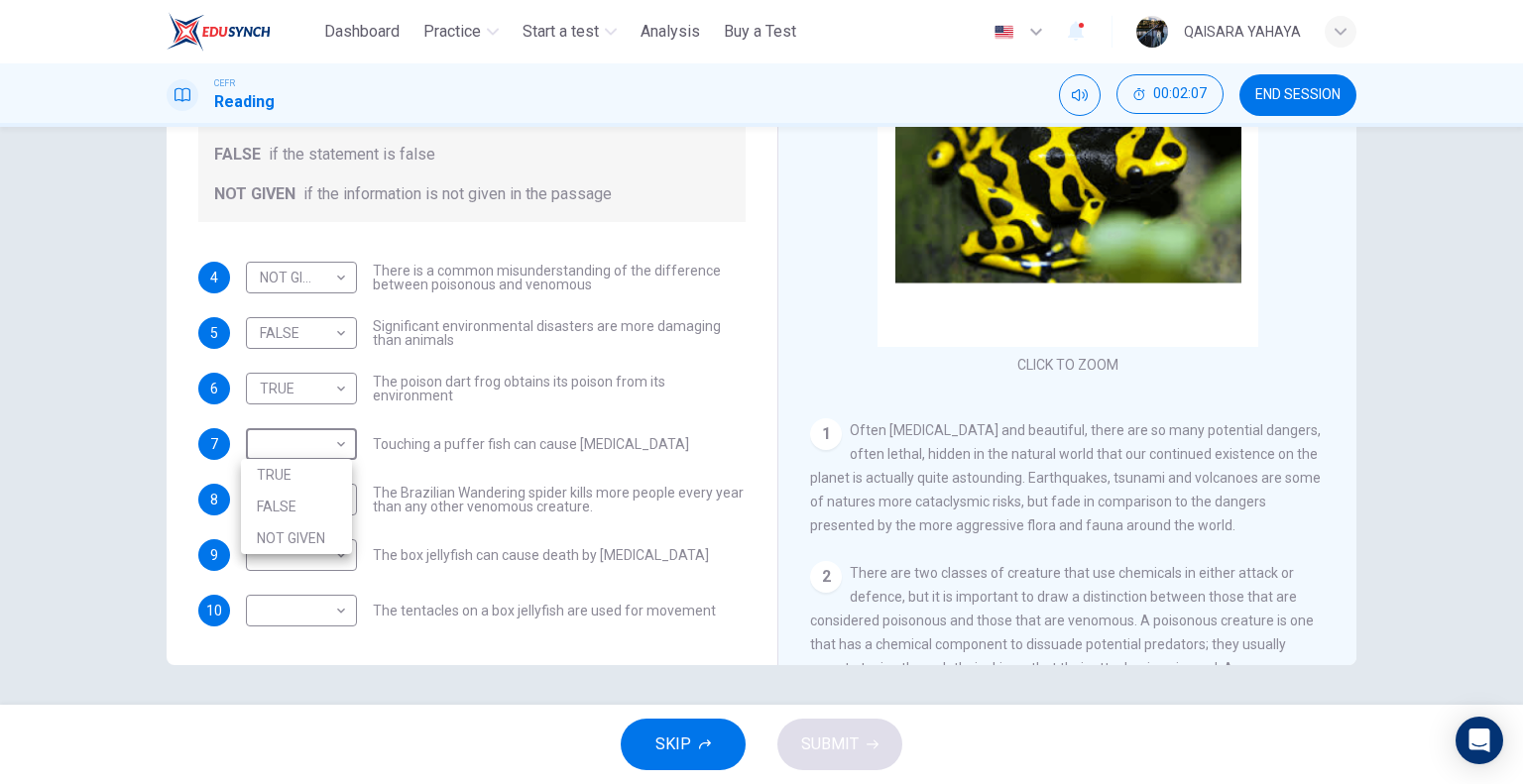 click on "TRUE" at bounding box center (296, 475) 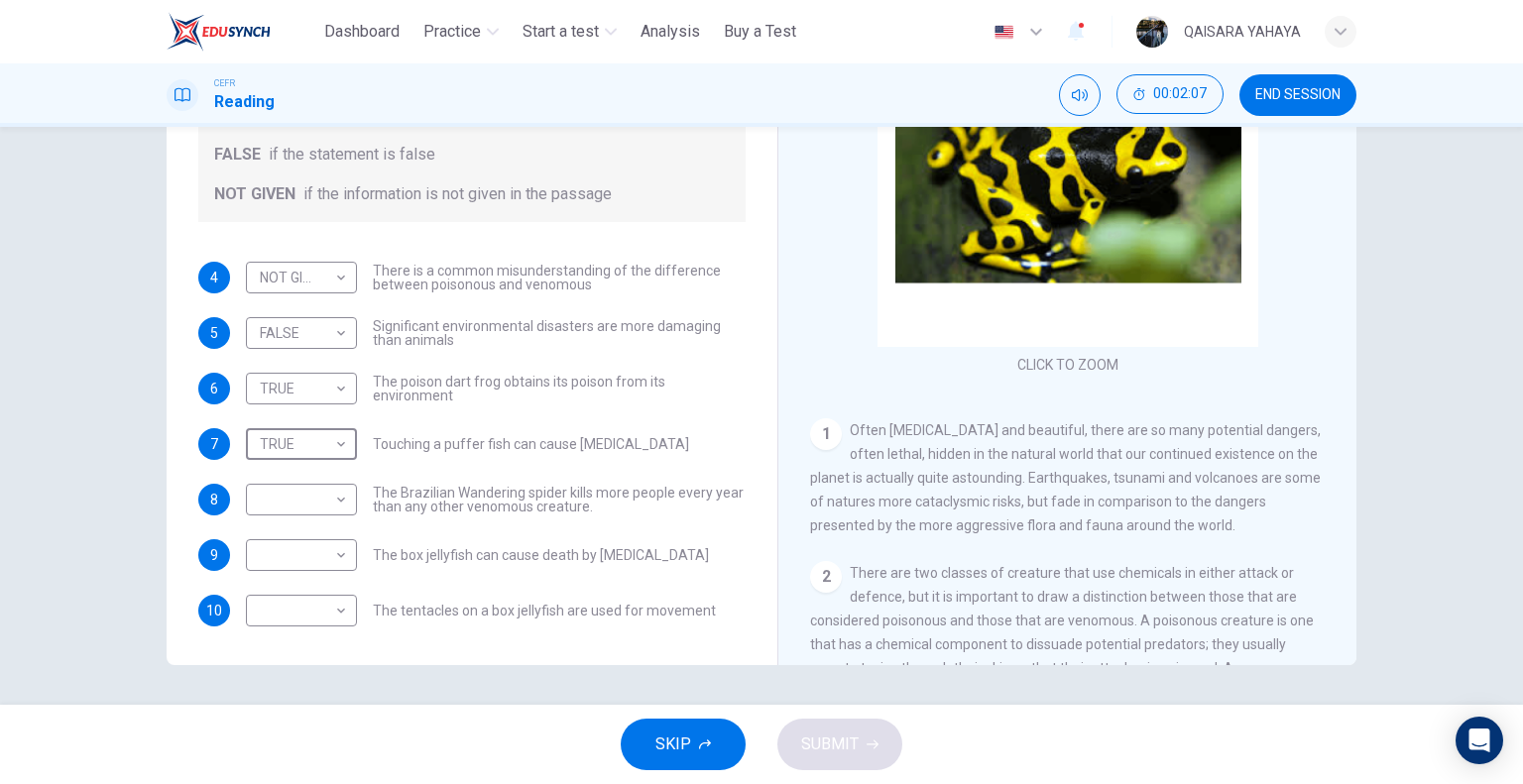 type on "****" 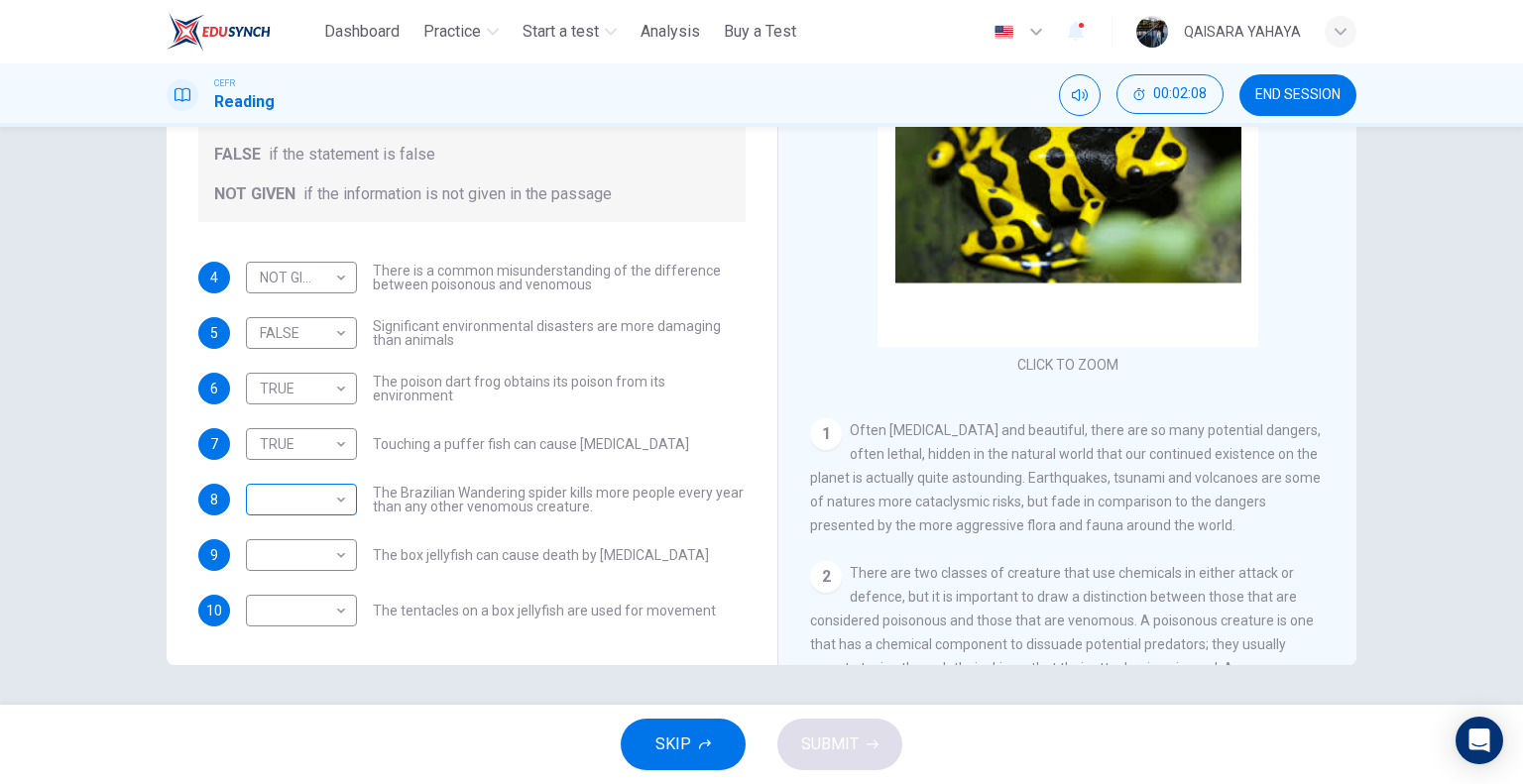 click on "This site uses cookies, as explained in our  Privacy Policy . If you agree to the use of cookies, please click the Accept button and continue to browse our site.   Privacy Policy Accept Dashboard Practice Start a test Analysis Buy a Test English ** ​ QAISARA YAHAYA CEFR Reading 00:02:08 END SESSION Questions 4 - 10 Do the following statements agree with the information given in the Reading Passage?
In the boxes below, on your answer sheet write TRUE if the statement is true FALSE if the statement is false NOT GIVEN if the information is not given in the passage 4 NOT GIVEN ********* ​ There is a common misunderstanding of the difference between poisonous and venomous 5 FALSE ***** ​ Significant environmental disasters are more damaging than animals 6 TRUE **** ​ The poison dart frog obtains its poison from its environment 7 TRUE **** ​ Touching a puffer fish can cause paralysis 8 ​ ​ The Brazilian Wandering spider kills more people every year than any other venomous creature. 9 ​ ​ 10 ​ 1" at bounding box center (762, 392) 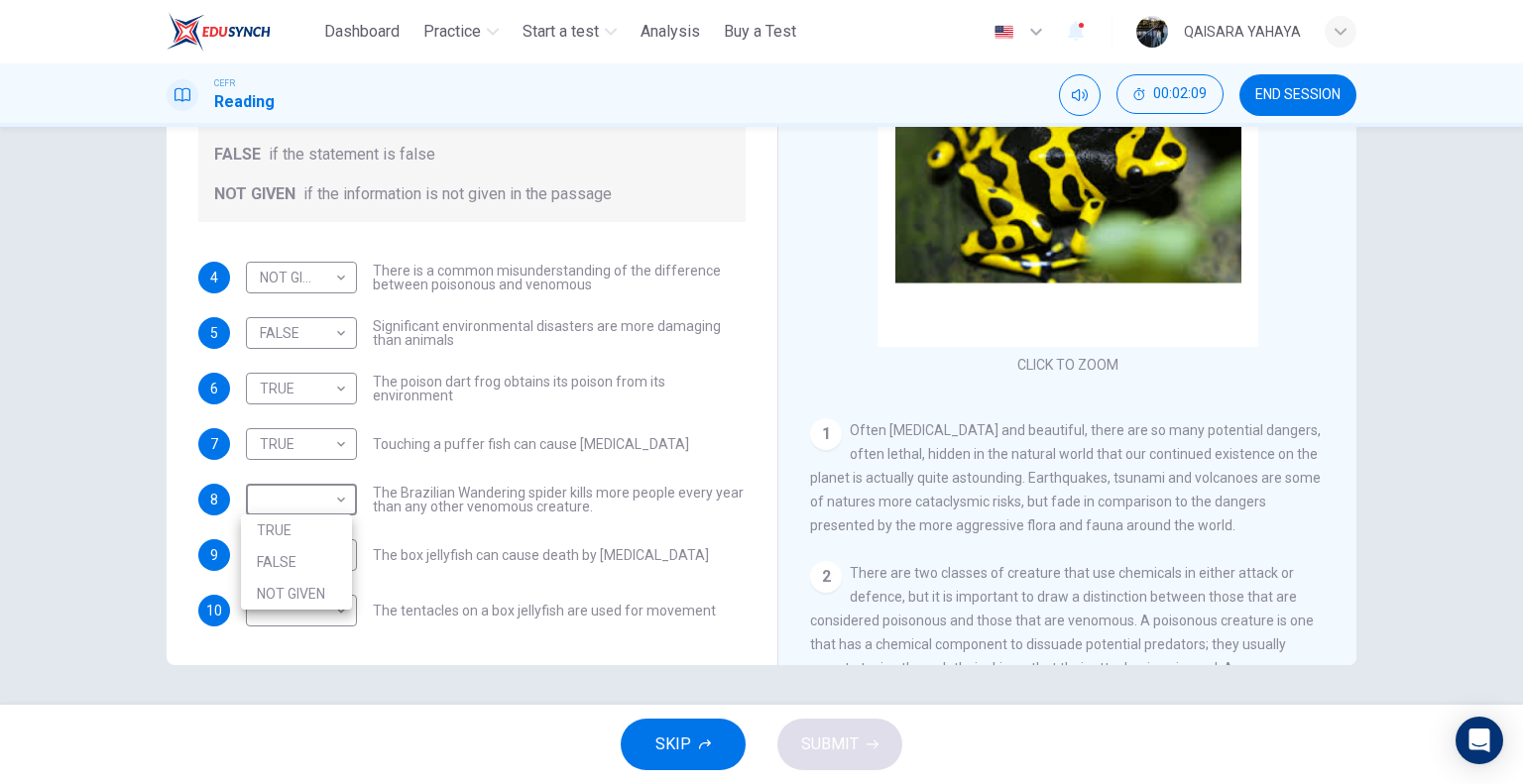 click at bounding box center (762, 392) 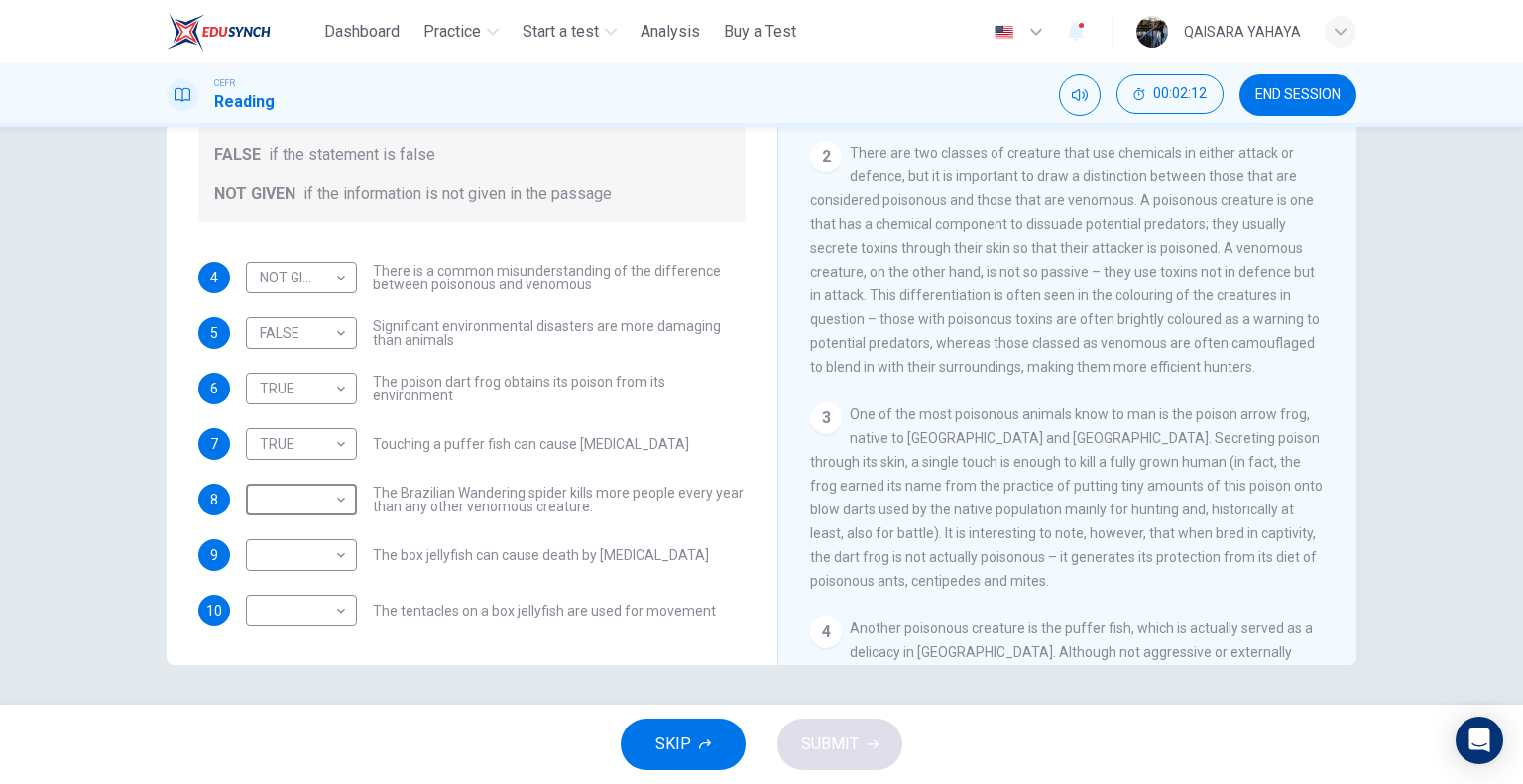 scroll, scrollTop: 503, scrollLeft: 0, axis: vertical 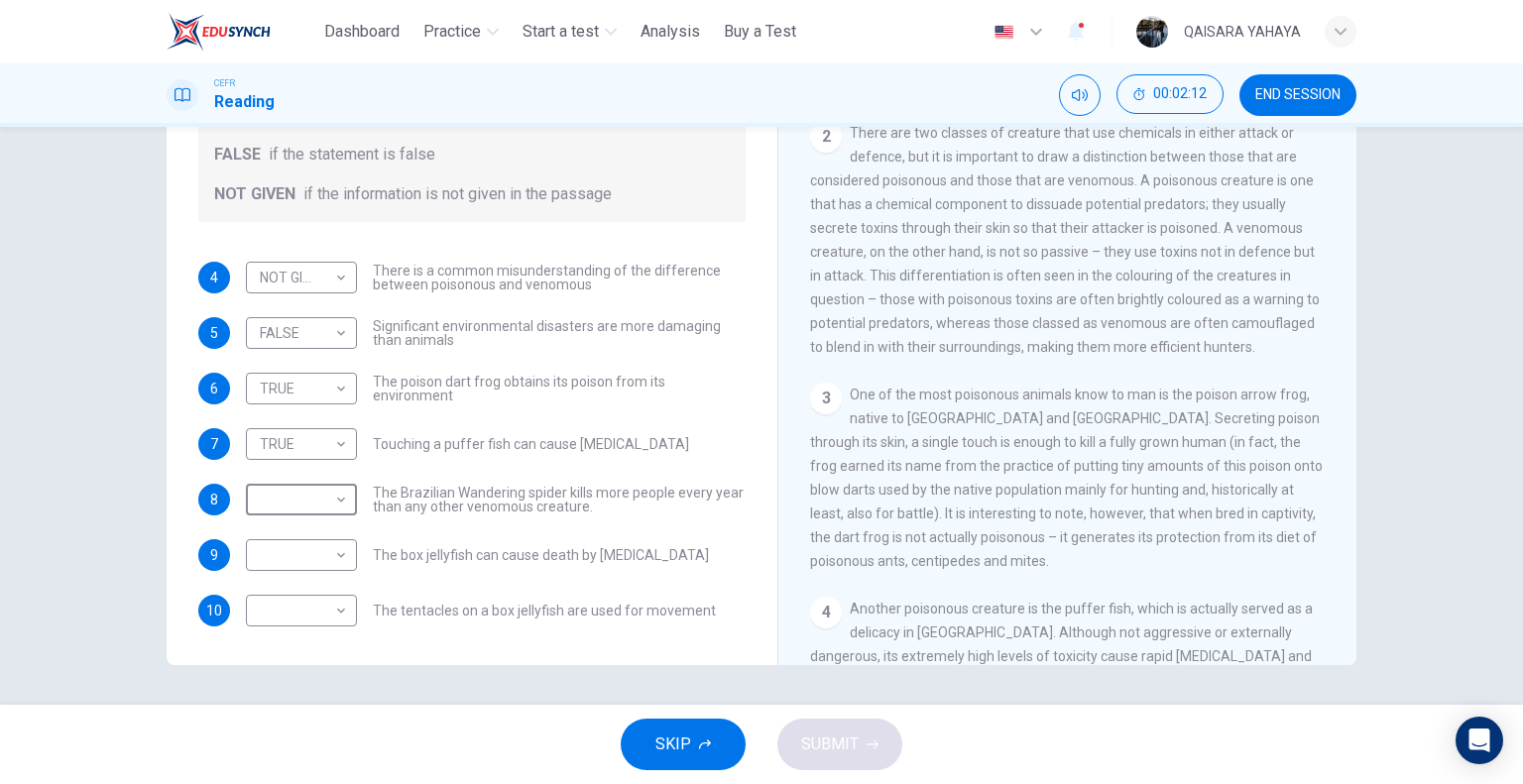 click on "2 There are two classes of creature that use chemicals in either attack or defence, but it is important to draw a distinction between those that are considered poisonous and those that are venomous. A poisonous creature is one that has a chemical component to dissuade potential predators; they usually secrete toxins through their skin so that their attacker is poisoned. A venomous creature, on the other hand, is not so passive – they use toxins not in defence but in attack. This differentiation is often seen in the colouring of the creatures in question – those with poisonous toxins are often brightly coloured as a warning to potential predators, whereas those classed as venomous are often camouflaged to blend in with their surroundings, making them more efficient hunters." at bounding box center [1068, 240] 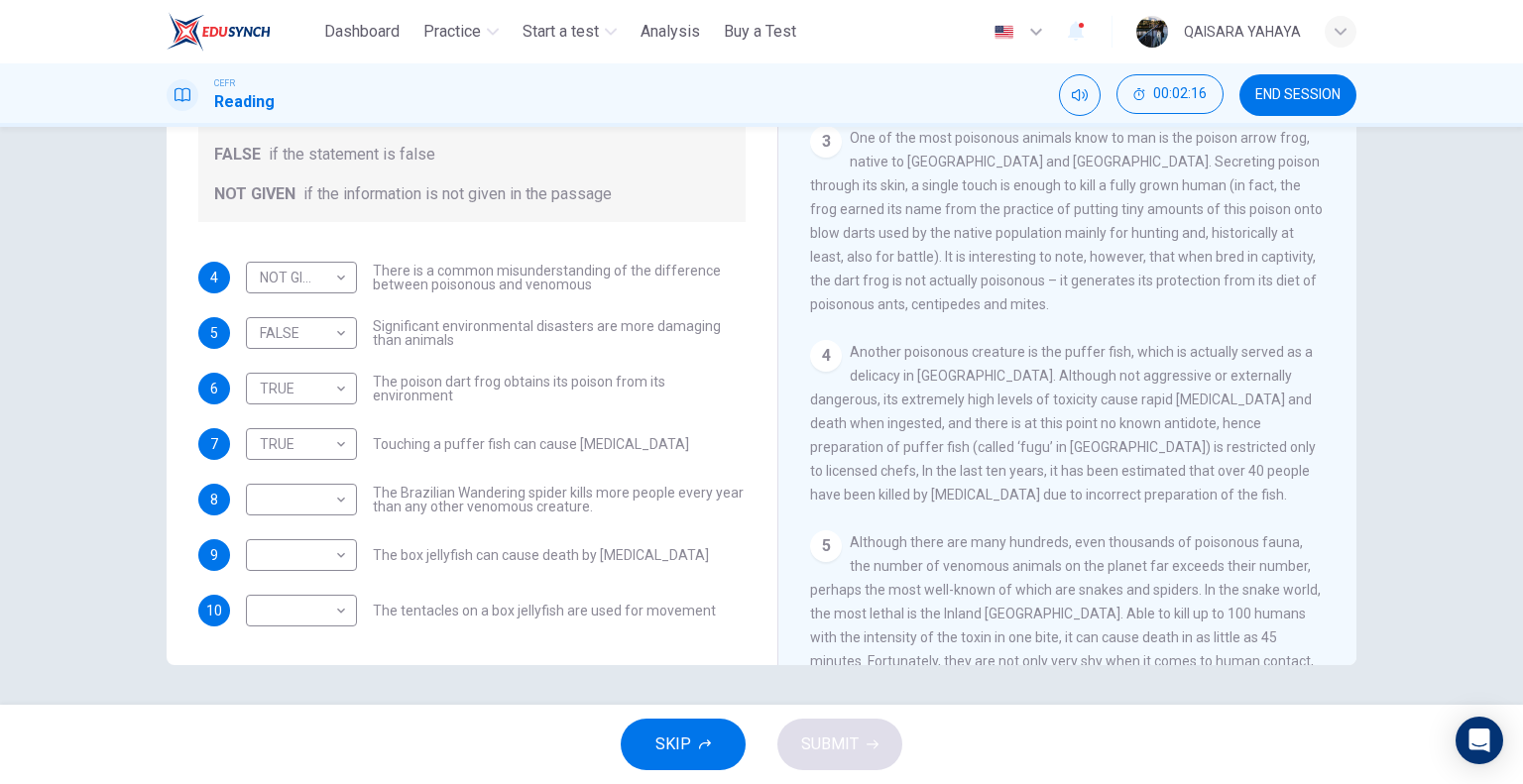 scroll, scrollTop: 757, scrollLeft: 0, axis: vertical 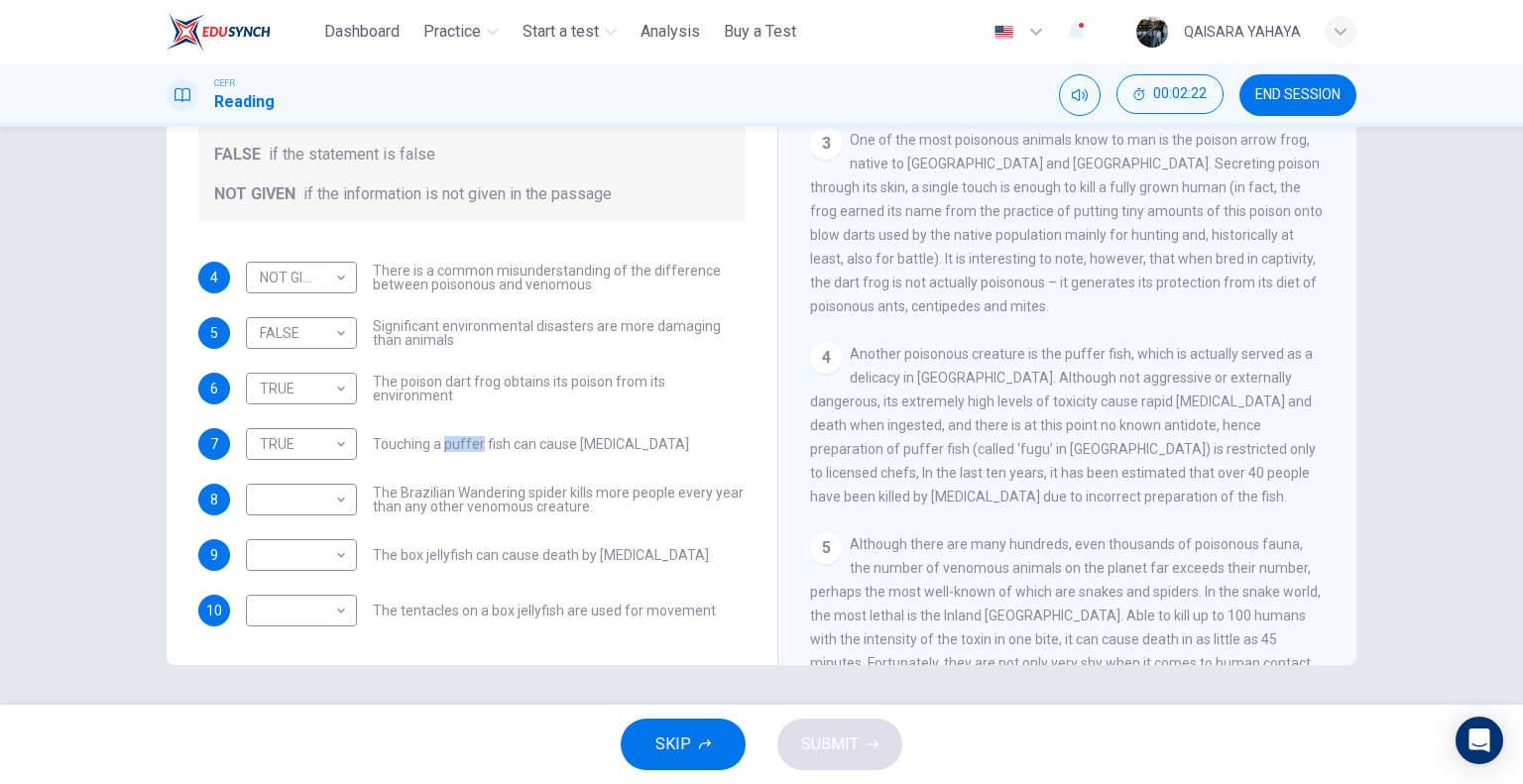 click on "4 Another poisonous creature is the puffer fish, which is actually served as a delicacy in Japan. Although not aggressive or externally dangerous, its extremely high levels of toxicity cause rapid paralysis and death when ingested, and there is at this point no known antidote, hence preparation of puffer fish (called ‘fugu’ in Japan) is restricted only to licensed chefs, In the last ten years, it has been estimated that over 40 people have been killed by fugu poisoning due to incorrect preparation of the fish." at bounding box center [1068, 425] 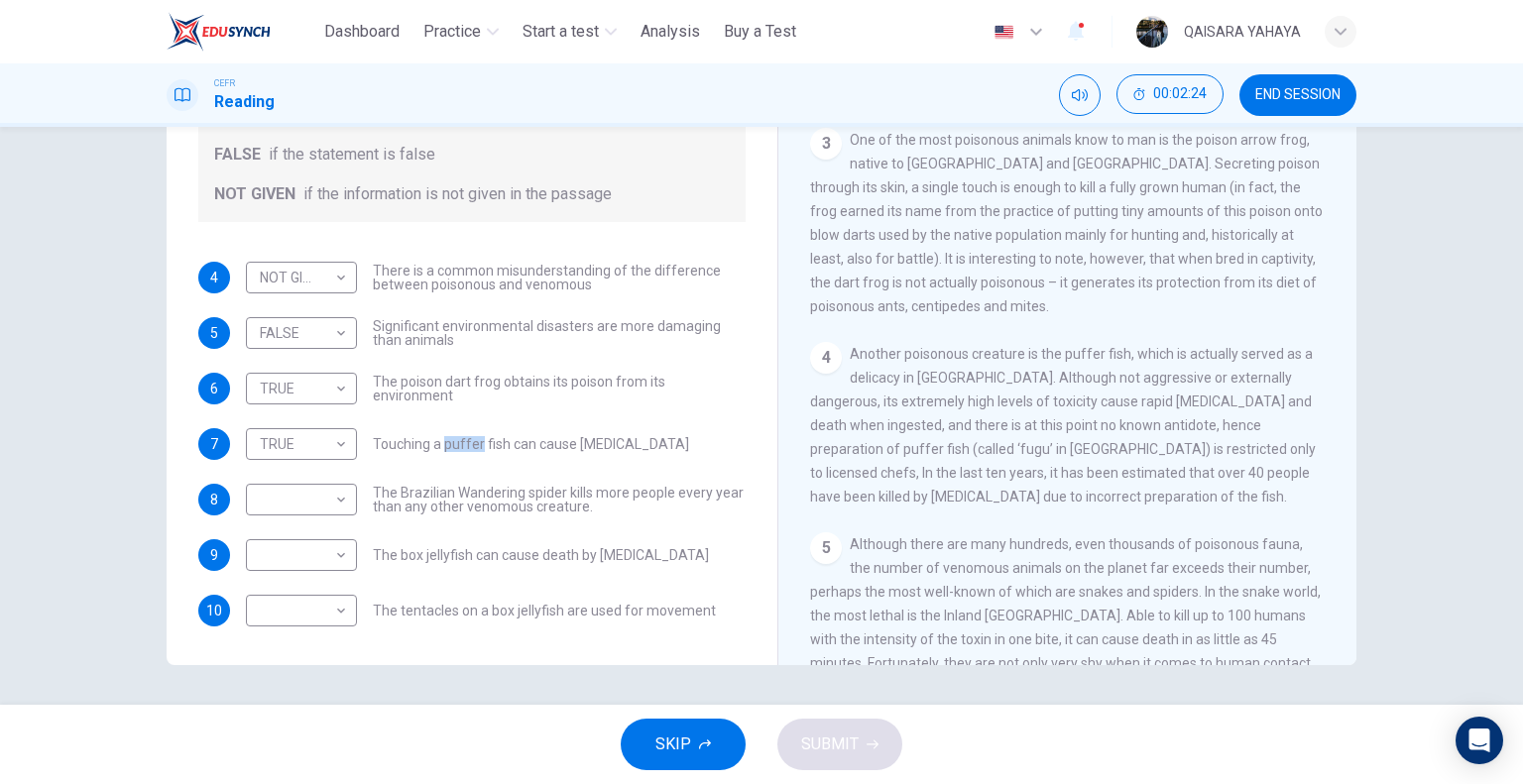 click on "Touching a puffer fish can cause paralysis" at bounding box center [530, 444] 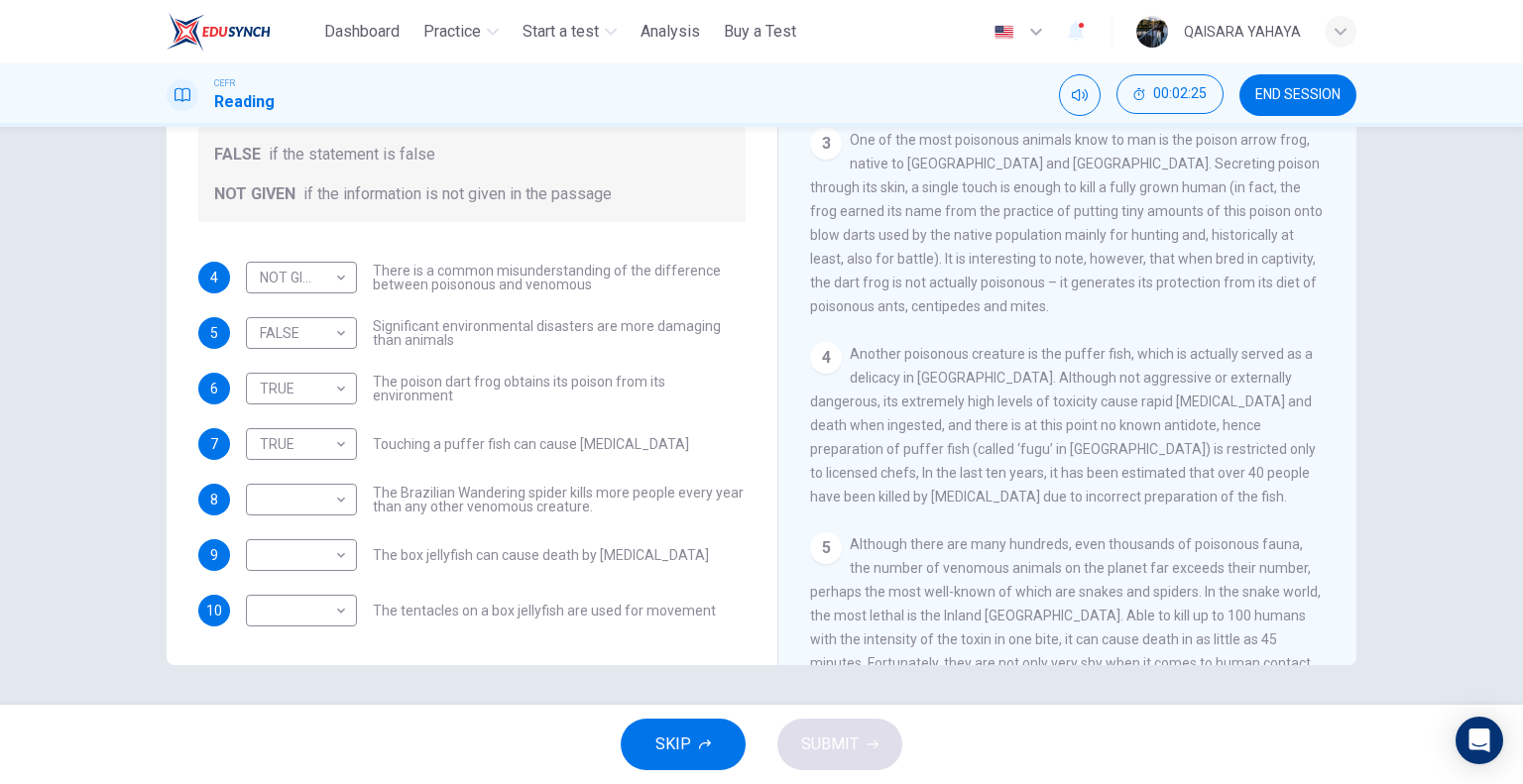 drag, startPoint x: 461, startPoint y: 443, endPoint x: 448, endPoint y: 442, distance: 13.038405 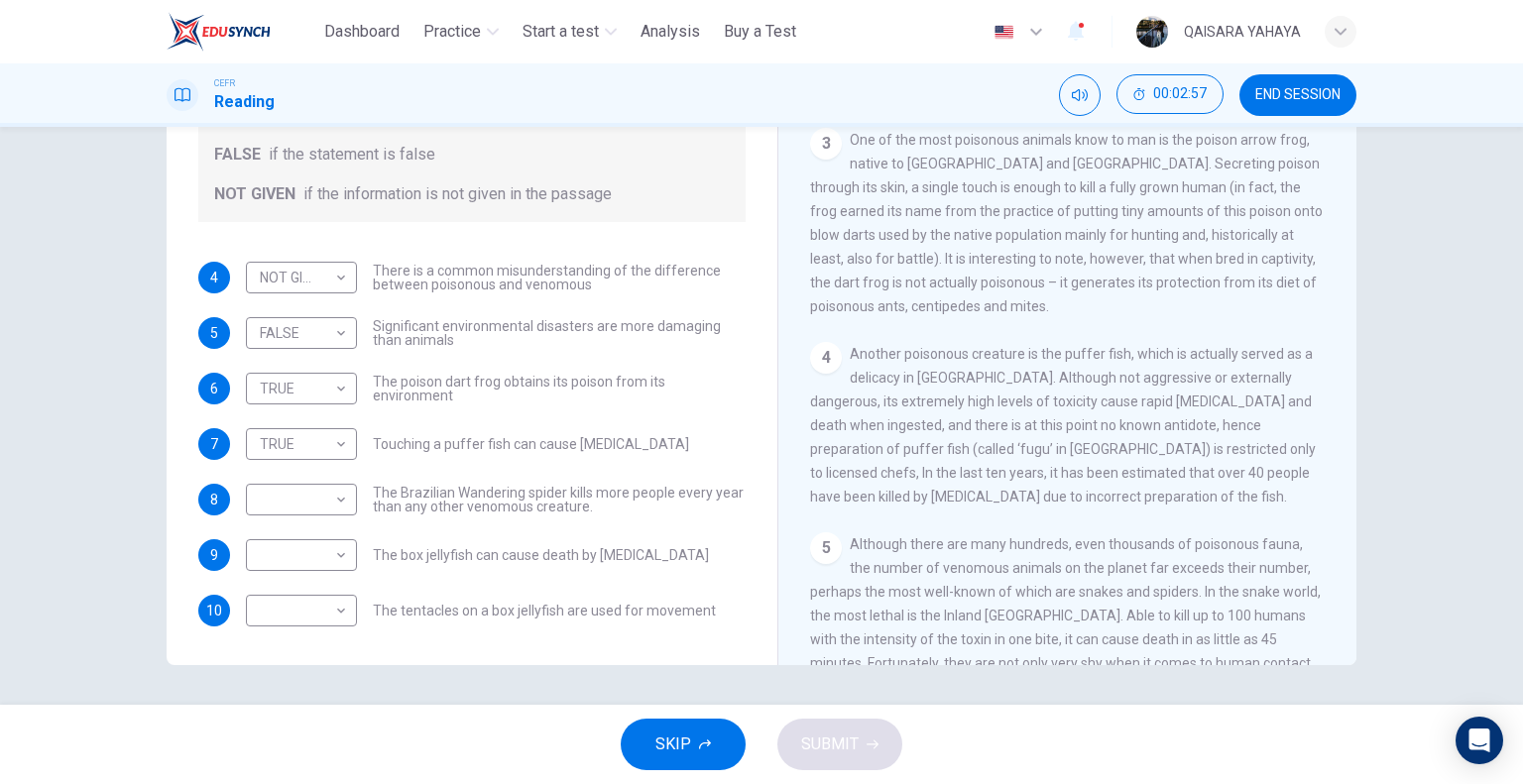 click on "4 Another poisonous creature is the puffer fish, which is actually served as a delicacy in Japan. Although not aggressive or externally dangerous, its extremely high levels of toxicity cause rapid paralysis and death when ingested, and there is at this point no known antidote, hence preparation of puffer fish (called ‘fugu’ in Japan) is restricted only to licensed chefs, In the last ten years, it has been estimated that over 40 people have been killed by fugu poisoning due to incorrect preparation of the fish." at bounding box center [1068, 425] 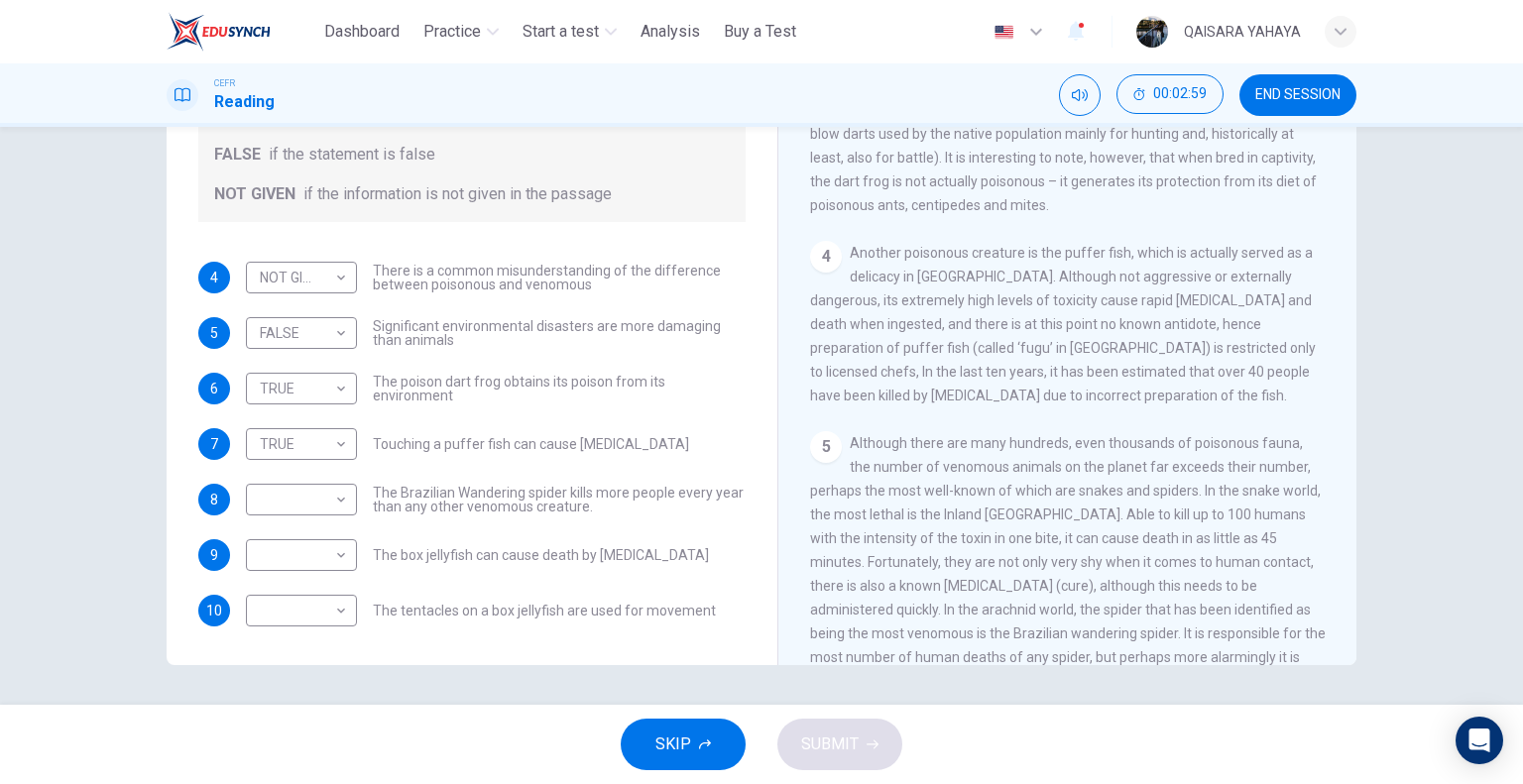 scroll, scrollTop: 860, scrollLeft: 0, axis: vertical 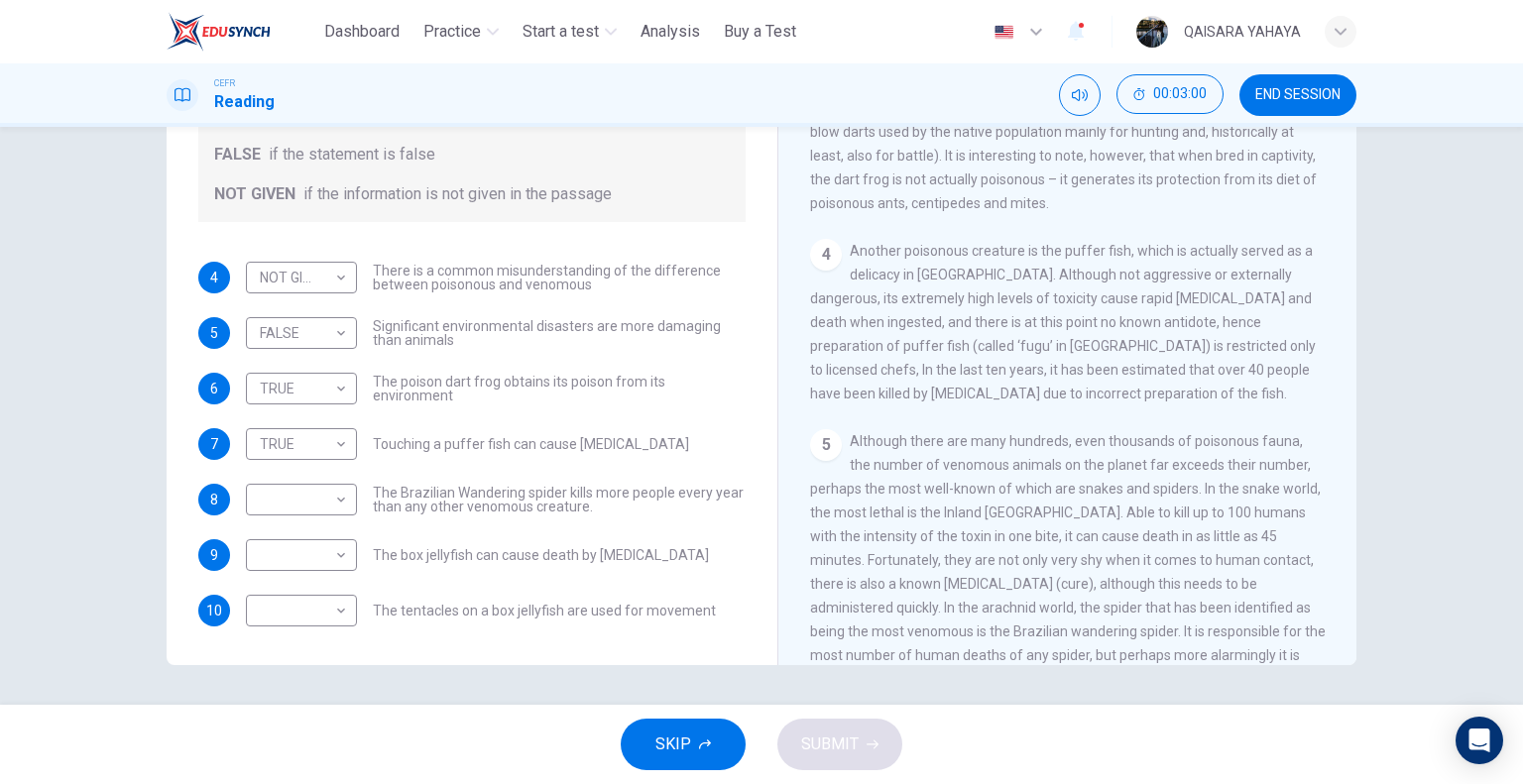 click on "Although there are many hundreds, even thousands of poisonous fauna, the number of venomous animals on the planet far exceeds their number, perhaps the most well-known of which are snakes and spiders. In the snake world, the most lethal is the Inland Taipan. Able to kill up to 100 humans with the intensity of the toxin in one bite, it can cause death in as little as 45 minutes. Fortunately, they are not only very shy when it comes to human contact, there is also a known antivenin (cure), although this needs to be administered quickly. In the arachnid world, the spider that has been identified as being the most venomous is the Brazilian wandering spider. It is responsible for the most number of human deaths of any spider, but perhaps more alarmingly it is true to its name, hiding during daytime in populated areas, such as inside houses, clothes, footwear and cars." at bounding box center (1068, 572) 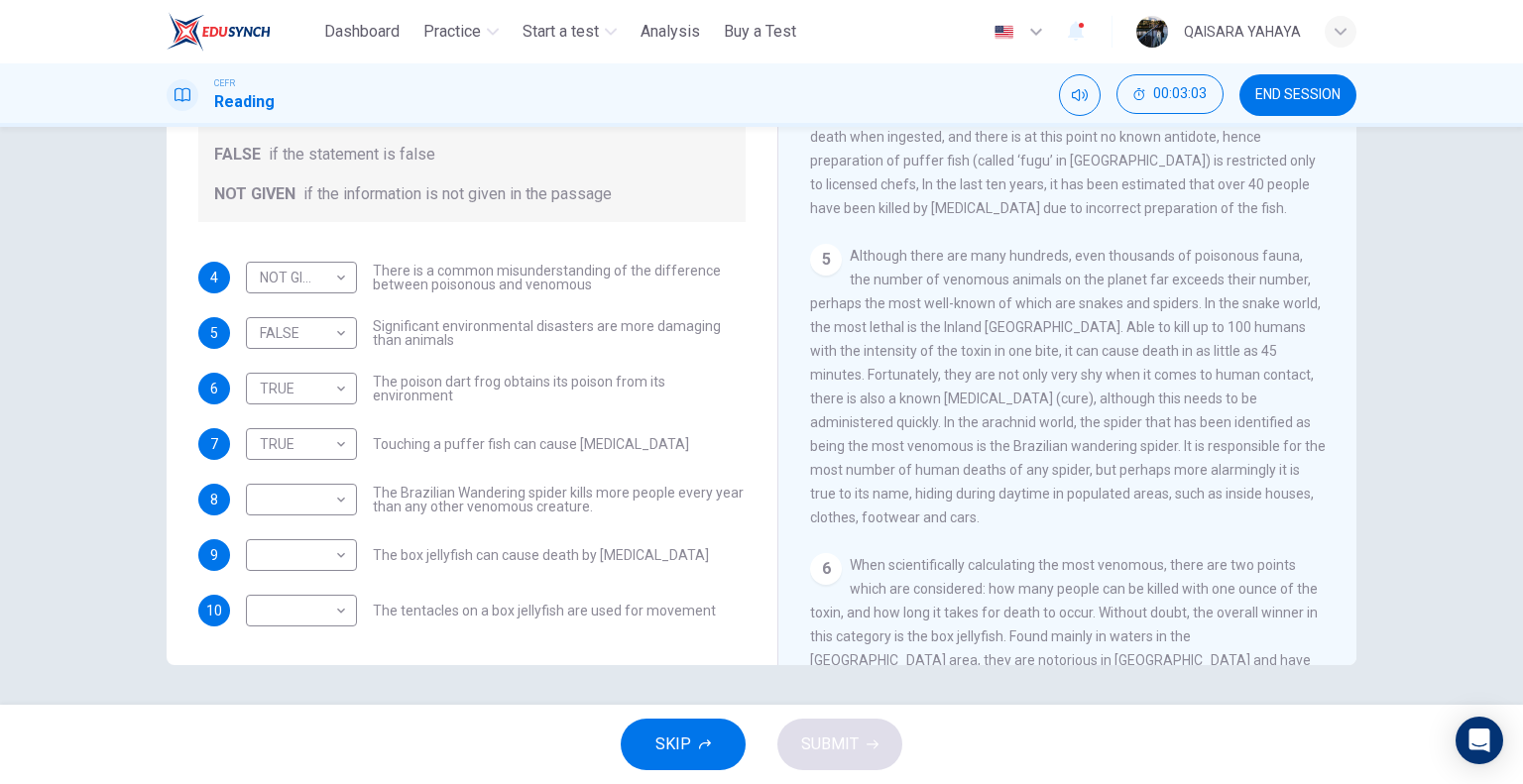 scroll, scrollTop: 1098, scrollLeft: 0, axis: vertical 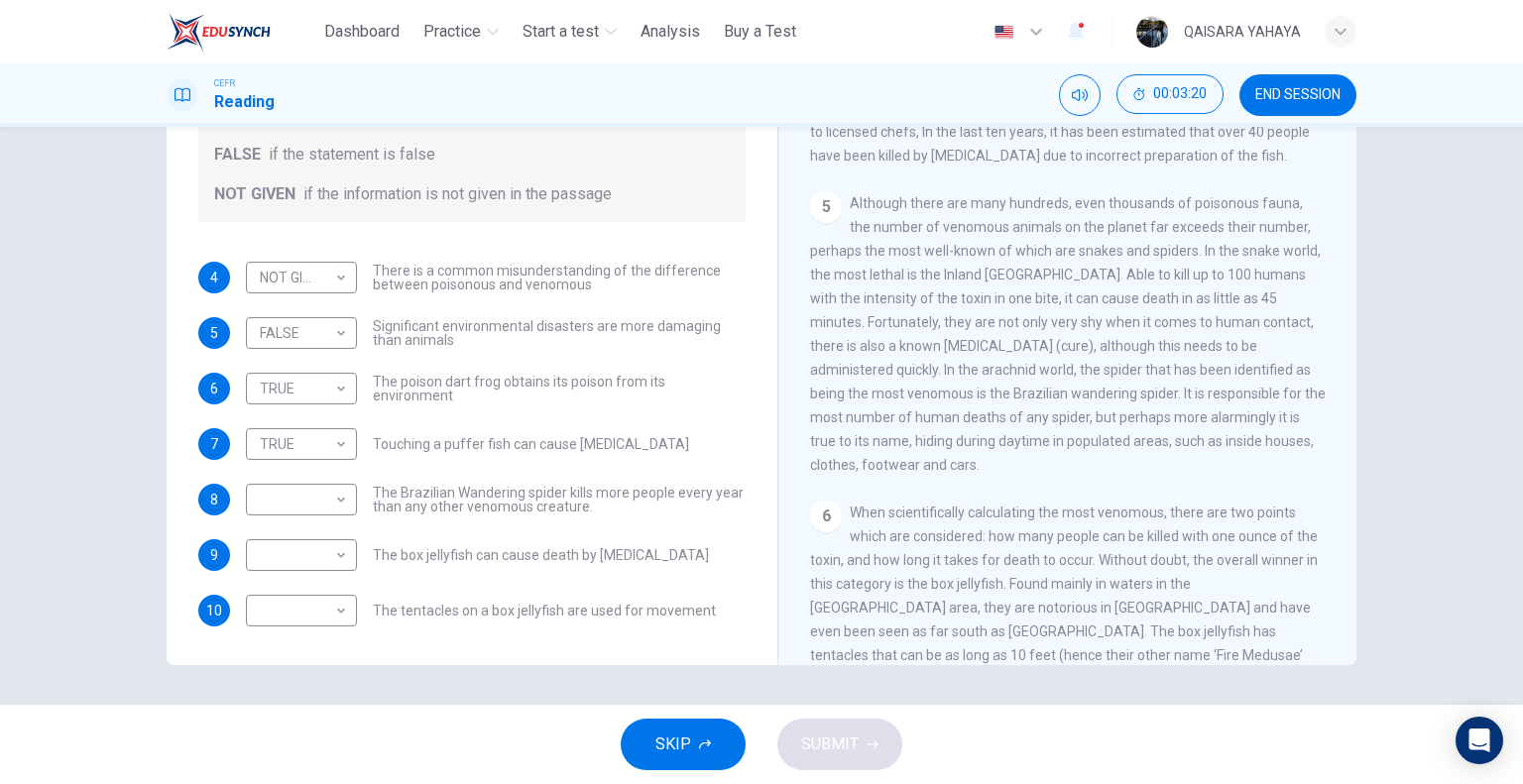 click on "Although there are many hundreds, even thousands of poisonous fauna, the number of venomous animals on the planet far exceeds their number, perhaps the most well-known of which are snakes and spiders. In the snake world, the most lethal is the Inland Taipan. Able to kill up to 100 humans with the intensity of the toxin in one bite, it can cause death in as little as 45 minutes. Fortunately, they are not only very shy when it comes to human contact, there is also a known antivenin (cure), although this needs to be administered quickly. In the arachnid world, the spider that has been identified as being the most venomous is the Brazilian wandering spider. It is responsible for the most number of human deaths of any spider, but perhaps more alarmingly it is true to its name, hiding during daytime in populated areas, such as inside houses, clothes, footwear and cars." at bounding box center [1068, 334] 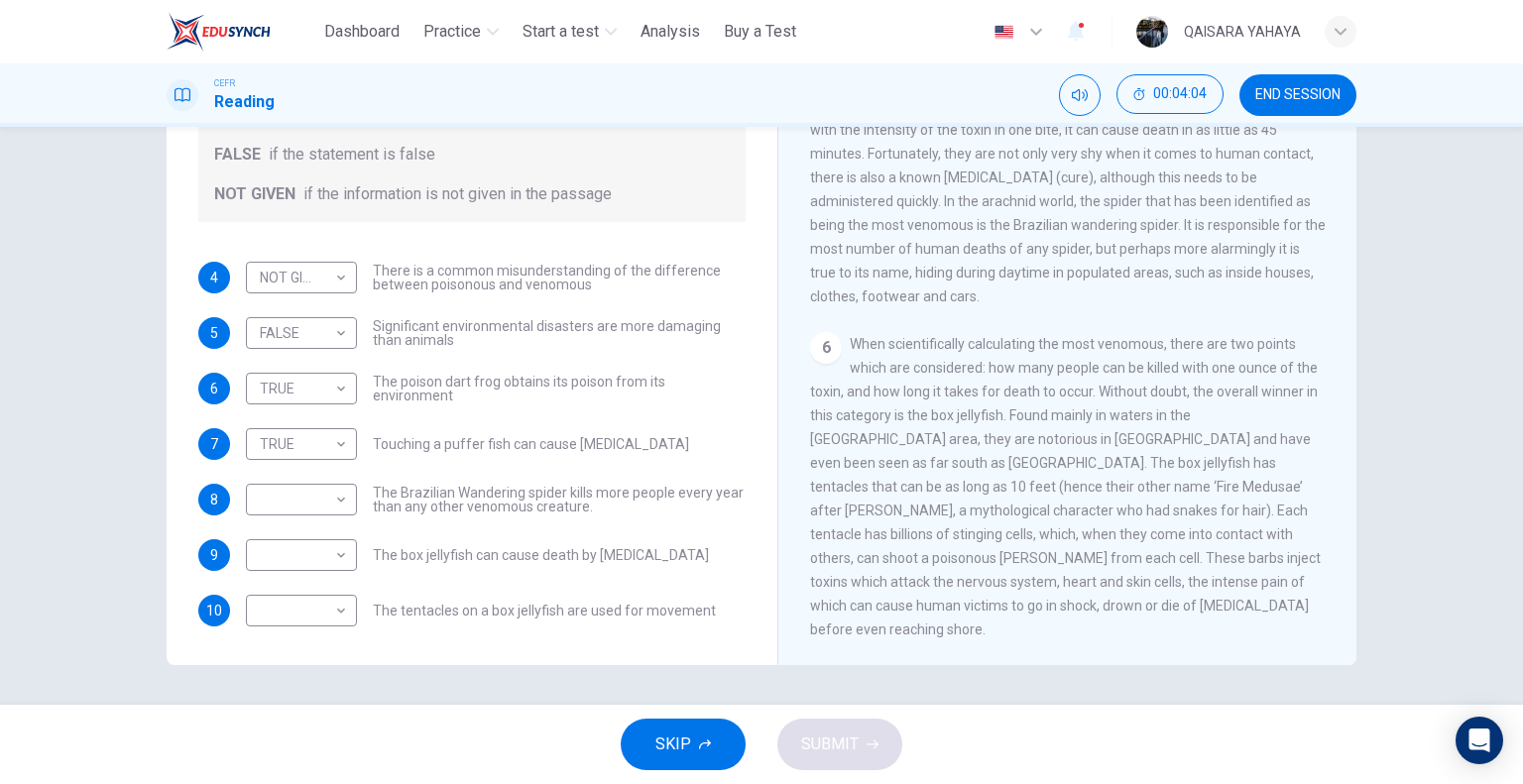 scroll, scrollTop: 1285, scrollLeft: 0, axis: vertical 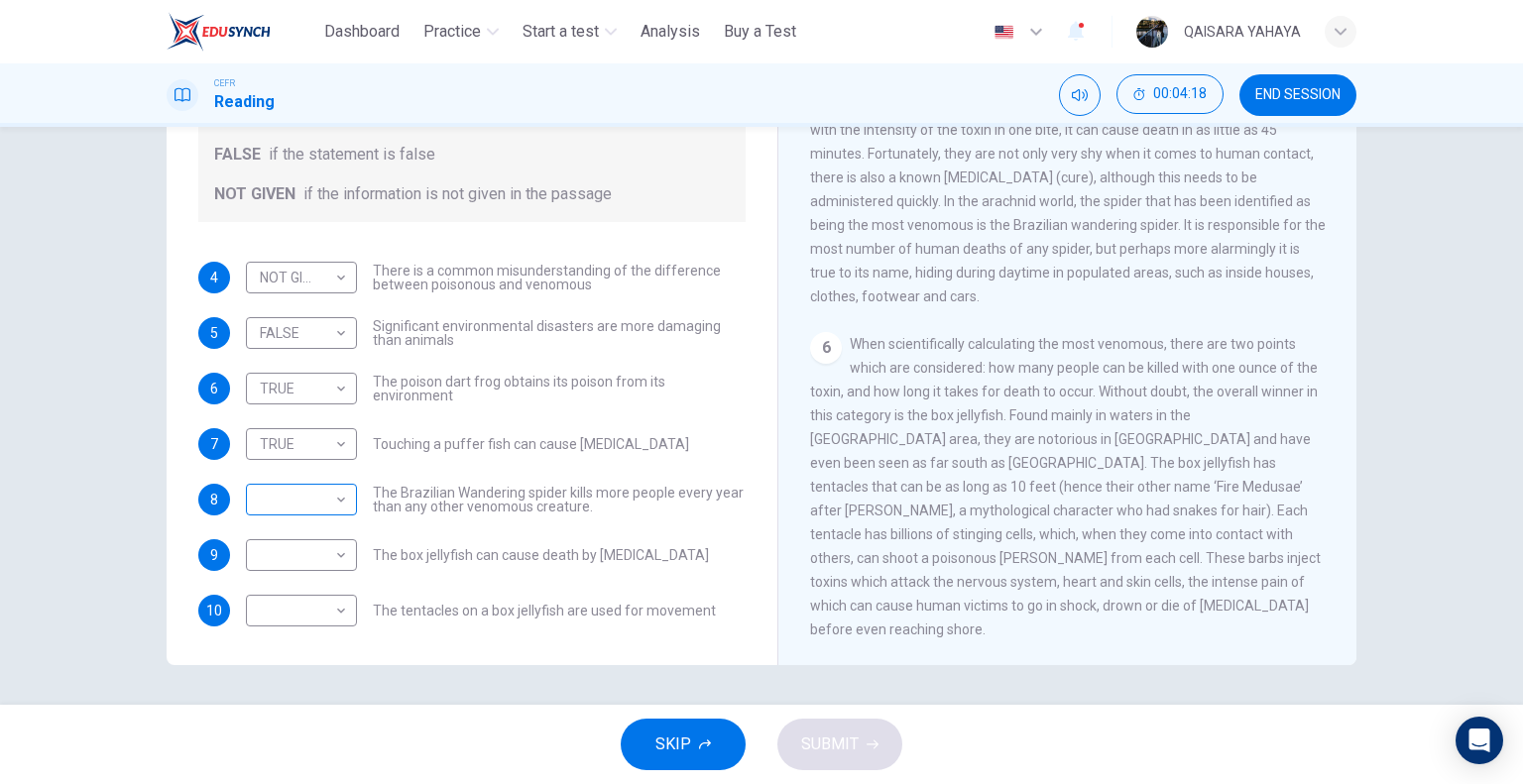 click on "This site uses cookies, as explained in our  Privacy Policy . If you agree to the use of cookies, please click the Accept button and continue to browse our site.   Privacy Policy Accept Dashboard Practice Start a test Analysis Buy a Test English ** ​ QAISARA YAHAYA CEFR Reading 00:04:18 END SESSION Questions 4 - 10 Do the following statements agree with the information given in the Reading Passage?
In the boxes below, on your answer sheet write TRUE if the statement is true FALSE if the statement is false NOT GIVEN if the information is not given in the passage 4 NOT GIVEN ********* ​ There is a common misunderstanding of the difference between poisonous and venomous 5 FALSE ***** ​ Significant environmental disasters are more damaging than animals 6 TRUE **** ​ The poison dart frog obtains its poison from its environment 7 TRUE **** ​ Touching a puffer fish can cause paralysis 8 ​ ​ The Brazilian Wandering spider kills more people every year than any other venomous creature. 9 ​ ​ 10 ​ 1" at bounding box center (762, 392) 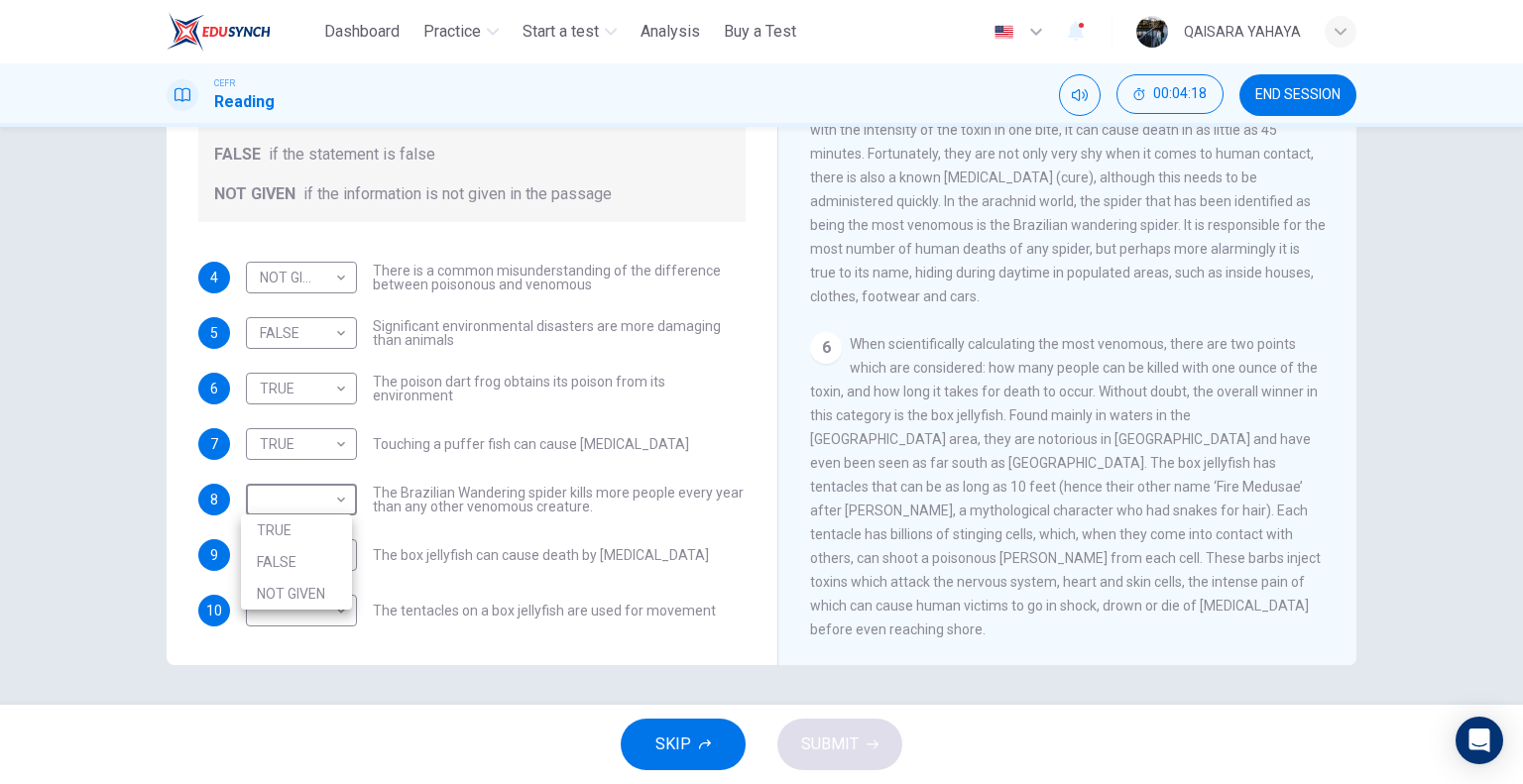 click on "FALSE" at bounding box center [296, 562] 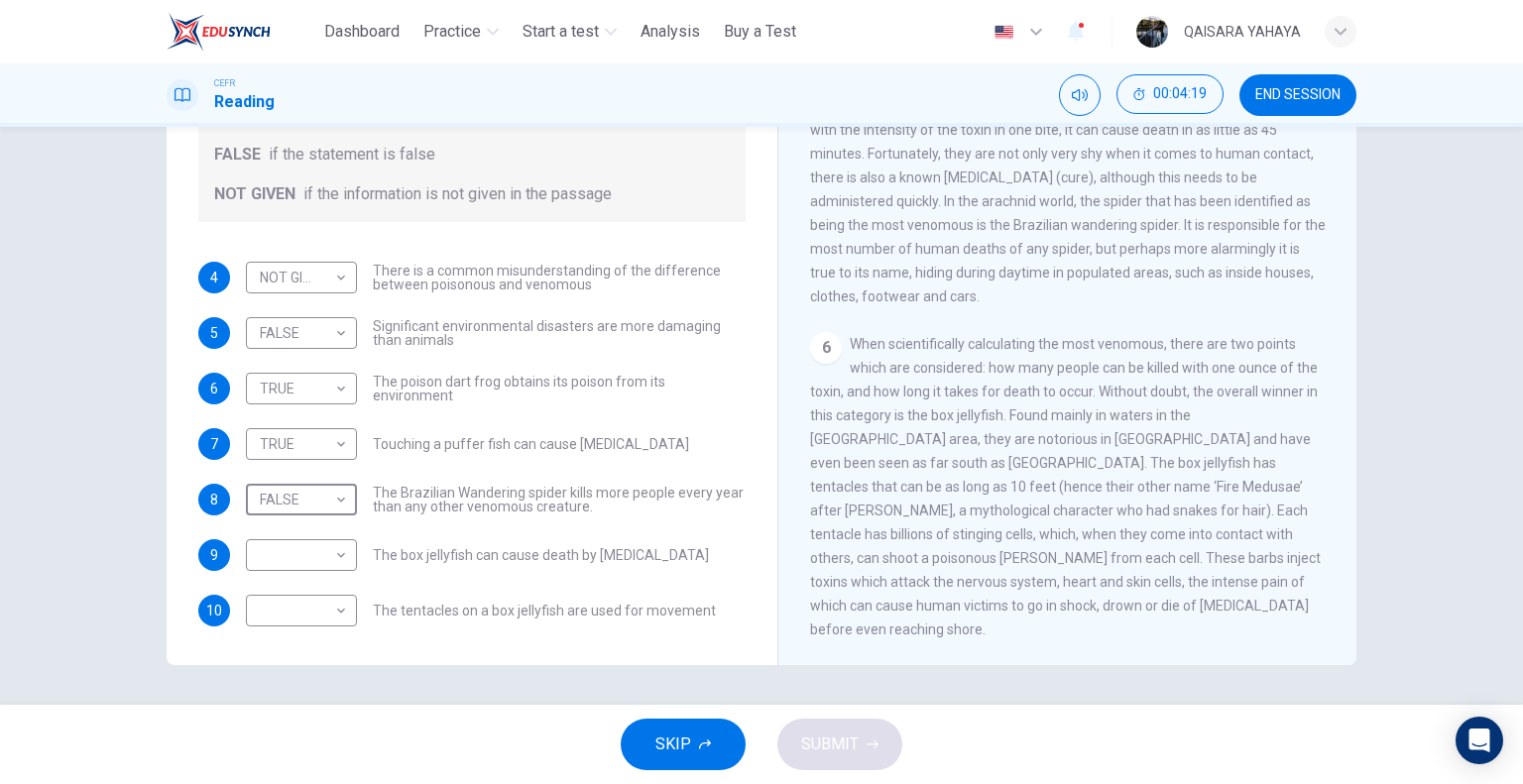 click on "4 NOT GIVEN ********* ​ There is a common misunderstanding of the difference between poisonous and venomous 5 FALSE ***** ​ Significant environmental disasters are more damaging than animals 6 TRUE **** ​ The poison dart frog obtains its poison from its environment 7 TRUE **** ​ Touching a puffer fish can cause paralysis 8 FALSE ***** ​ The Brazilian Wandering spider kills more people every year than any other venomous creature. 9 ​ ​ The box jellyfish can cause death by drowning 10 ​ ​ The tentacles on a box jellyfish are used for movement" at bounding box center (472, 444) 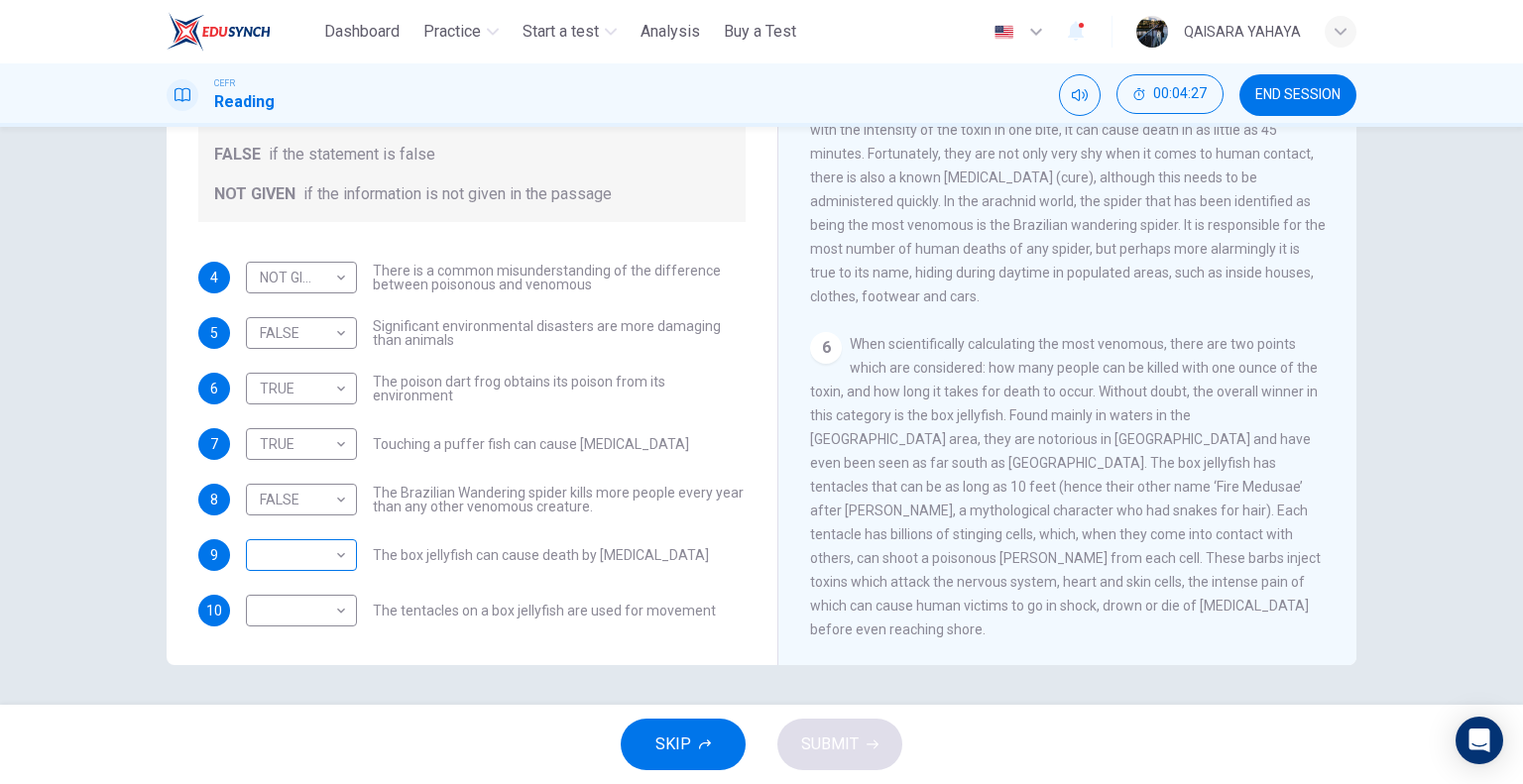click on "This site uses cookies, as explained in our  Privacy Policy . If you agree to the use of cookies, please click the Accept button and continue to browse our site.   Privacy Policy Accept Dashboard Practice Start a test Analysis Buy a Test English ** ​ QAISARA YAHAYA CEFR Reading 00:04:27 END SESSION Questions 4 - 10 Do the following statements agree with the information given in the Reading Passage?
In the boxes below, on your answer sheet write TRUE if the statement is true FALSE if the statement is false NOT GIVEN if the information is not given in the passage 4 NOT GIVEN ********* ​ There is a common misunderstanding of the difference between poisonous and venomous 5 FALSE ***** ​ Significant environmental disasters are more damaging than animals 6 TRUE **** ​ The poison dart frog obtains its poison from its environment 7 TRUE **** ​ Touching a puffer fish can cause paralysis 8 FALSE ***** ​ The Brazilian Wandering spider kills more people every year than any other venomous creature. 9 ​ ​" at bounding box center [762, 392] 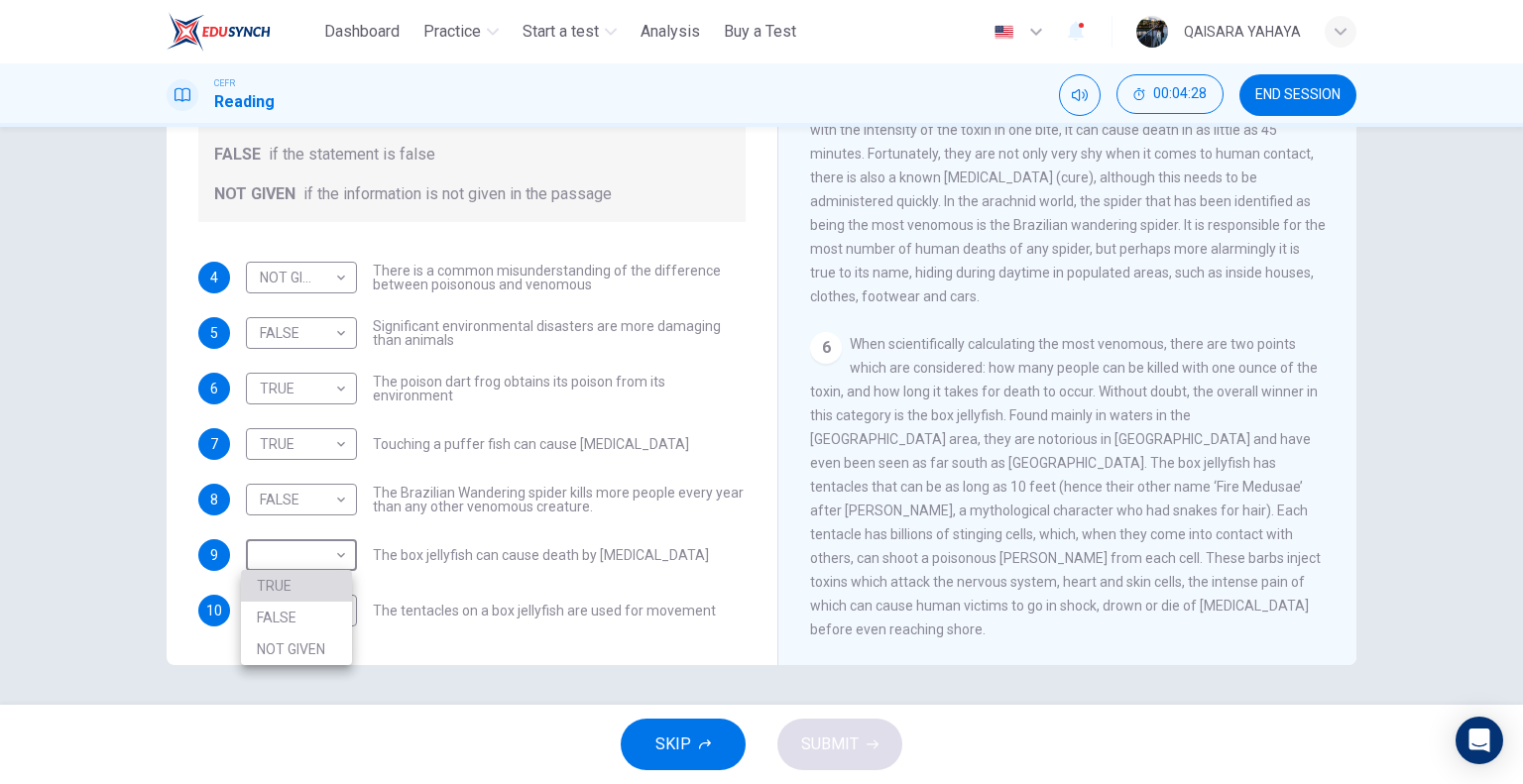 click on "TRUE" at bounding box center [296, 586] 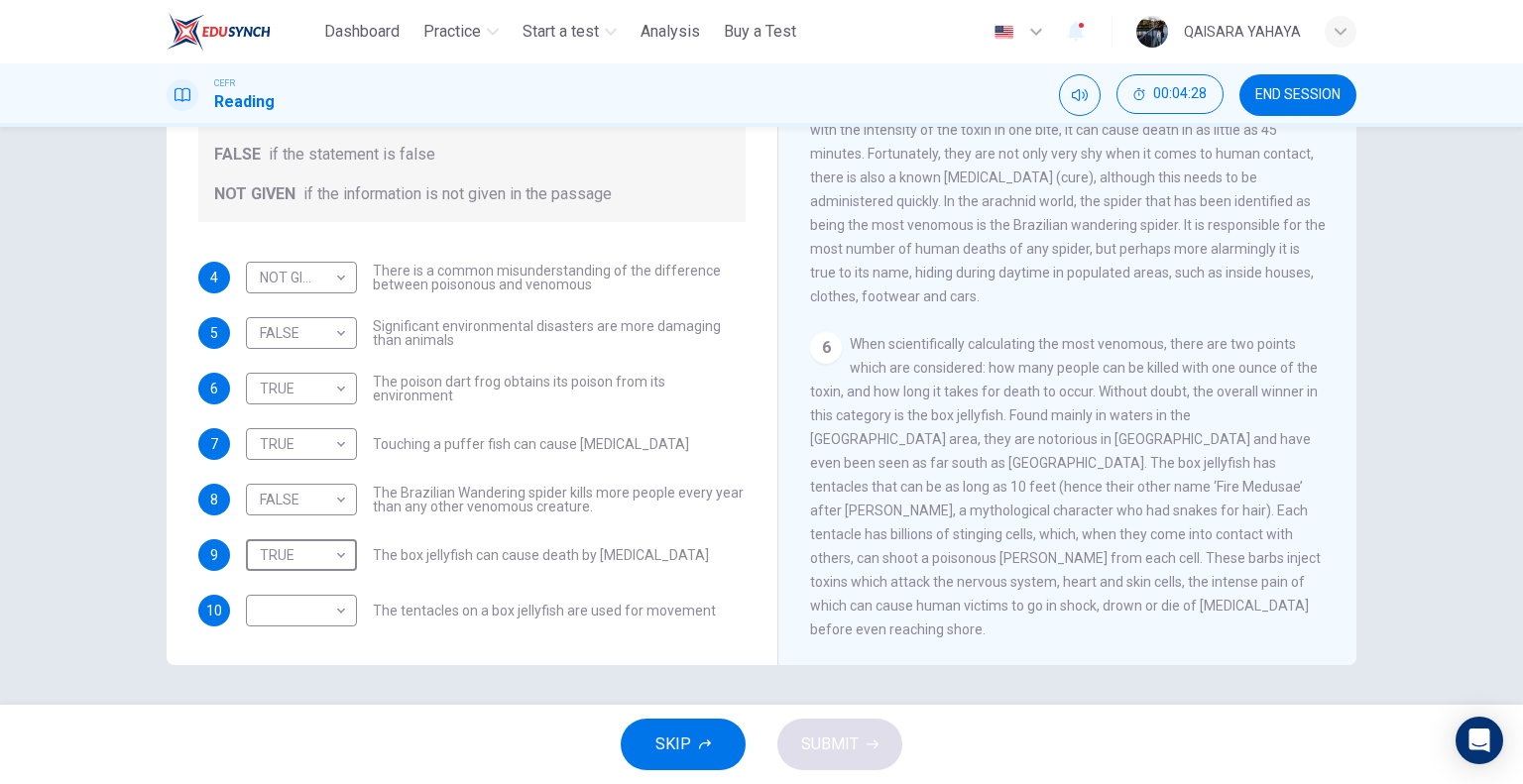 click on "​ ​ The tentacles on a box jellyfish are used for movement" at bounding box center (481, 611) 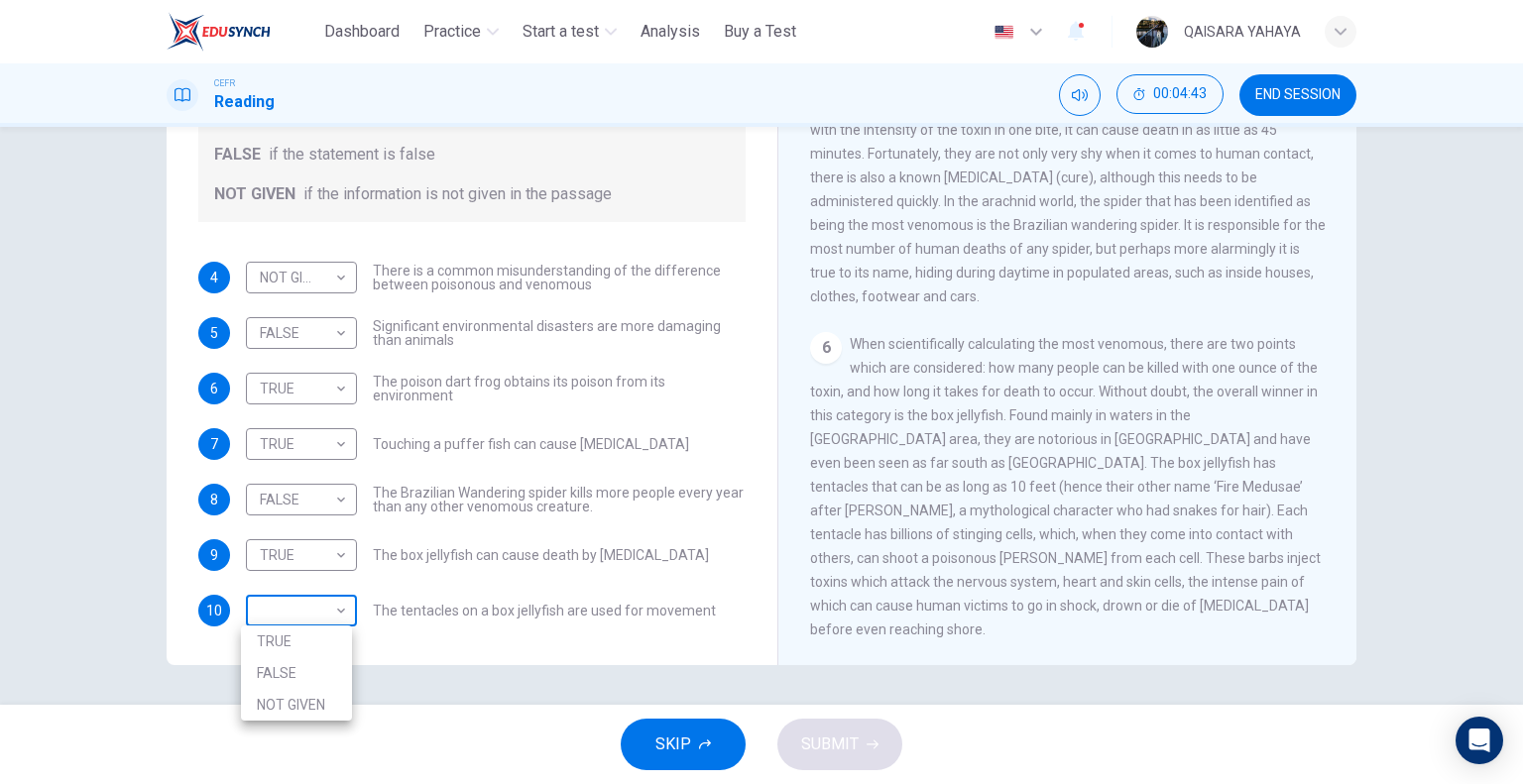 click on "This site uses cookies, as explained in our  Privacy Policy . If you agree to the use of cookies, please click the Accept button and continue to browse our site.   Privacy Policy Accept Dashboard Practice Start a test Analysis Buy a Test English ** ​ QAISARA YAHAYA CEFR Reading 00:04:43 END SESSION Questions 4 - 10 Do the following statements agree with the information given in the Reading Passage?
In the boxes below, on your answer sheet write TRUE if the statement is true FALSE if the statement is false NOT GIVEN if the information is not given in the passage 4 NOT GIVEN ********* ​ There is a common misunderstanding of the difference between poisonous and venomous 5 FALSE ***** ​ Significant environmental disasters are more damaging than animals 6 TRUE **** ​ The poison dart frog obtains its poison from its environment 7 TRUE **** ​ Touching a puffer fish can cause paralysis 8 FALSE ***** ​ The Brazilian Wandering spider kills more people every year than any other venomous creature. 9 TRUE ​" at bounding box center [762, 392] 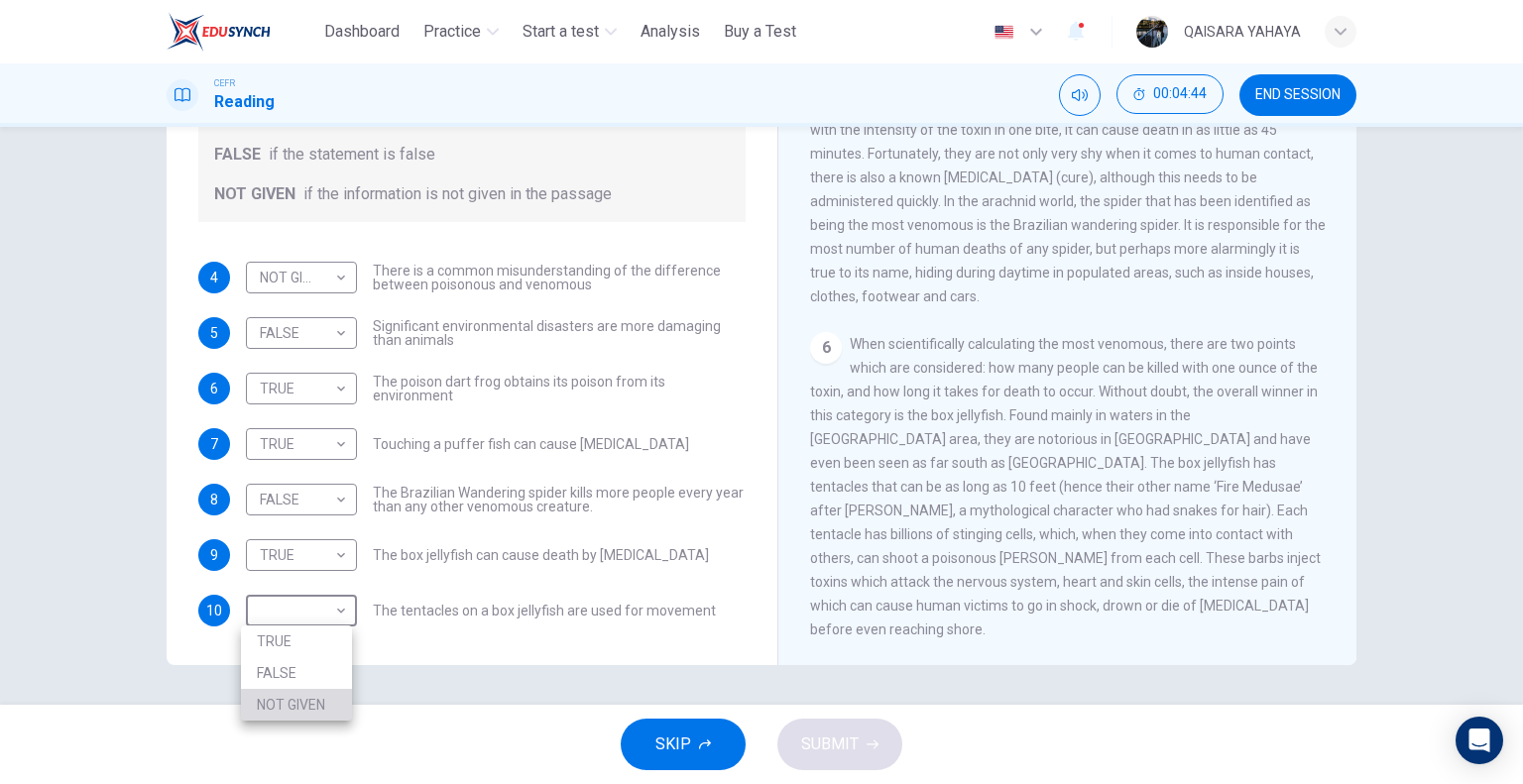 click on "NOT GIVEN" at bounding box center (296, 705) 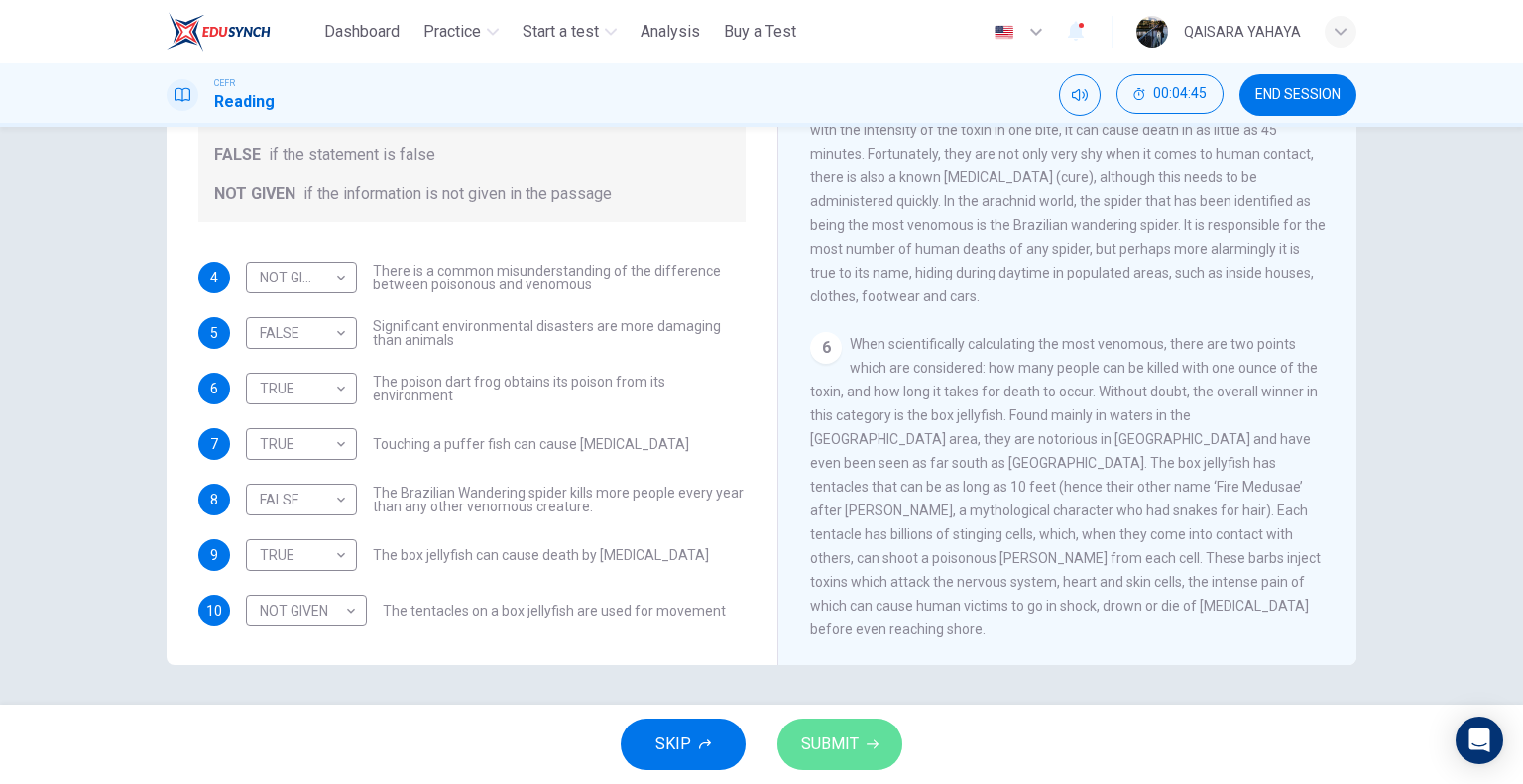 click on "SUBMIT" at bounding box center [840, 744] 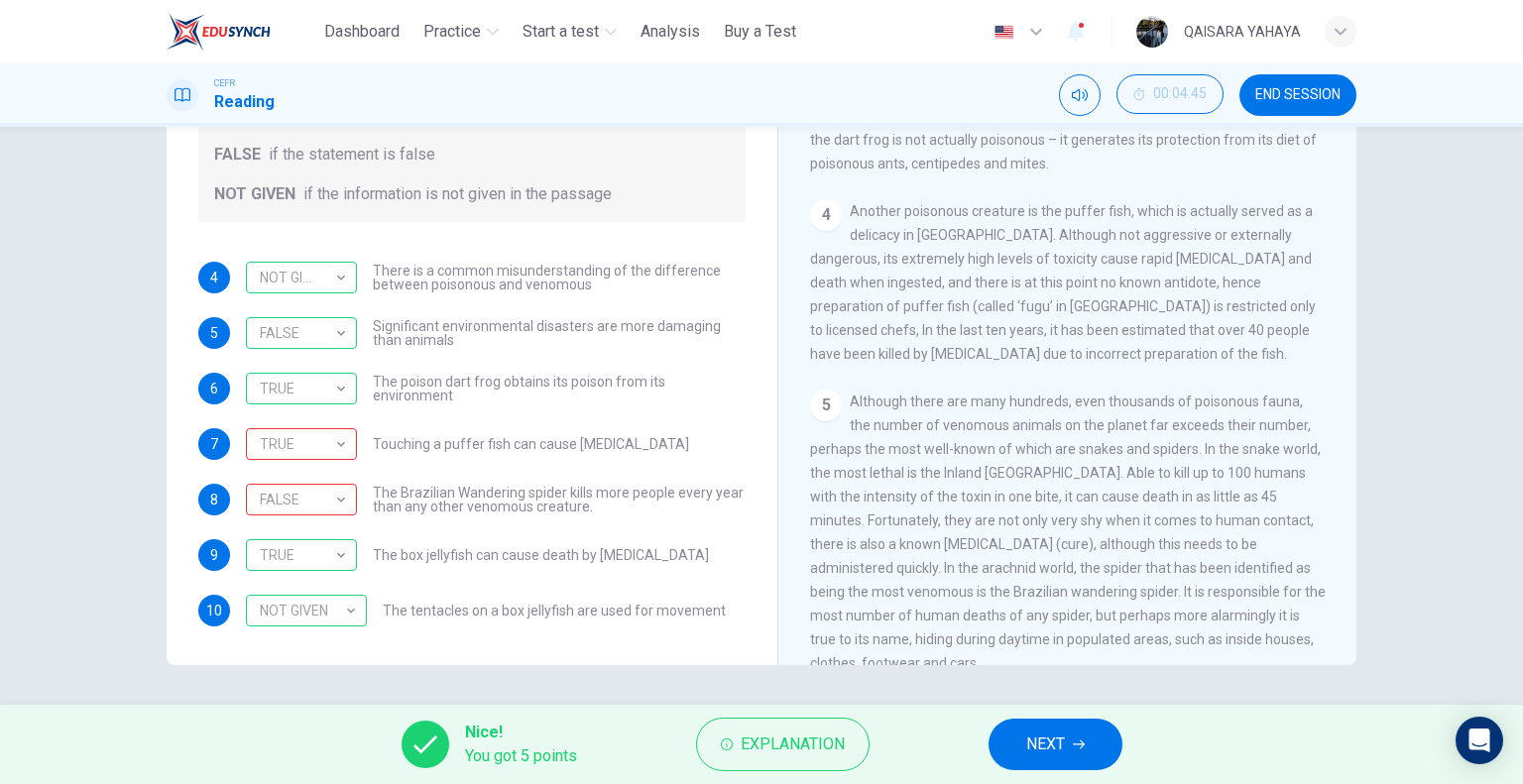 scroll, scrollTop: 888, scrollLeft: 0, axis: vertical 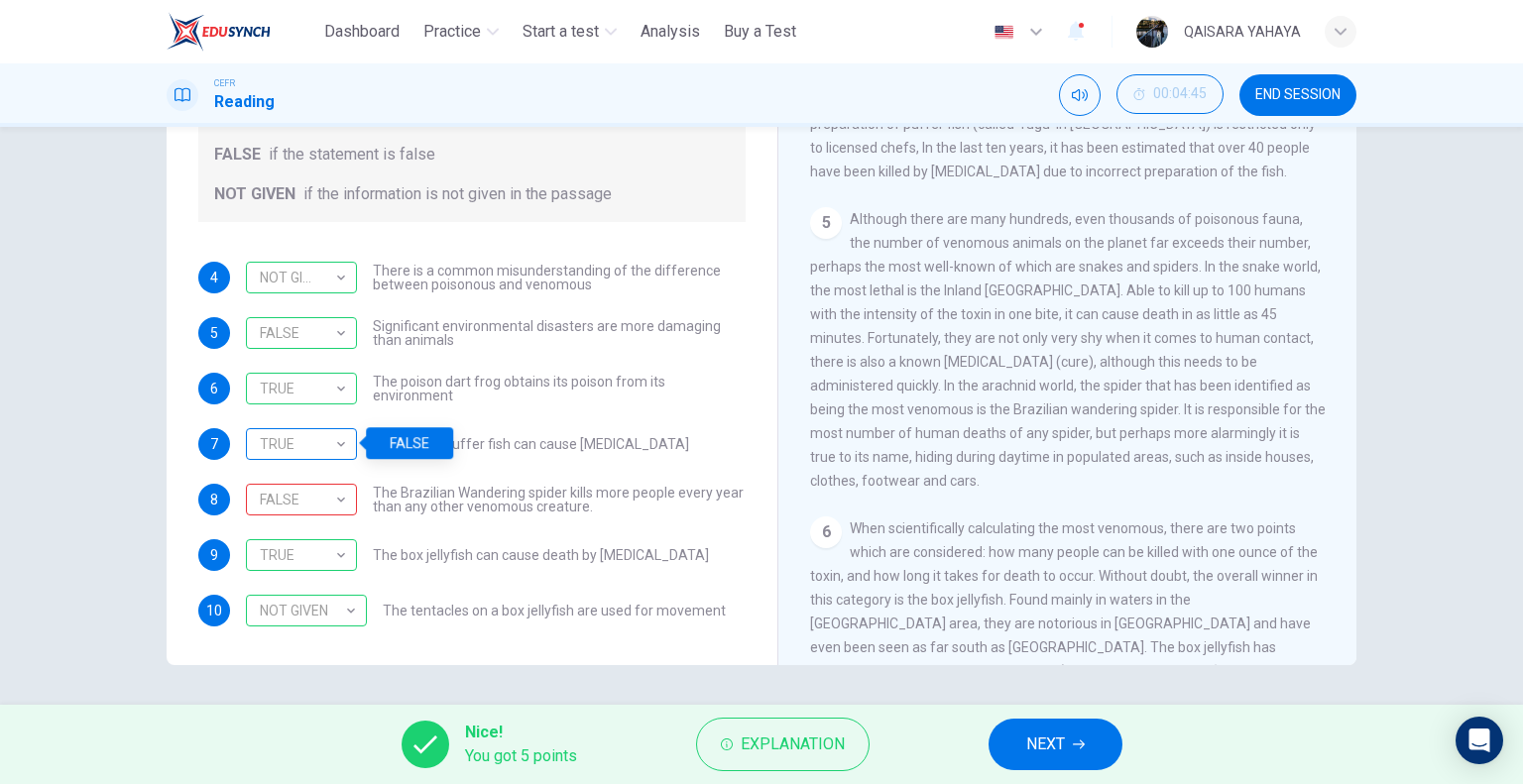 click on "TRUE" at bounding box center [297, 444] 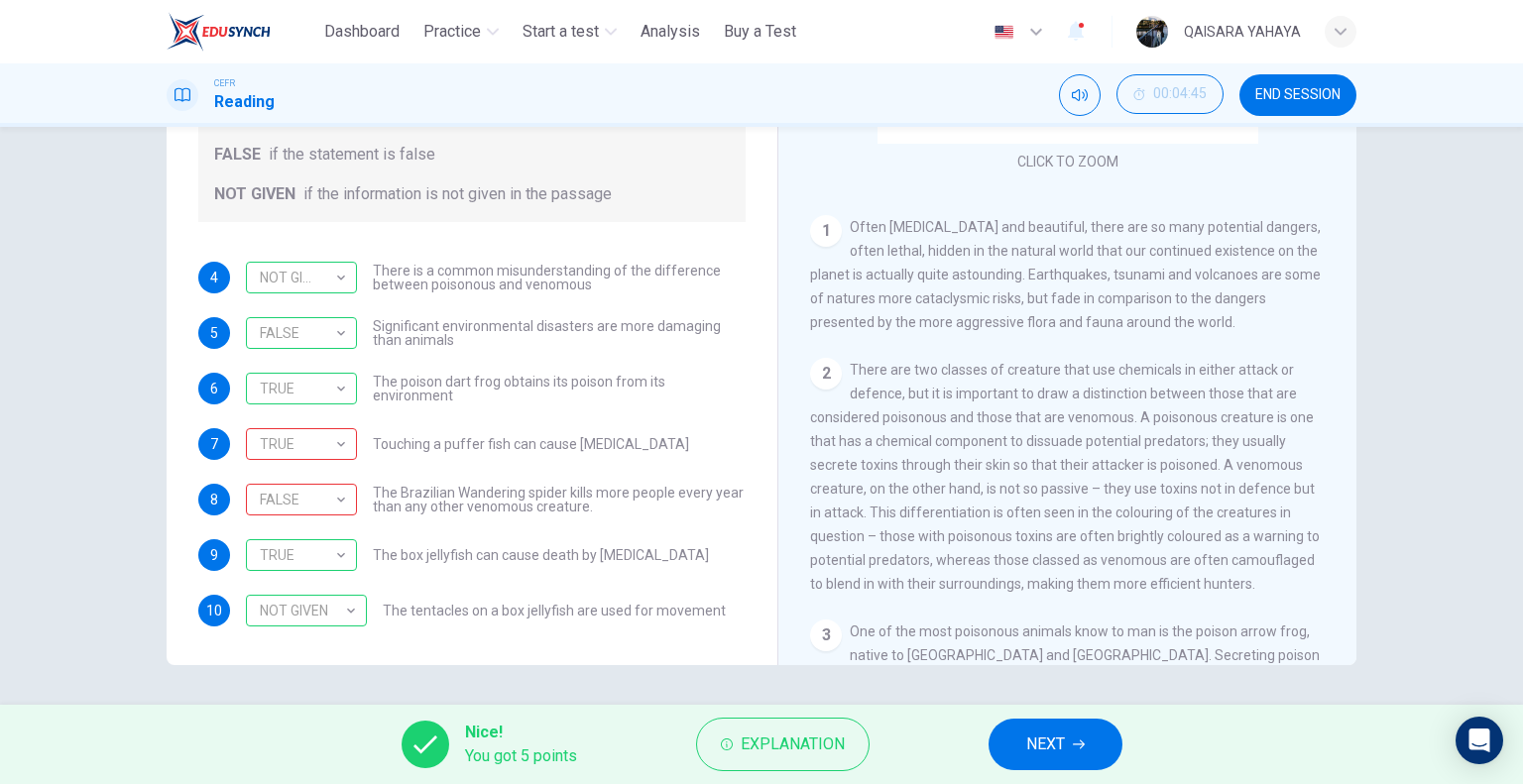 scroll, scrollTop: 210, scrollLeft: 0, axis: vertical 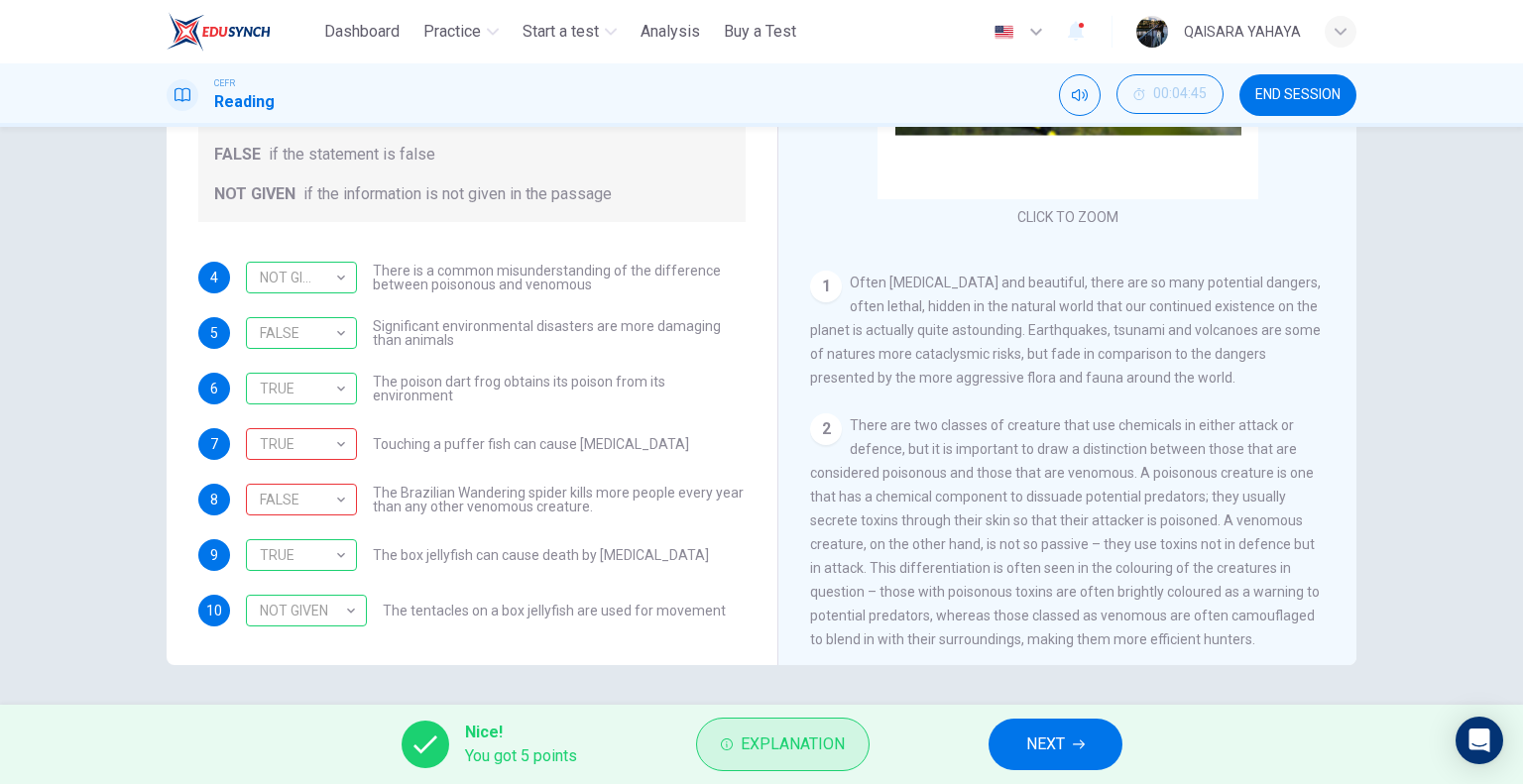 click on "Explanation" at bounding box center [792, 744] 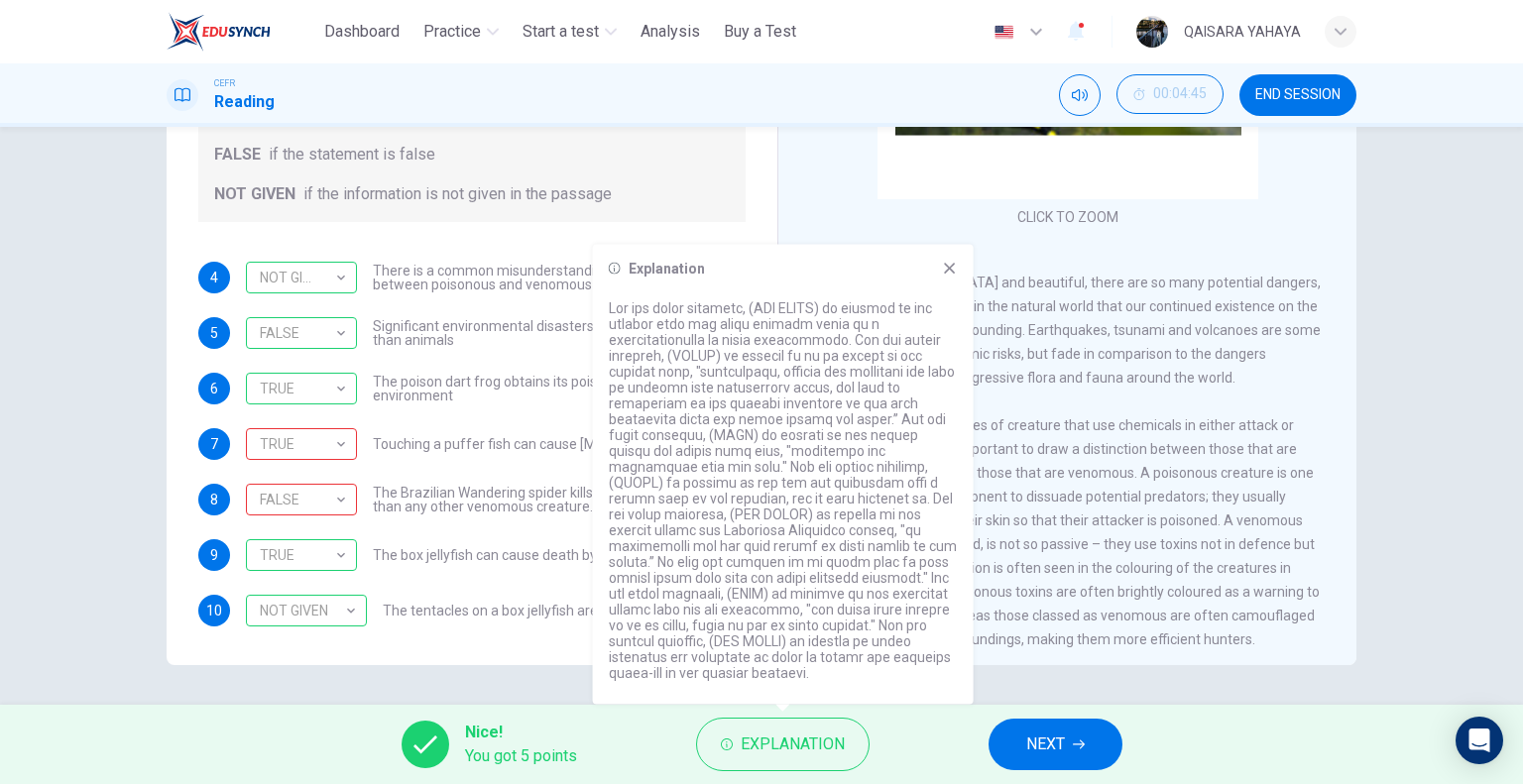 click on "TRUE **** ​ The box jellyfish can cause death by drowning" at bounding box center [477, 555] 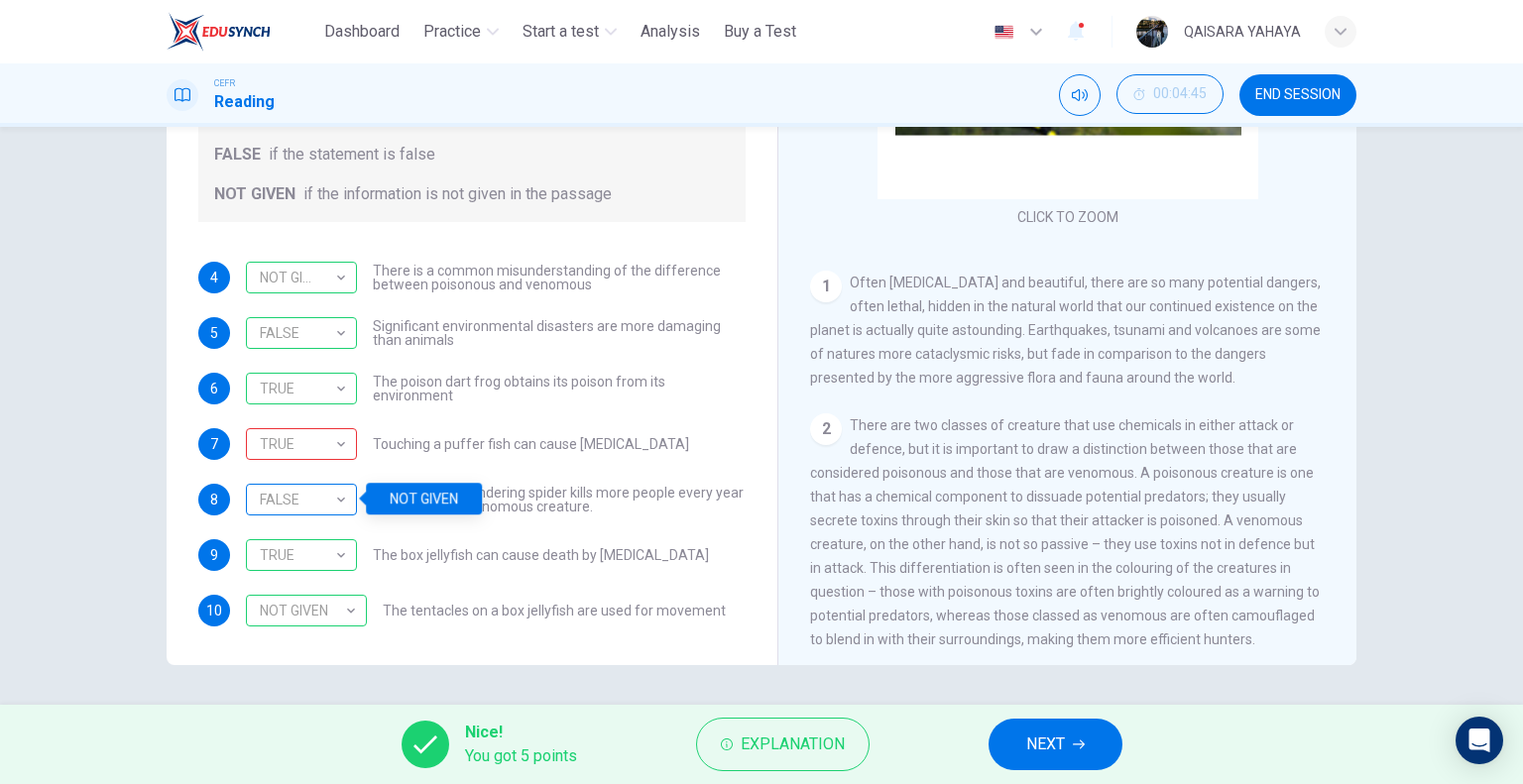 click on "FALSE" at bounding box center [297, 500] 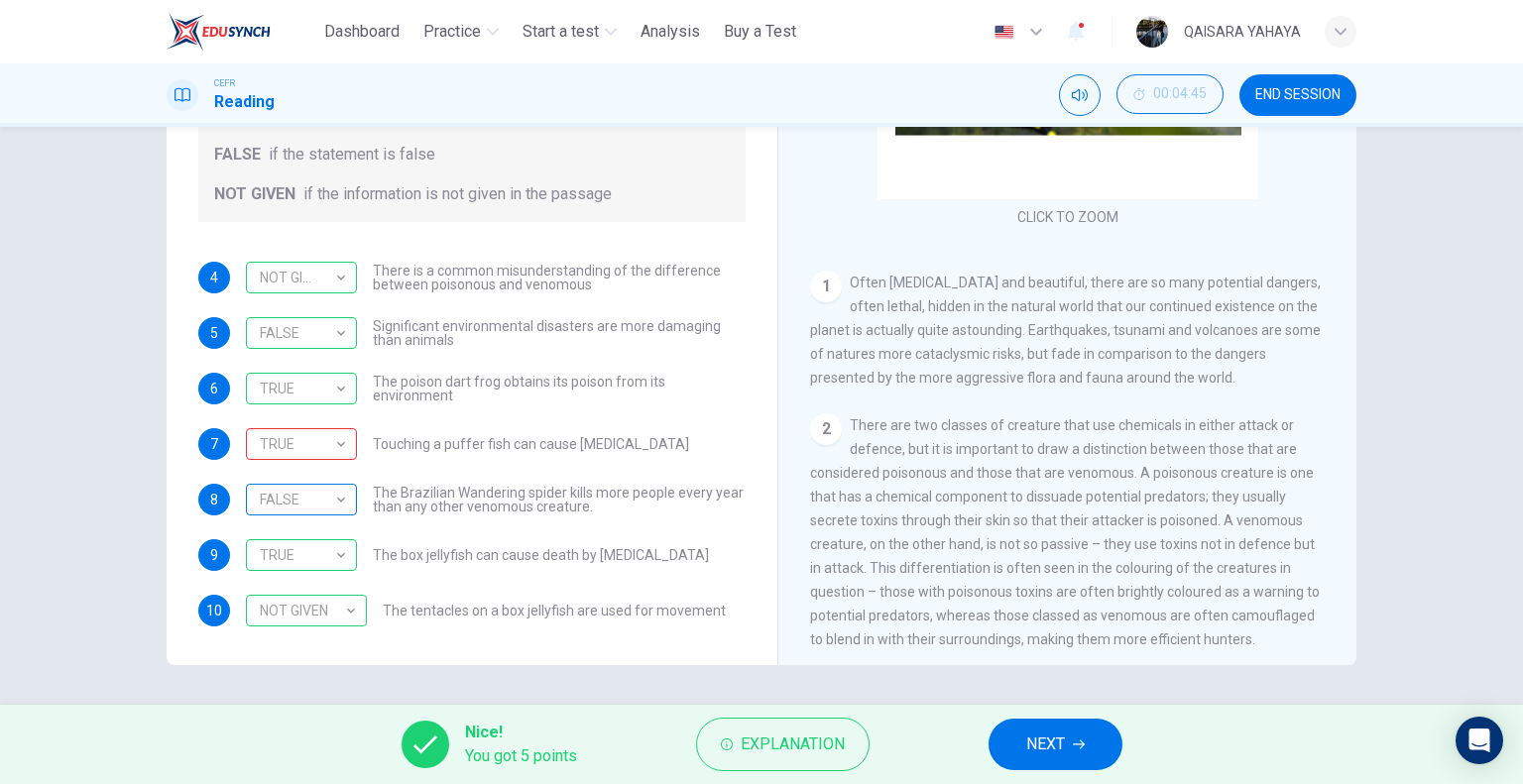 click on "FALSE" at bounding box center [297, 500] 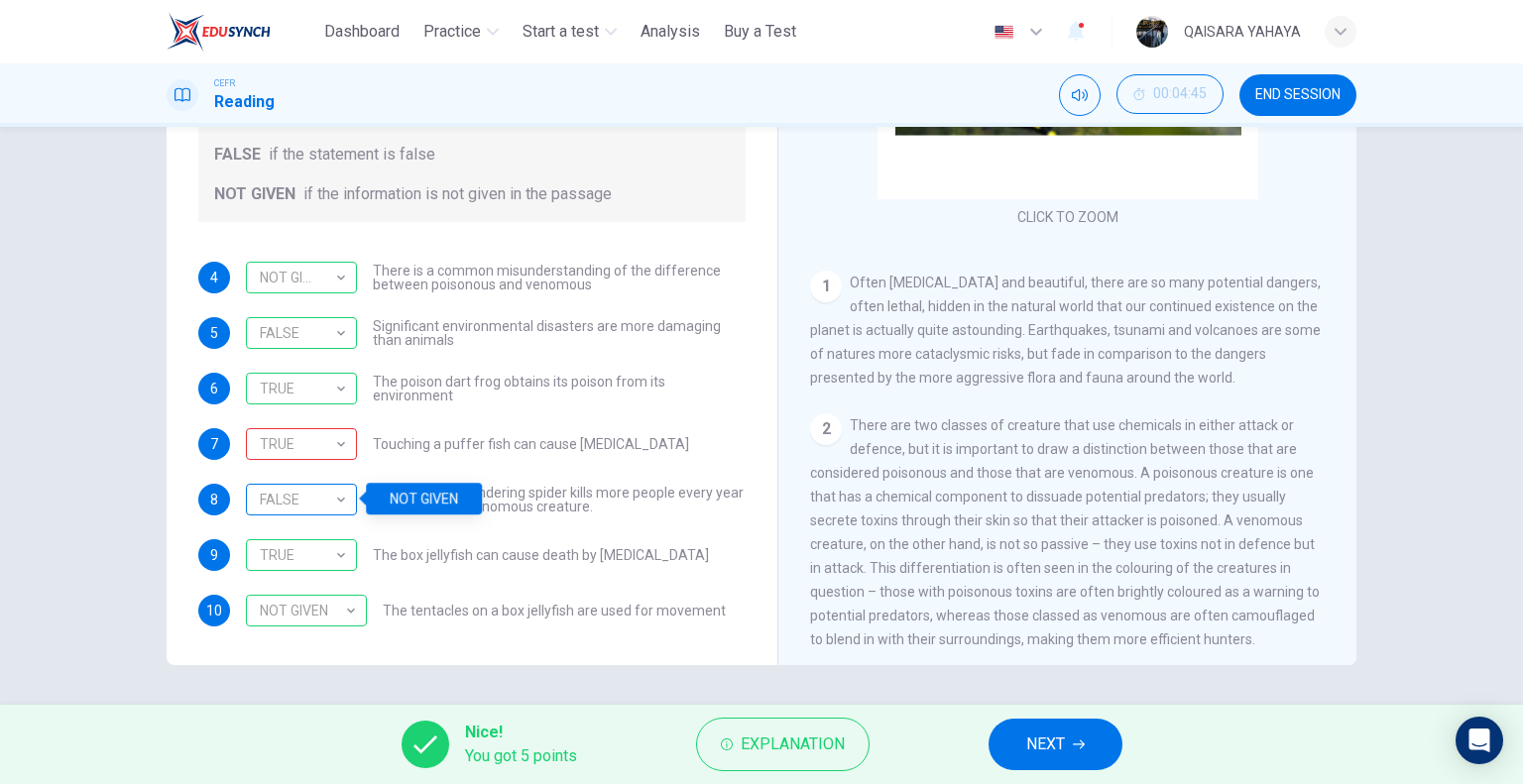 click on "FALSE" at bounding box center (297, 500) 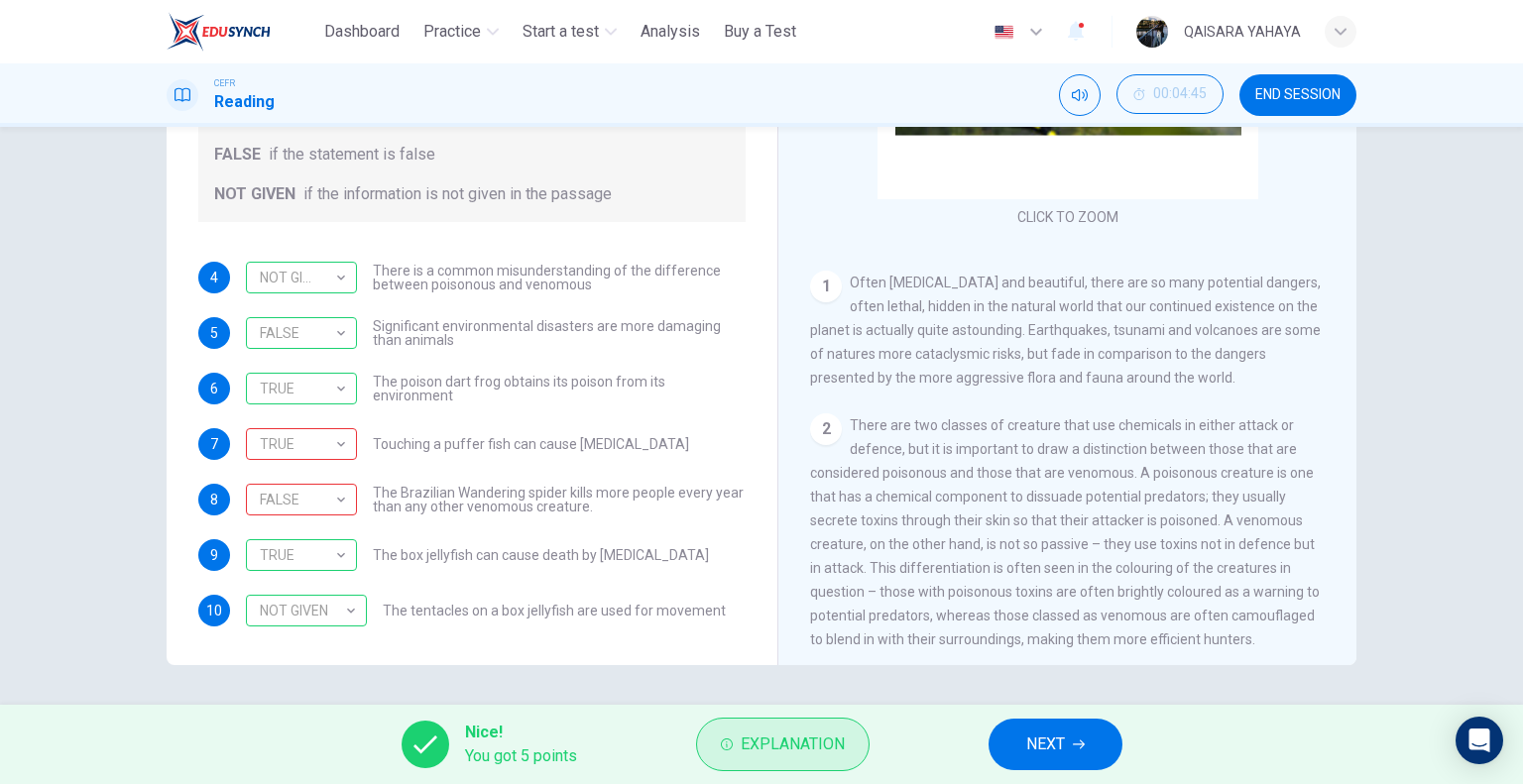 click on "Explanation" at bounding box center (792, 744) 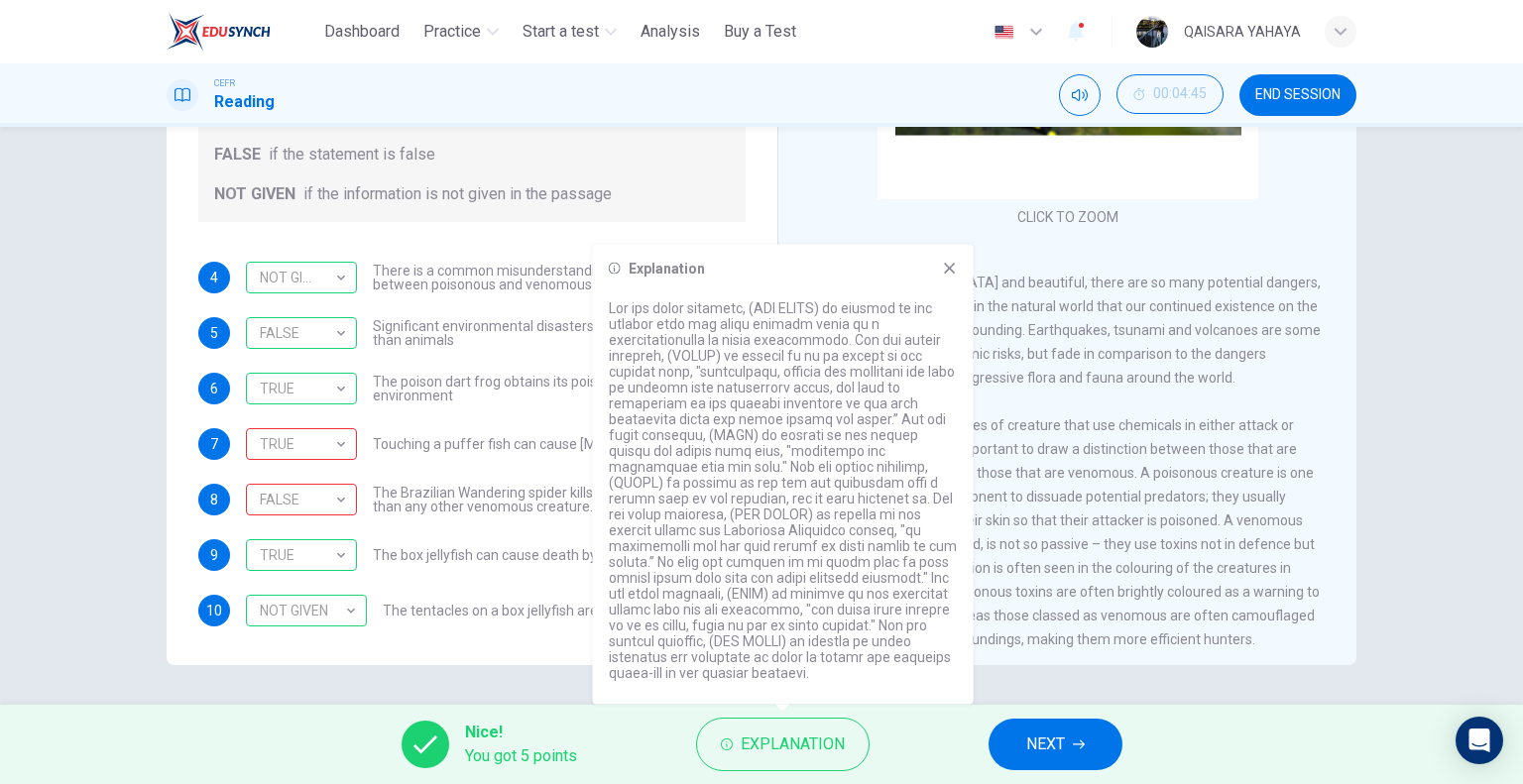 click 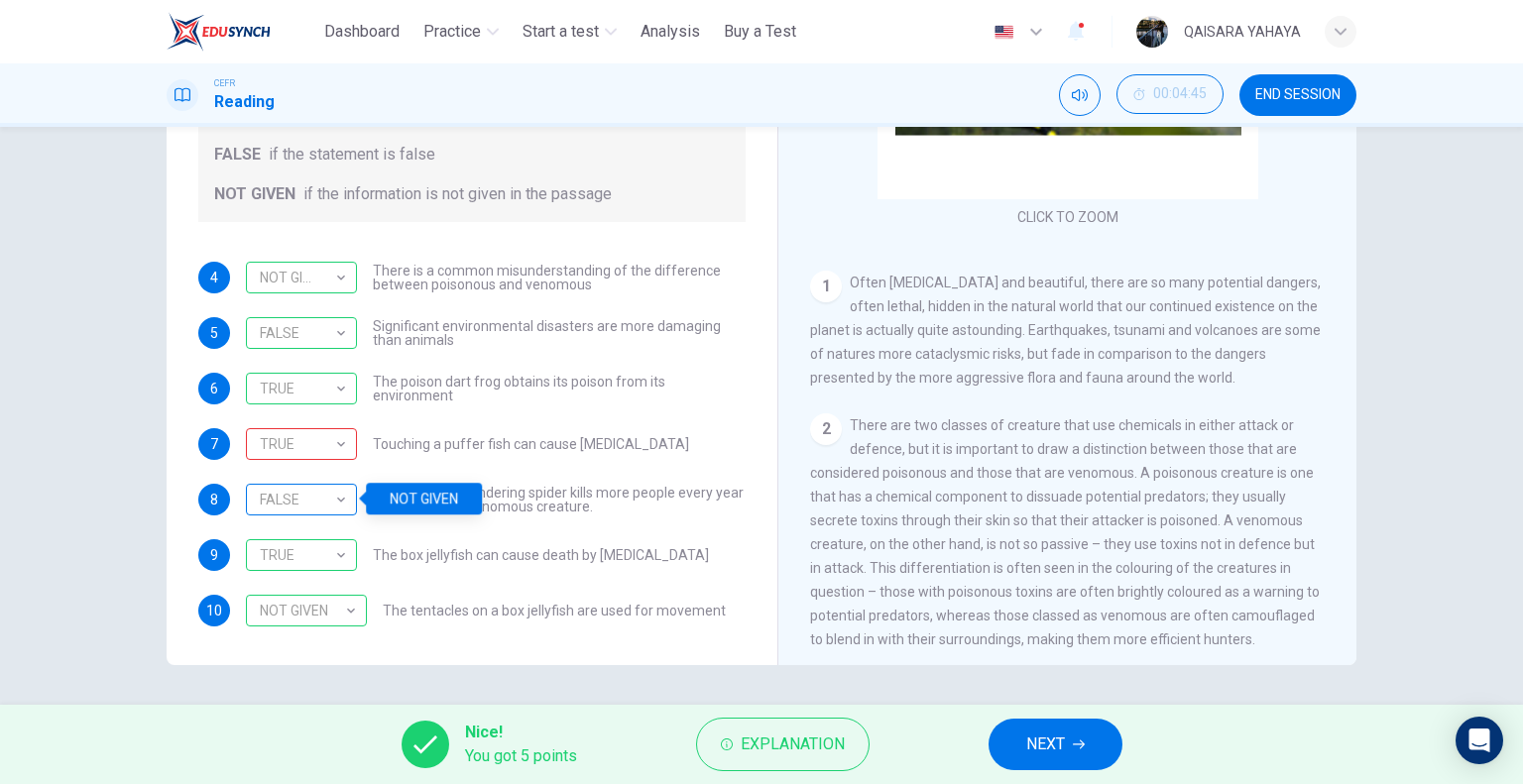 click on "FALSE" at bounding box center [297, 500] 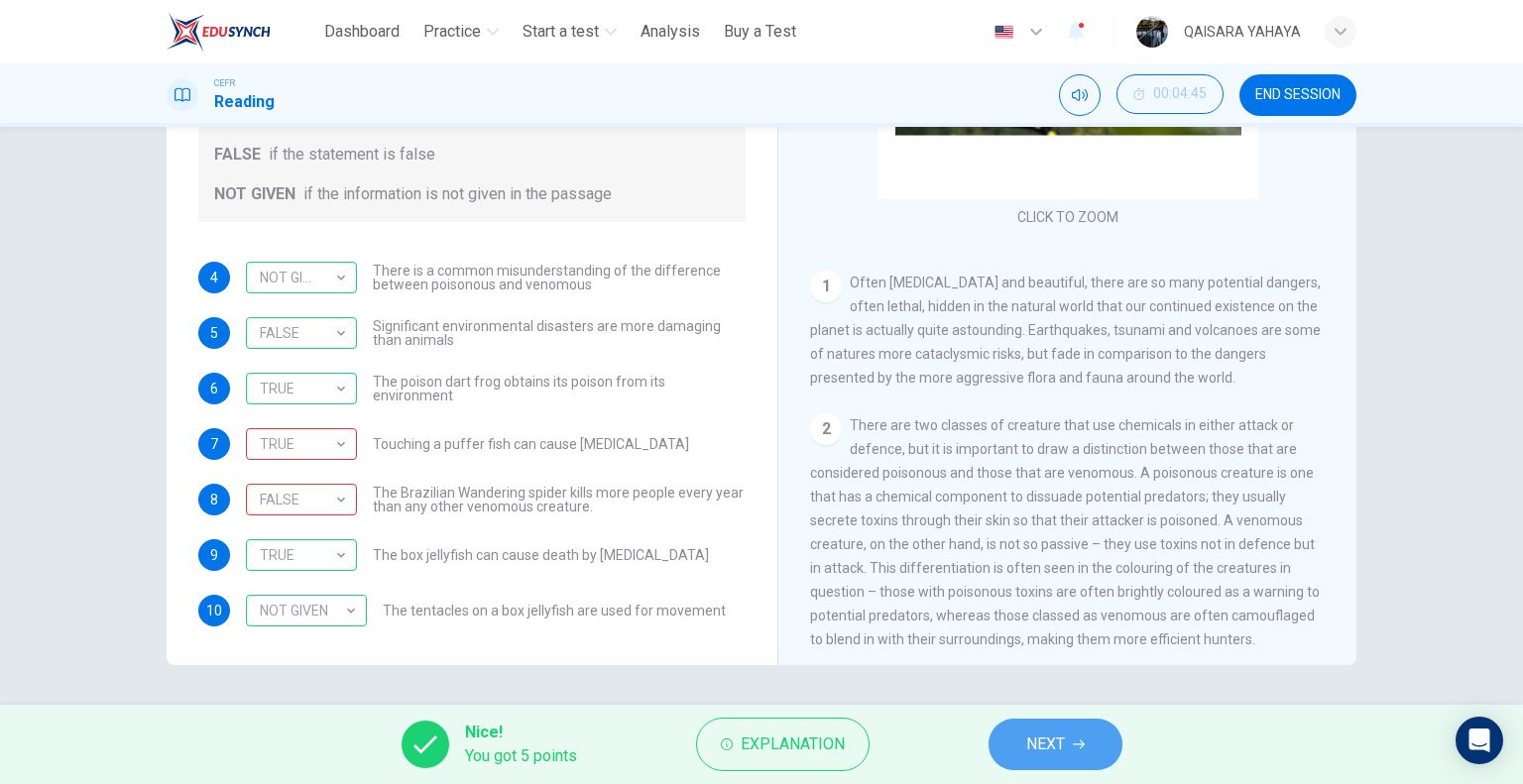 click on "NEXT" at bounding box center [1045, 744] 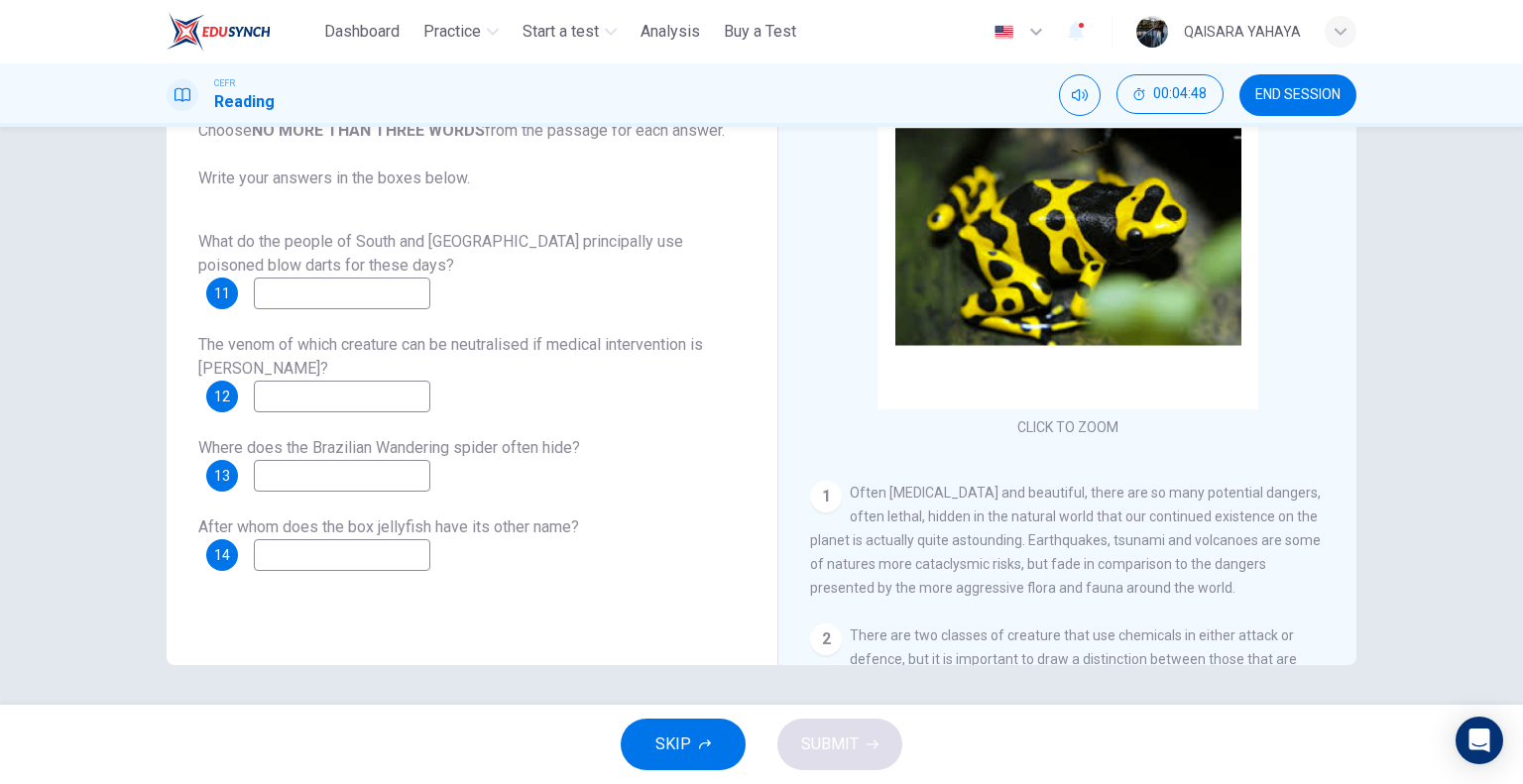 click at bounding box center (342, 293) 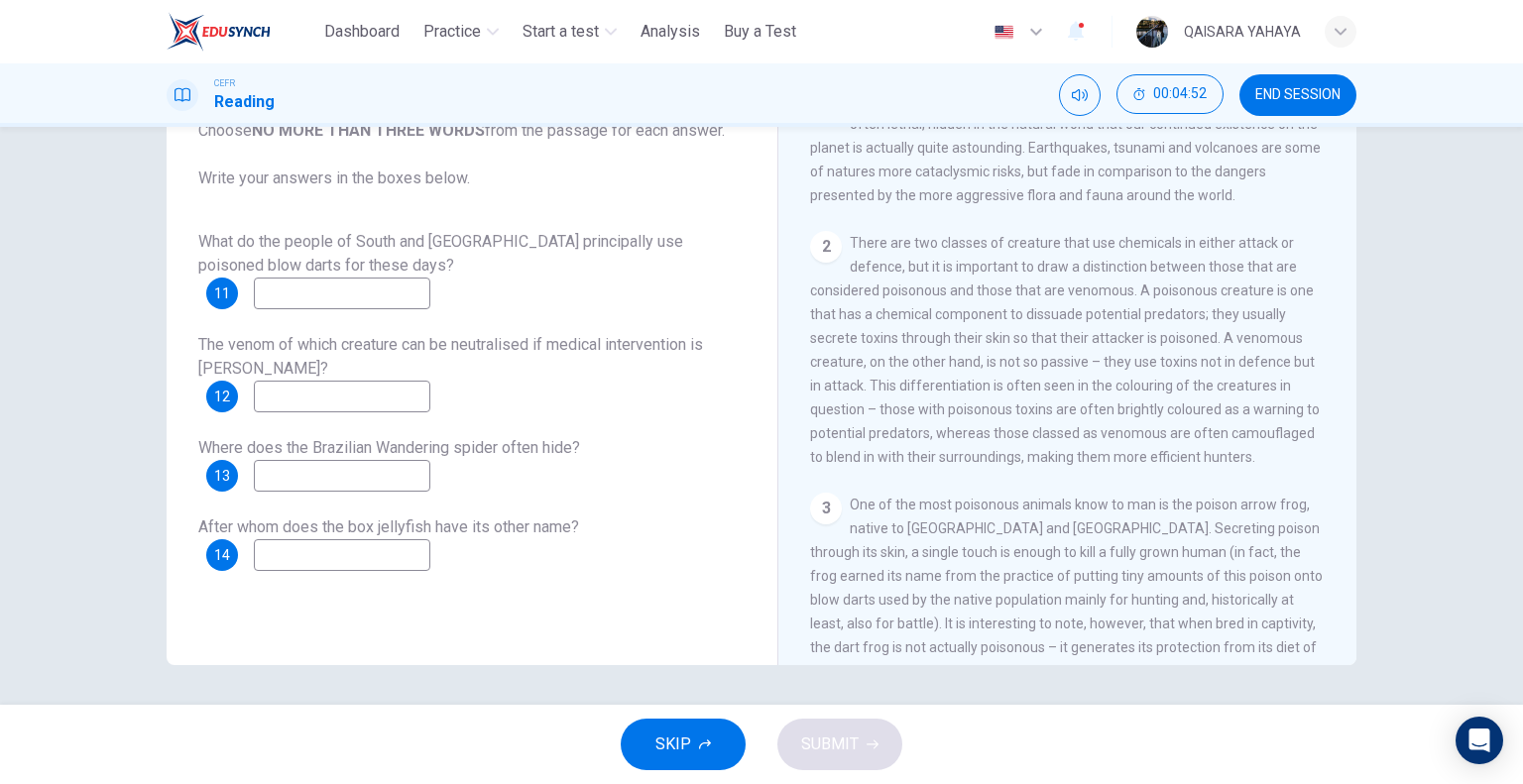scroll, scrollTop: 496, scrollLeft: 0, axis: vertical 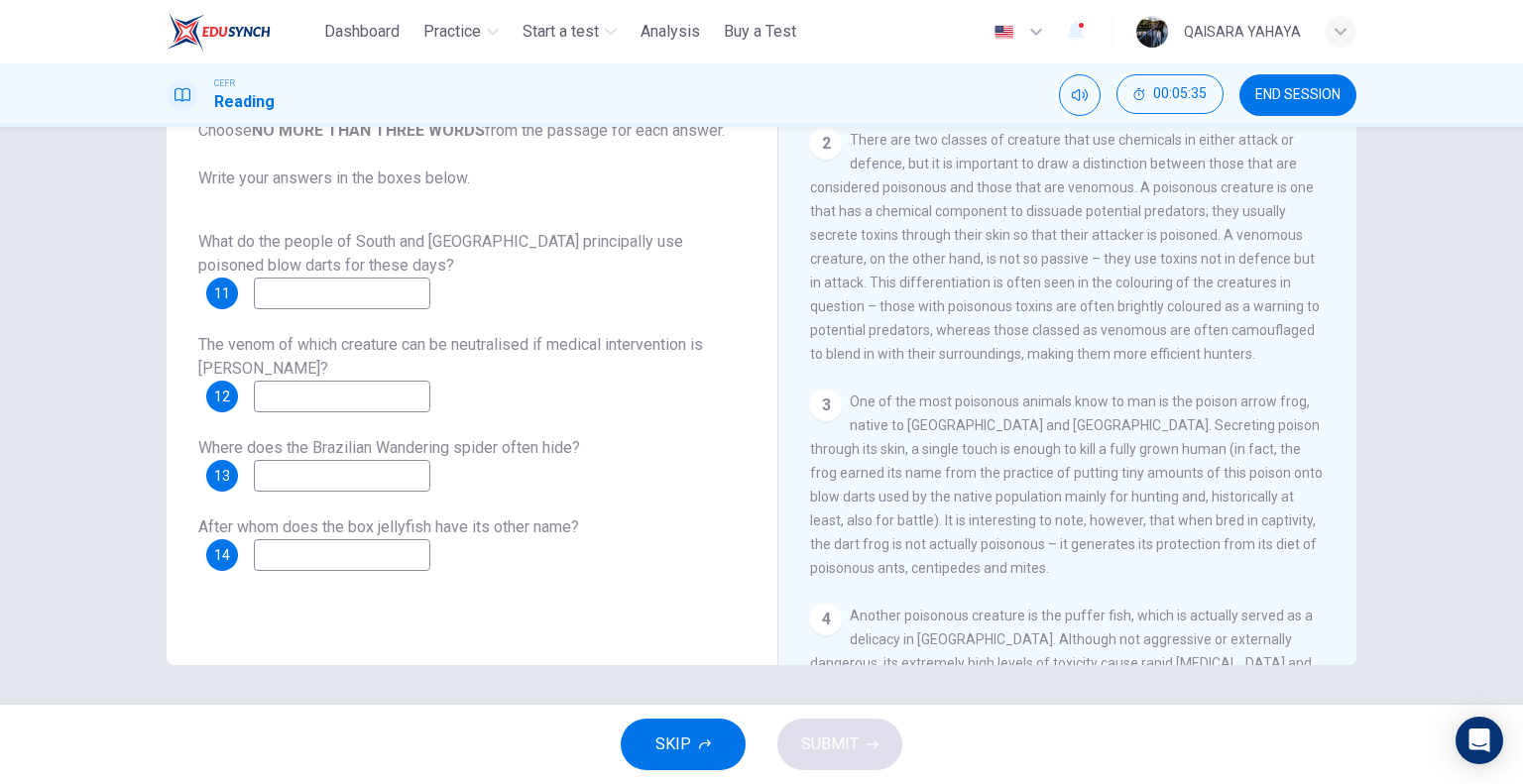 click at bounding box center [342, 293] 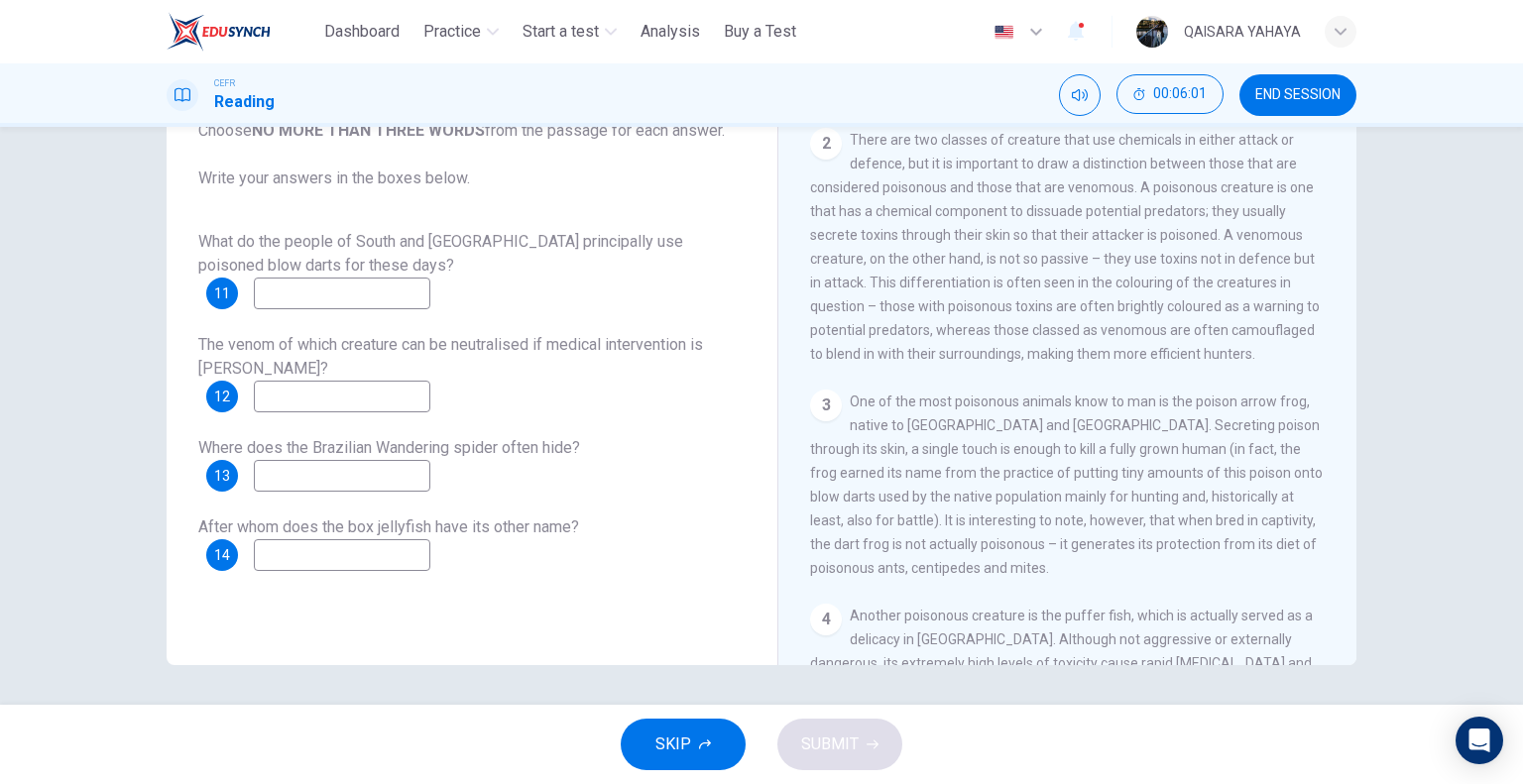 click at bounding box center (342, 293) 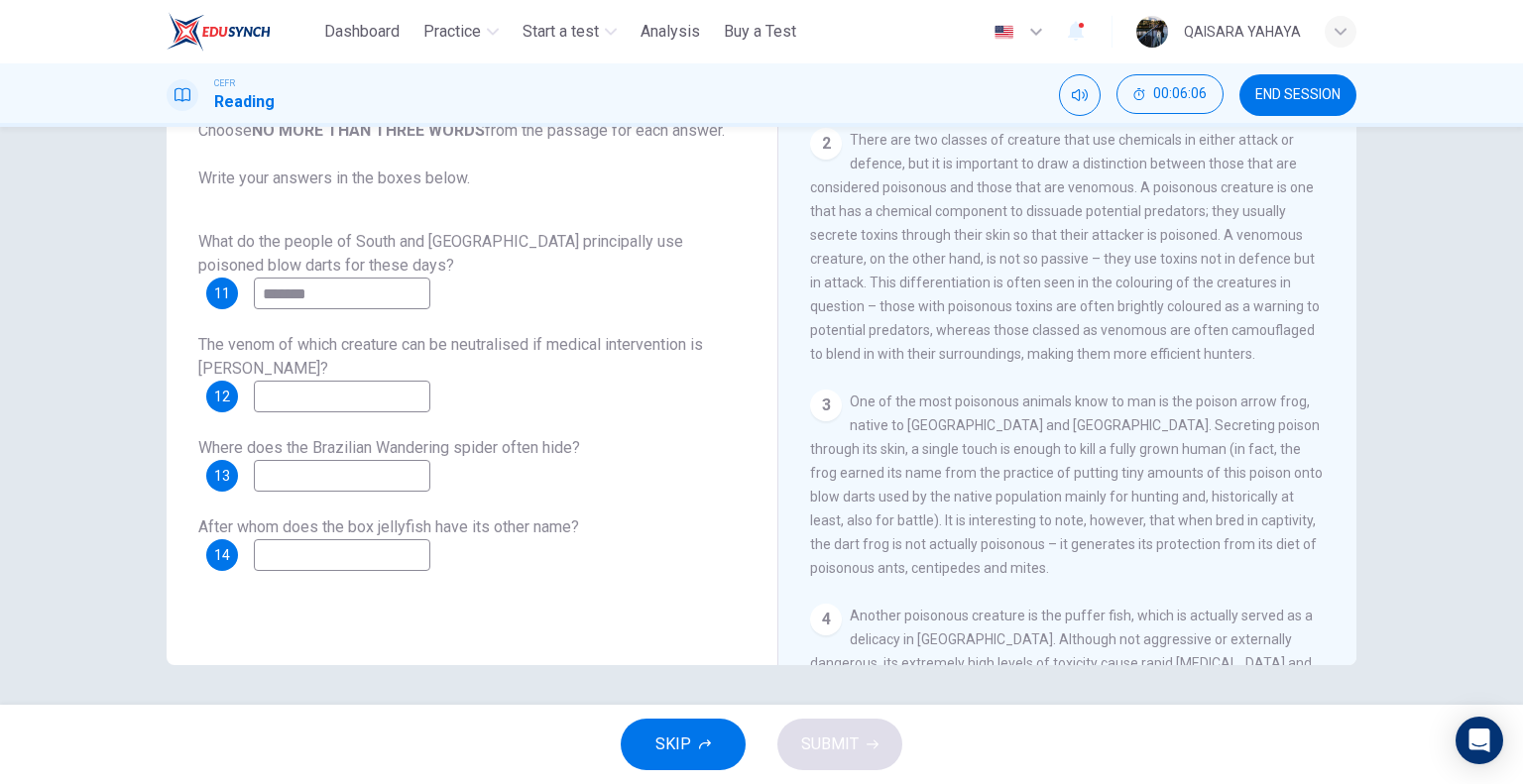type on "*******" 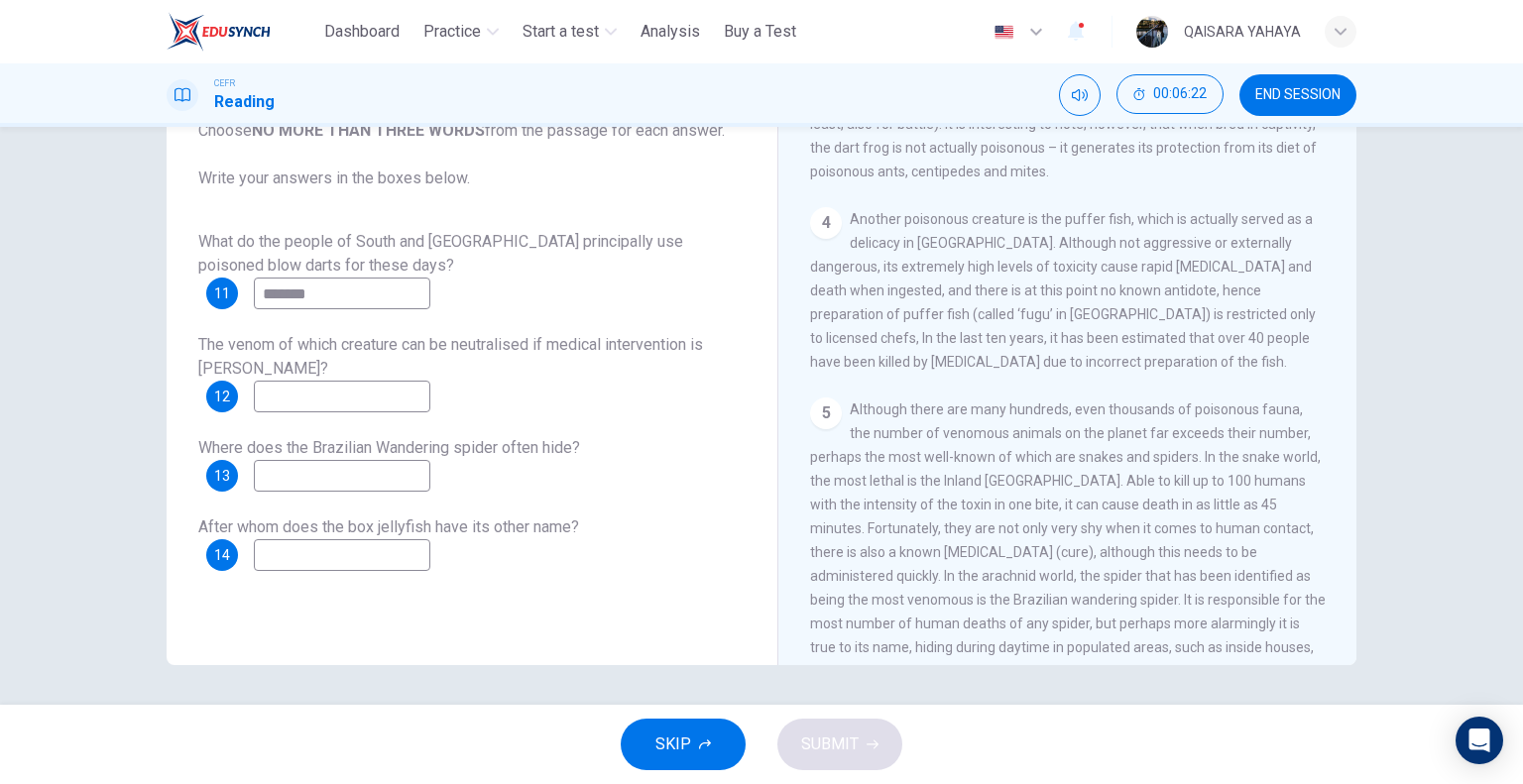 scroll, scrollTop: 991, scrollLeft: 0, axis: vertical 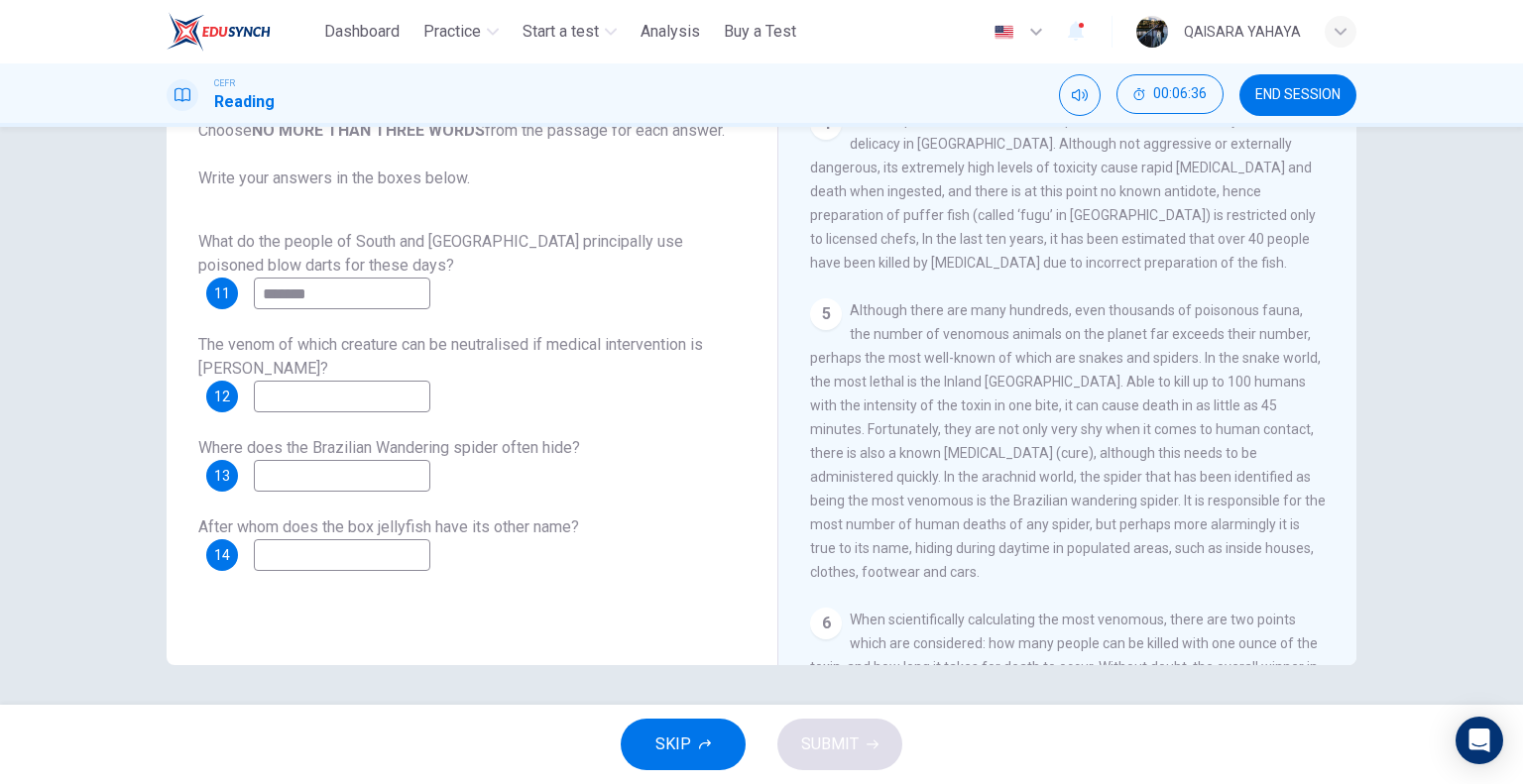 click at bounding box center [342, 396] 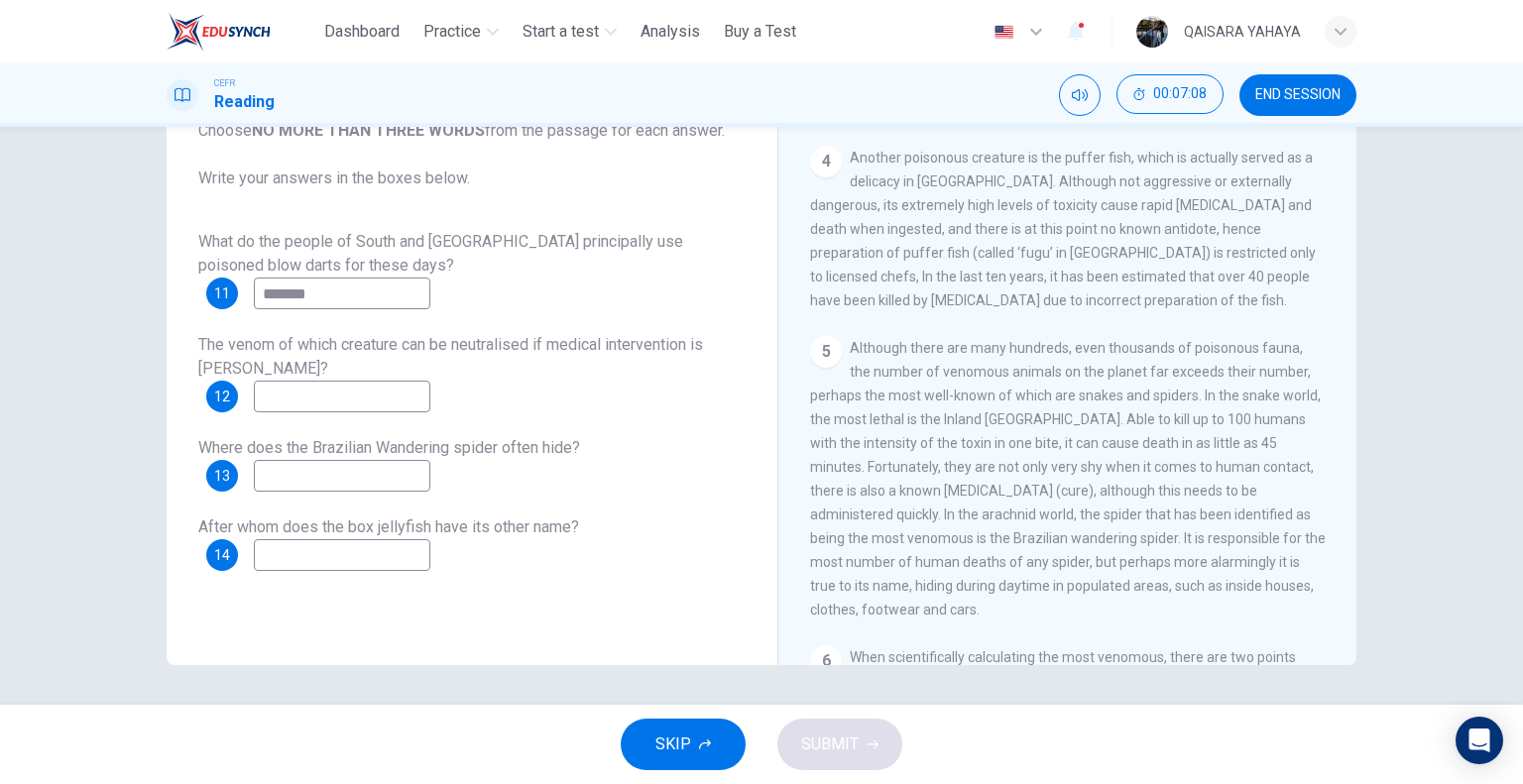 scroll, scrollTop: 987, scrollLeft: 0, axis: vertical 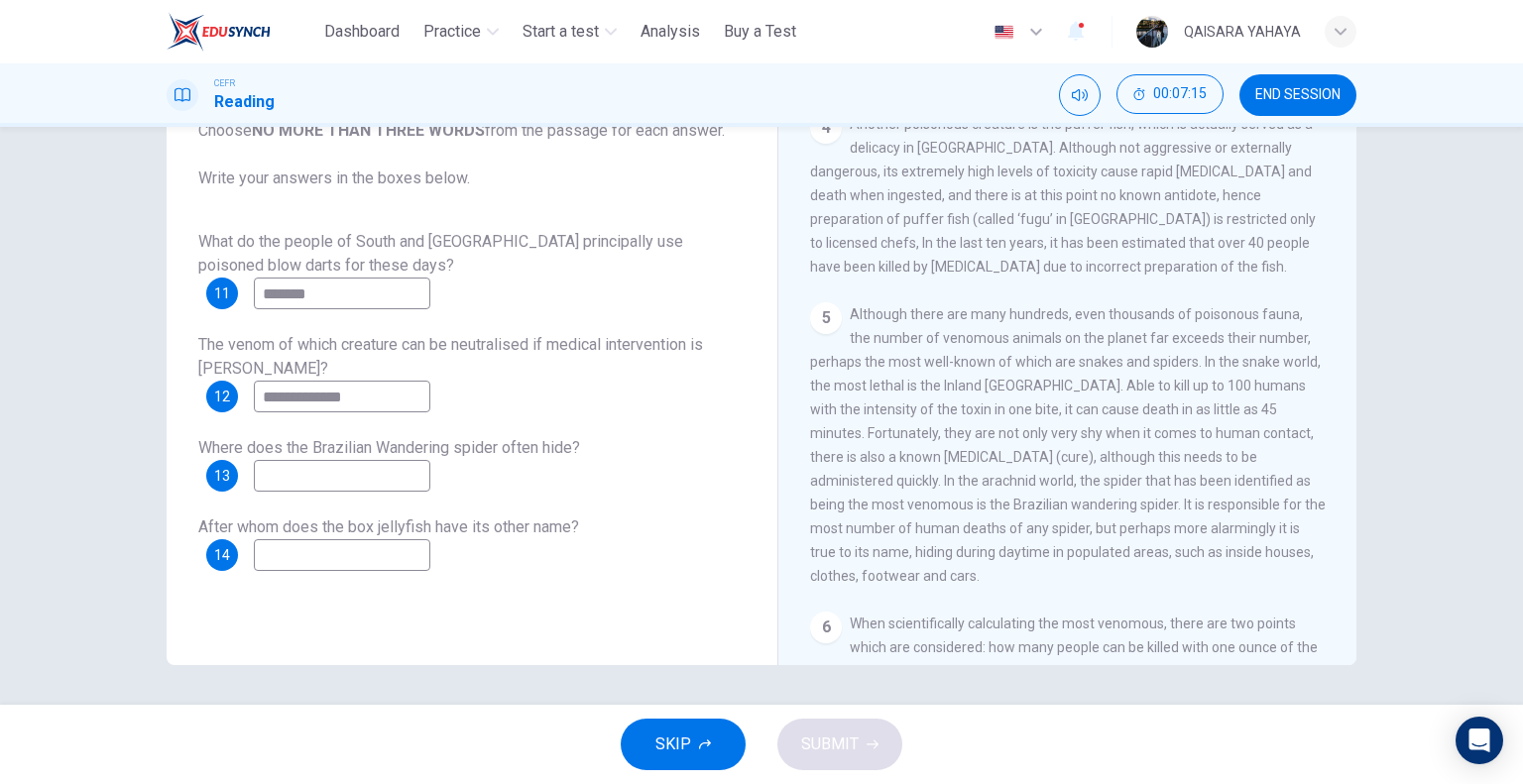type on "**********" 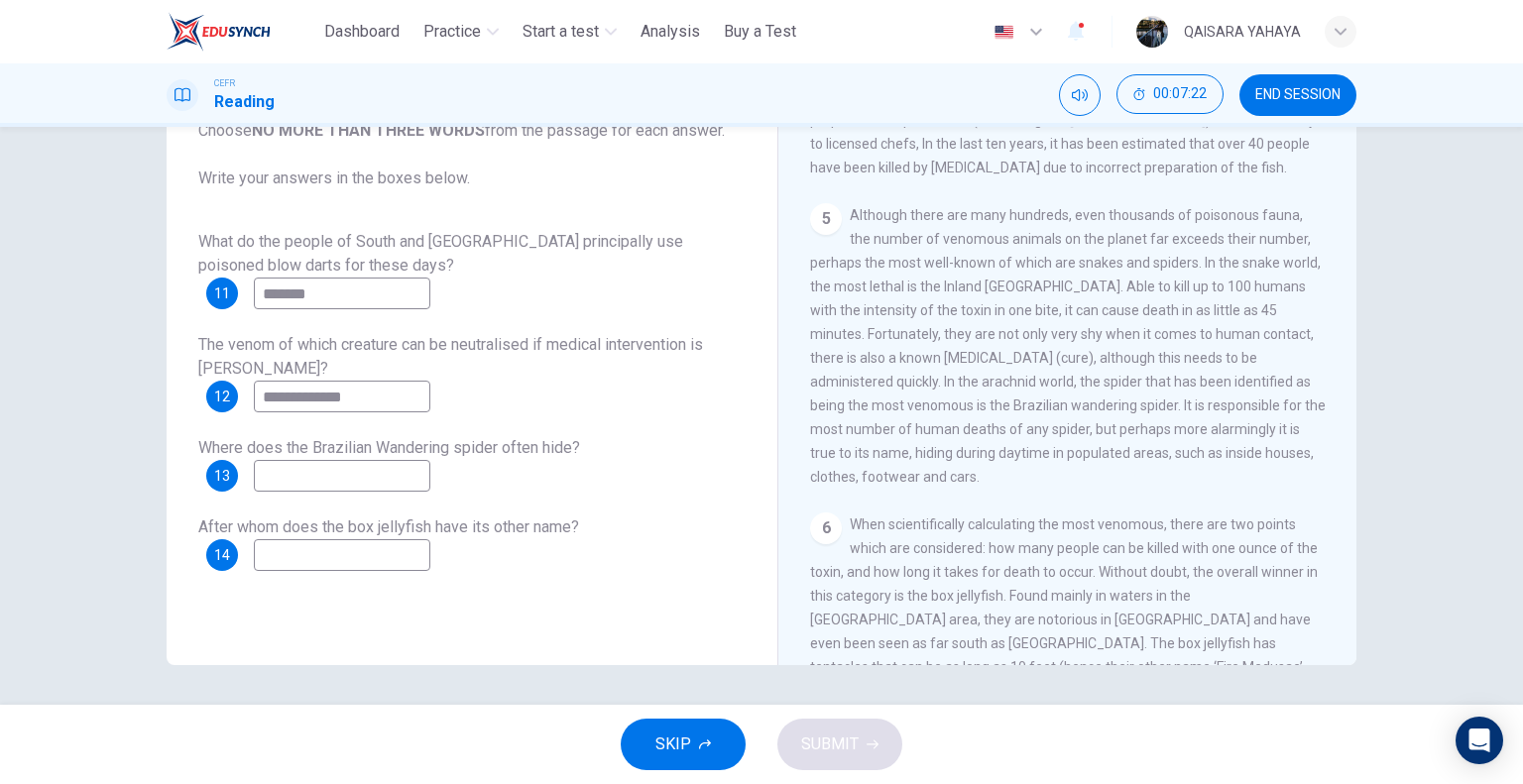 scroll, scrollTop: 1086, scrollLeft: 0, axis: vertical 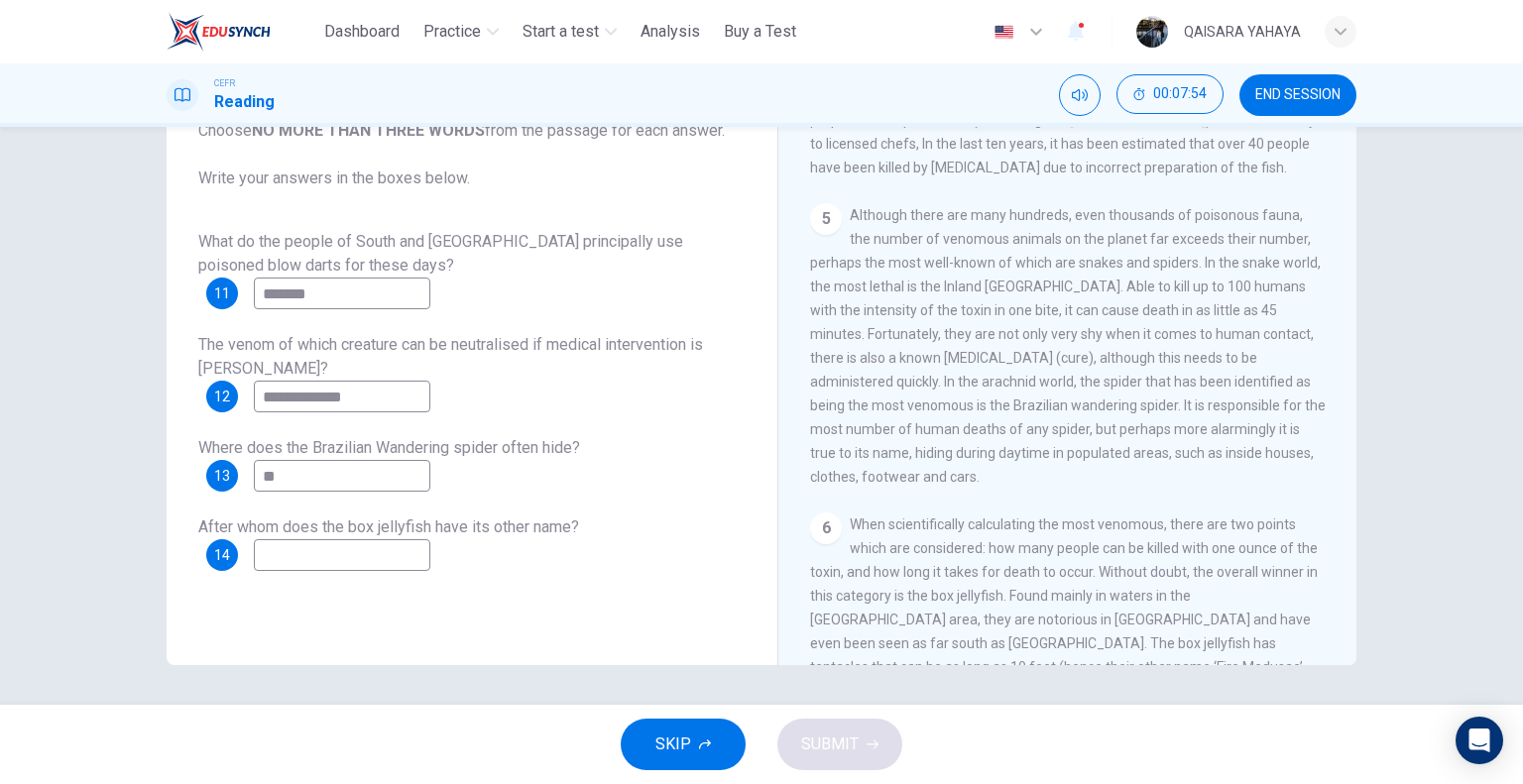 type on "*" 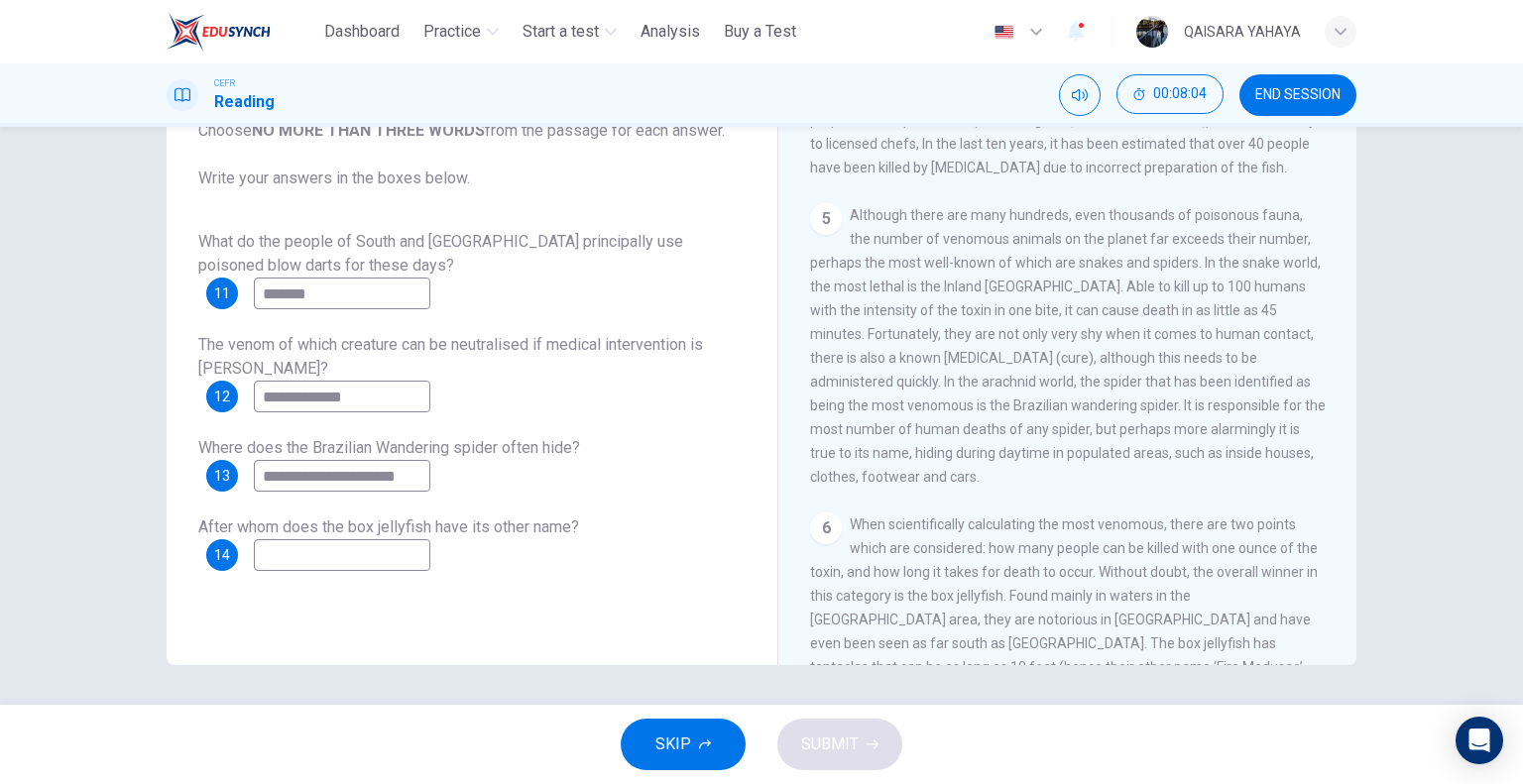click at bounding box center (342, 555) 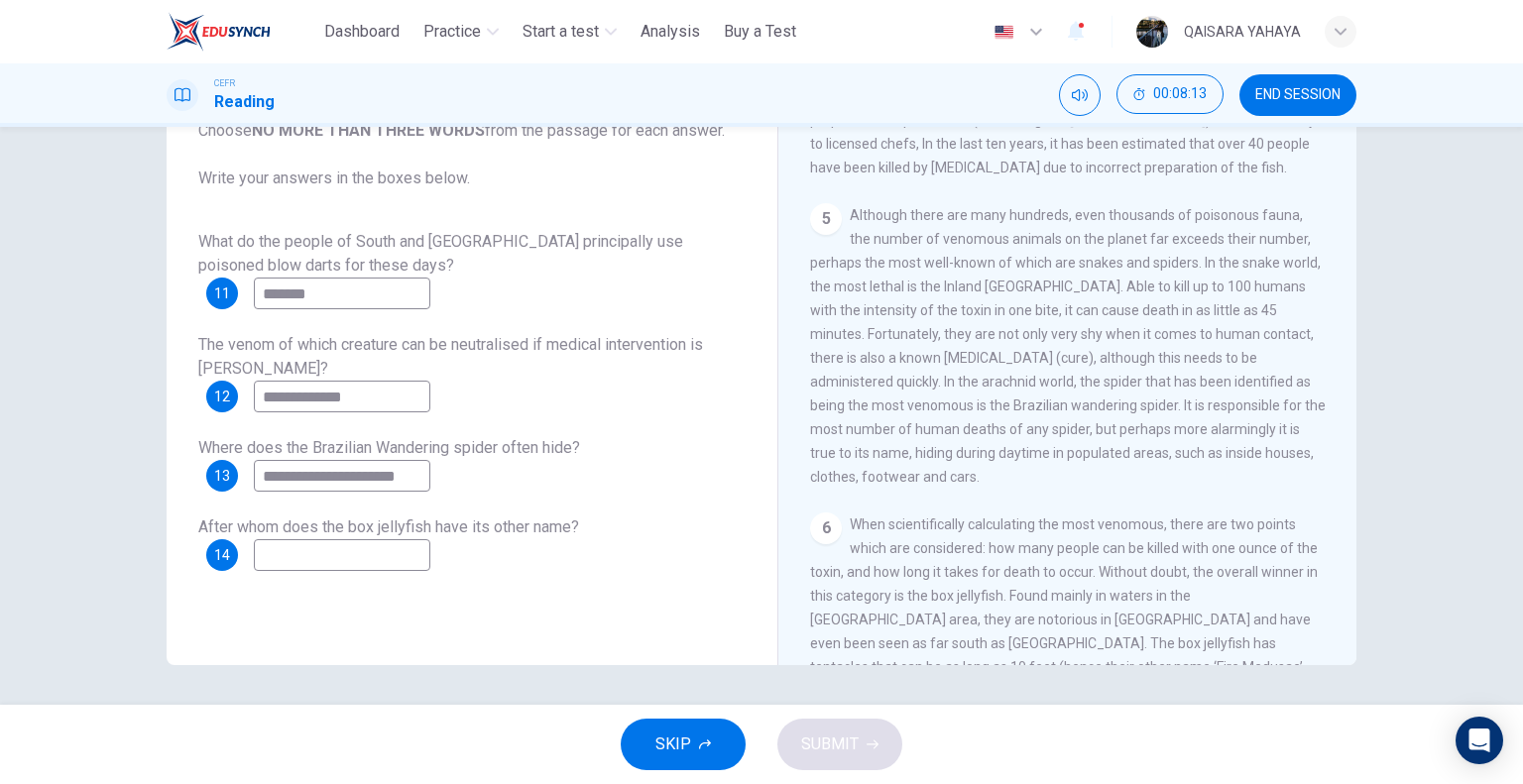 drag, startPoint x: 424, startPoint y: 476, endPoint x: 353, endPoint y: 467, distance: 71.56815 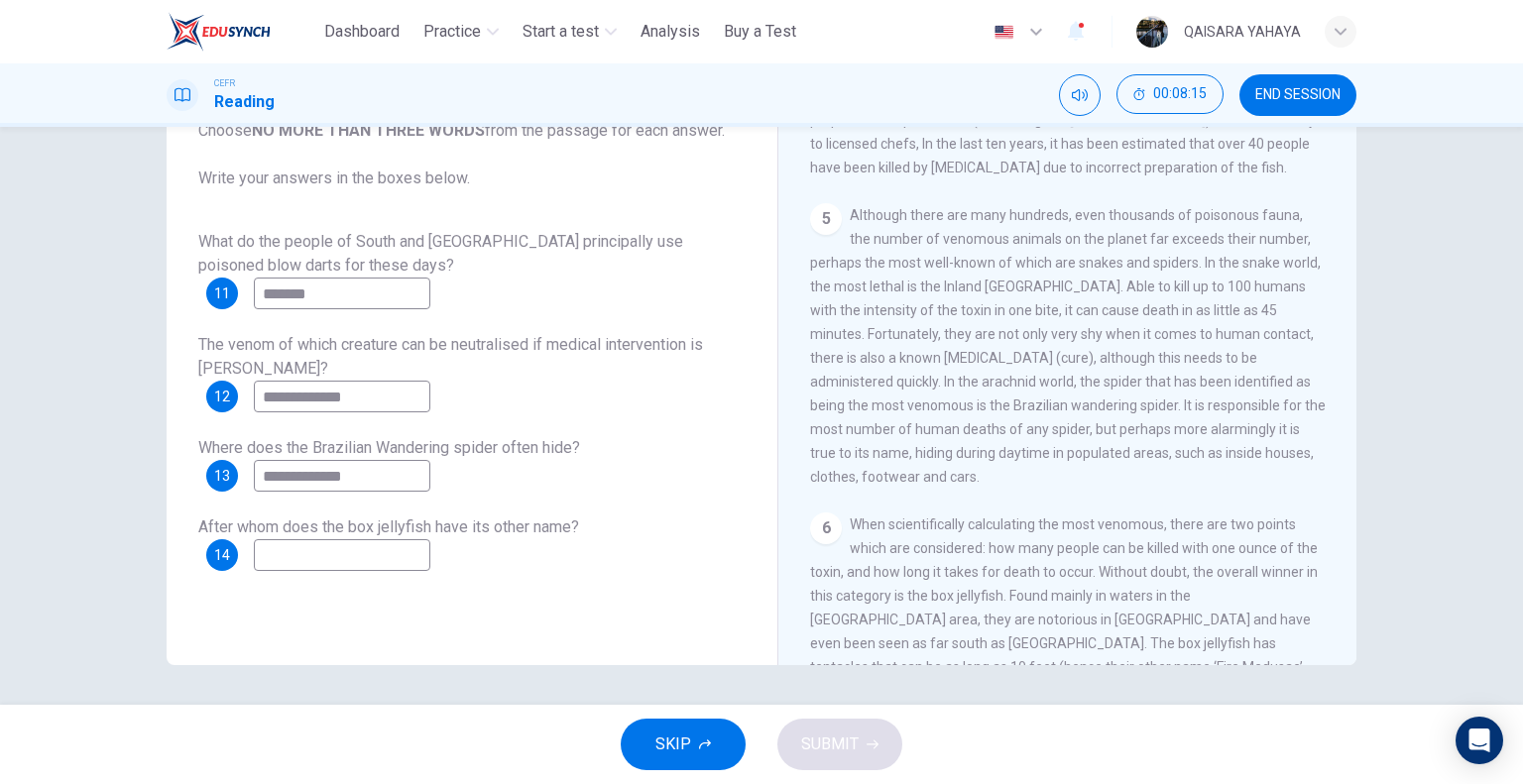 type on "**********" 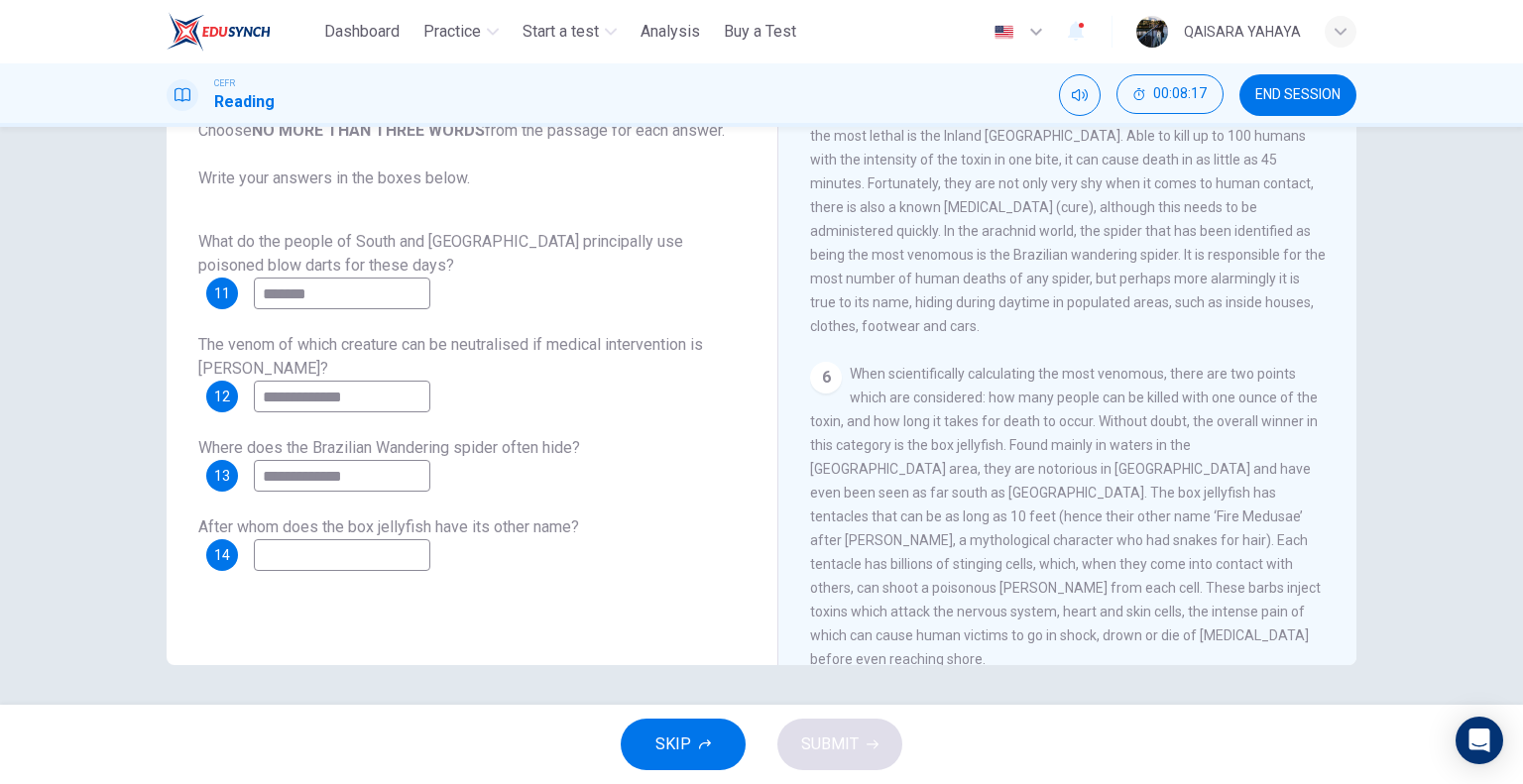 scroll, scrollTop: 1285, scrollLeft: 0, axis: vertical 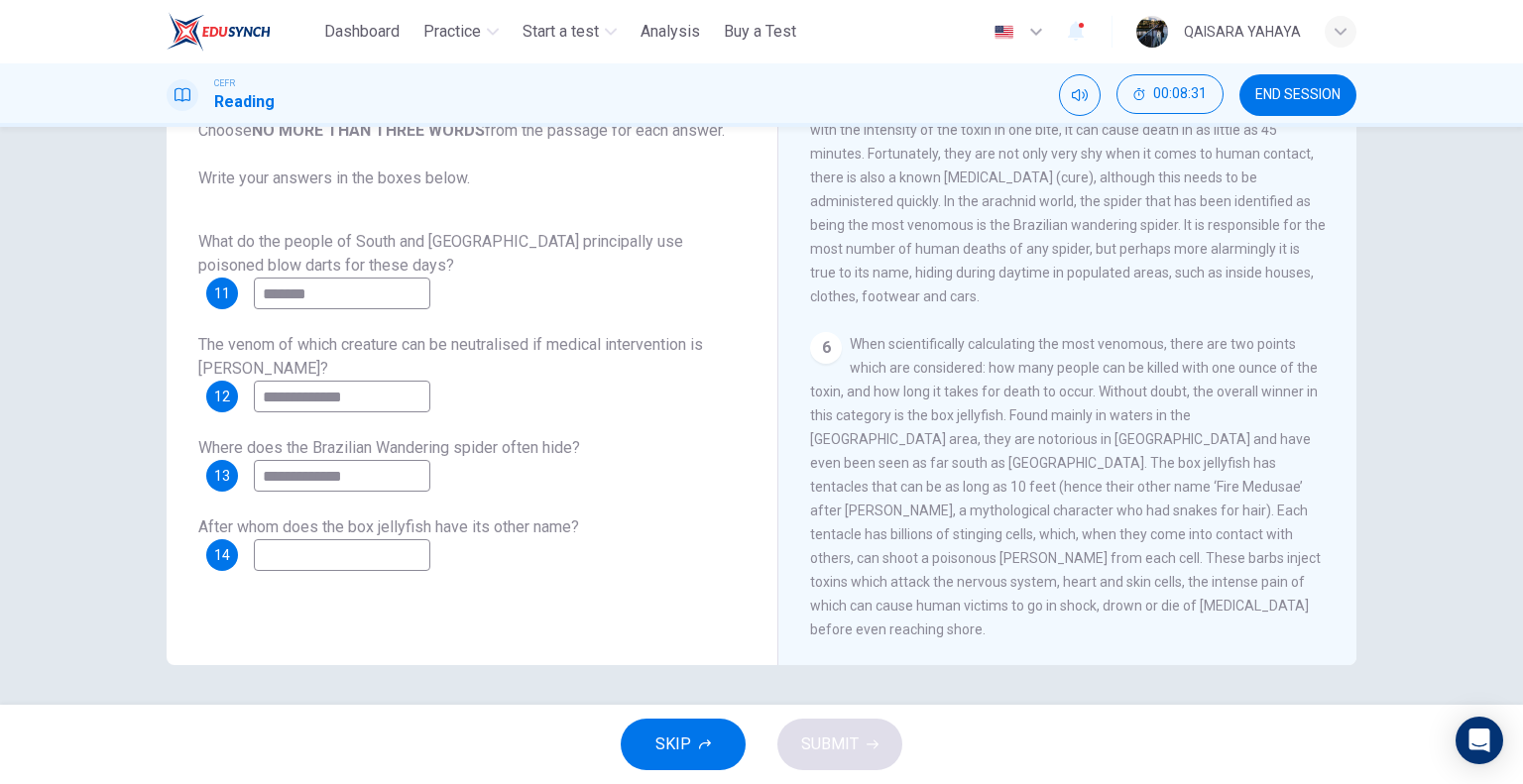 click at bounding box center [342, 555] 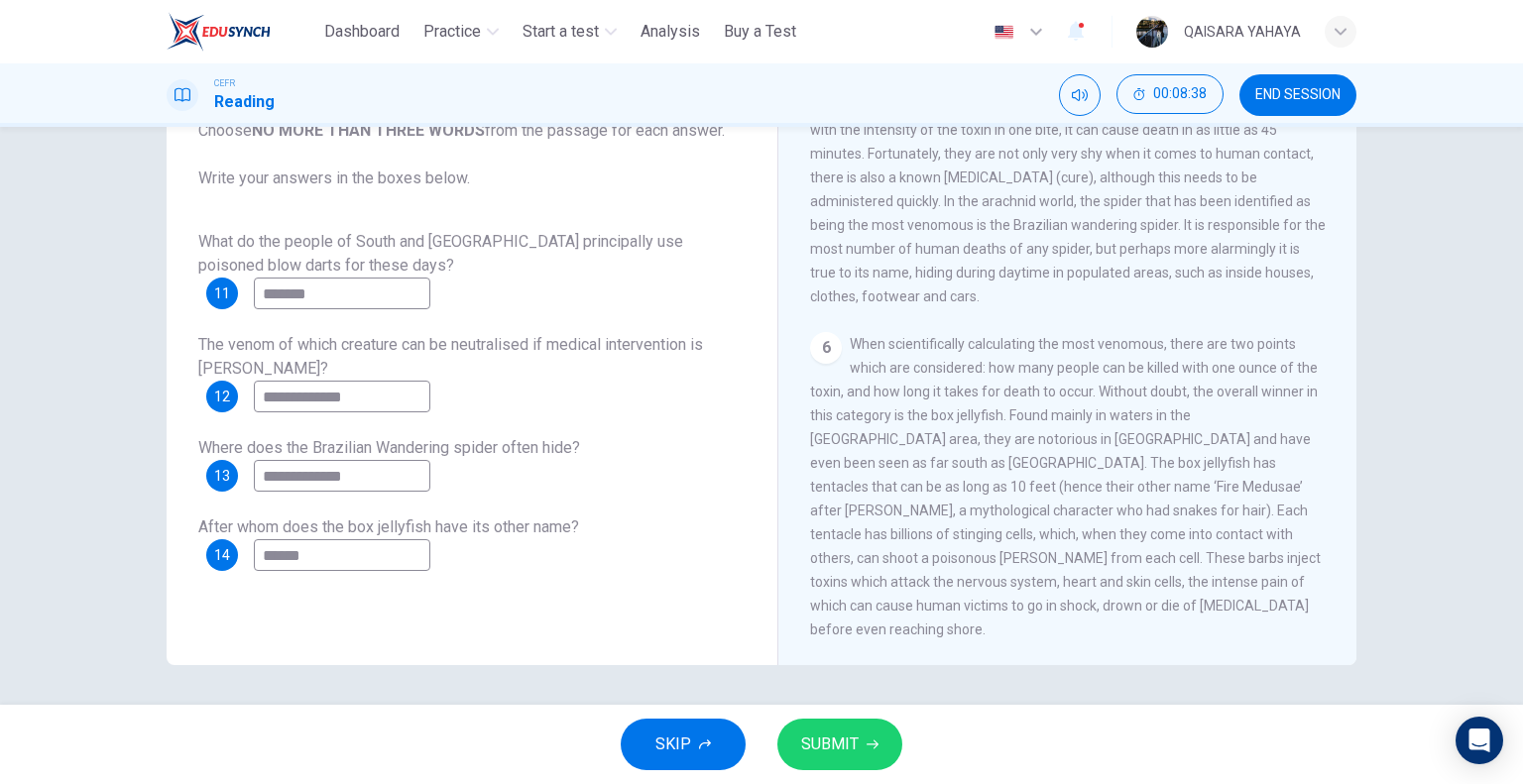 type on "******" 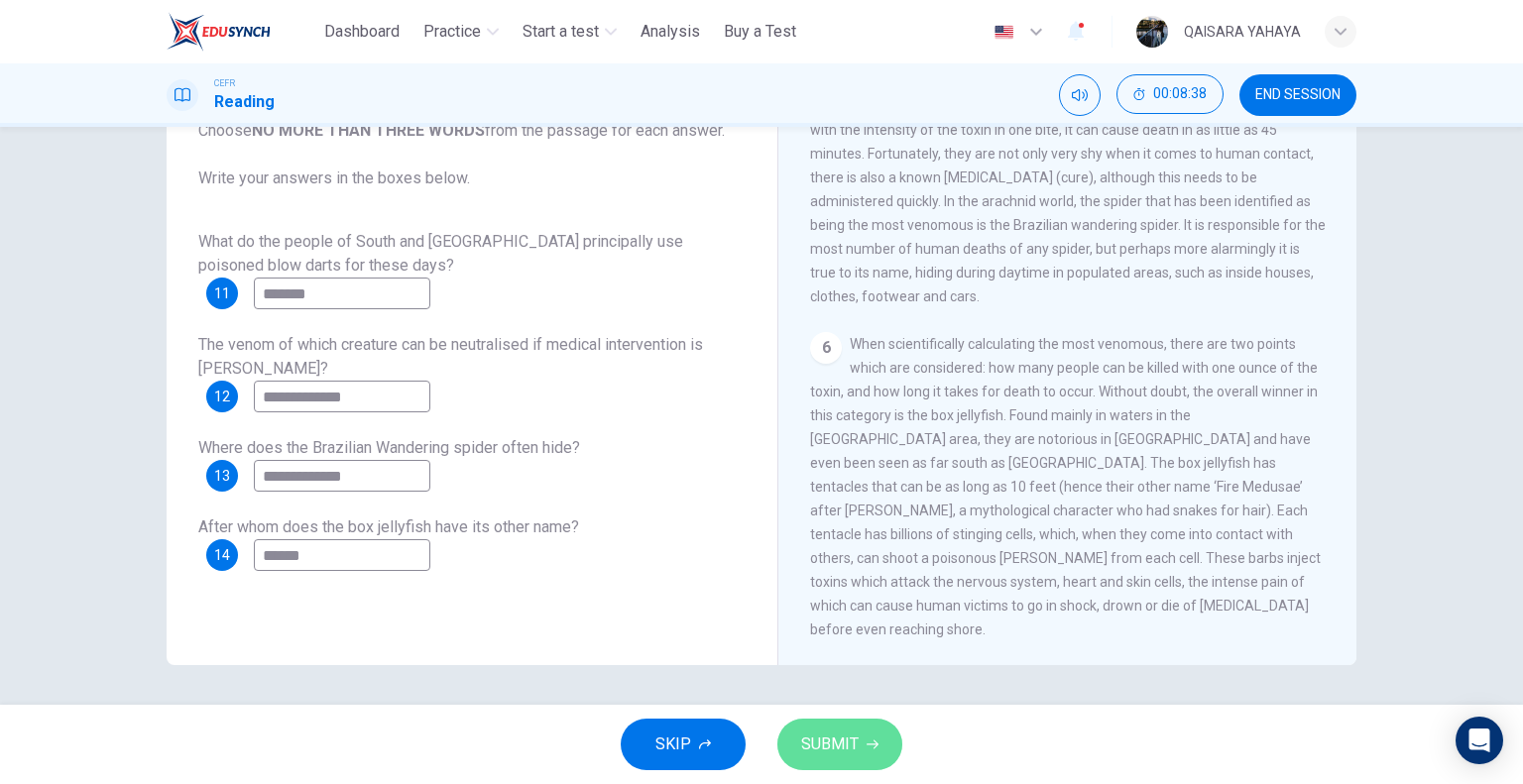 click on "SUBMIT" at bounding box center (830, 744) 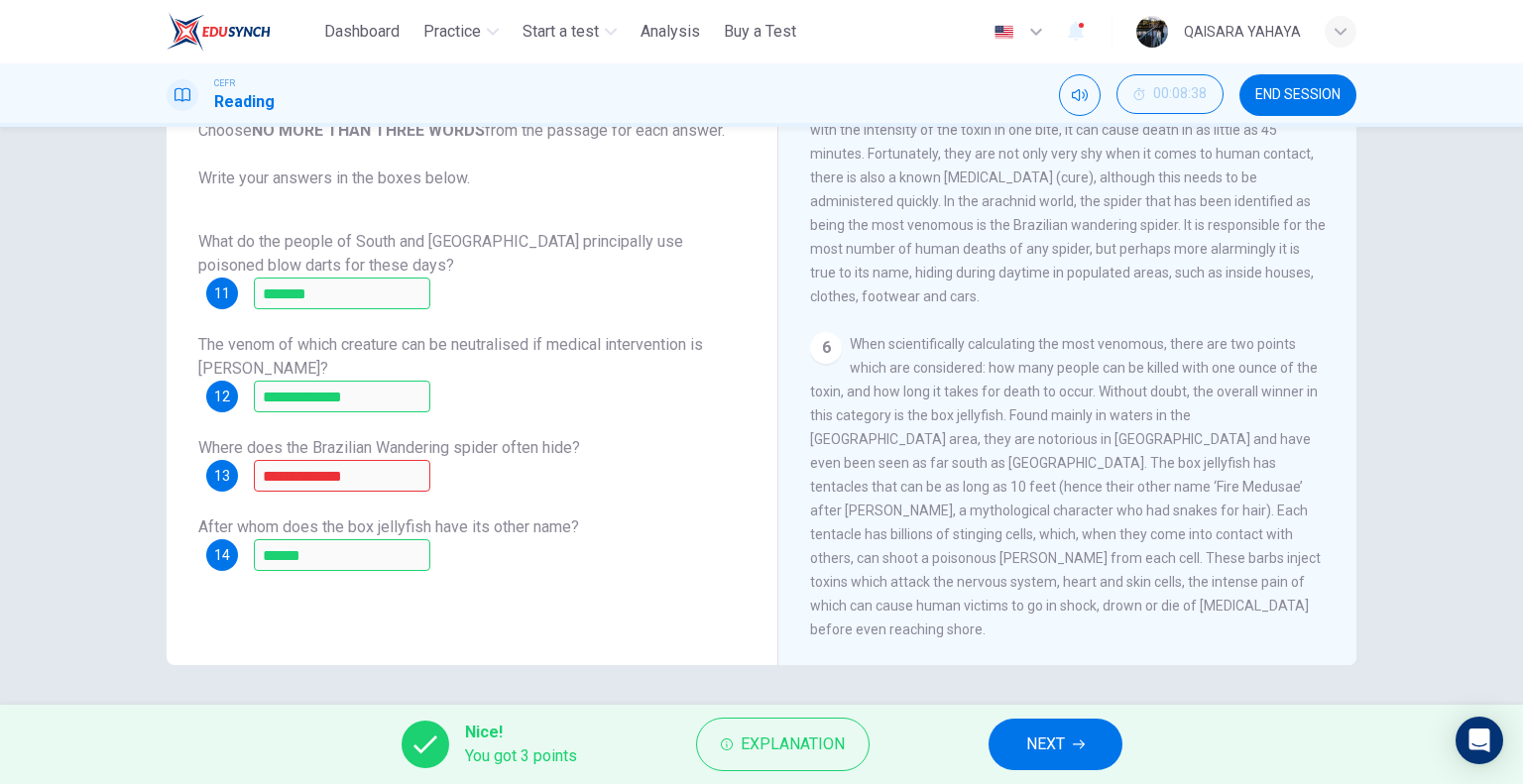 click on "Nice! You got 3
points Explanation NEXT" at bounding box center (762, 744) 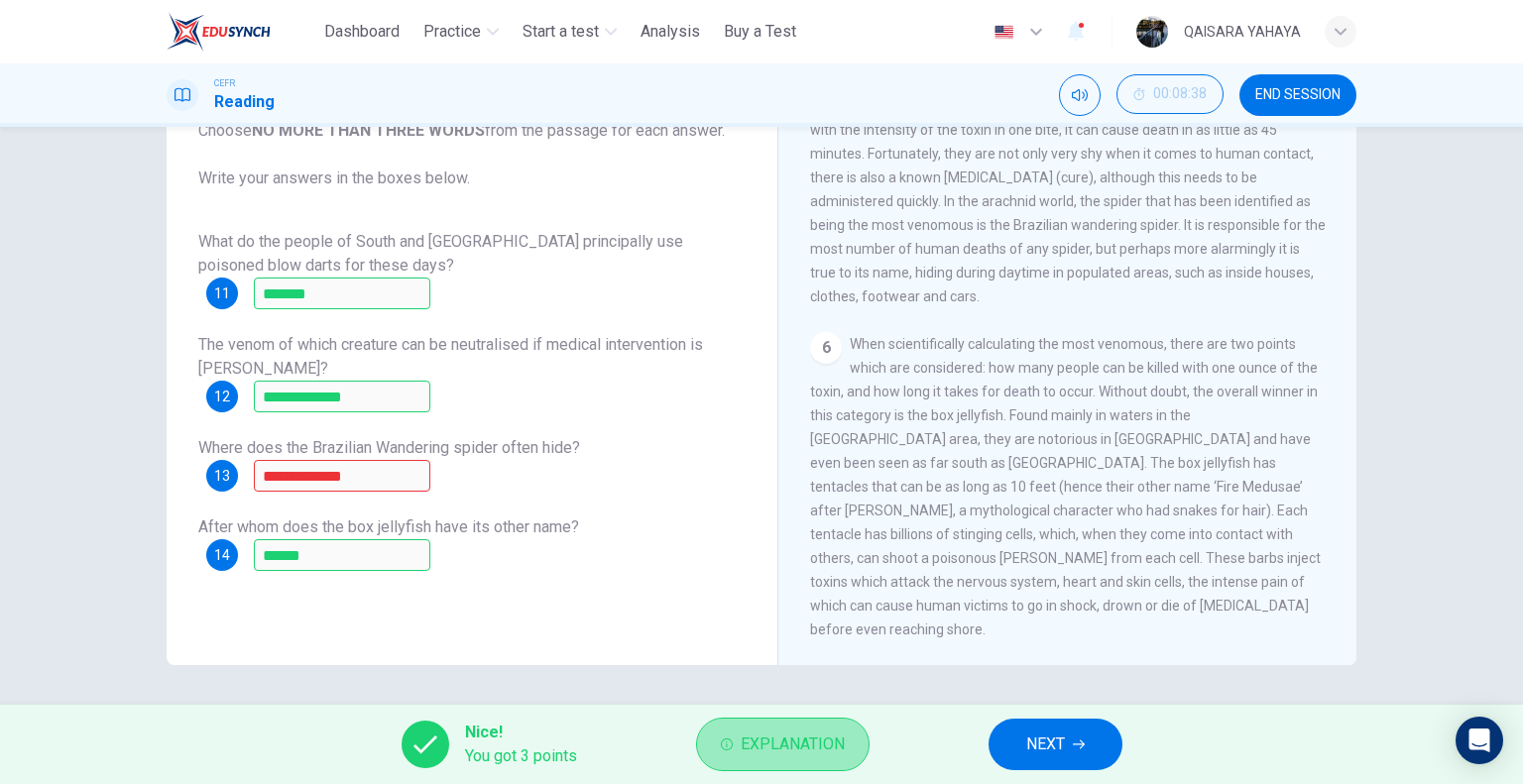 click on "Explanation" at bounding box center (792, 744) 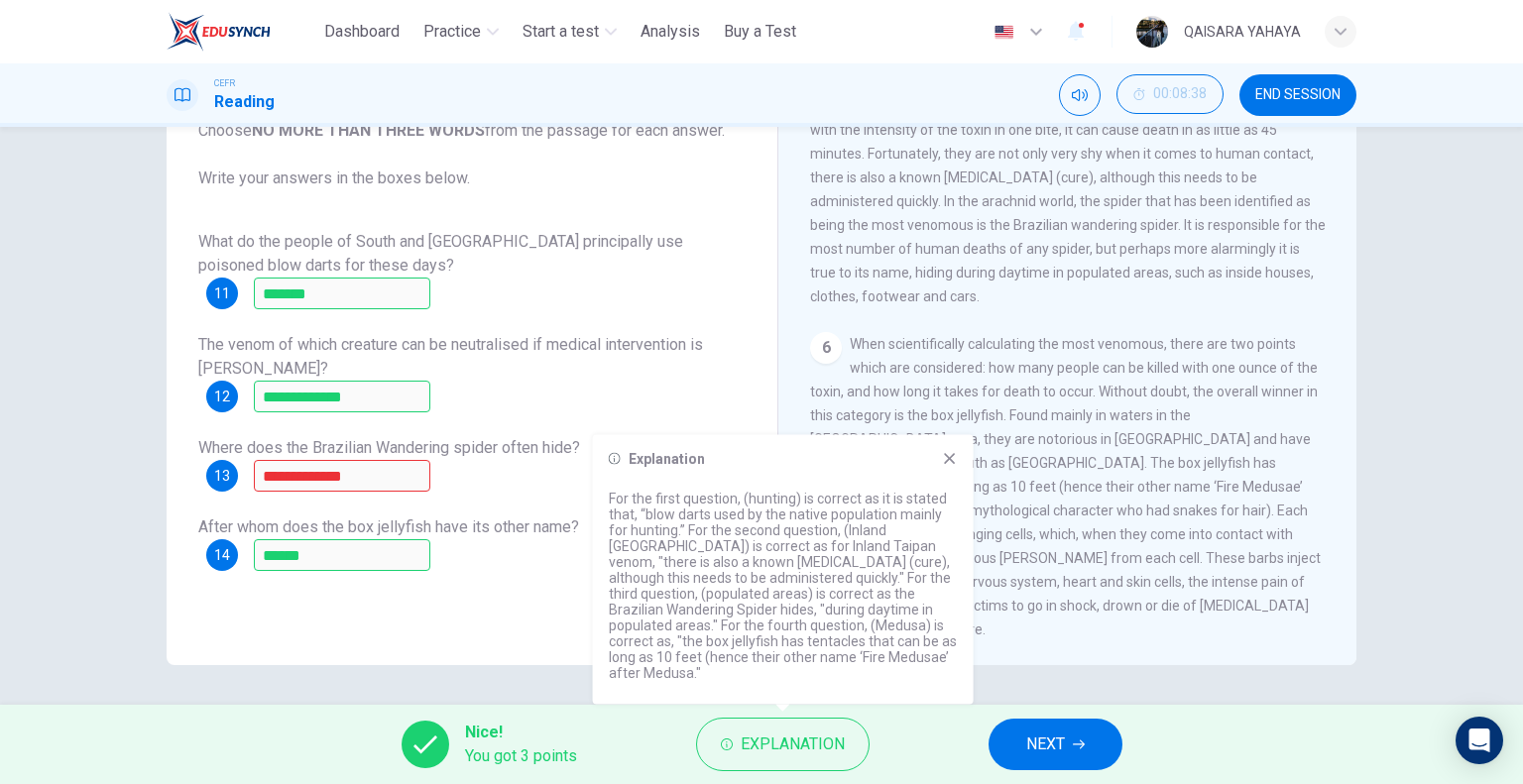 click 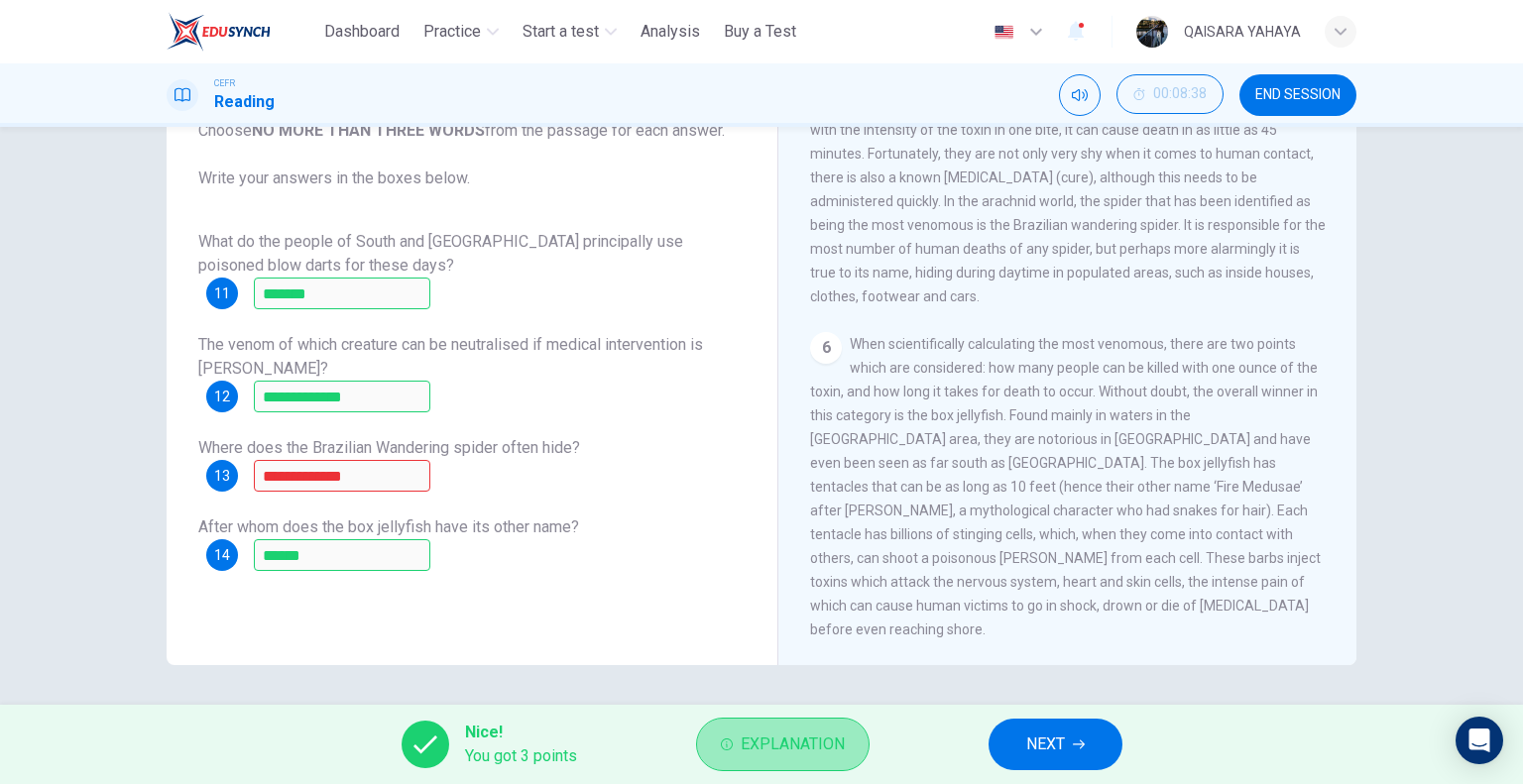 click on "Explanation" at bounding box center (792, 744) 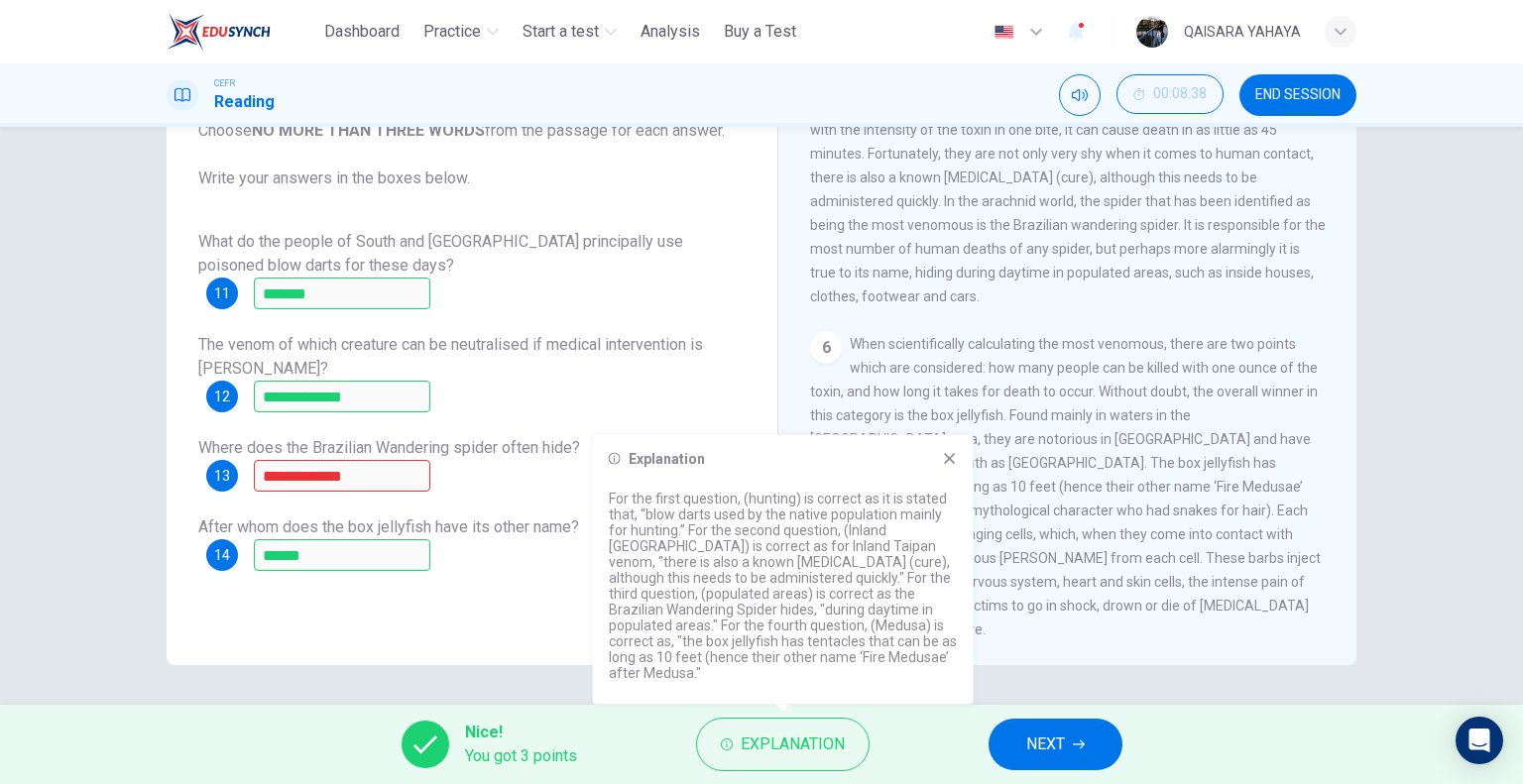 drag, startPoint x: 773, startPoint y: 617, endPoint x: 810, endPoint y: 616, distance: 37.01351 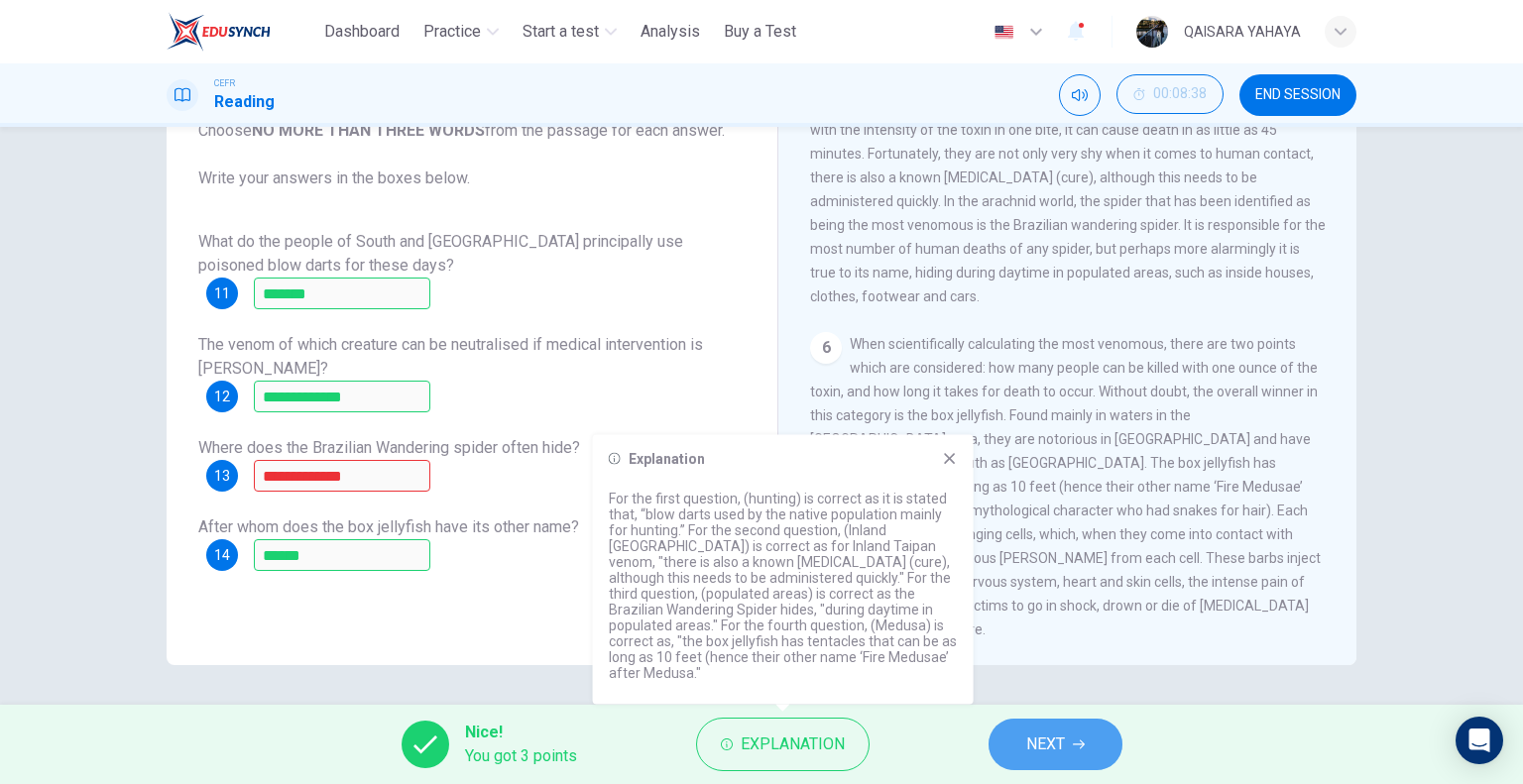 click on "NEXT" at bounding box center [1055, 744] 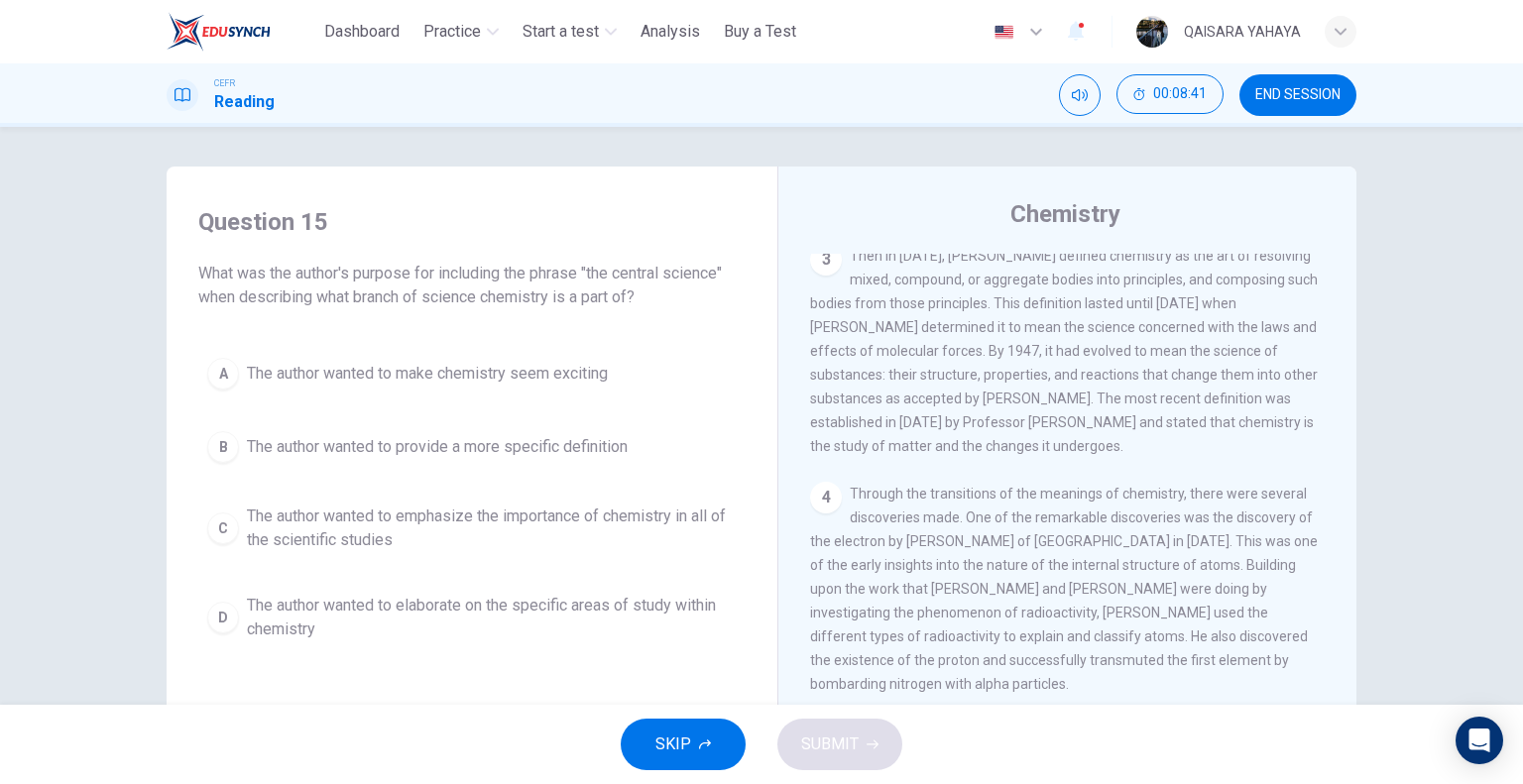scroll, scrollTop: 377, scrollLeft: 0, axis: vertical 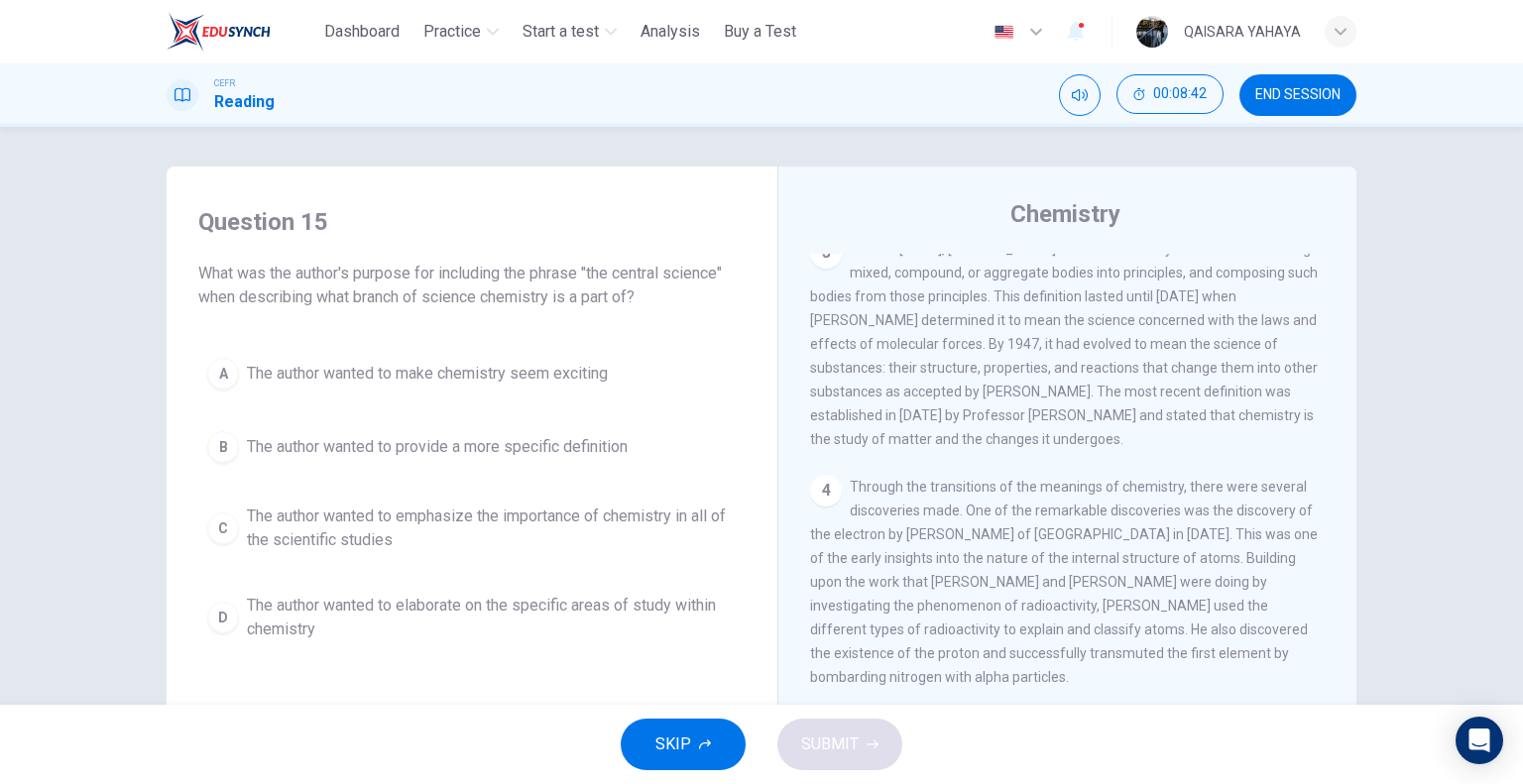 drag, startPoint x: 1316, startPoint y: 77, endPoint x: 916, endPoint y: 86, distance: 400.1012 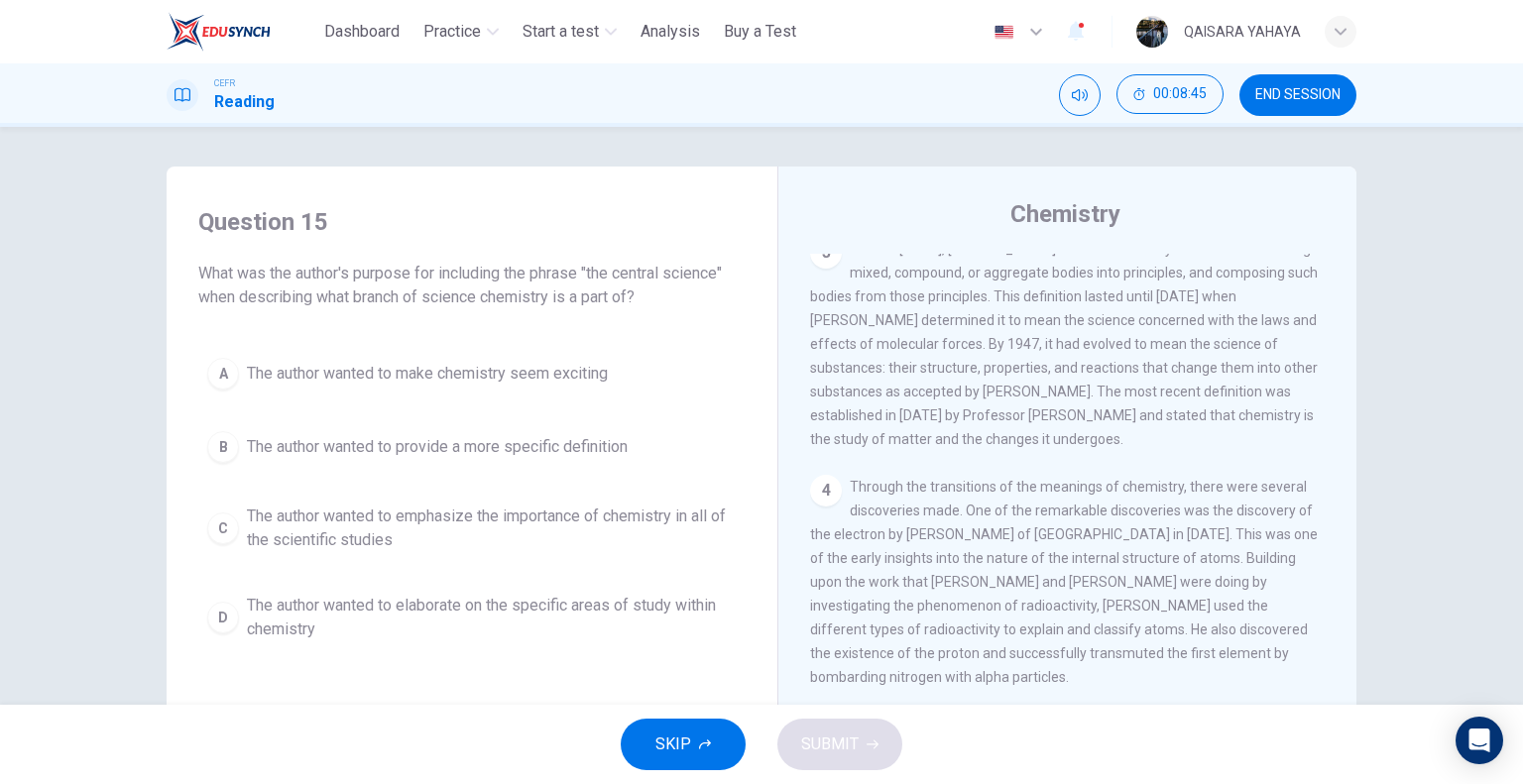 click on "END SESSION" at bounding box center [1298, 95] 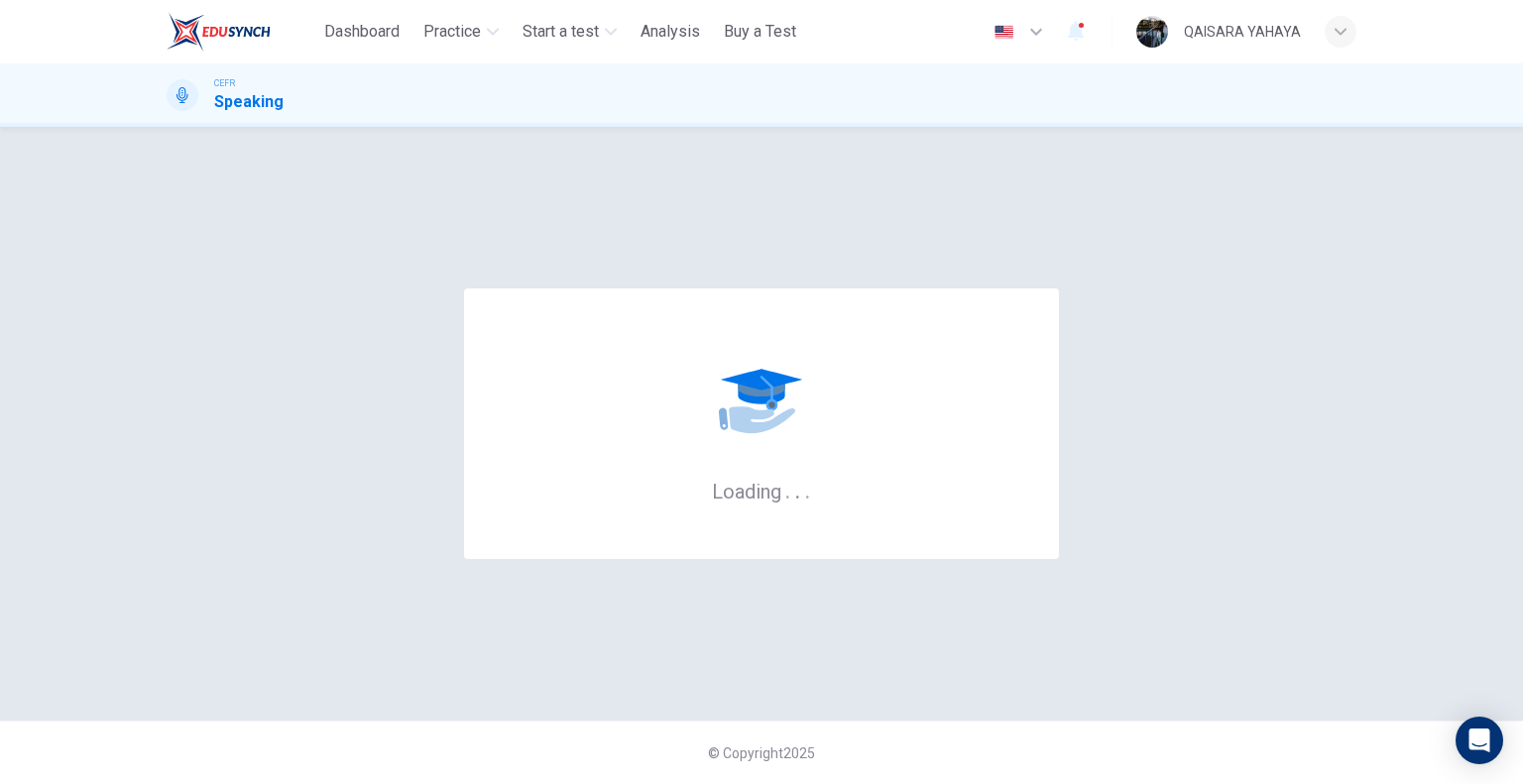 scroll, scrollTop: 0, scrollLeft: 0, axis: both 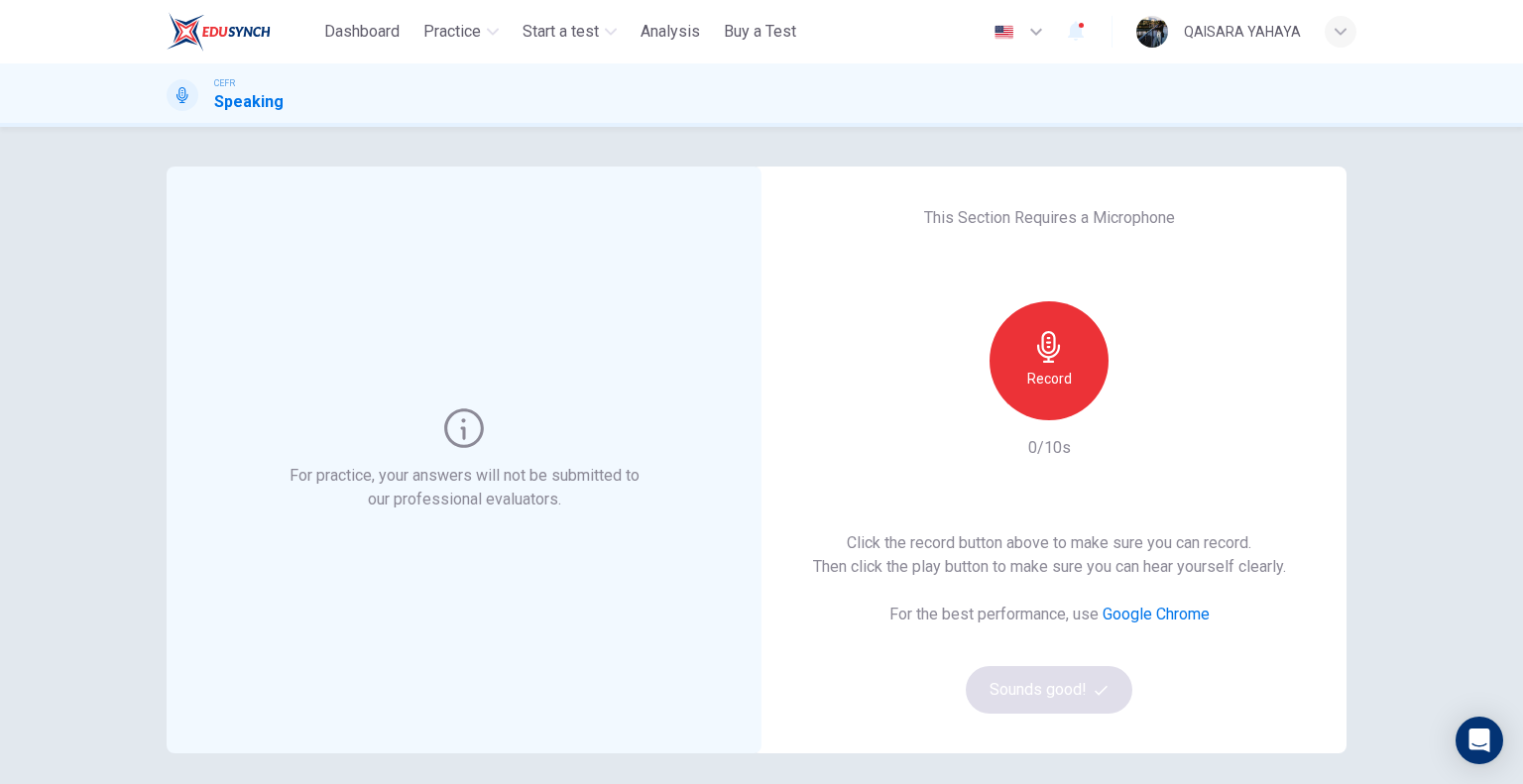 click on "Record" at bounding box center [1049, 361] 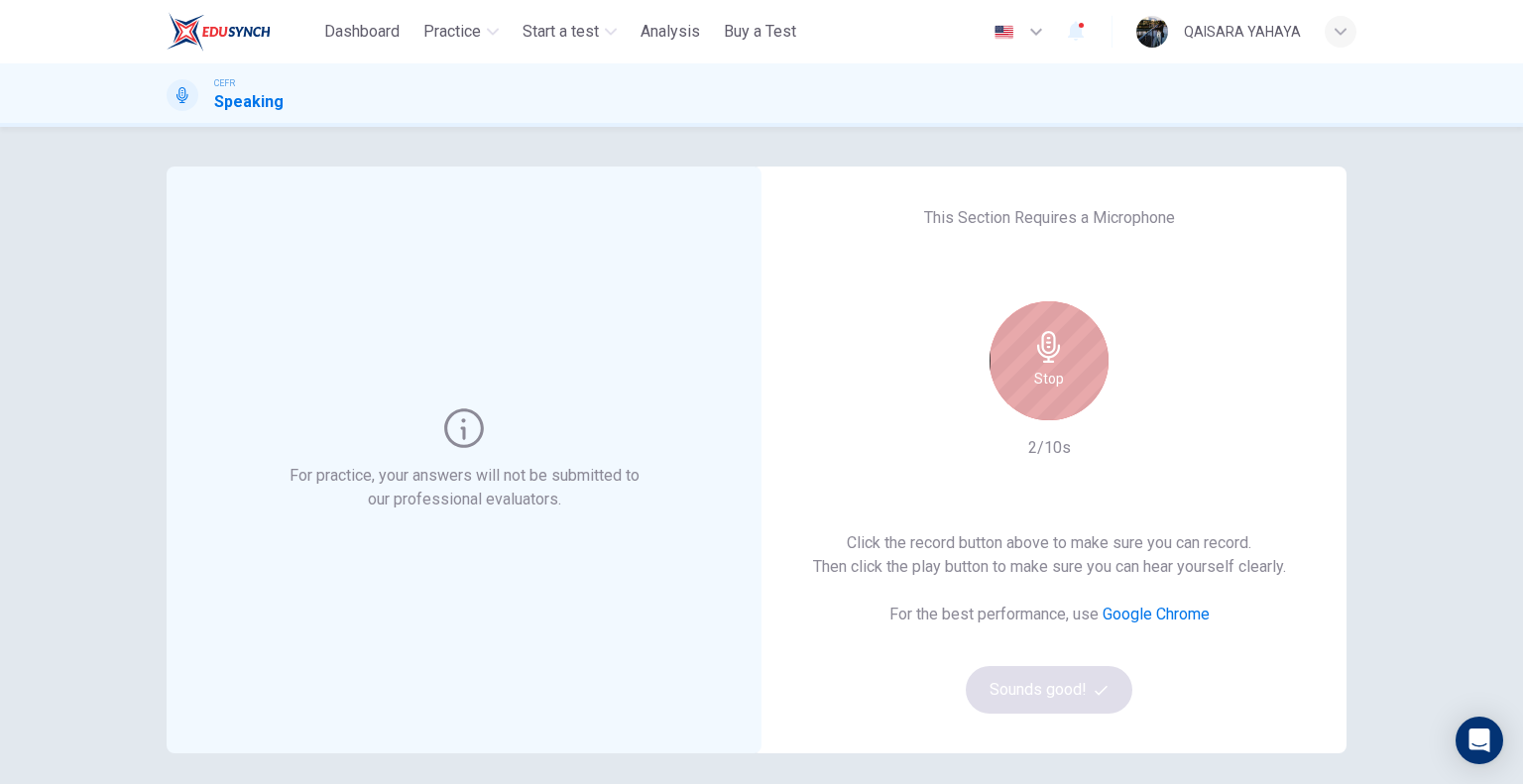 click on "Stop" at bounding box center (1049, 361) 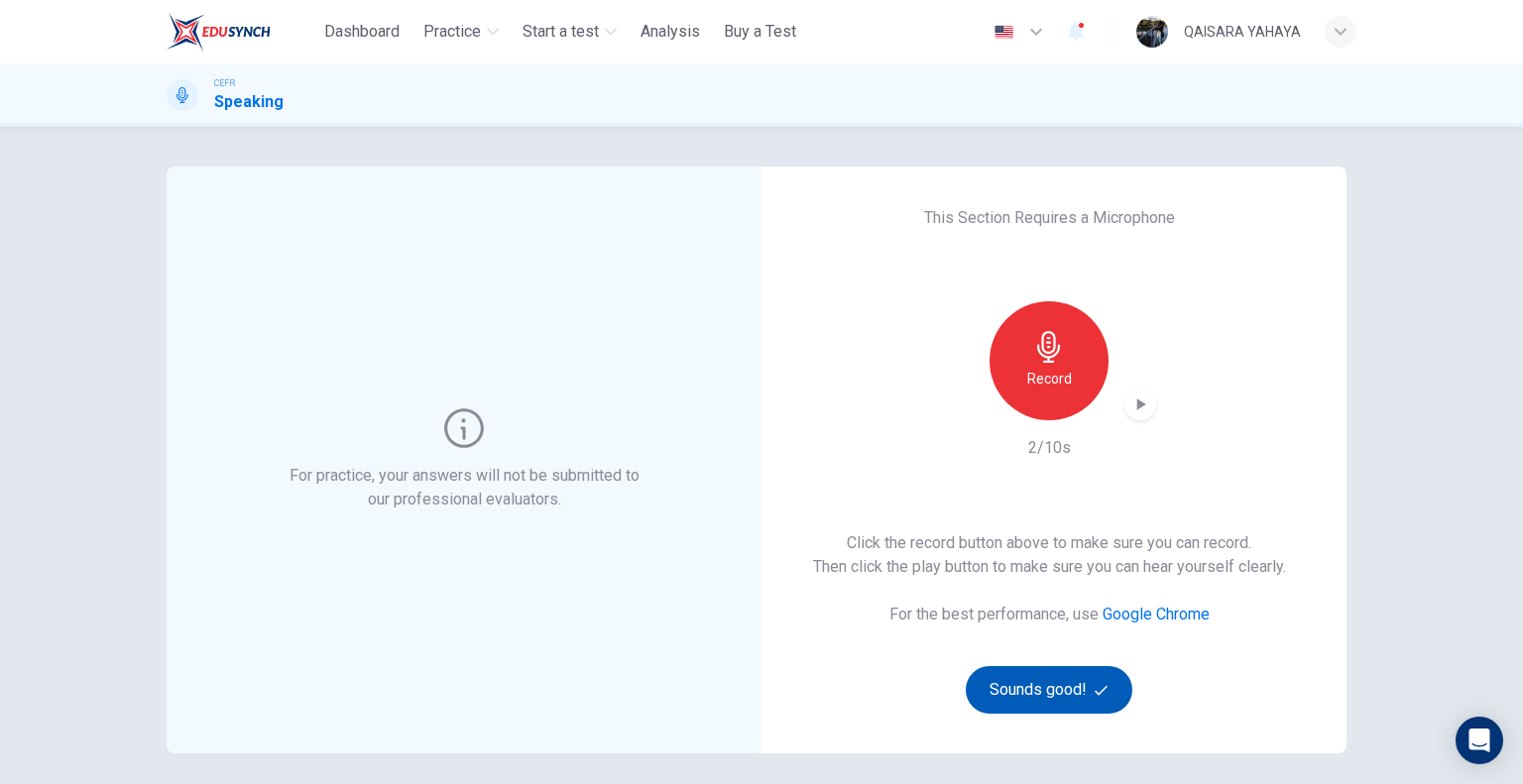 click on "Sounds good!" at bounding box center (1049, 690) 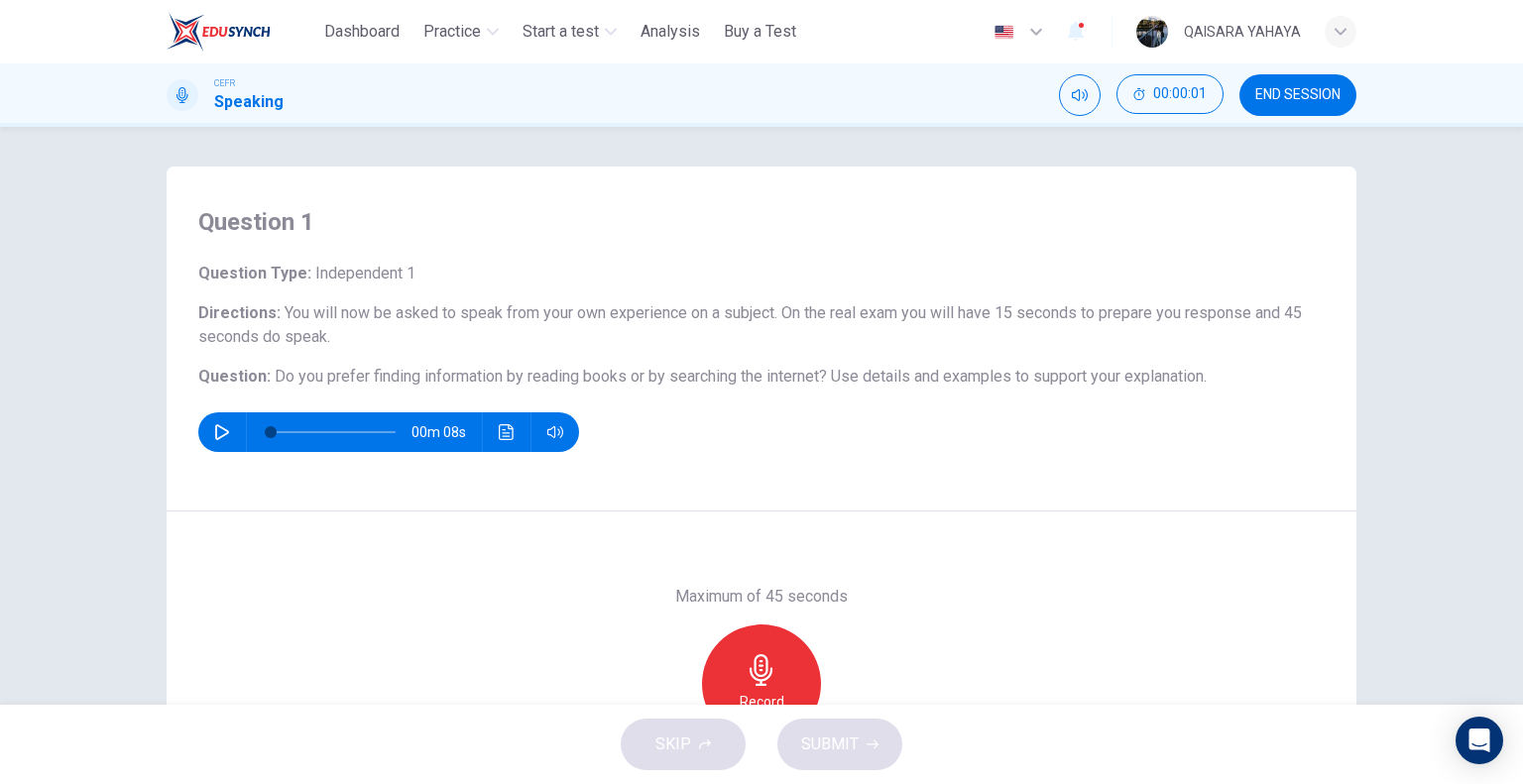 click at bounding box center (222, 432) 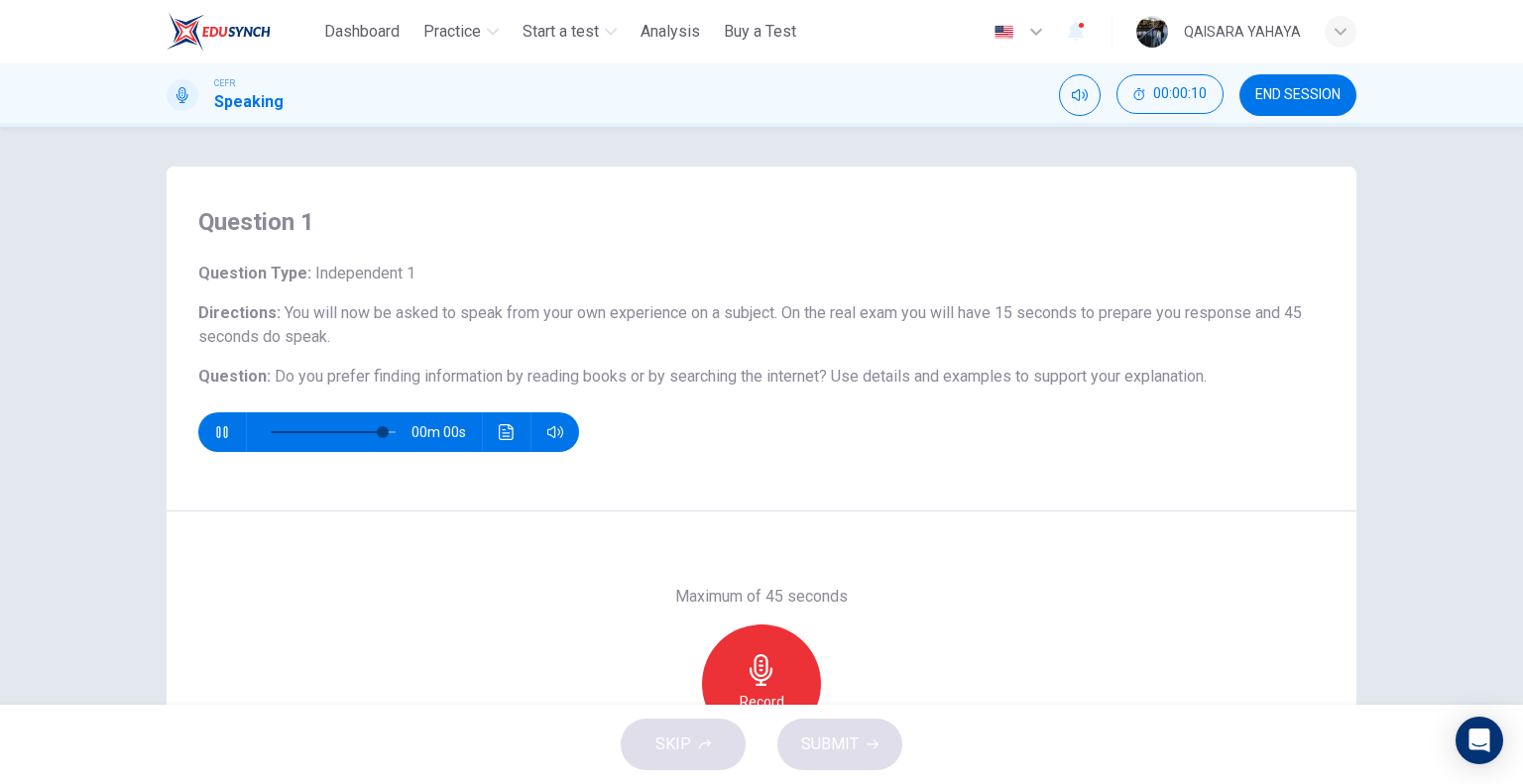 type on "*" 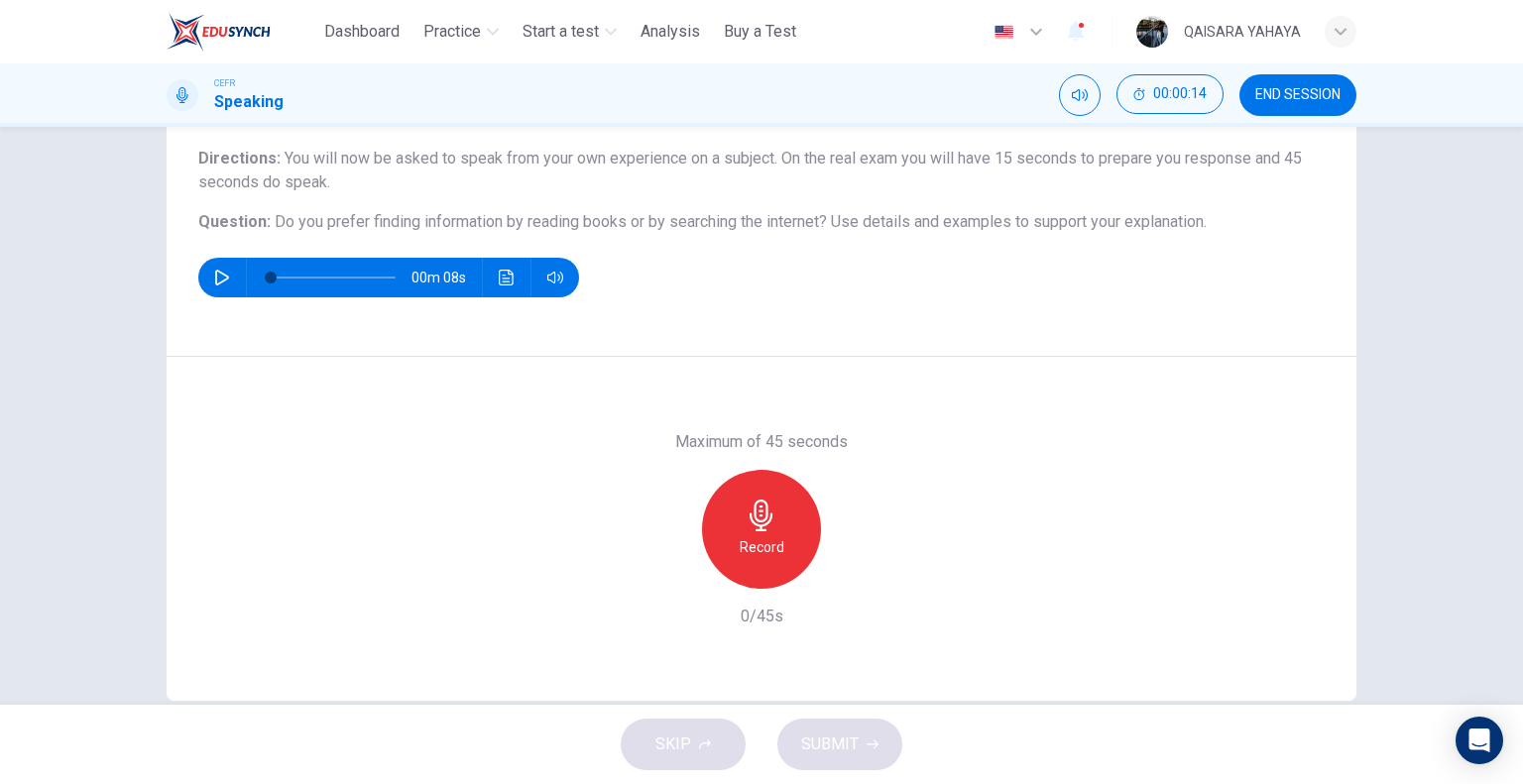 scroll, scrollTop: 155, scrollLeft: 0, axis: vertical 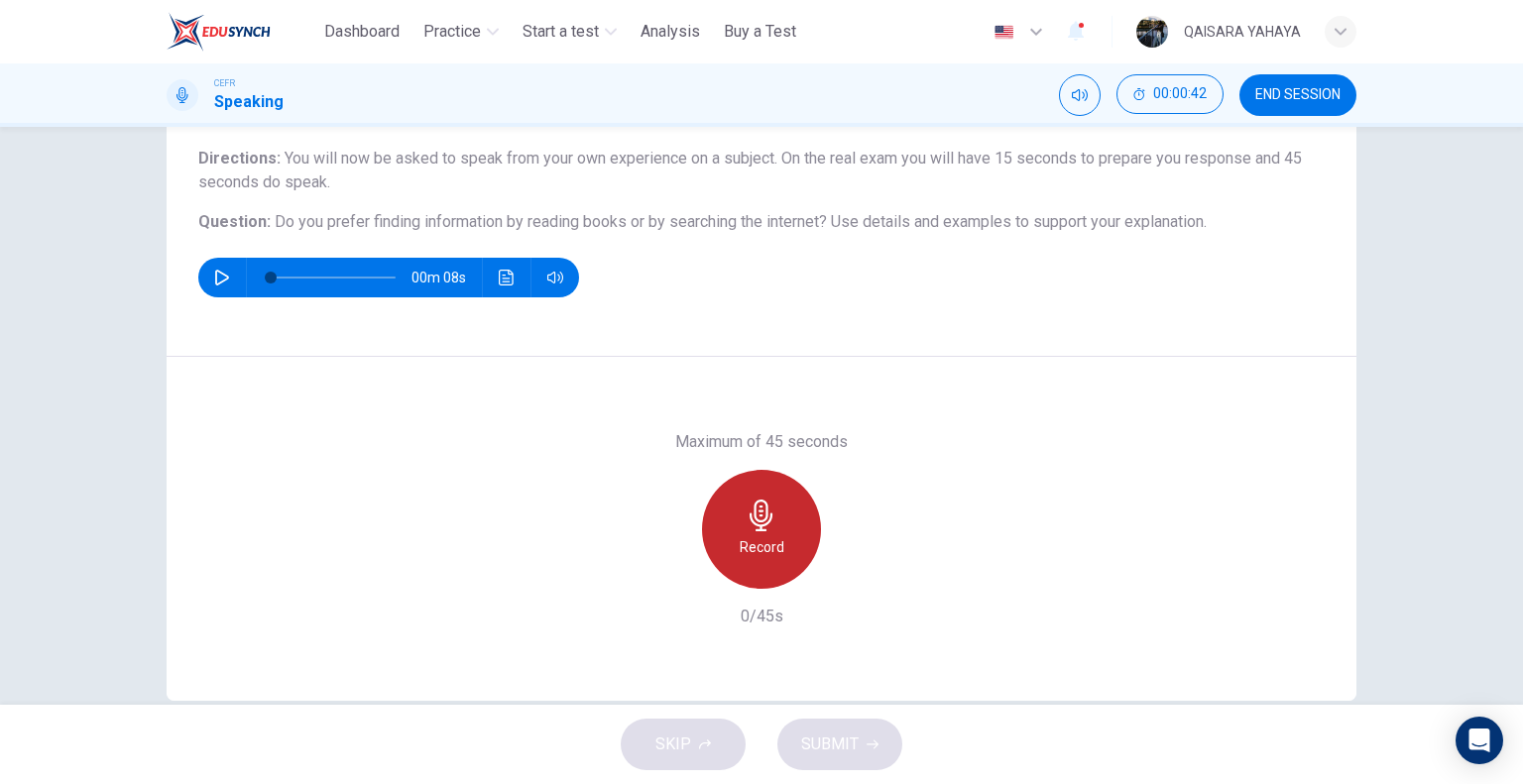 click on "Record" at bounding box center [762, 529] 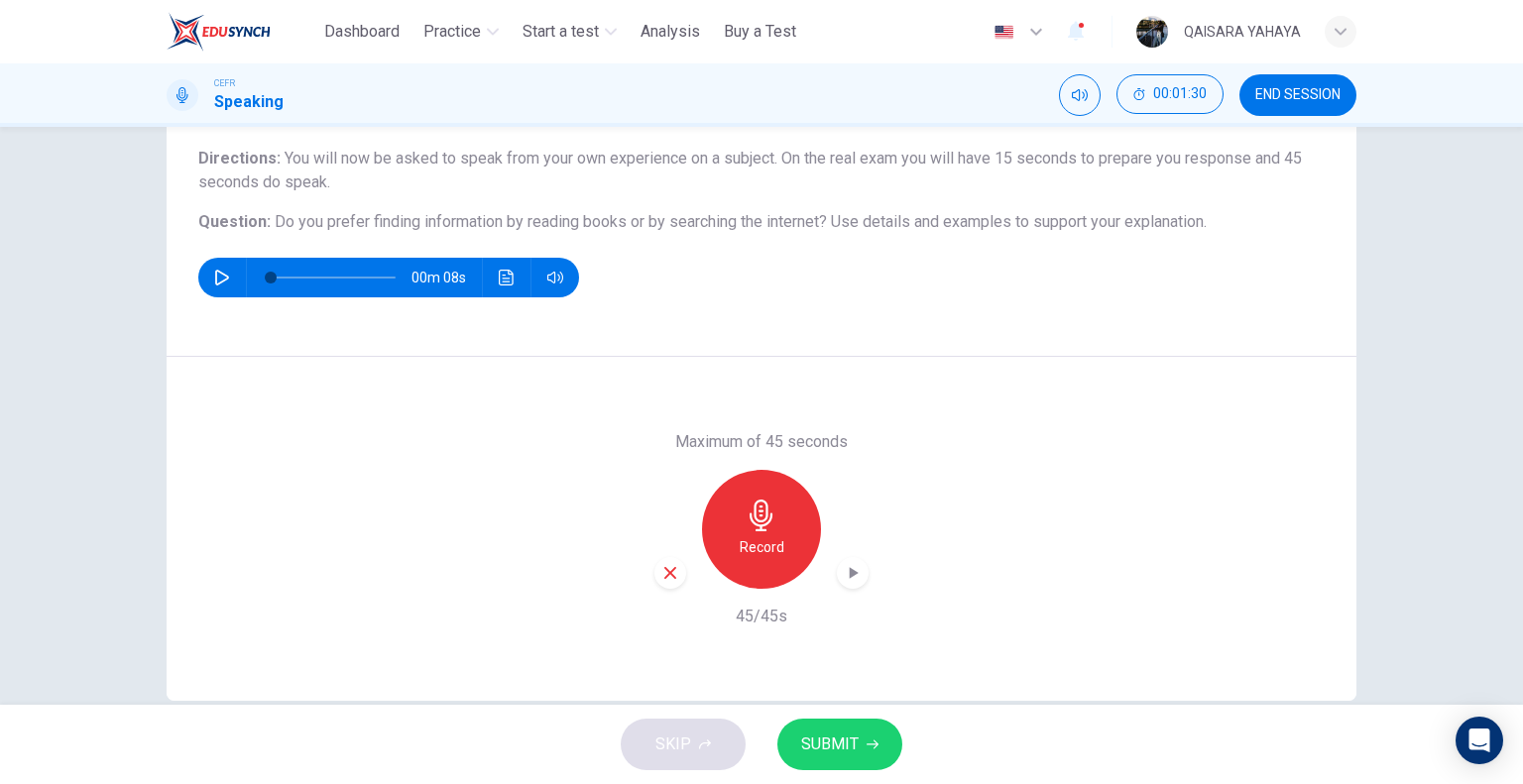 click on "Record" at bounding box center [762, 529] 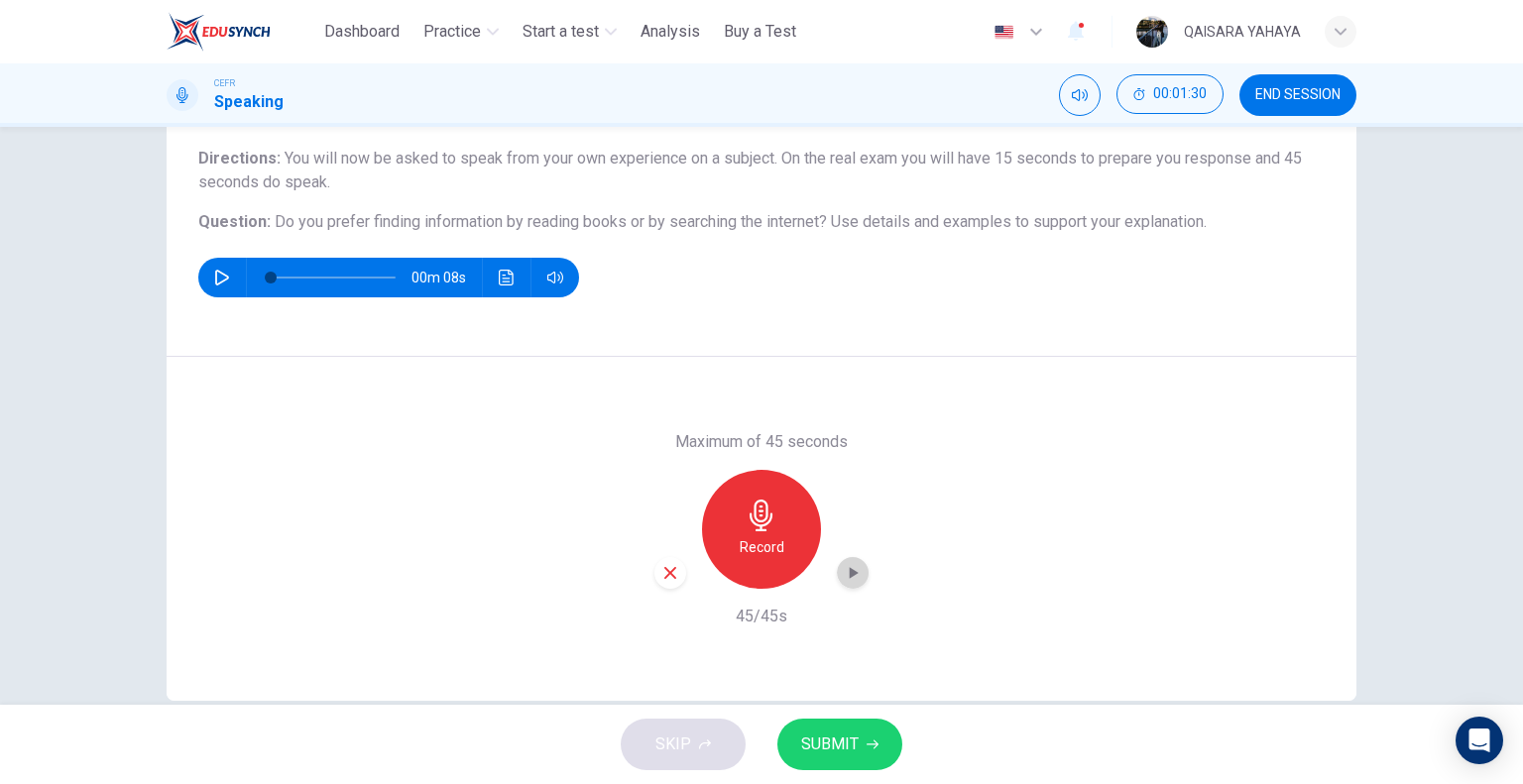 click 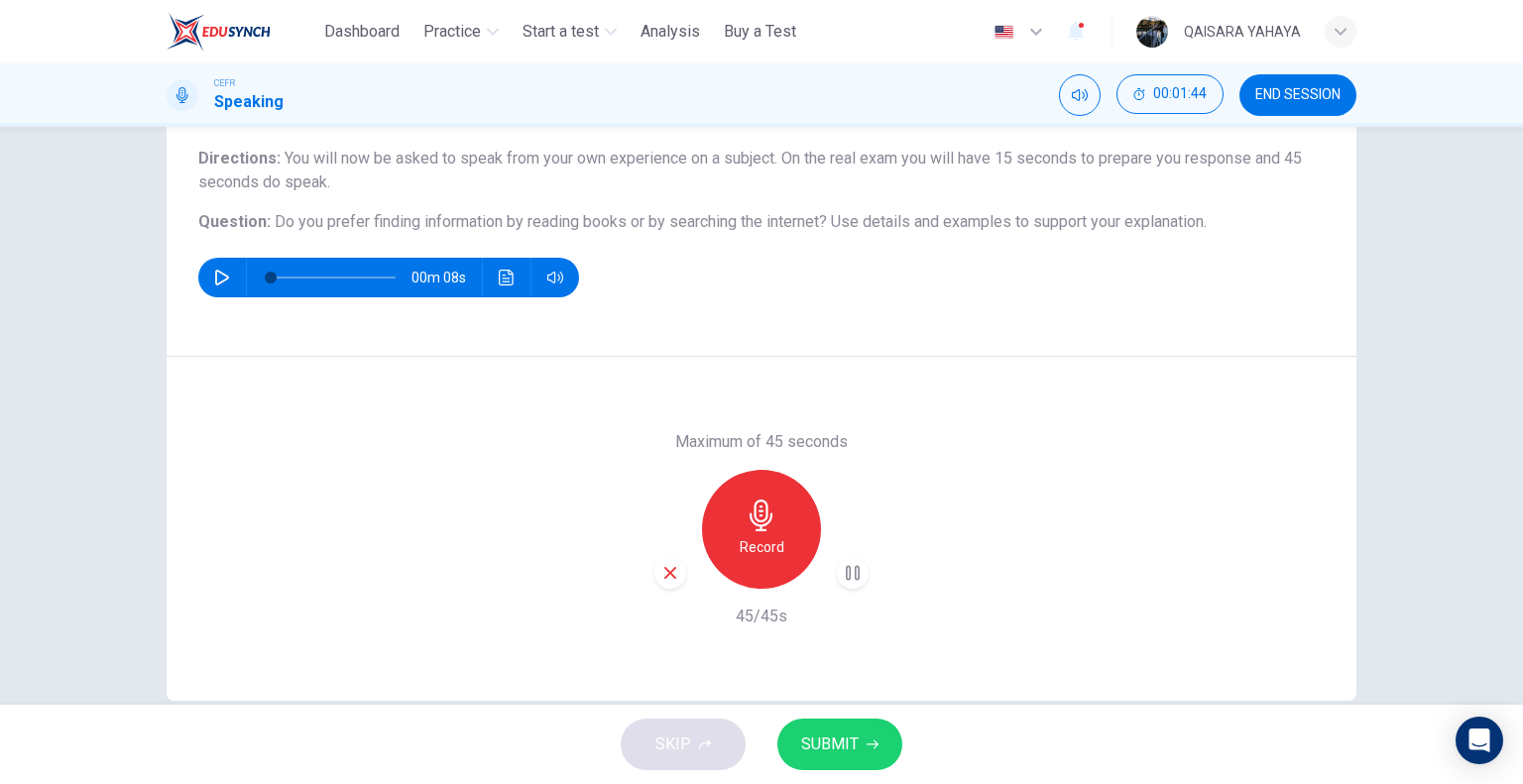 click on "Maximum of 45 seconds Record 45/45s" at bounding box center [762, 528] 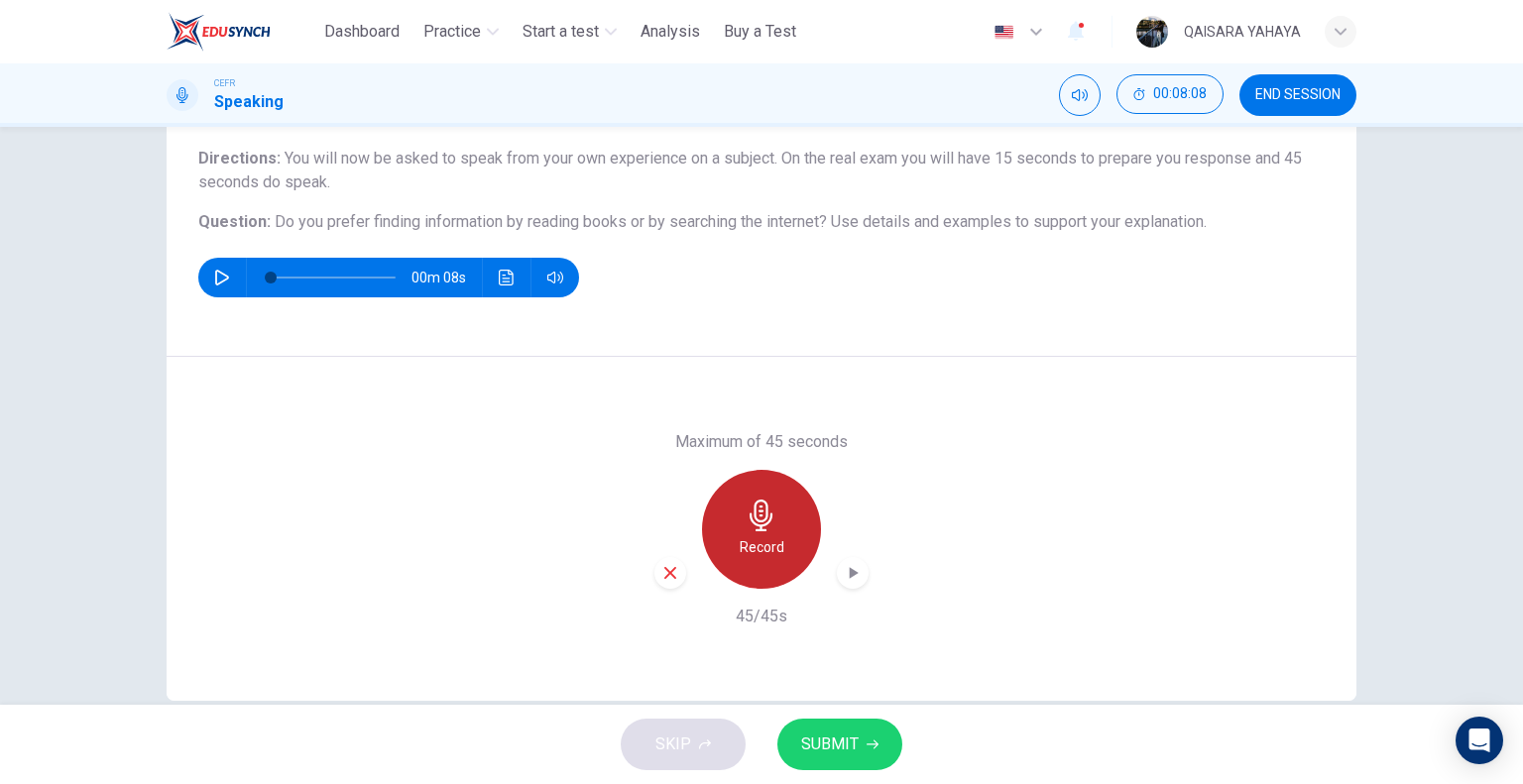 click on "Record" at bounding box center (762, 529) 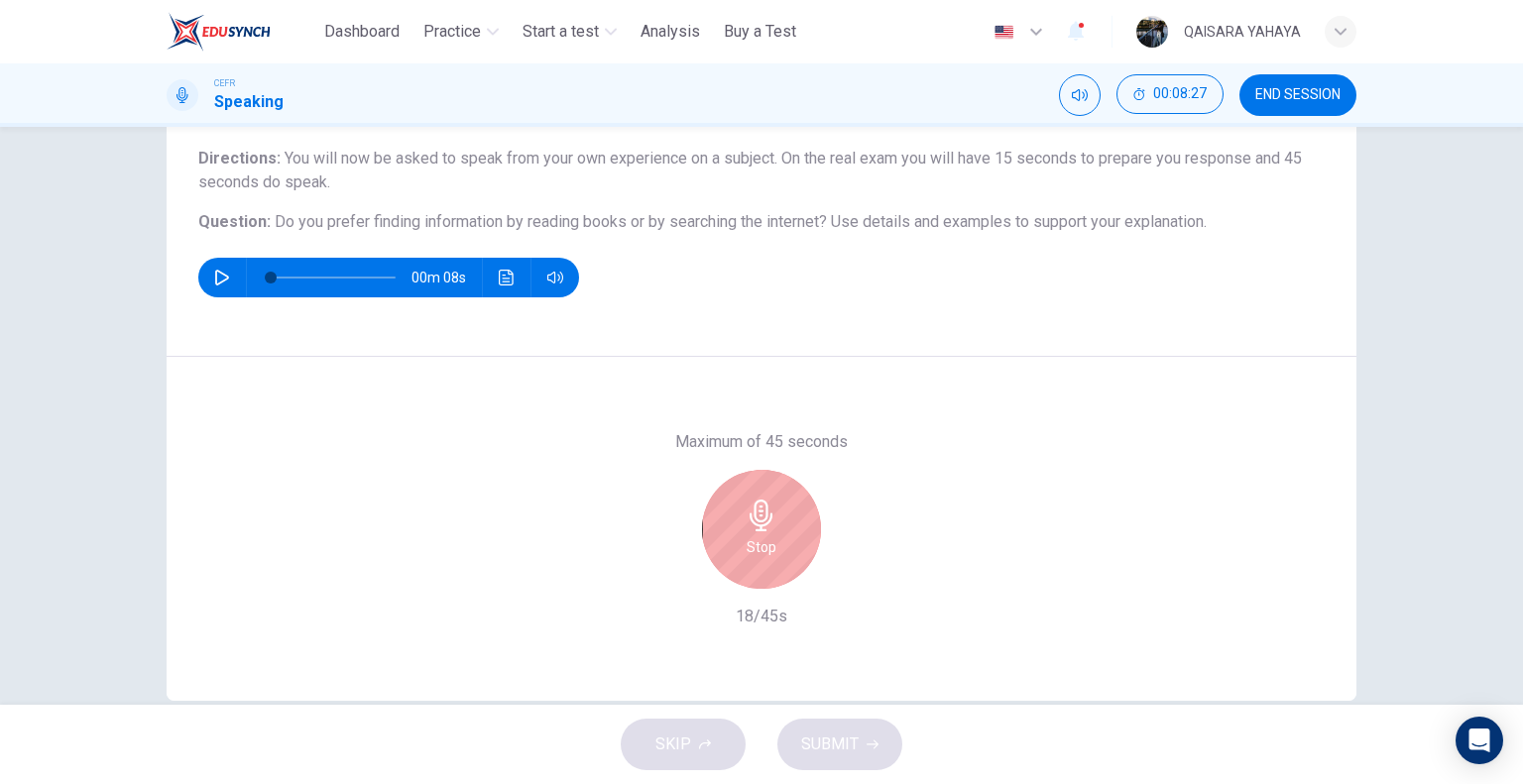 click on "Stop" at bounding box center (762, 529) 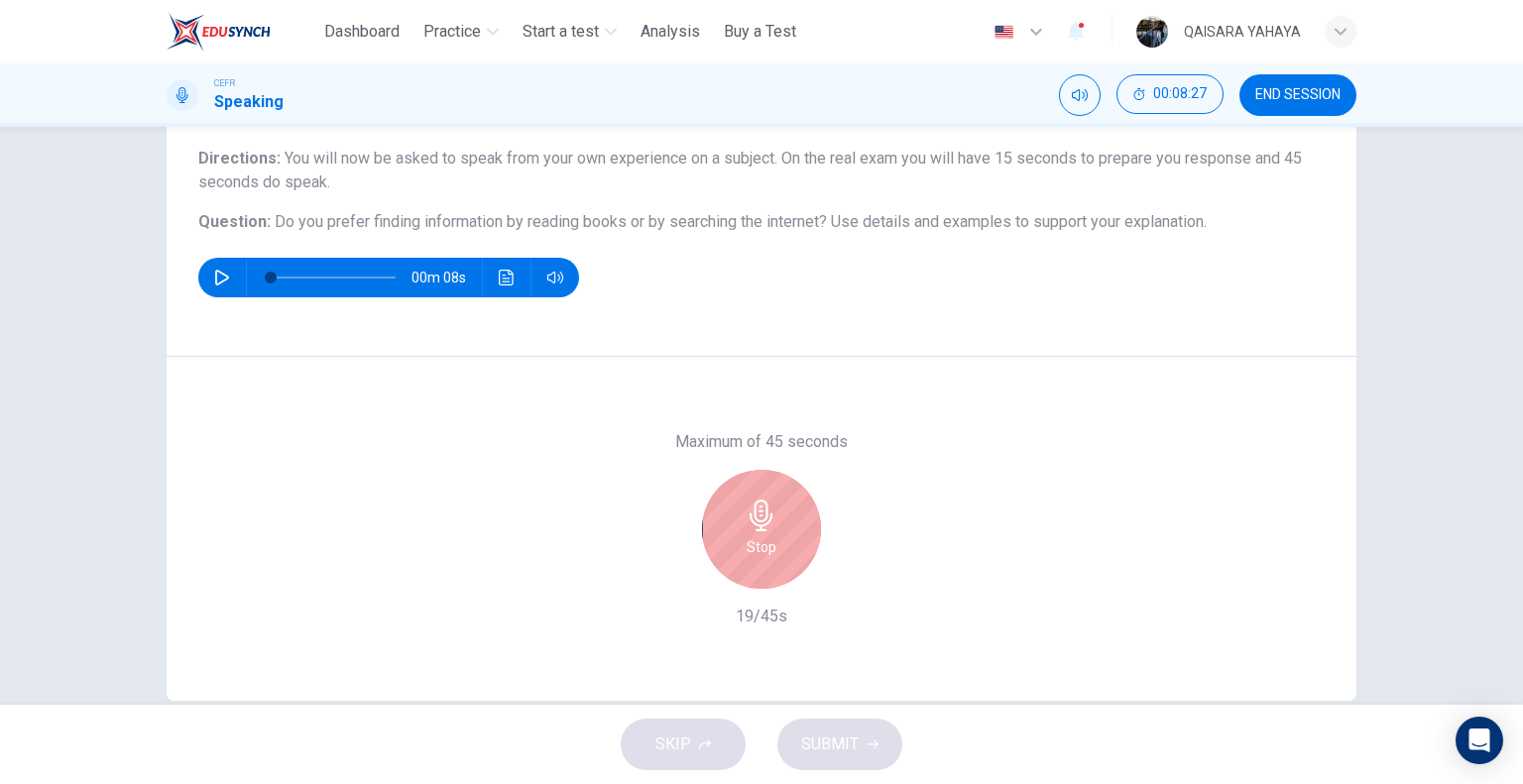 click on "Stop" at bounding box center [762, 529] 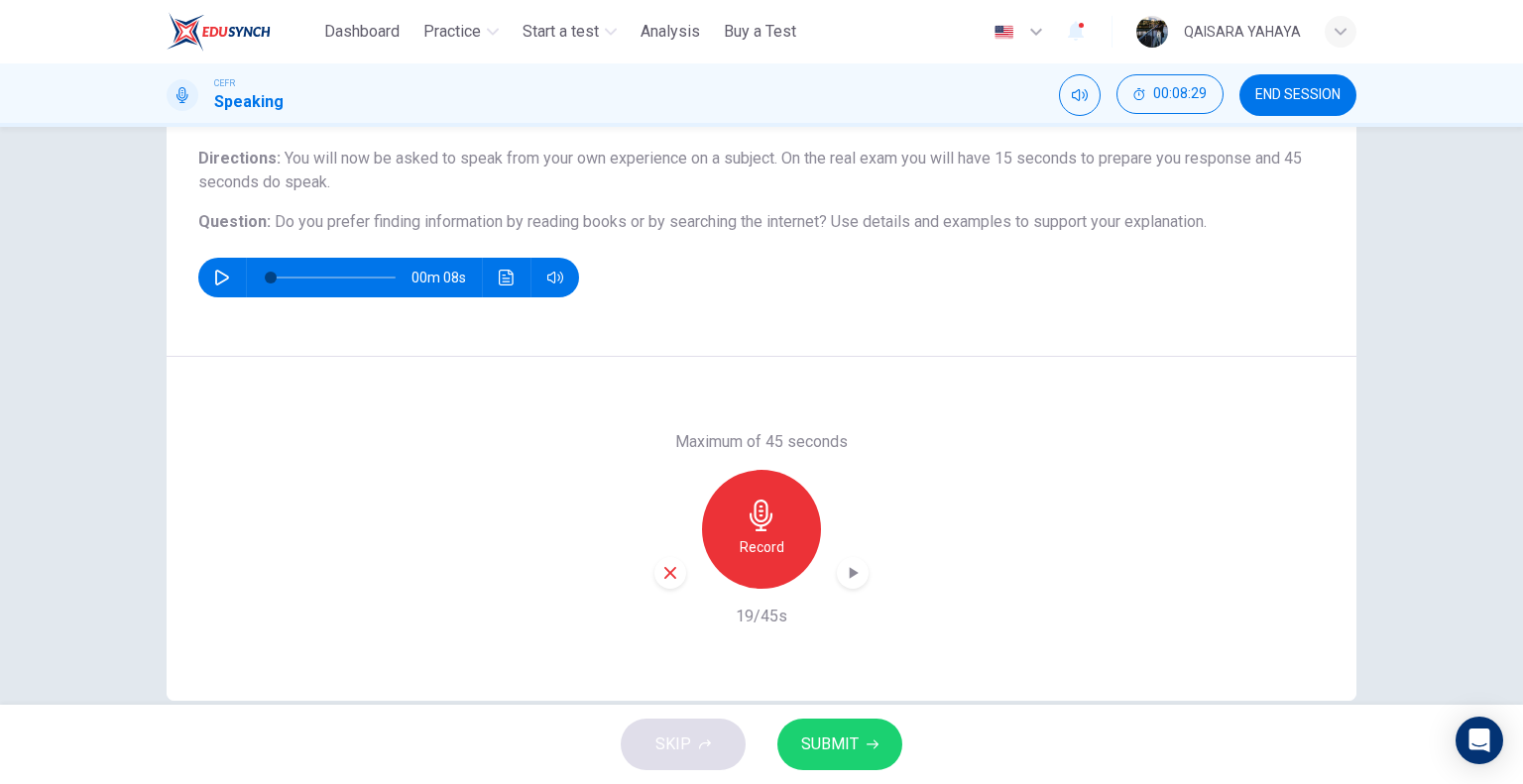 click at bounding box center (670, 573) 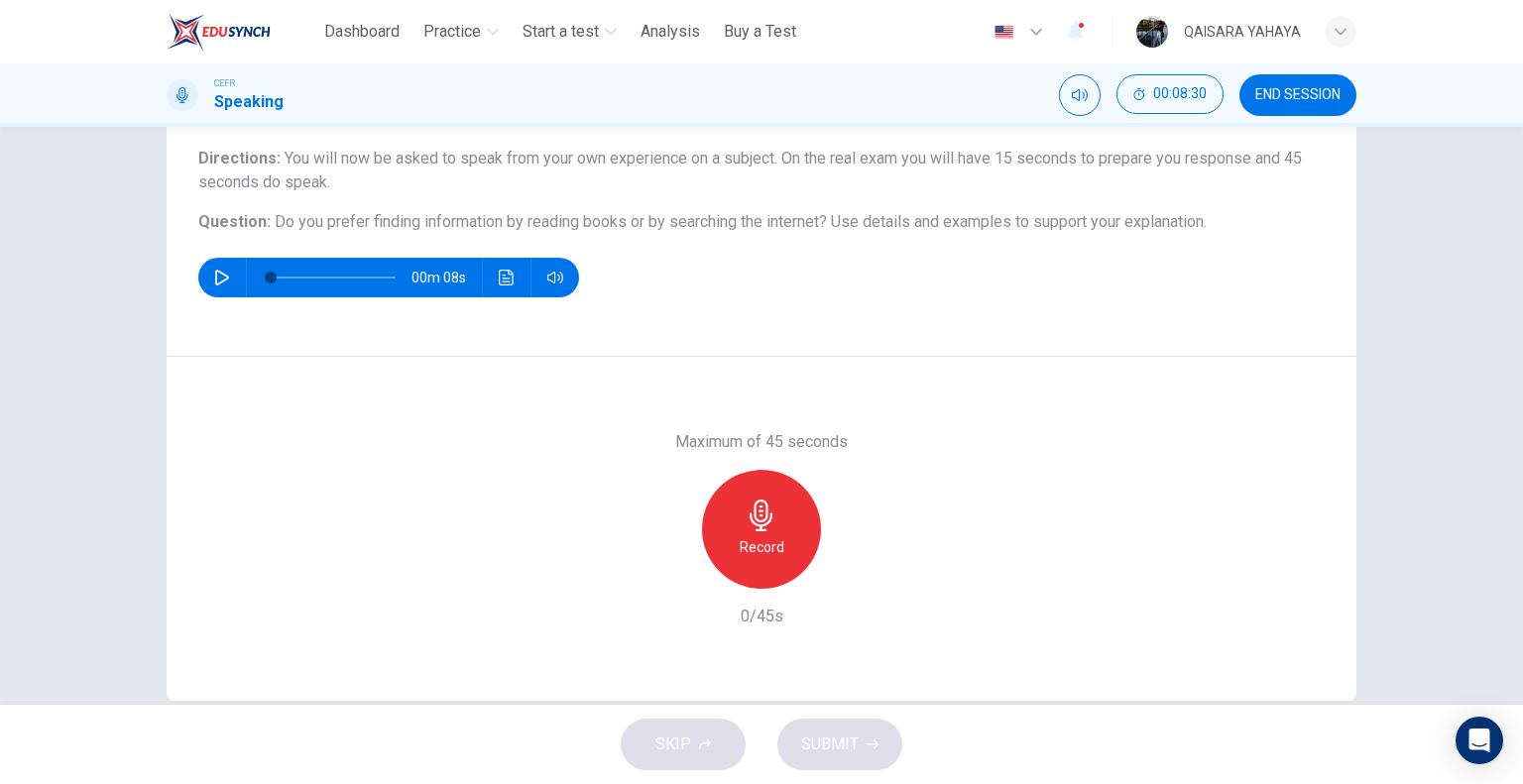 click on "Record" at bounding box center (762, 529) 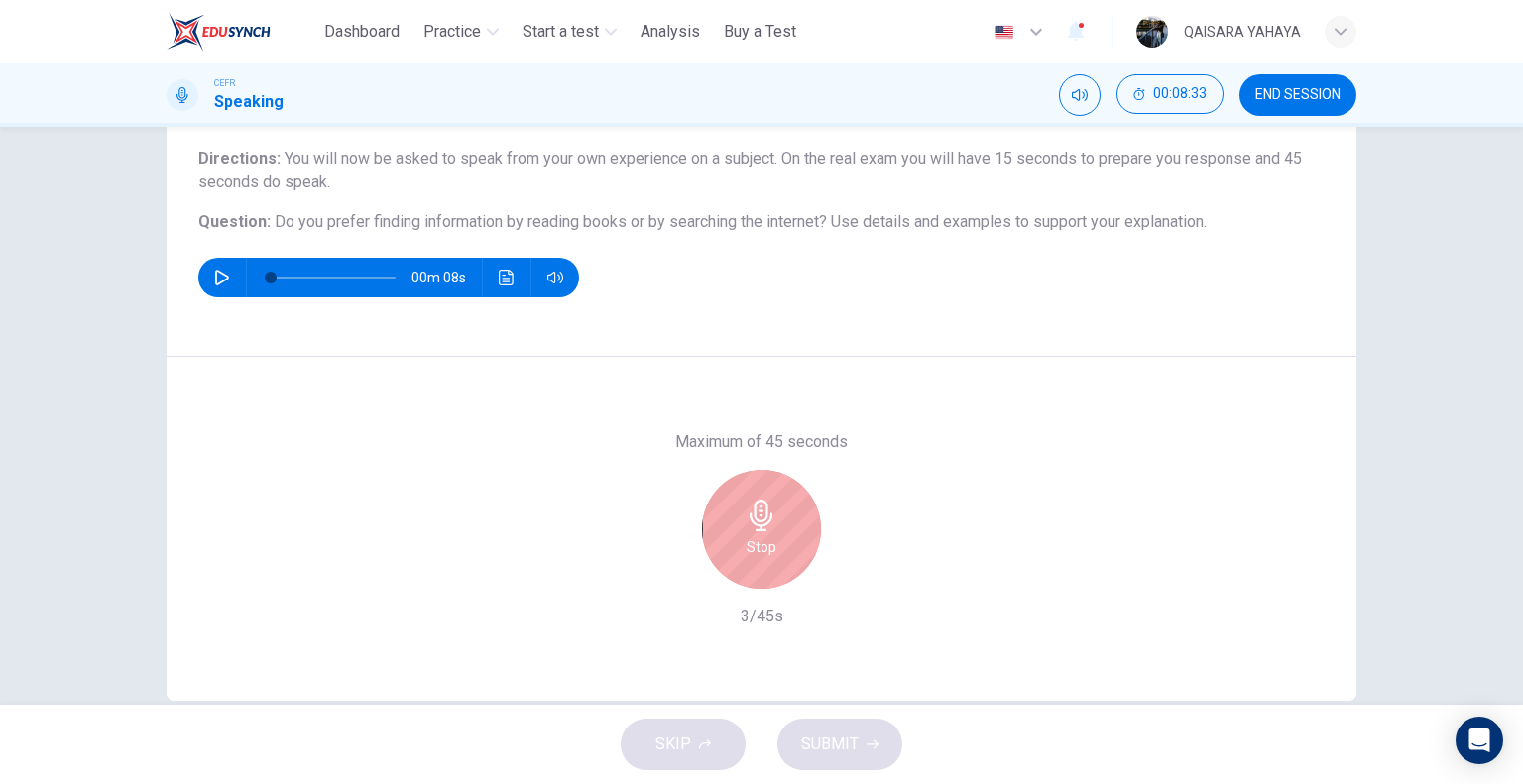 click on "Stop" at bounding box center [762, 529] 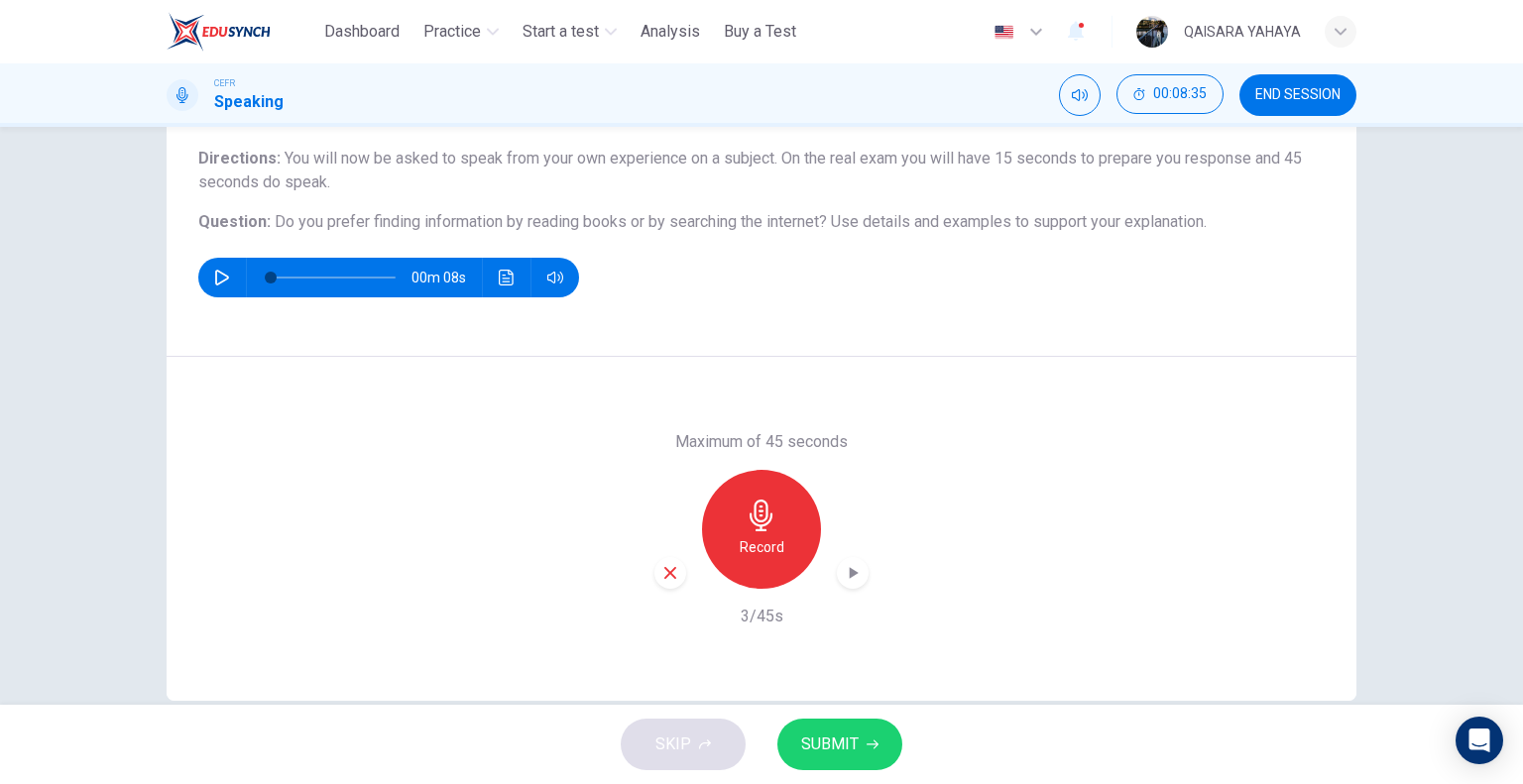 click on "Record" at bounding box center [762, 529] 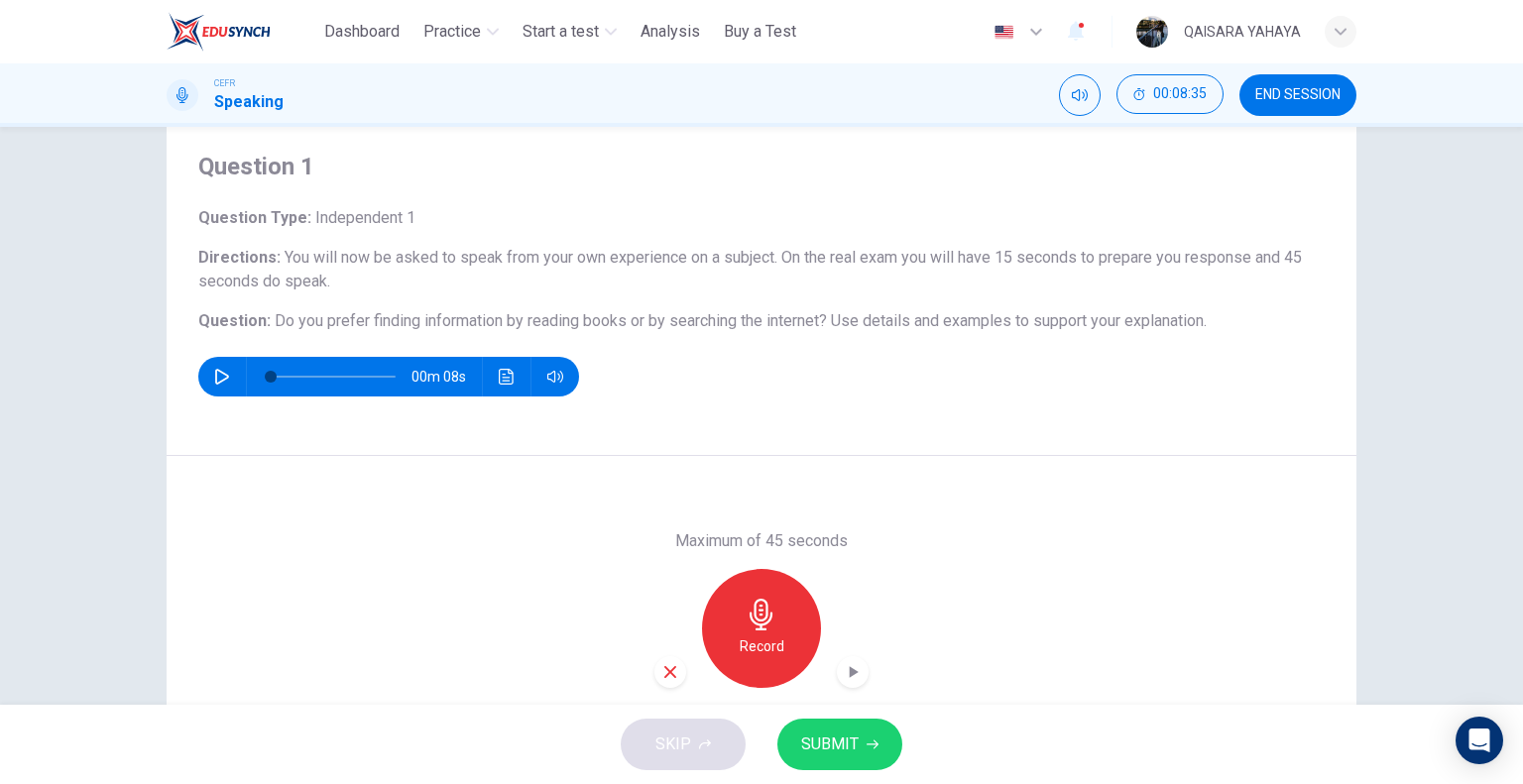 click on "Record" at bounding box center [762, 628] 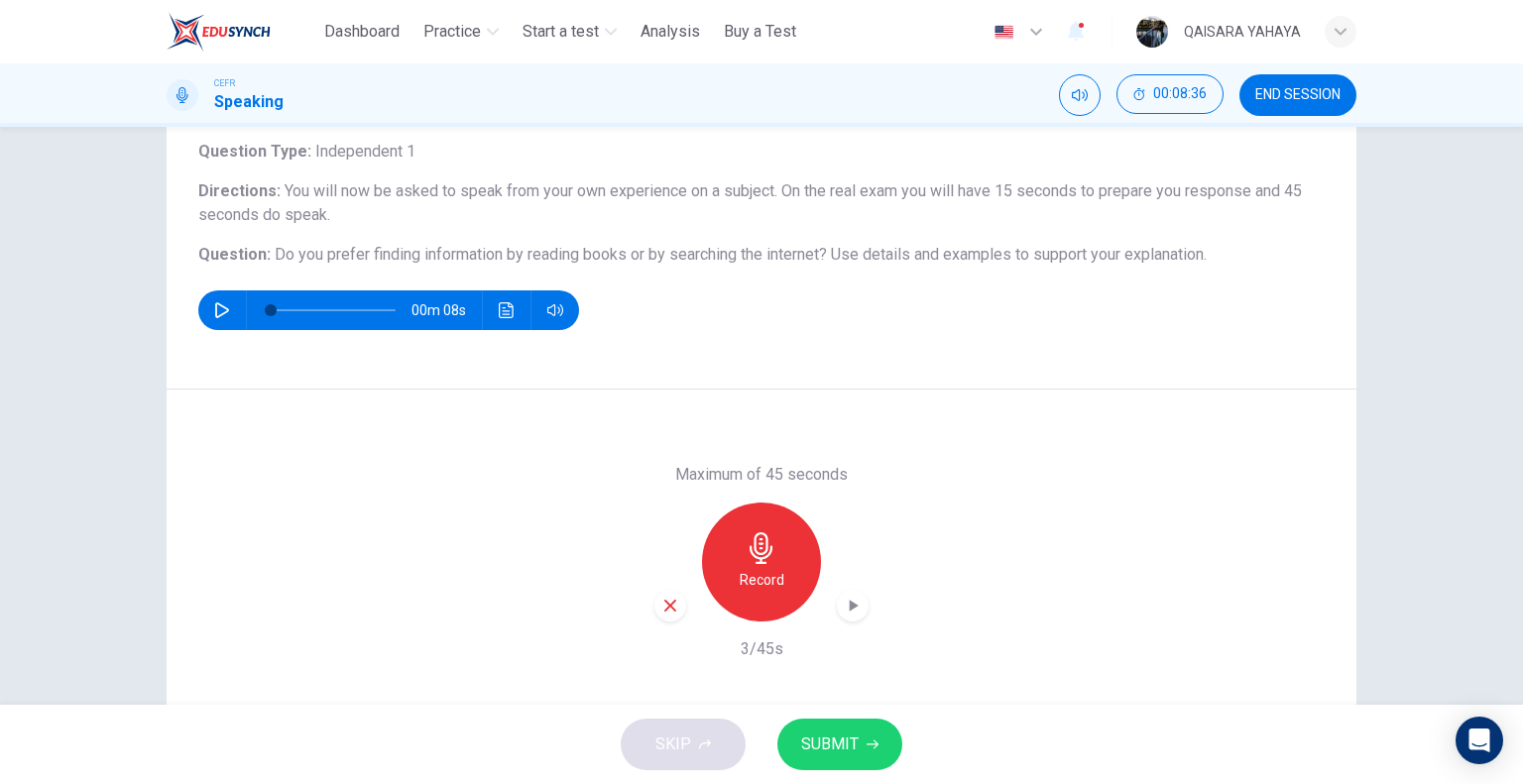 scroll, scrollTop: 190, scrollLeft: 0, axis: vertical 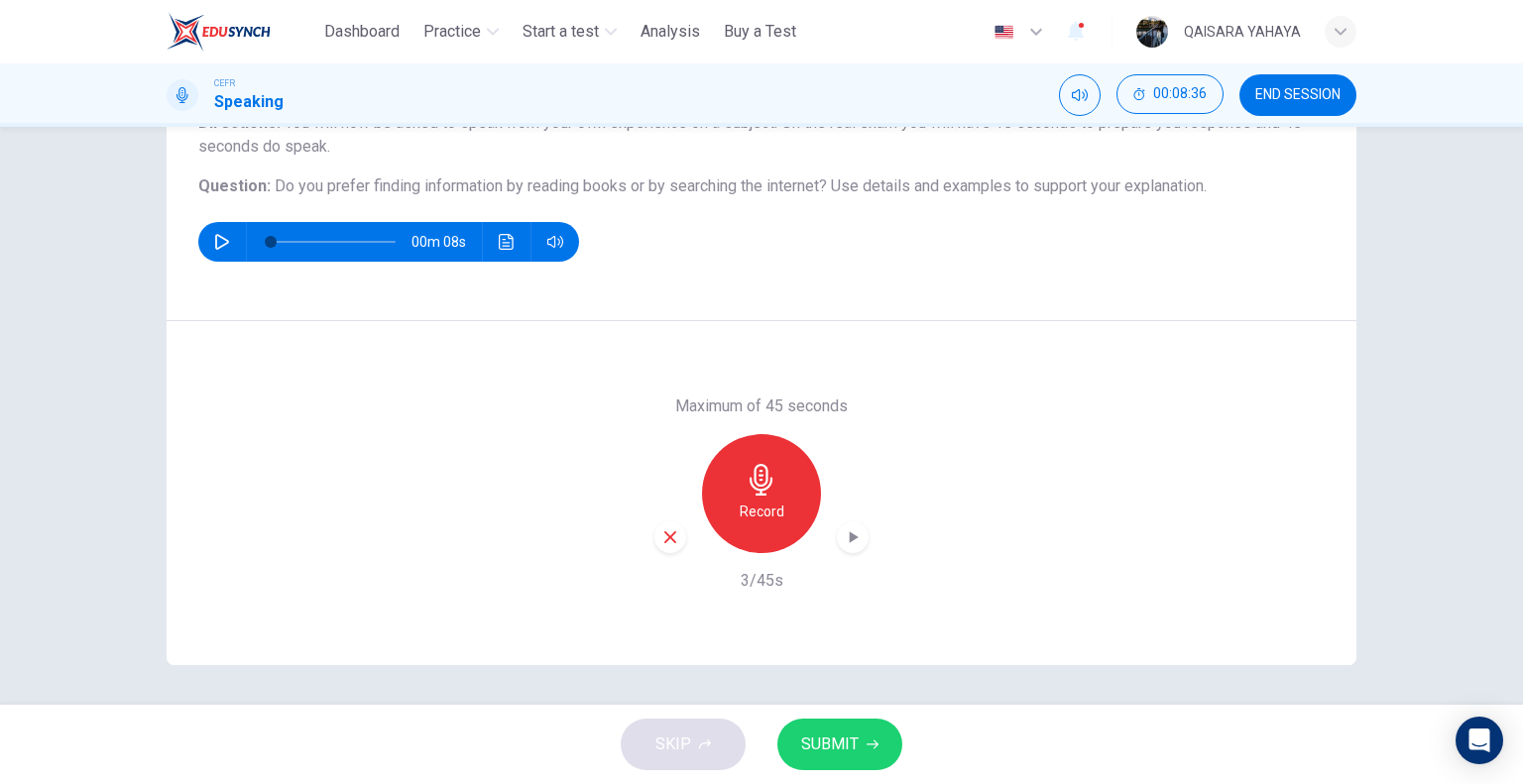 click at bounding box center (670, 537) 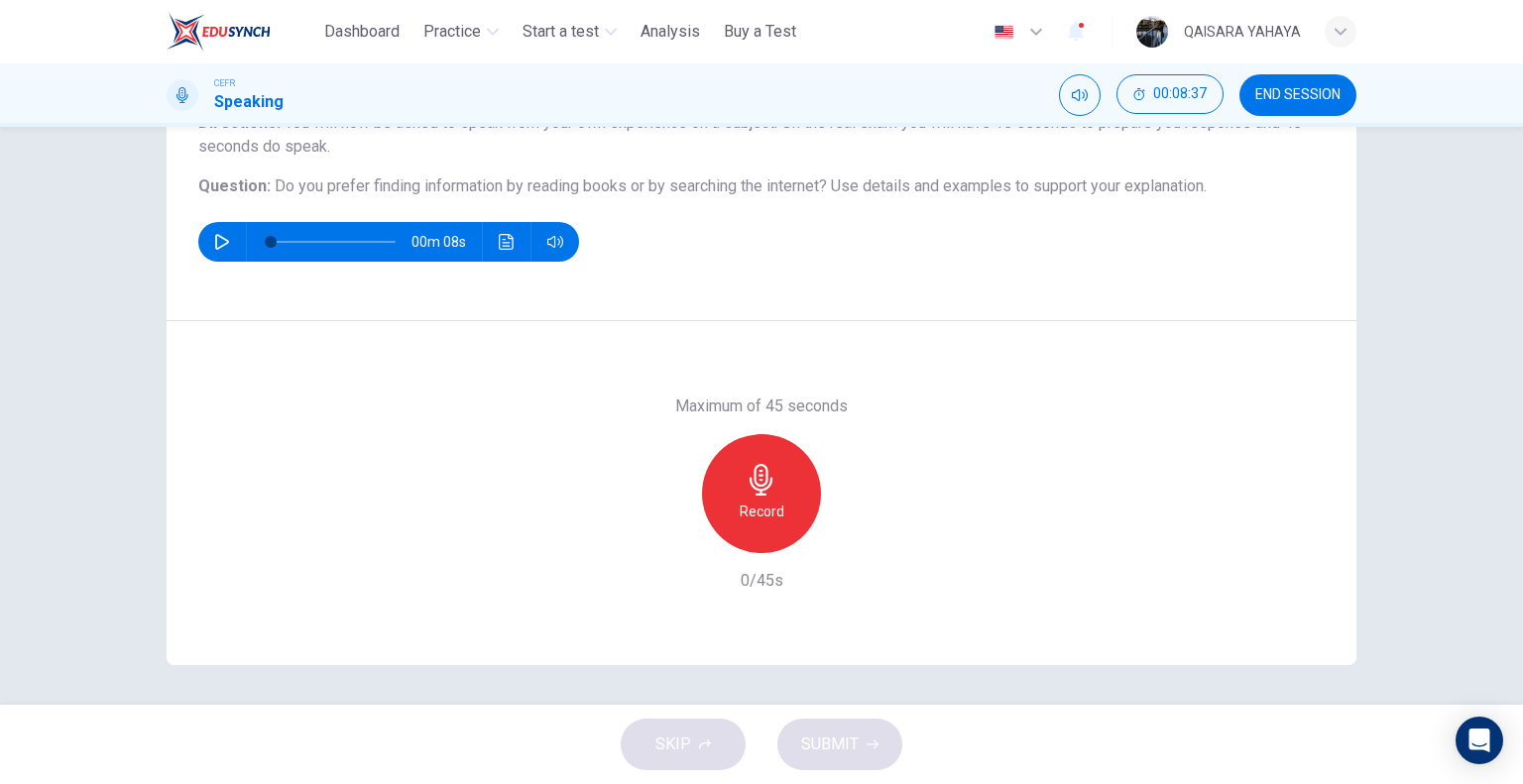 click on "Record" at bounding box center (762, 494) 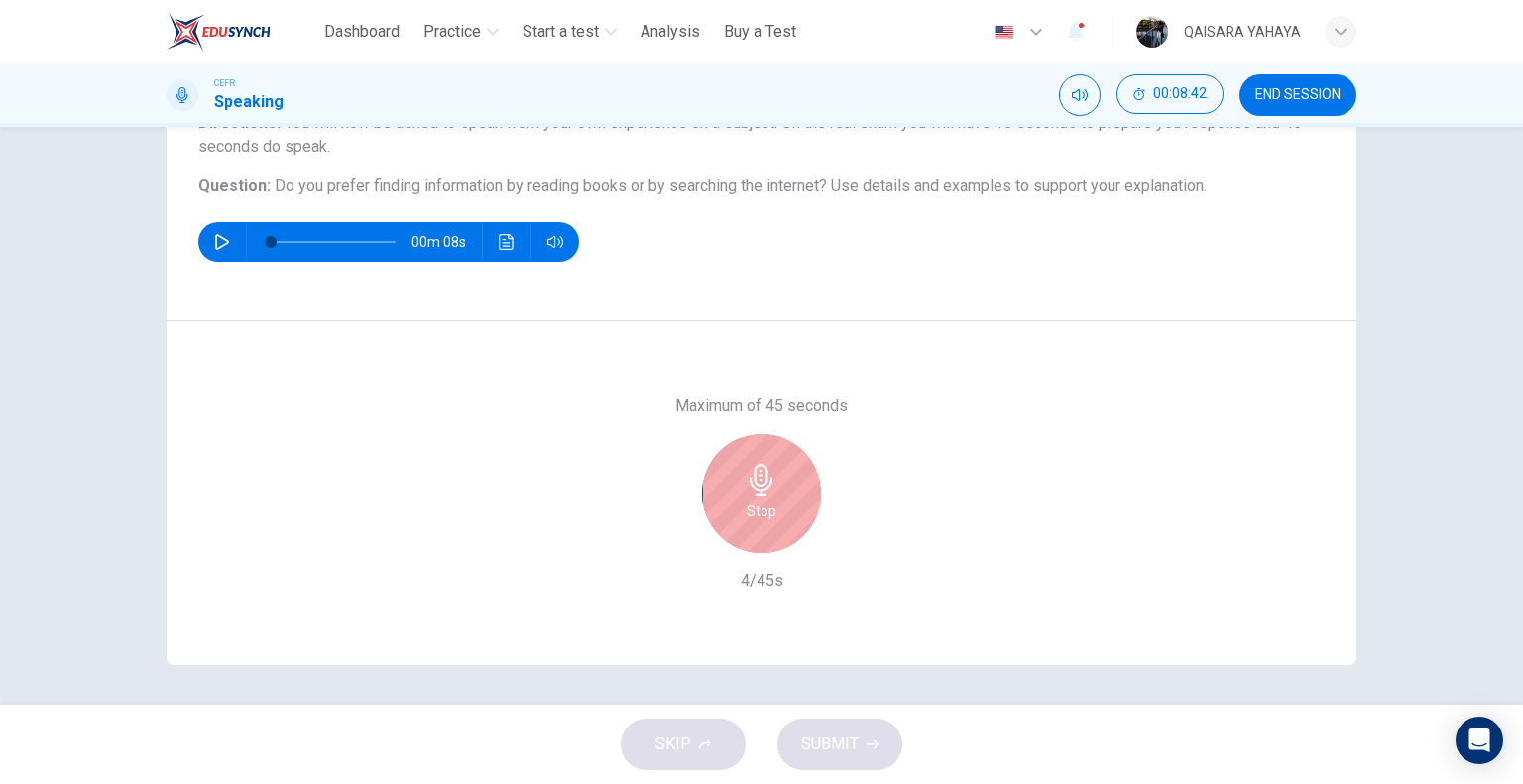 click on "Stop" at bounding box center [762, 494] 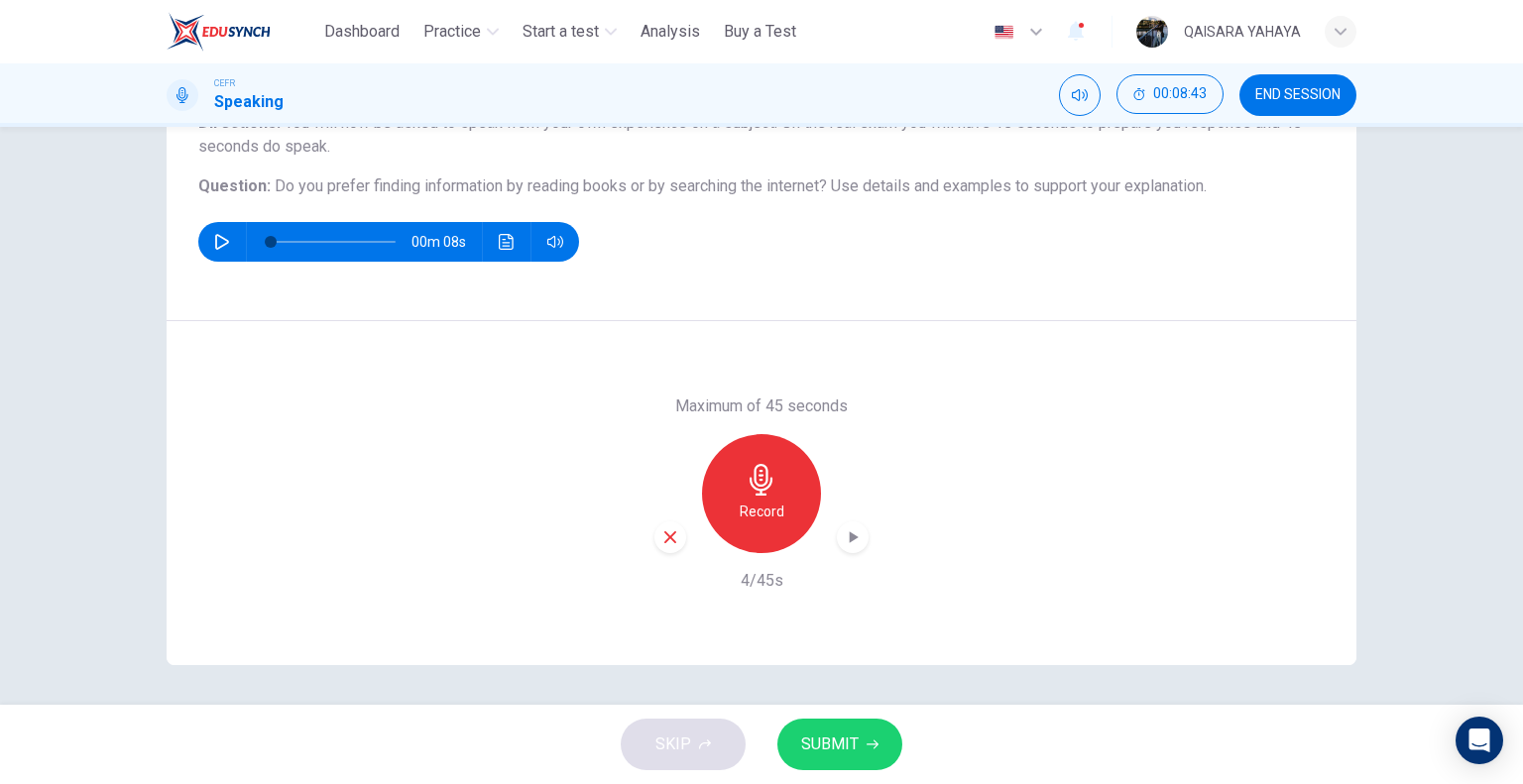 click 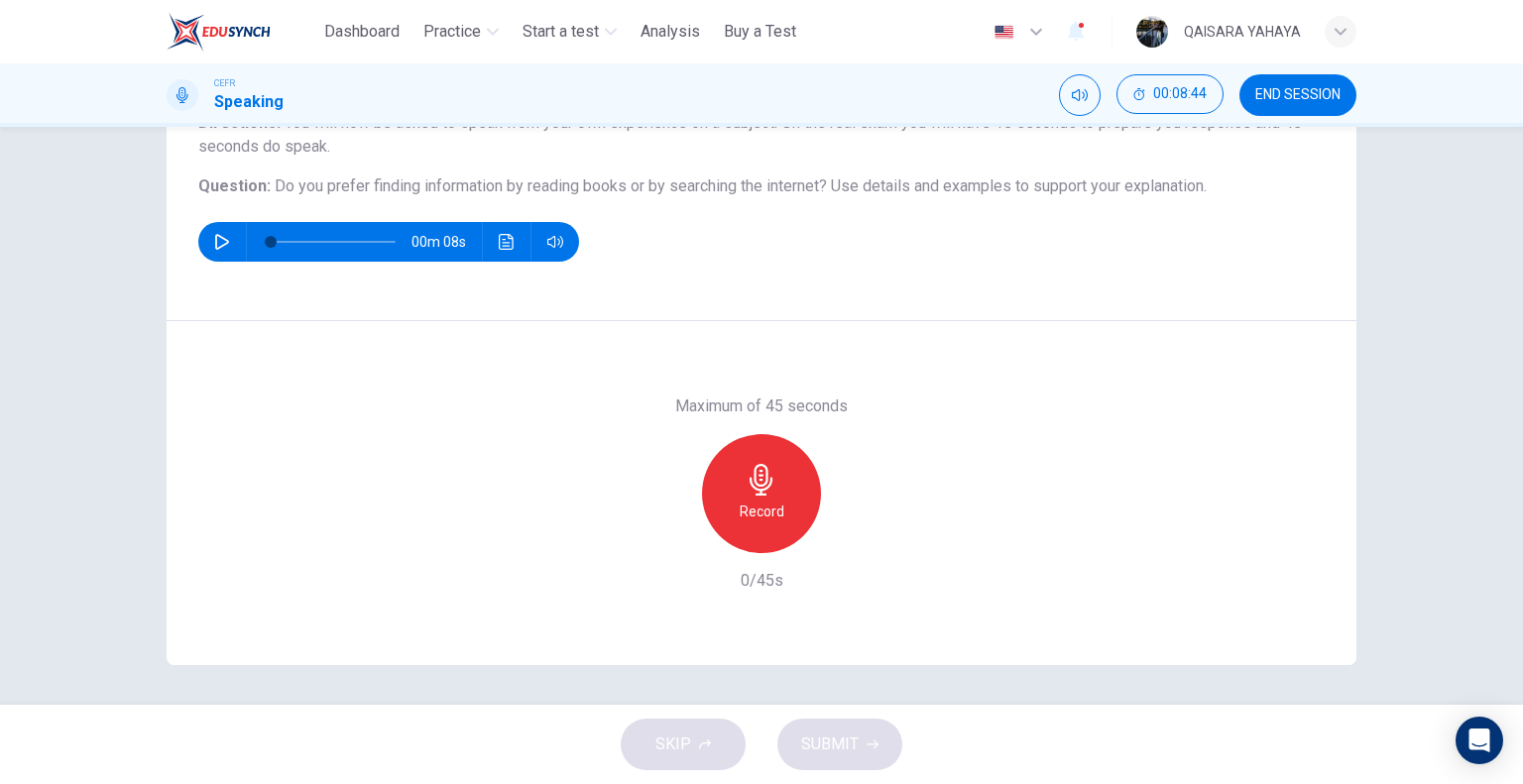 click on "Record" at bounding box center (762, 494) 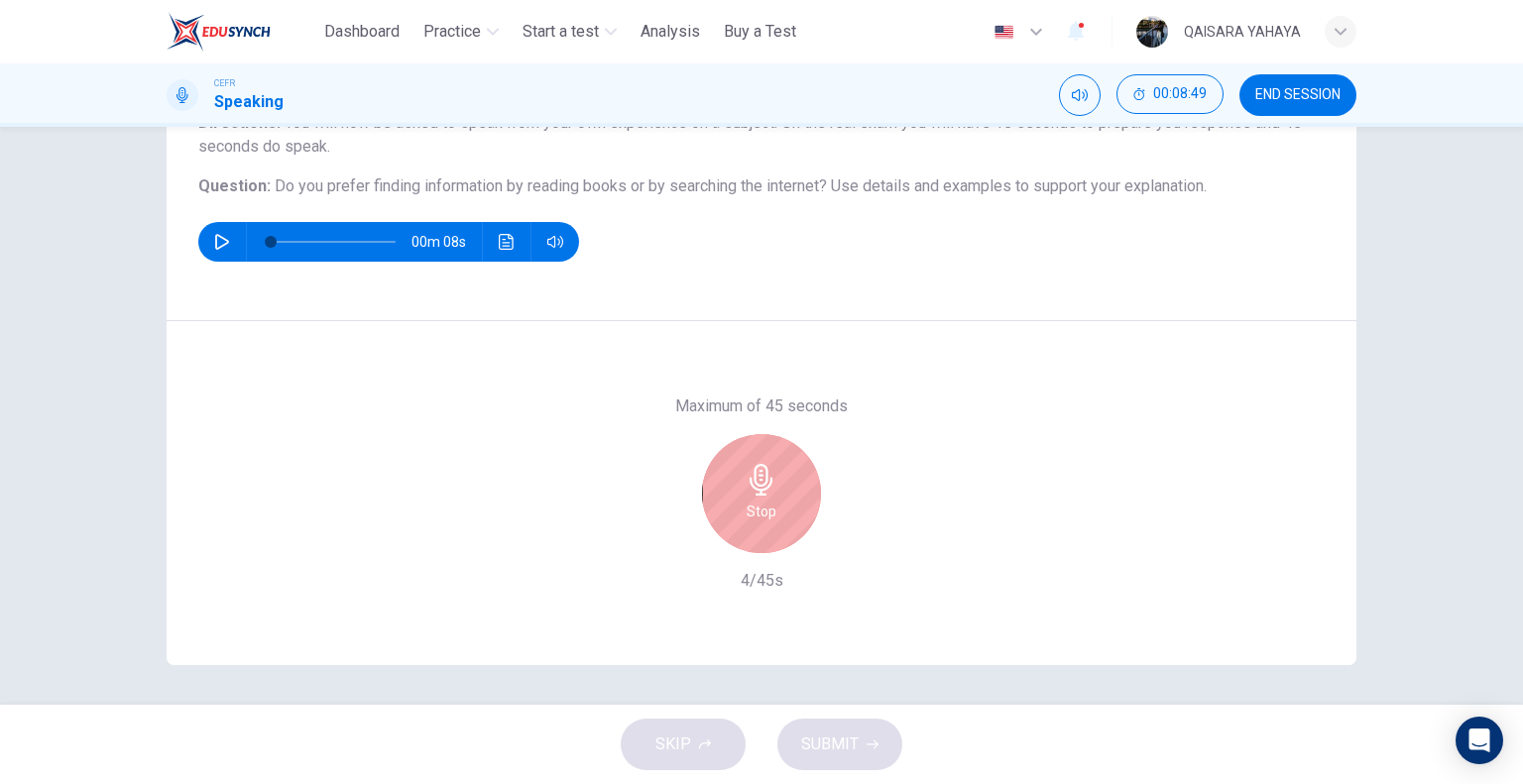 click on "Stop" at bounding box center [762, 494] 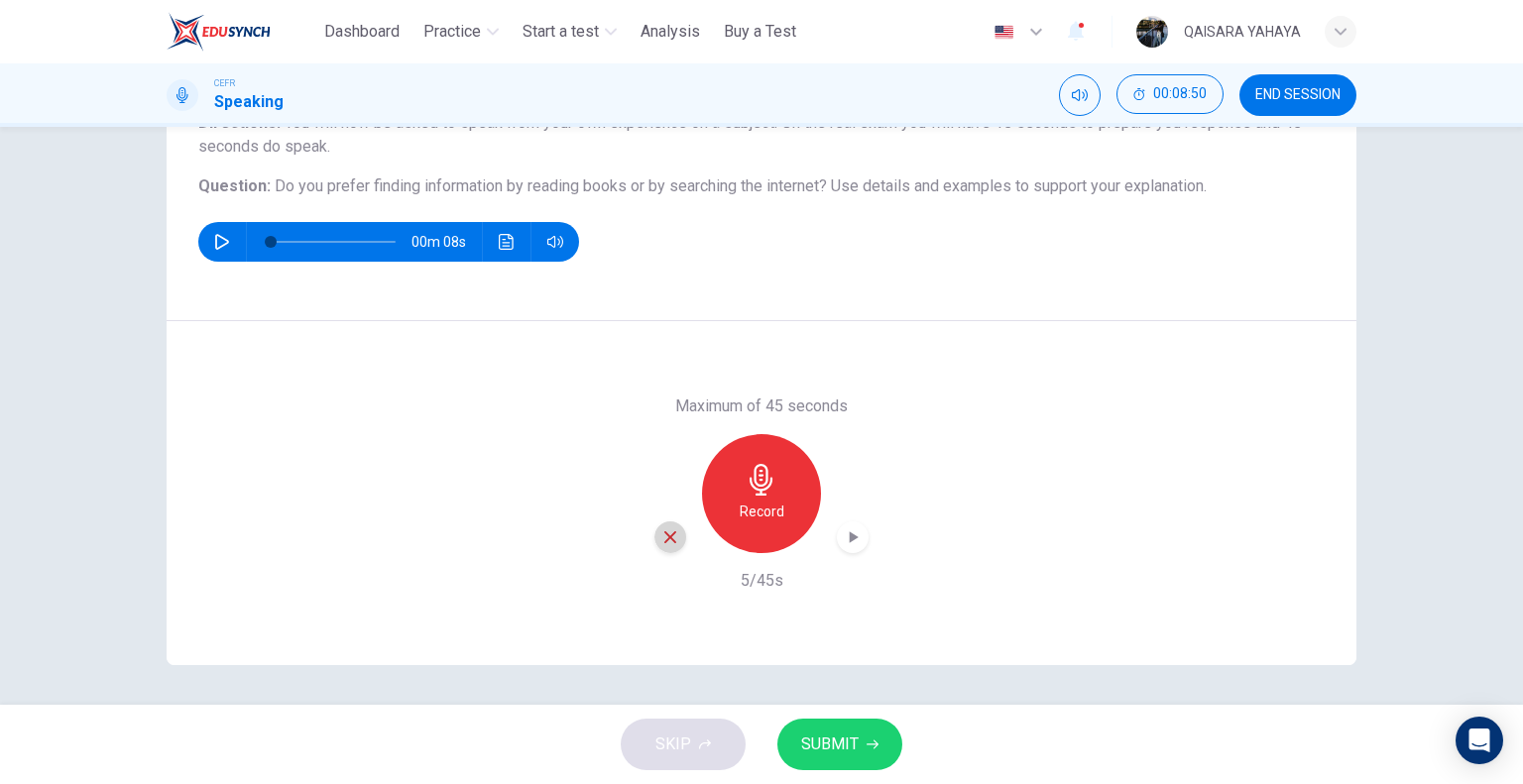 click 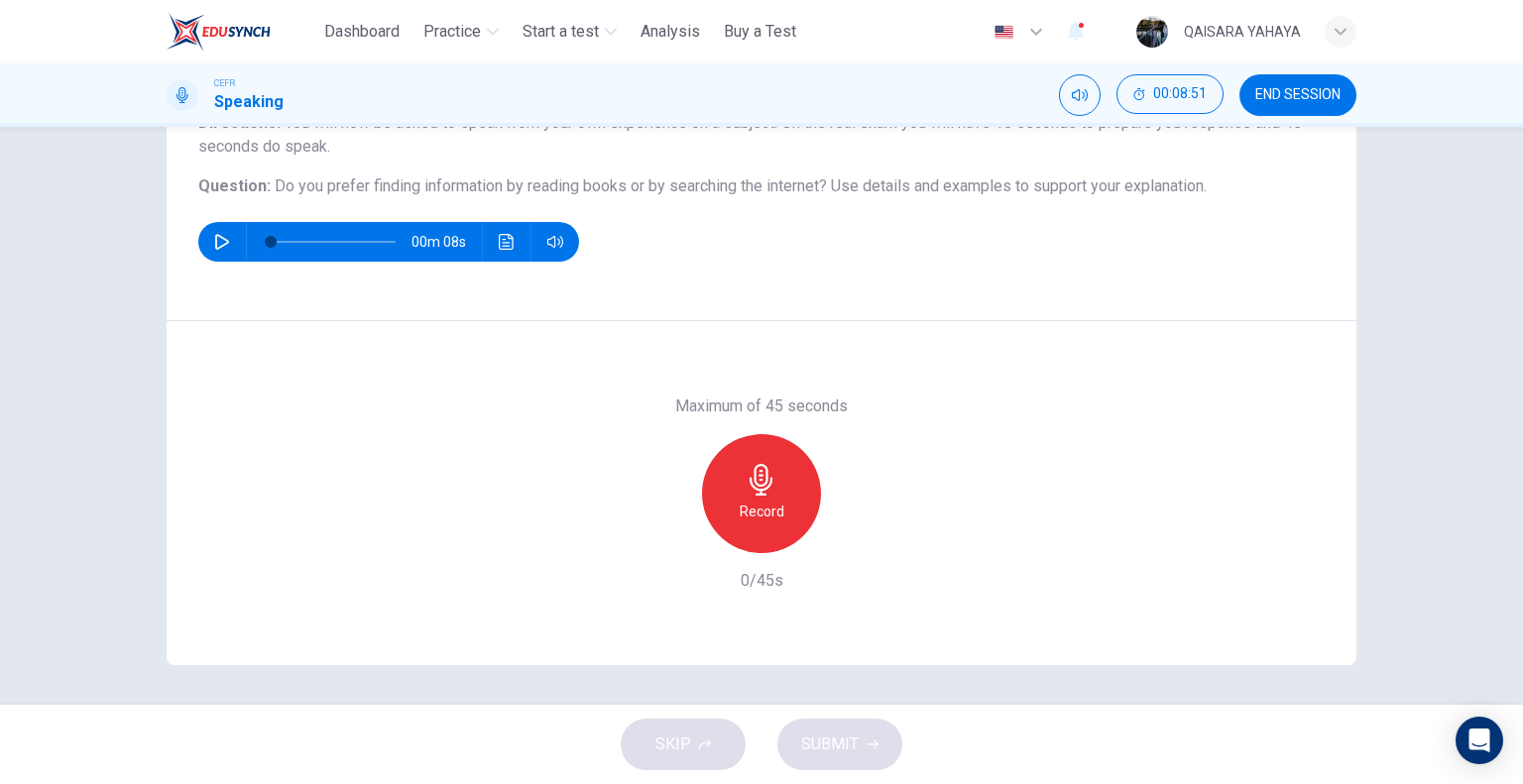 click 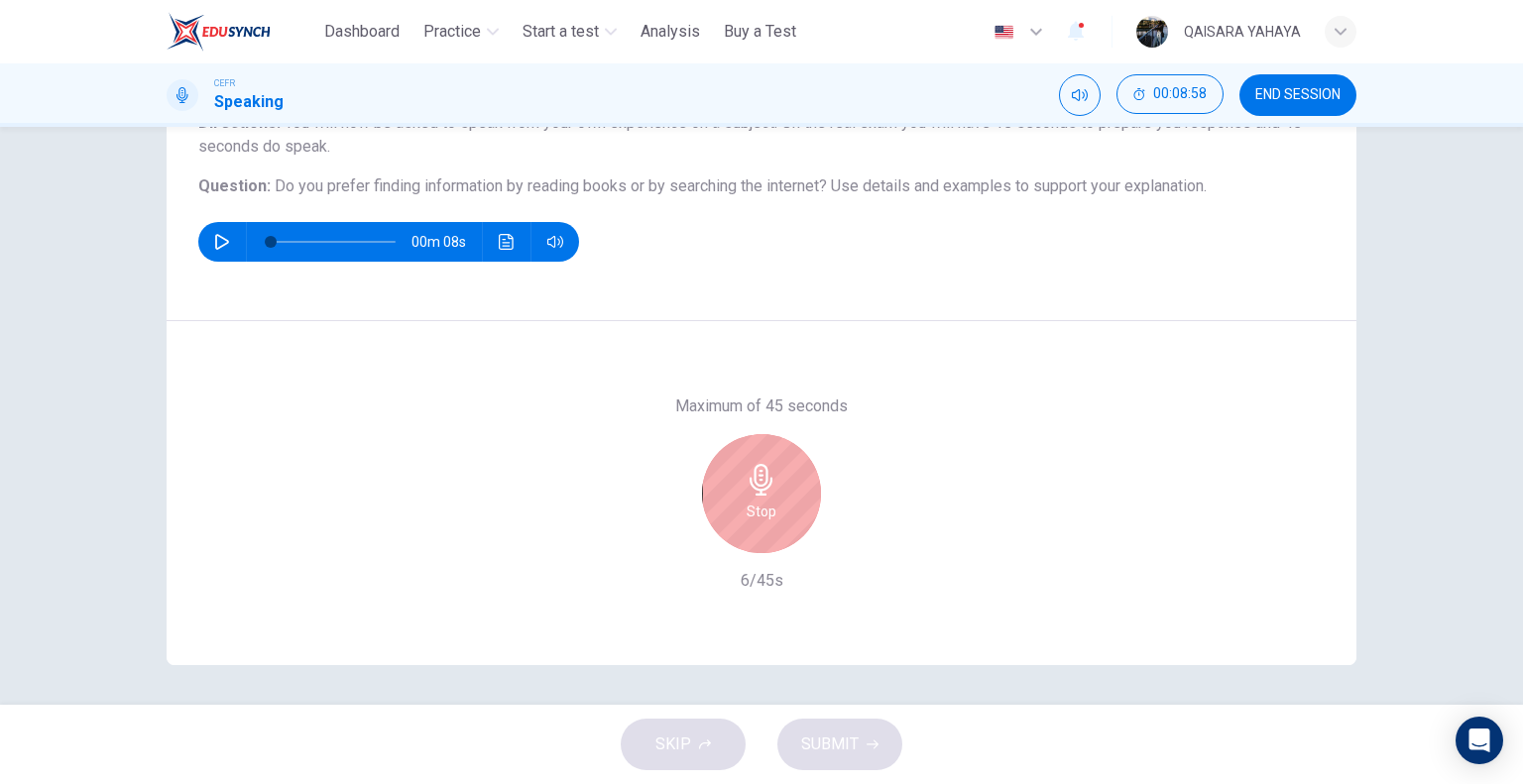 click on "Stop" at bounding box center [762, 511] 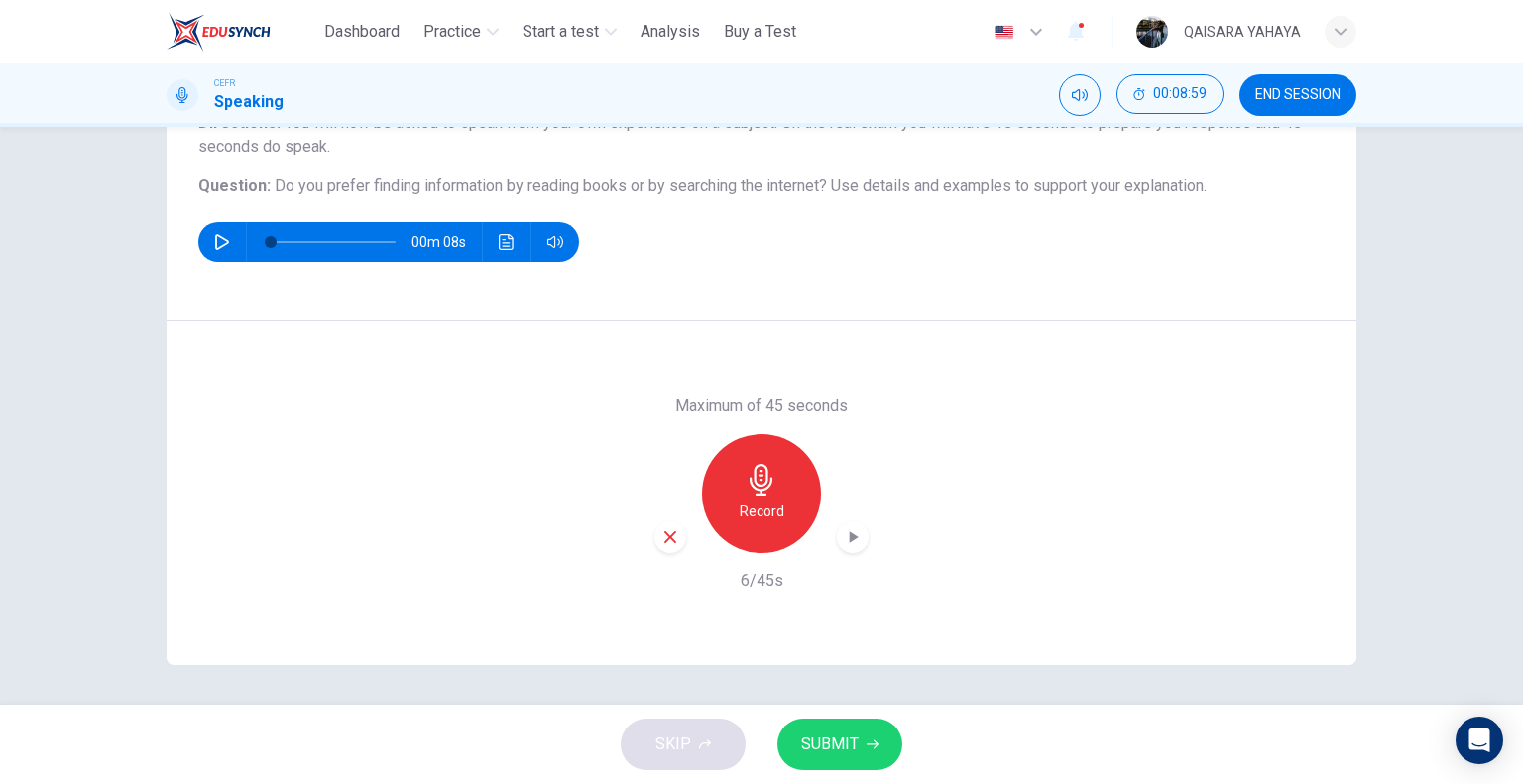 click at bounding box center (670, 537) 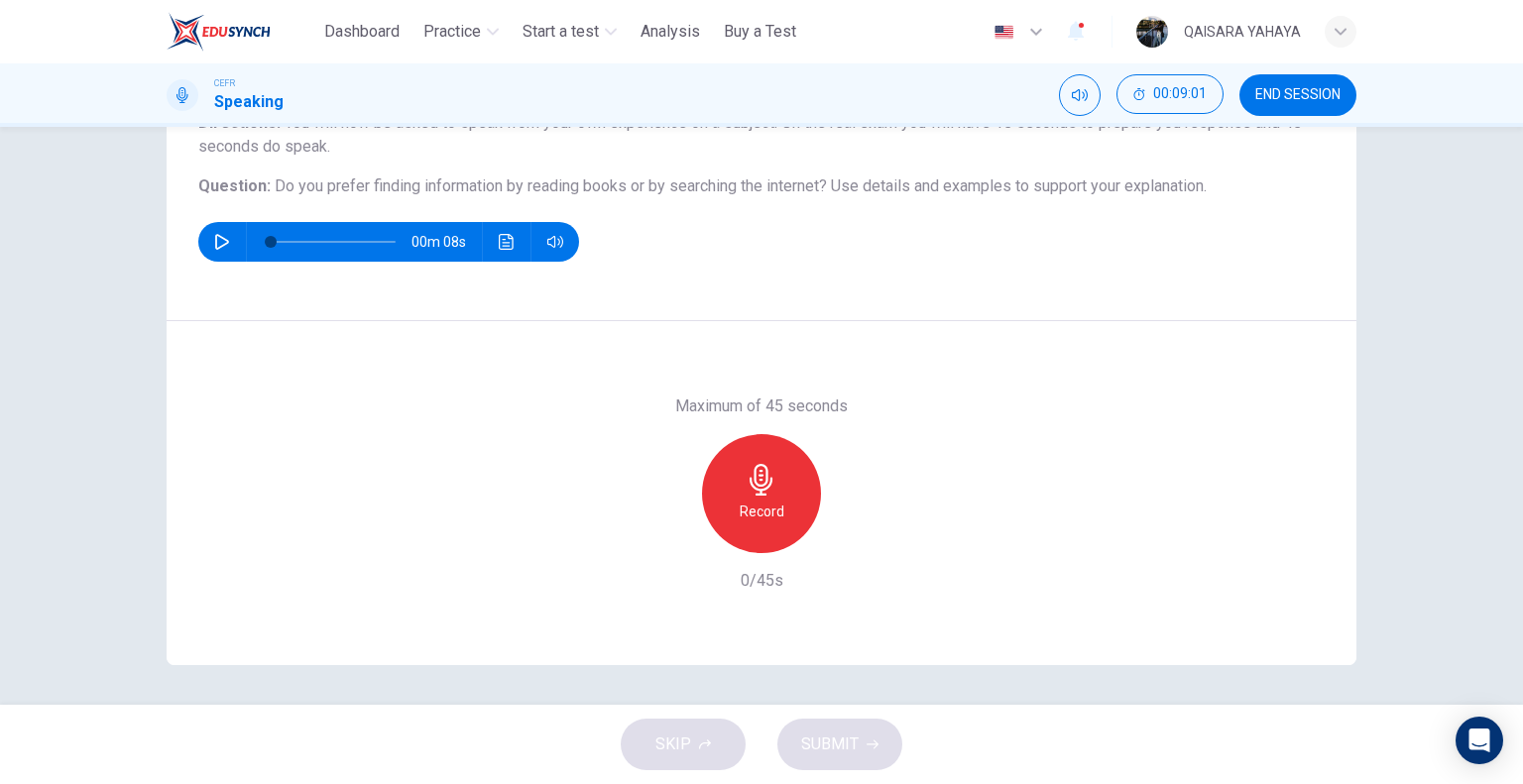 click on "Record" at bounding box center (762, 494) 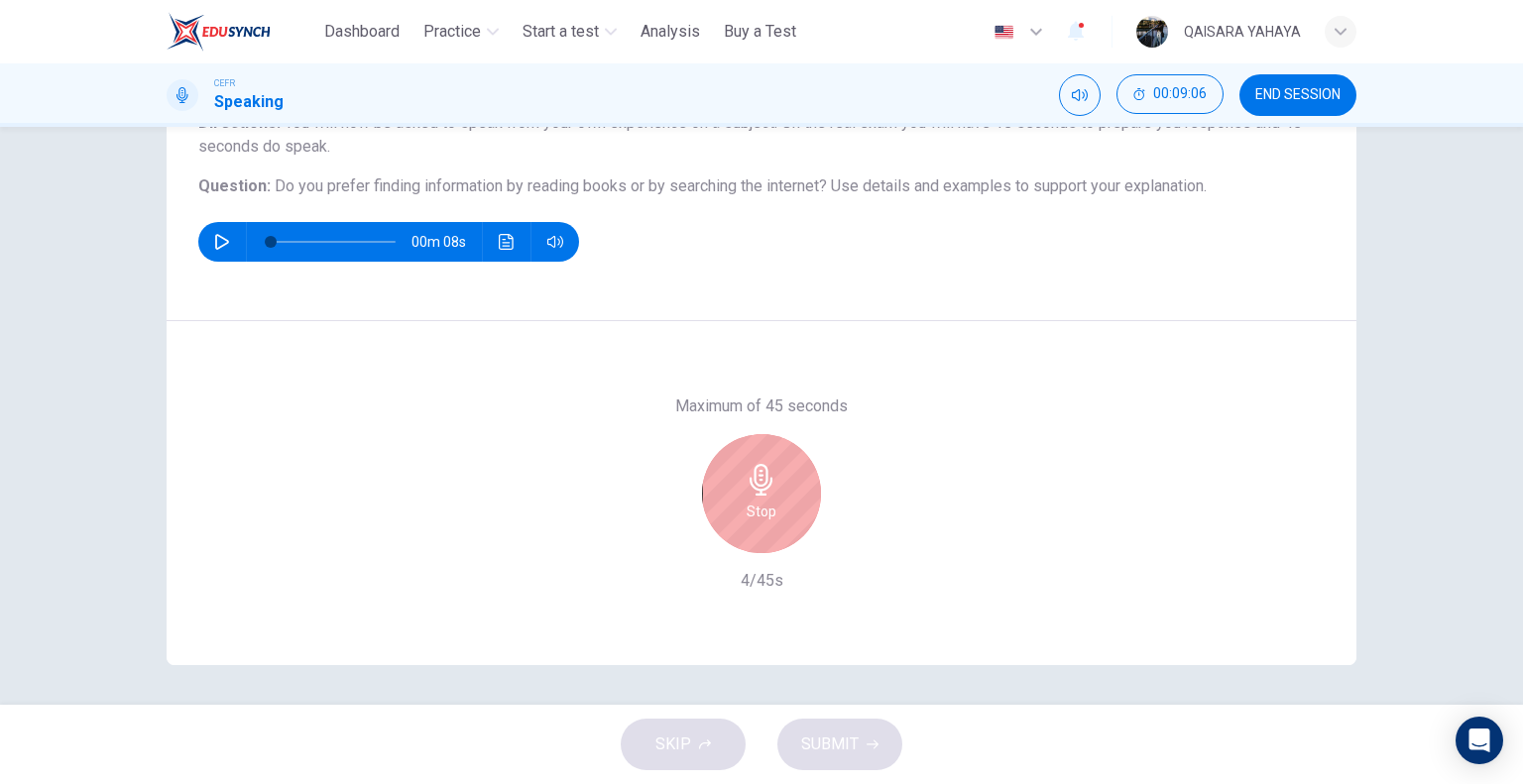 click on "Stop" at bounding box center (762, 494) 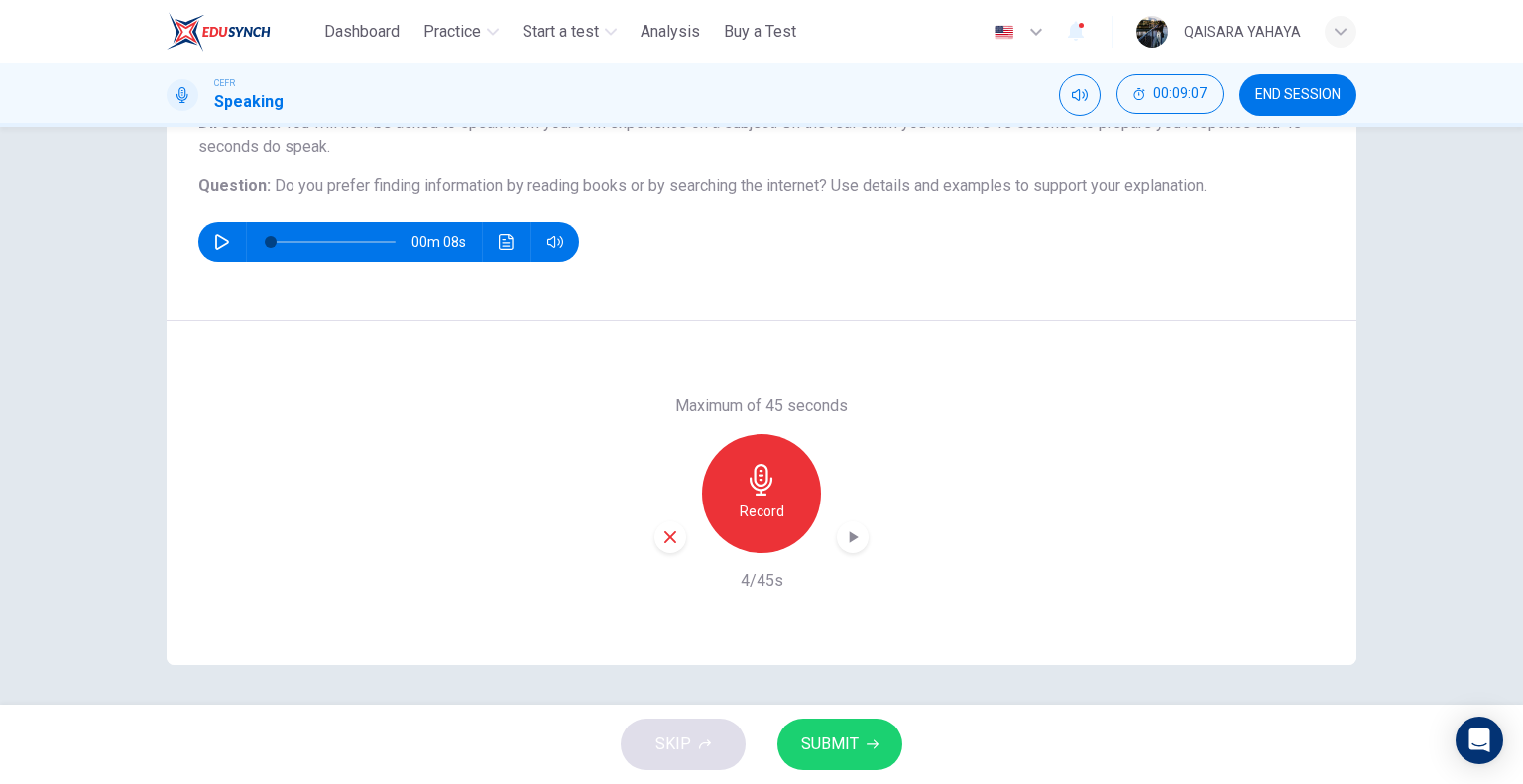 click at bounding box center (670, 537) 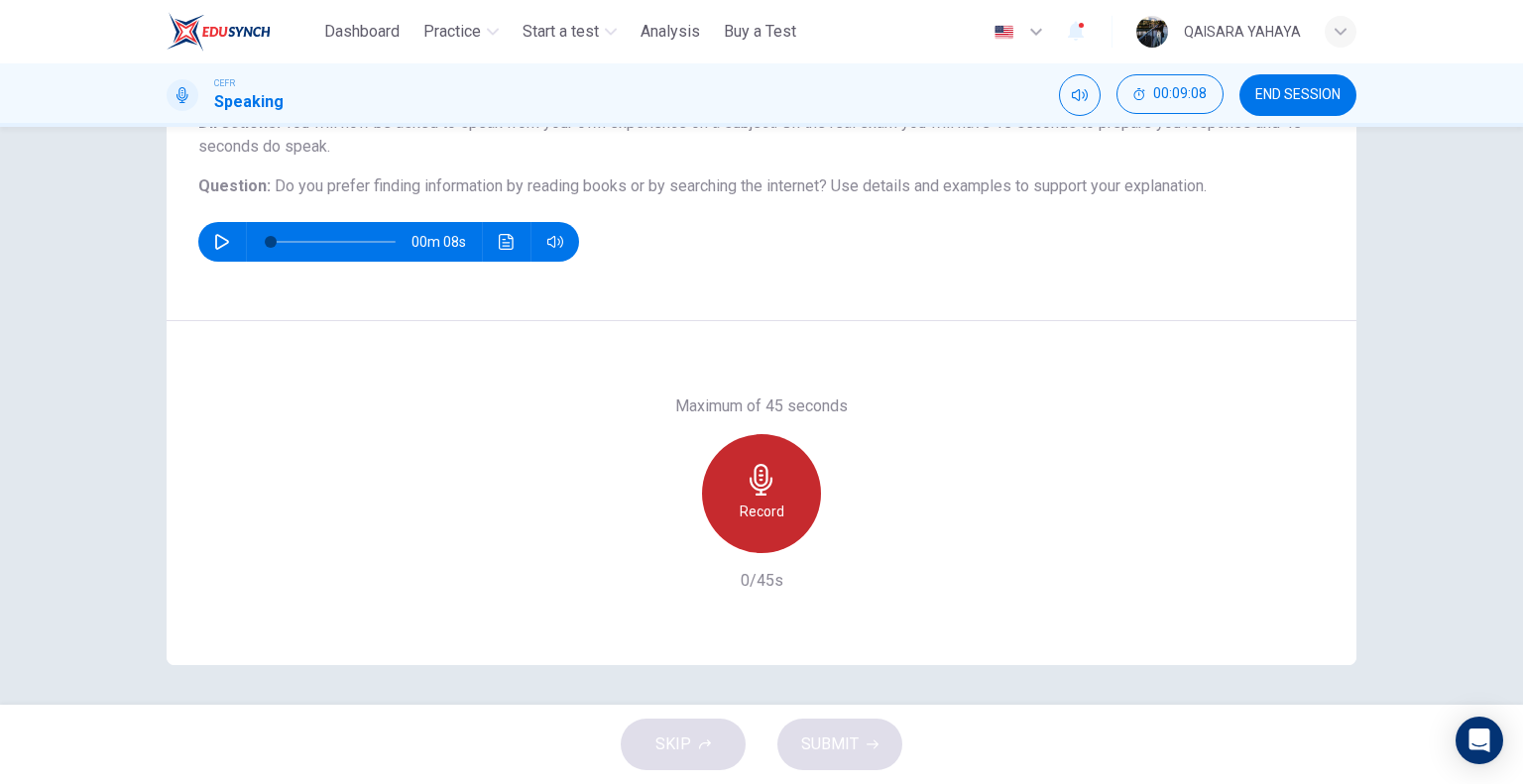 click on "Record" at bounding box center [762, 511] 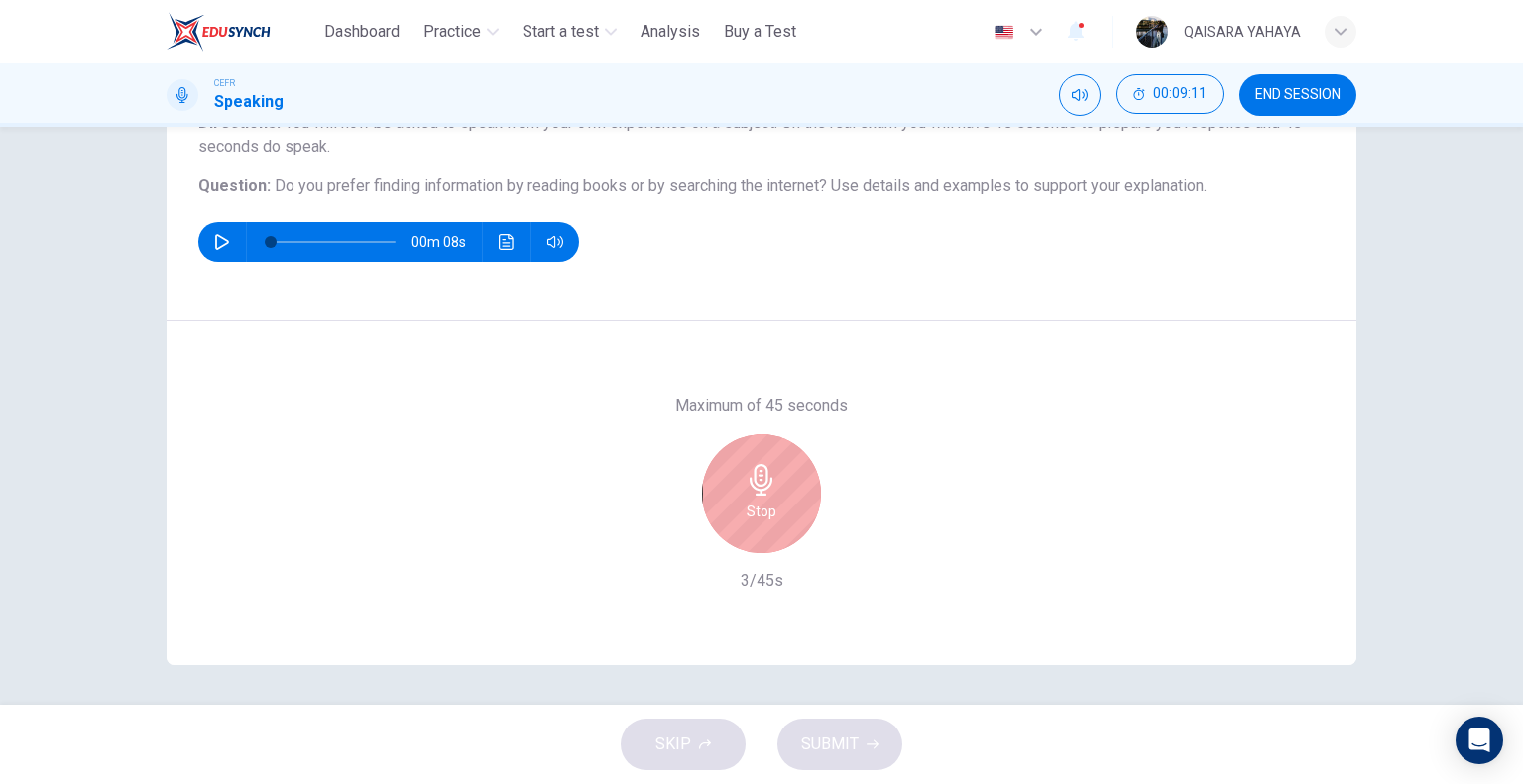 click on "Stop" at bounding box center [762, 494] 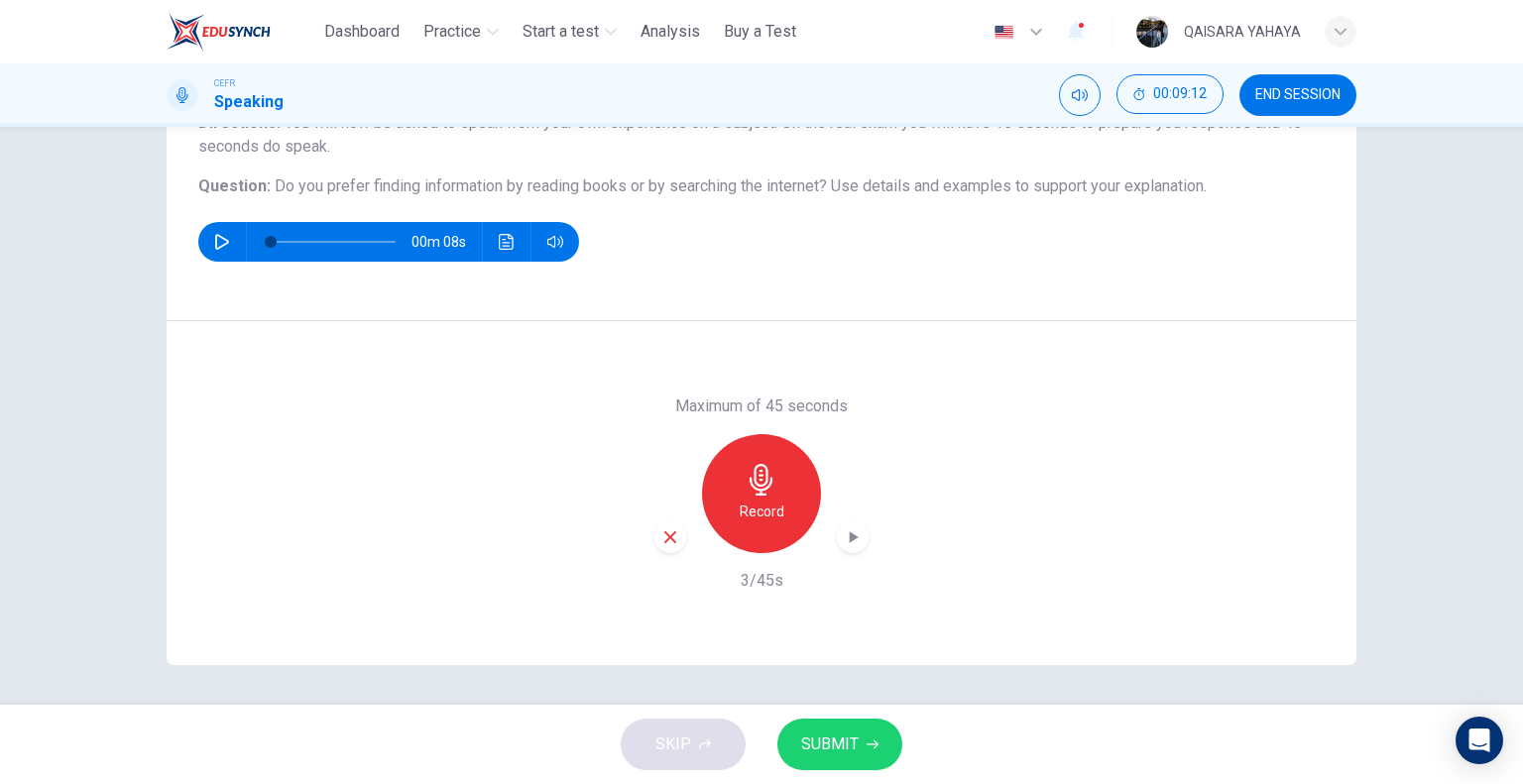 click 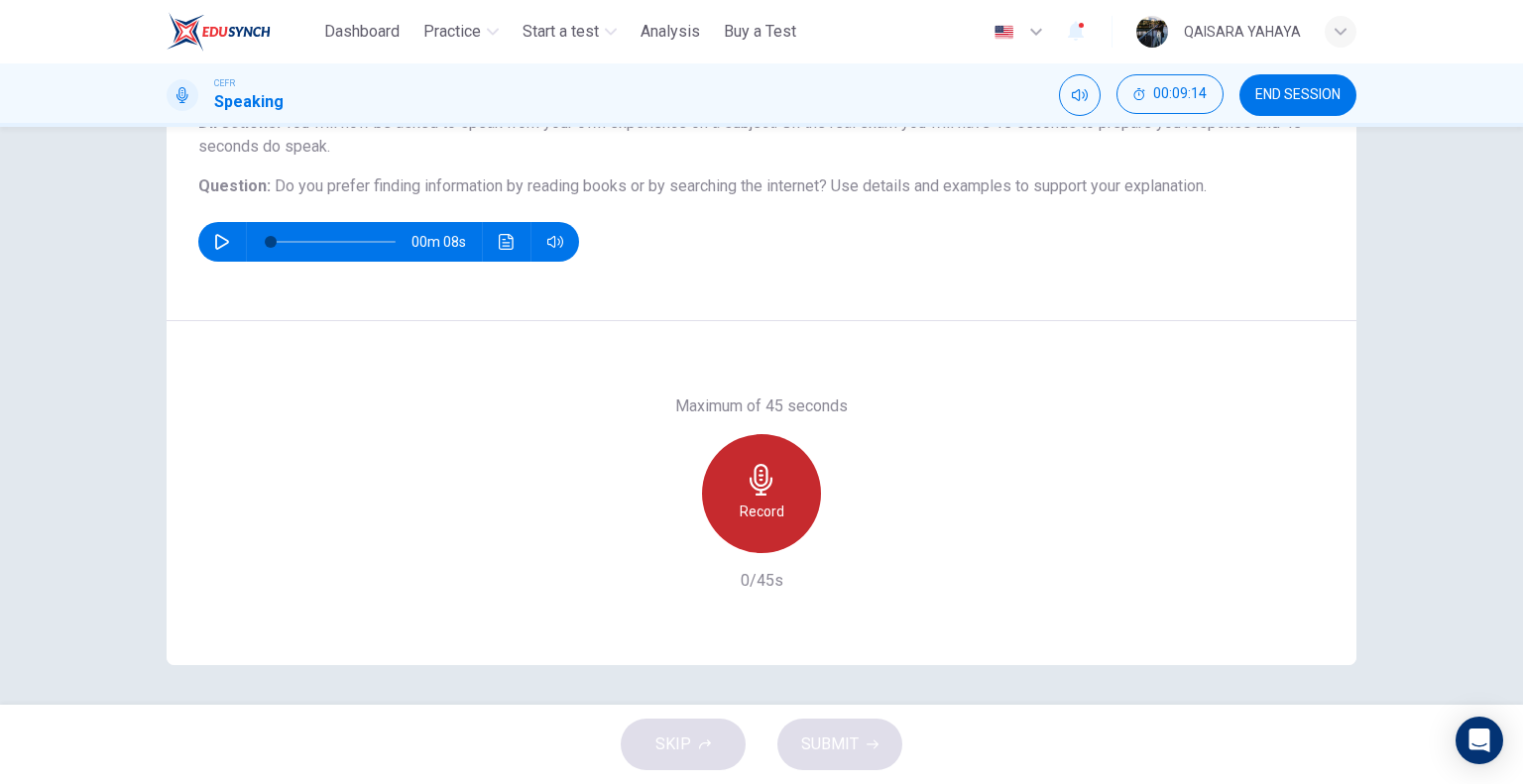 click on "Record" at bounding box center (762, 494) 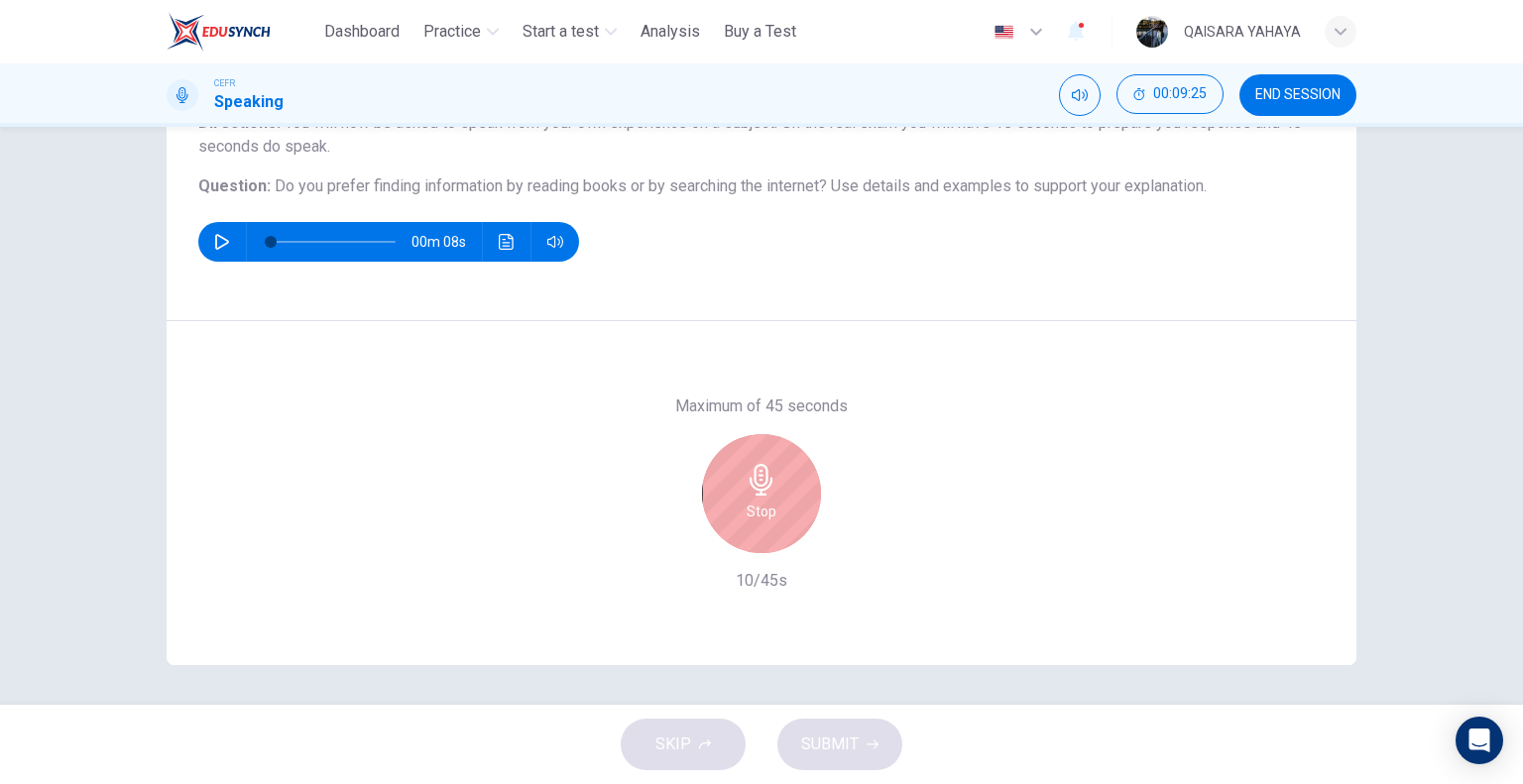 click on "Stop" at bounding box center [762, 494] 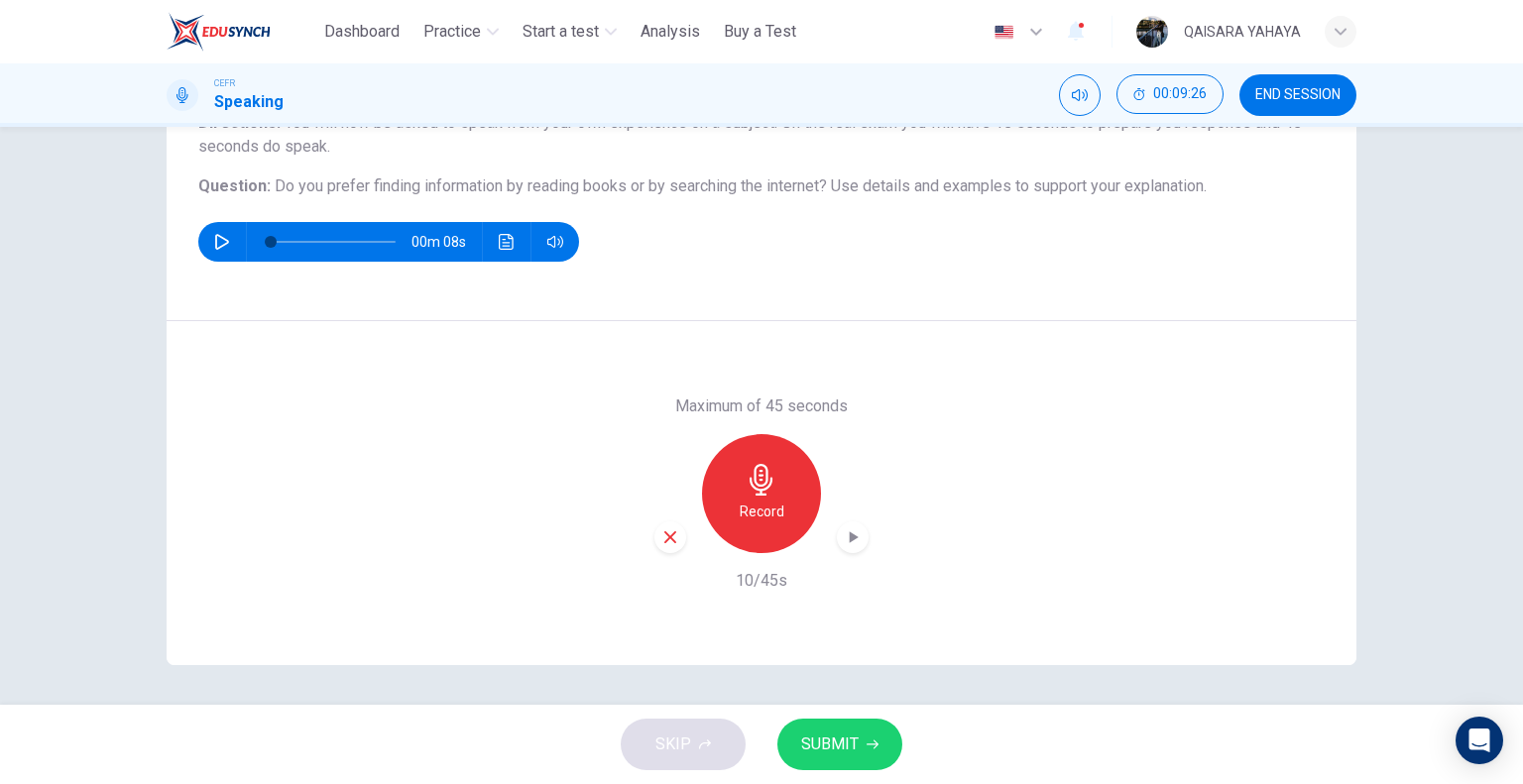 click 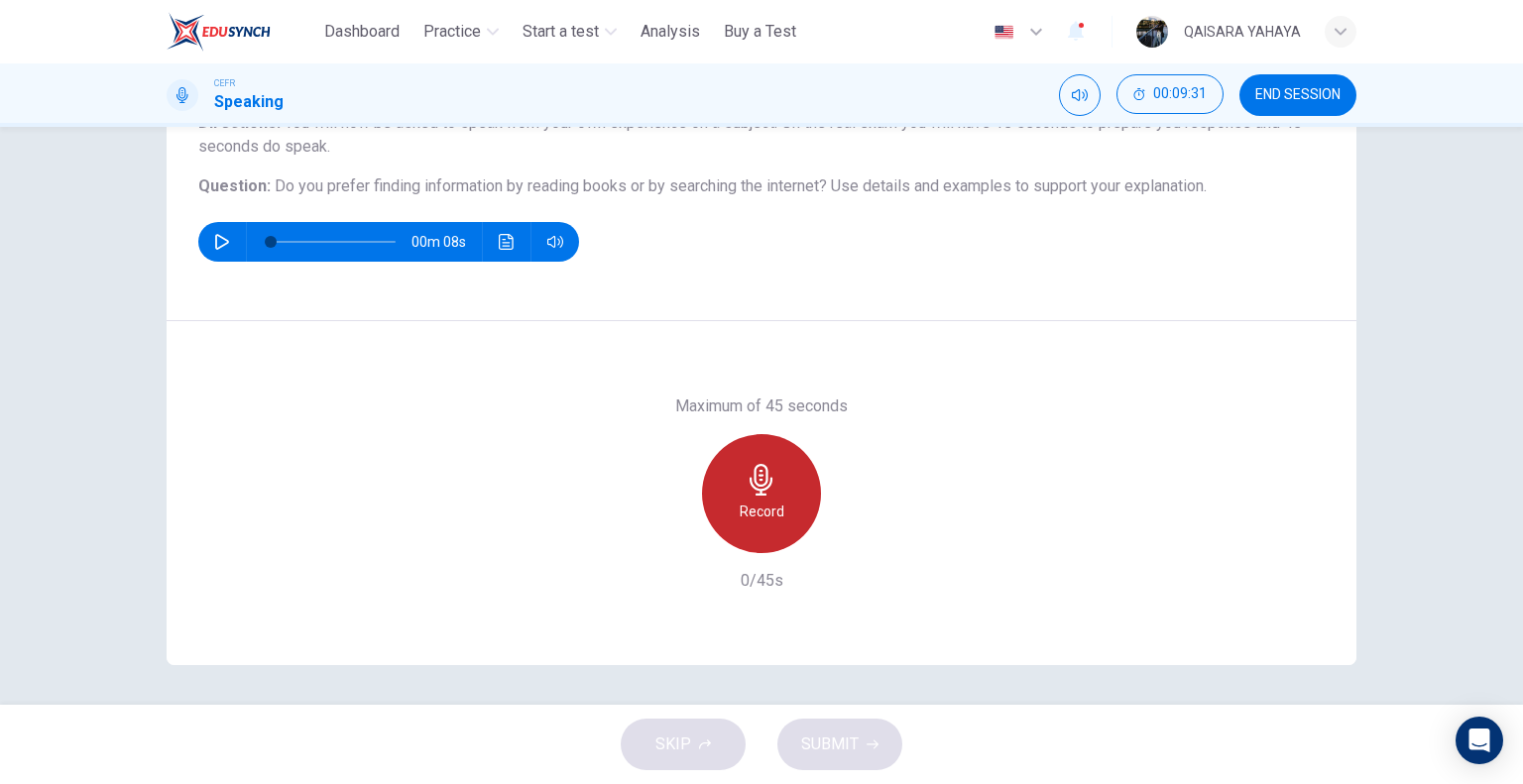 click on "Record" at bounding box center (762, 511) 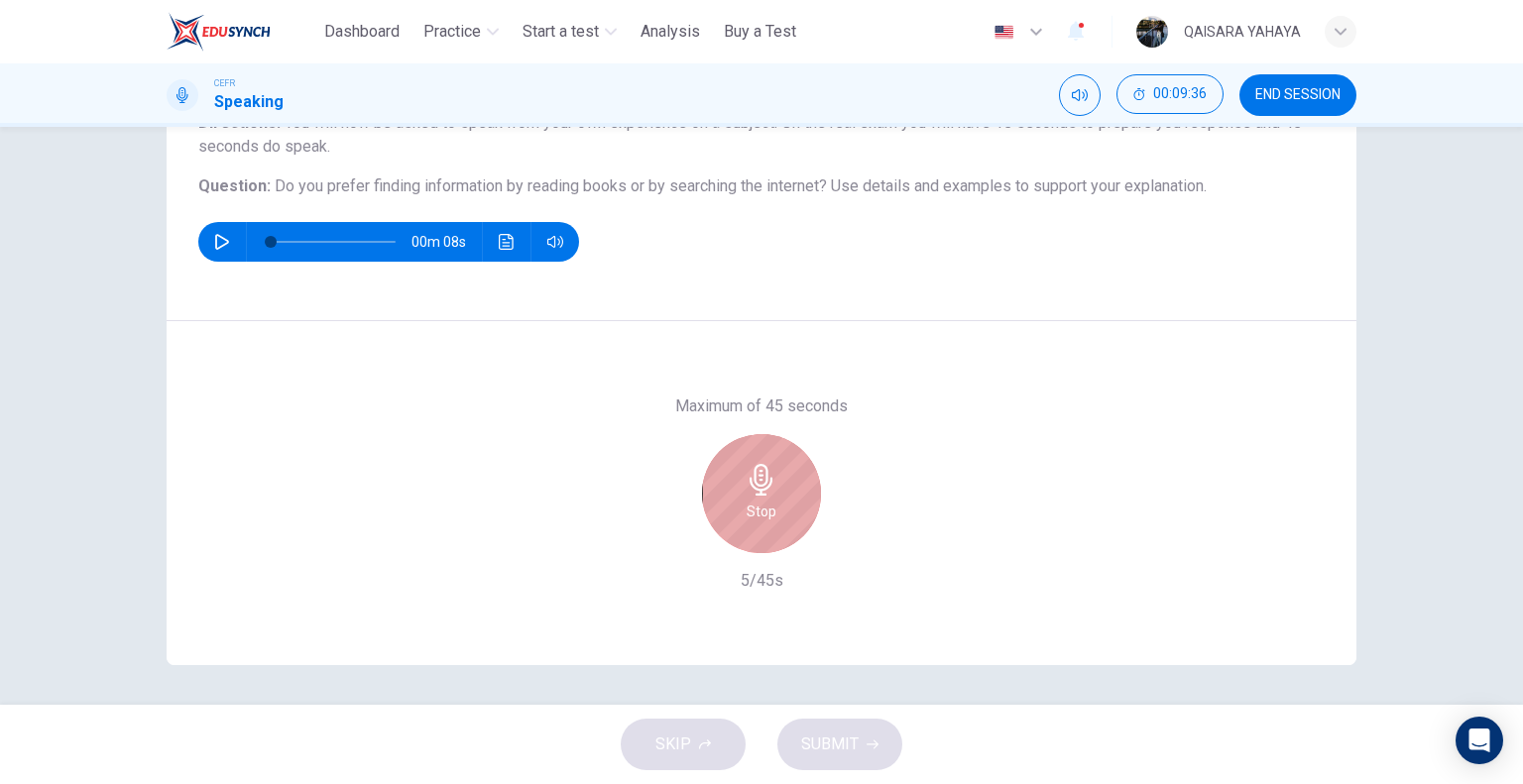 click 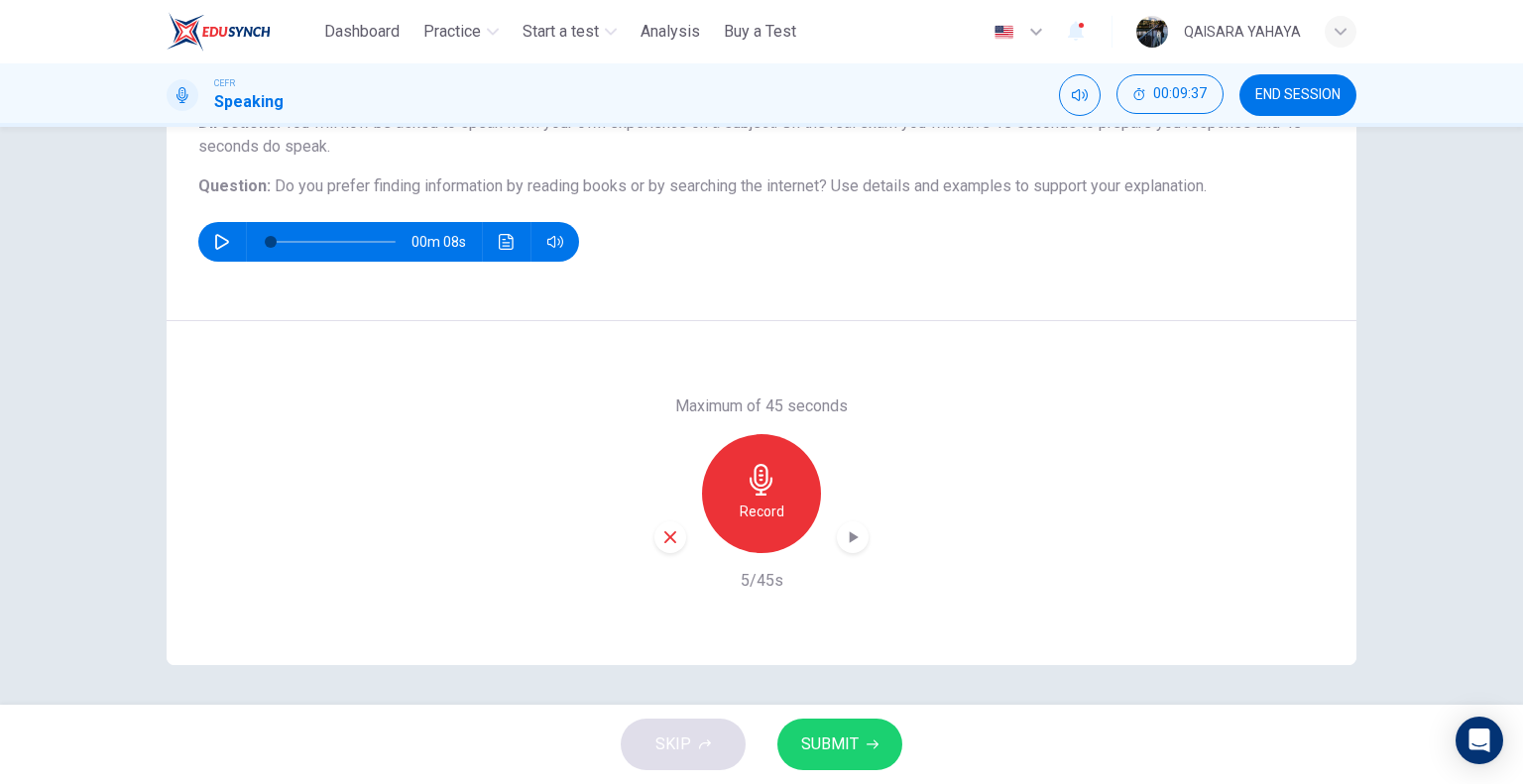 click 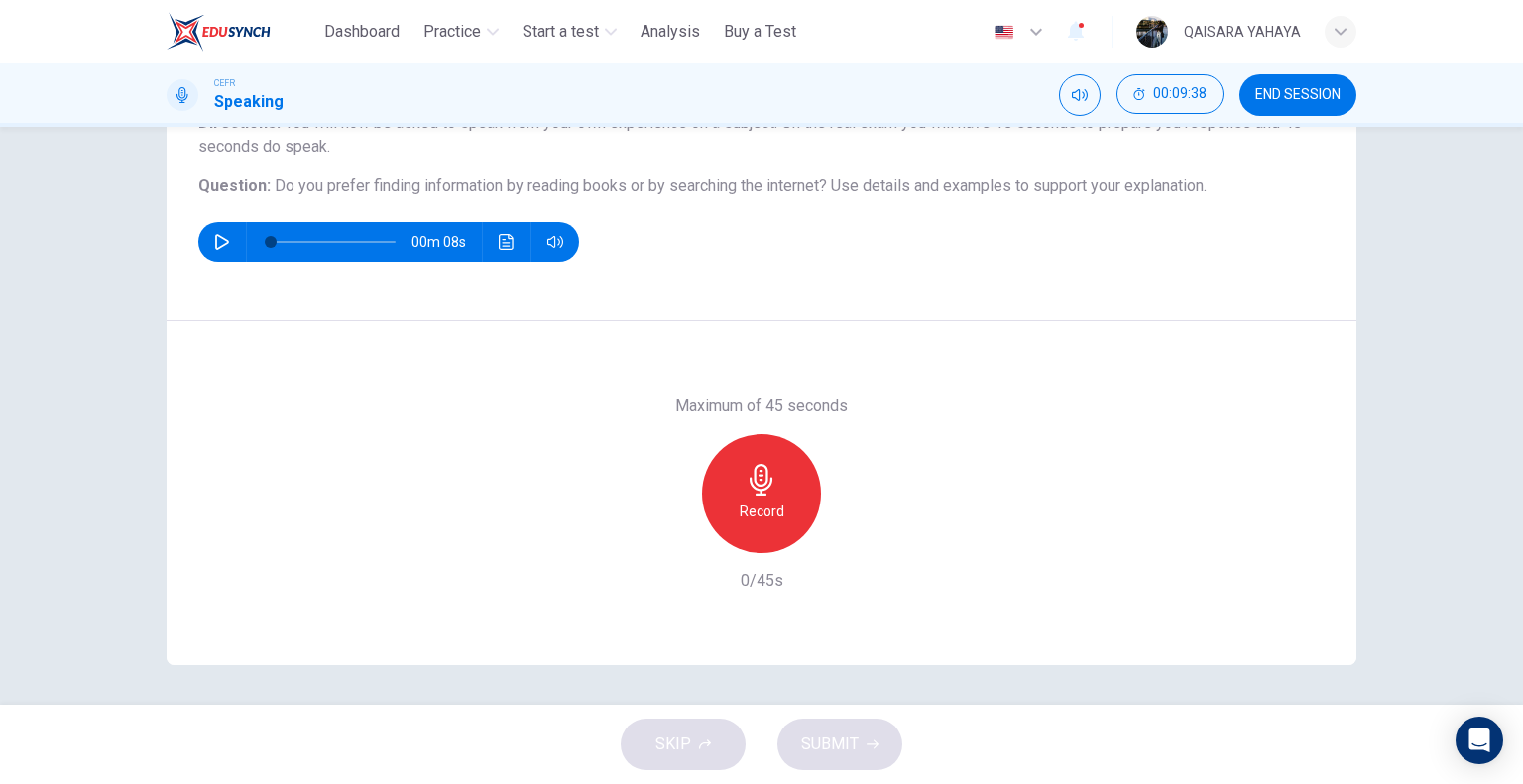 click on "Record" at bounding box center (762, 494) 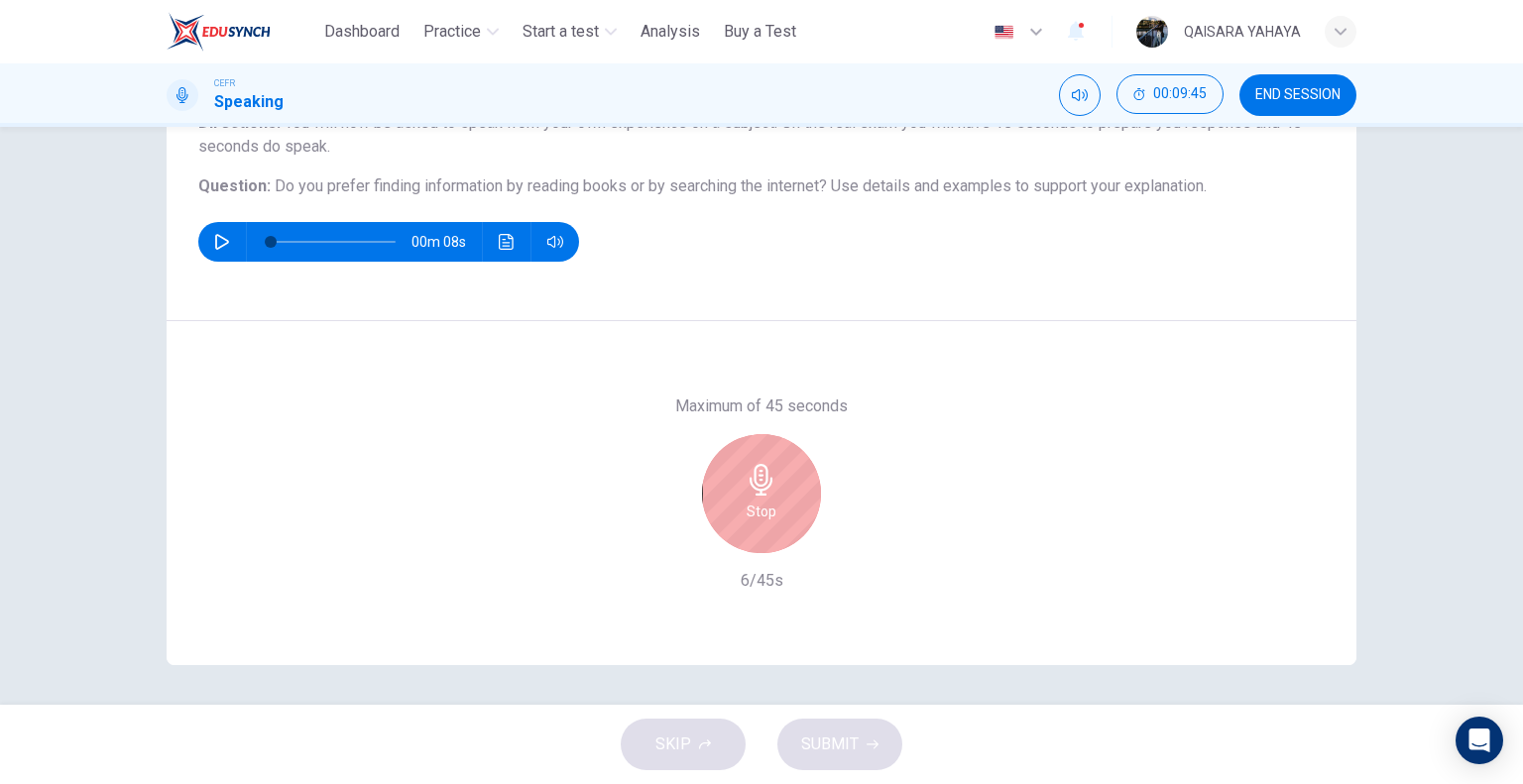click 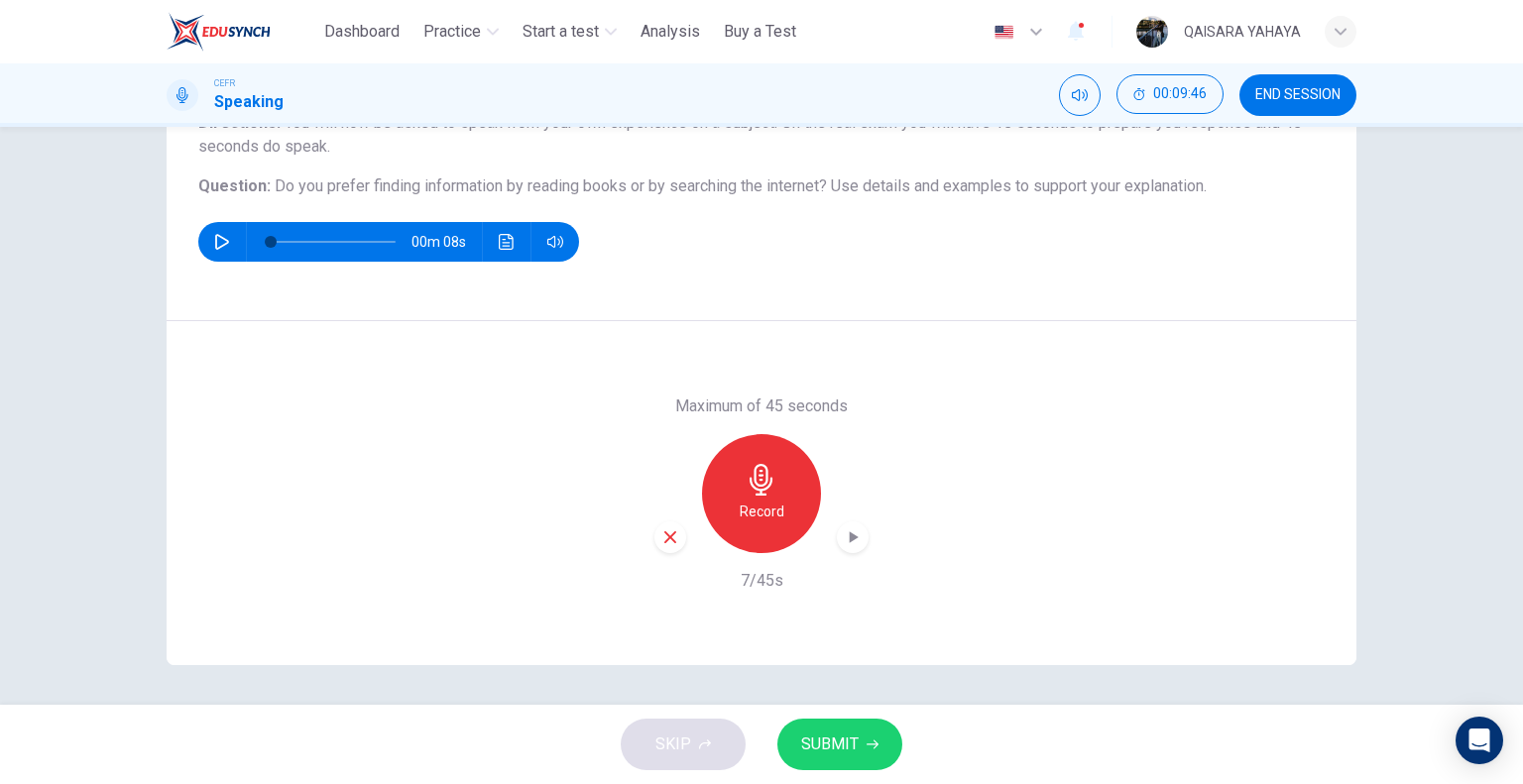 click 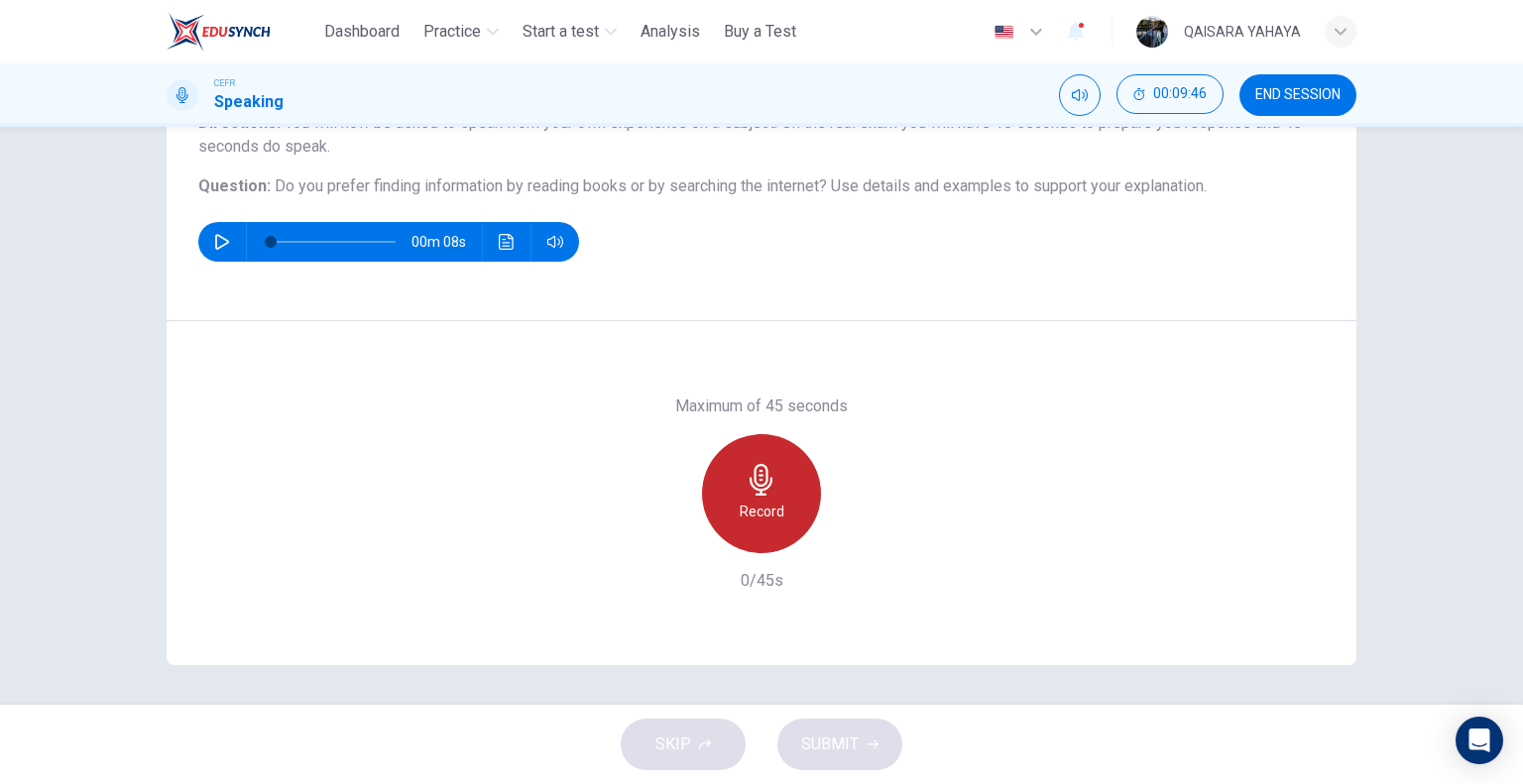 click on "Record" at bounding box center (762, 494) 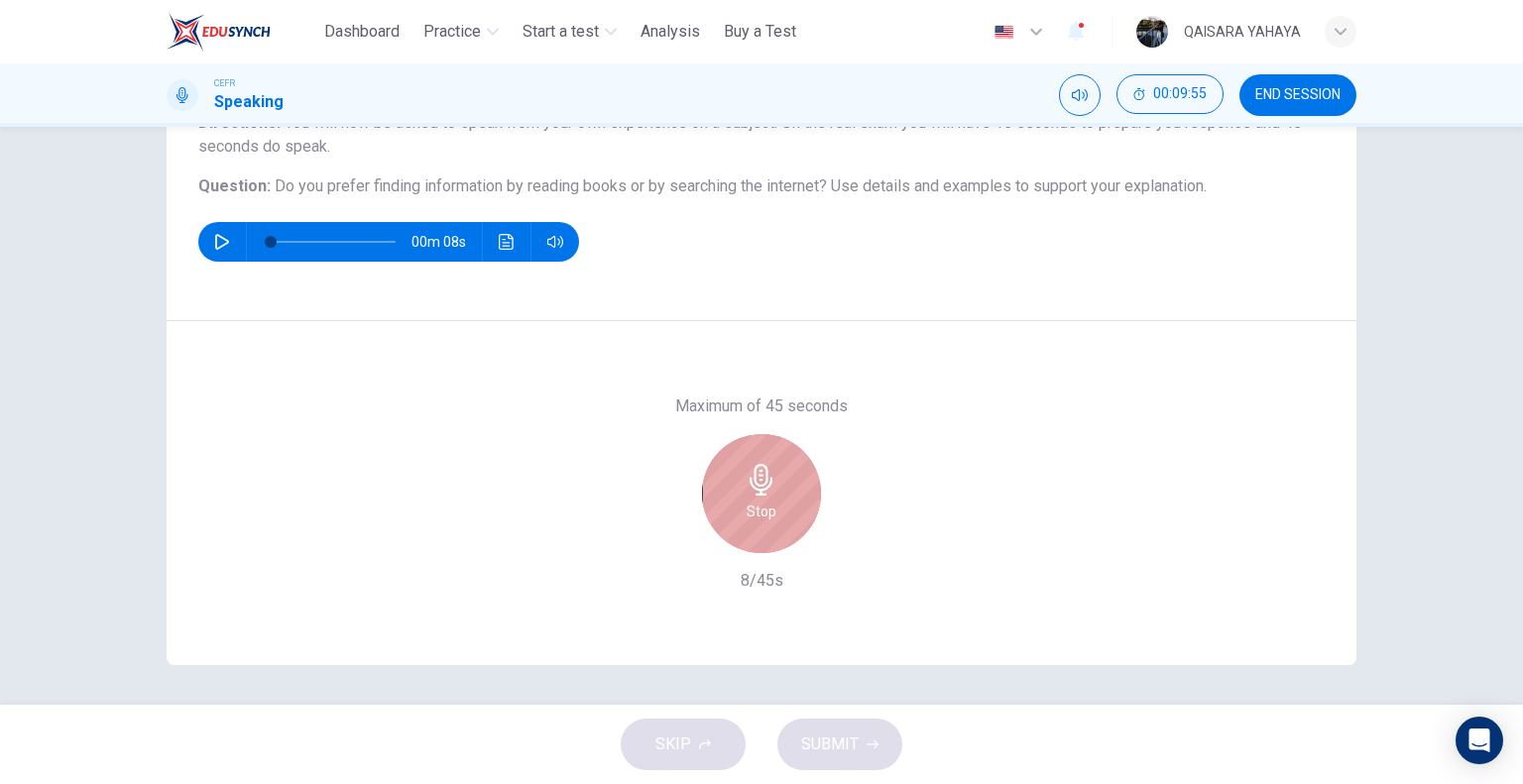 click 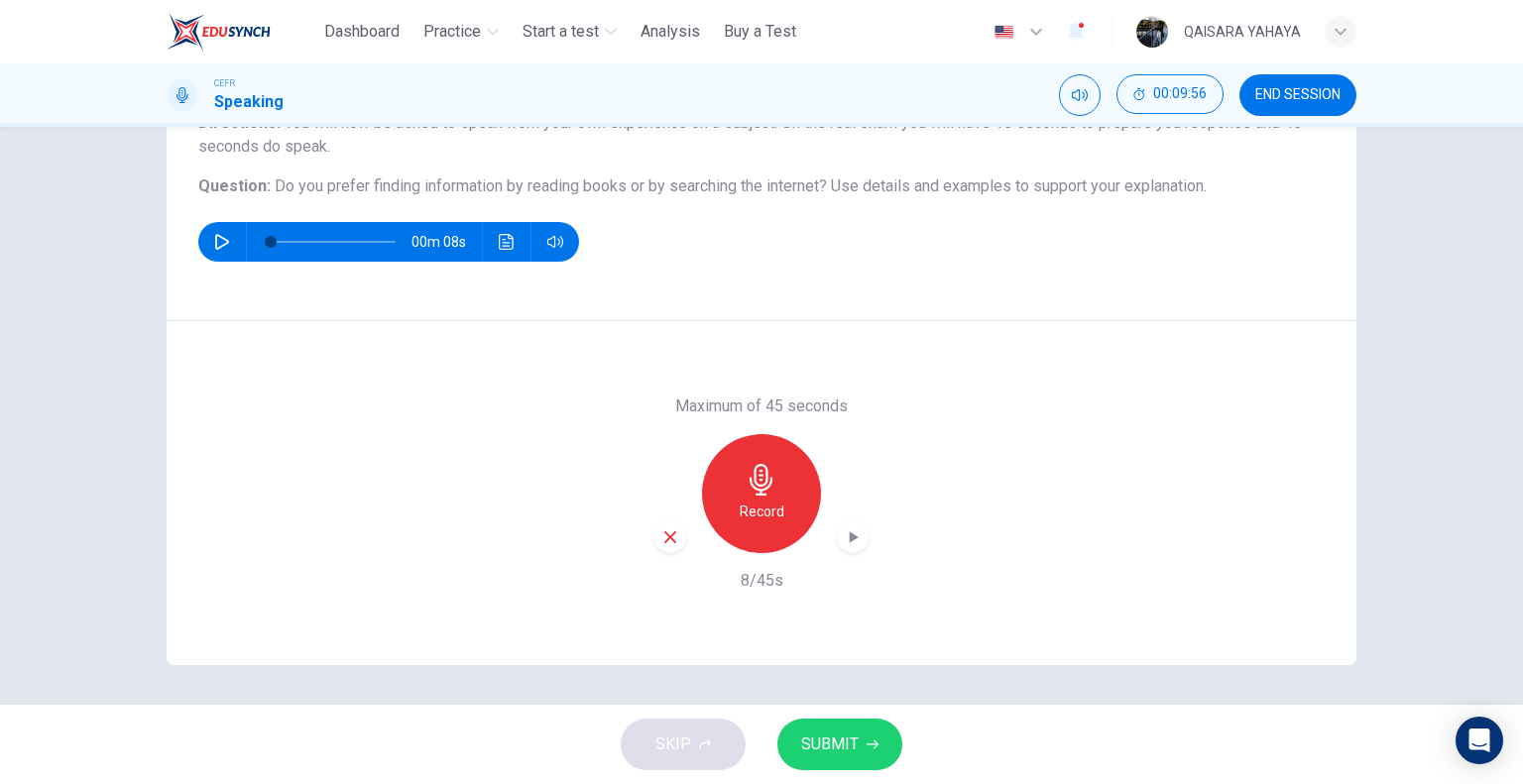 click 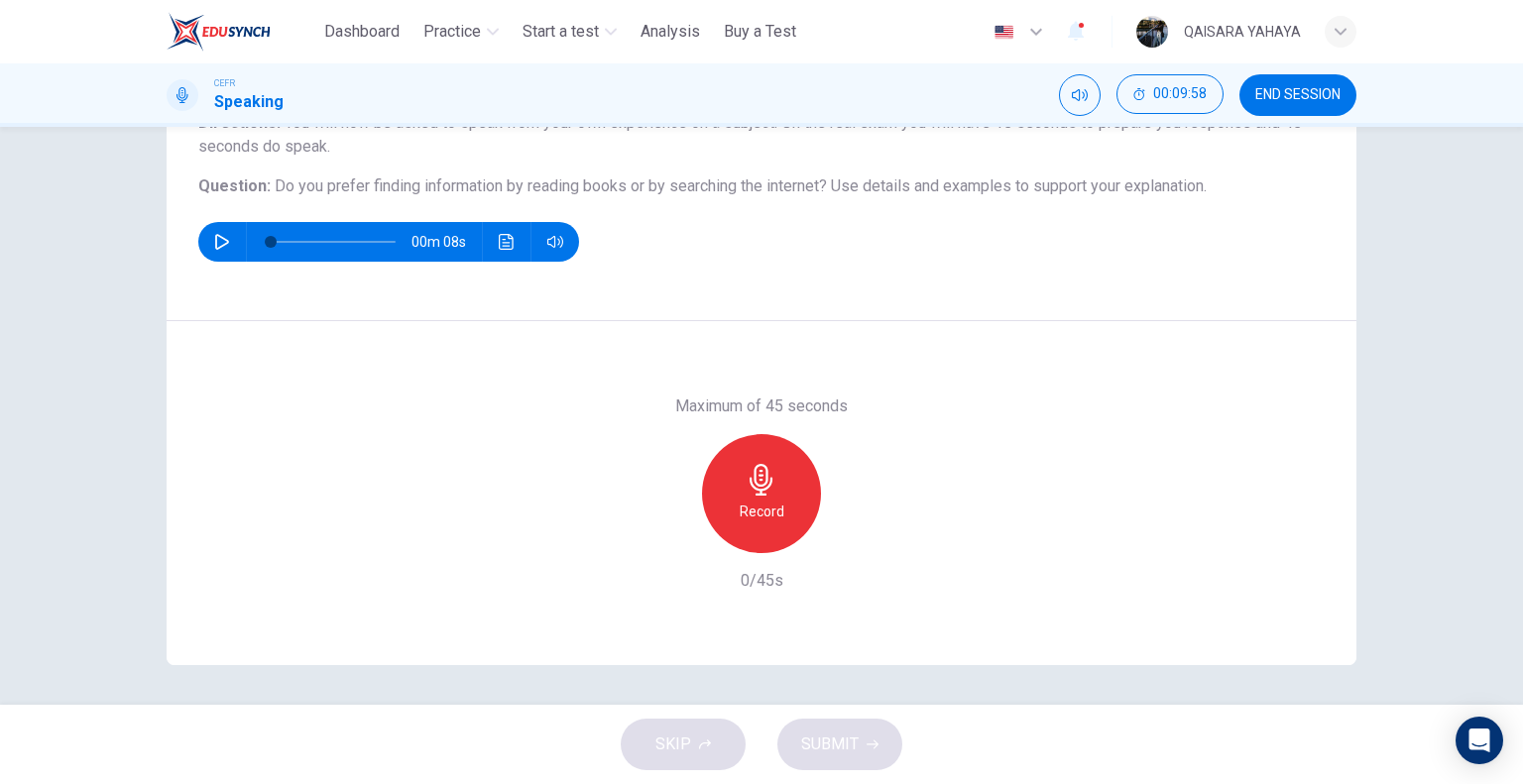 click 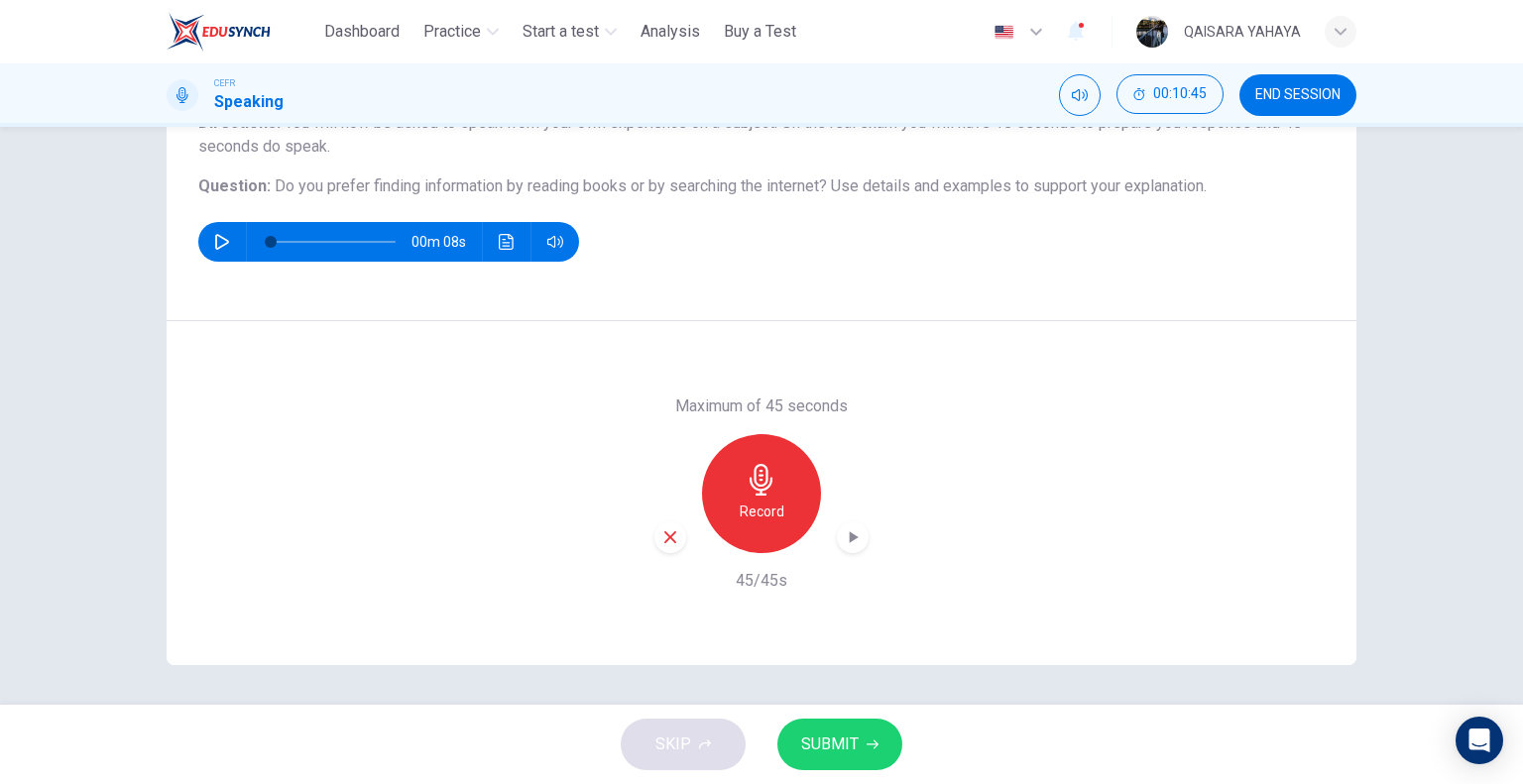 click on "Record" at bounding box center [762, 511] 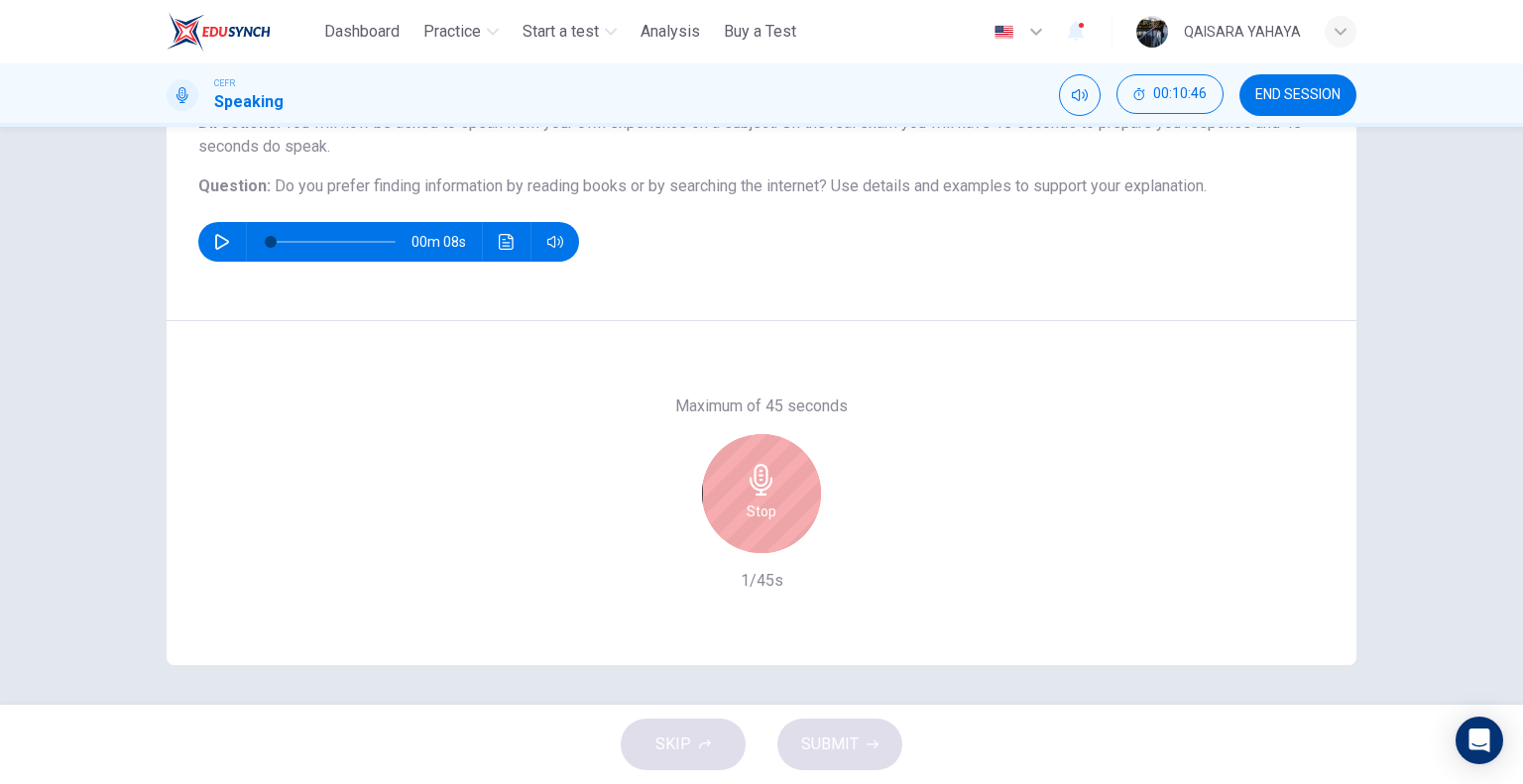 click on "Stop" at bounding box center [762, 494] 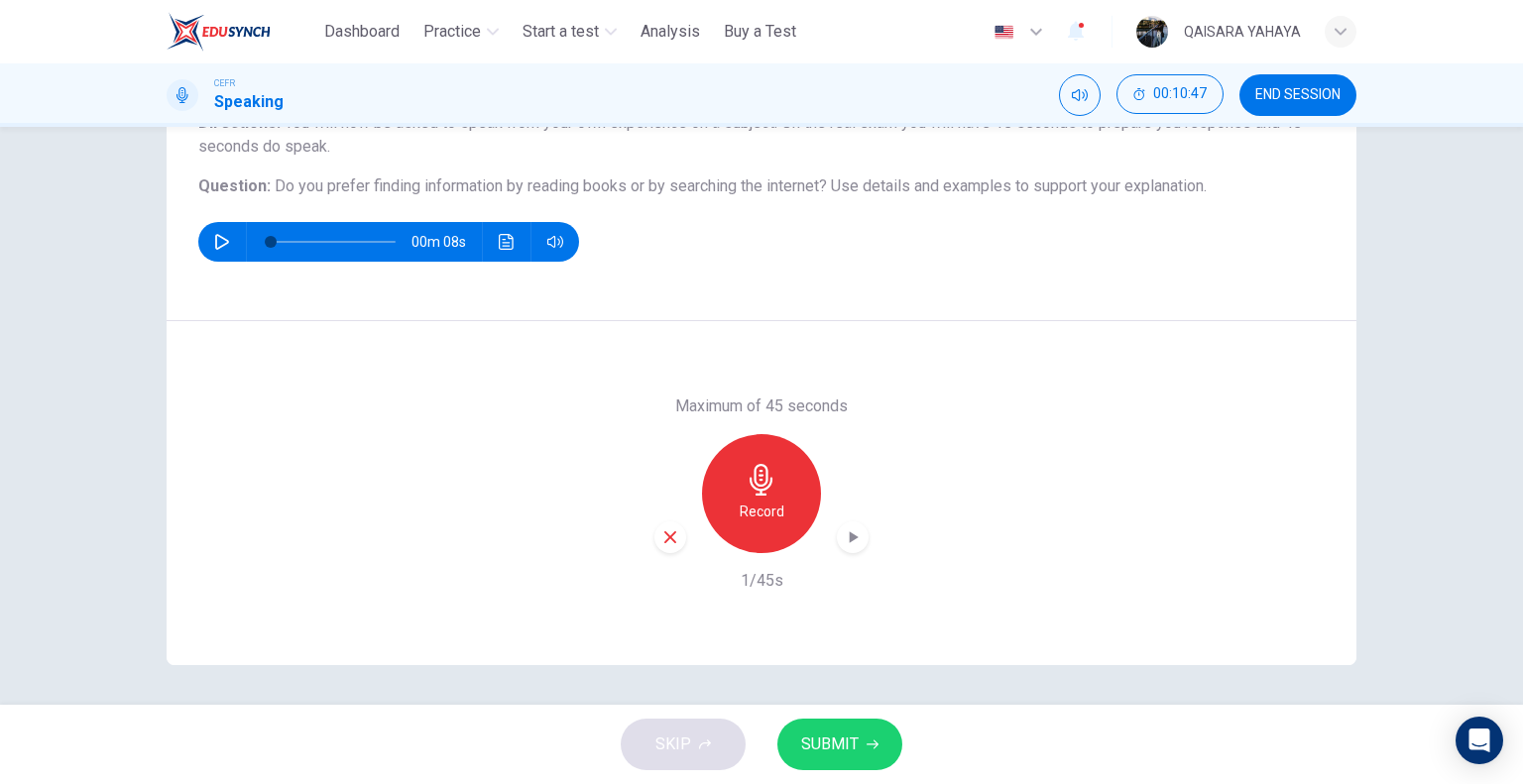click at bounding box center [670, 537] 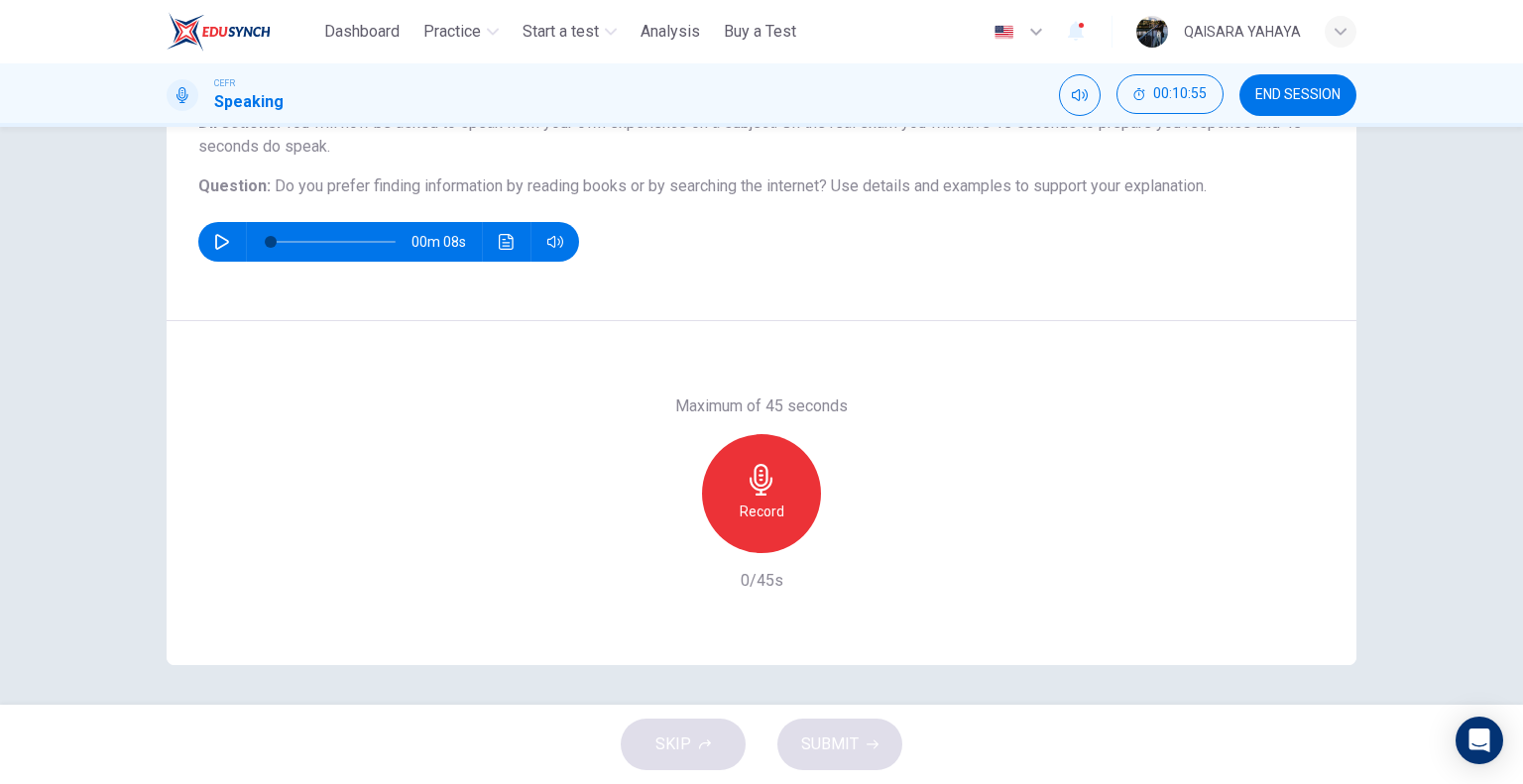 click on "Record" at bounding box center (762, 494) 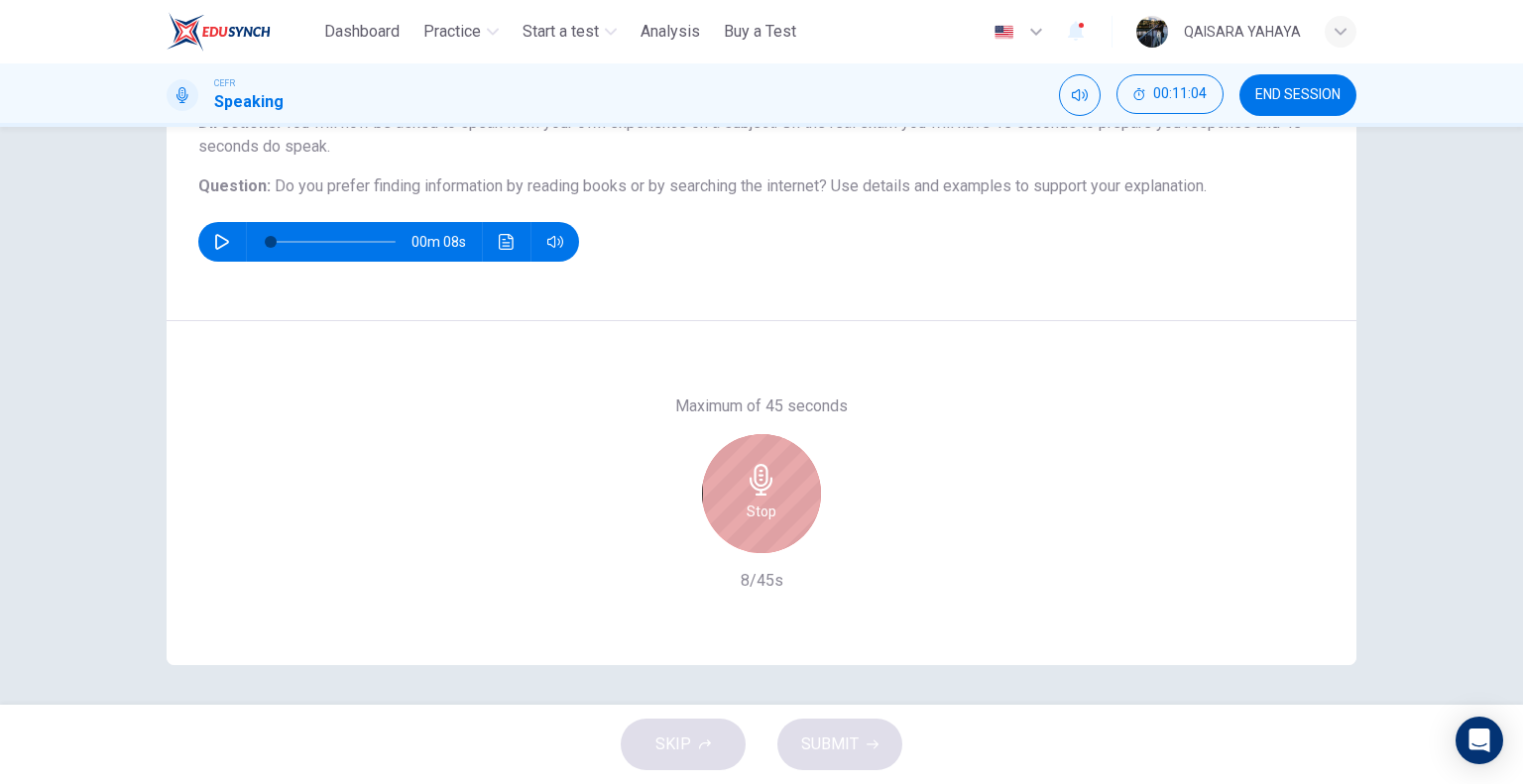 click 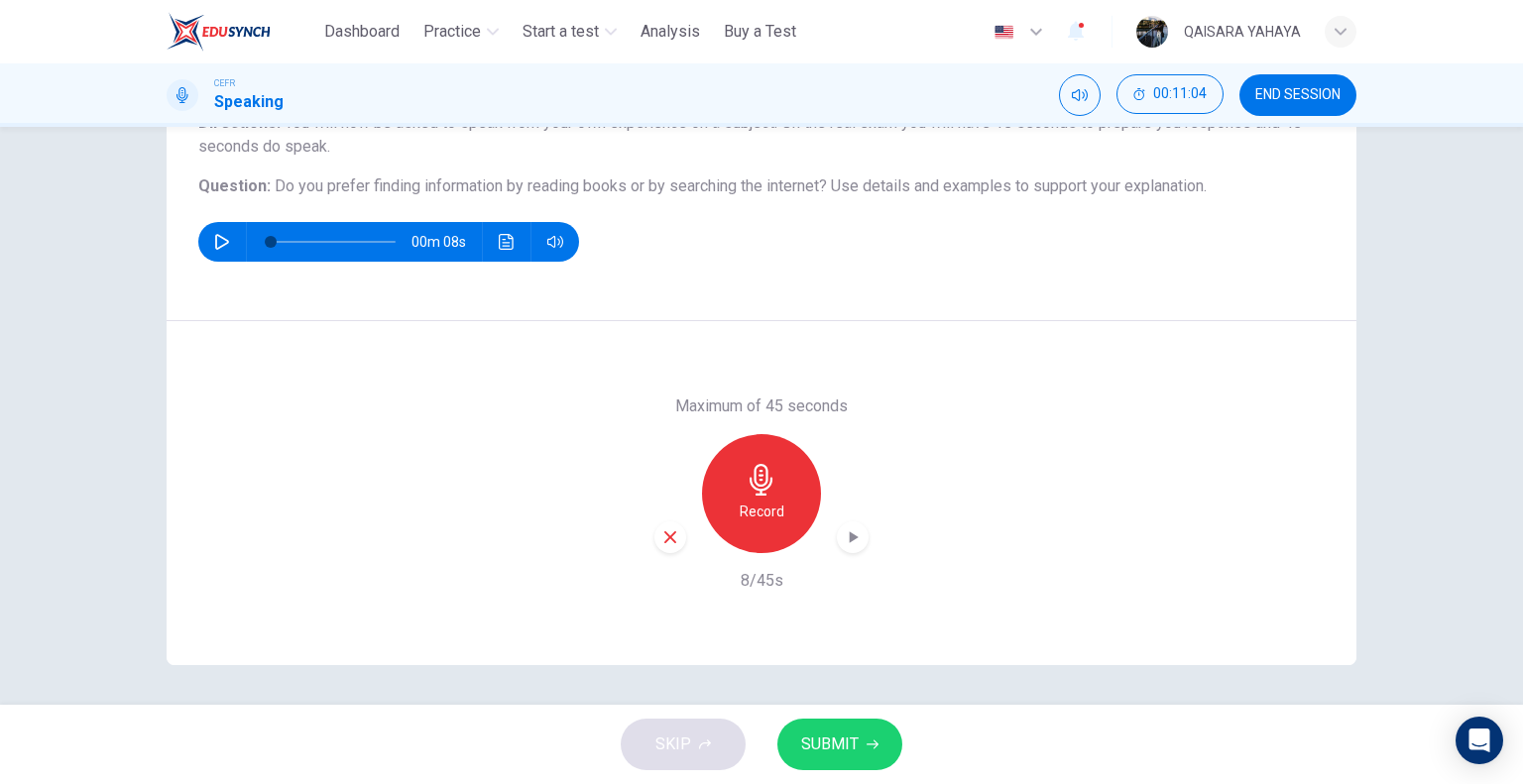click 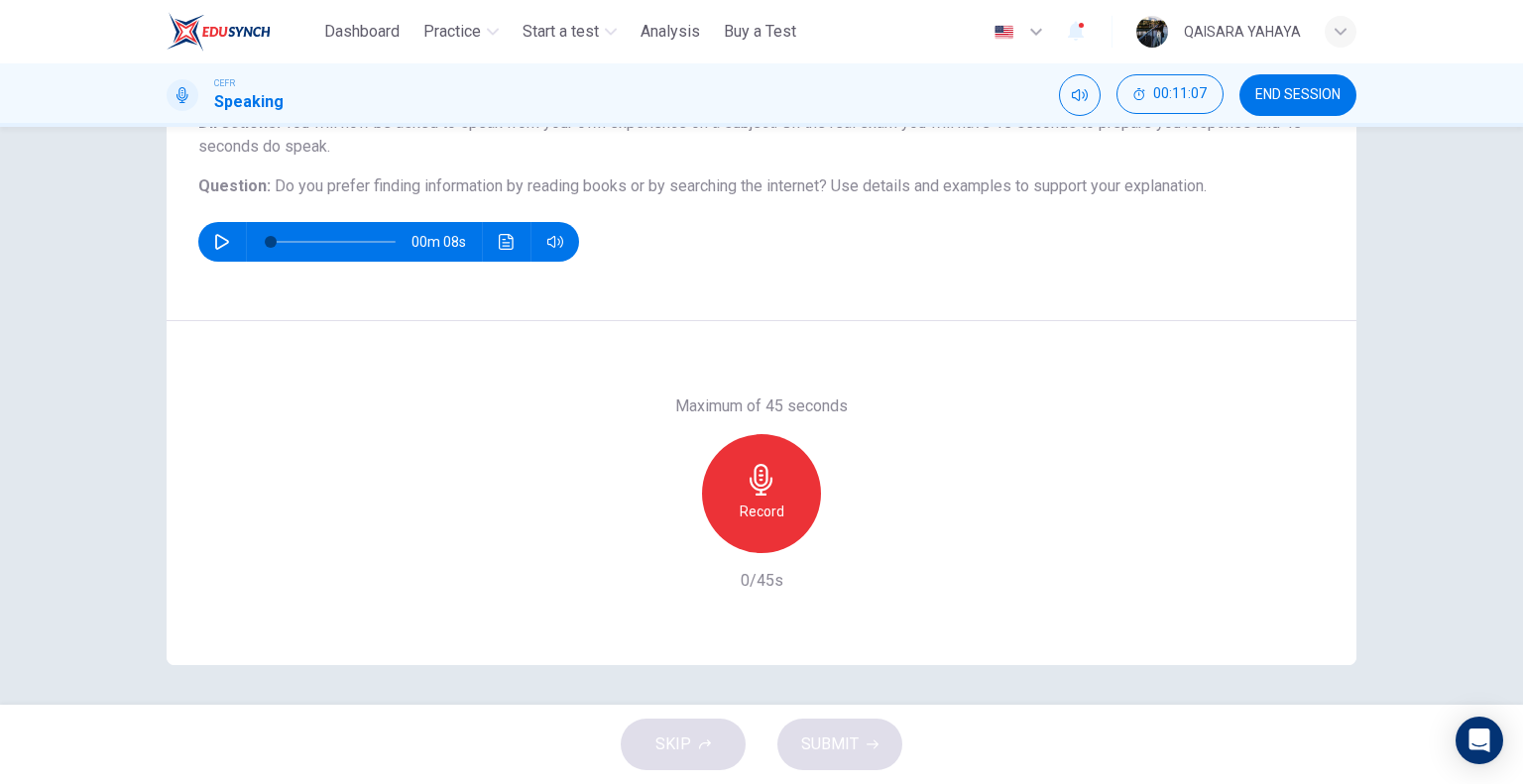 click on "Record" at bounding box center [762, 494] 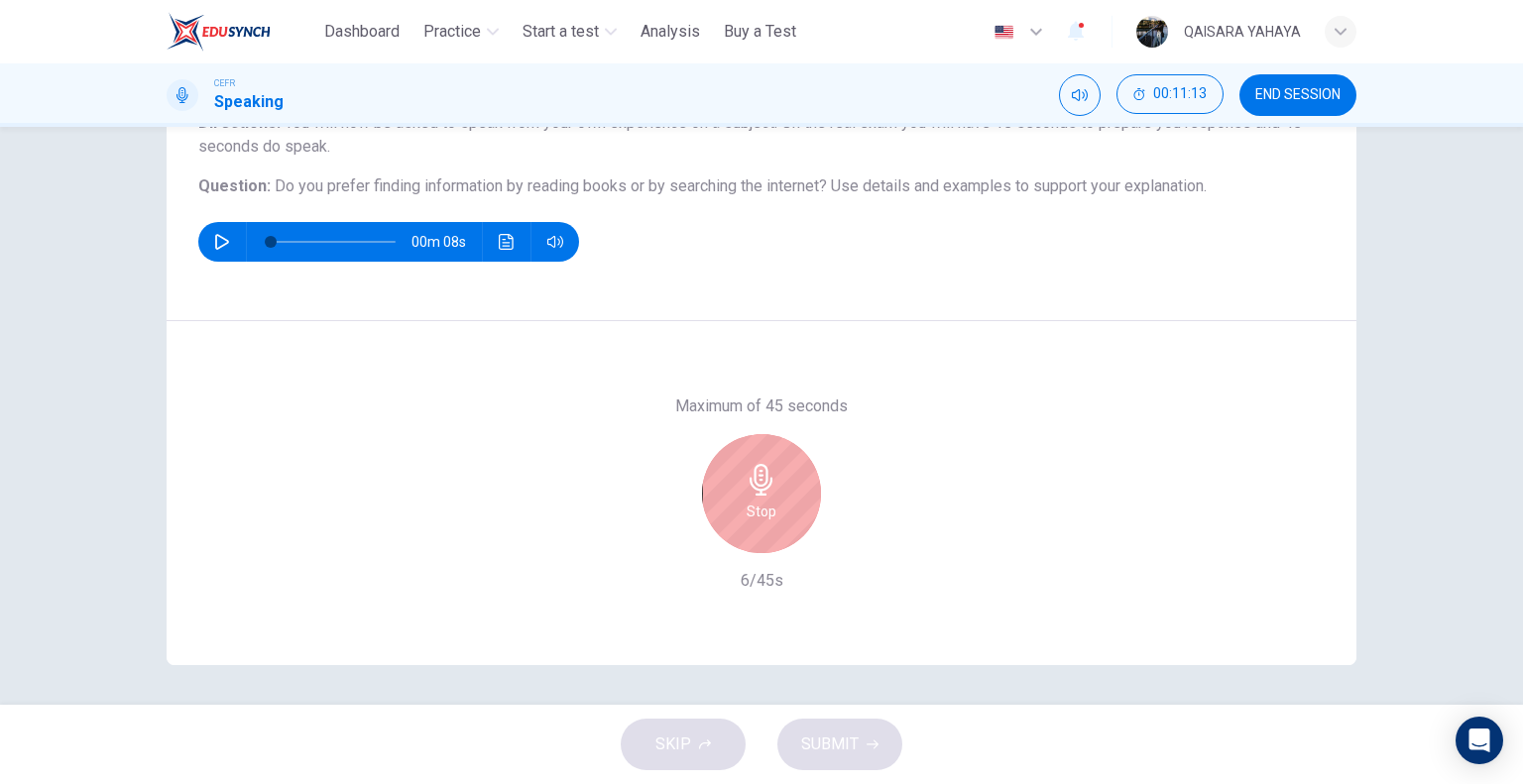 click on "Stop" at bounding box center [762, 494] 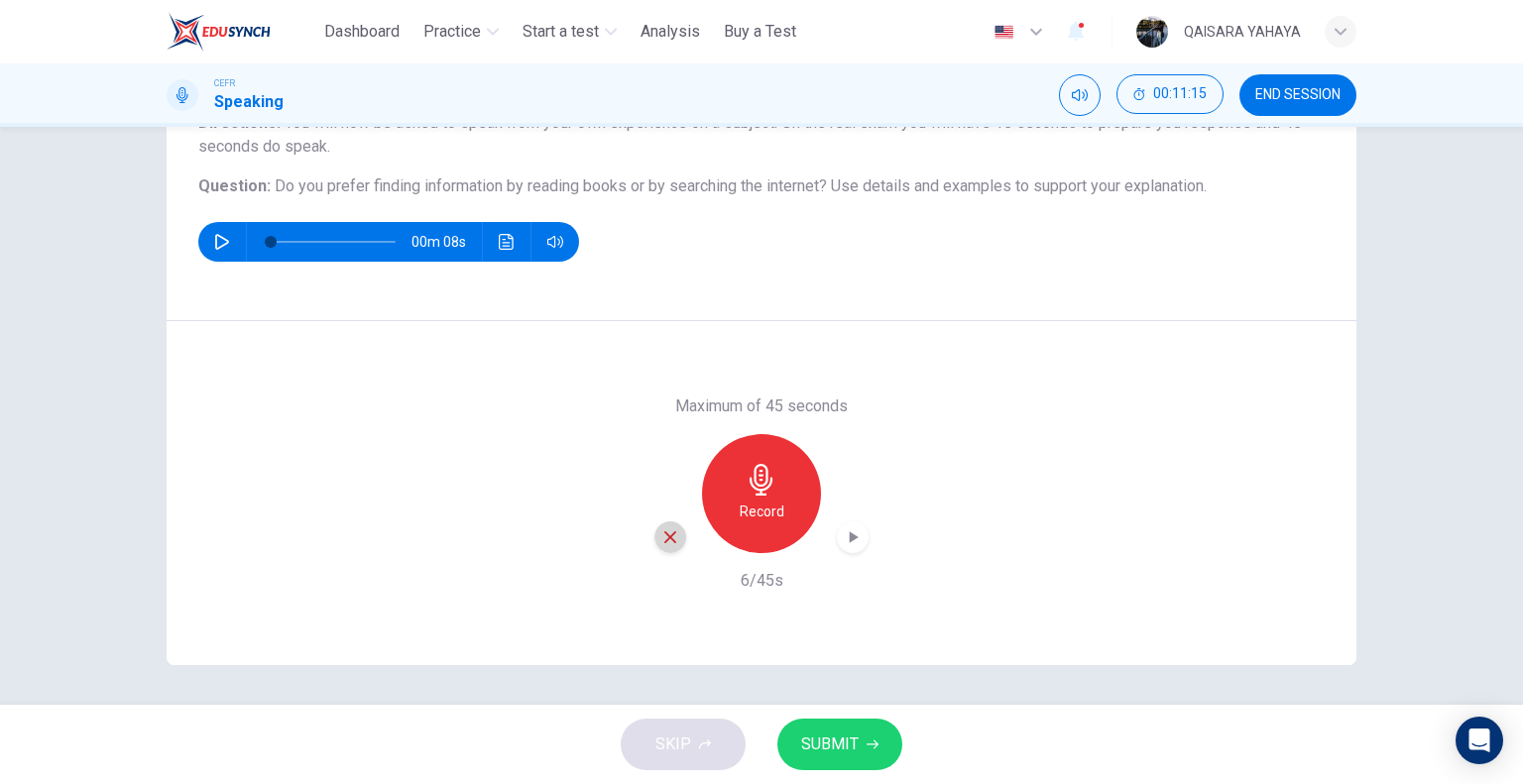 click at bounding box center [670, 537] 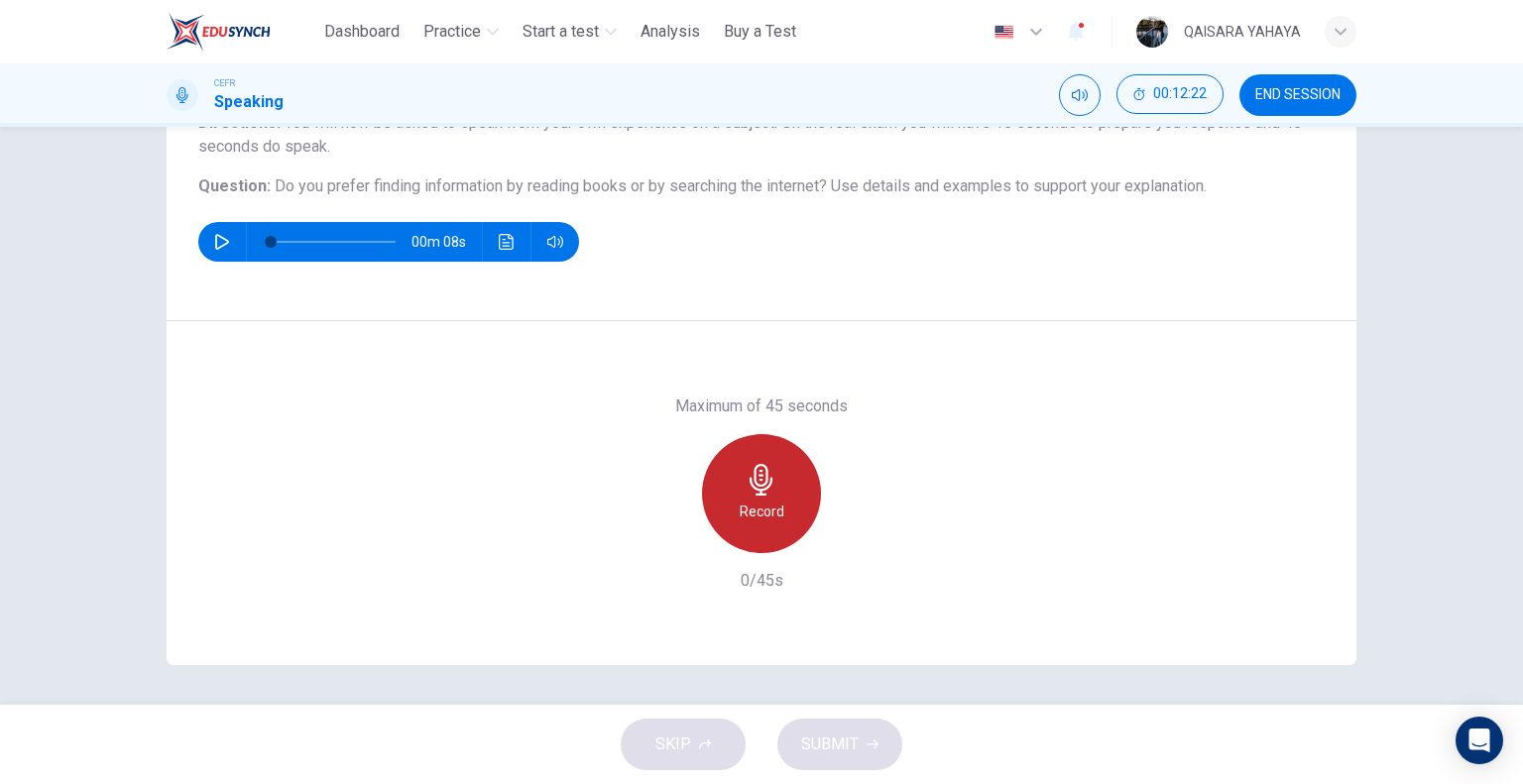 click on "Record" at bounding box center [762, 494] 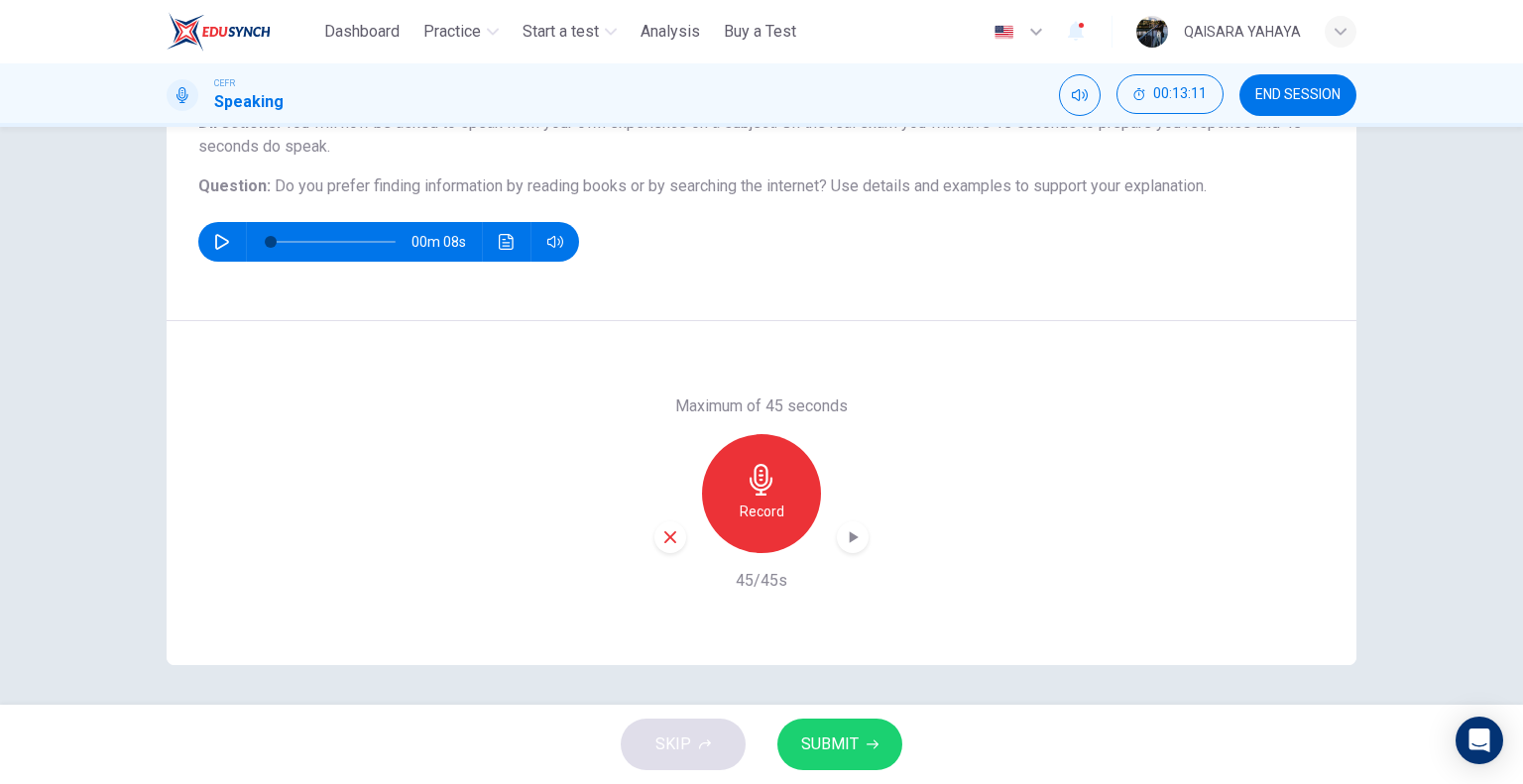 click on "SUBMIT" at bounding box center [830, 744] 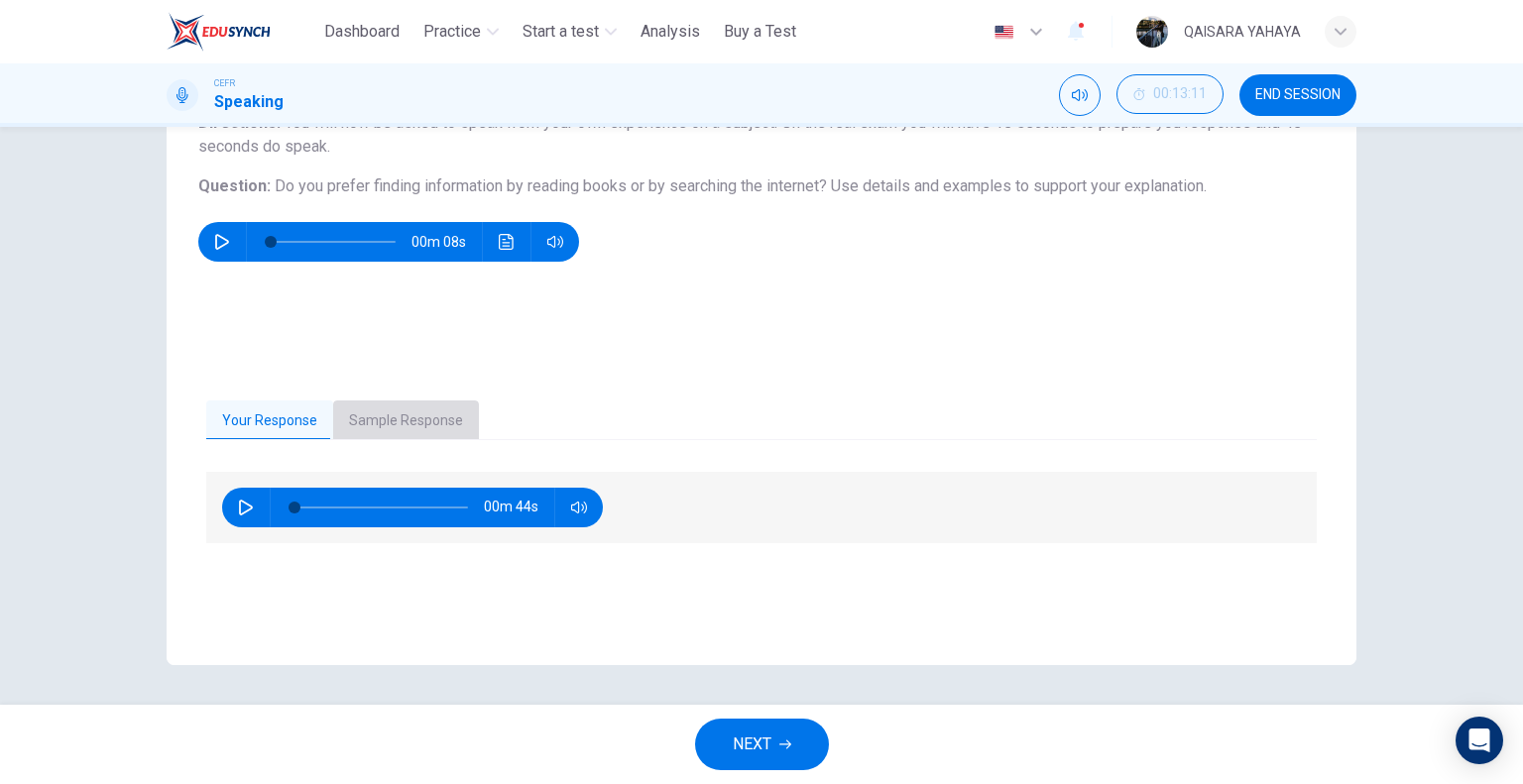 click on "Sample Response" at bounding box center (406, 421) 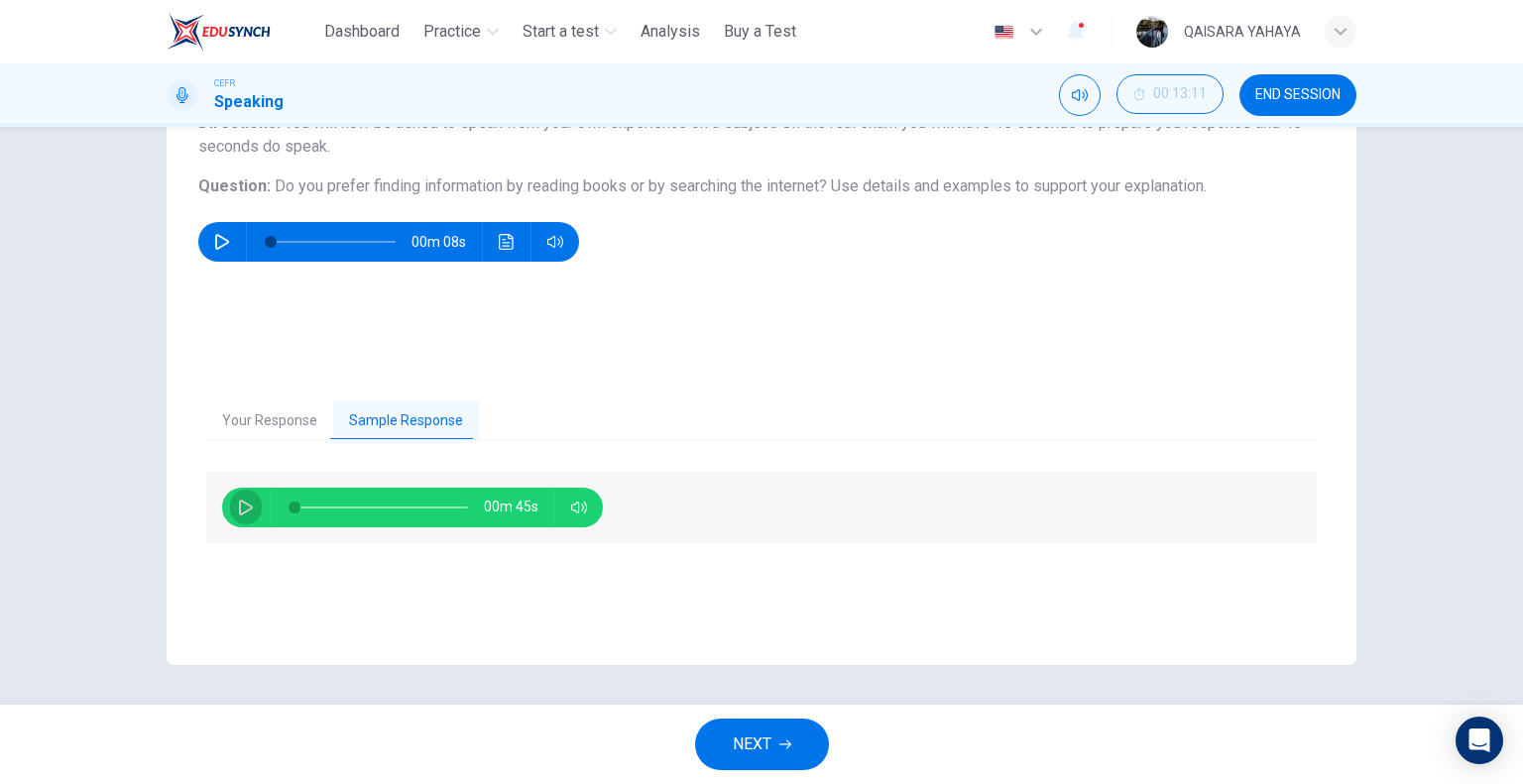 click 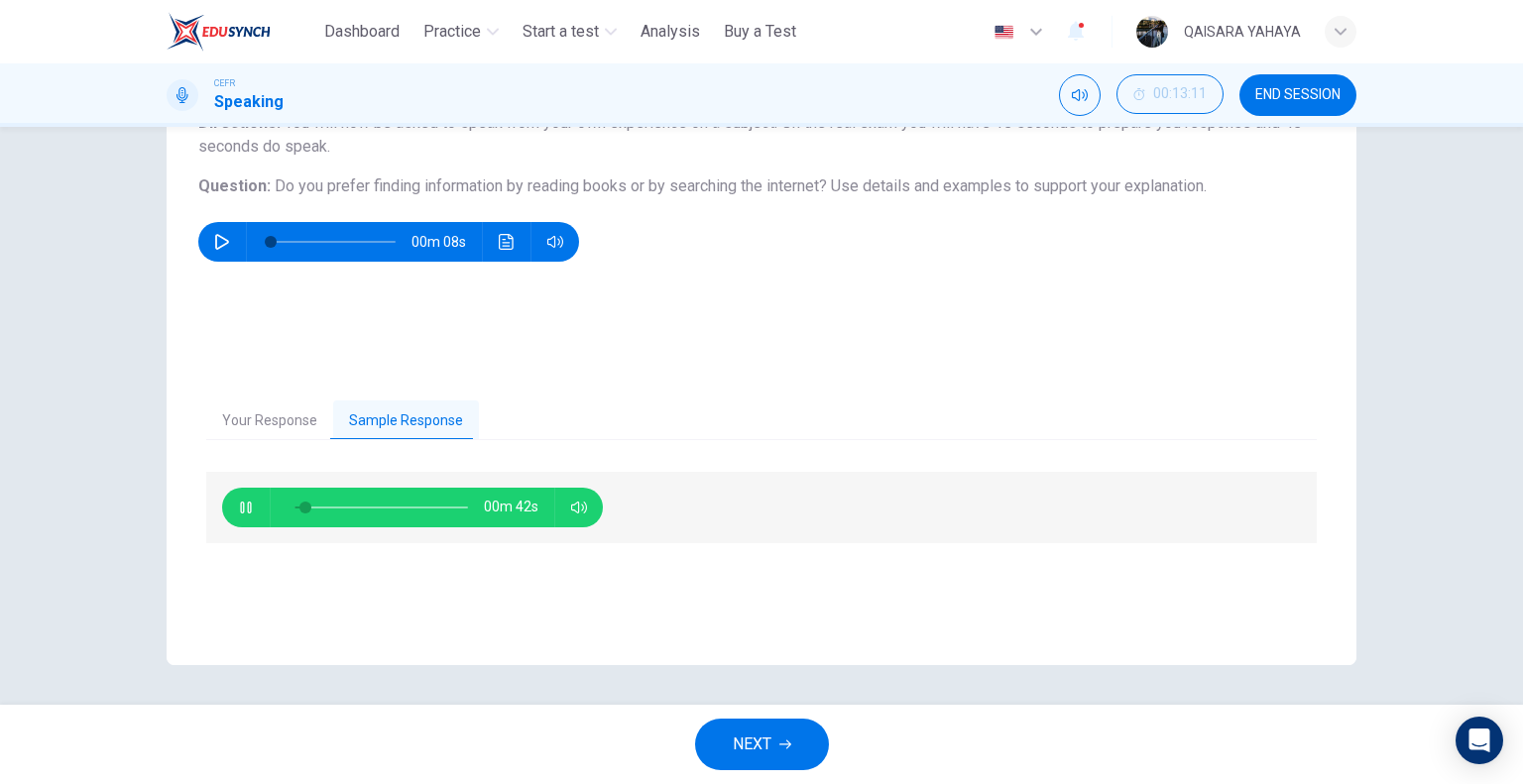 click on "Question   1 Question Type :   Independent 1 Directions :   You will now be asked to speak from your own experience on a subject. On the real exam you will have 15 seconds to prepare you response and 45 seconds do speak. Question :   Do you prefer finding information by reading books or by searching the internet?    Use details and examples to support your explanation. 00m 08s" at bounding box center [762, 168] 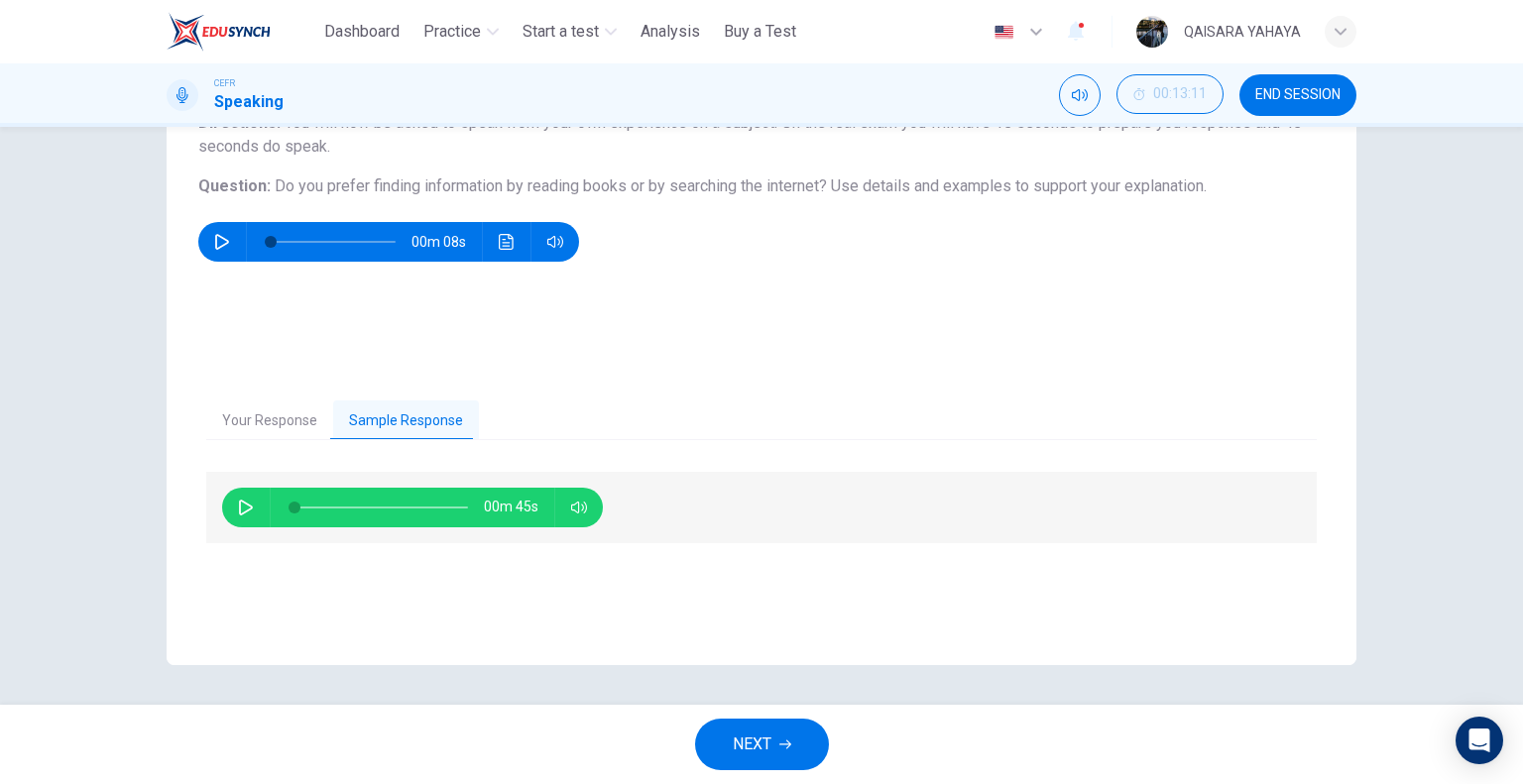 drag, startPoint x: 951, startPoint y: 316, endPoint x: 658, endPoint y: 379, distance: 299.69651 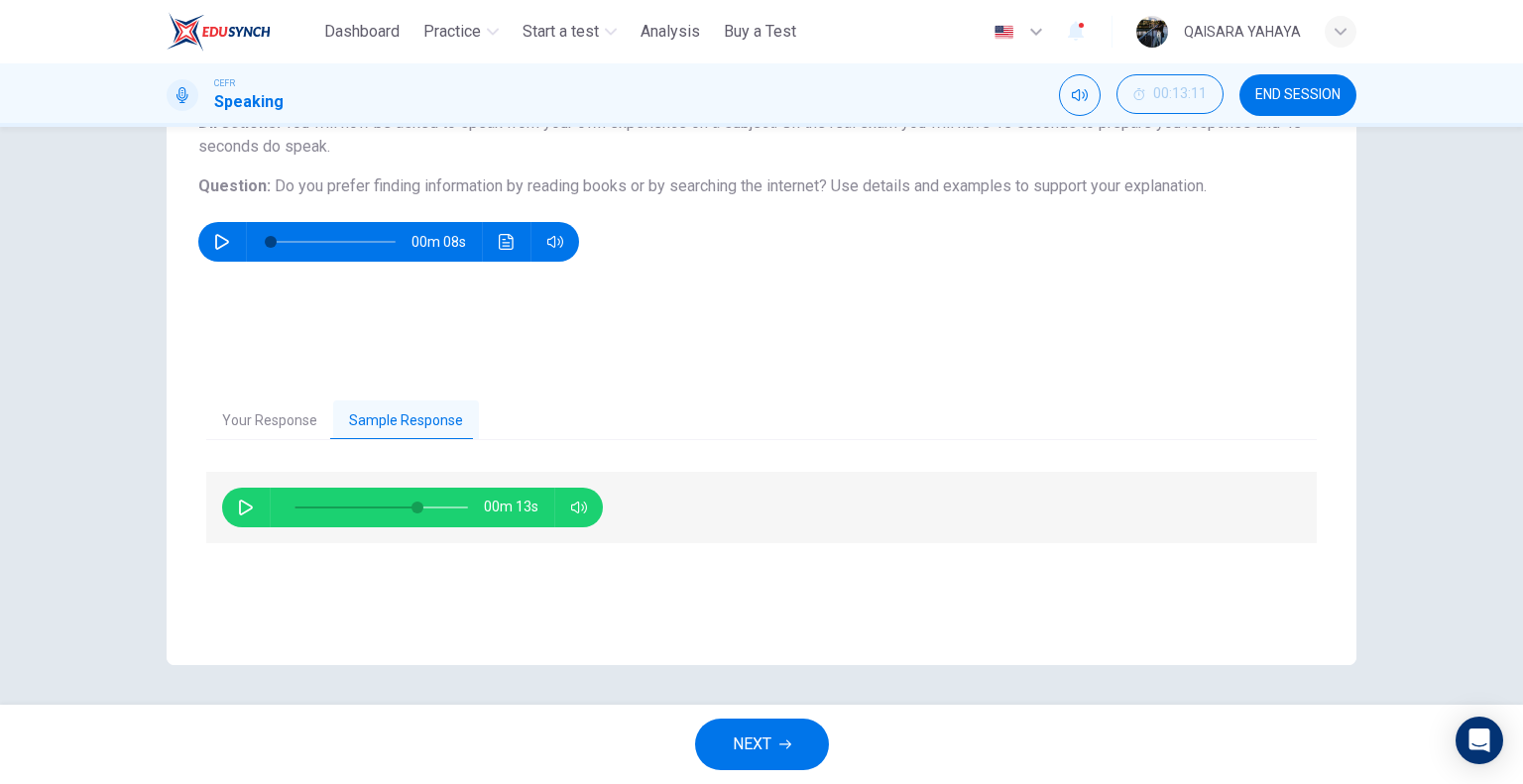 click 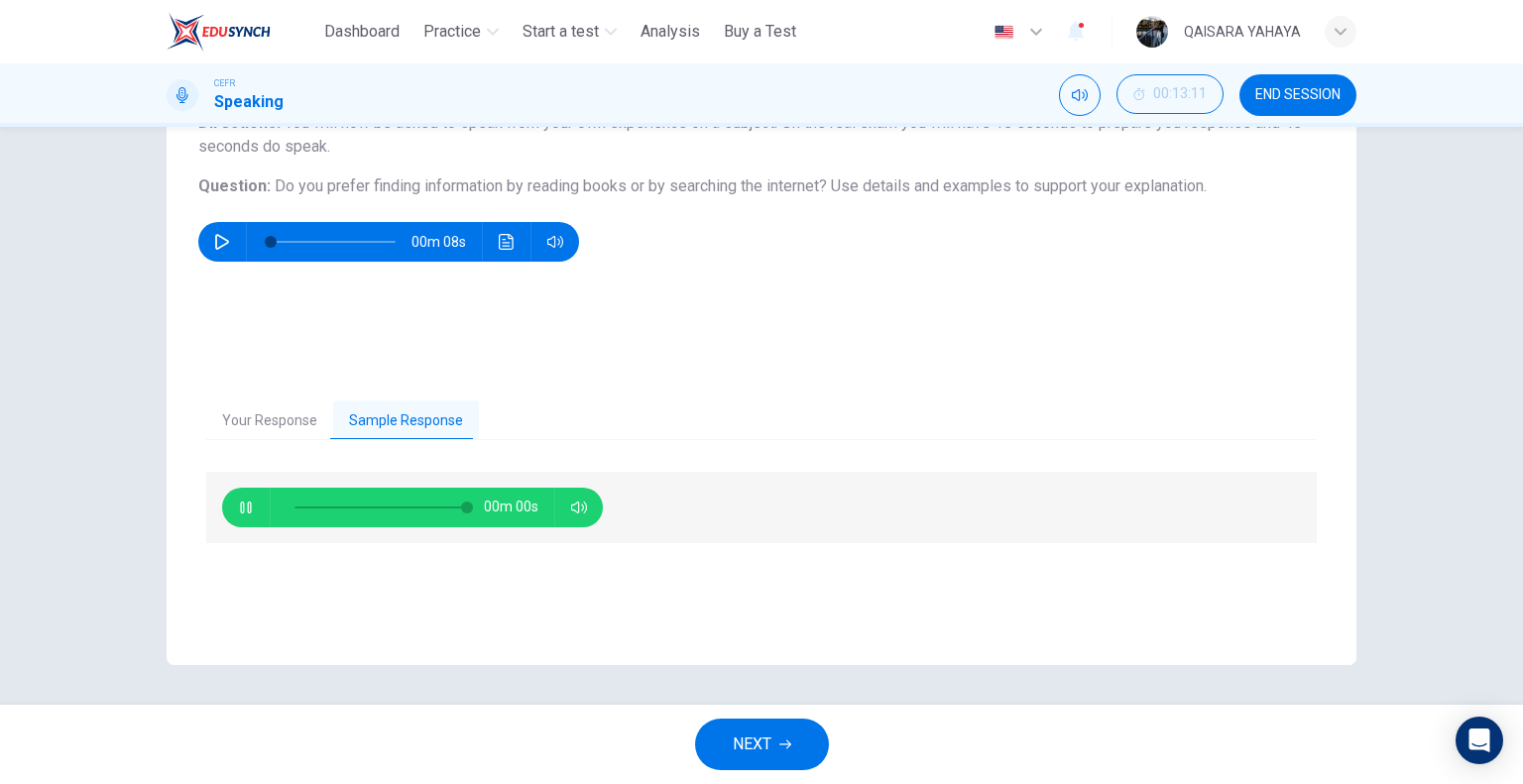 type on "*" 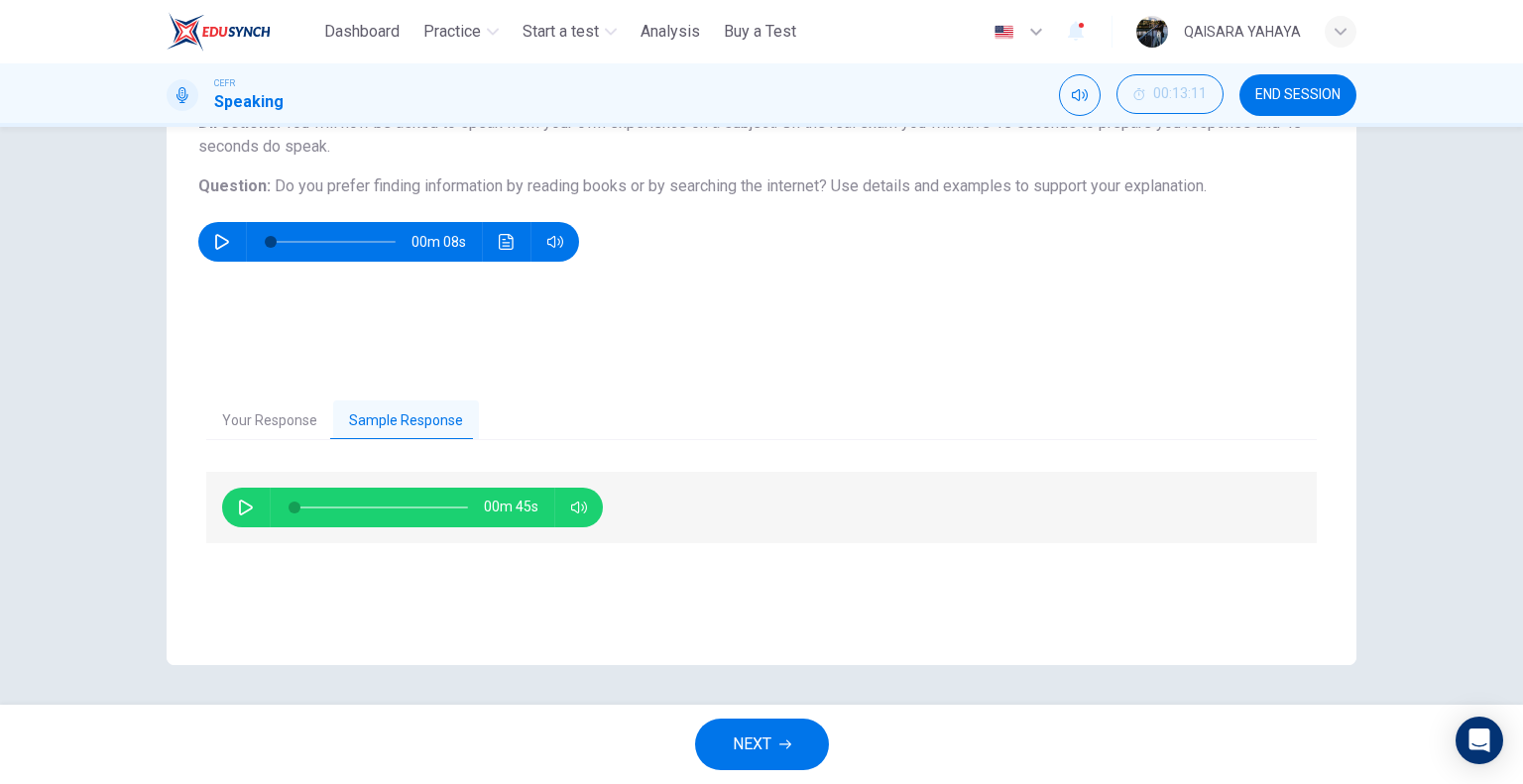 click on "NEXT" at bounding box center (762, 744) 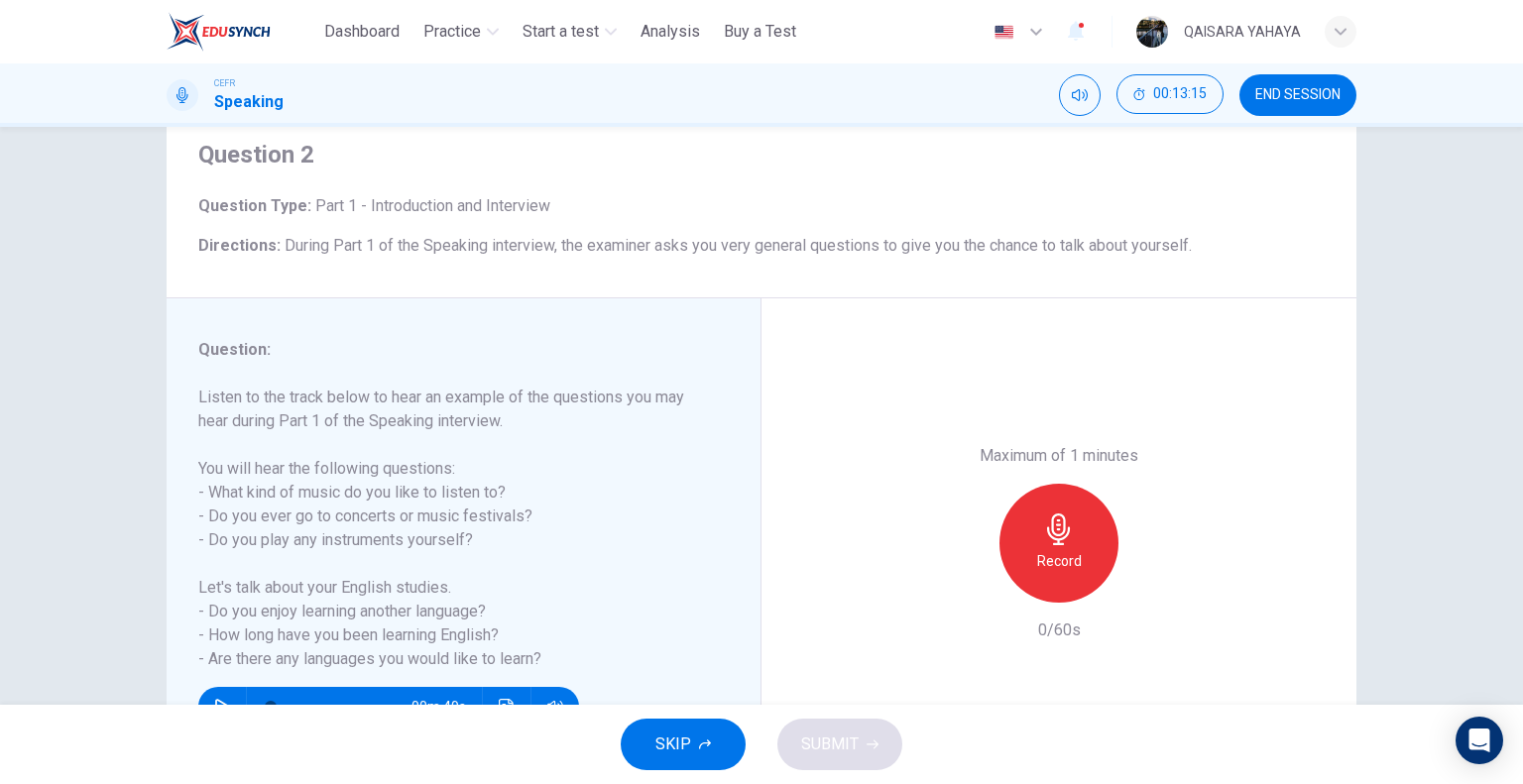 scroll, scrollTop: 99, scrollLeft: 0, axis: vertical 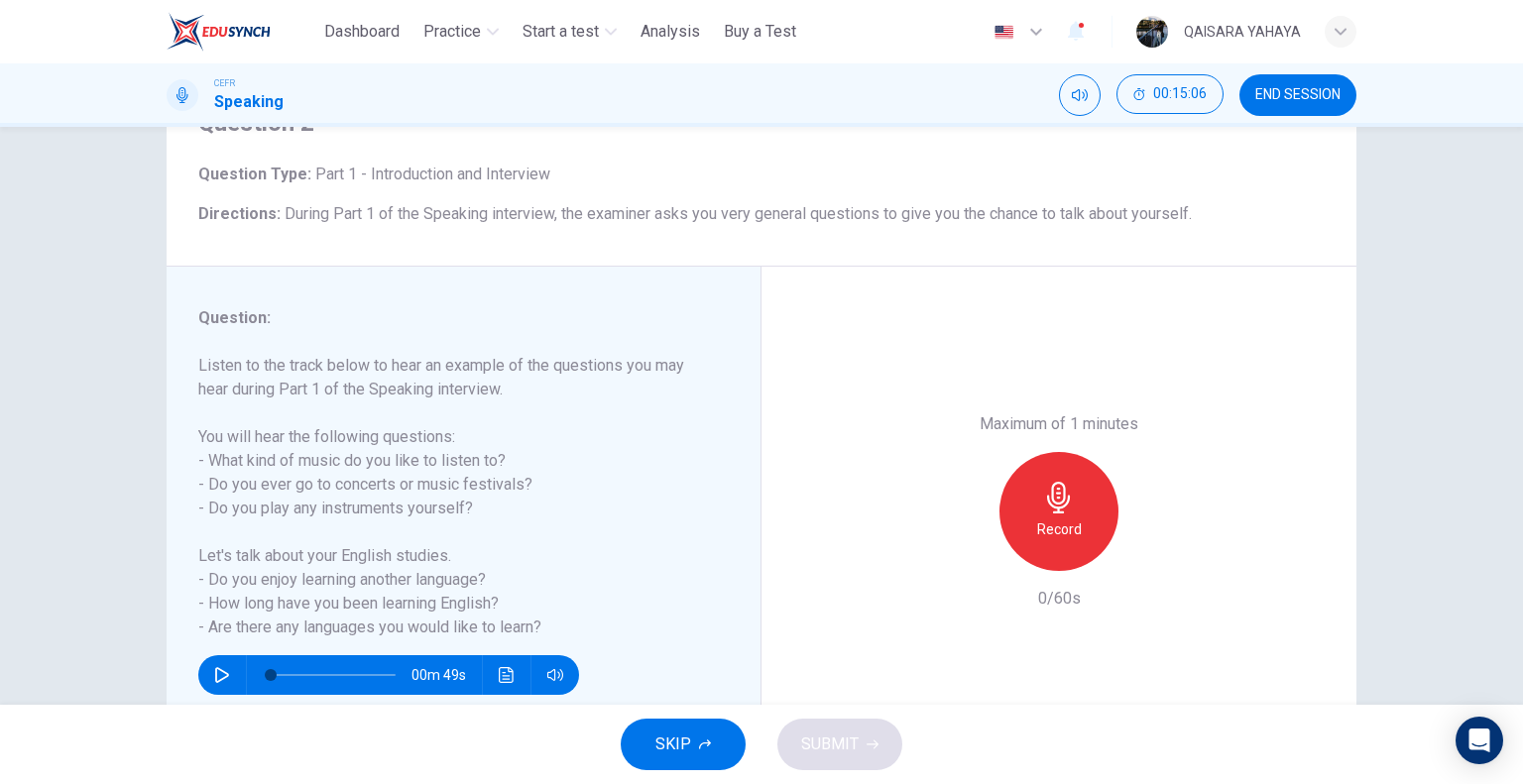 click on "Maximum of 1 minutes Record 0/60s" at bounding box center [1059, 511] 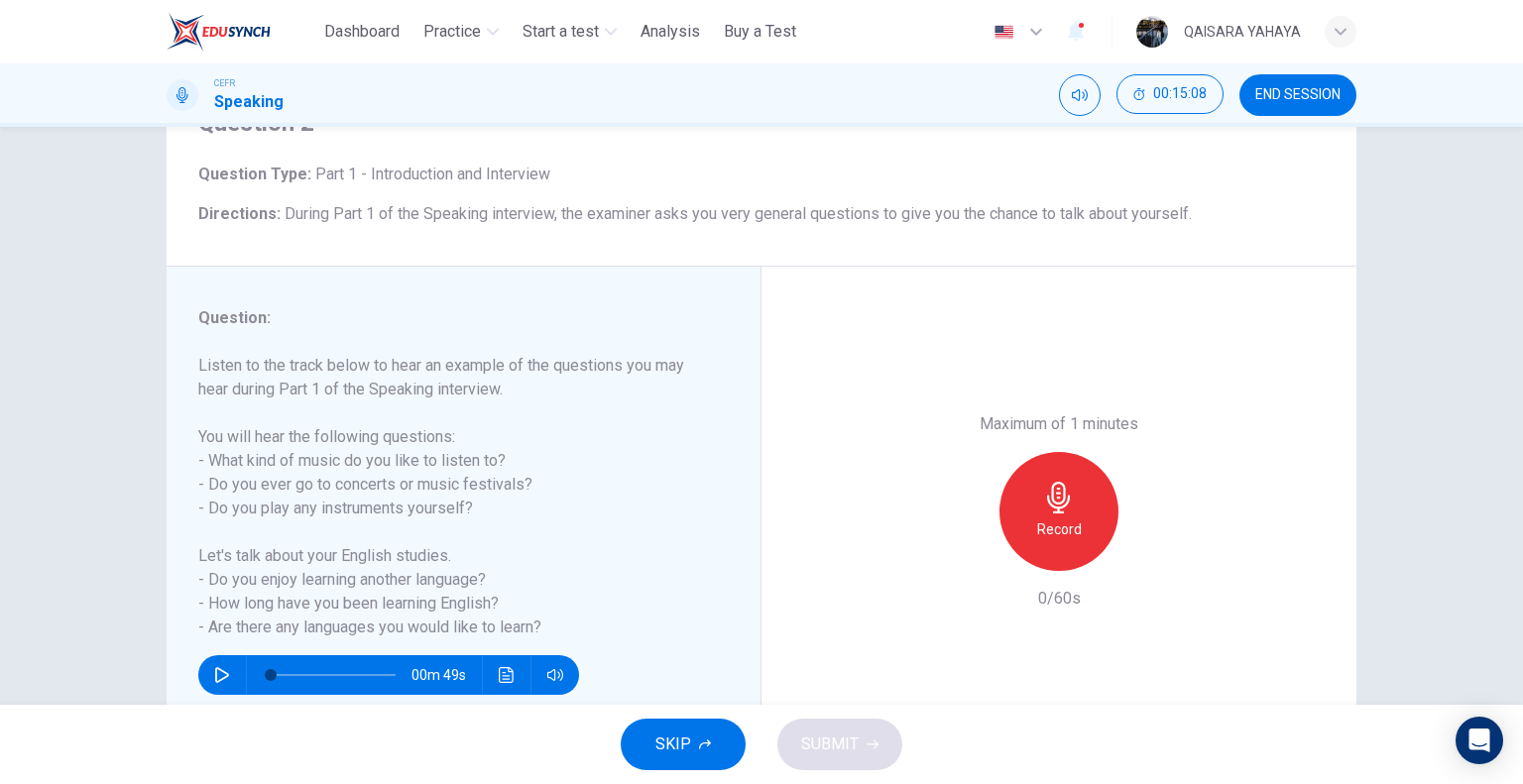 scroll, scrollTop: 190, scrollLeft: 0, axis: vertical 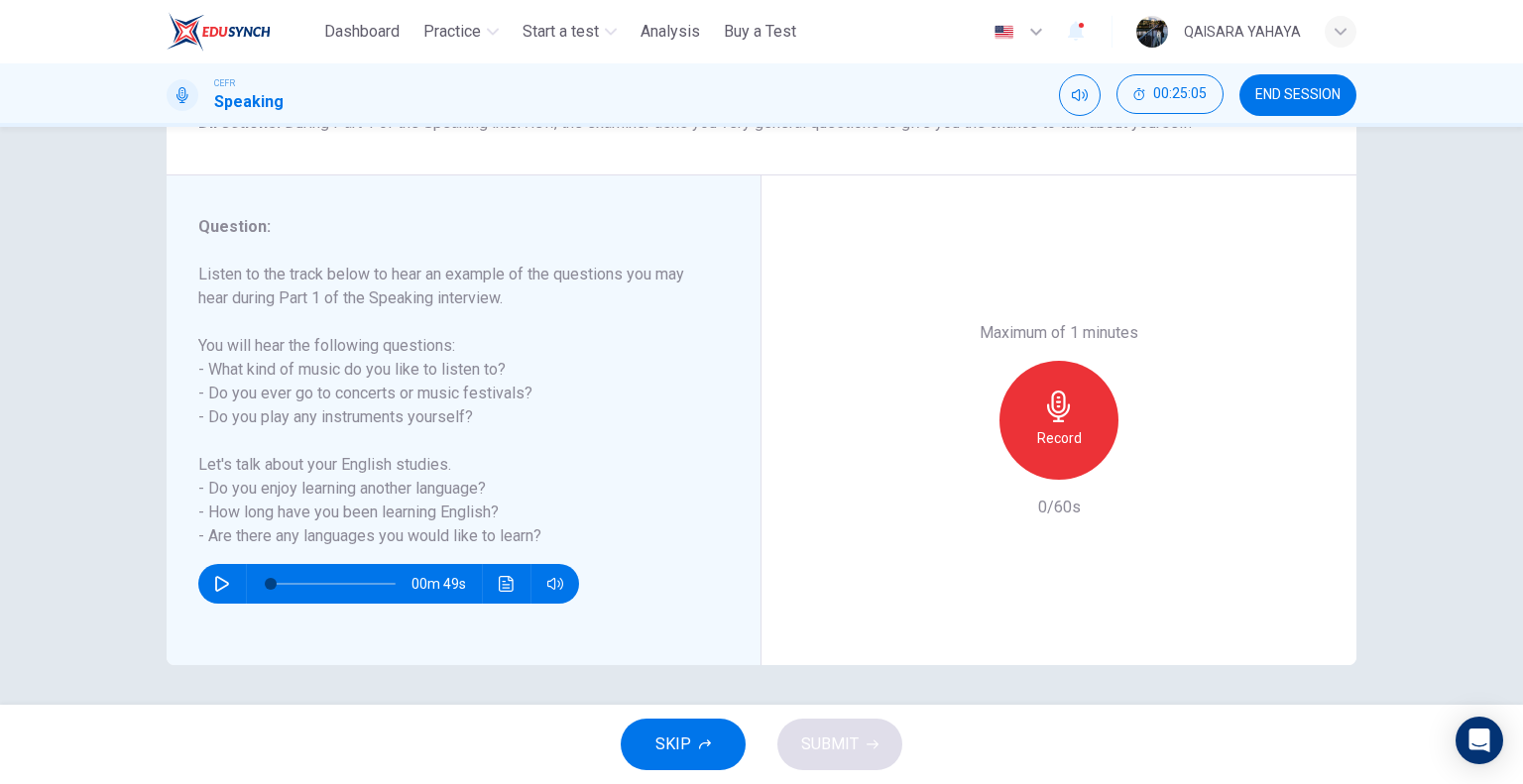 click on "00m 49s" at bounding box center (451, 576) 